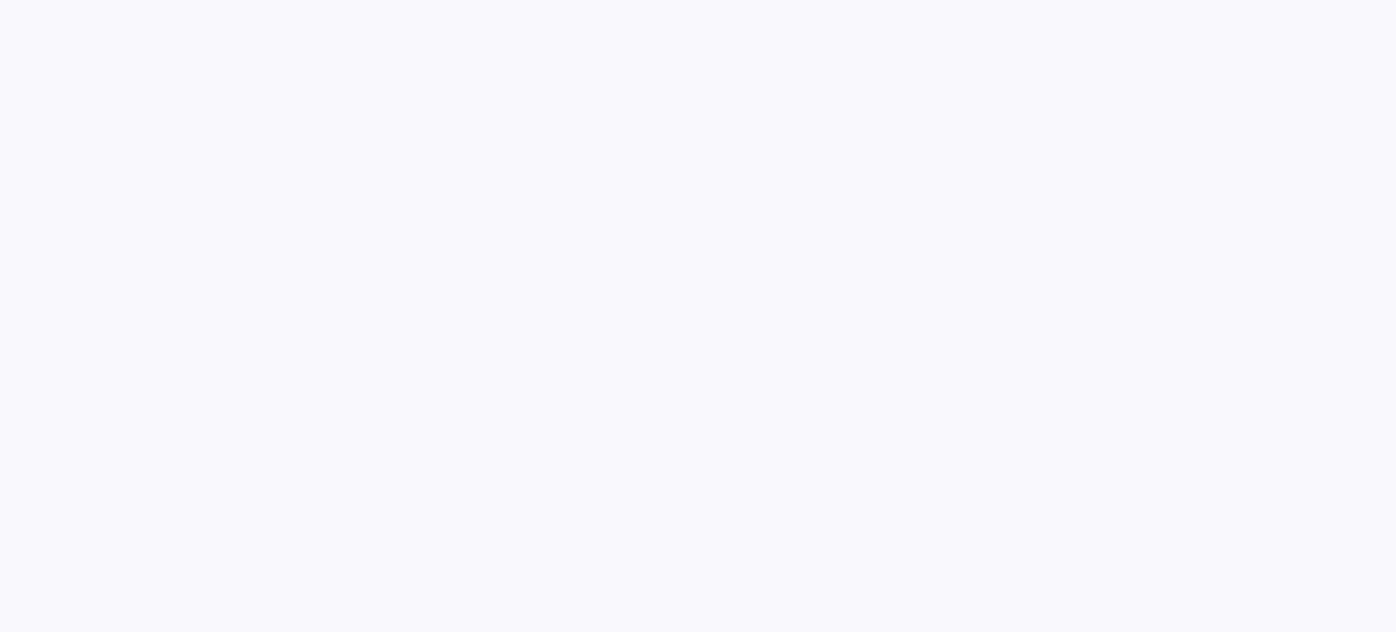 scroll, scrollTop: 0, scrollLeft: 0, axis: both 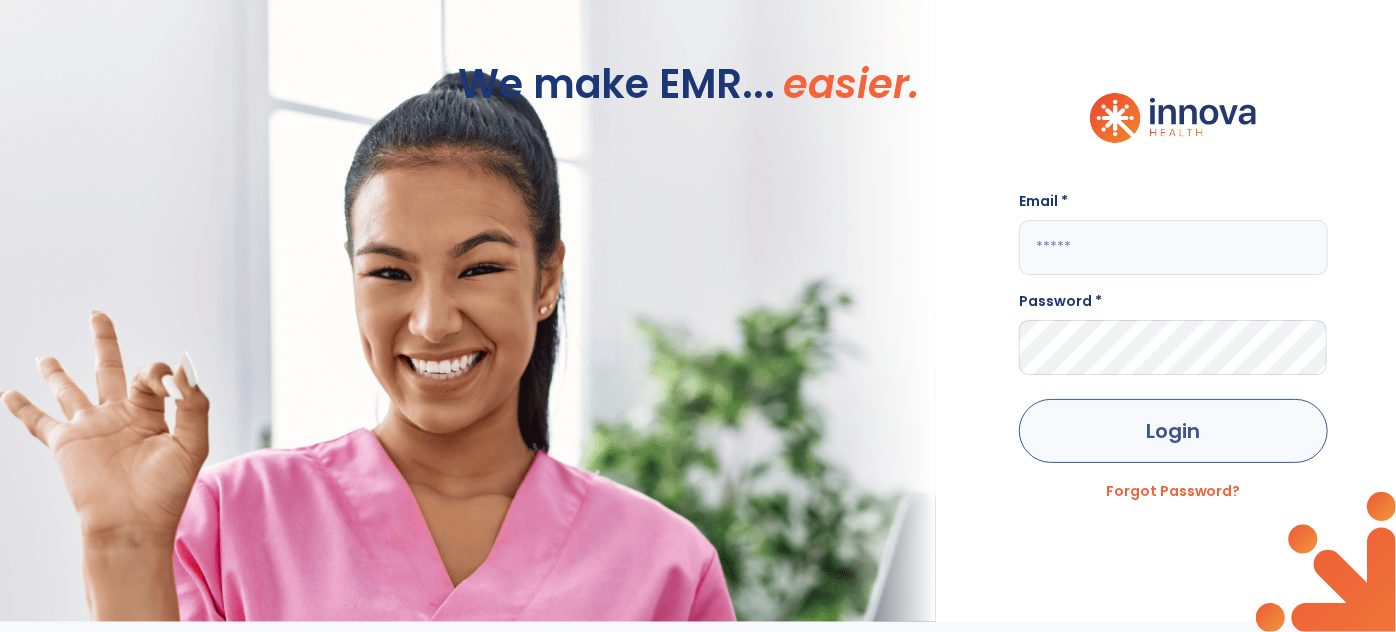 type on "**********" 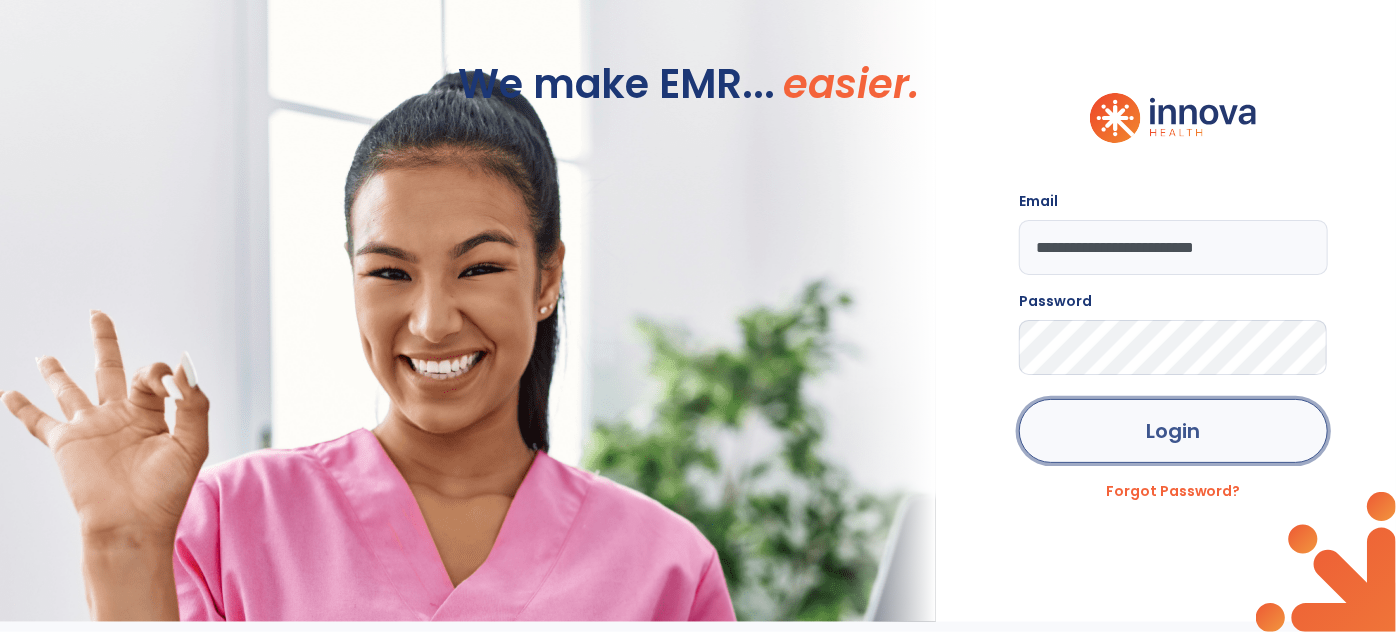 click on "Login" 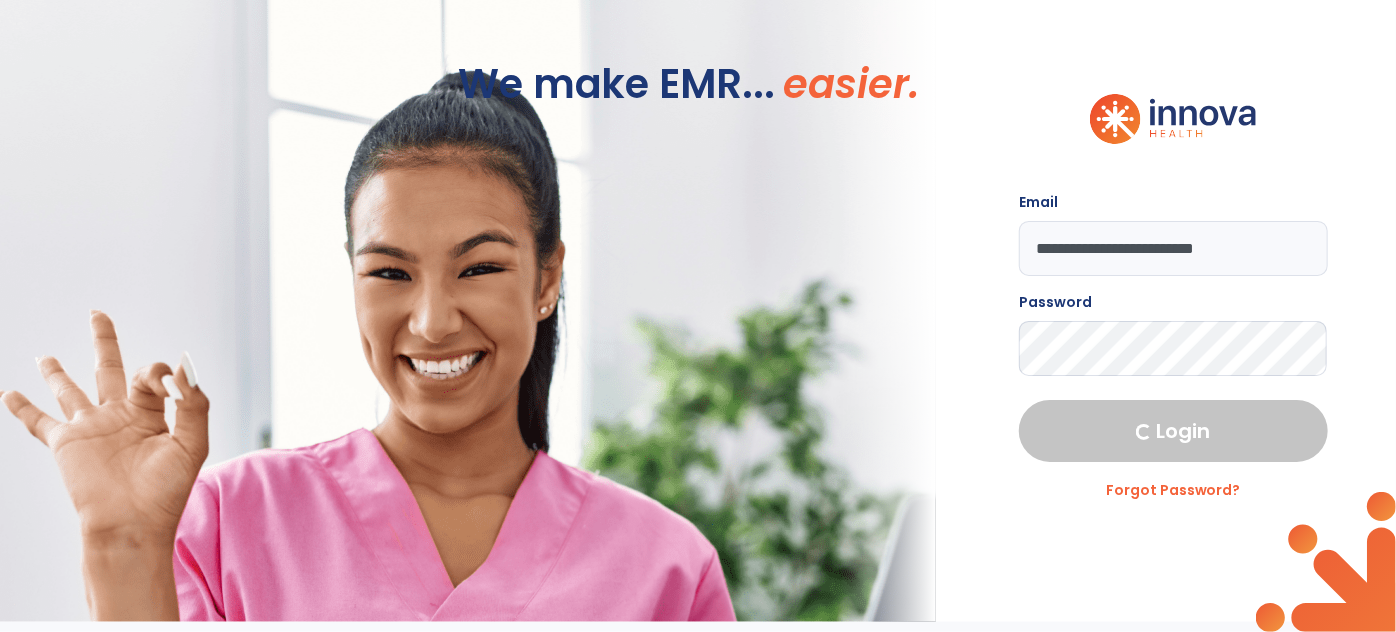 select on "***" 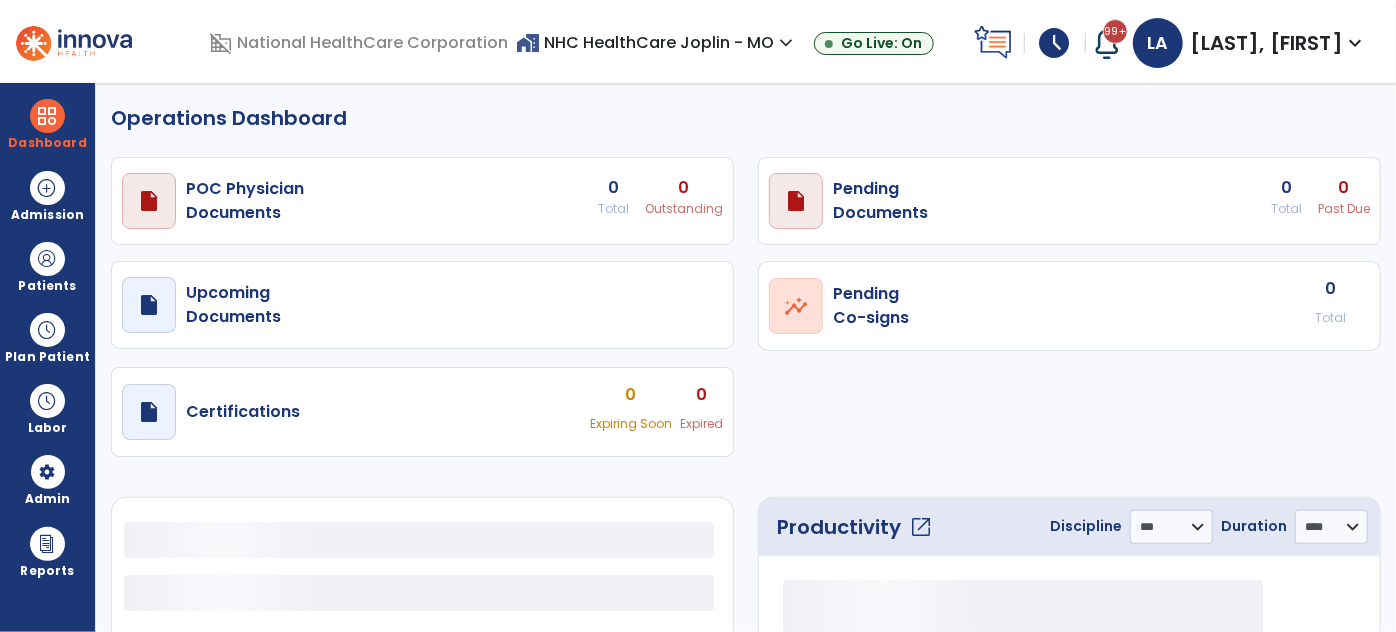 select on "***" 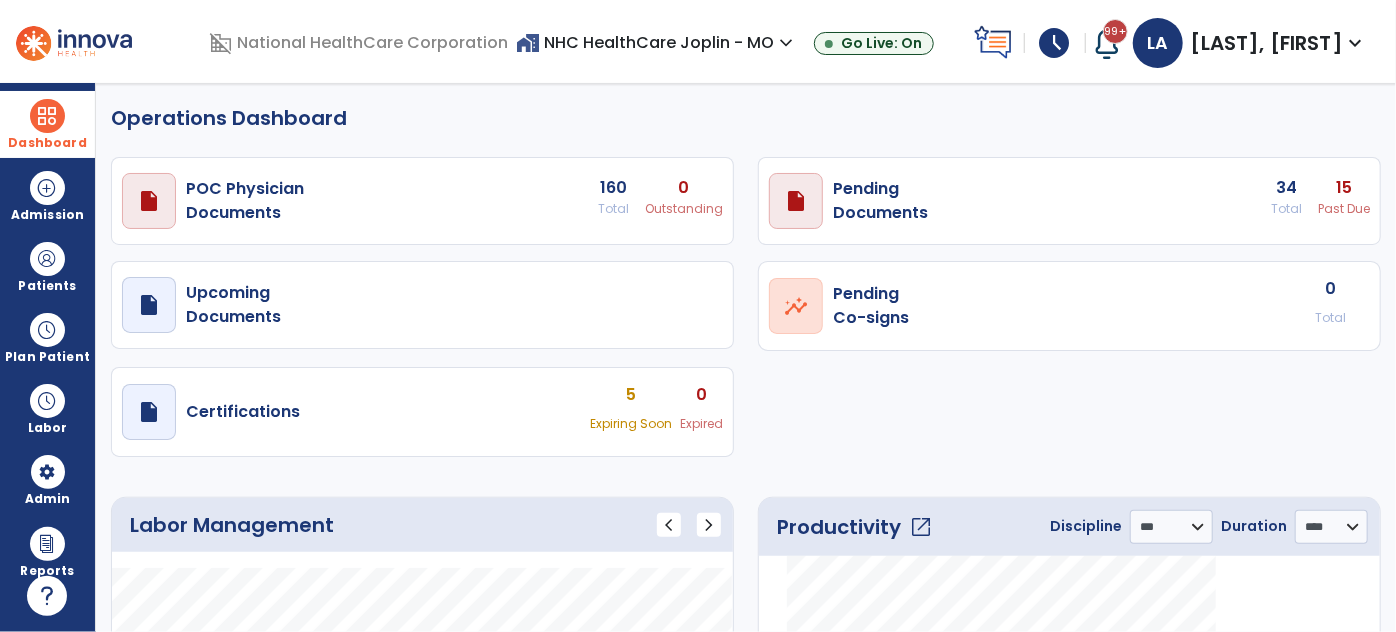 click at bounding box center [47, 116] 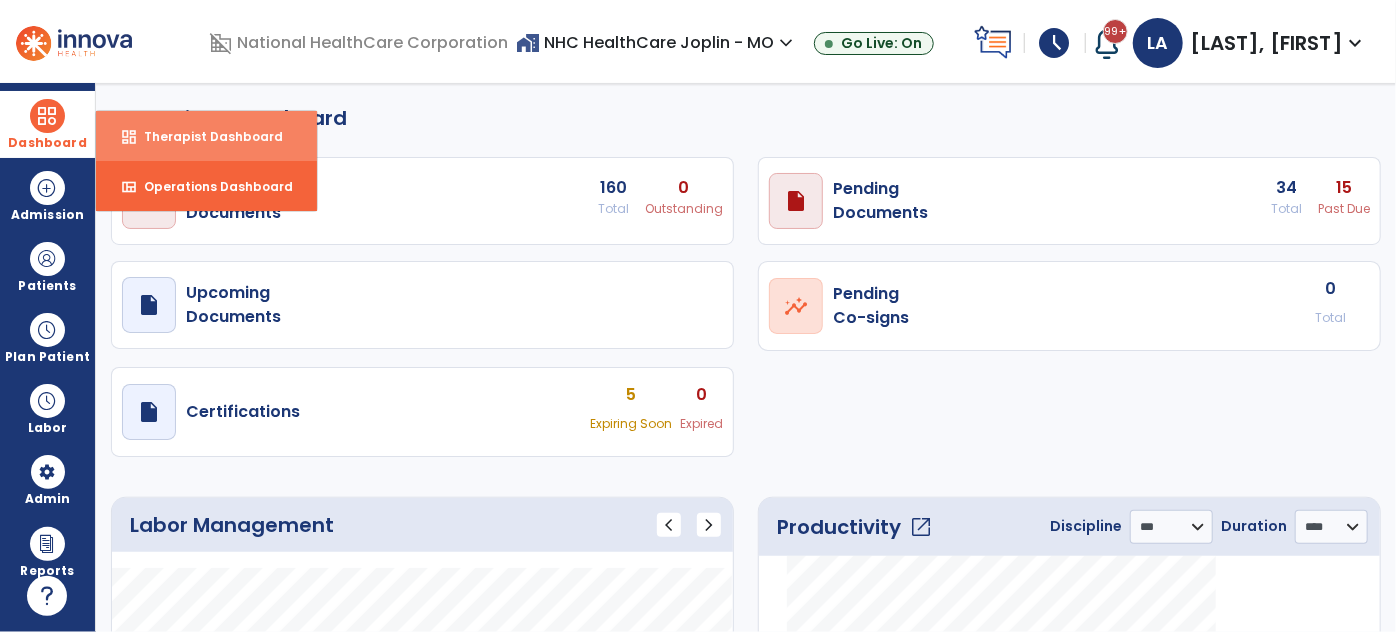 click on "Therapist Dashboard" at bounding box center [205, 136] 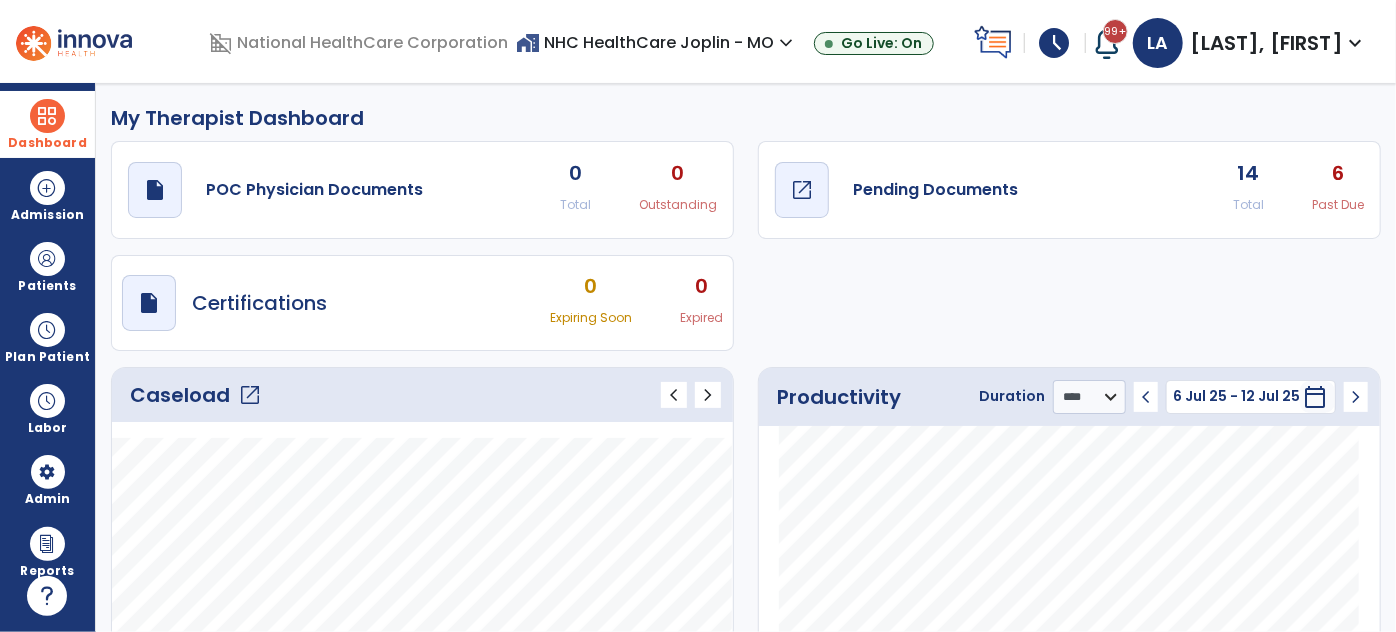 click on "open_in_new" 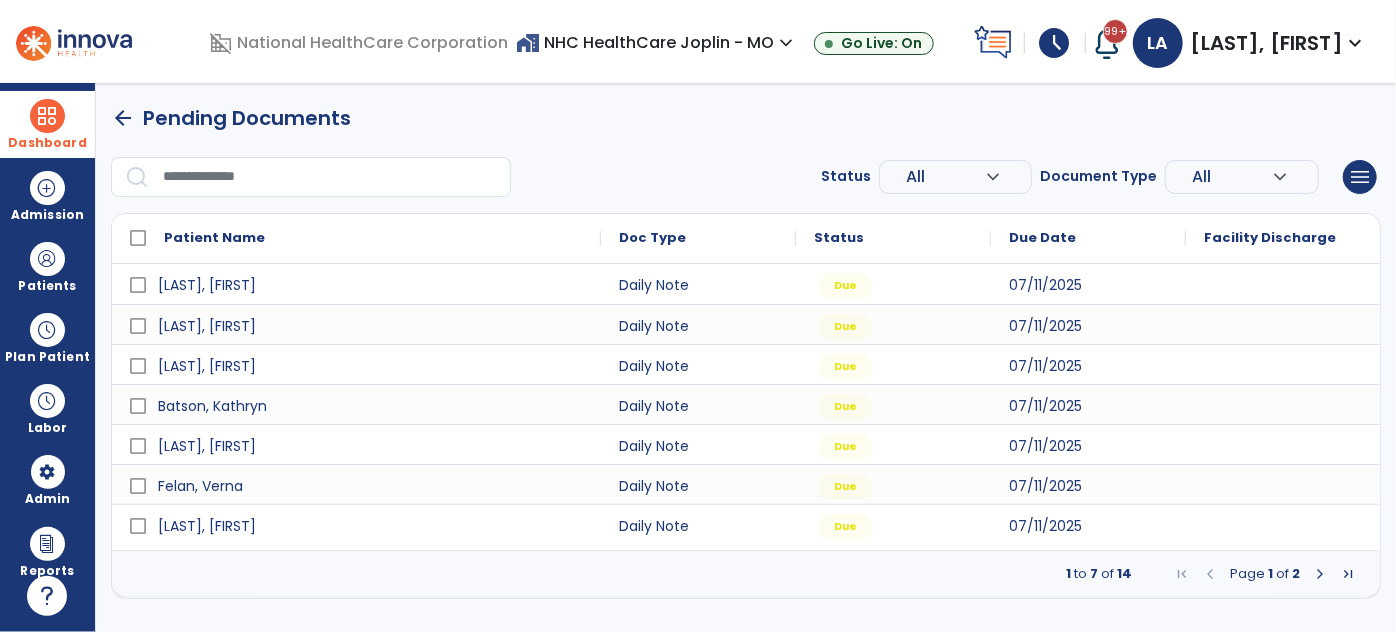 click at bounding box center [1320, 574] 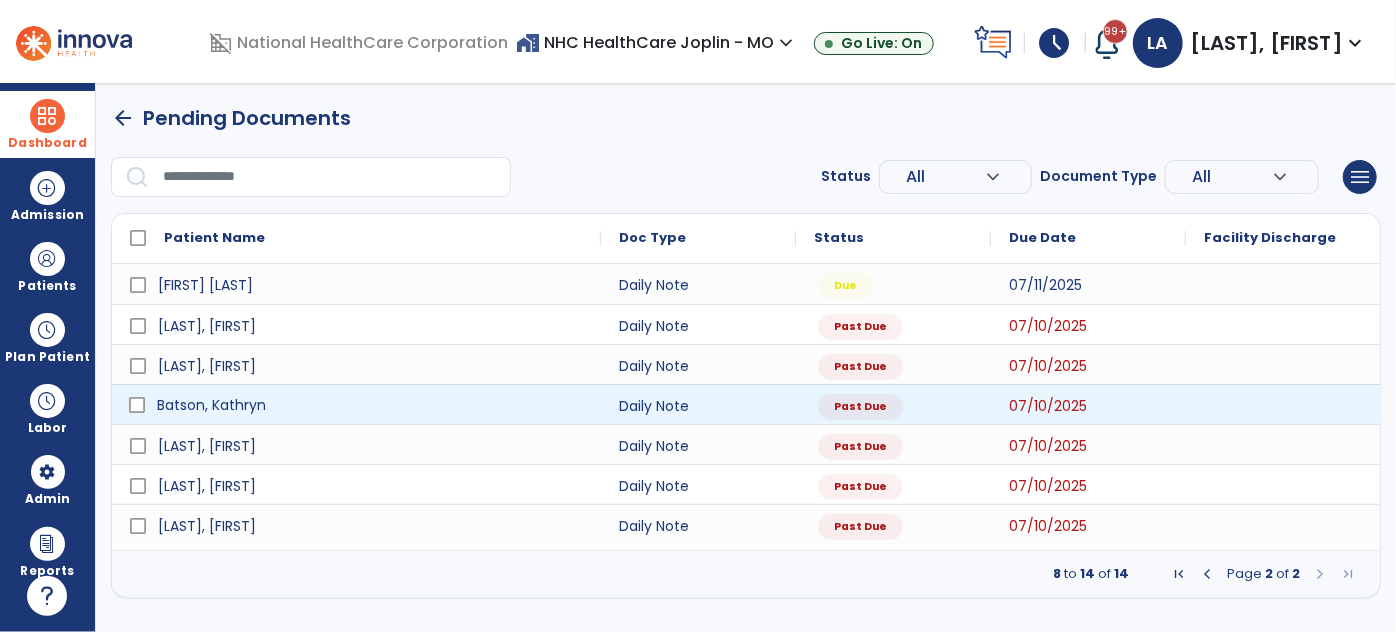 click on "Batson, Kathryn" at bounding box center (370, 405) 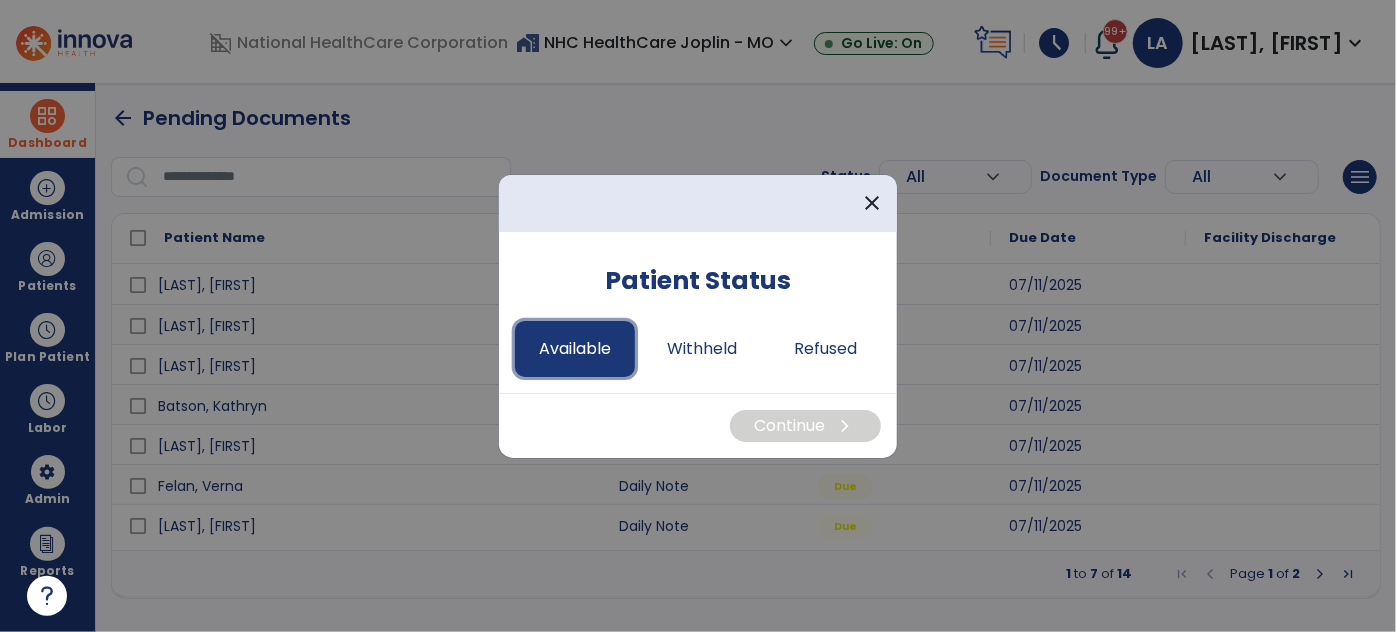 click on "Available" at bounding box center [575, 349] 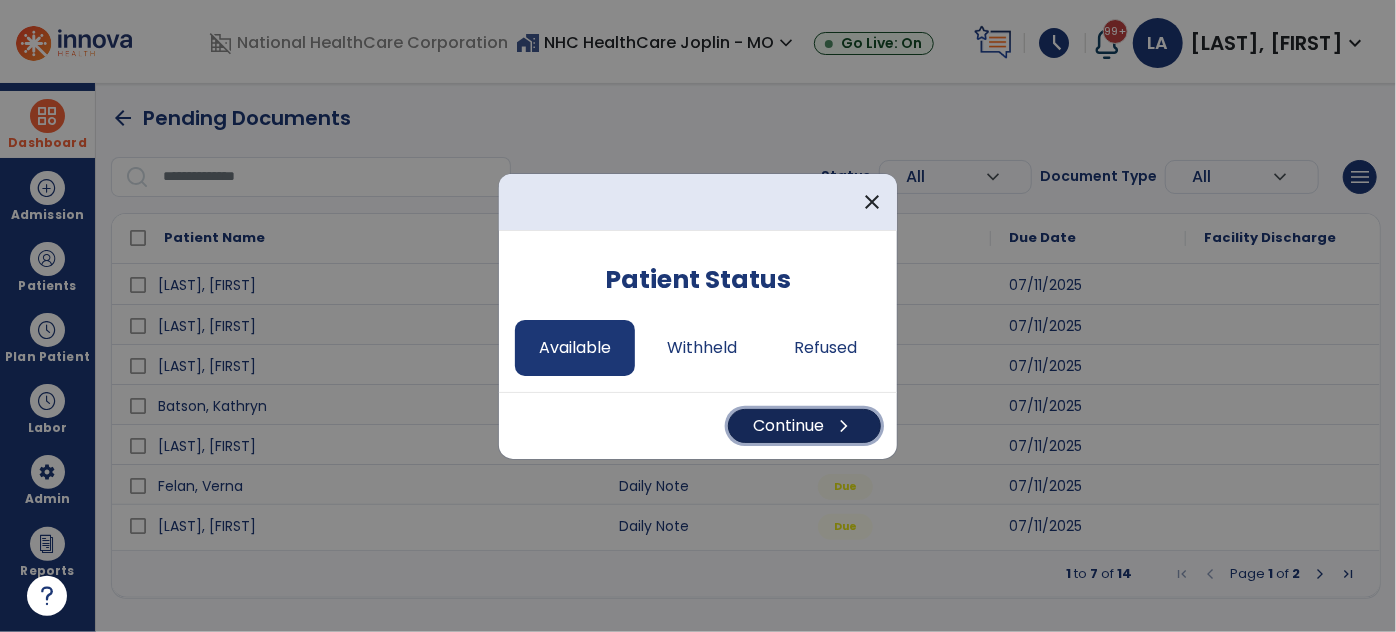 click on "Continue   chevron_right" at bounding box center (804, 426) 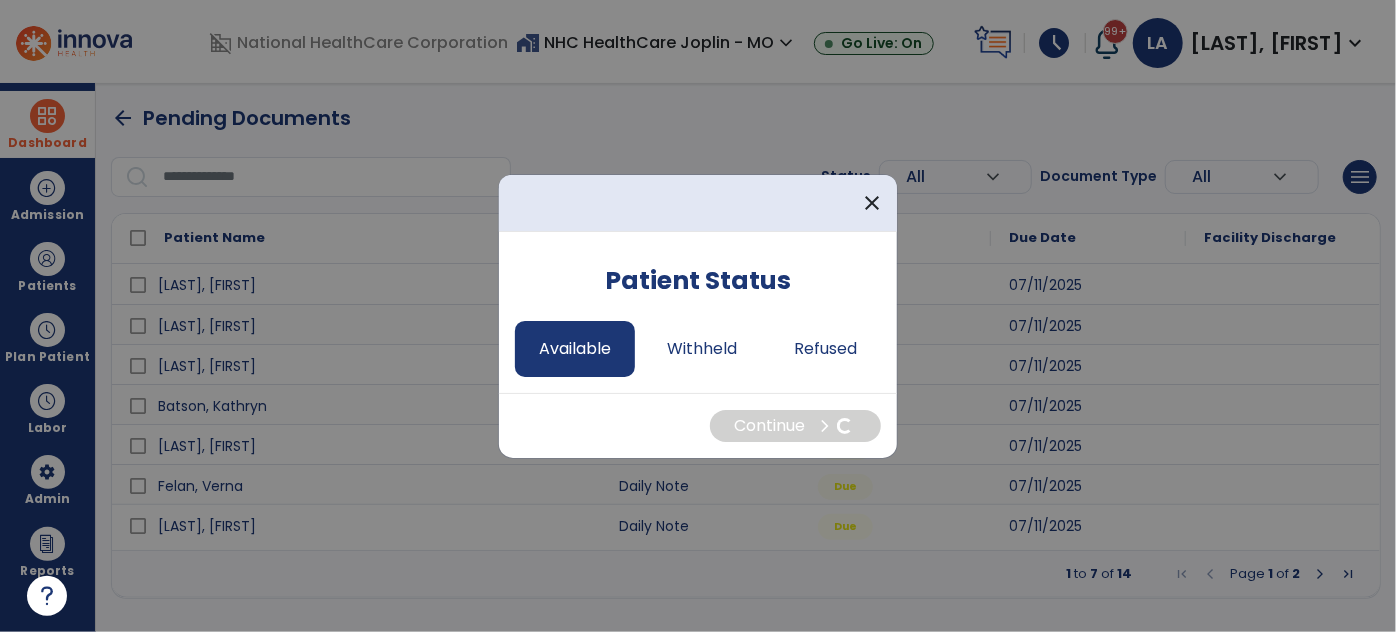 select on "*" 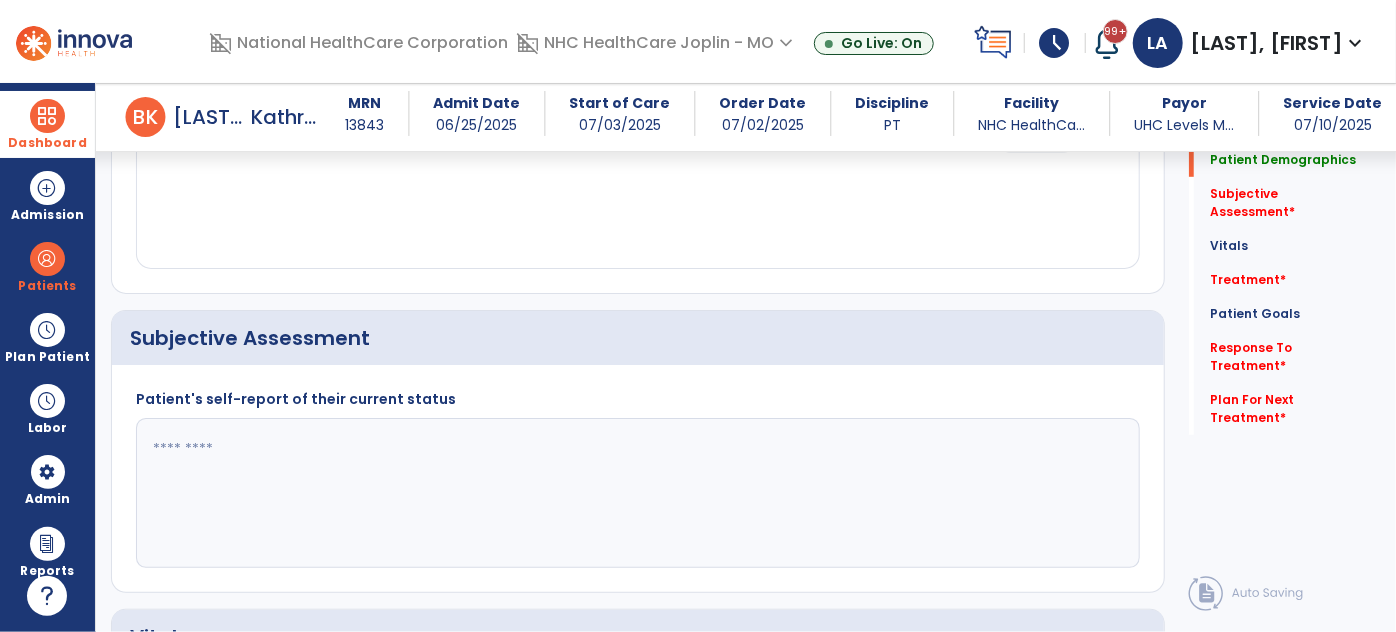 scroll, scrollTop: 363, scrollLeft: 0, axis: vertical 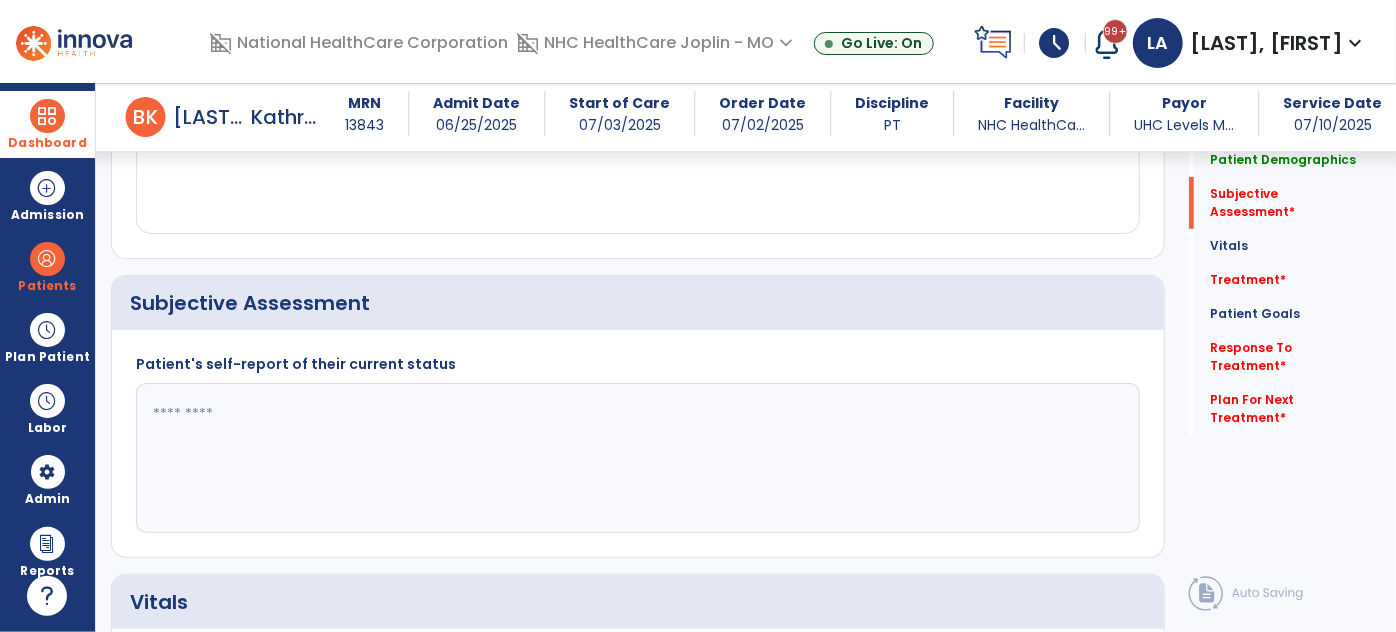 click 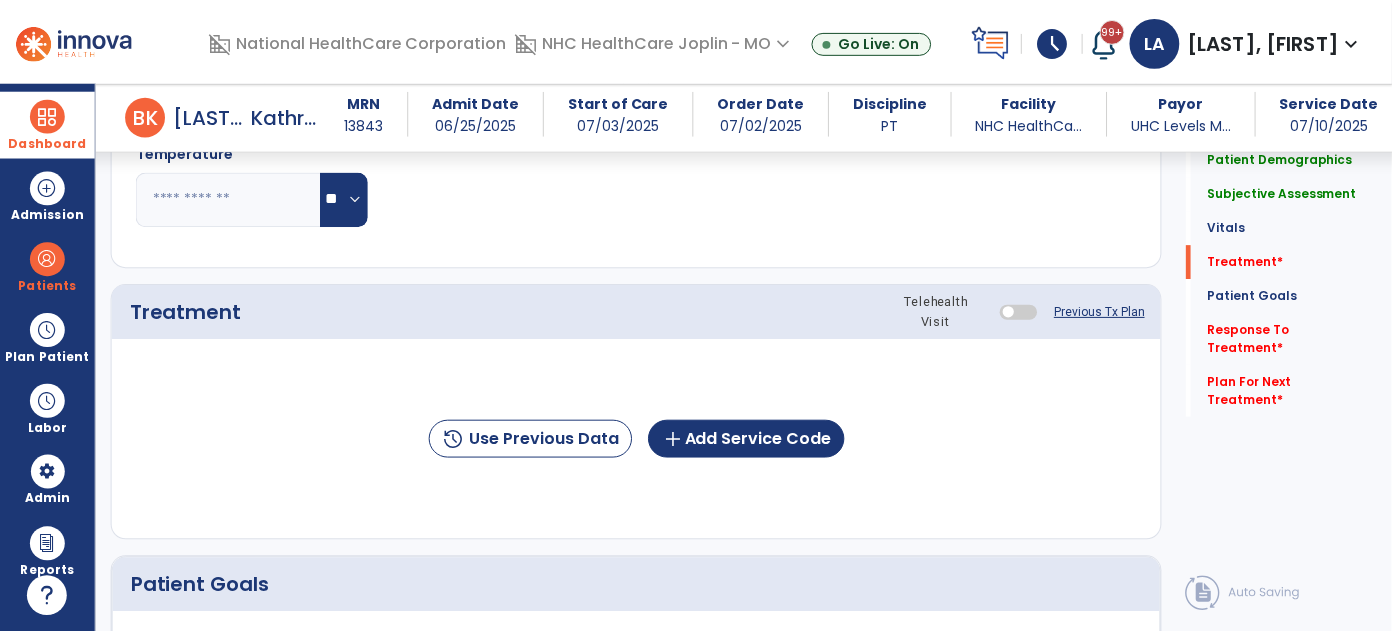 scroll, scrollTop: 1181, scrollLeft: 0, axis: vertical 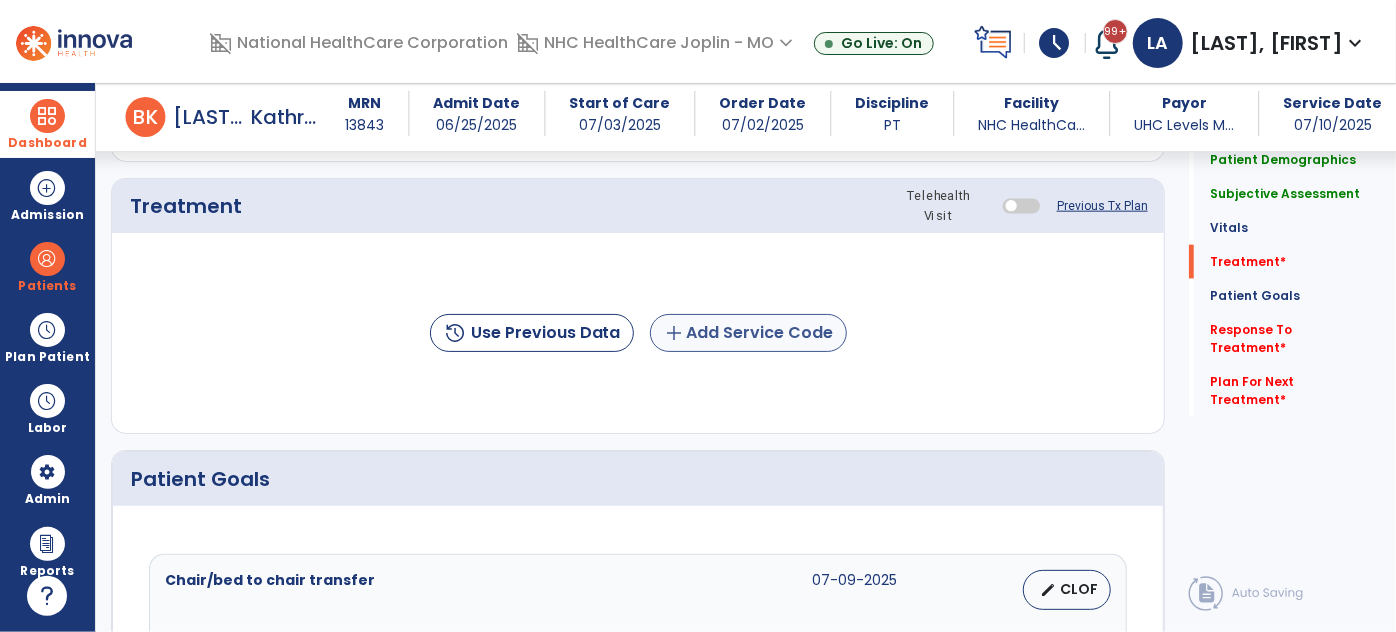 type on "**********" 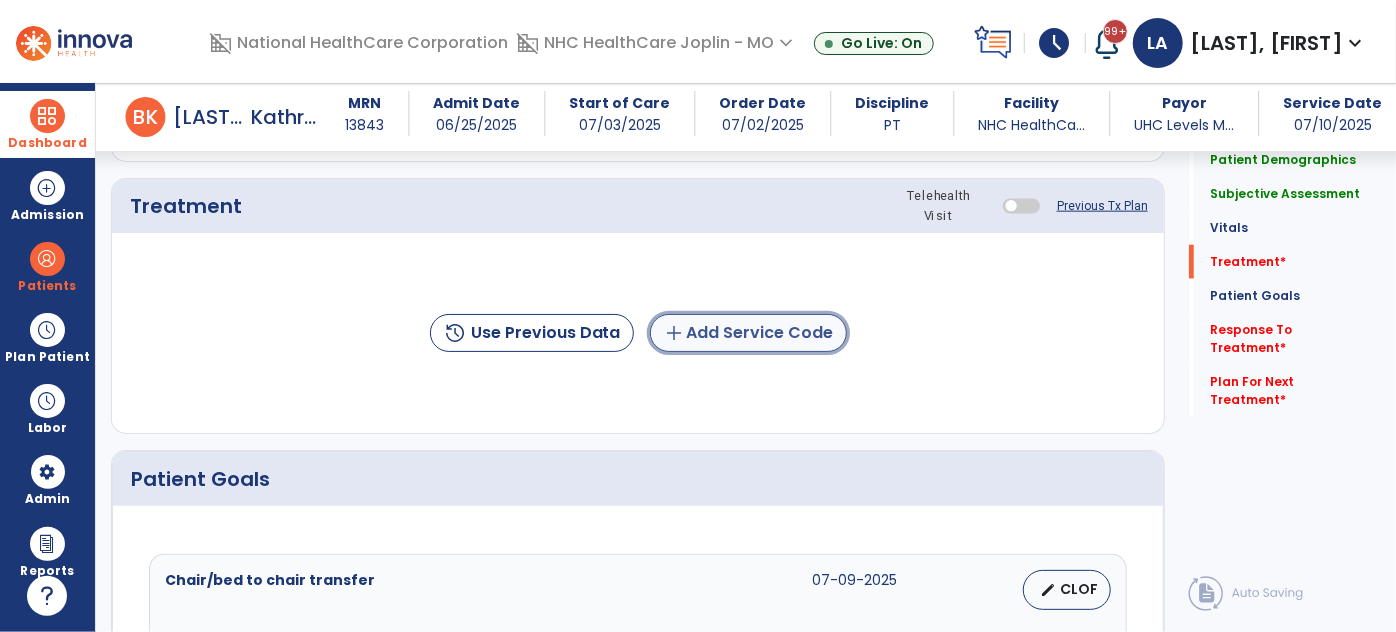 click on "add  Add Service Code" 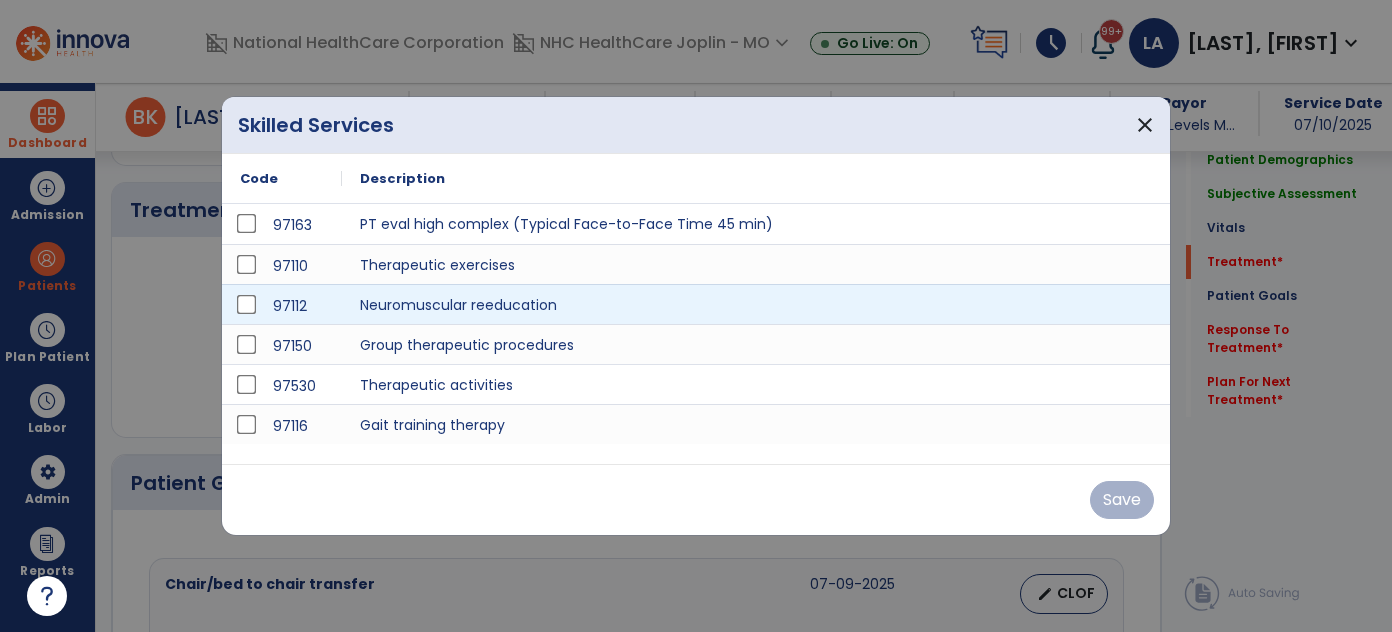 scroll, scrollTop: 1181, scrollLeft: 0, axis: vertical 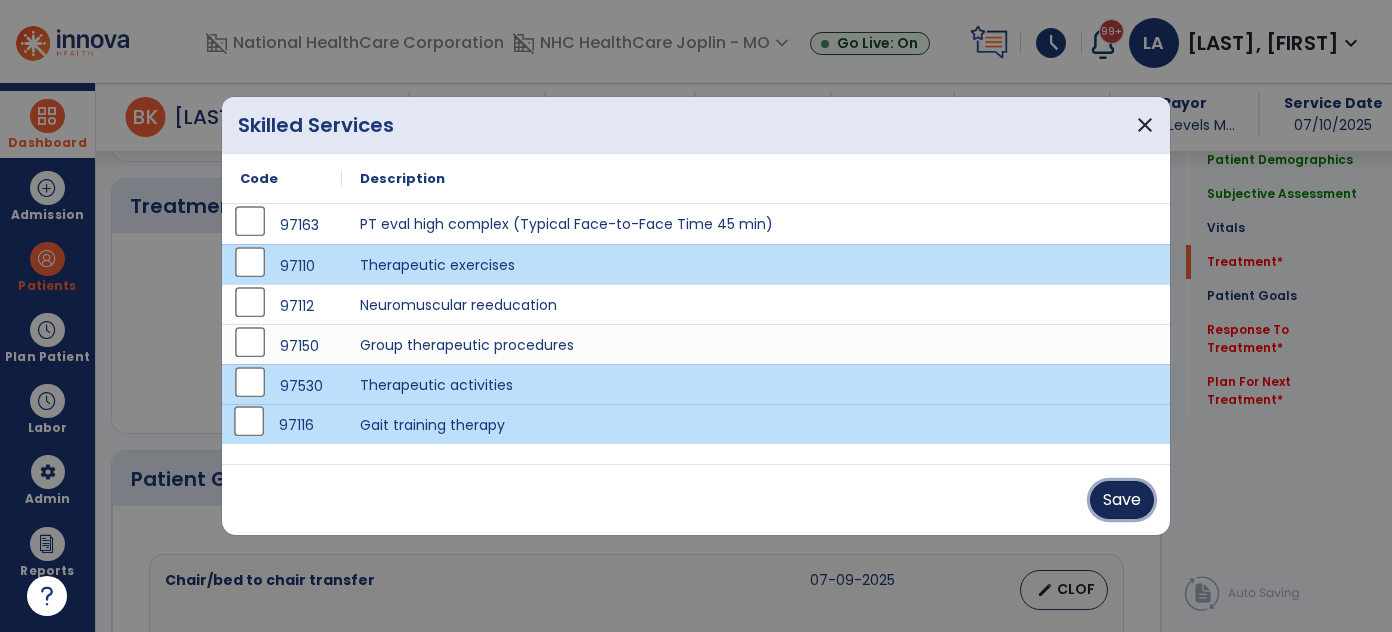 click on "Save" at bounding box center [1122, 500] 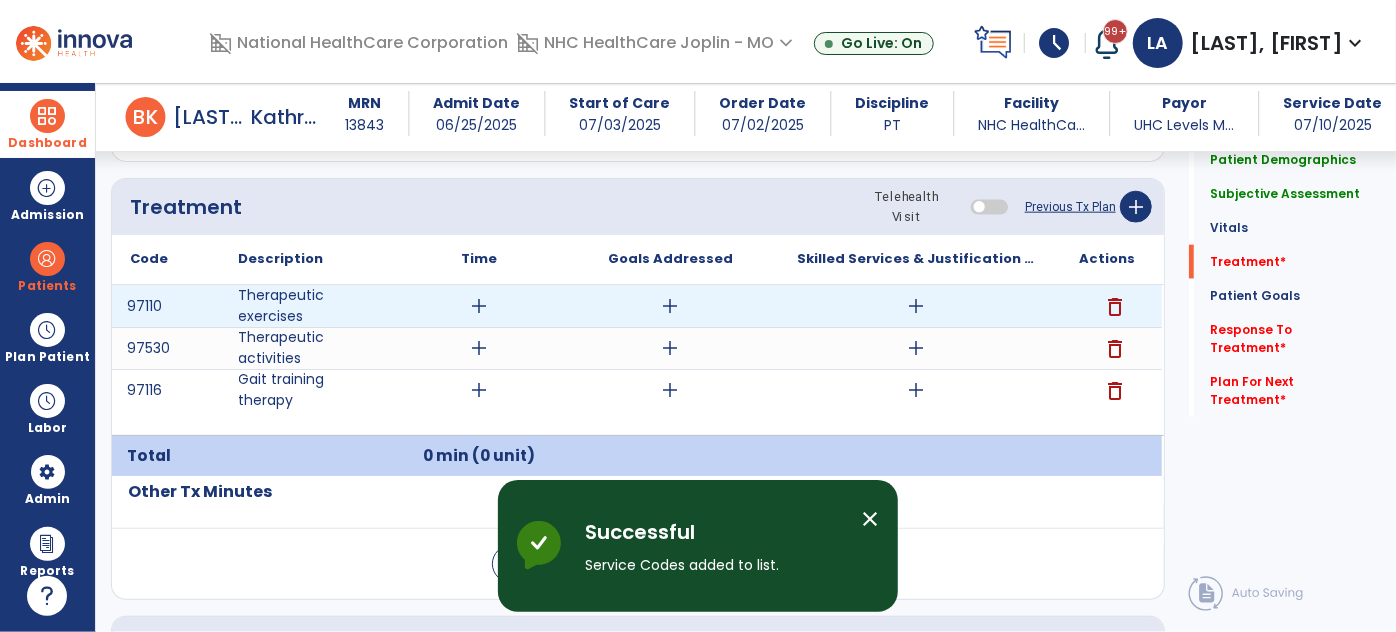 click on "add" at bounding box center [480, 306] 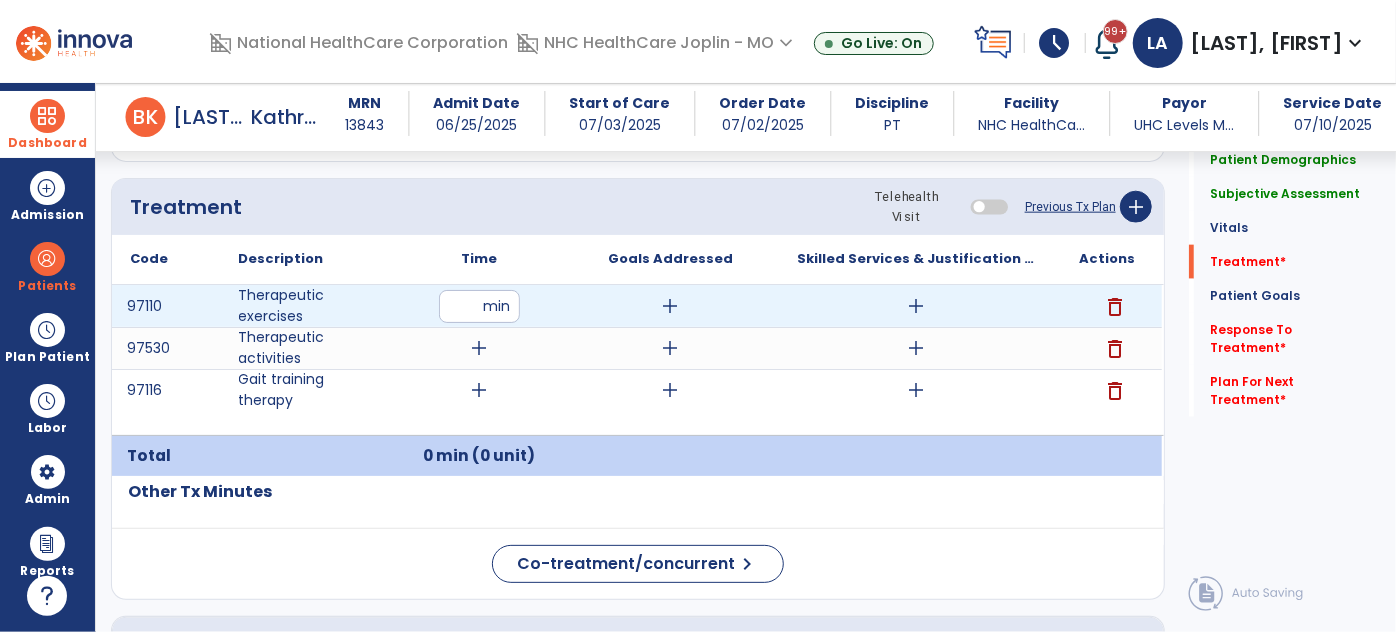 type on "**" 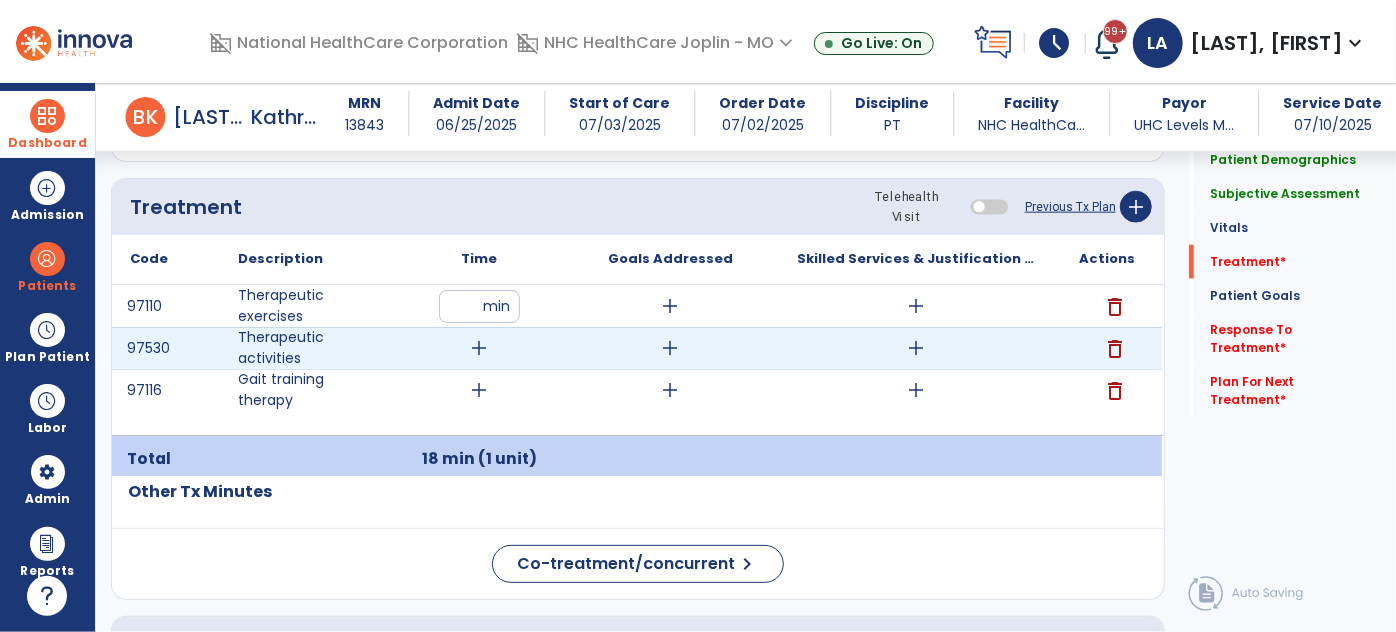 click on "add" at bounding box center (480, 348) 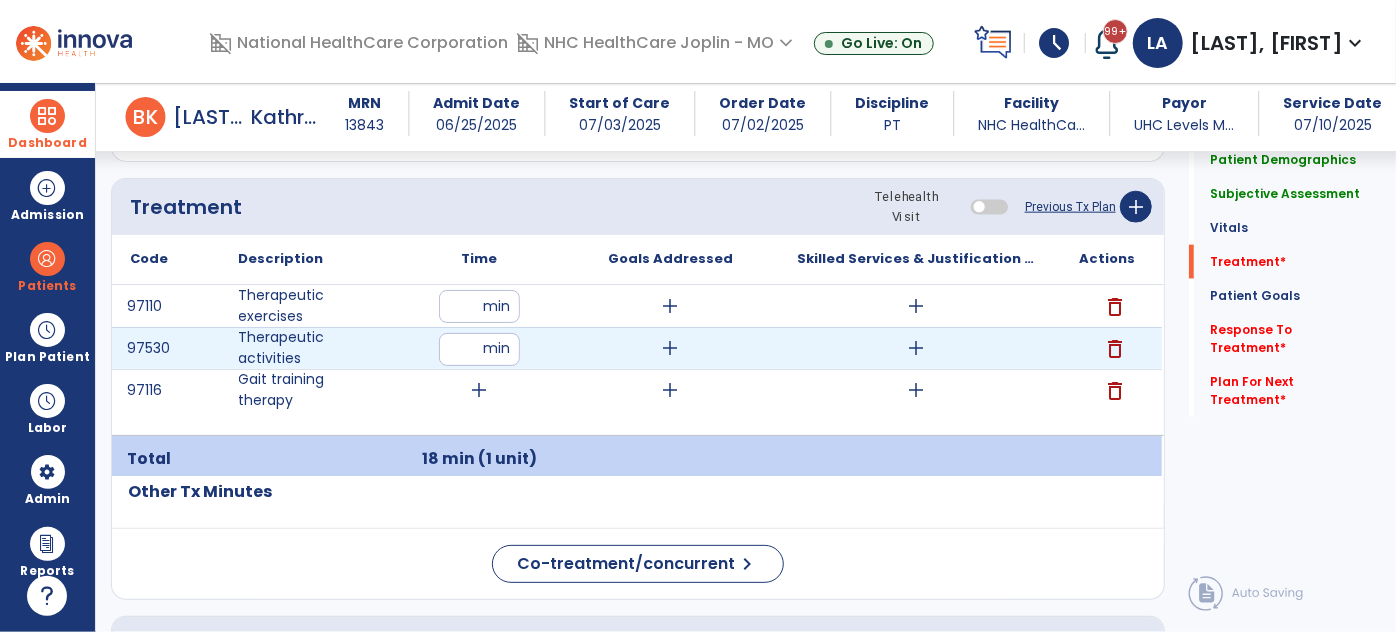type on "**" 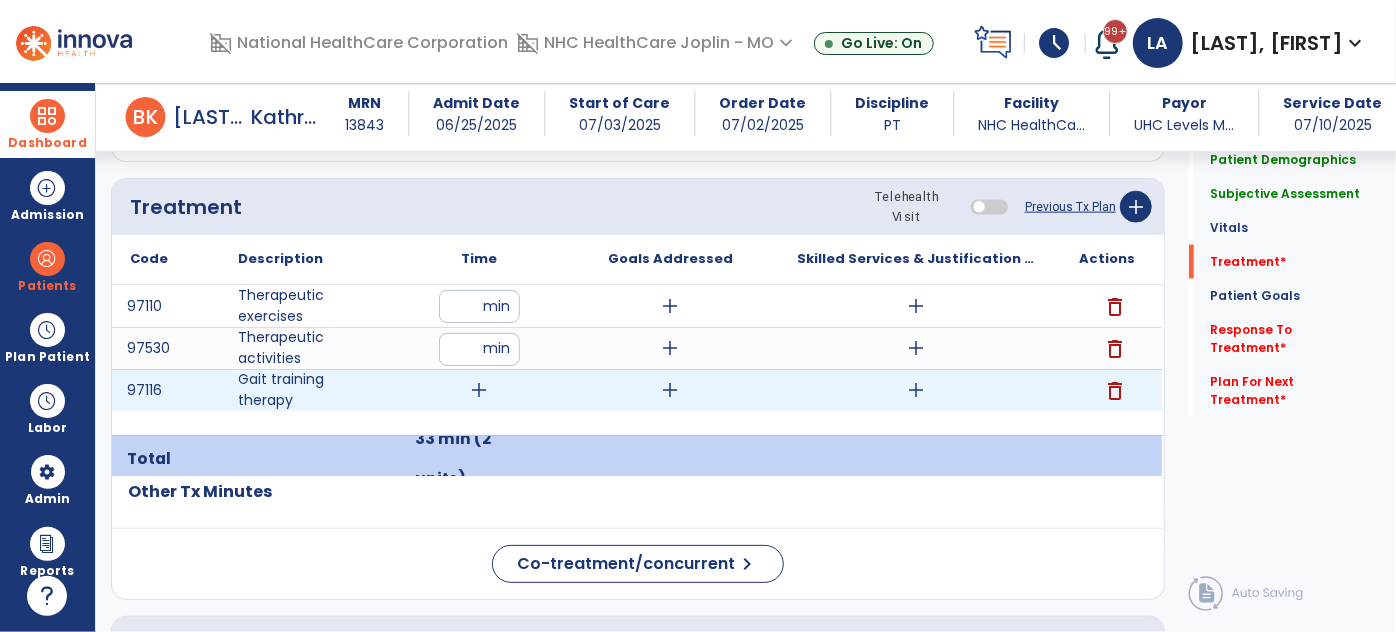 click on "add" at bounding box center [480, 390] 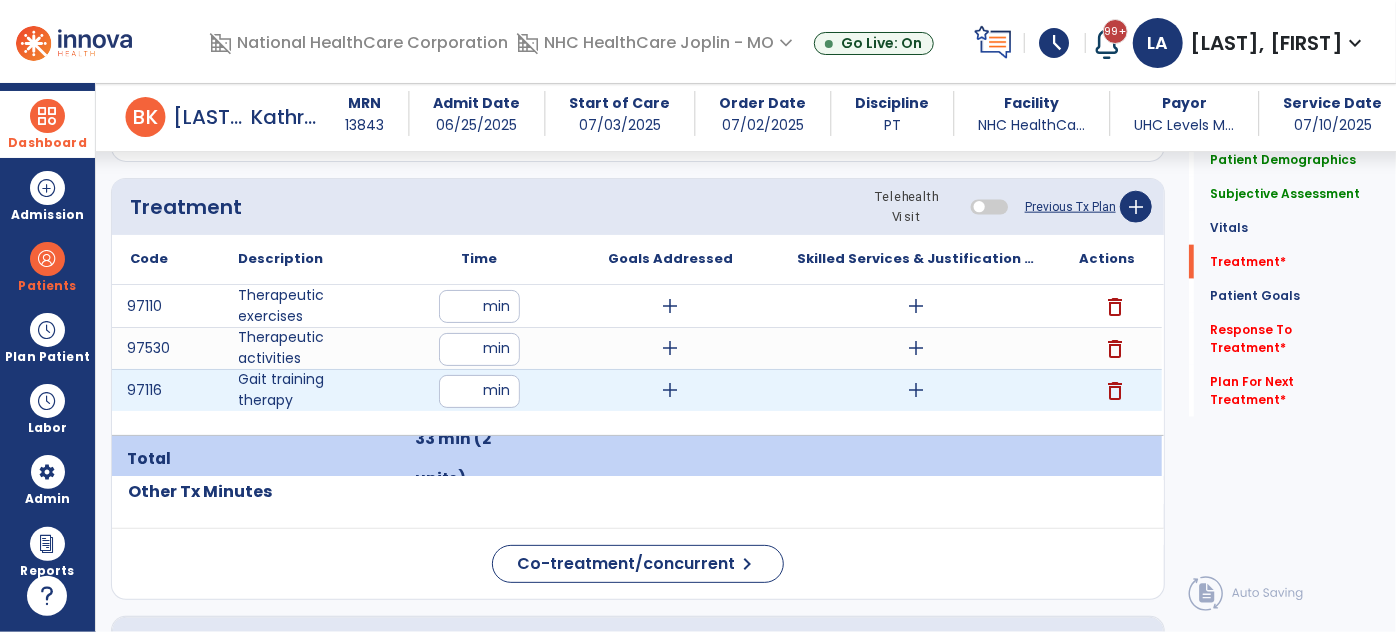 type on "**" 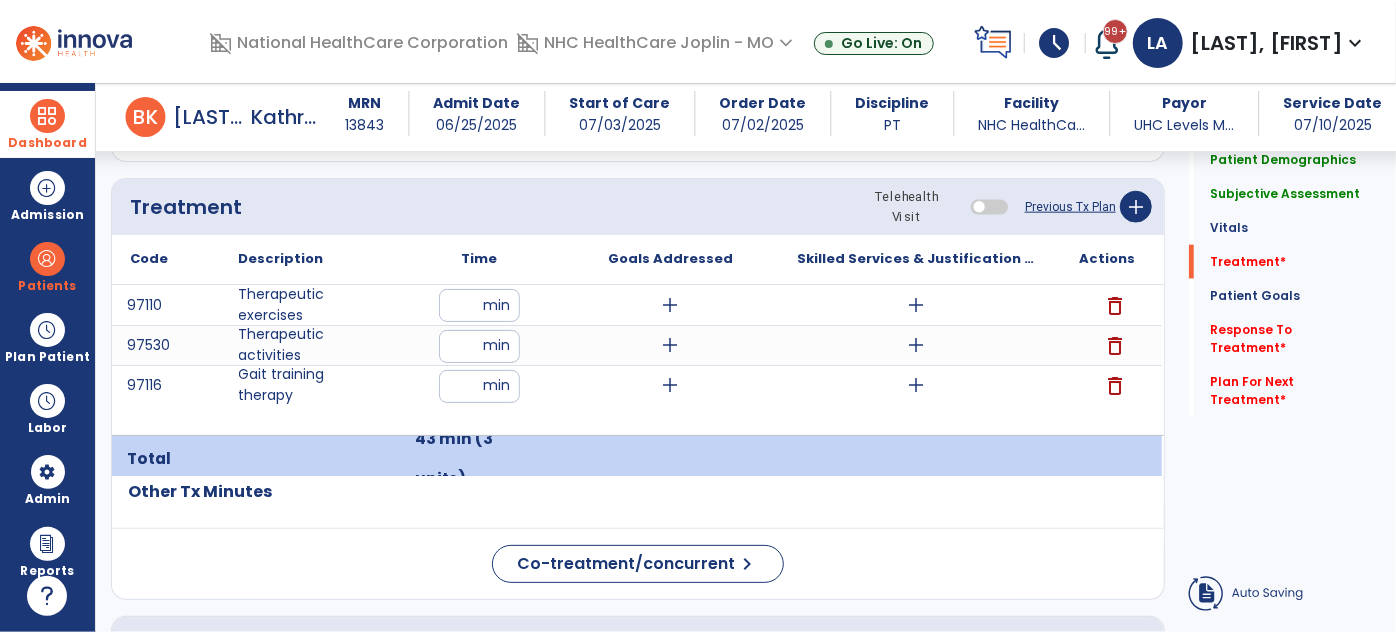 click on "Other Tx Minutes" 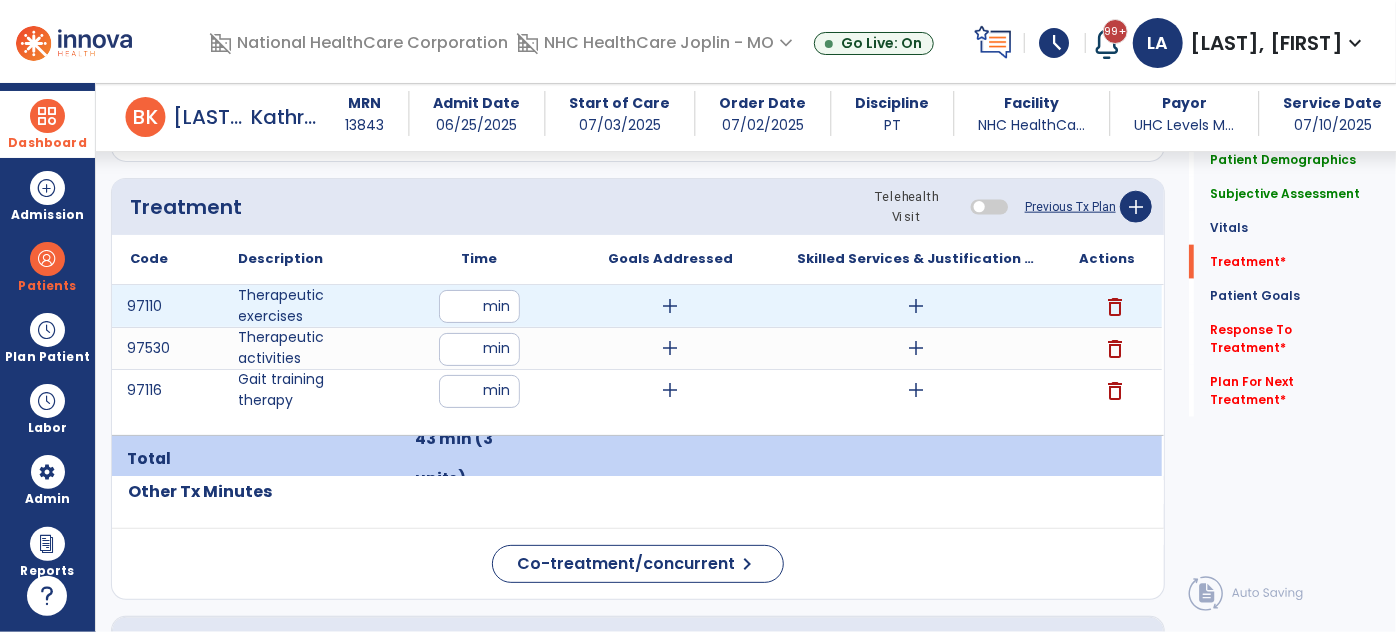 click on "add" at bounding box center [671, 306] 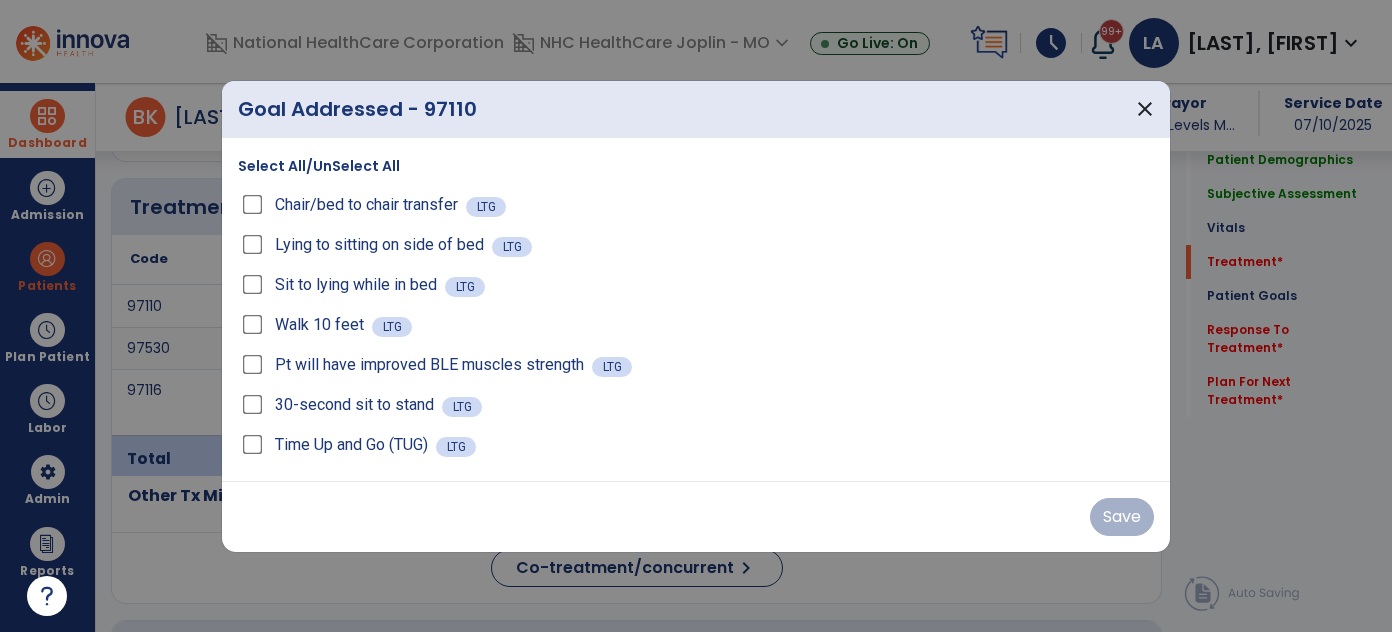 scroll, scrollTop: 1181, scrollLeft: 0, axis: vertical 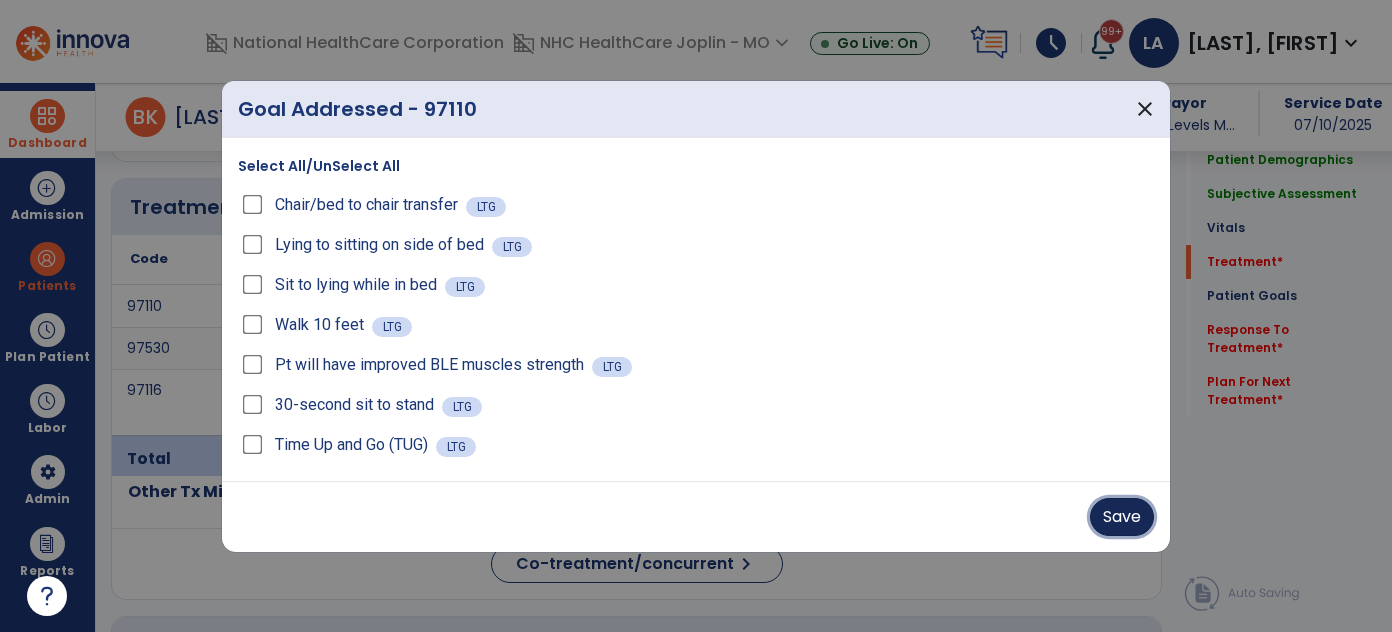click on "Save" at bounding box center [1122, 517] 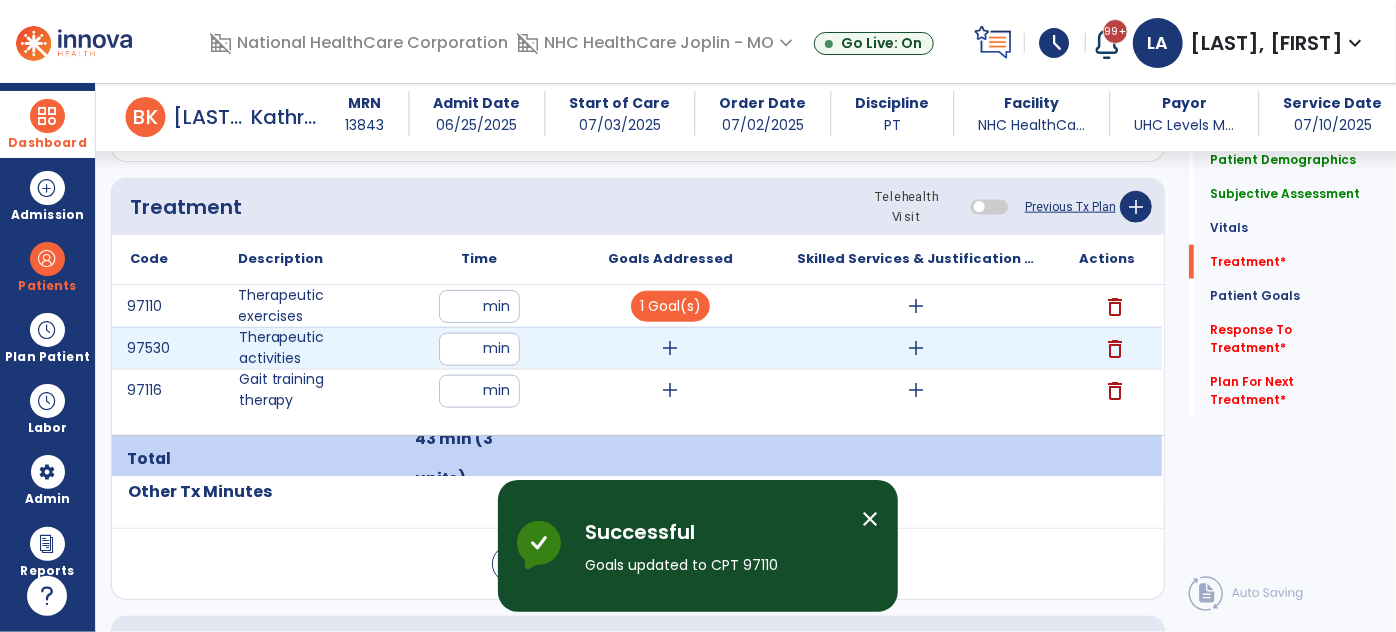 click on "add" at bounding box center [671, 348] 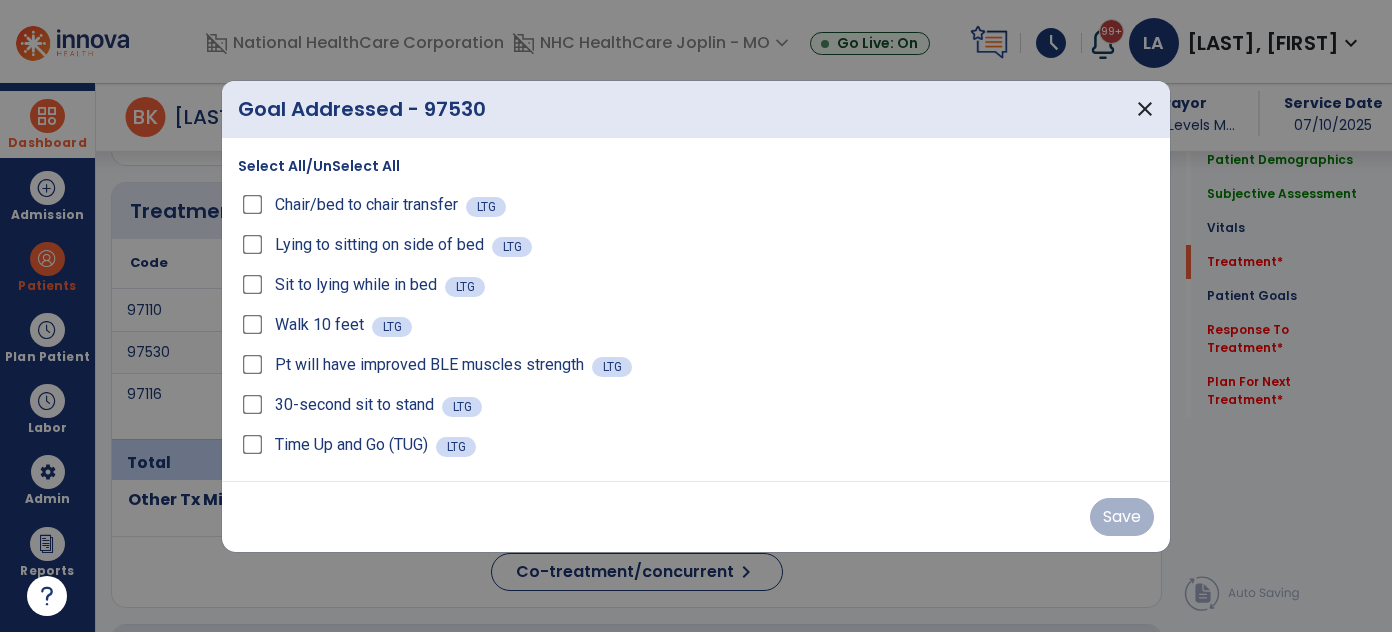 scroll, scrollTop: 1181, scrollLeft: 0, axis: vertical 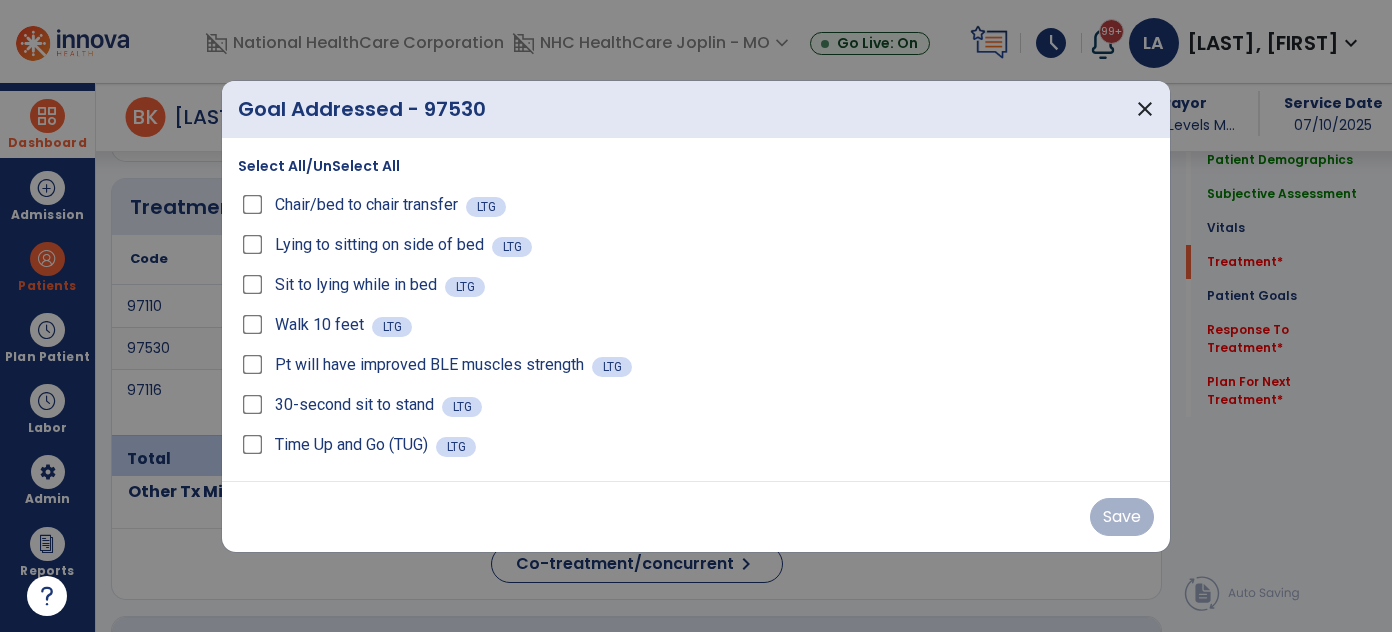 click on "Save" at bounding box center (696, 517) 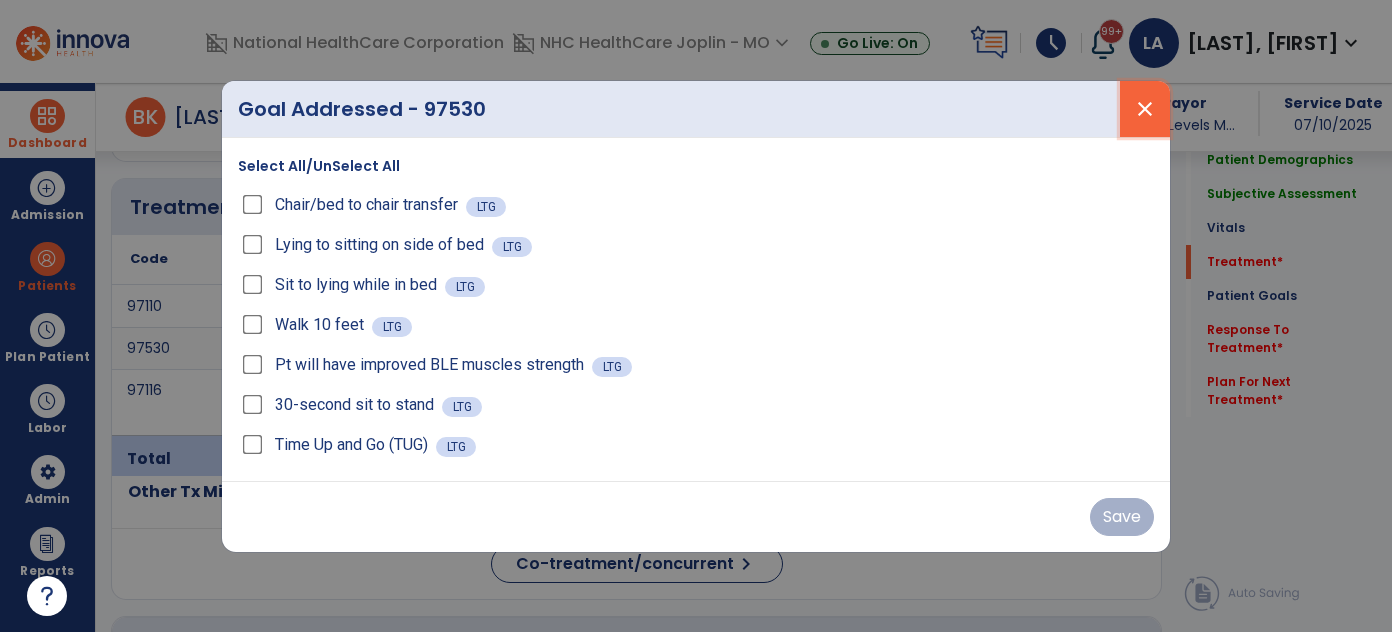 click on "close" at bounding box center [1145, 109] 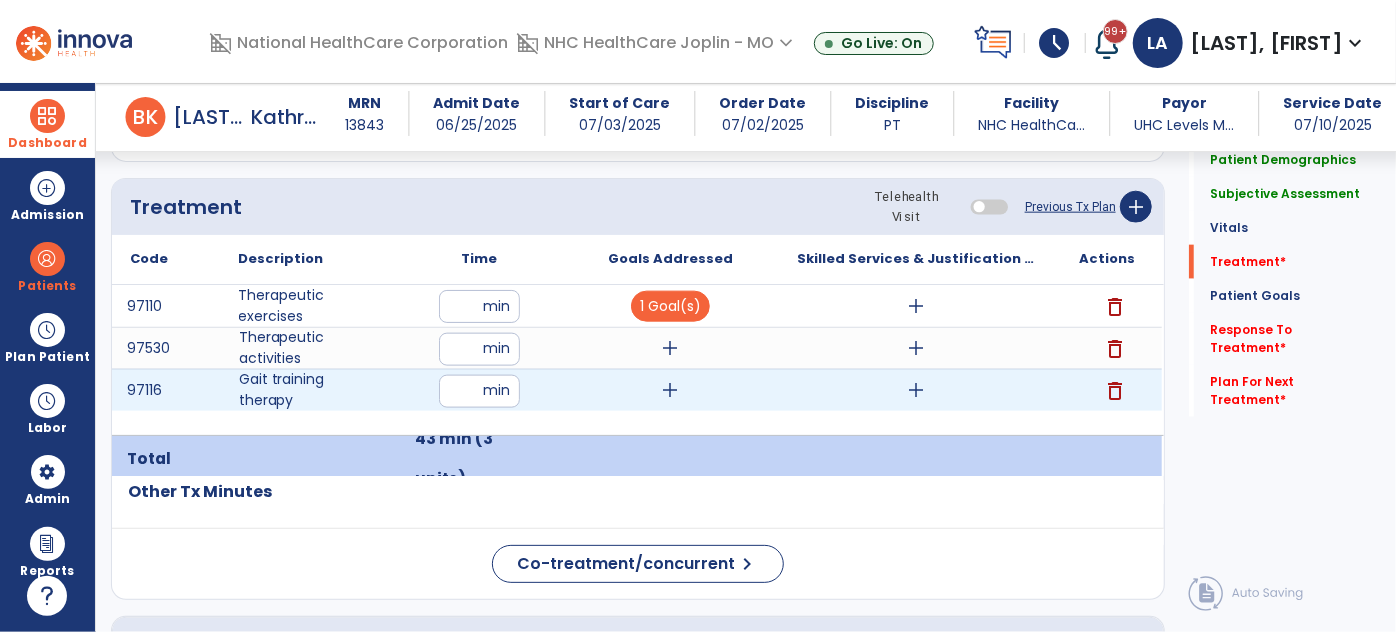 click on "add" at bounding box center [671, 390] 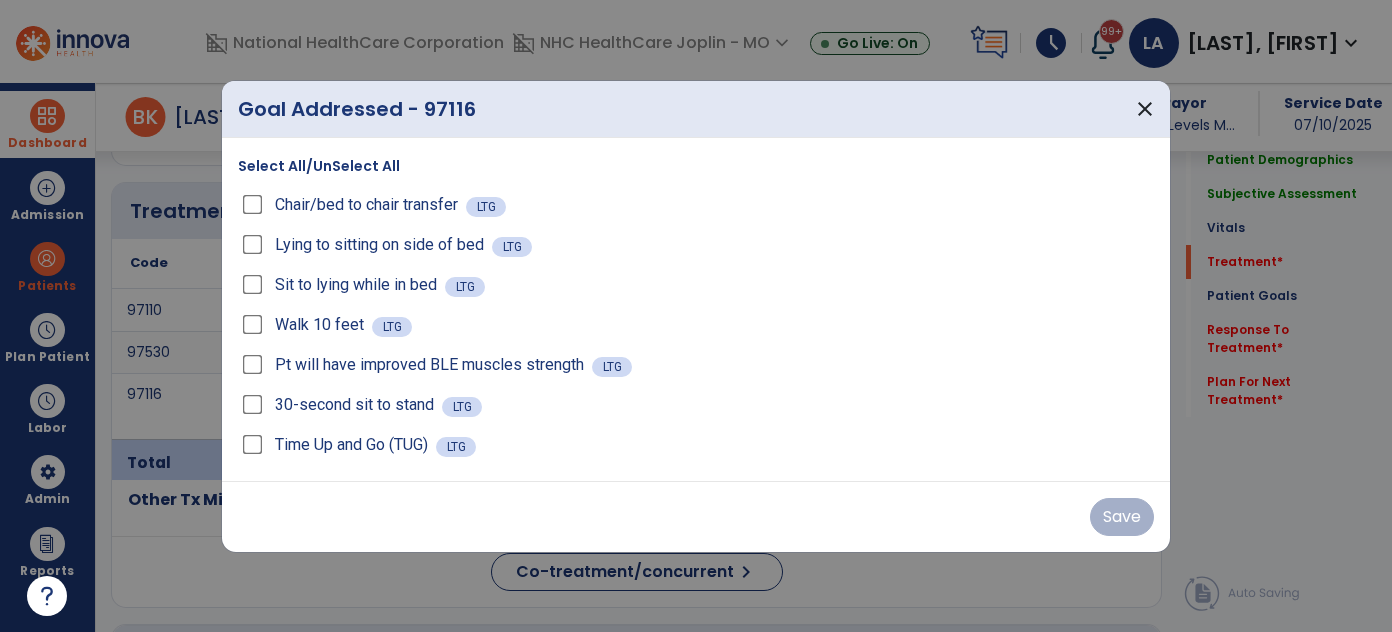 scroll, scrollTop: 1181, scrollLeft: 0, axis: vertical 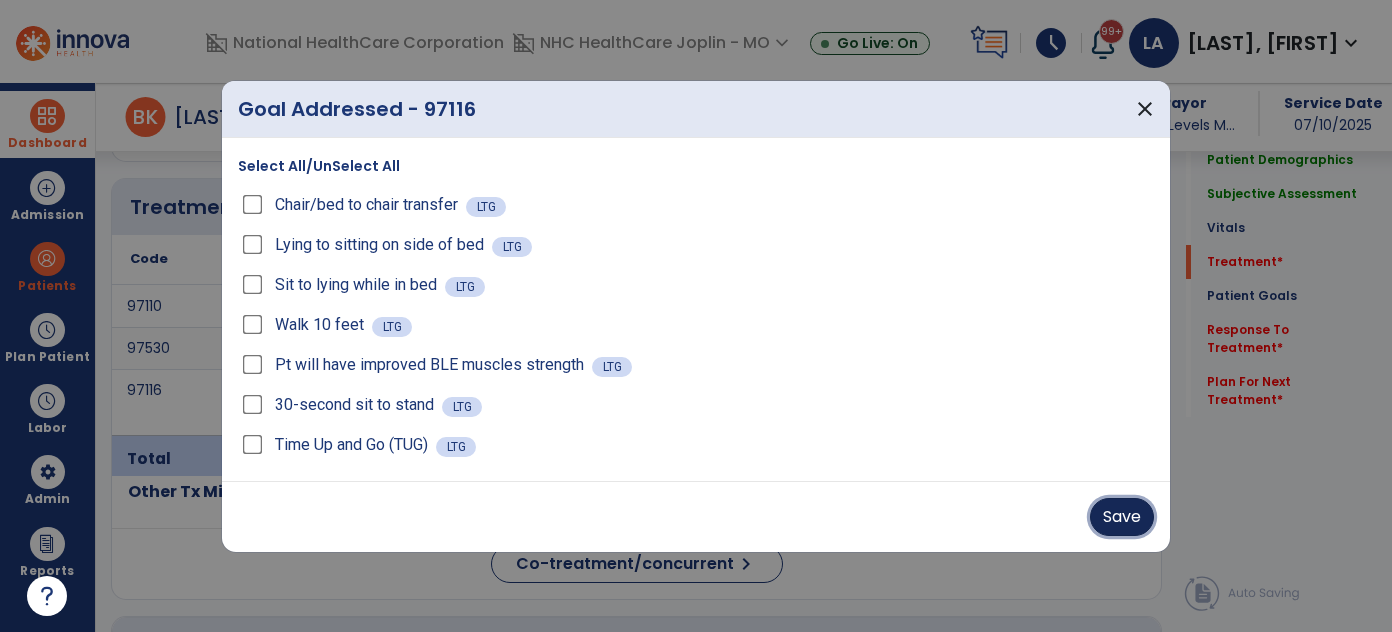 click on "Save" at bounding box center (1122, 517) 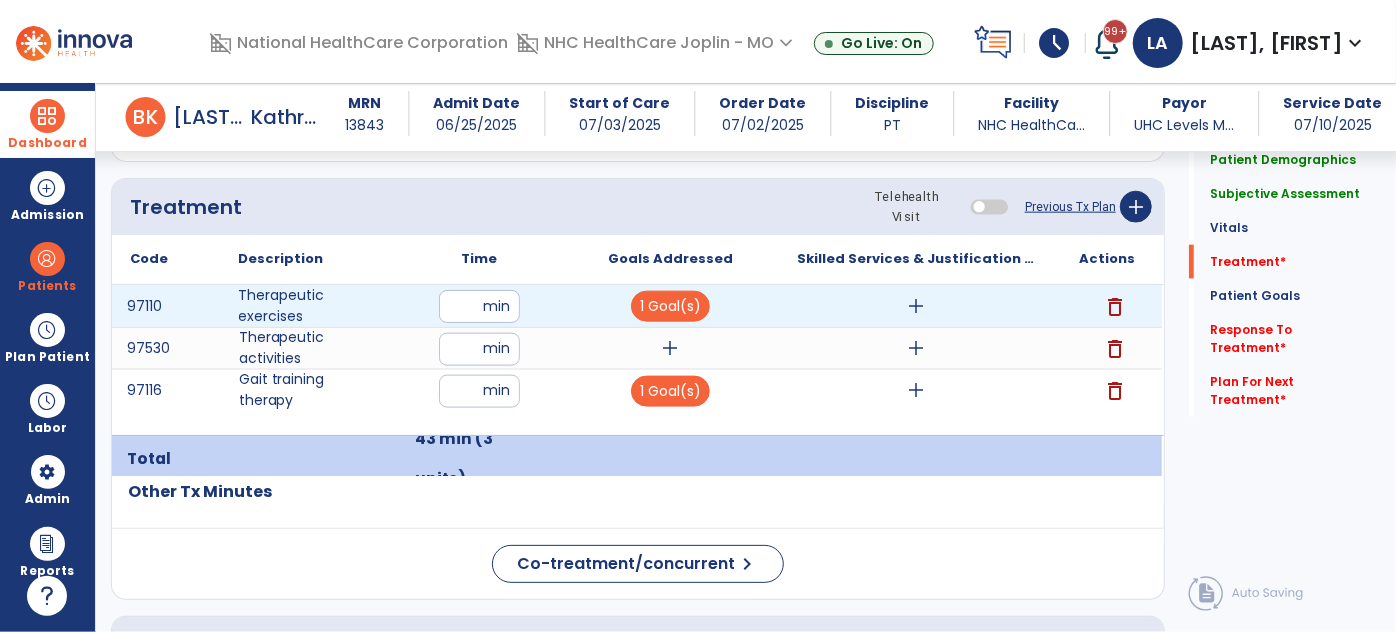 click on "add" at bounding box center [916, 306] 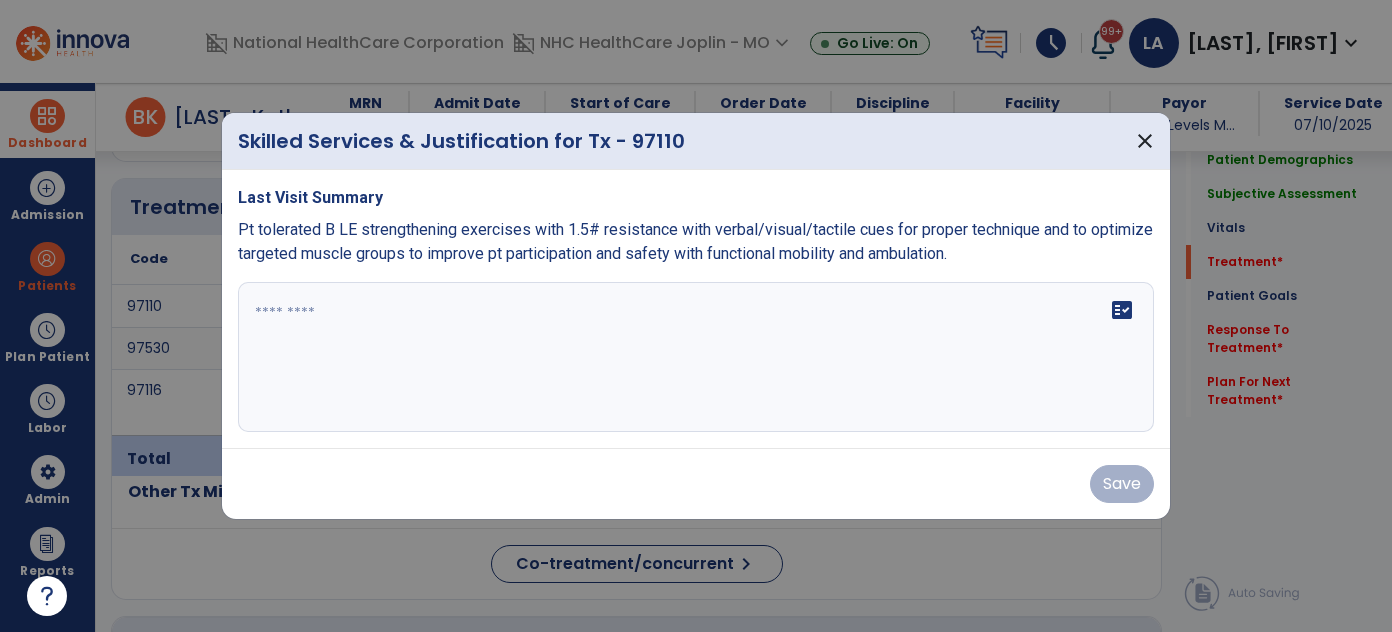 scroll, scrollTop: 1181, scrollLeft: 0, axis: vertical 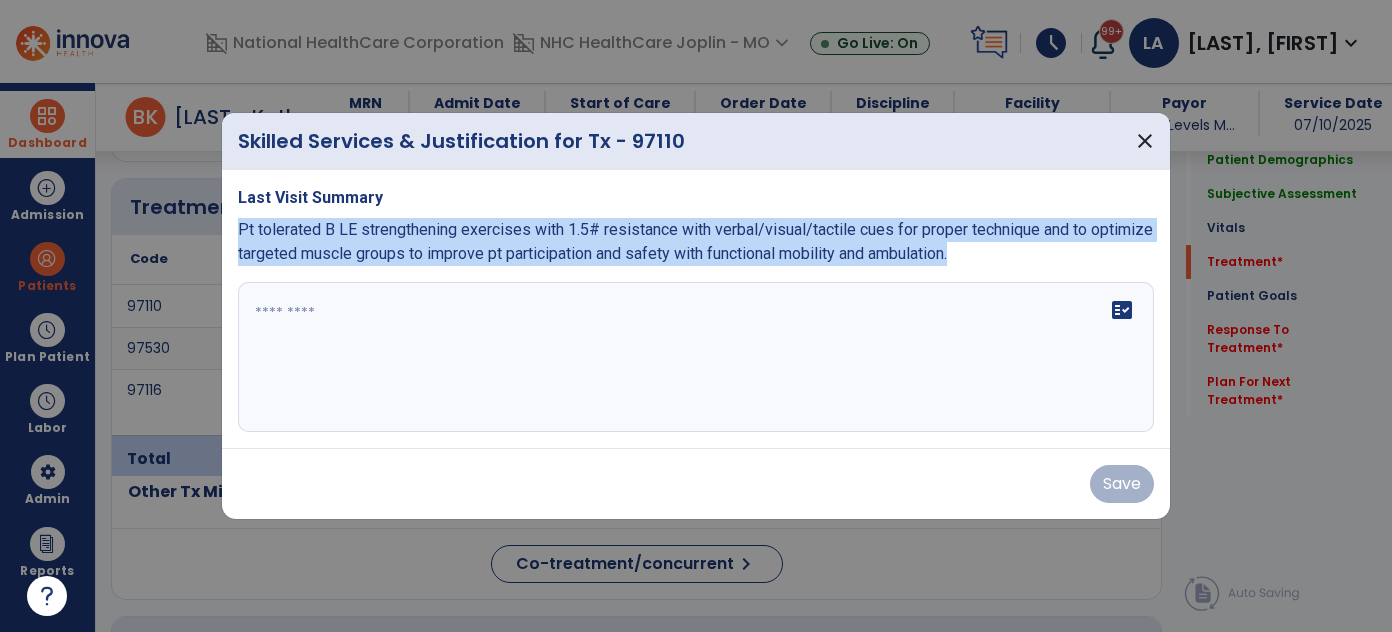 drag, startPoint x: 300, startPoint y: 244, endPoint x: 728, endPoint y: 299, distance: 431.5194 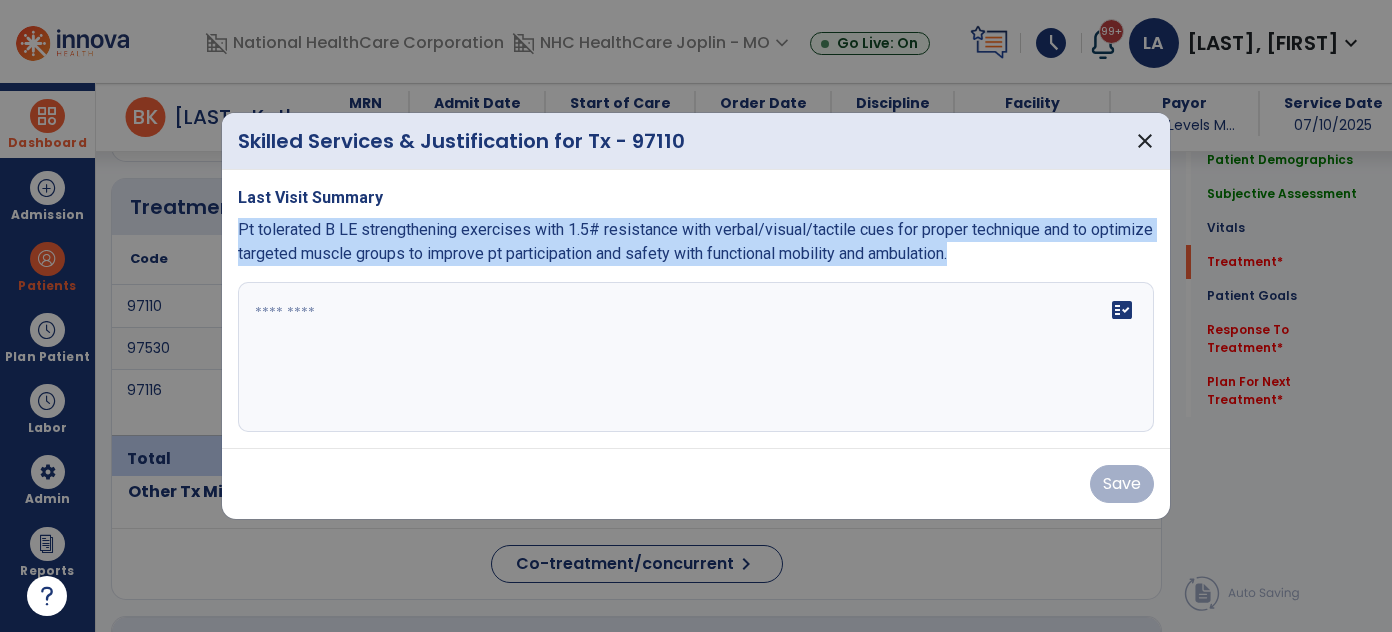 copy on "Pt tolerated B LE strengthening exercises with 1.5# resistance with verbal/visual/tactile cues for proper technique and to optimize targeted muscle groups to improve pt participation and safety with functional mobility and ambulation." 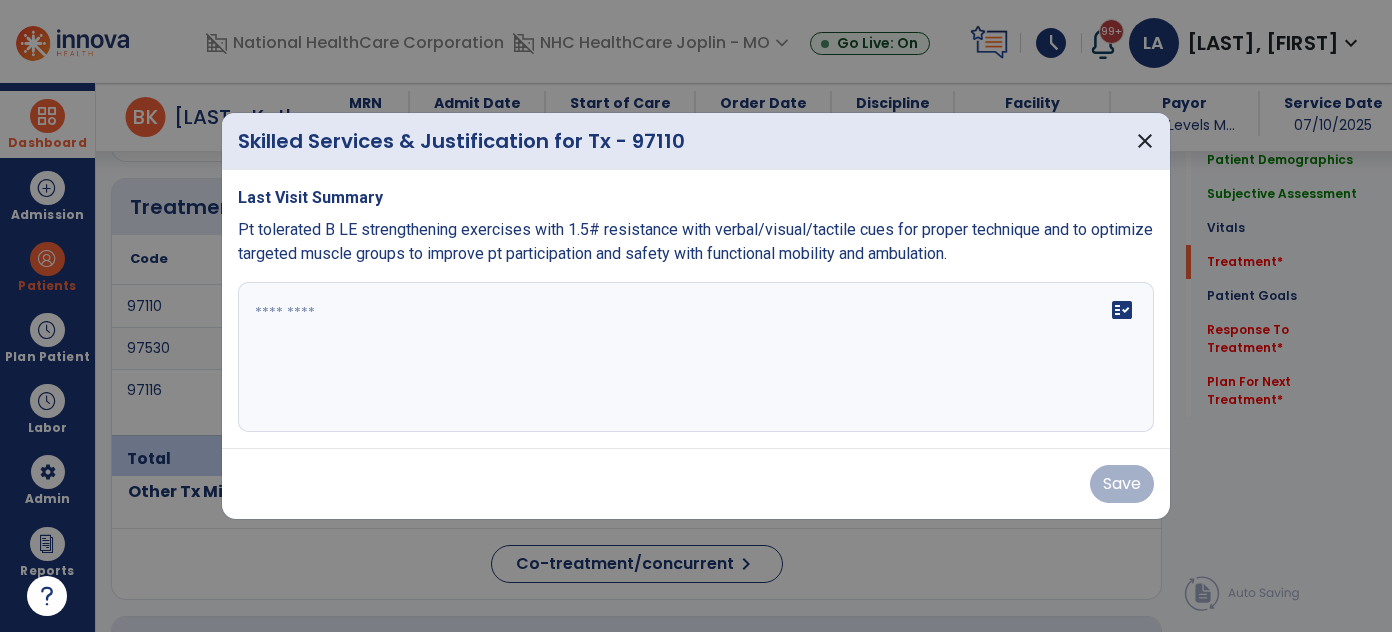 click at bounding box center [696, 357] 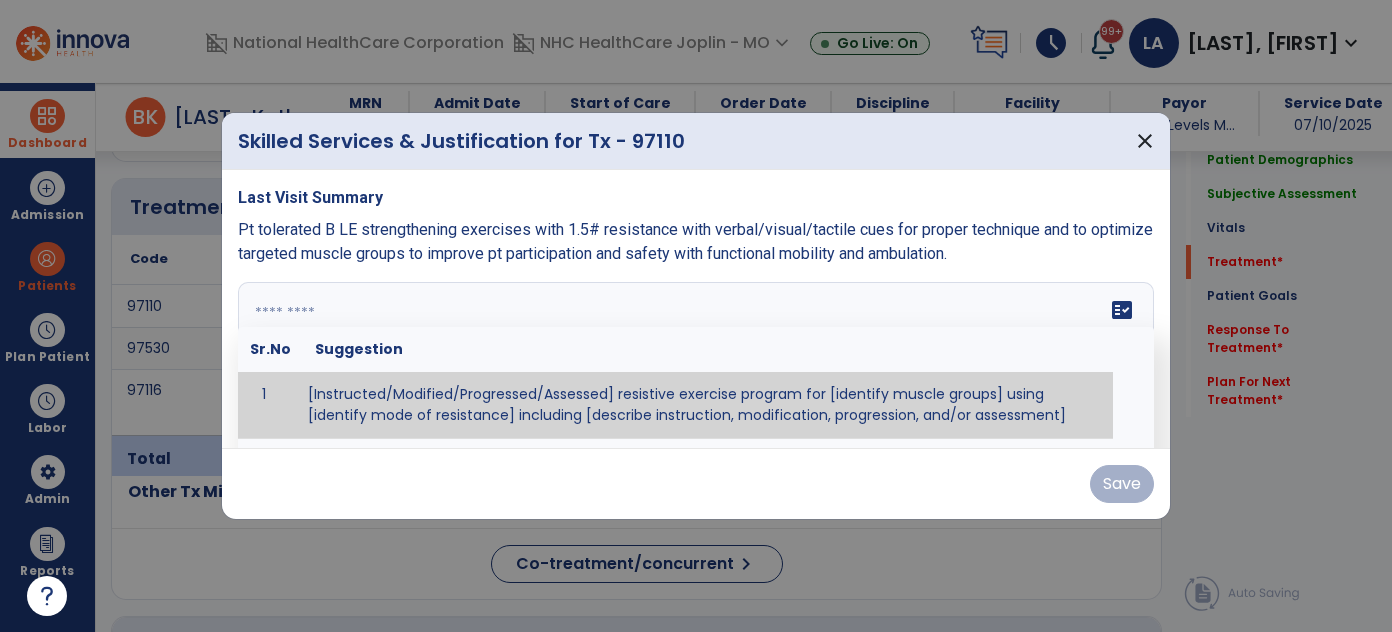 paste on "**********" 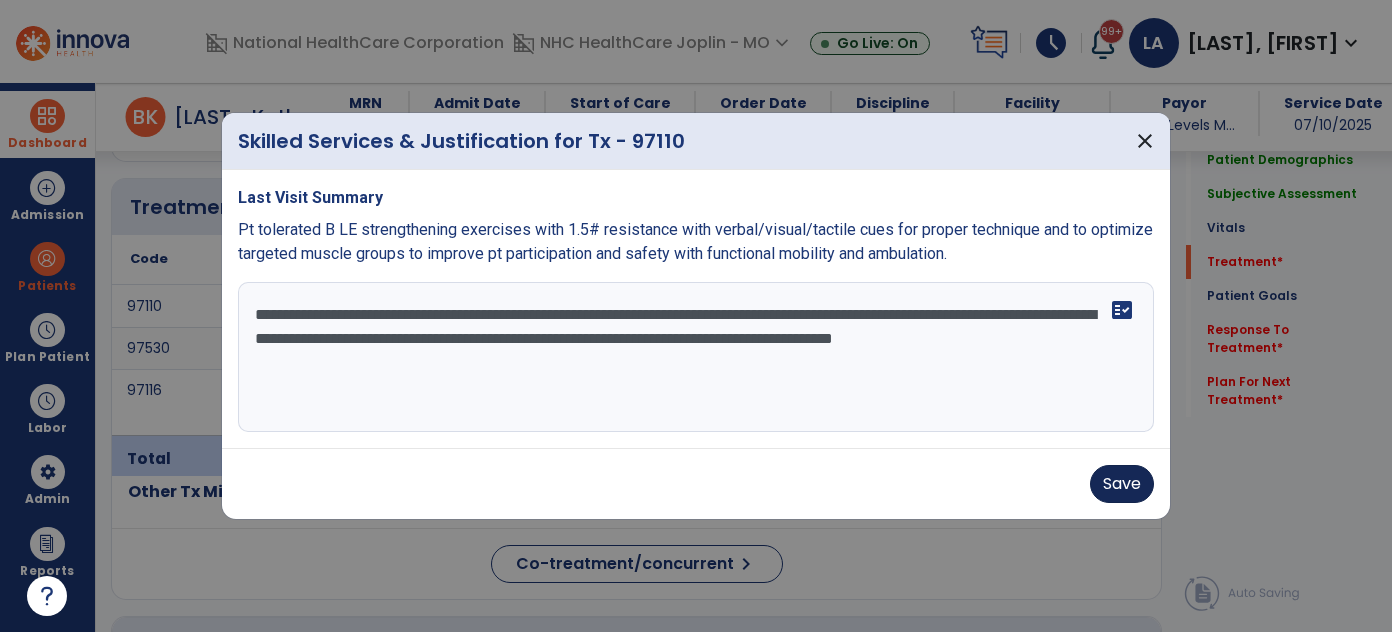 type on "**********" 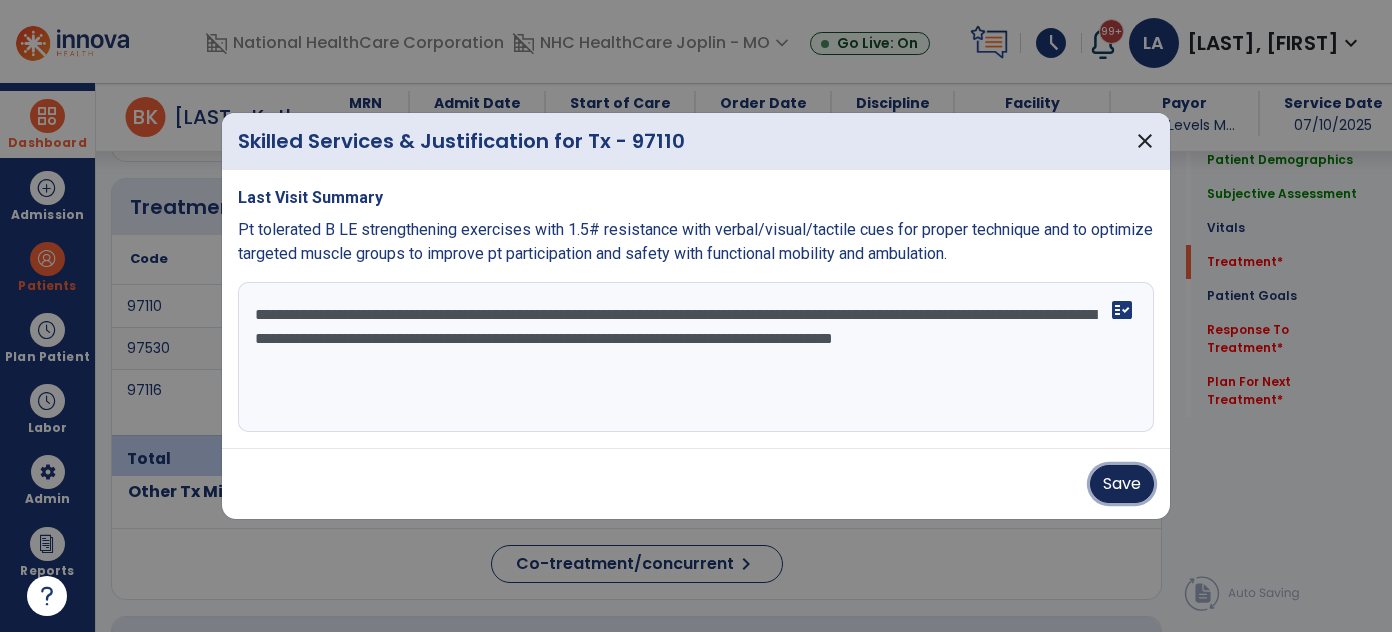click on "Save" at bounding box center (1122, 484) 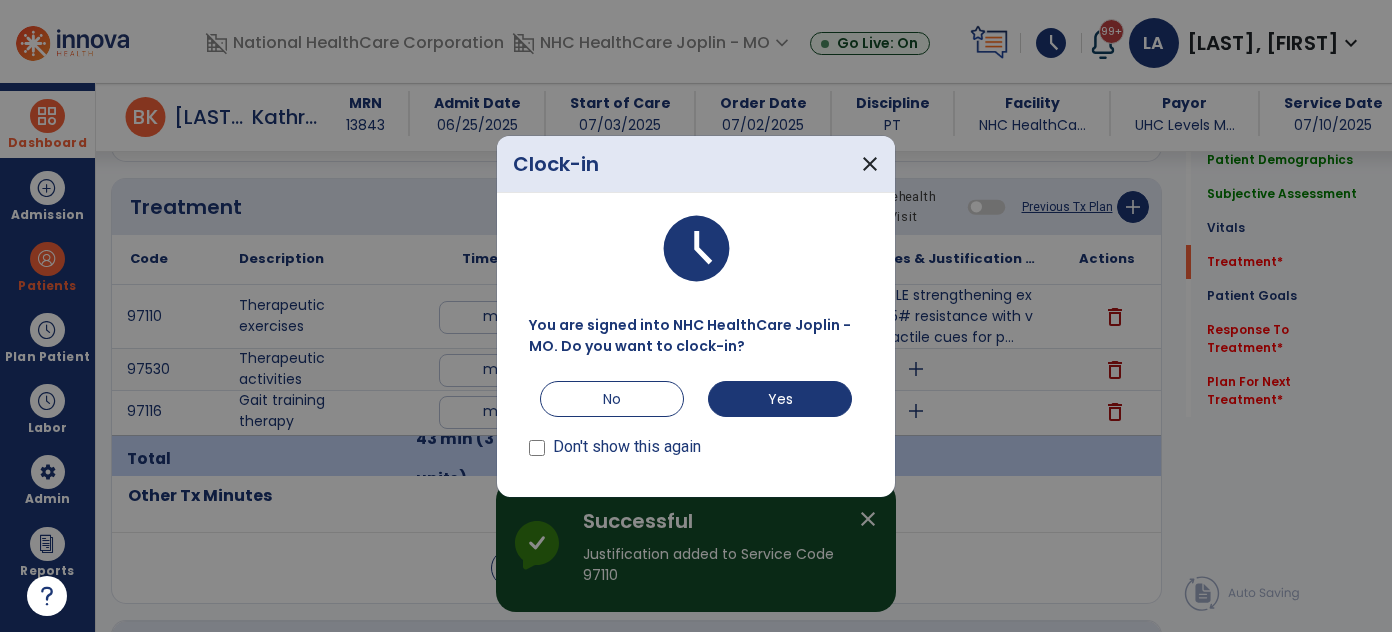 scroll, scrollTop: 1181, scrollLeft: 0, axis: vertical 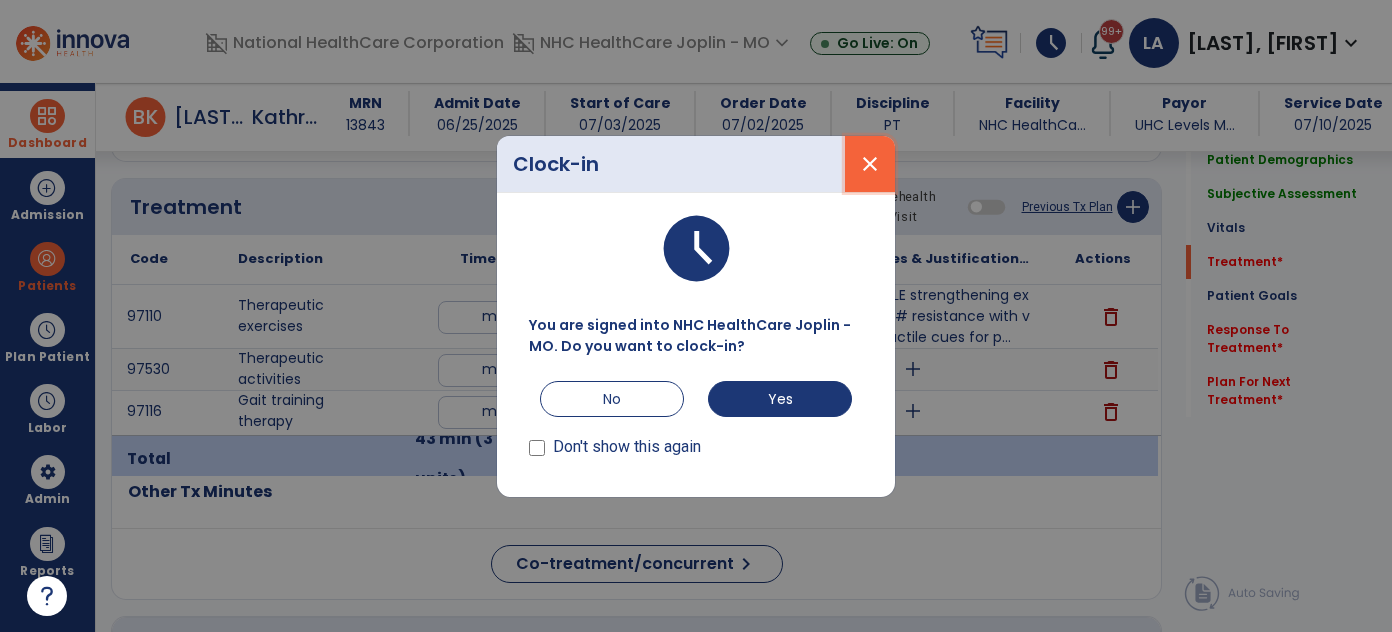 click on "close" at bounding box center [870, 164] 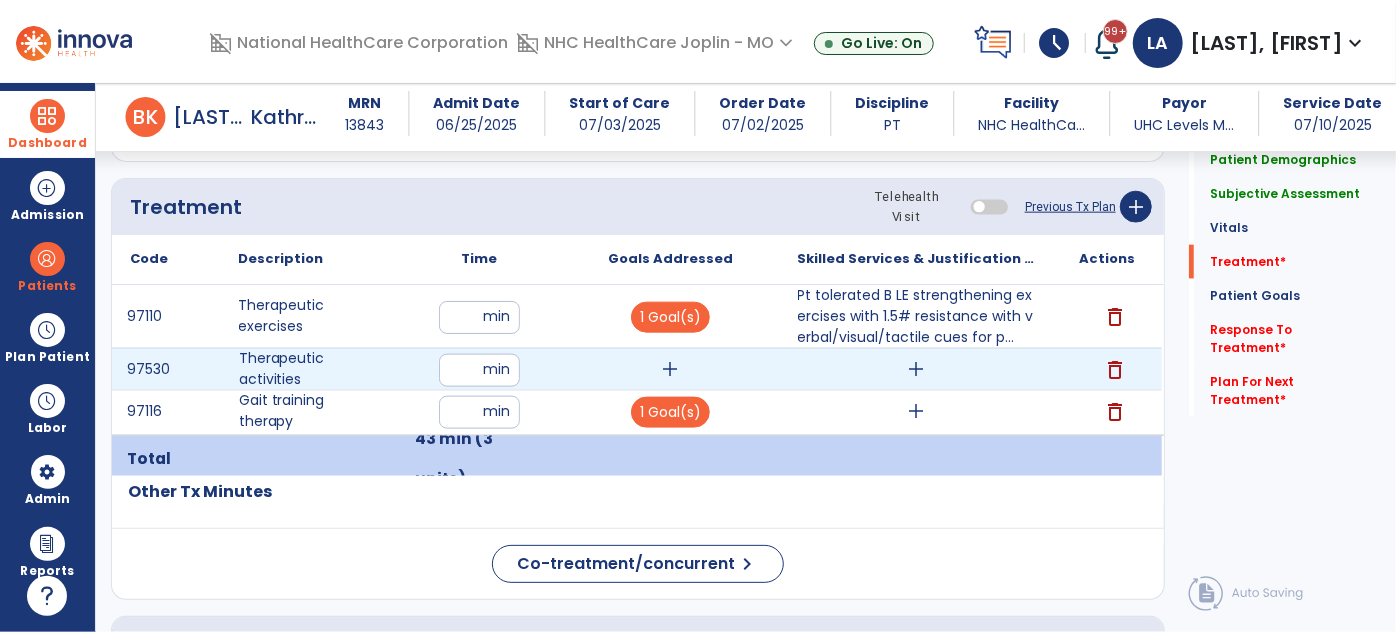 click on "add" at bounding box center (916, 369) 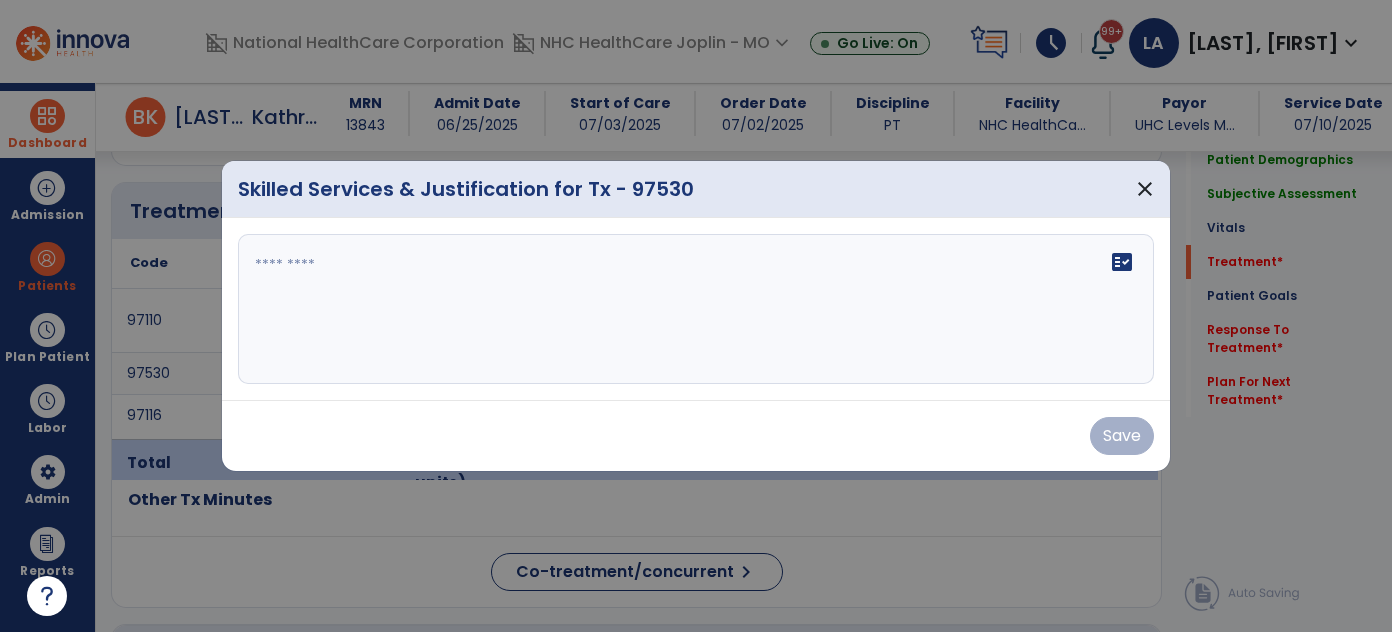 scroll, scrollTop: 1181, scrollLeft: 0, axis: vertical 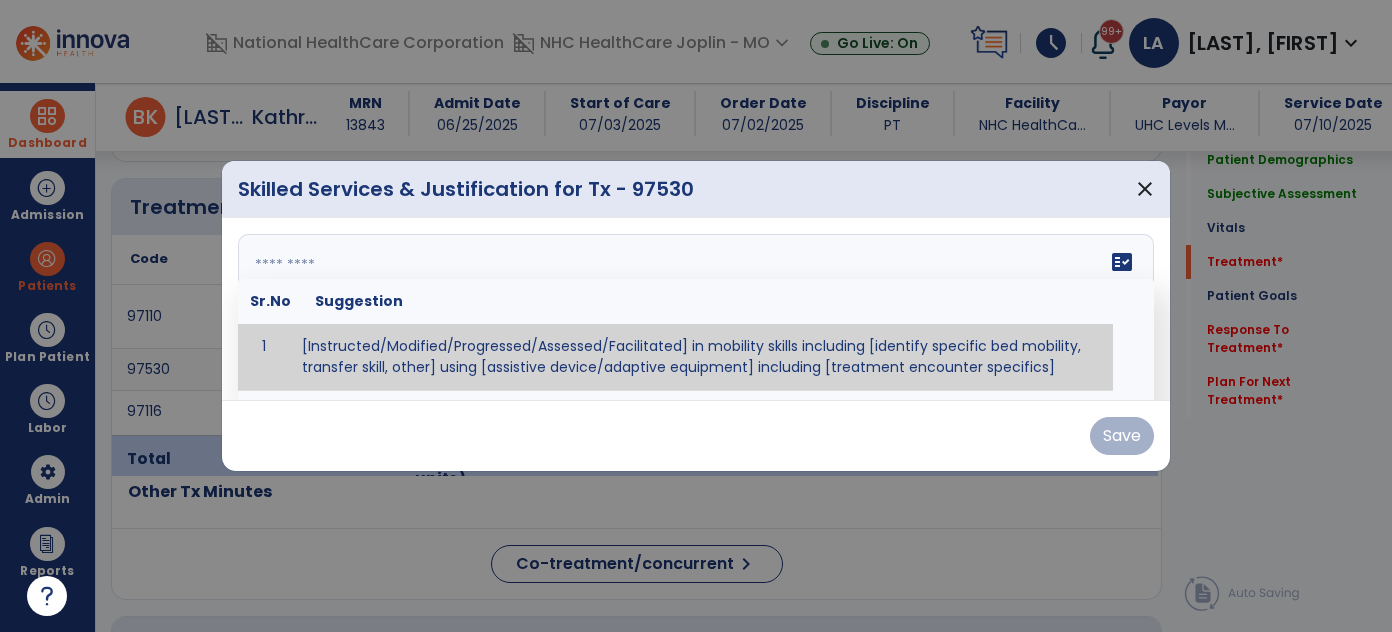 click at bounding box center (694, 309) 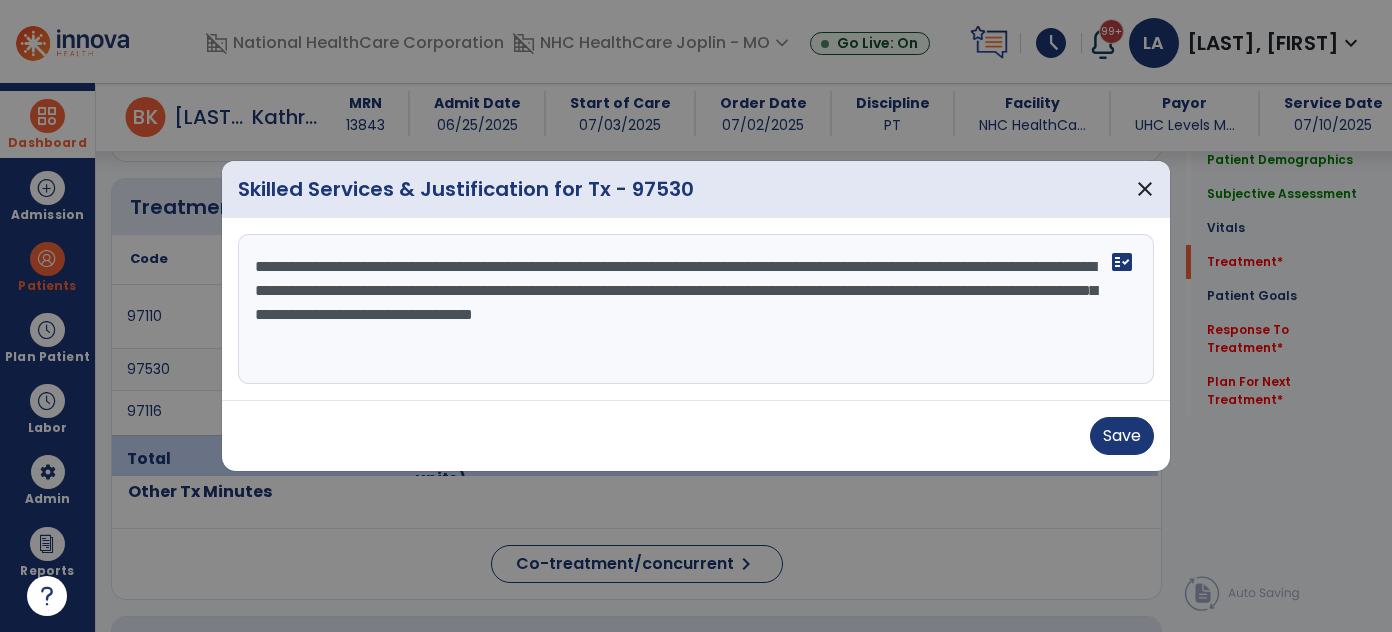 click on "**********" at bounding box center (696, 309) 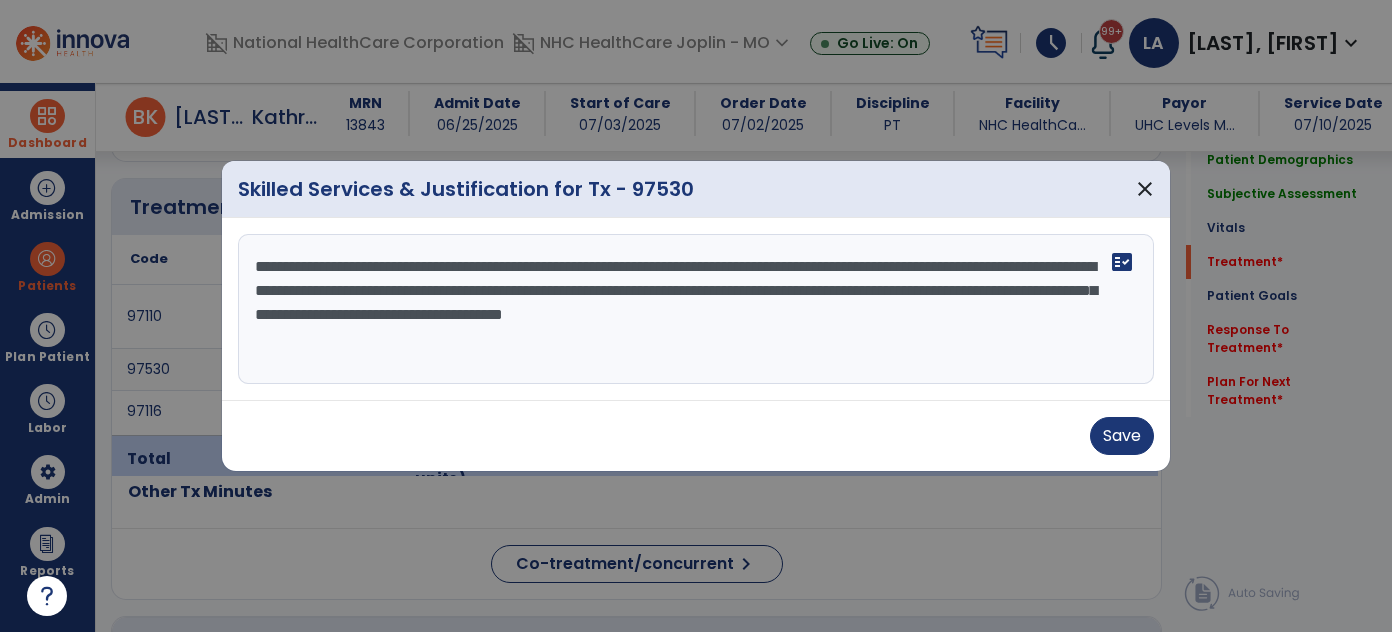 click on "**********" at bounding box center (696, 309) 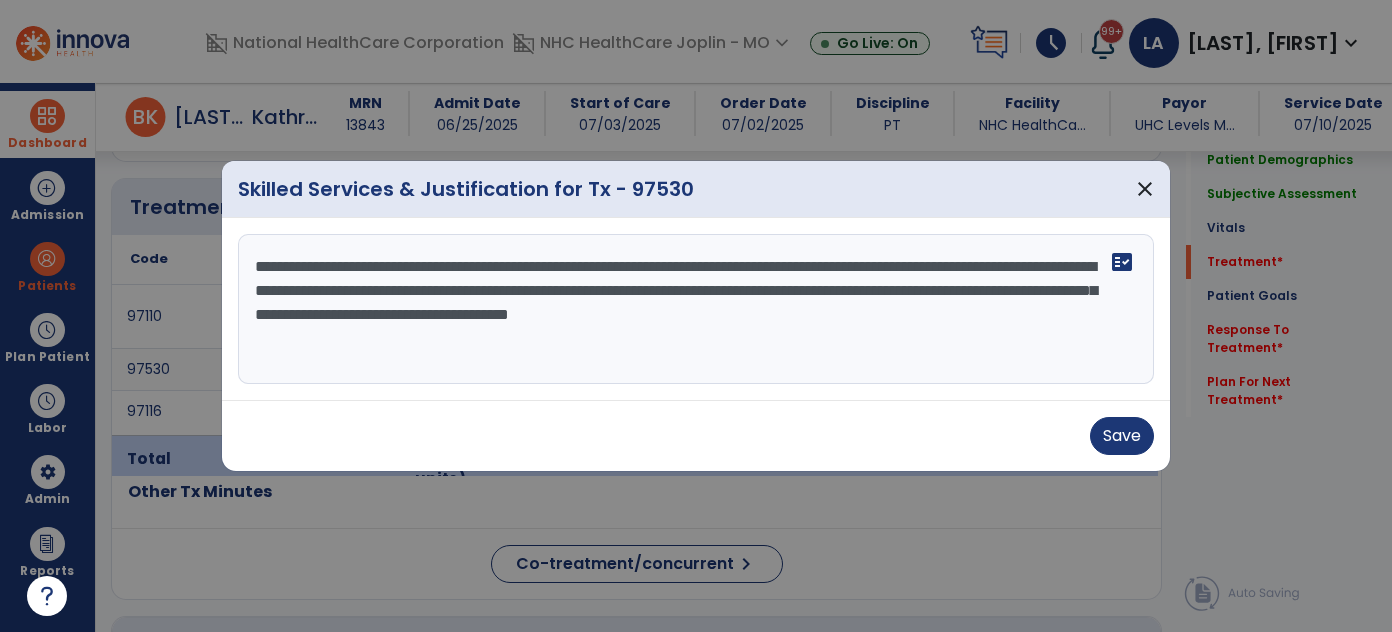 click on "**********" at bounding box center (696, 309) 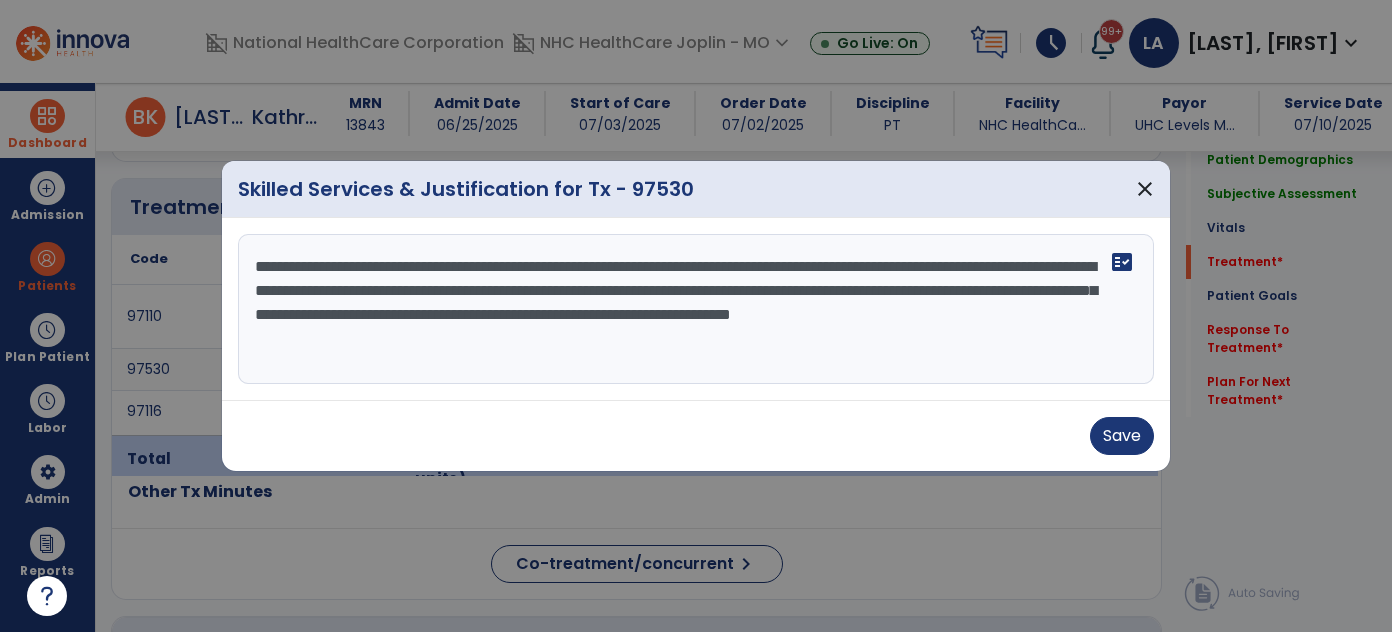 click on "**********" at bounding box center (696, 309) 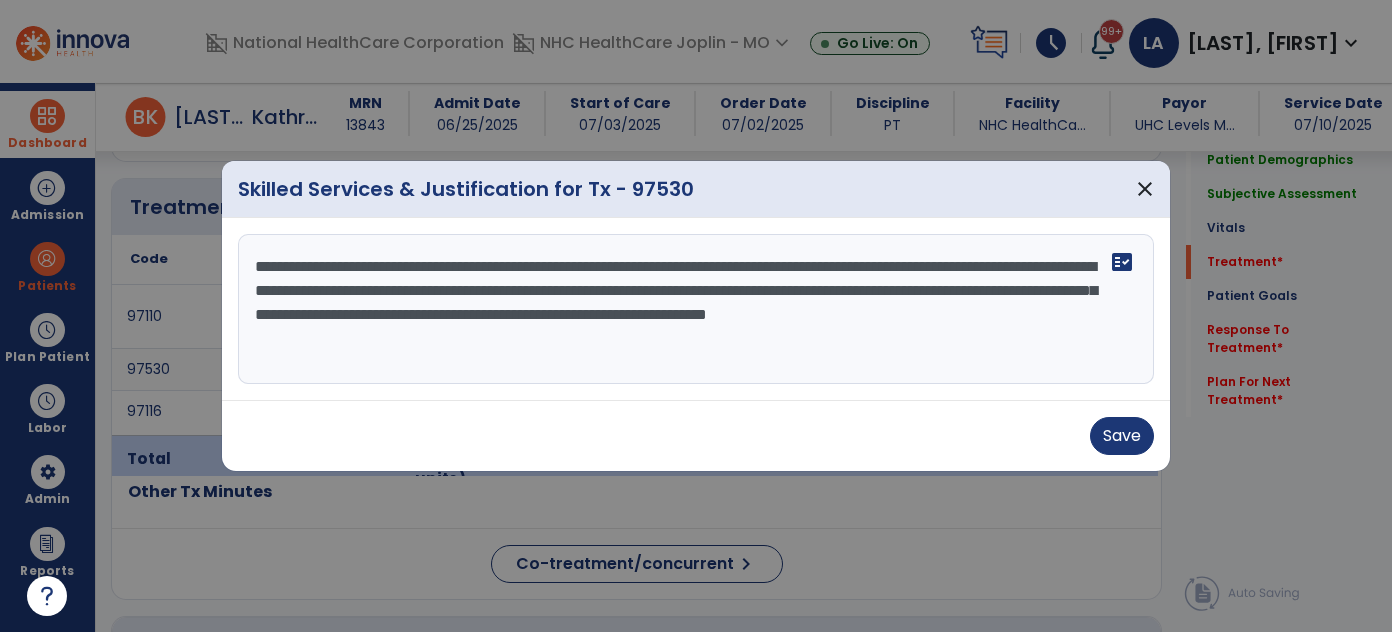 click on "**********" at bounding box center (696, 309) 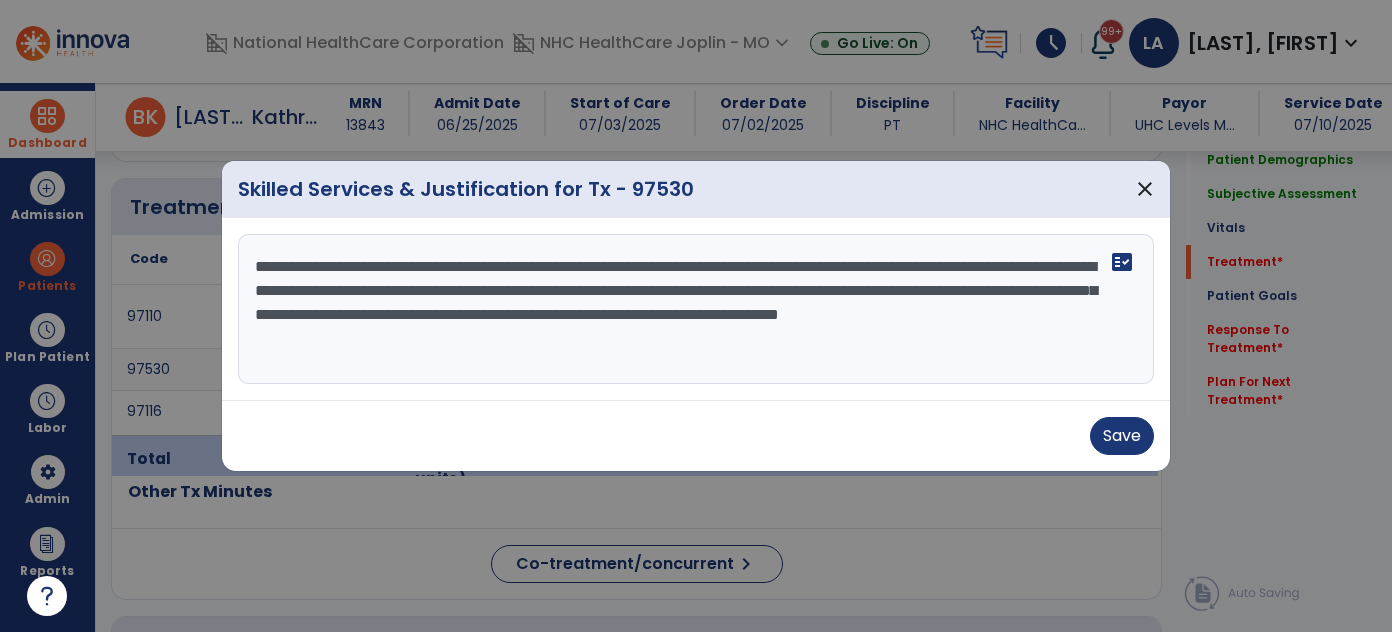 click on "**********" at bounding box center (696, 309) 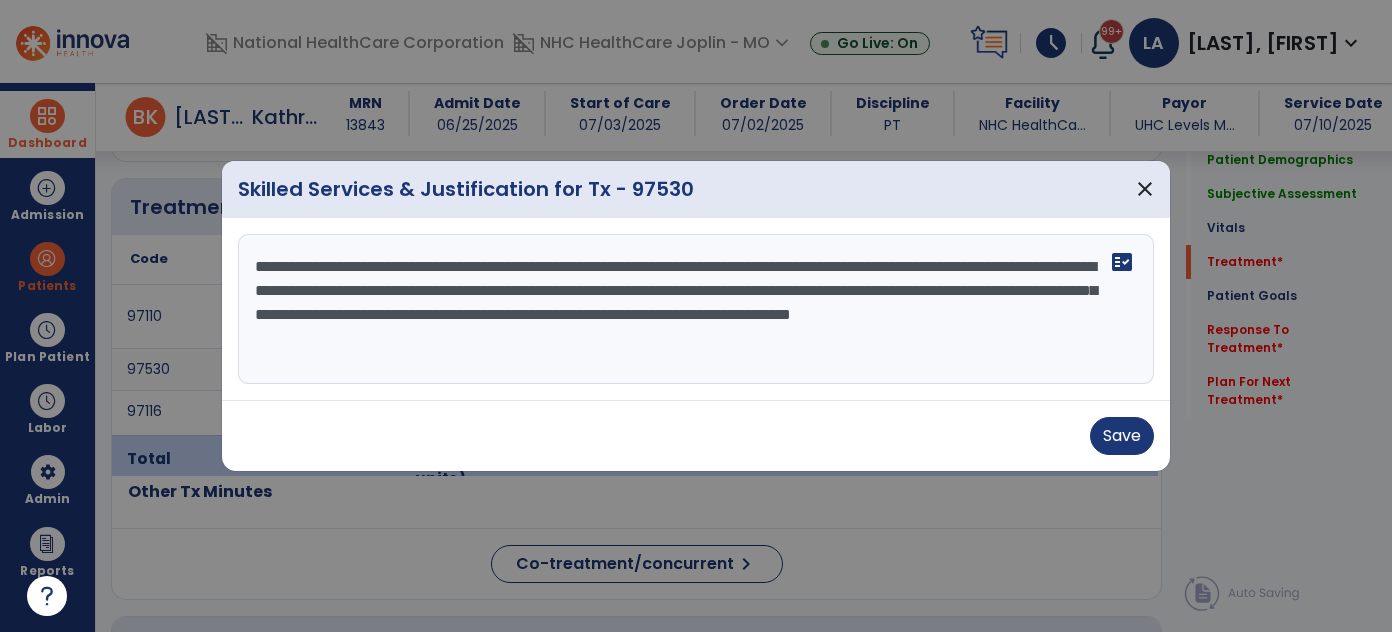 click on "**********" at bounding box center (696, 309) 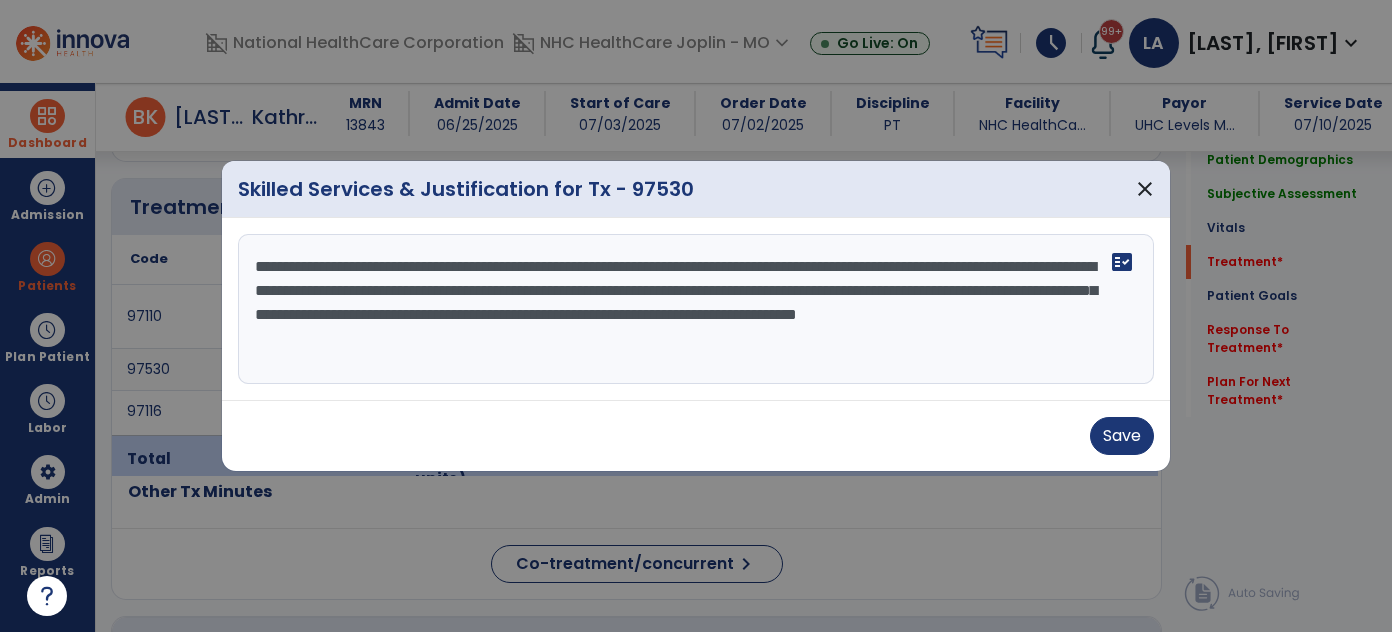 click on "**********" at bounding box center (696, 309) 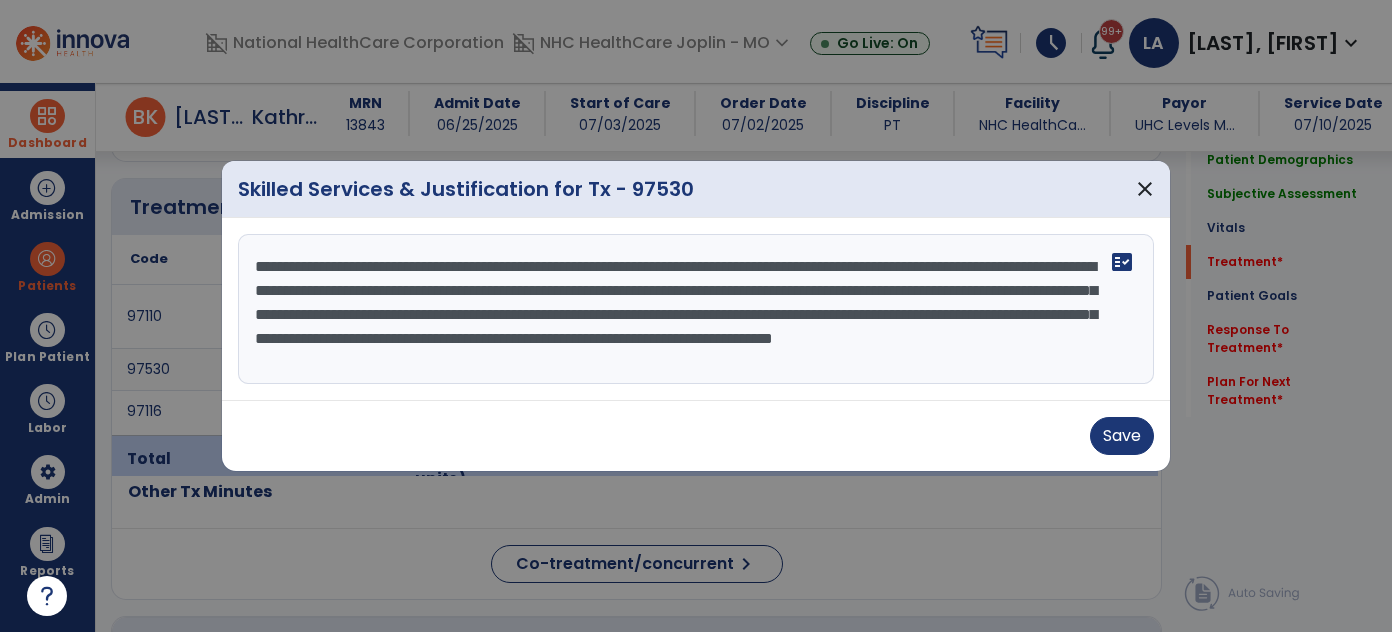 click on "**********" at bounding box center [696, 309] 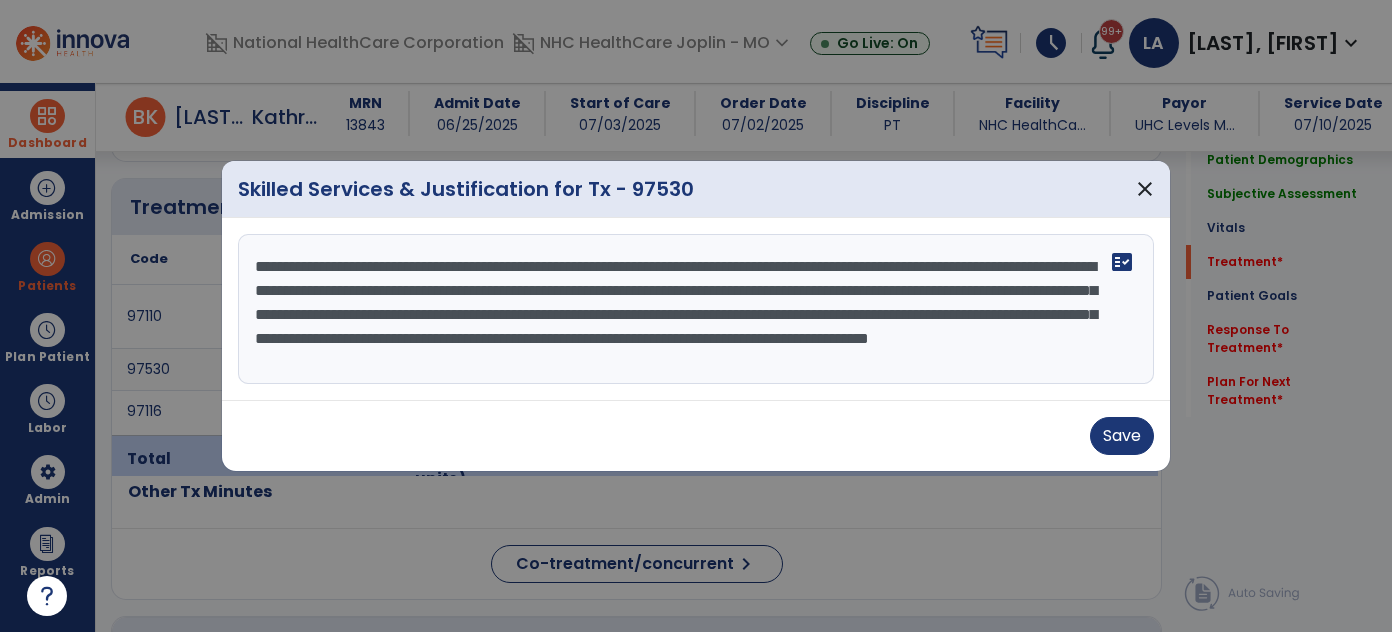 click on "**********" at bounding box center (696, 309) 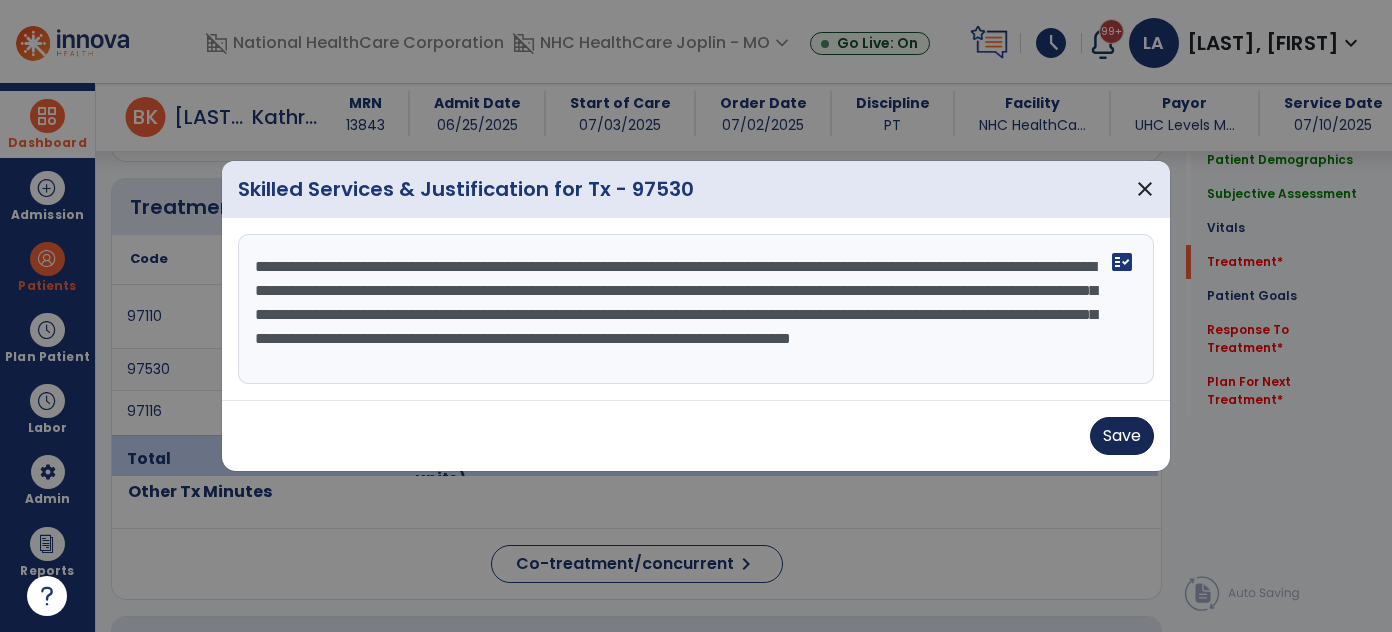 type on "**********" 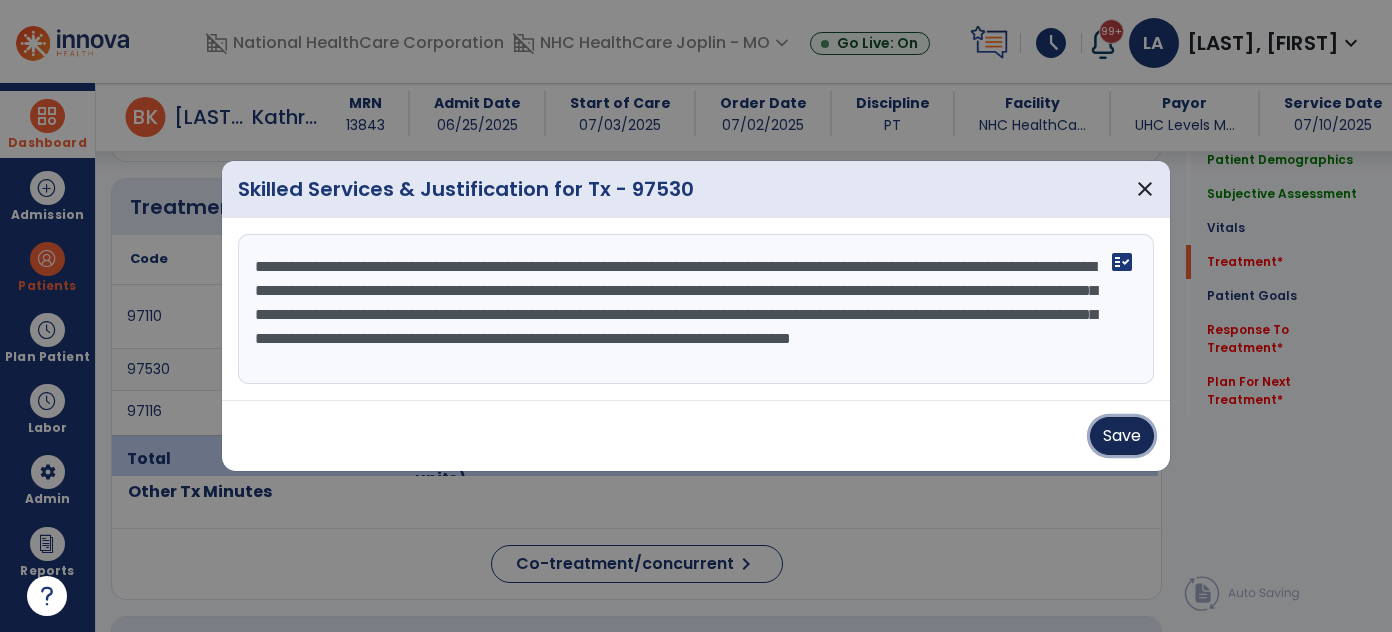 click on "Save" at bounding box center (1122, 436) 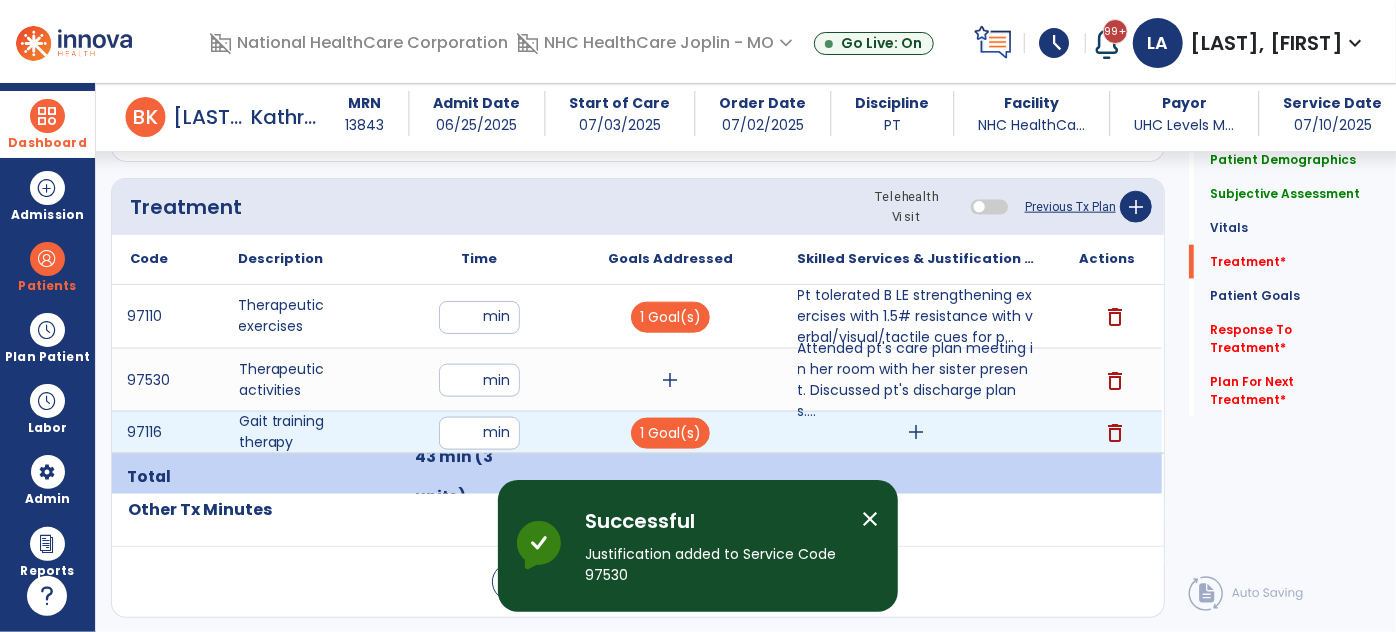 click on "add" at bounding box center [916, 432] 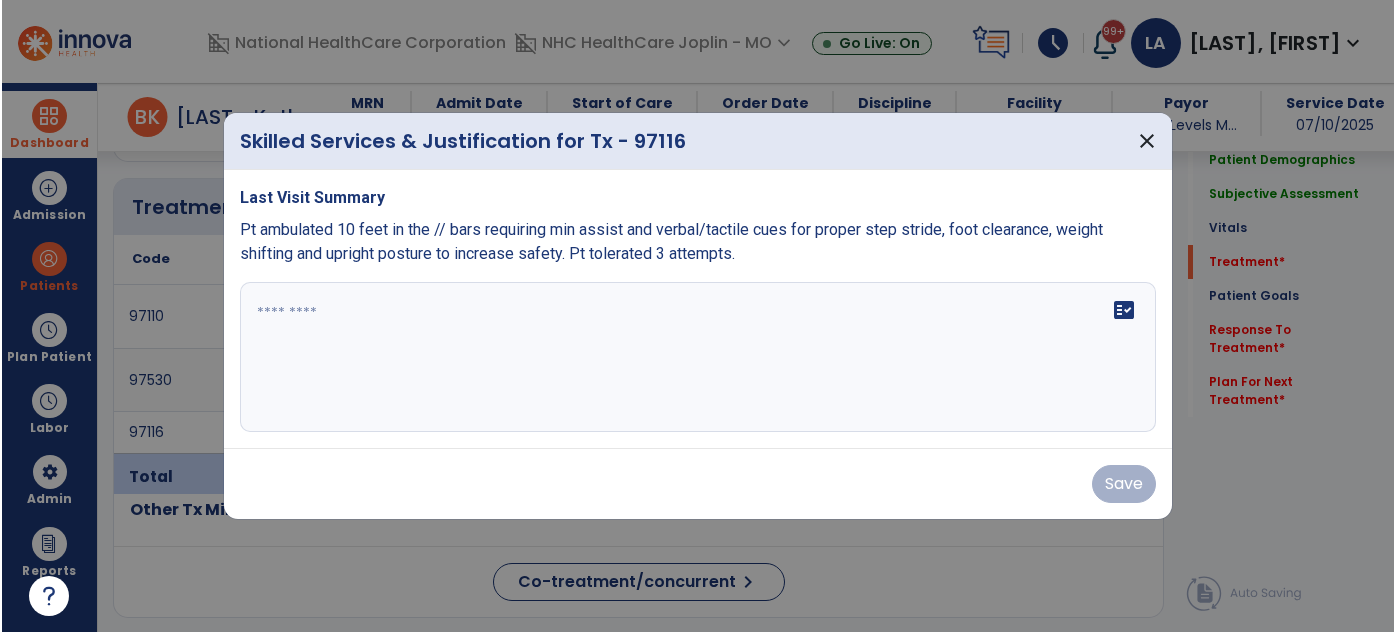 scroll, scrollTop: 1181, scrollLeft: 0, axis: vertical 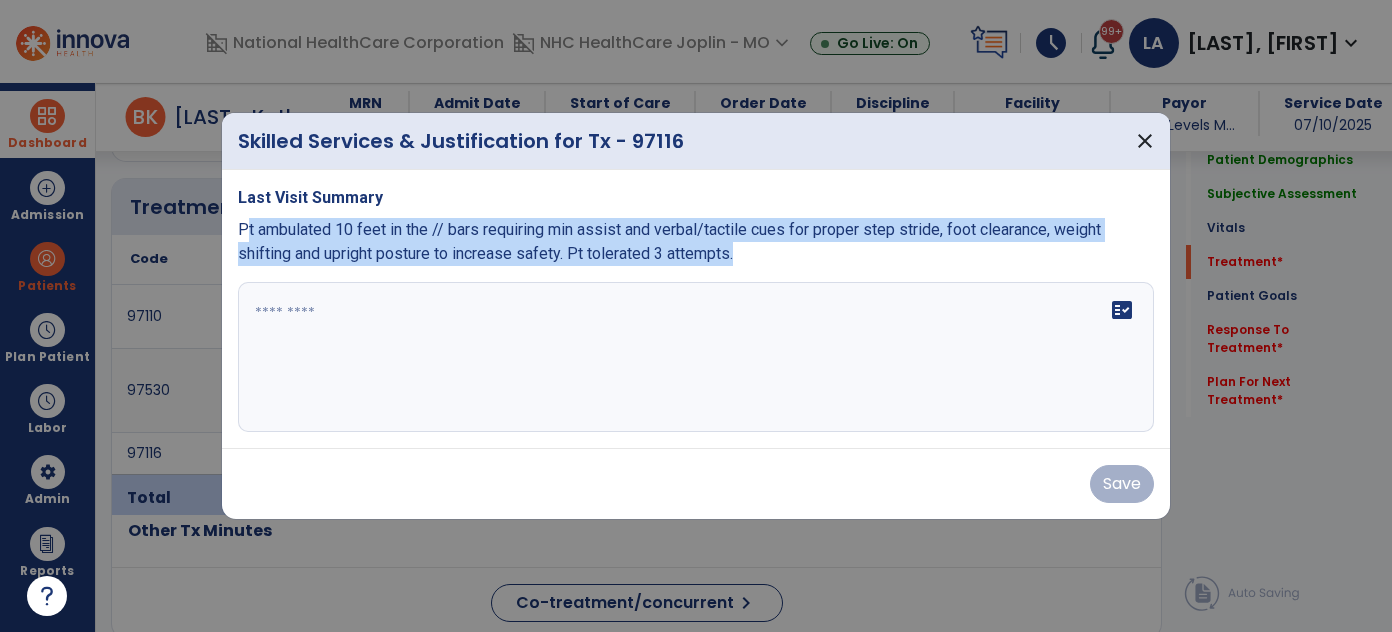 drag, startPoint x: 246, startPoint y: 228, endPoint x: 554, endPoint y: 268, distance: 310.58655 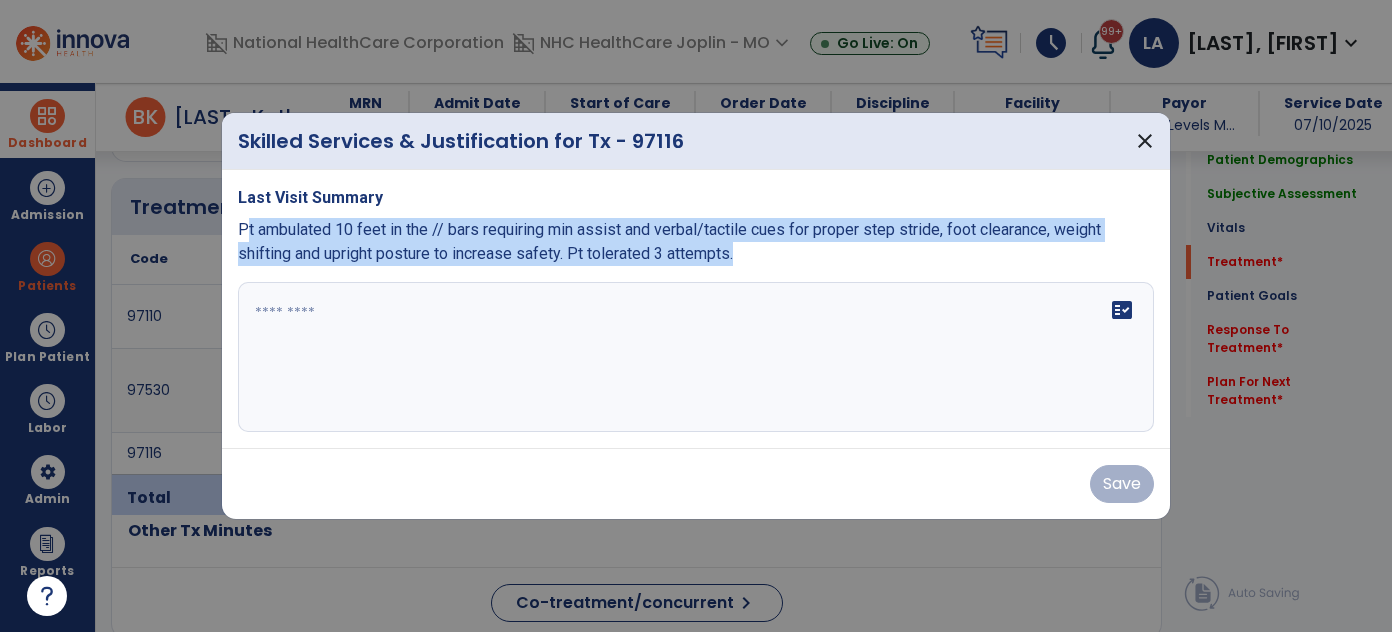 click on "Last Visit Summary Pt ambulated 10 feet in the // bars requiring min assist and verbal/tactile cues for proper step stride, foot clearance, weight shifting and upright posture to increase safety. Pt tolerated 3 attempts.    fact_check" at bounding box center [696, 309] 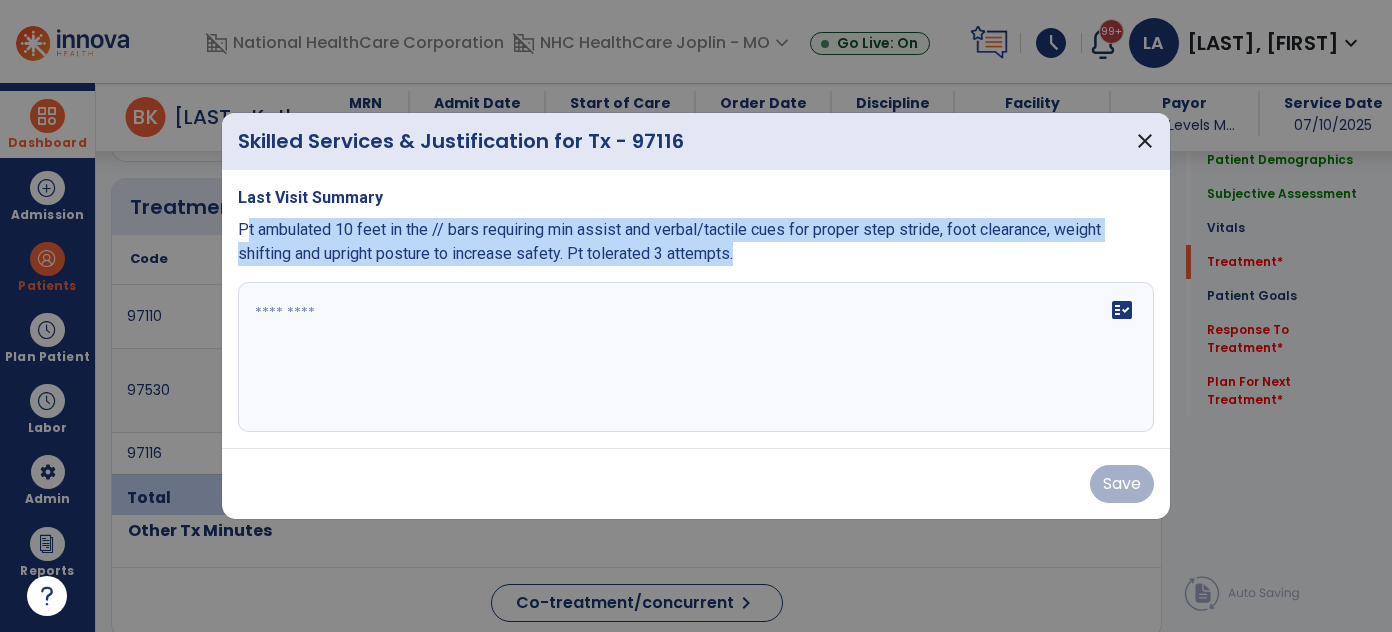 copy on "t ambulated 10 feet in the // bars requiring min assist and verbal/tactile cues for proper step stride, foot clearance, weight shifting and upright posture to increase safety. Pt tolerated 3 attempts." 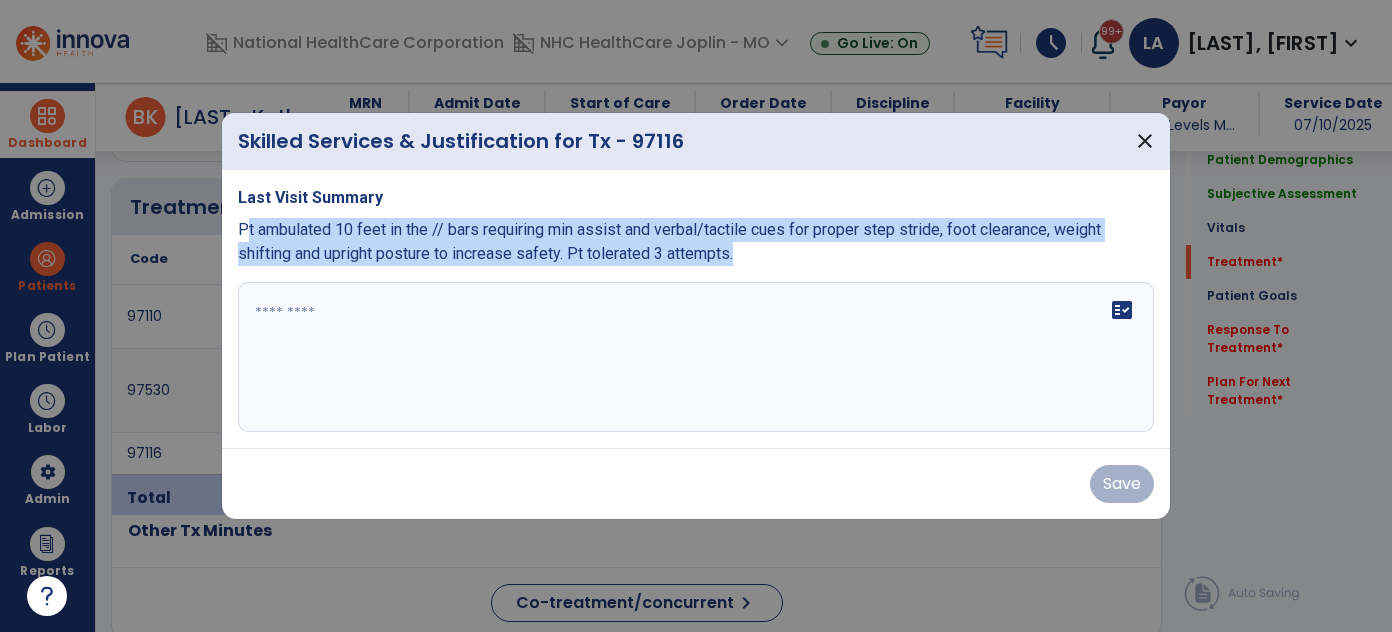 click on "Pt ambulated 10 feet in the // bars requiring min assist and verbal/tactile cues for proper step stride, foot clearance, weight shifting and upright posture to increase safety. Pt tolerated 3 attempts." at bounding box center [696, 242] 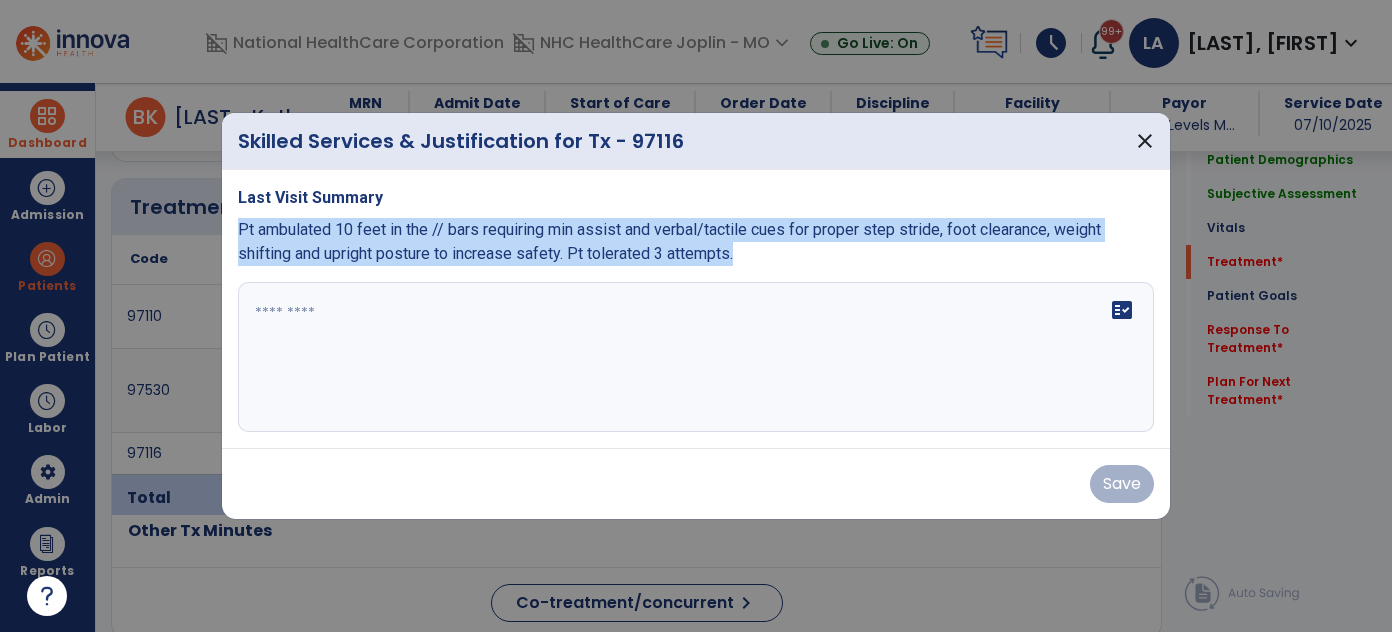 drag, startPoint x: 239, startPoint y: 220, endPoint x: 676, endPoint y: 295, distance: 443.38922 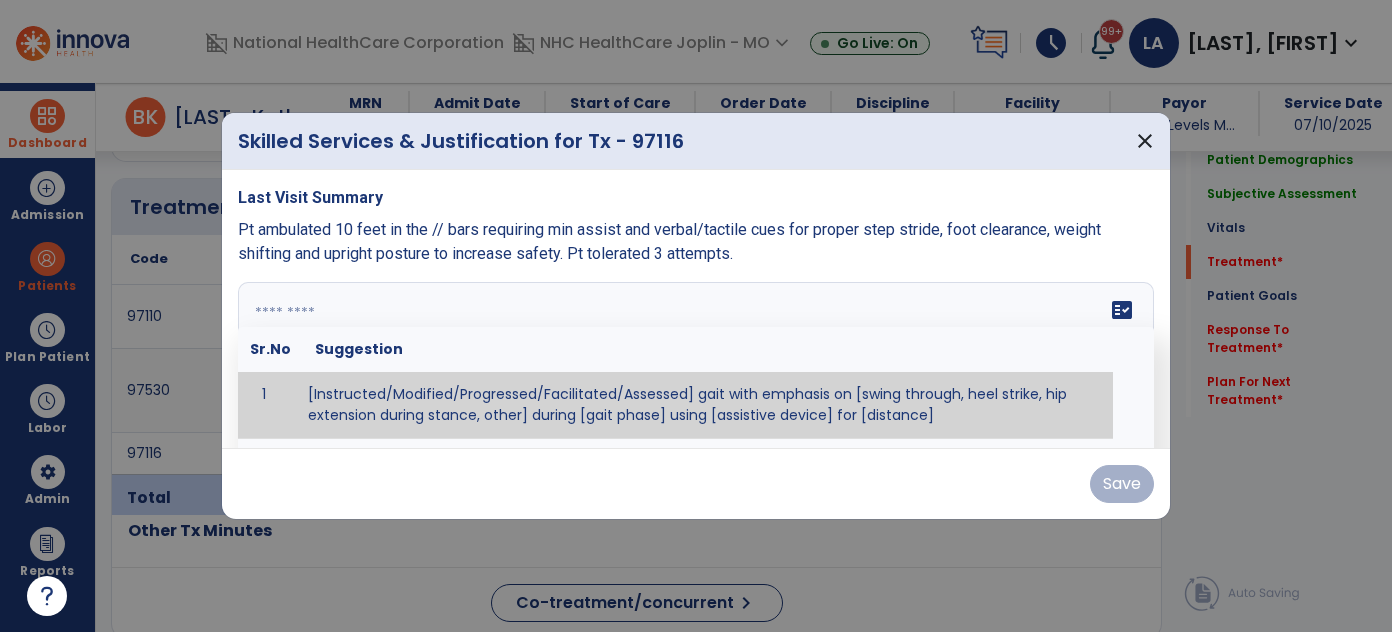 click at bounding box center [694, 357] 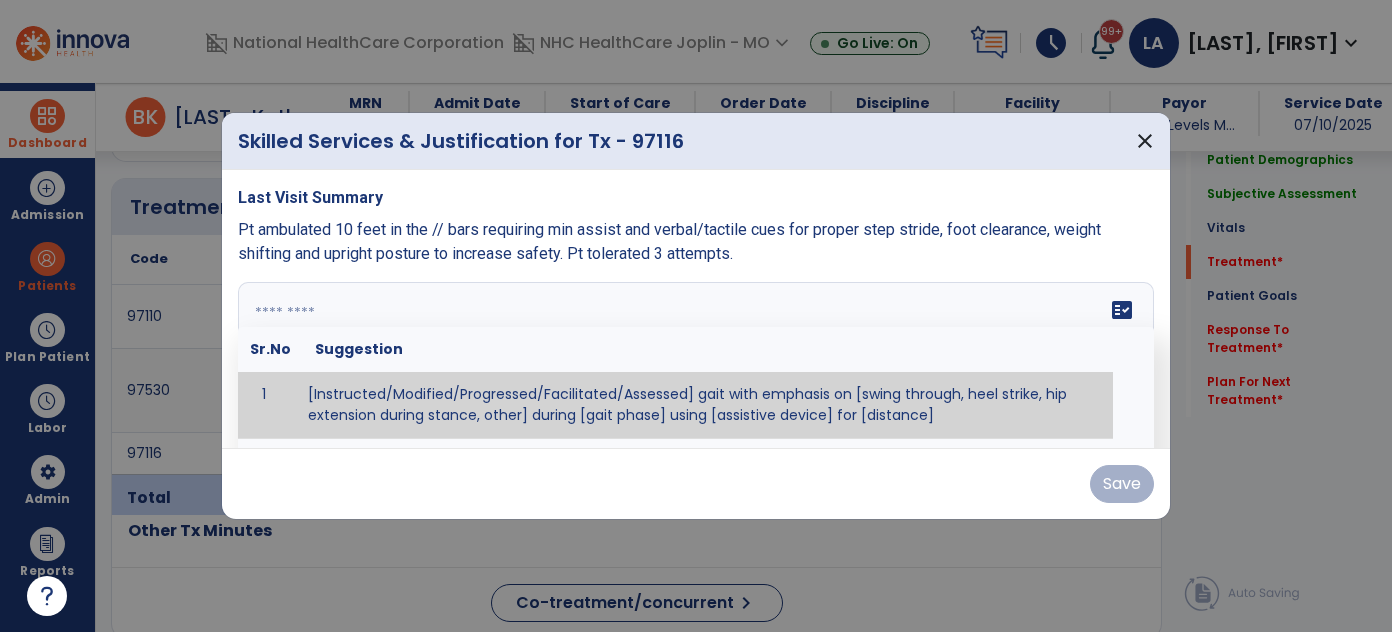 paste on "**********" 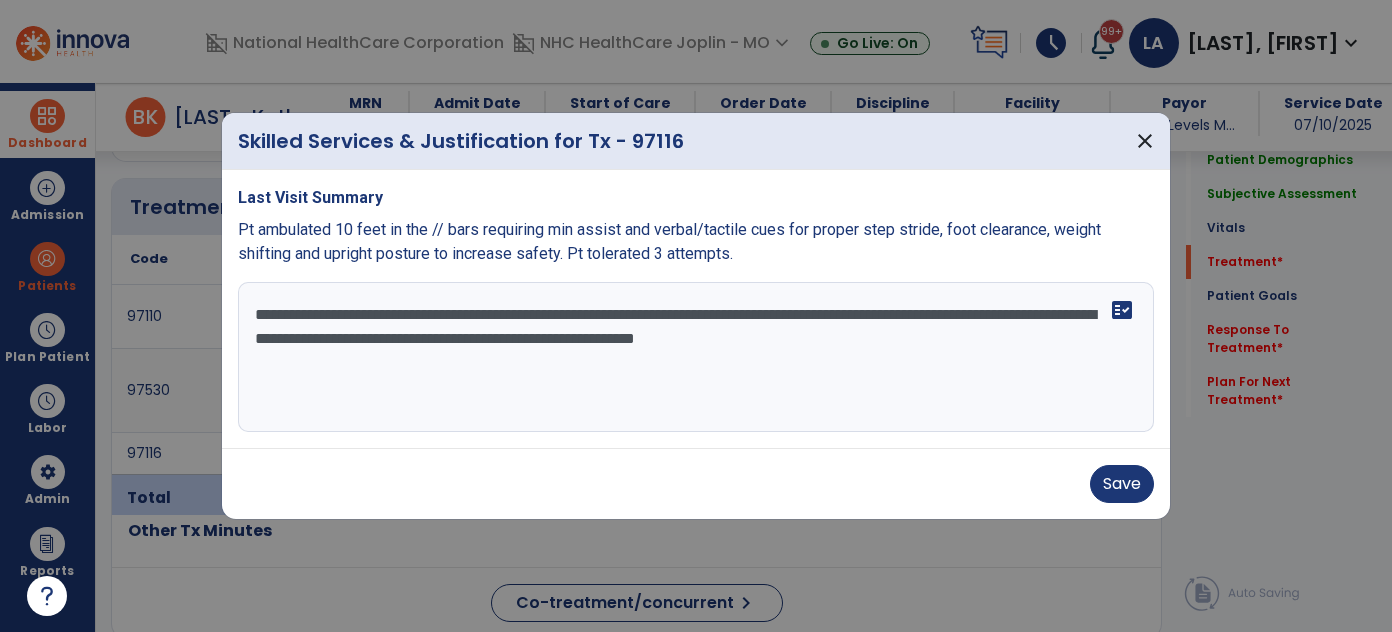 click on "**********" at bounding box center (696, 357) 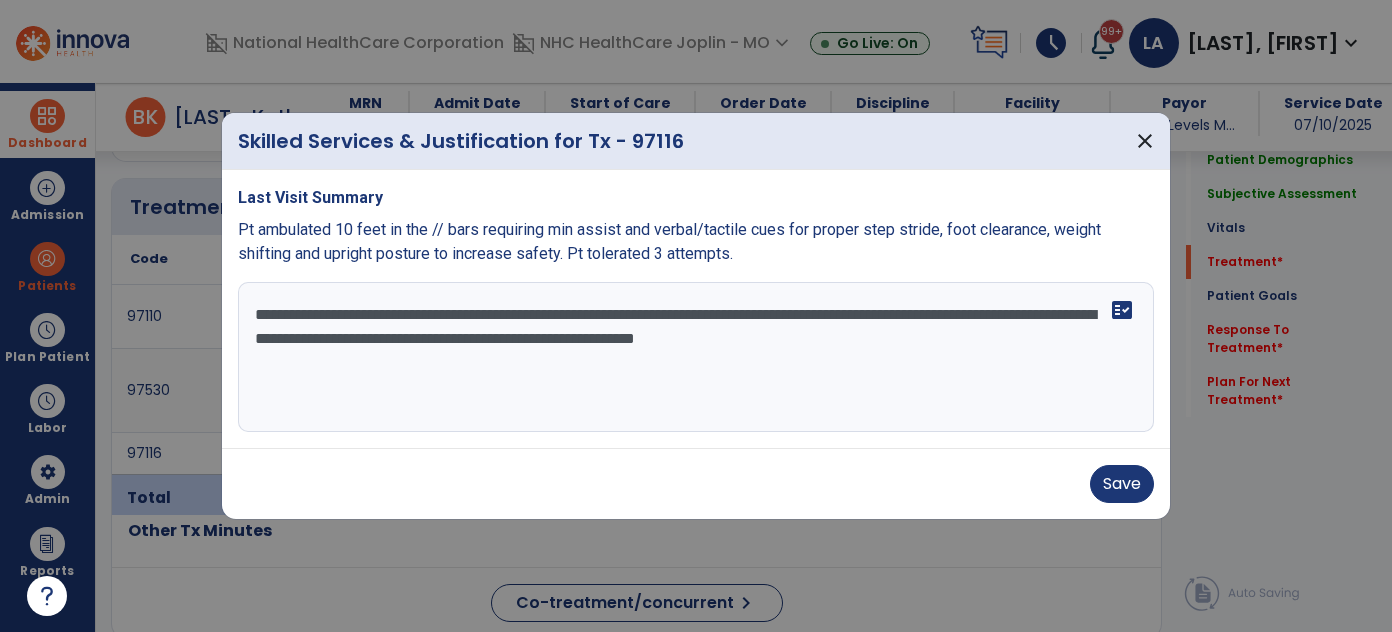 click on "**********" at bounding box center [696, 357] 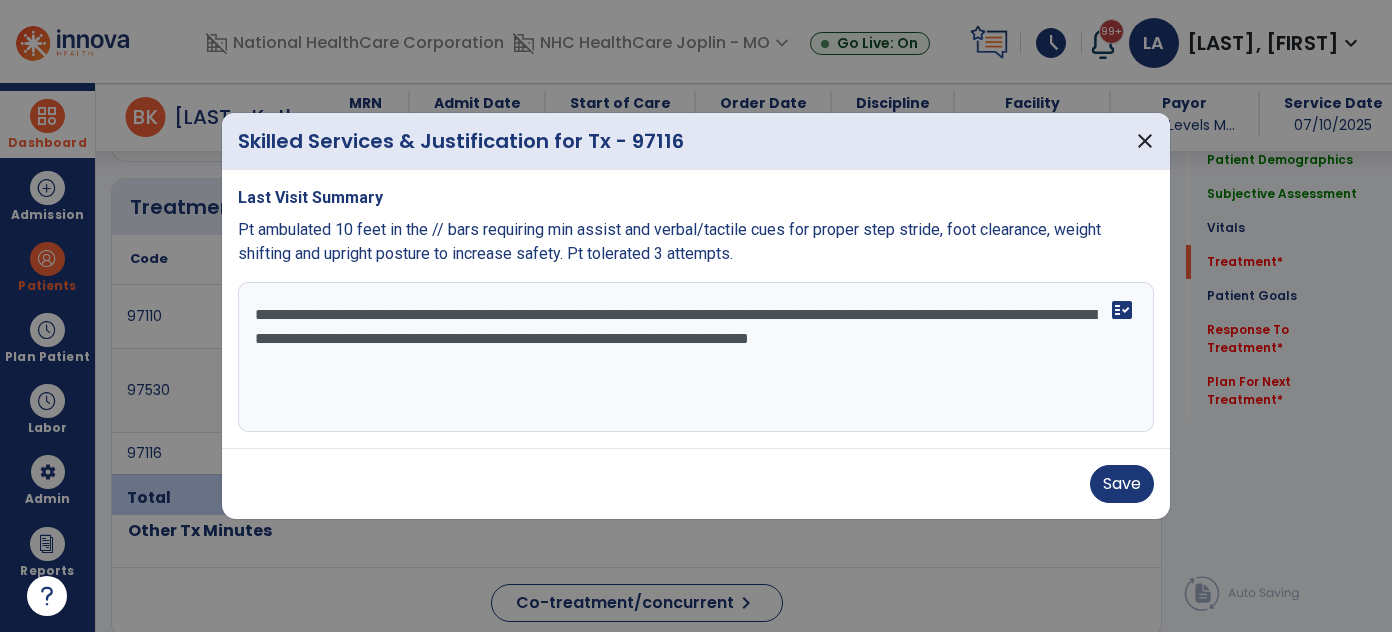 click on "**********" at bounding box center (696, 357) 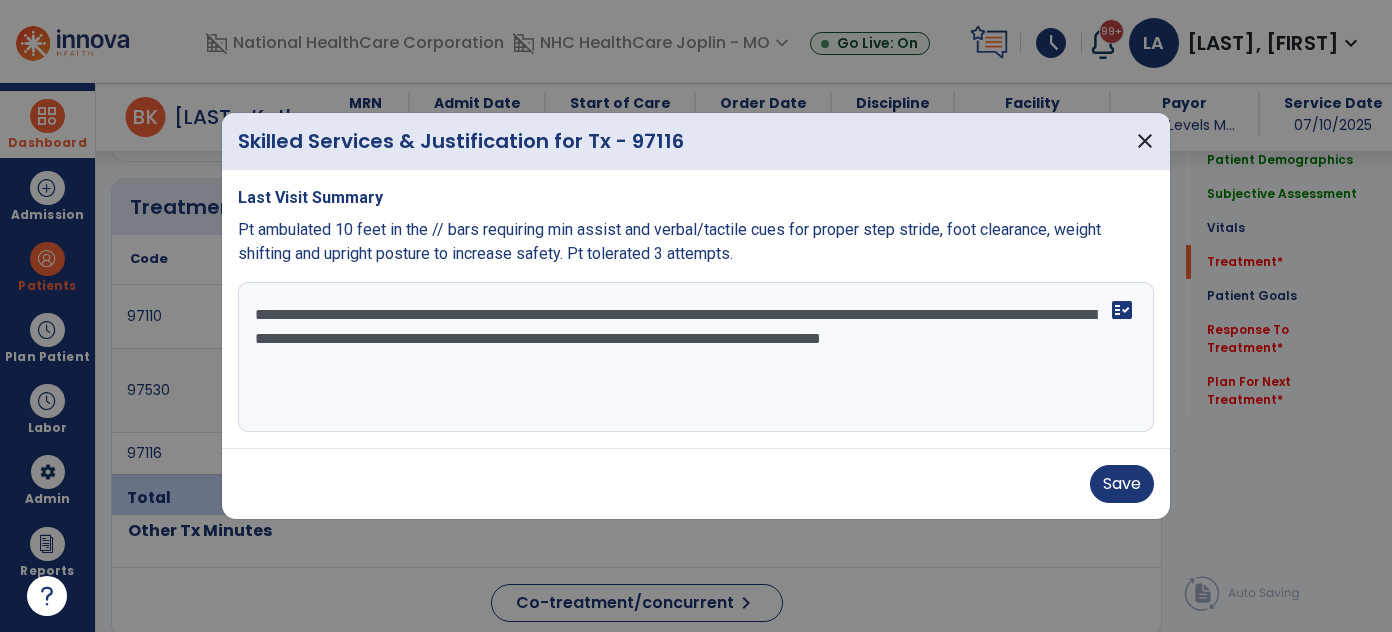 click on "**********" at bounding box center (696, 357) 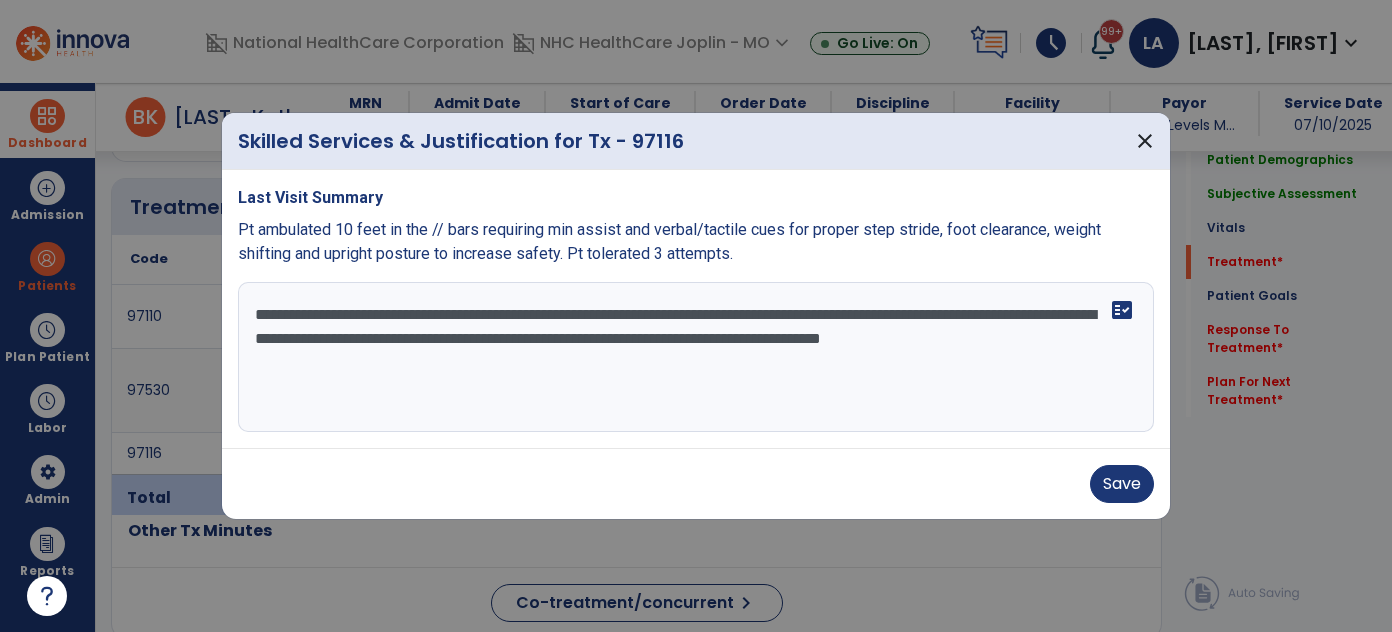 click on "**********" at bounding box center (696, 357) 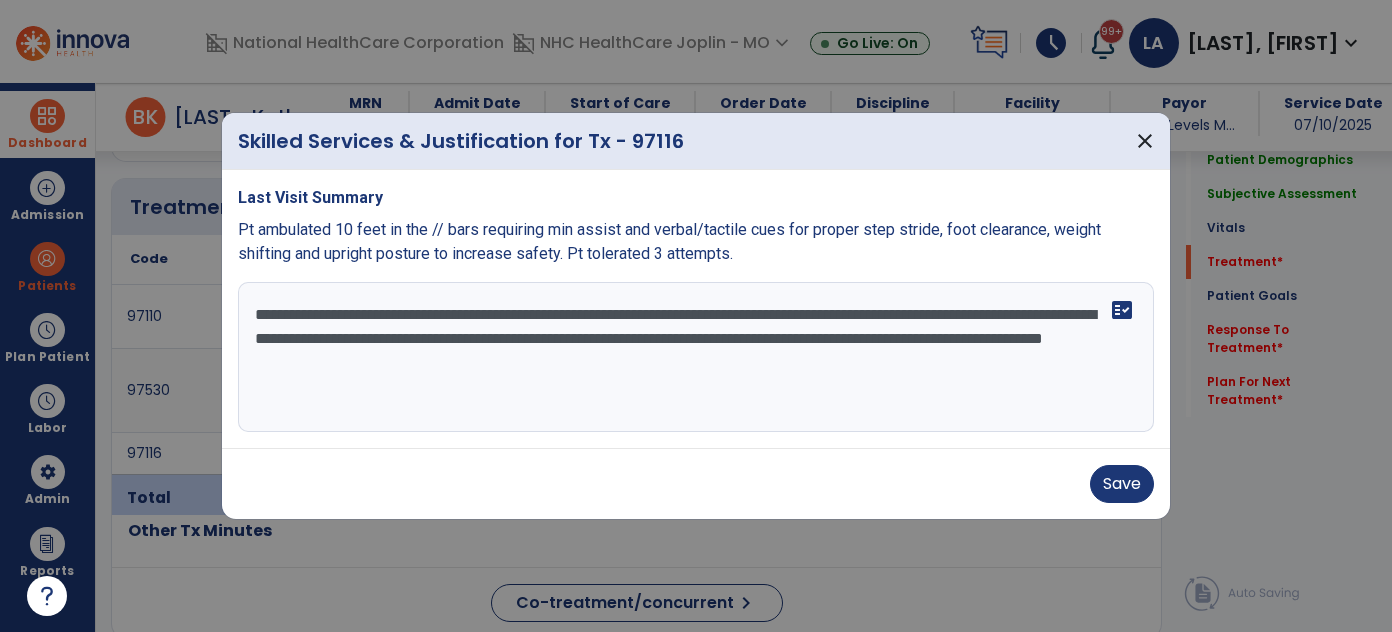 click on "**********" at bounding box center [696, 357] 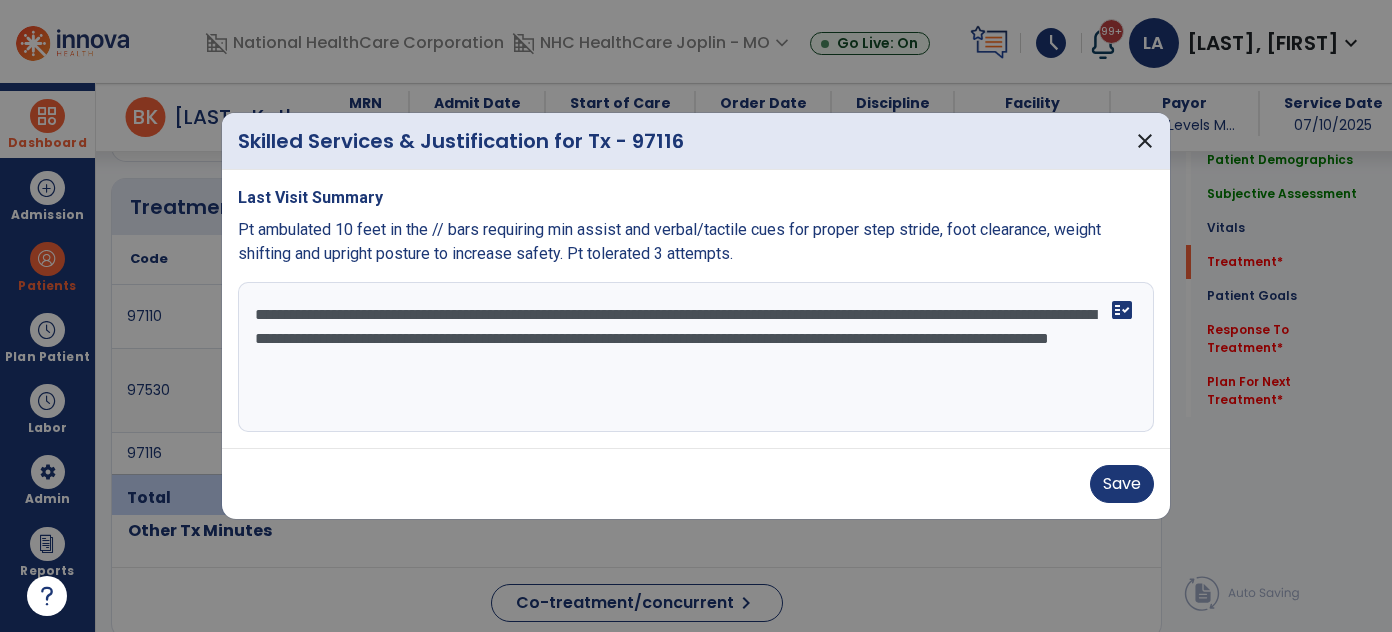 click on "**********" at bounding box center (696, 357) 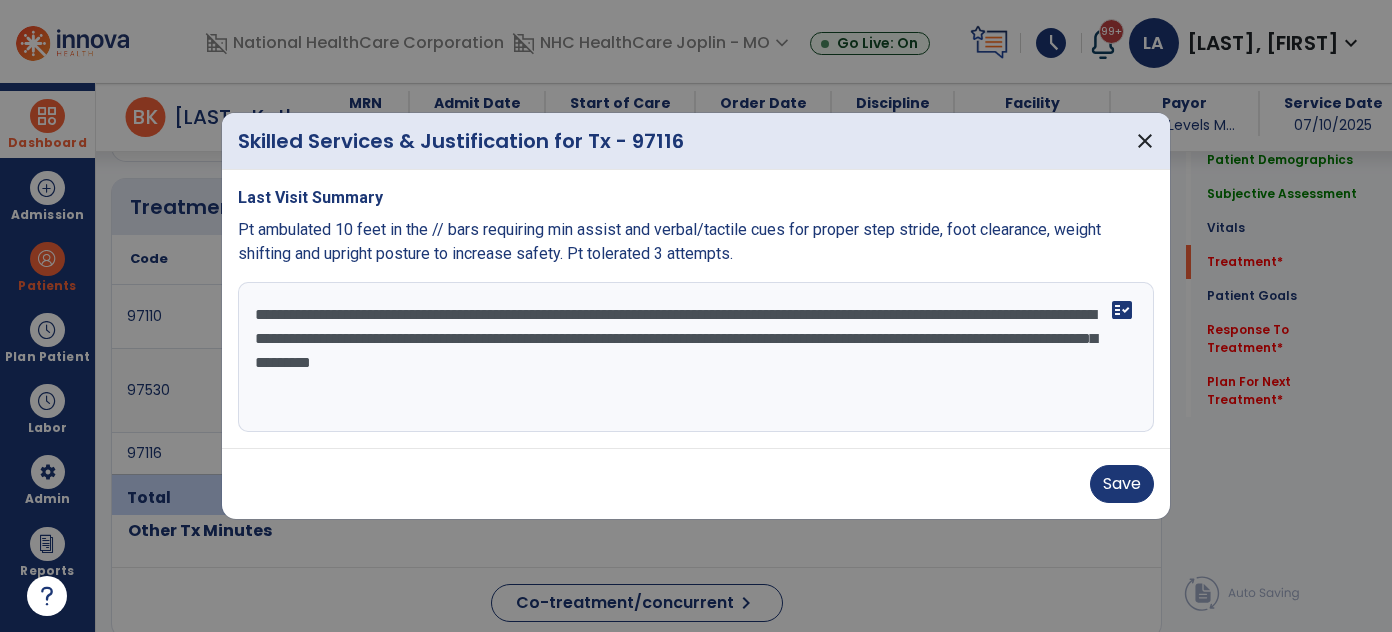 click on "**********" at bounding box center [696, 357] 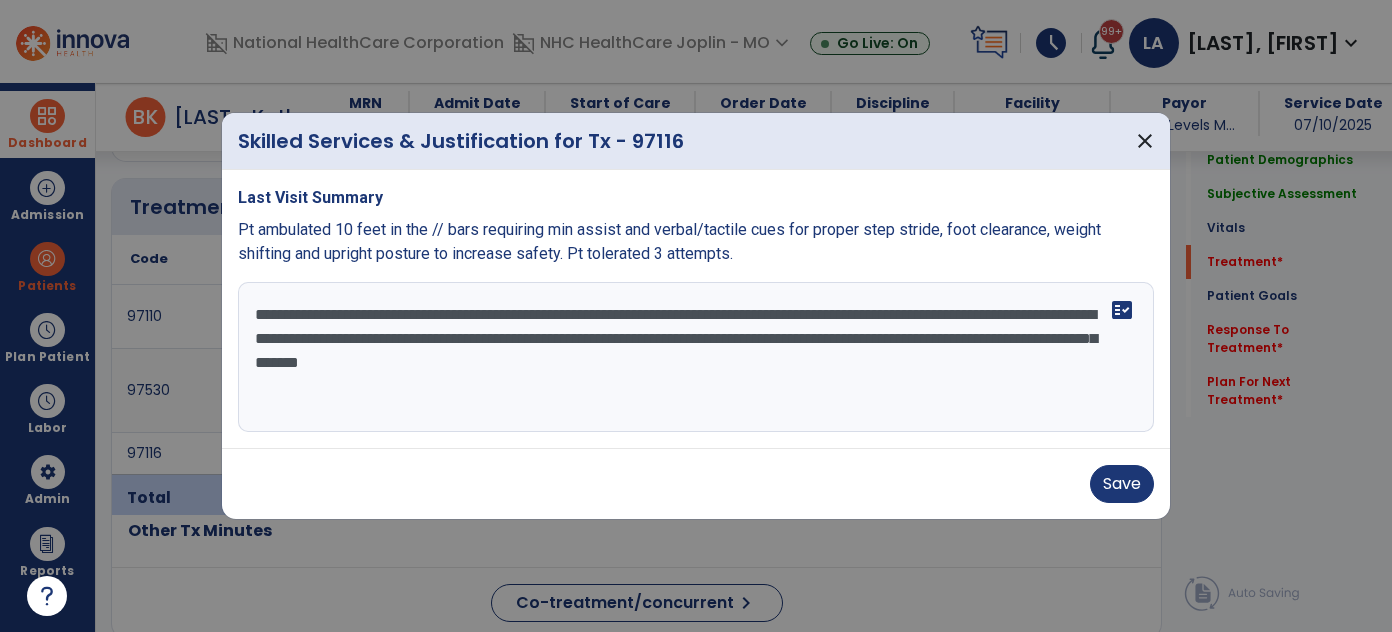 click on "**********" at bounding box center [696, 357] 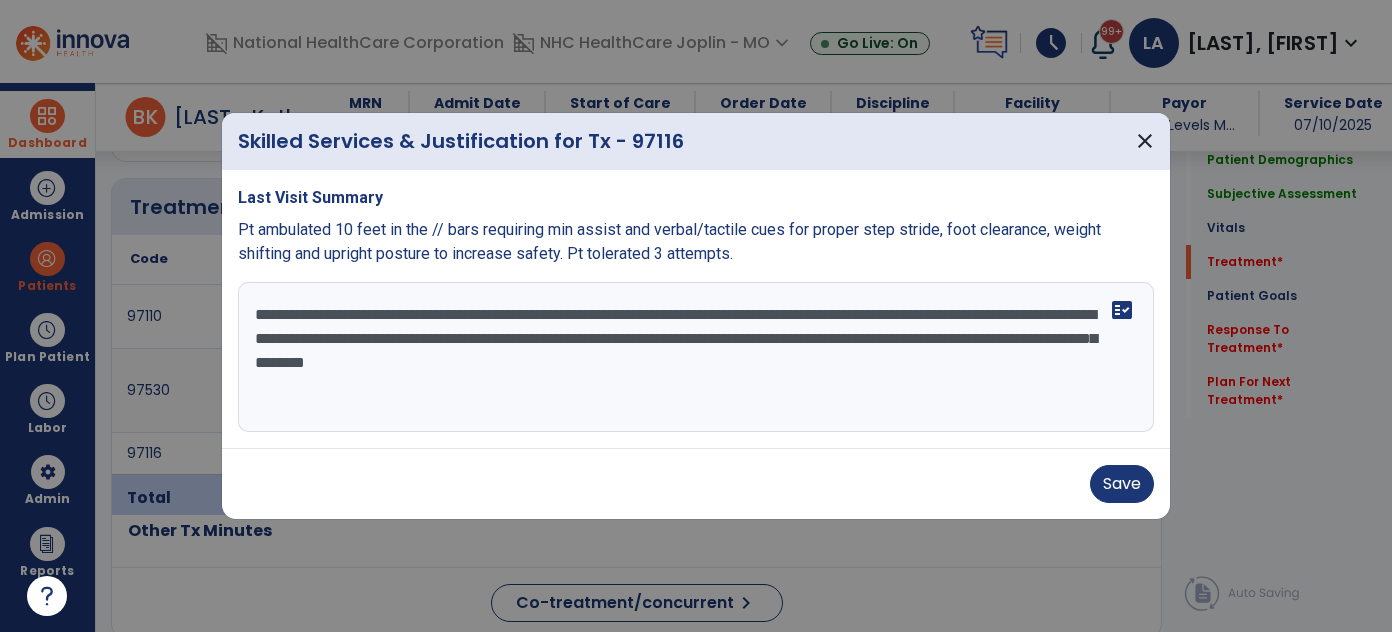 click on "**********" at bounding box center [696, 357] 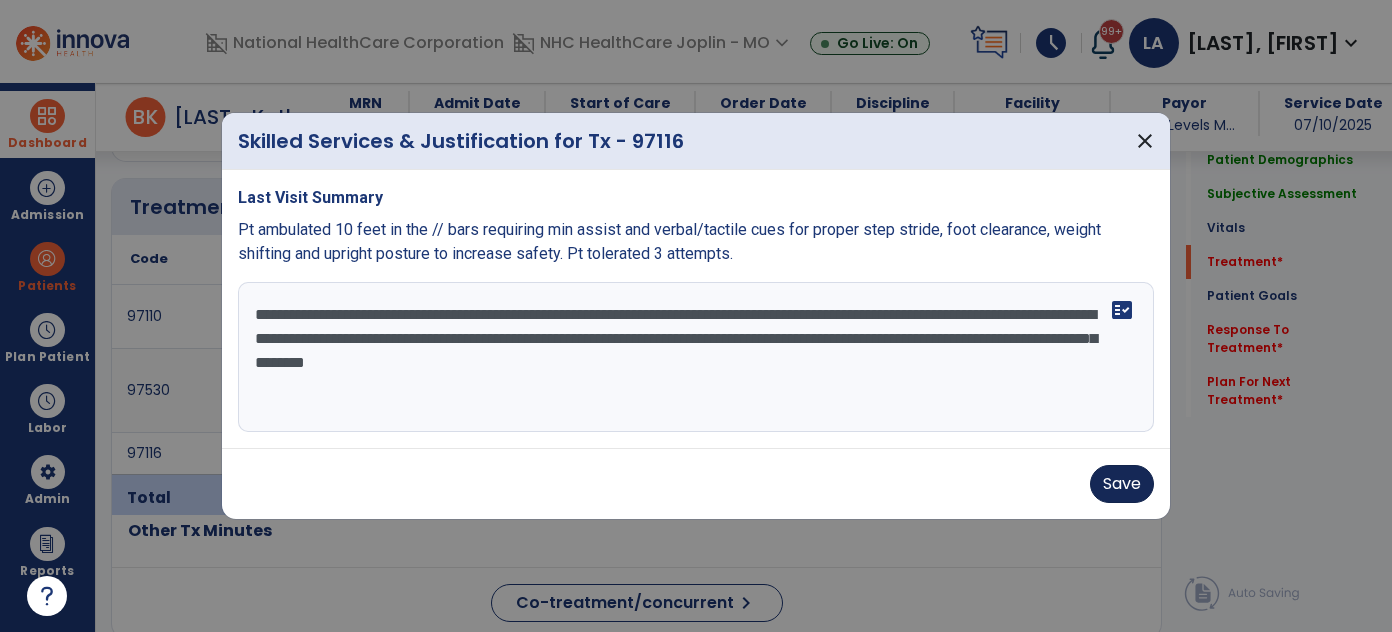 type on "**********" 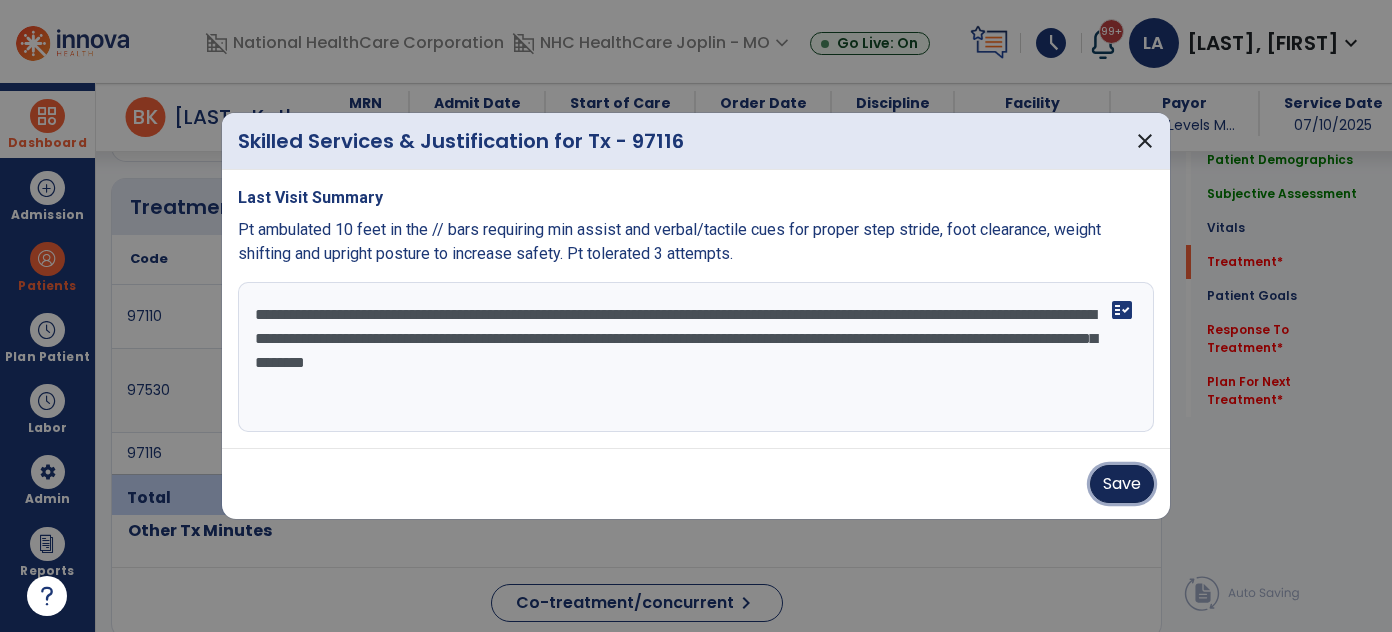 click on "Save" at bounding box center [1122, 484] 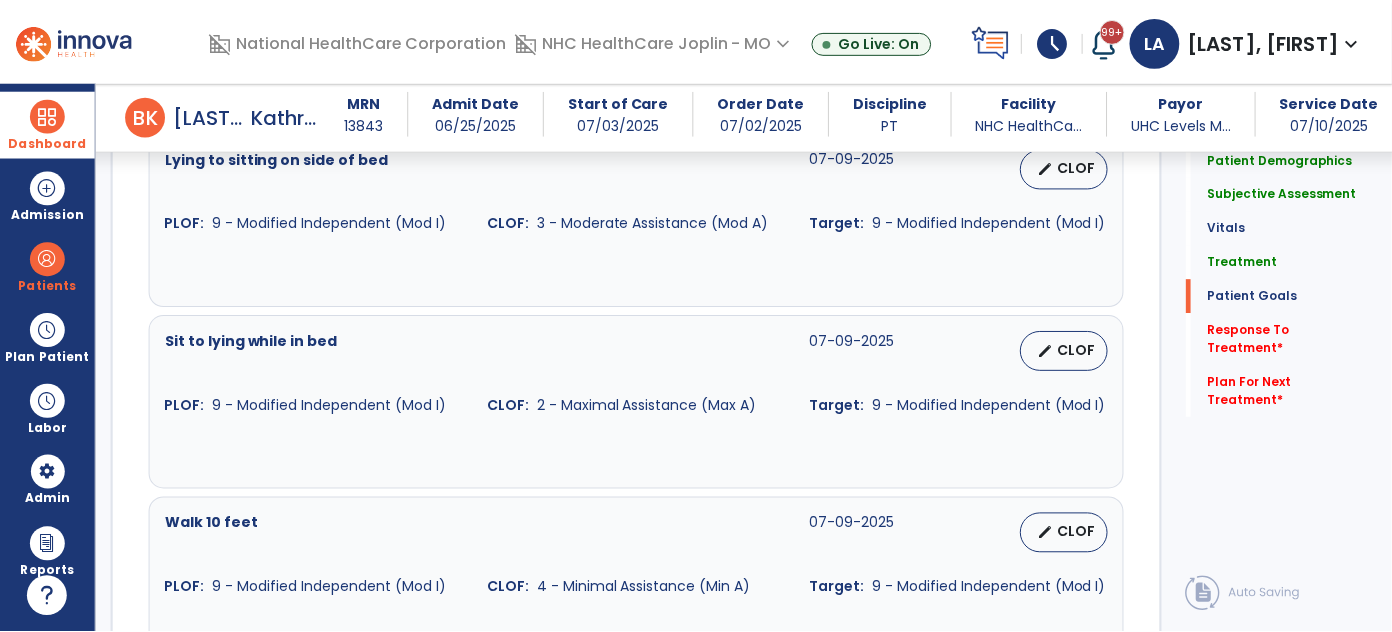 scroll, scrollTop: 2000, scrollLeft: 0, axis: vertical 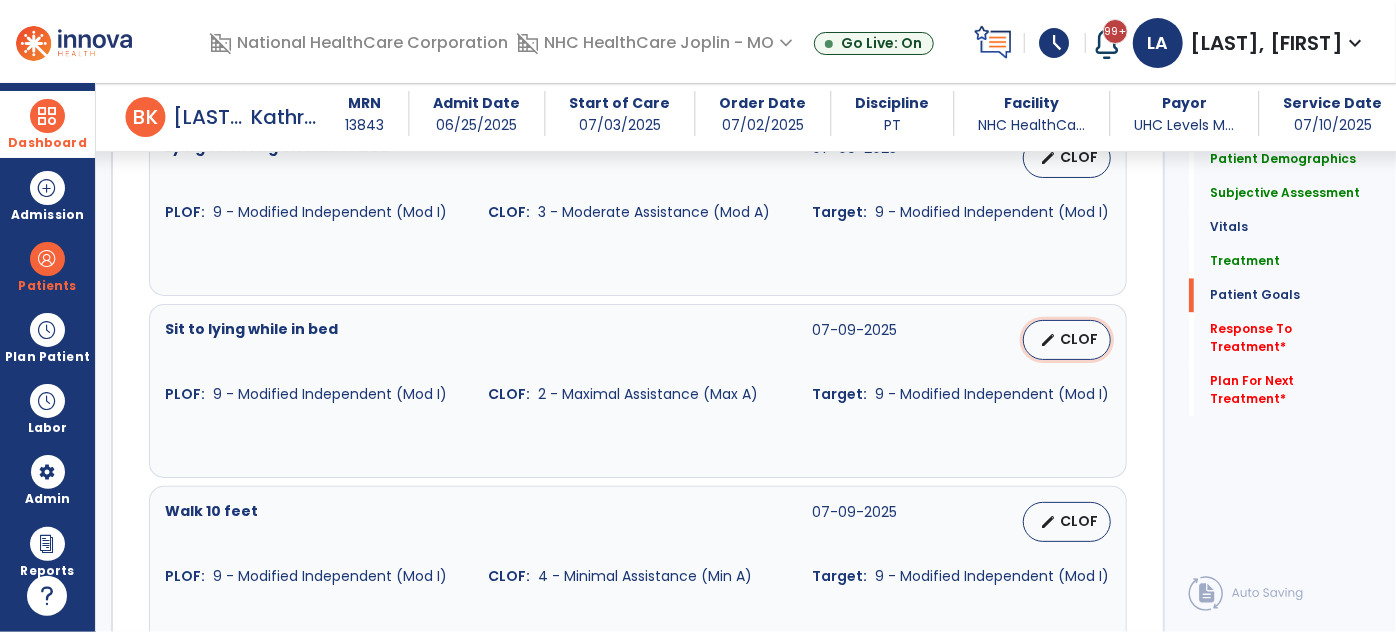 click on "edit   CLOF" at bounding box center [1067, 340] 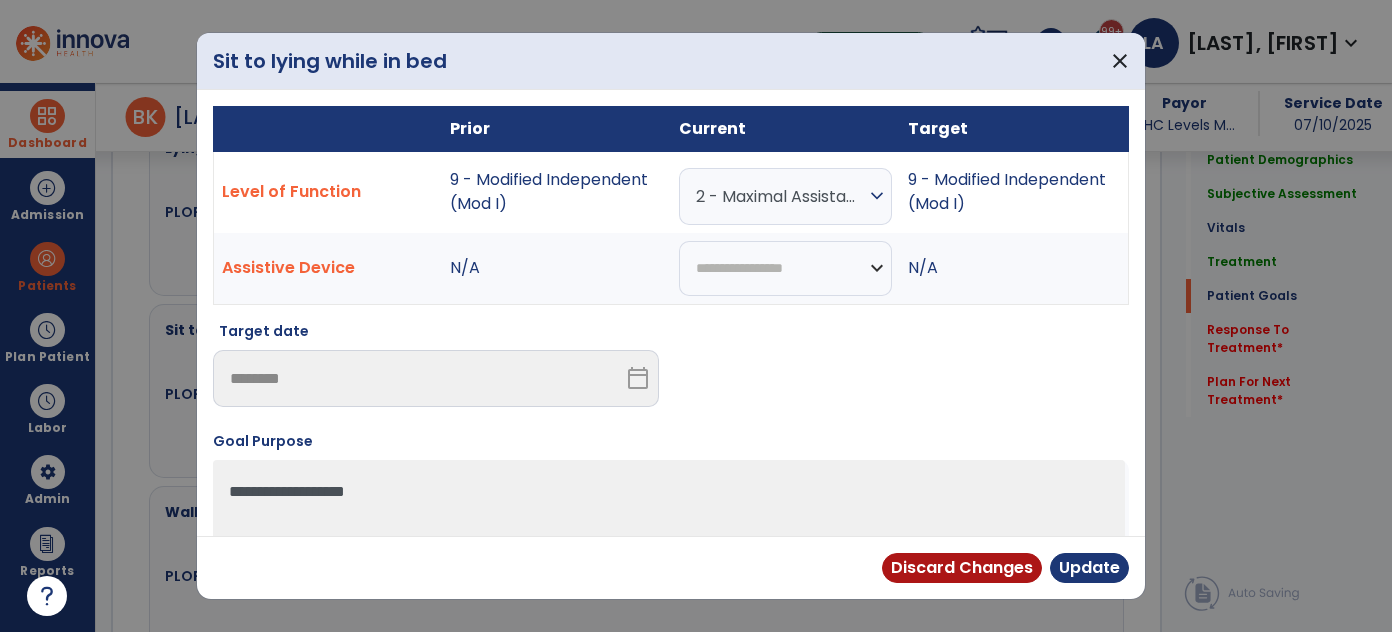 scroll, scrollTop: 2021, scrollLeft: 0, axis: vertical 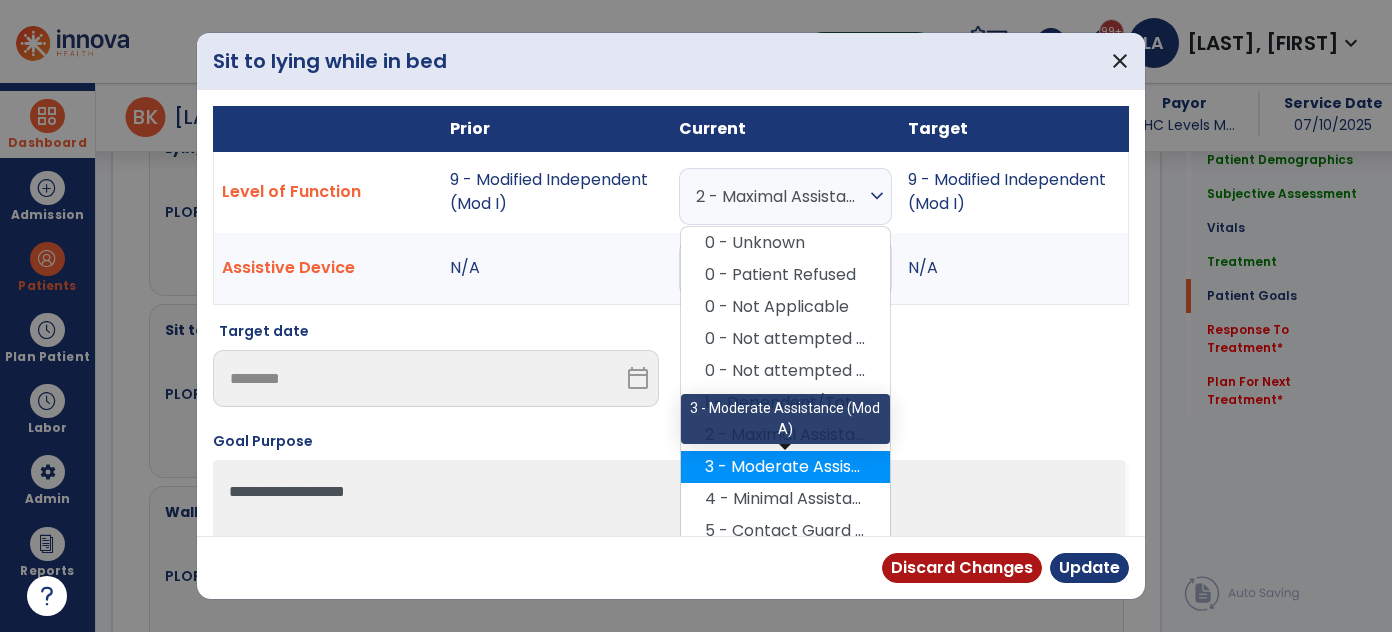 click on "3 - Moderate Assistance (Mod A)" at bounding box center [785, 467] 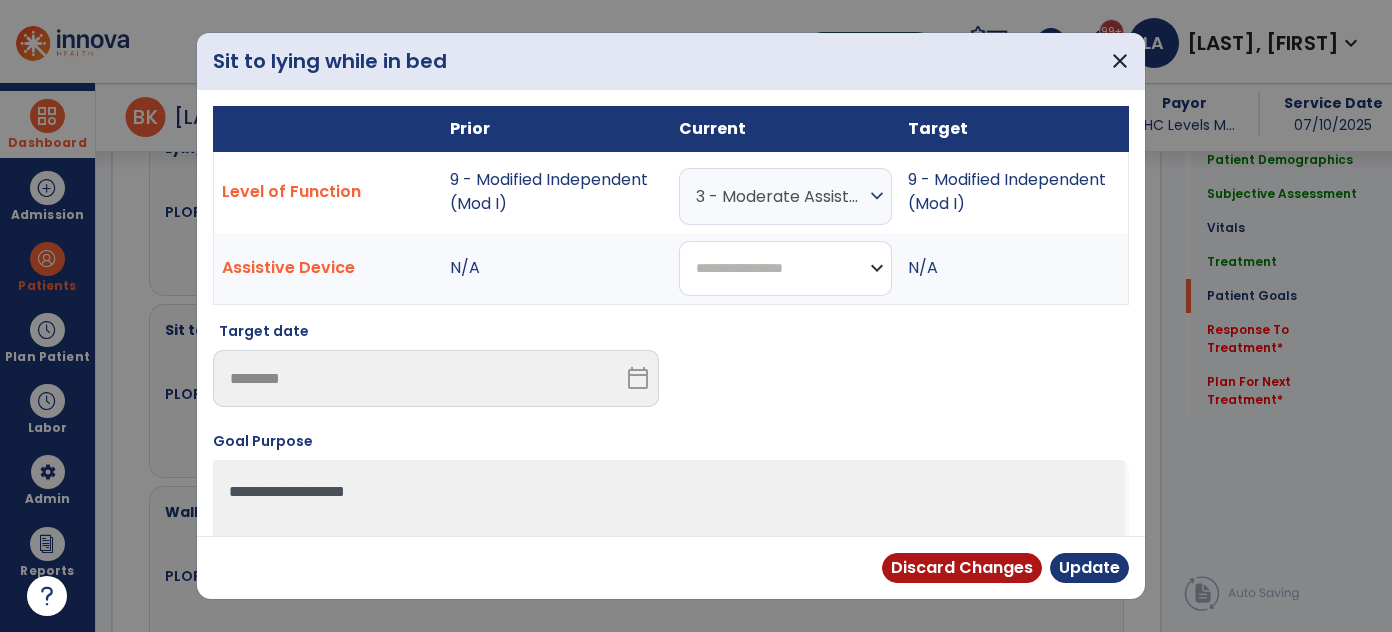 click on "**********" at bounding box center [785, 268] 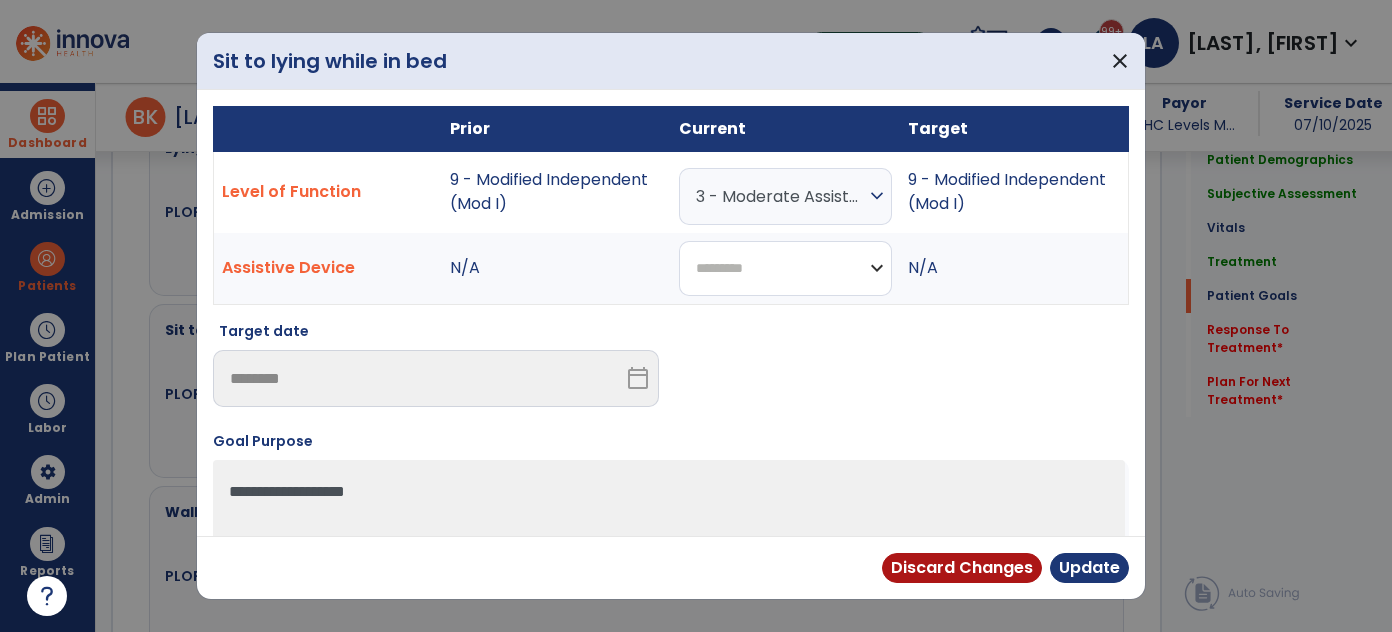 click on "**********" at bounding box center (785, 268) 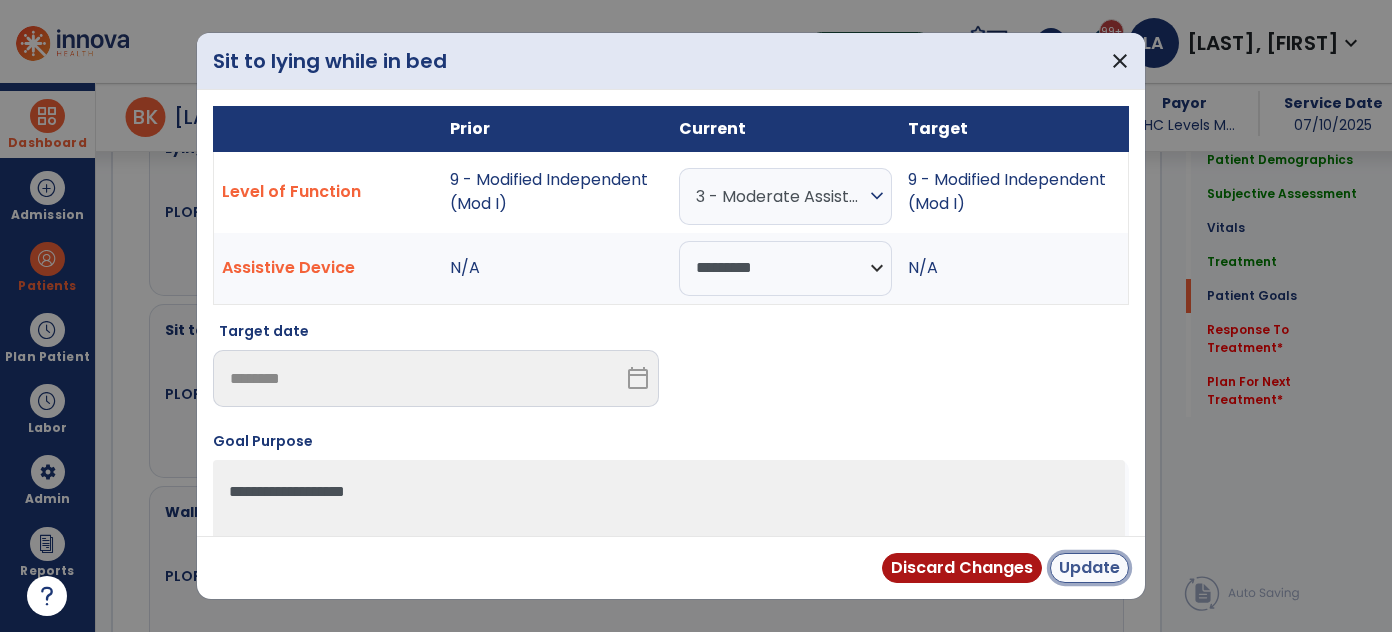 click on "Update" at bounding box center [1089, 568] 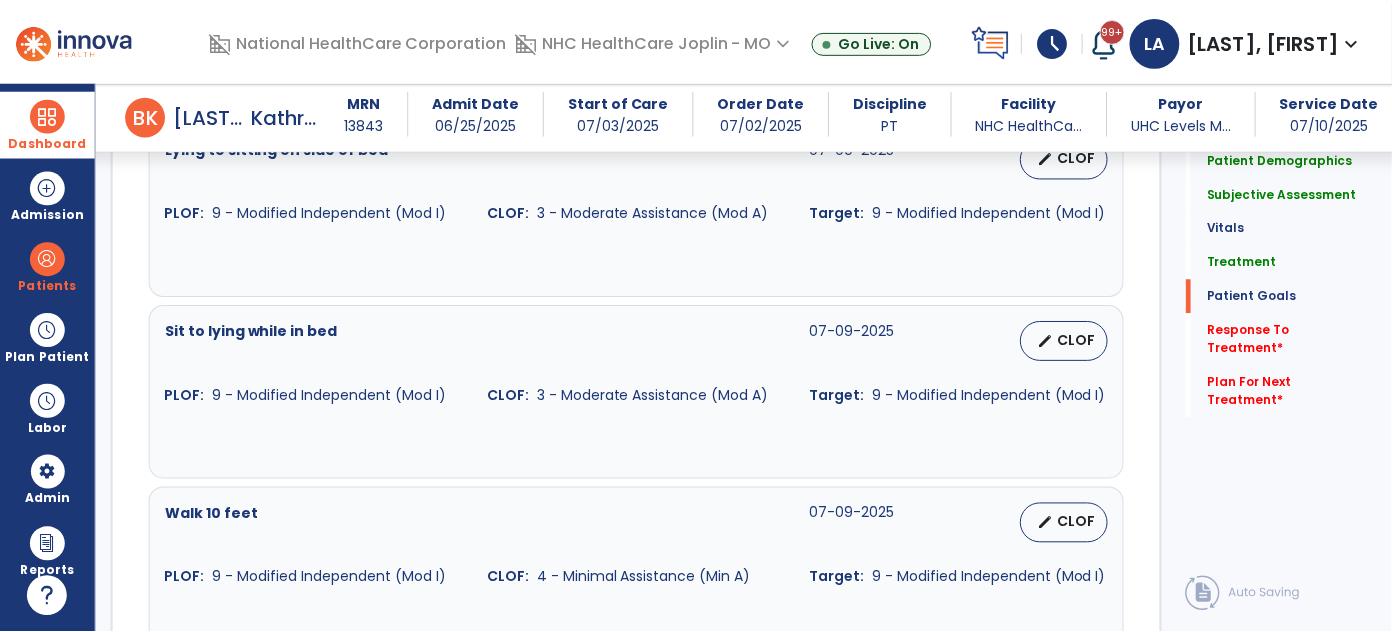 scroll, scrollTop: 1999, scrollLeft: 0, axis: vertical 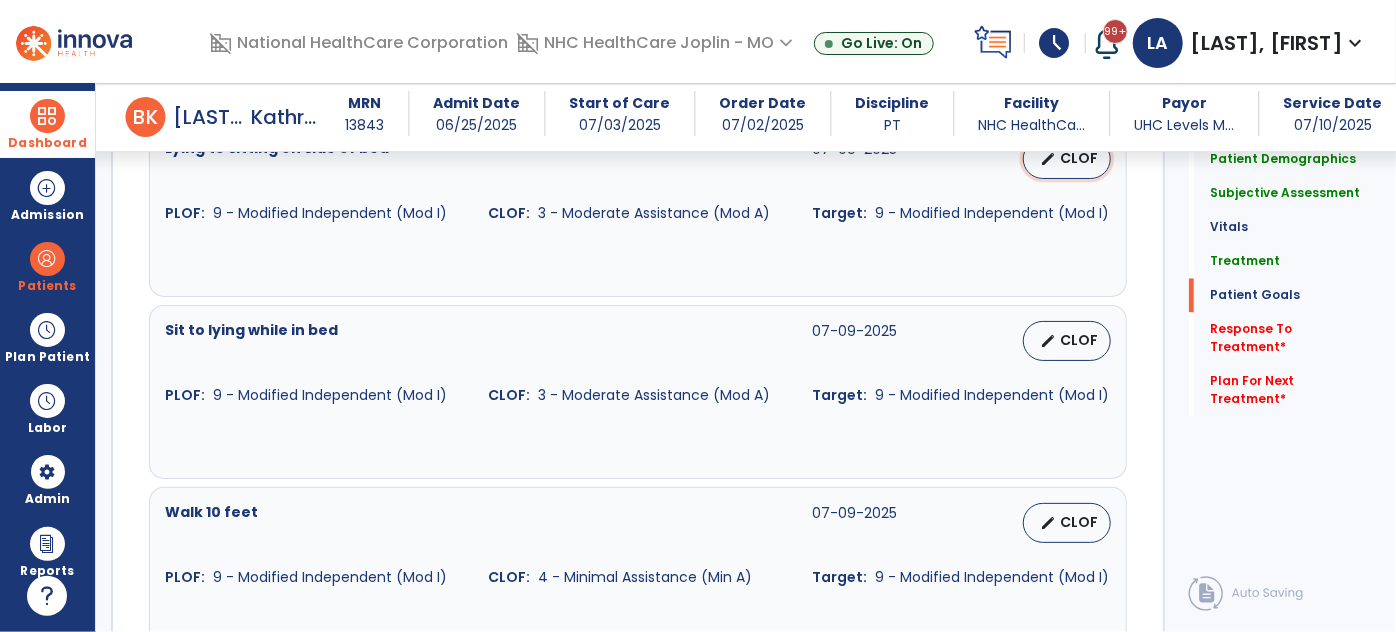 click on "edit   CLOF" at bounding box center [1067, 159] 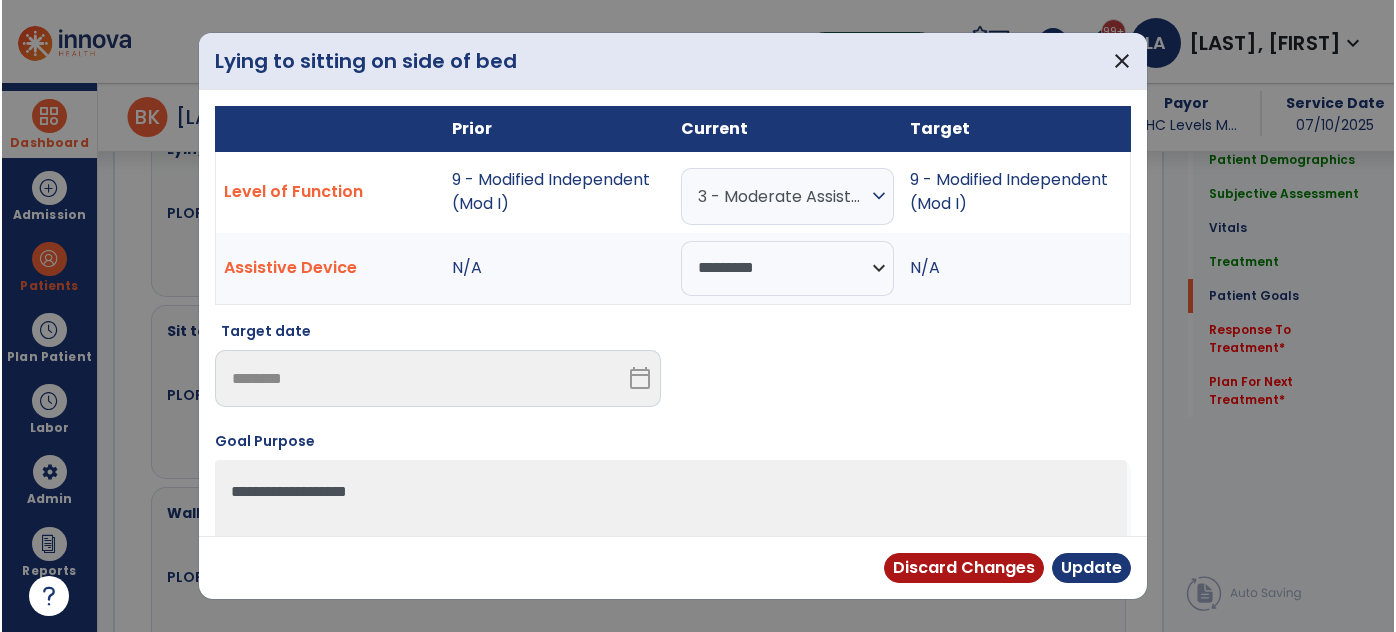 scroll, scrollTop: 2020, scrollLeft: 0, axis: vertical 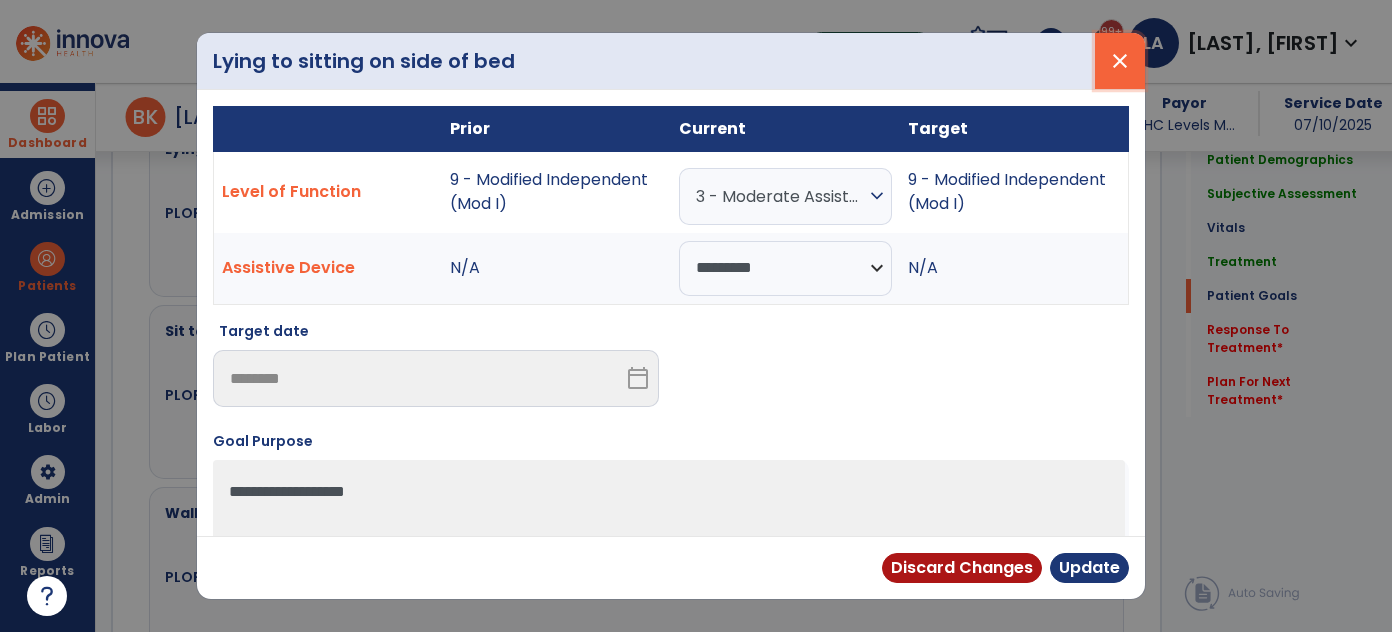 click on "close" at bounding box center (1120, 61) 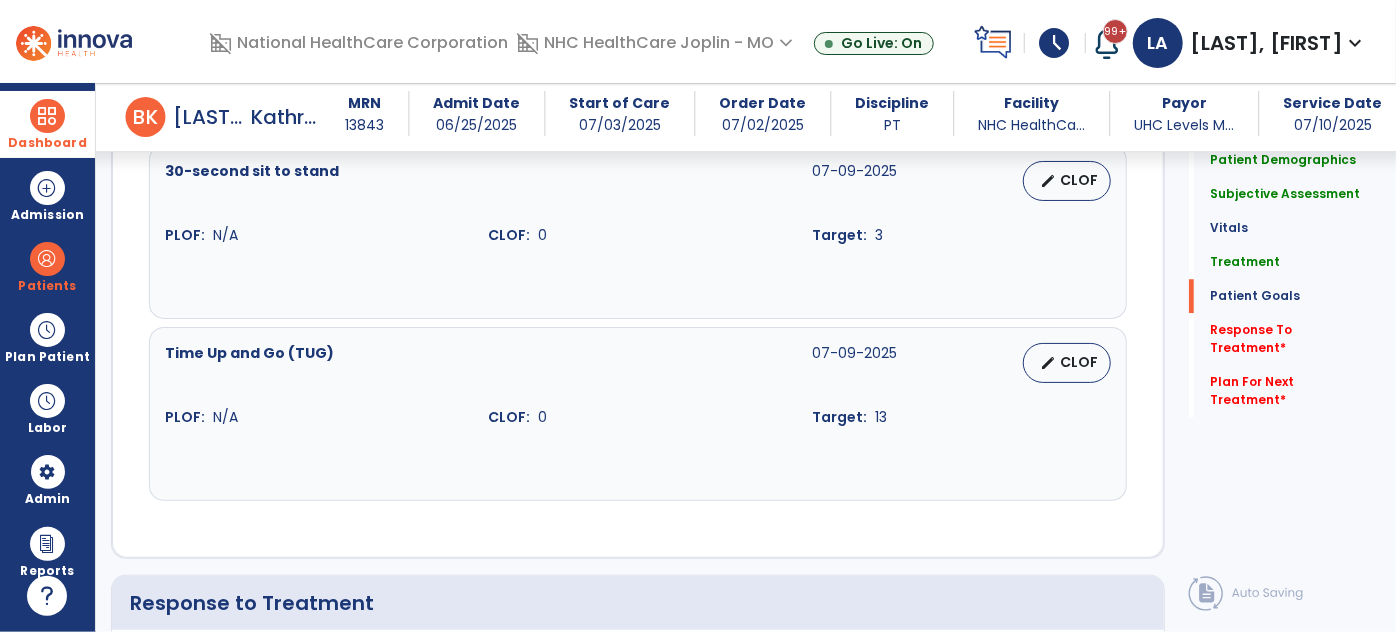 scroll, scrollTop: 2908, scrollLeft: 0, axis: vertical 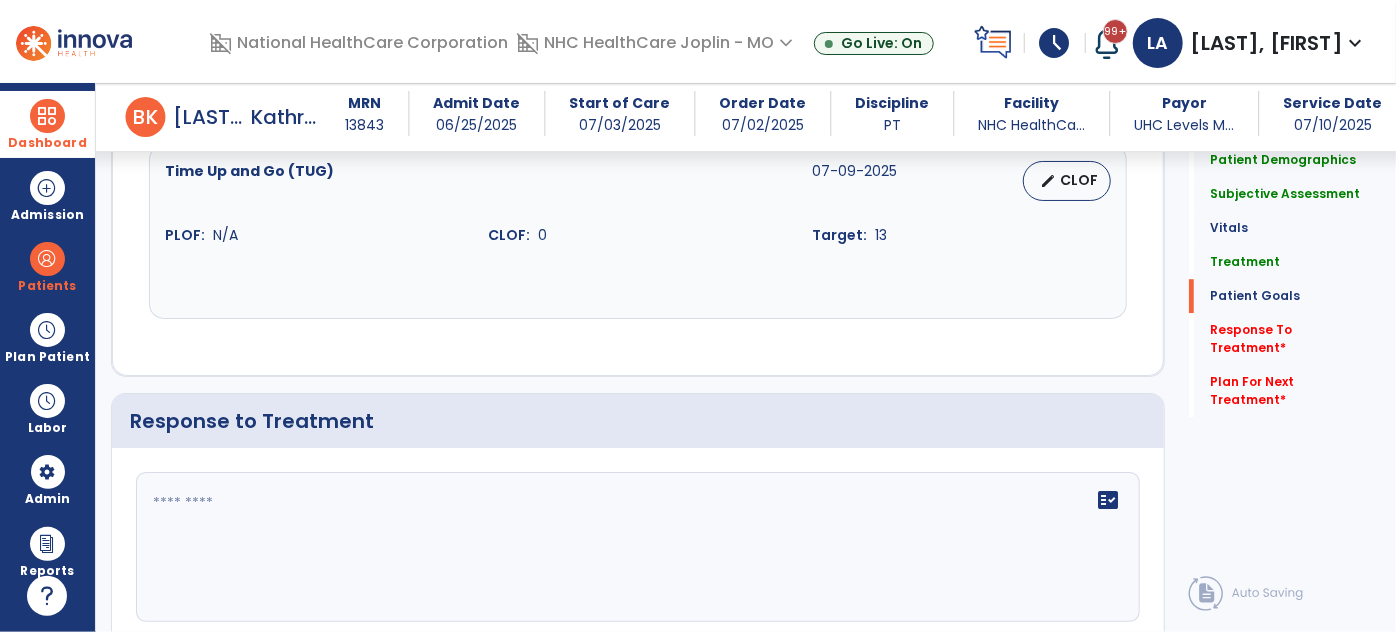 click 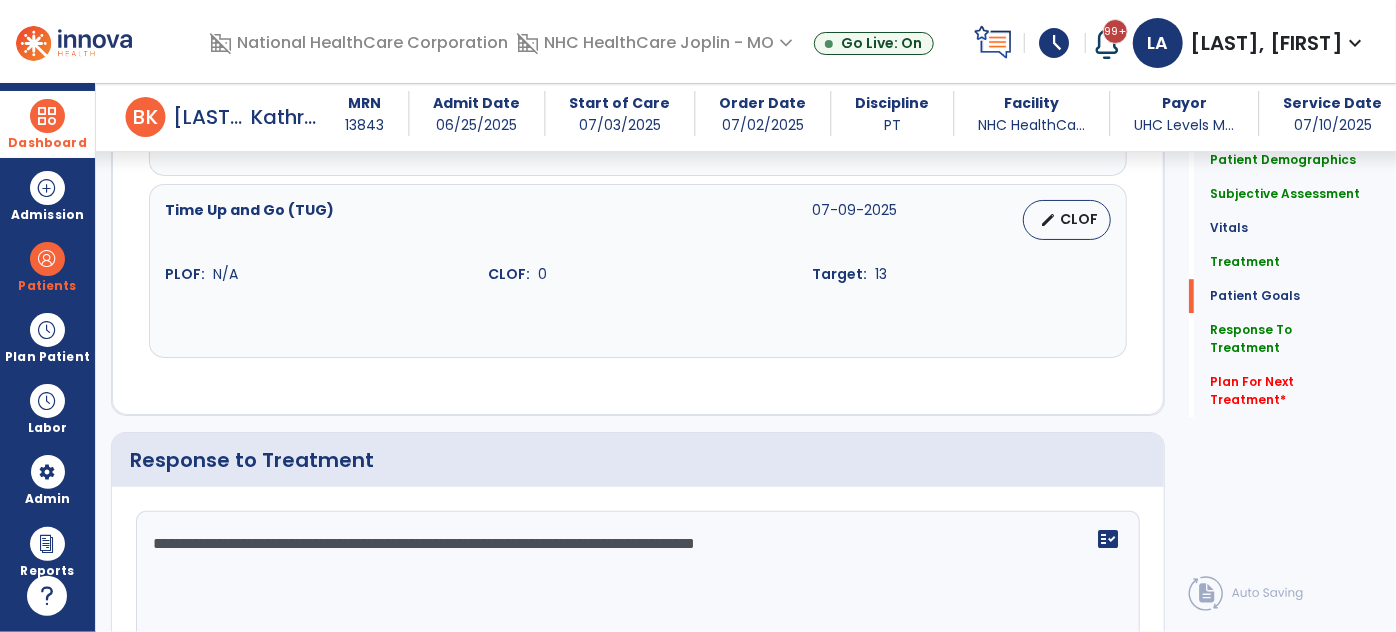 scroll, scrollTop: 2908, scrollLeft: 0, axis: vertical 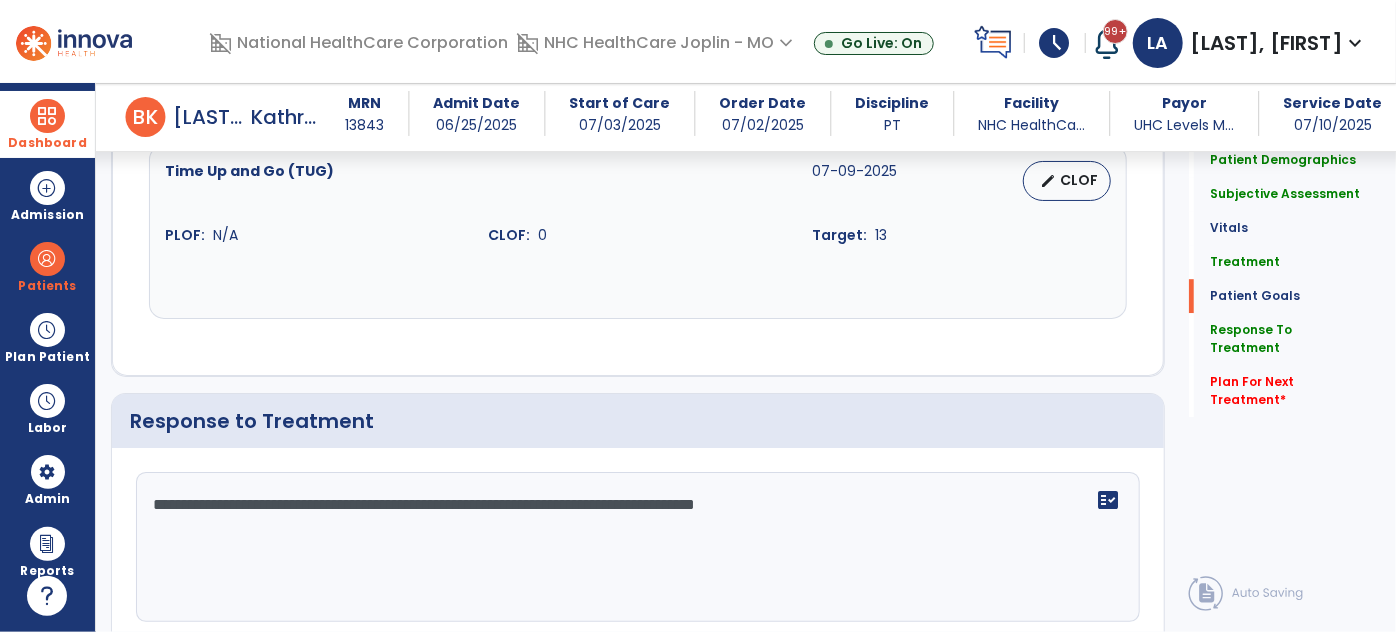 click on "**********" 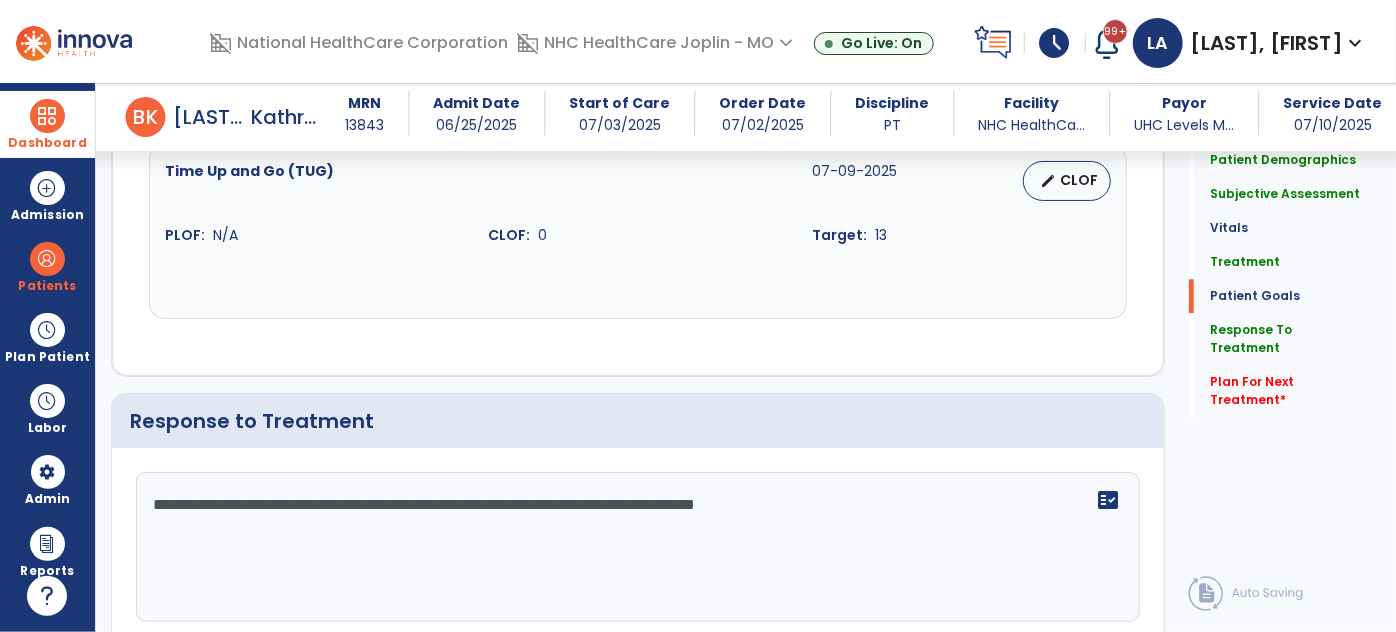 click on "**********" 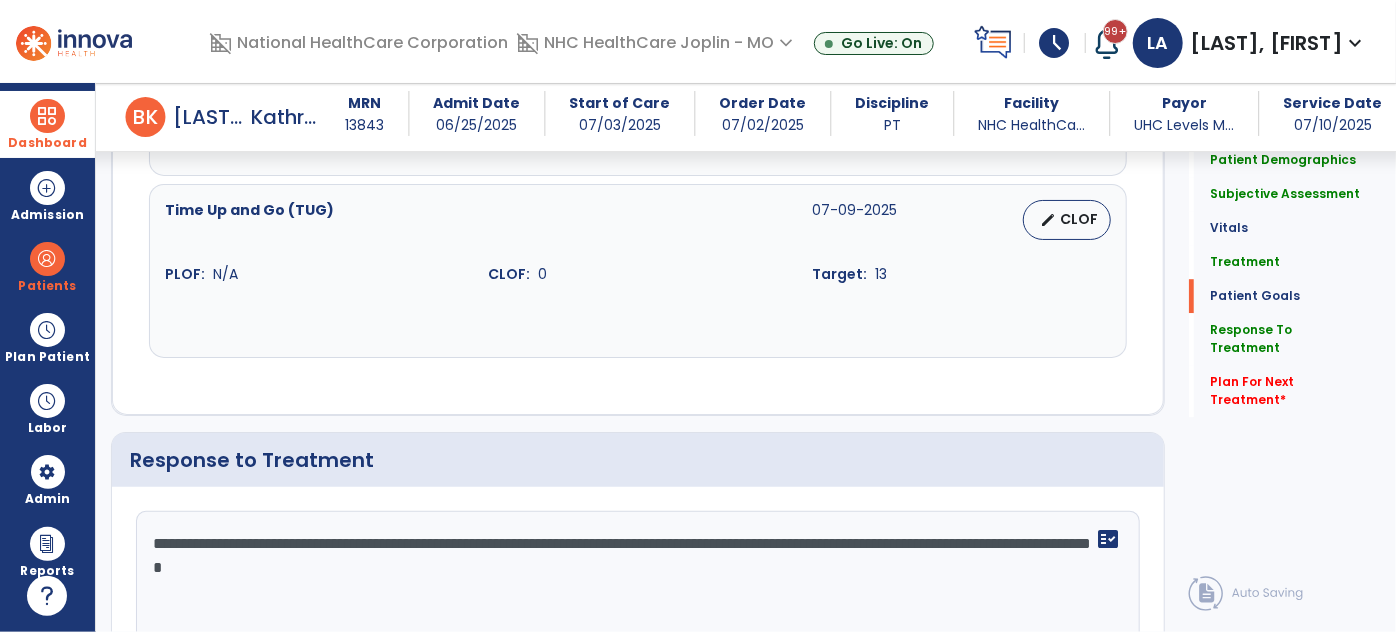 scroll, scrollTop: 2908, scrollLeft: 0, axis: vertical 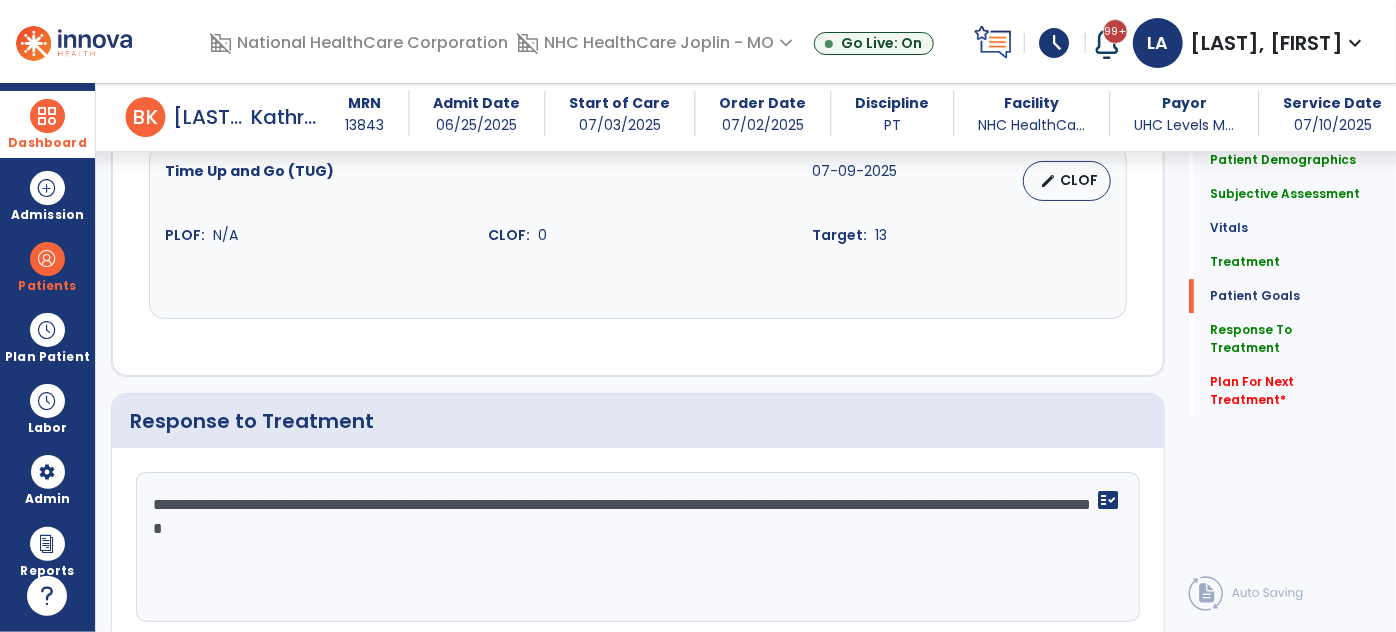 click on "**********" 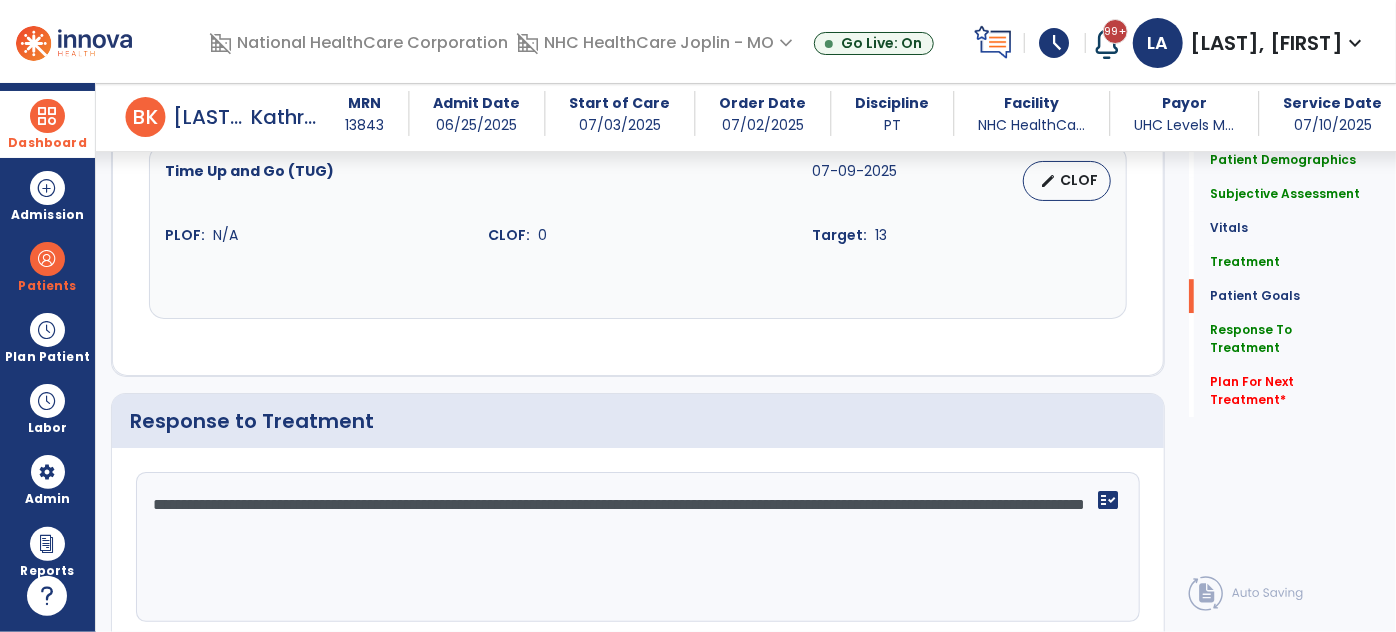 click on "**********" 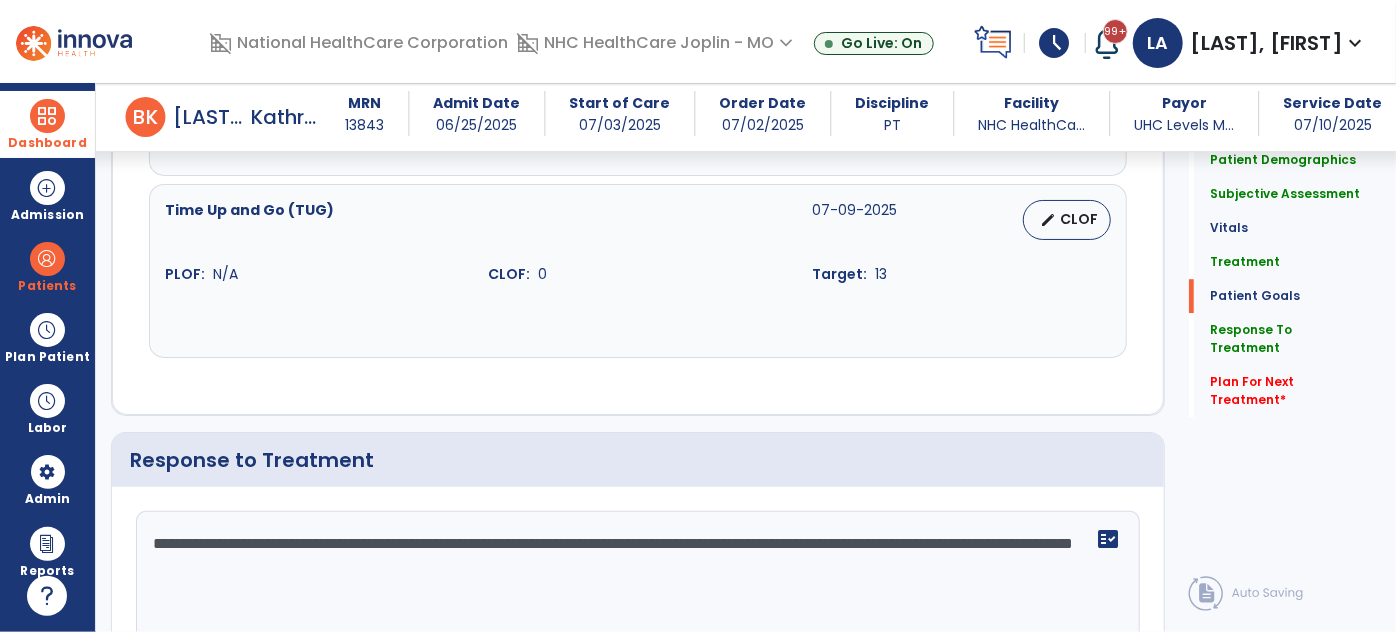 scroll, scrollTop: 2908, scrollLeft: 0, axis: vertical 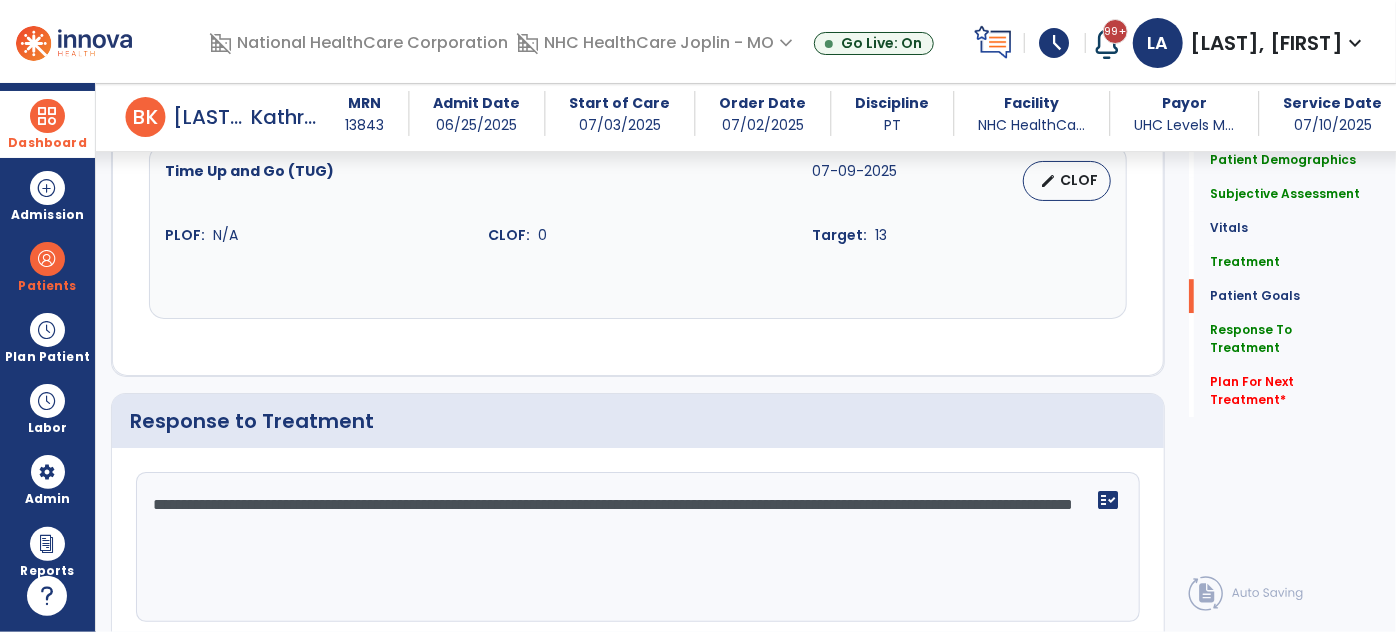 click on "**********" 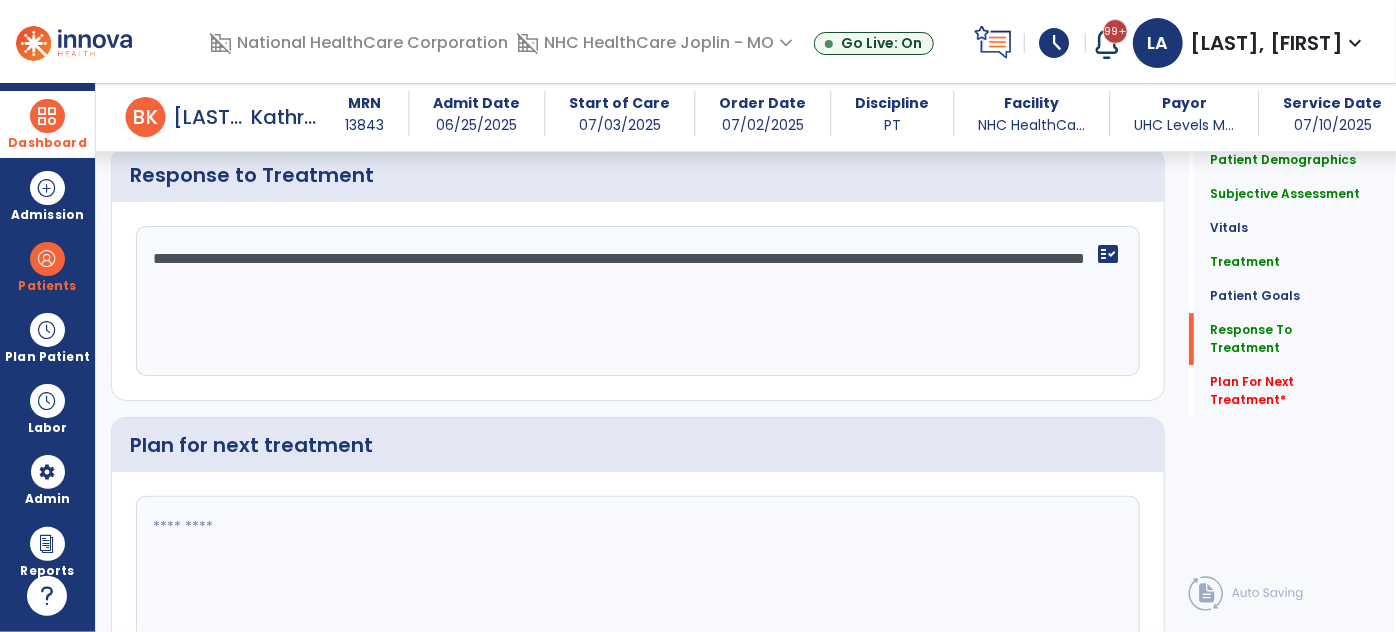 scroll, scrollTop: 3181, scrollLeft: 0, axis: vertical 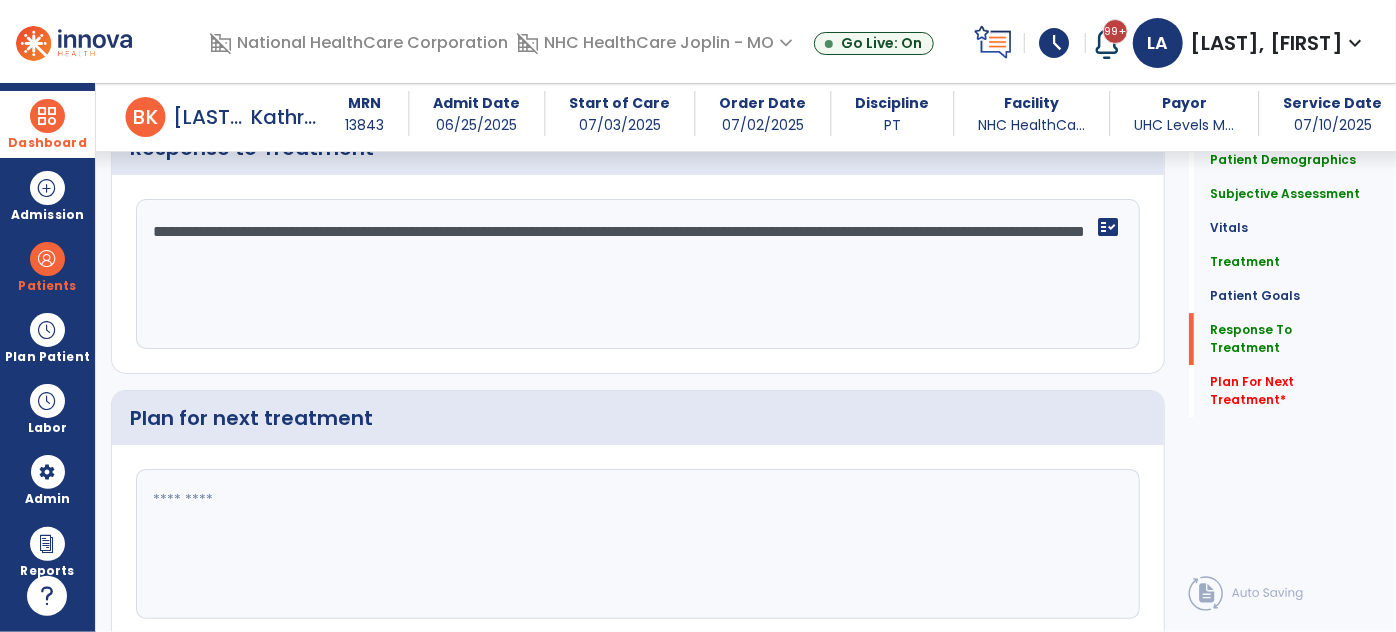 type on "**********" 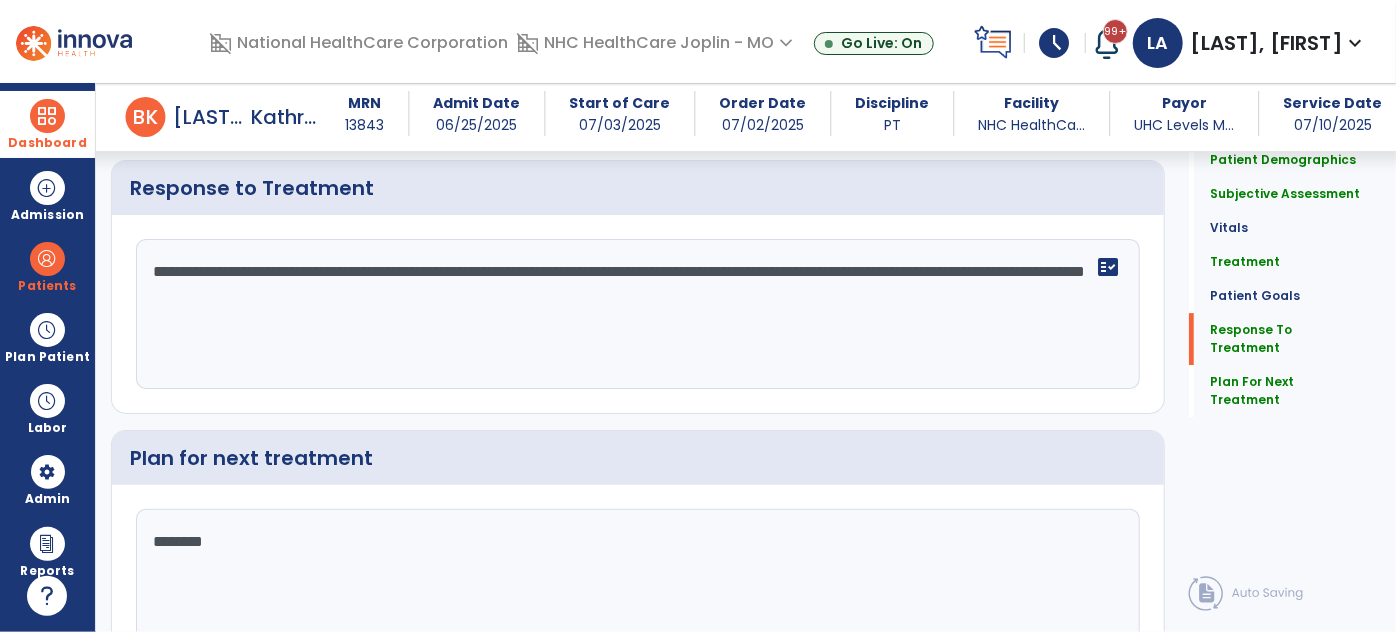 scroll, scrollTop: 3181, scrollLeft: 0, axis: vertical 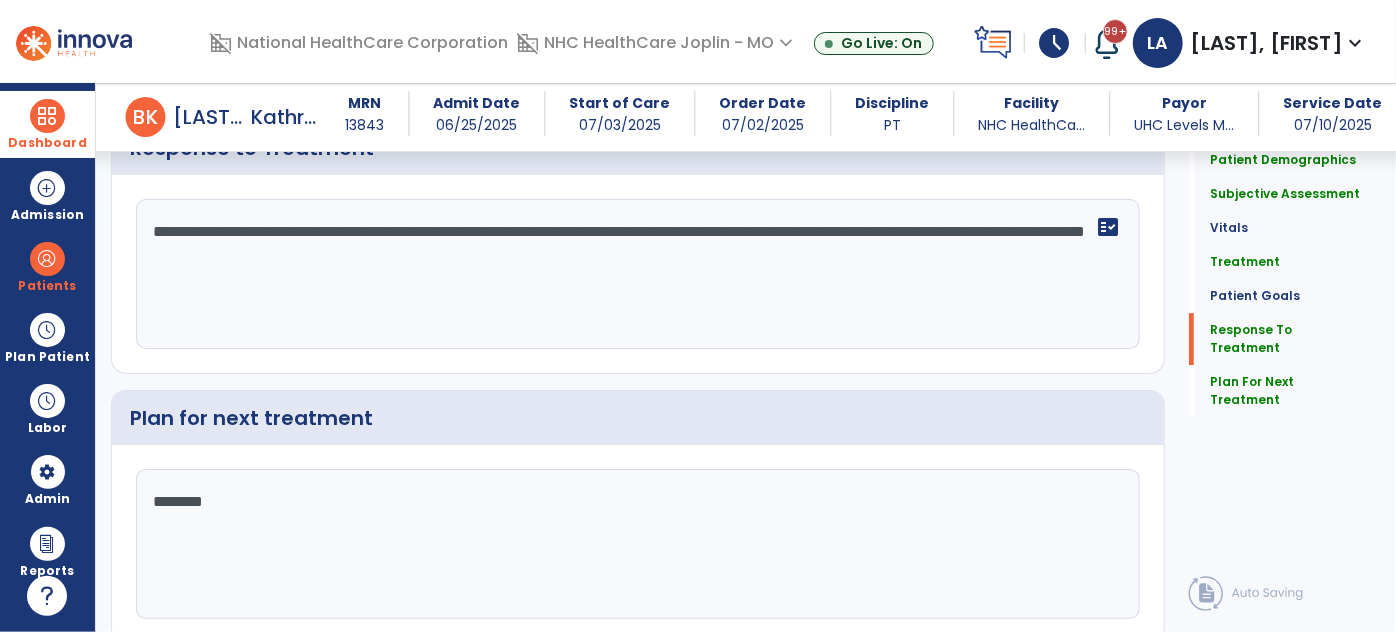 click on "*******" 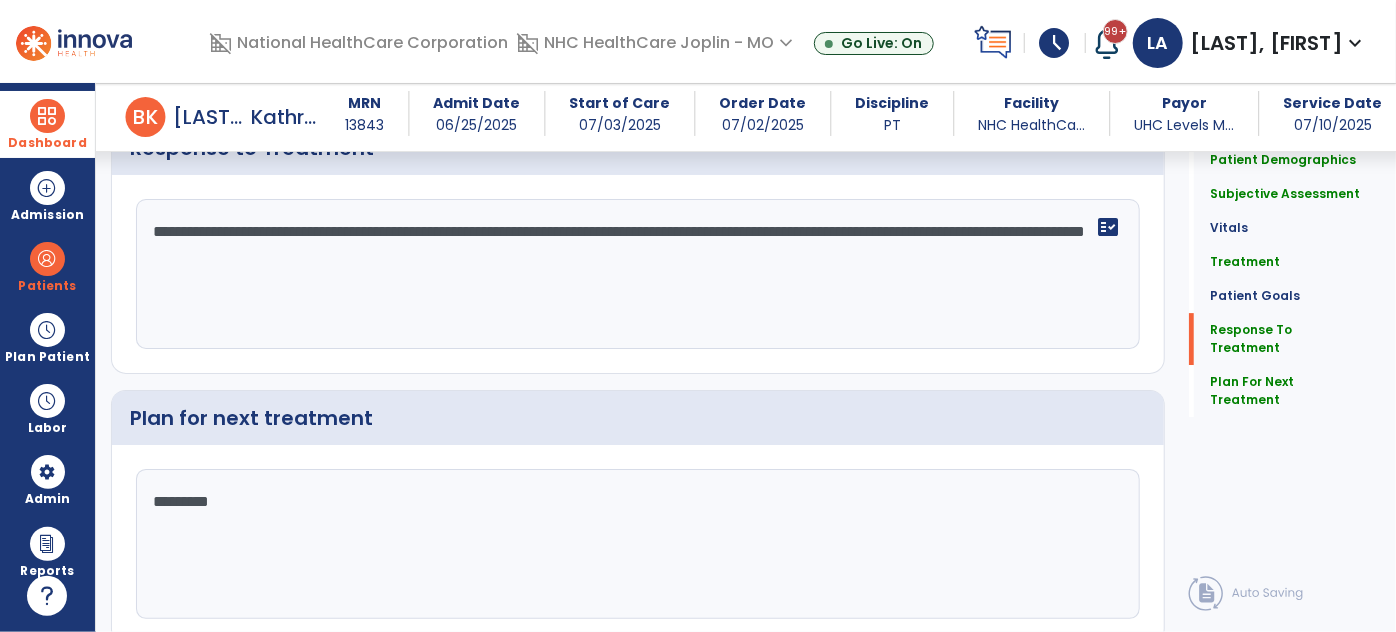 click on "********" 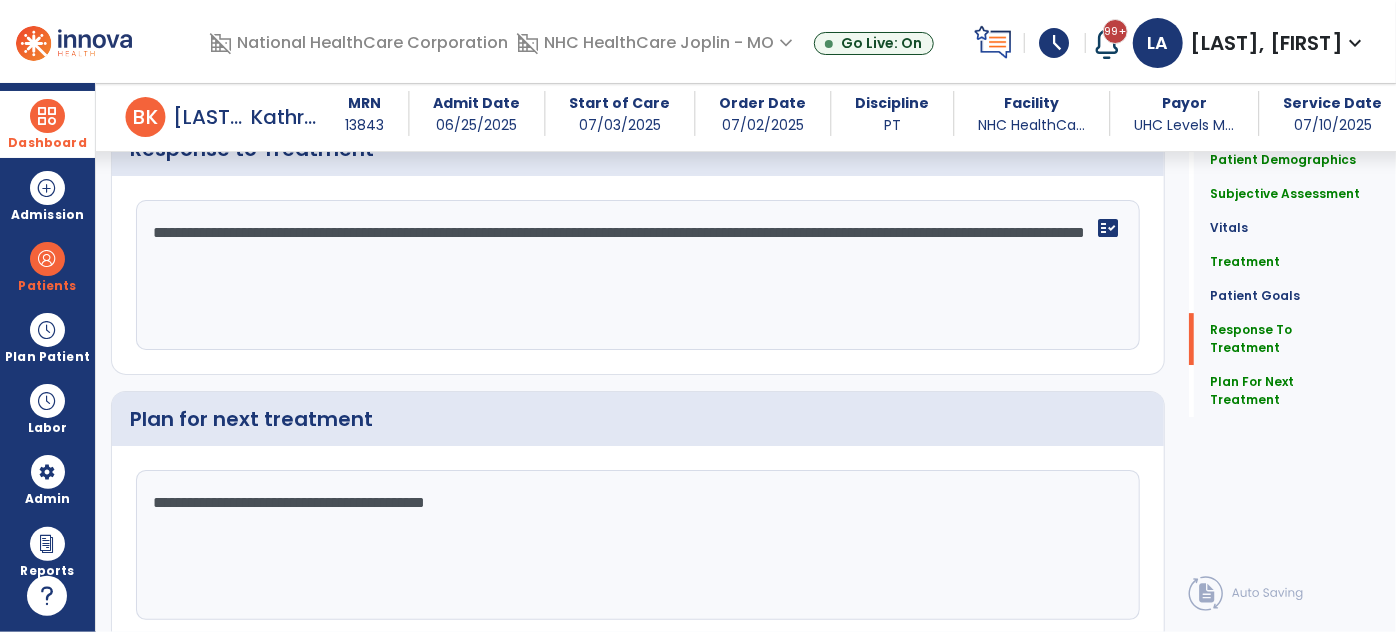 scroll, scrollTop: 3181, scrollLeft: 0, axis: vertical 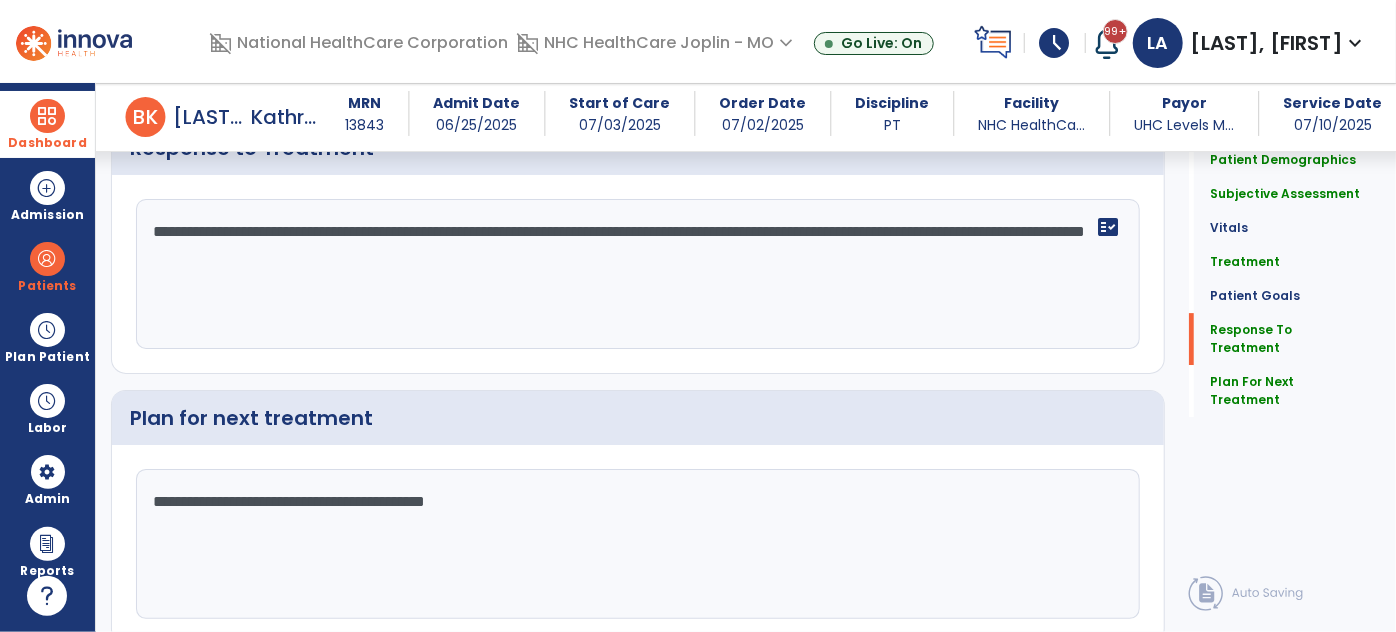 click on "**********" 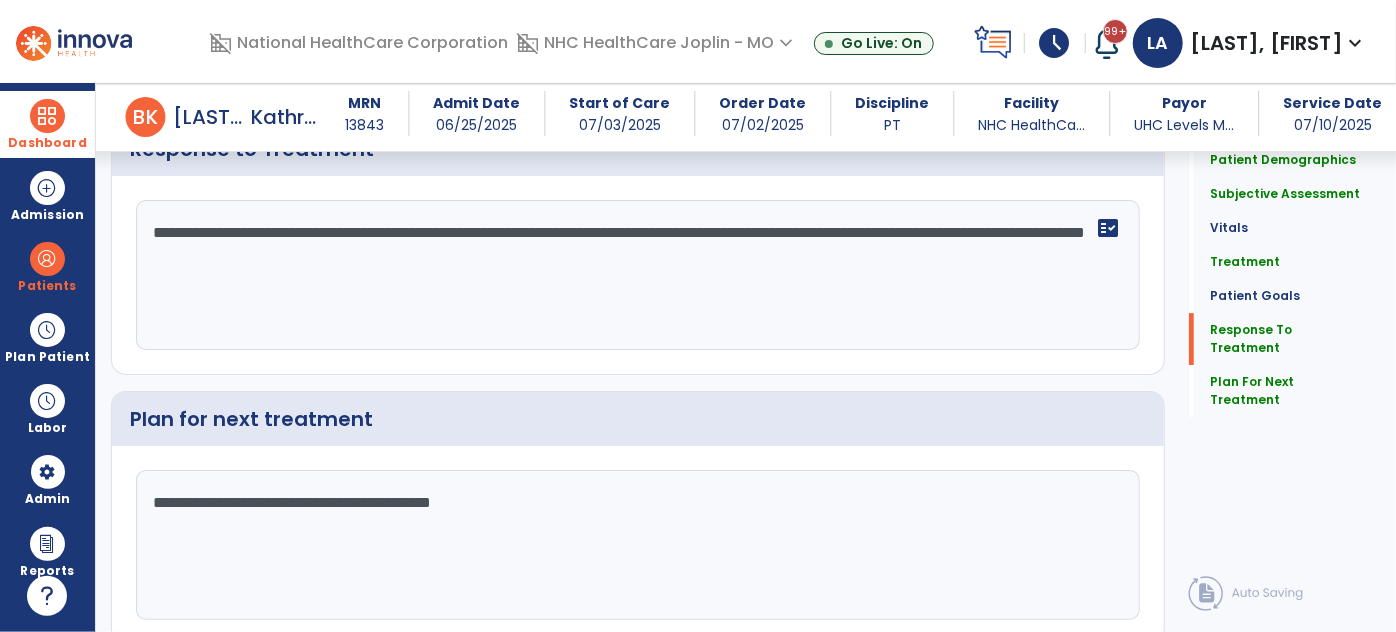 scroll, scrollTop: 3181, scrollLeft: 0, axis: vertical 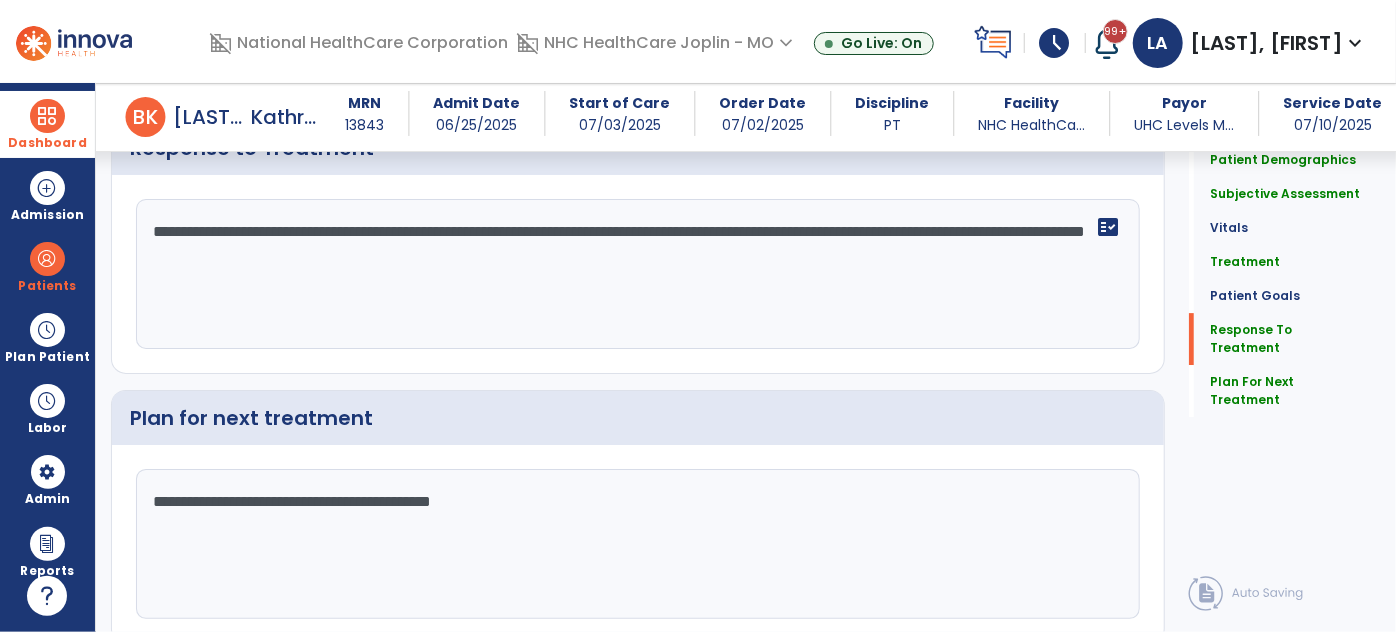 click on "**********" 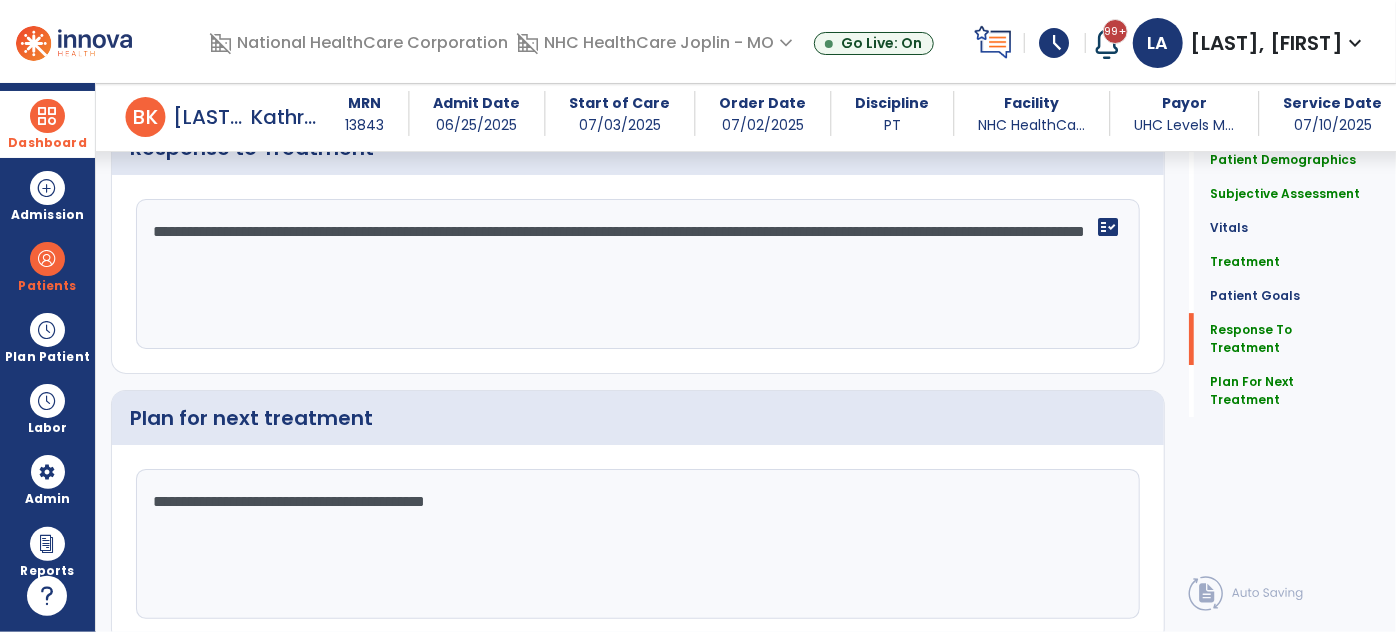 click on "**********" 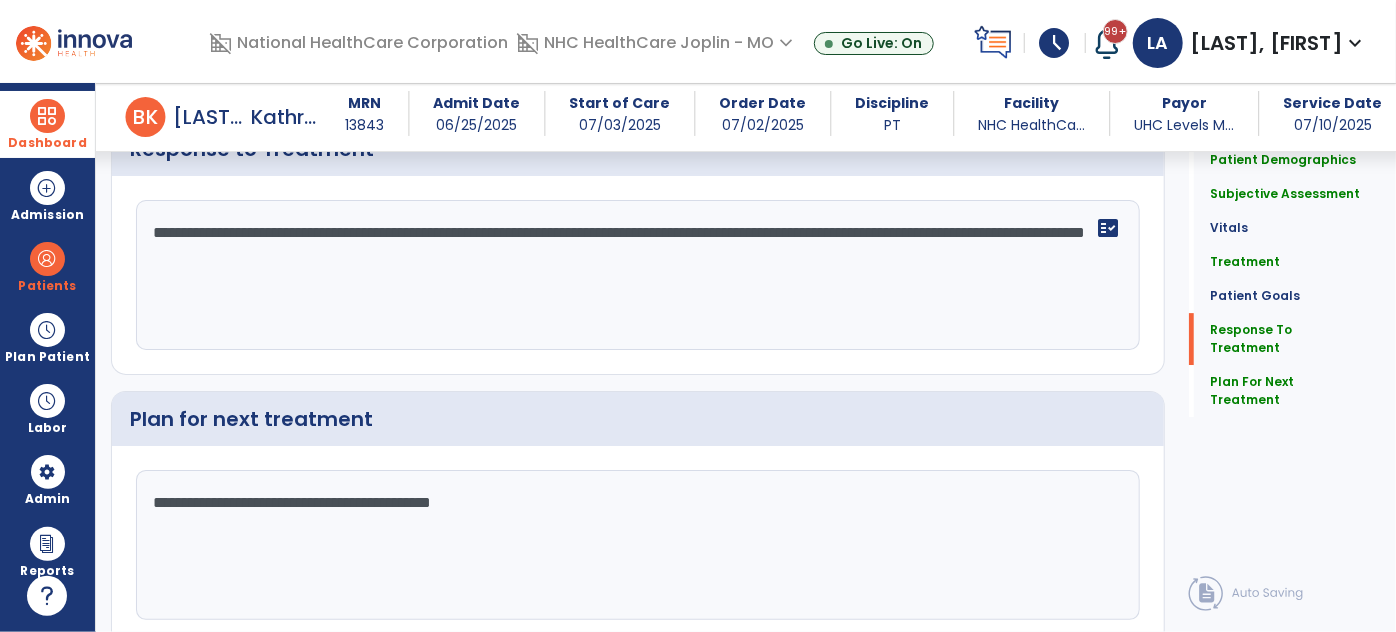 scroll, scrollTop: 3181, scrollLeft: 0, axis: vertical 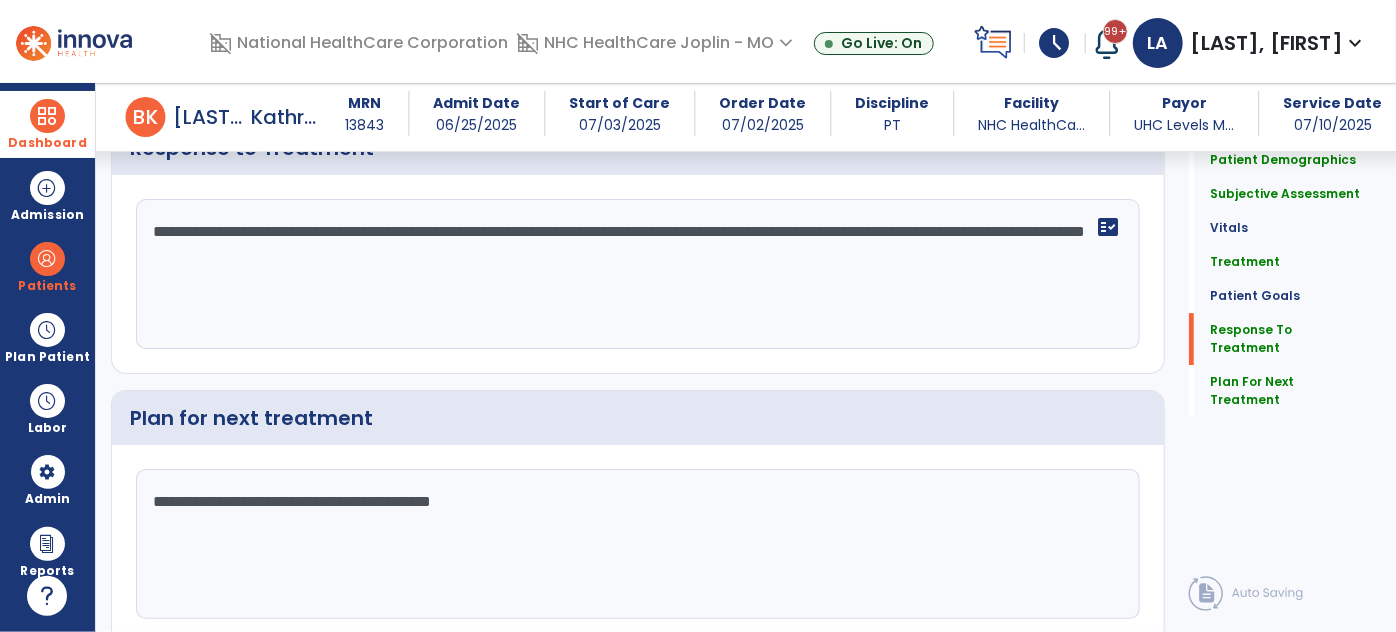 click on "**********" 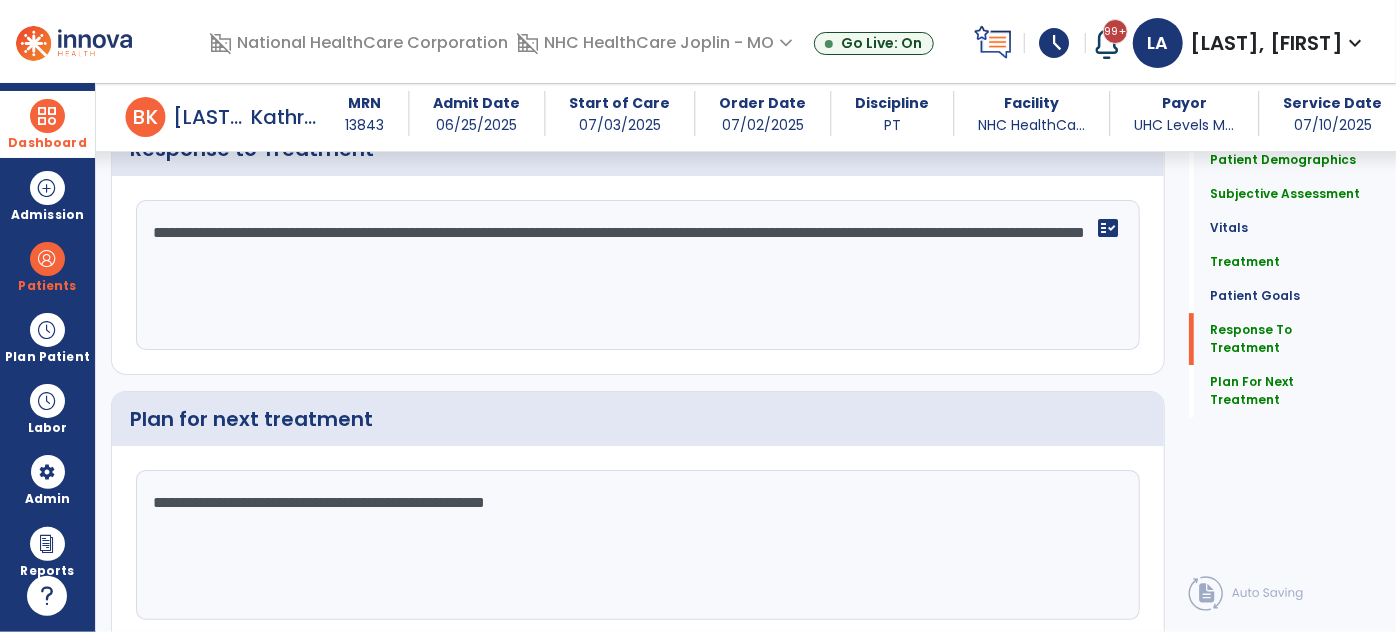 scroll, scrollTop: 3181, scrollLeft: 0, axis: vertical 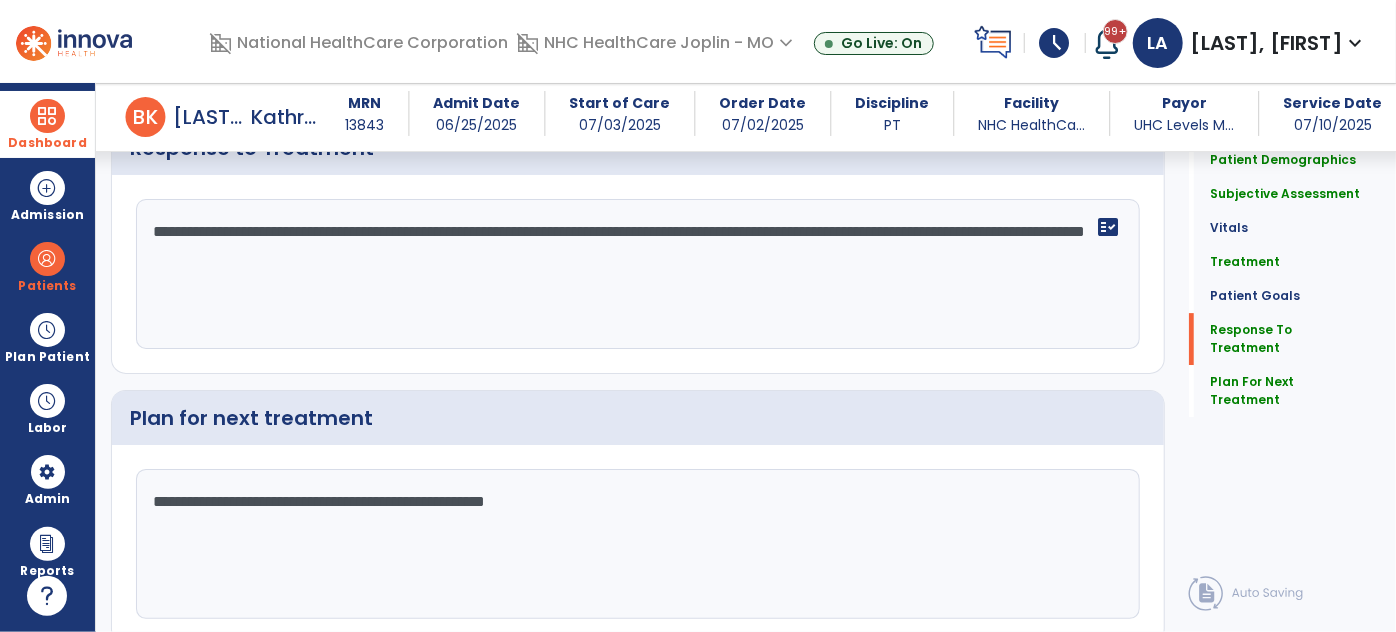 click on "**********" 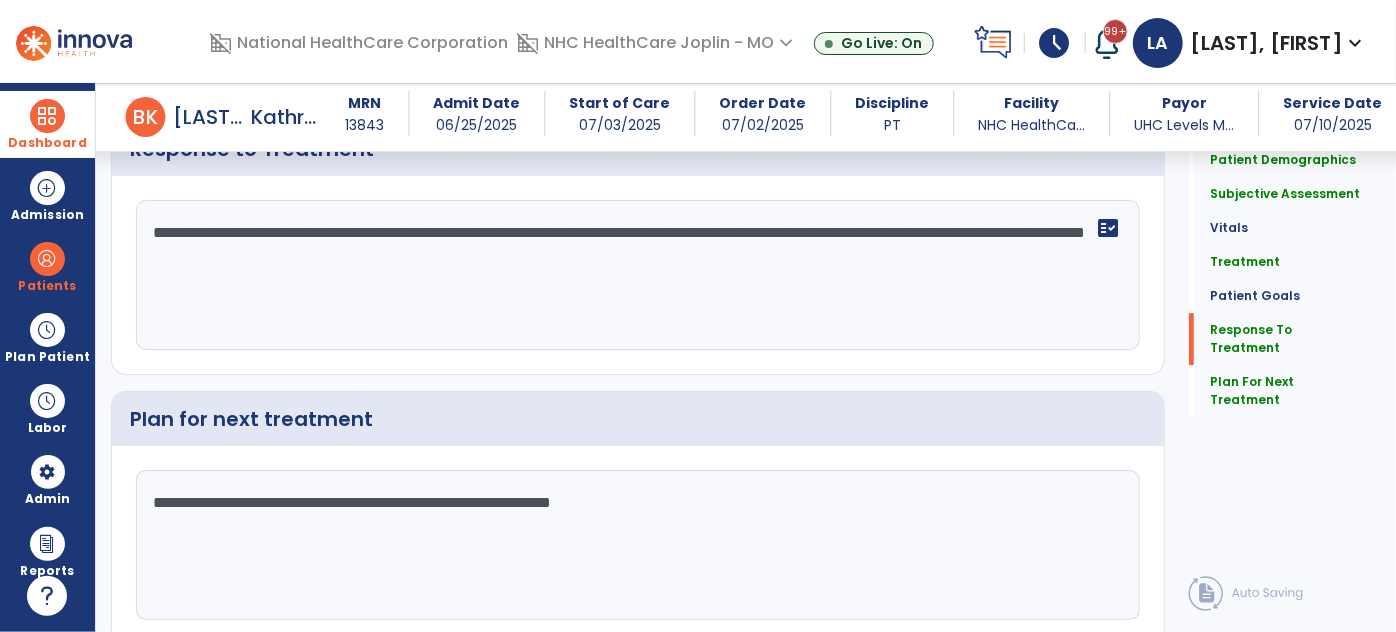 scroll, scrollTop: 3181, scrollLeft: 0, axis: vertical 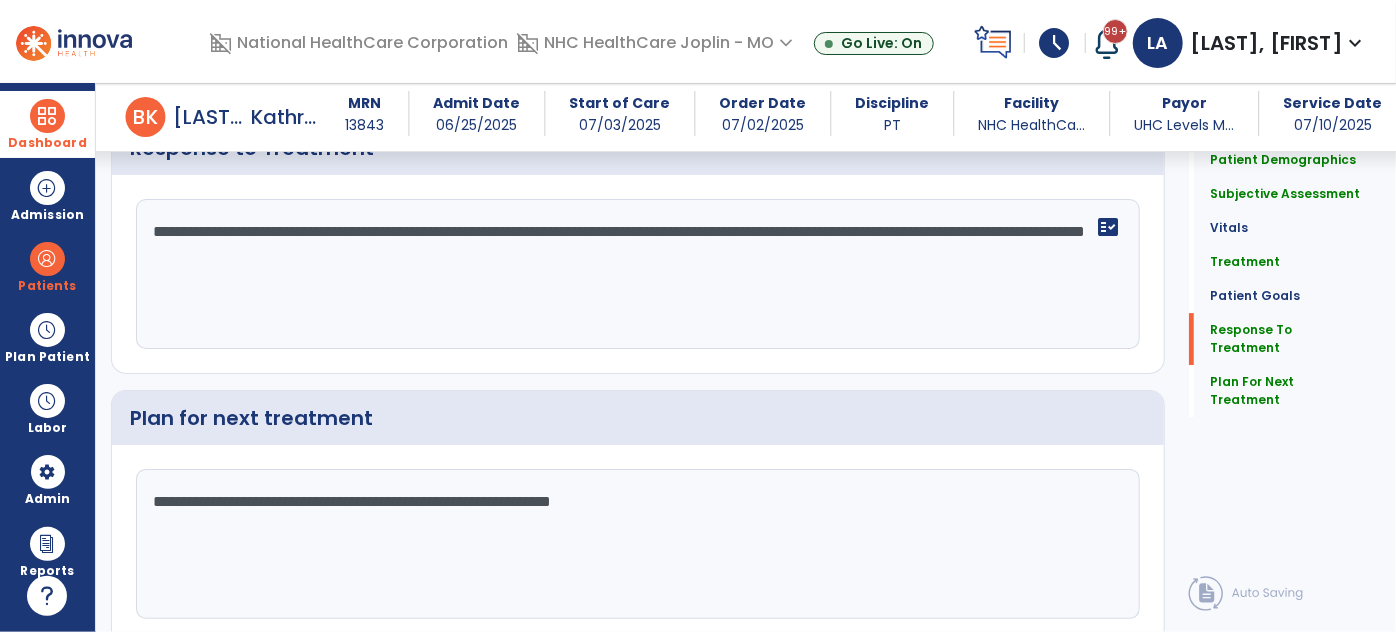 click on "**********" 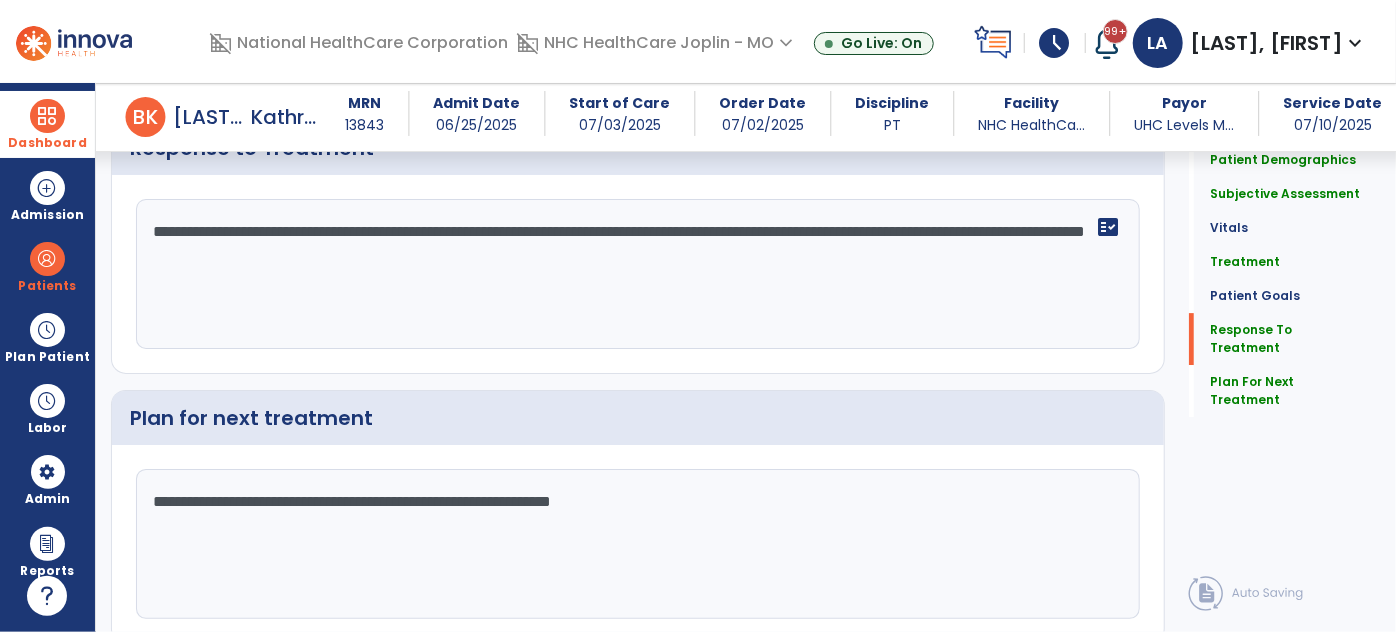 click on "**********" 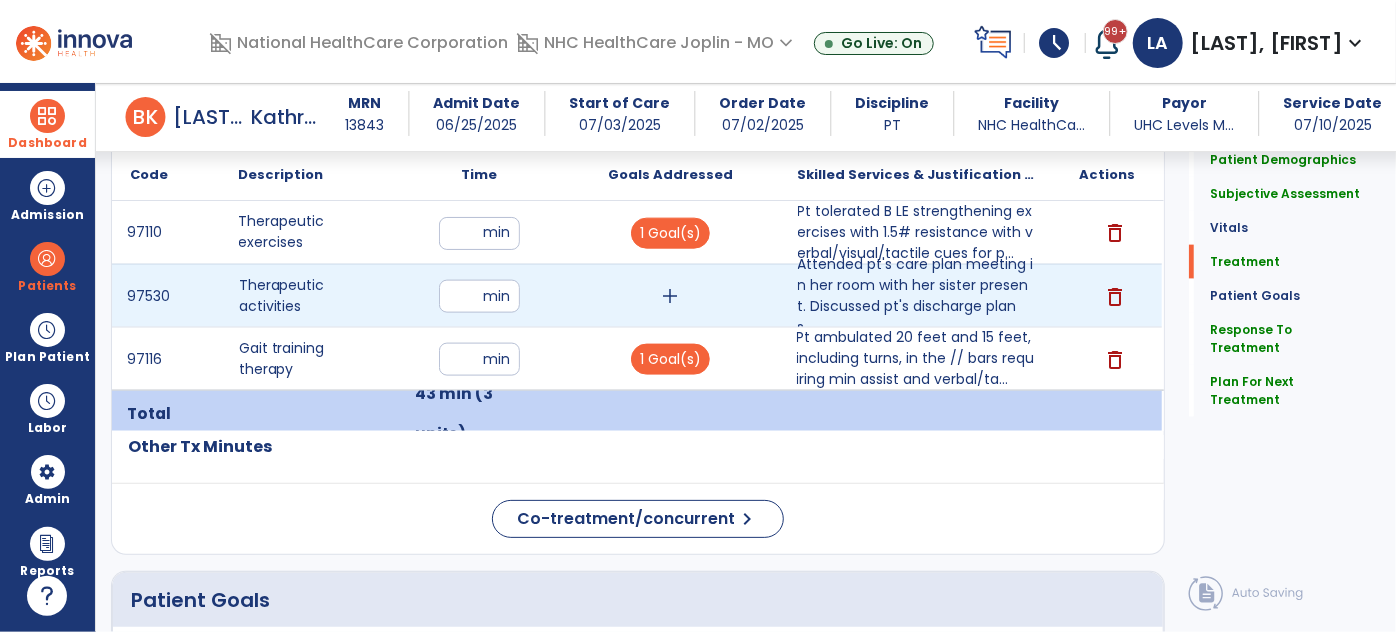 scroll, scrollTop: 1272, scrollLeft: 0, axis: vertical 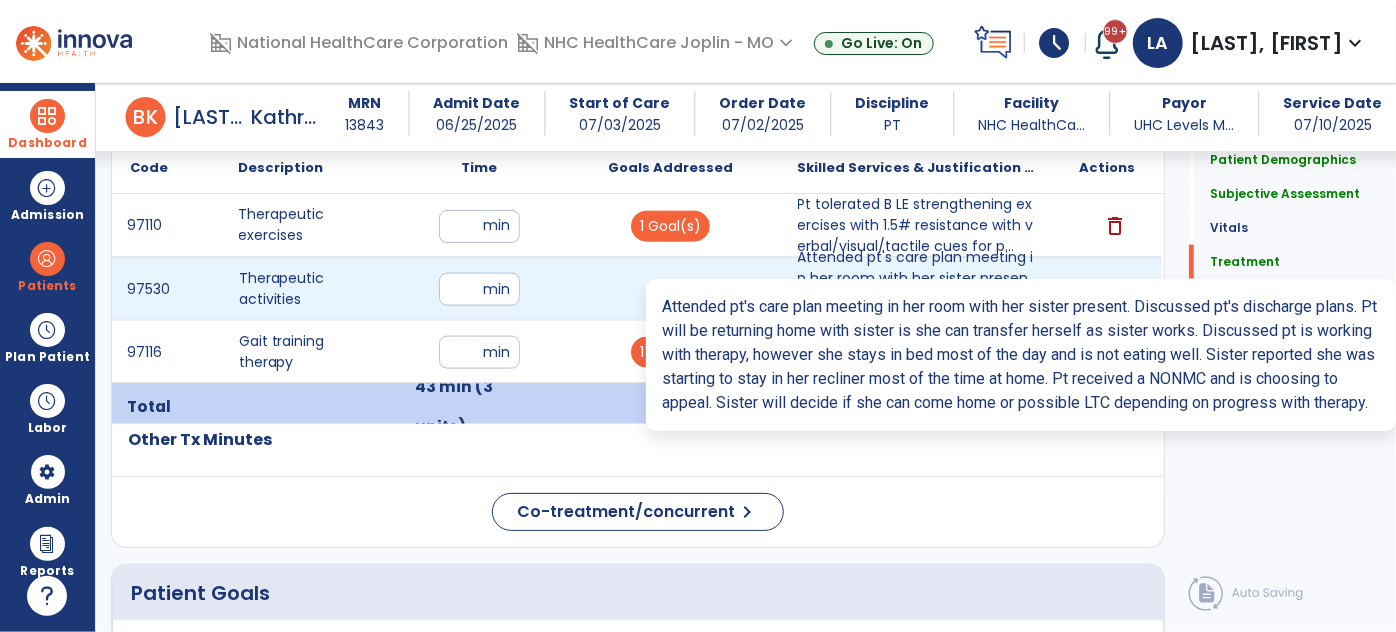 type on "**********" 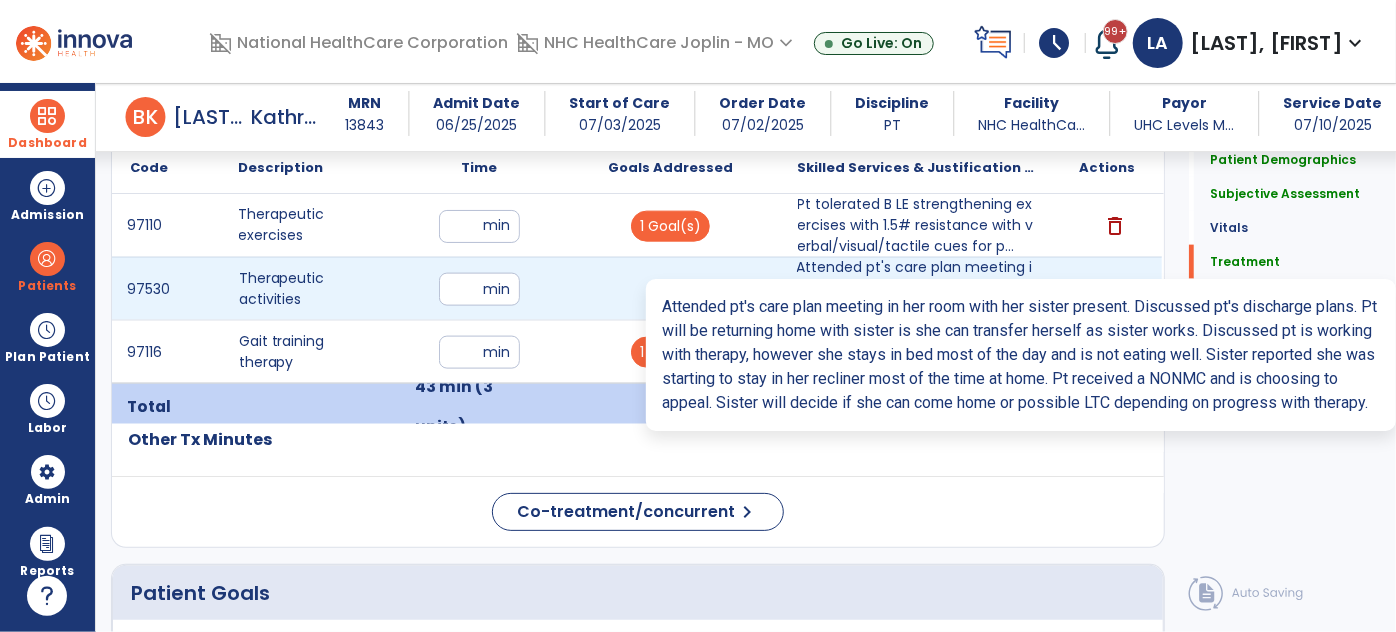 click on "Attended pt's care plan meeting in her room with her sister present. Discussed pt's discharge plans...." at bounding box center (916, 288) 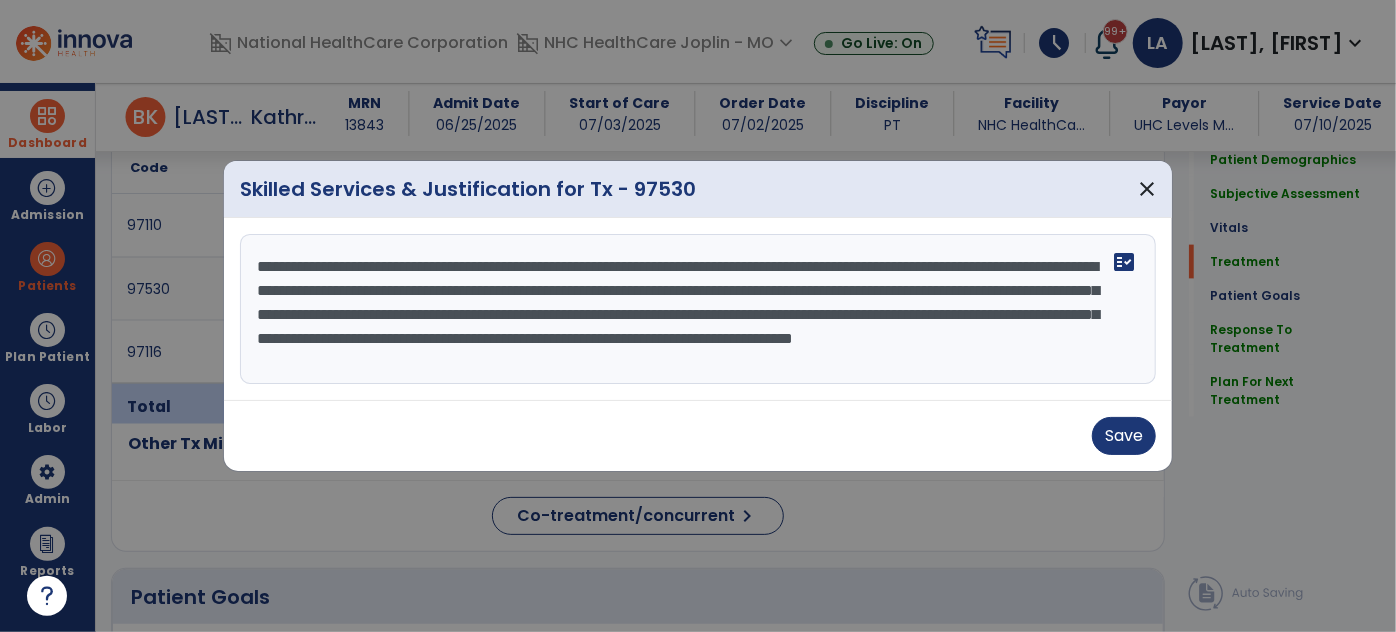 scroll, scrollTop: 1272, scrollLeft: 0, axis: vertical 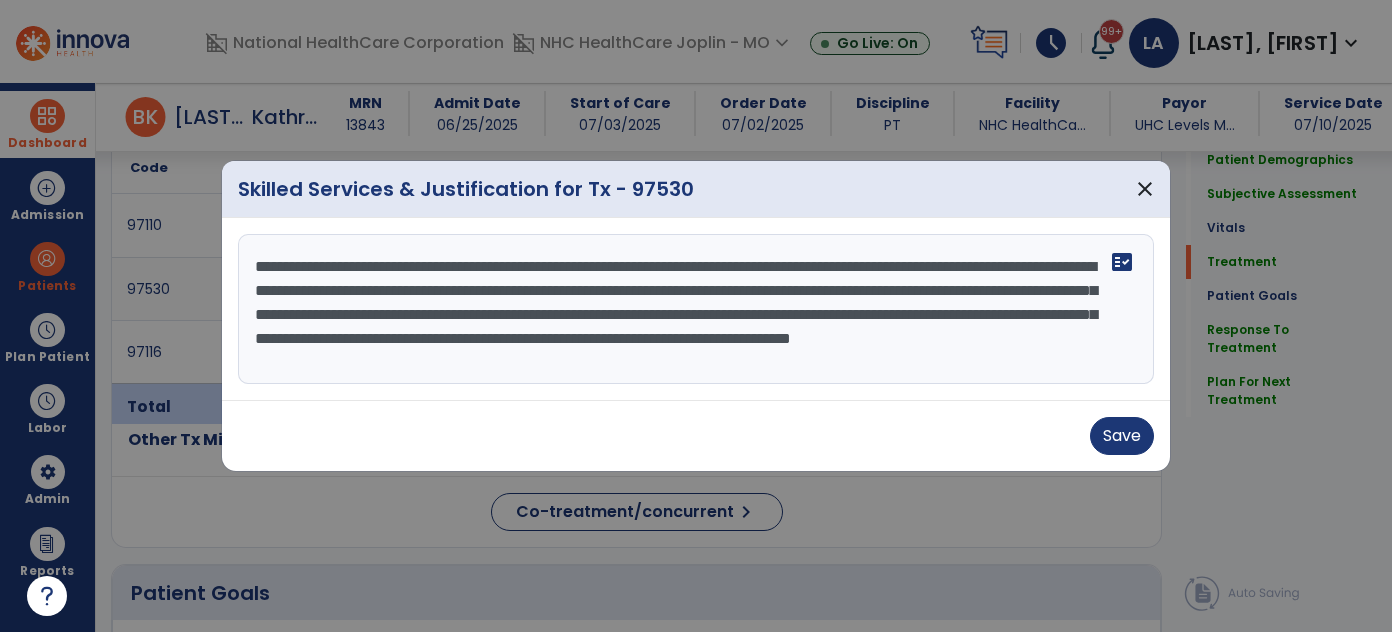 click on "**********" at bounding box center (696, 309) 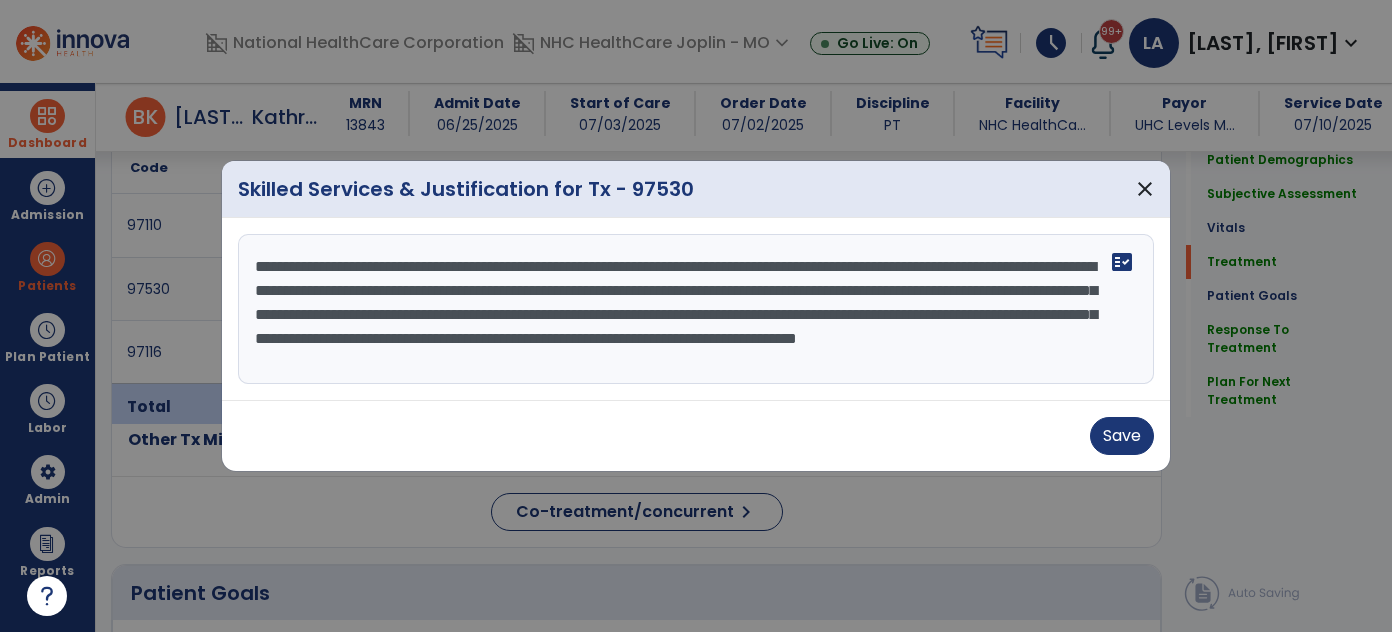 click on "**********" at bounding box center (696, 309) 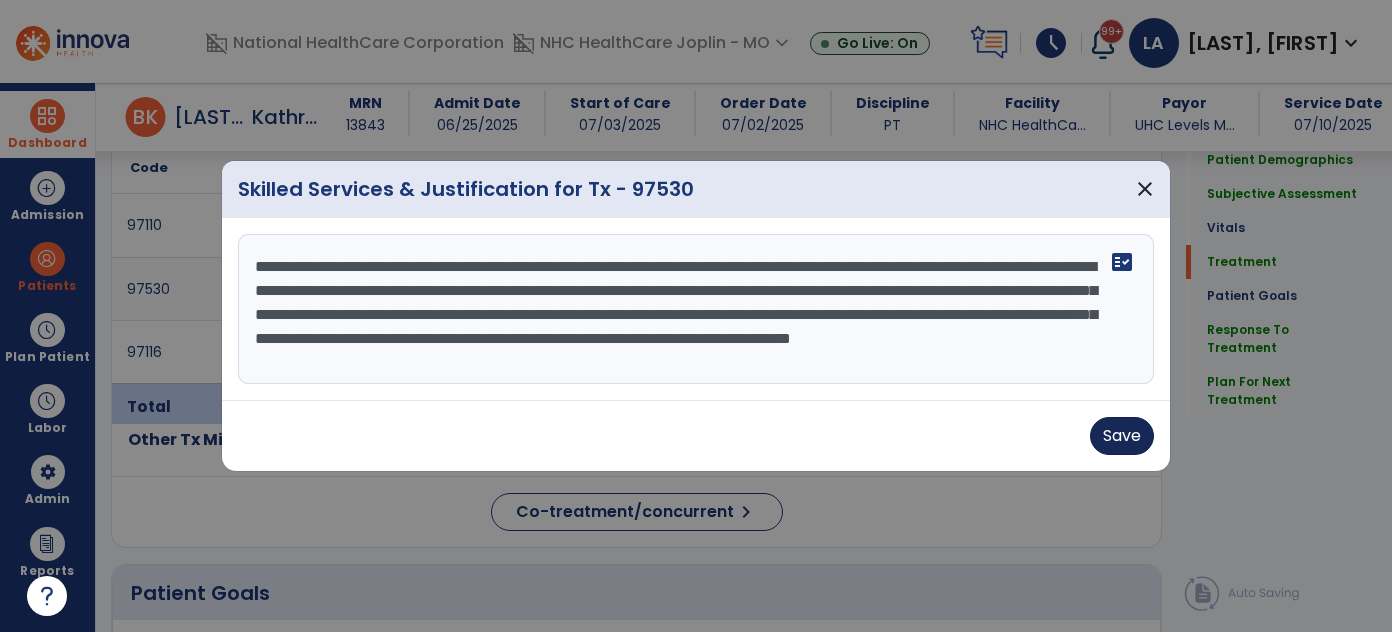 type on "**********" 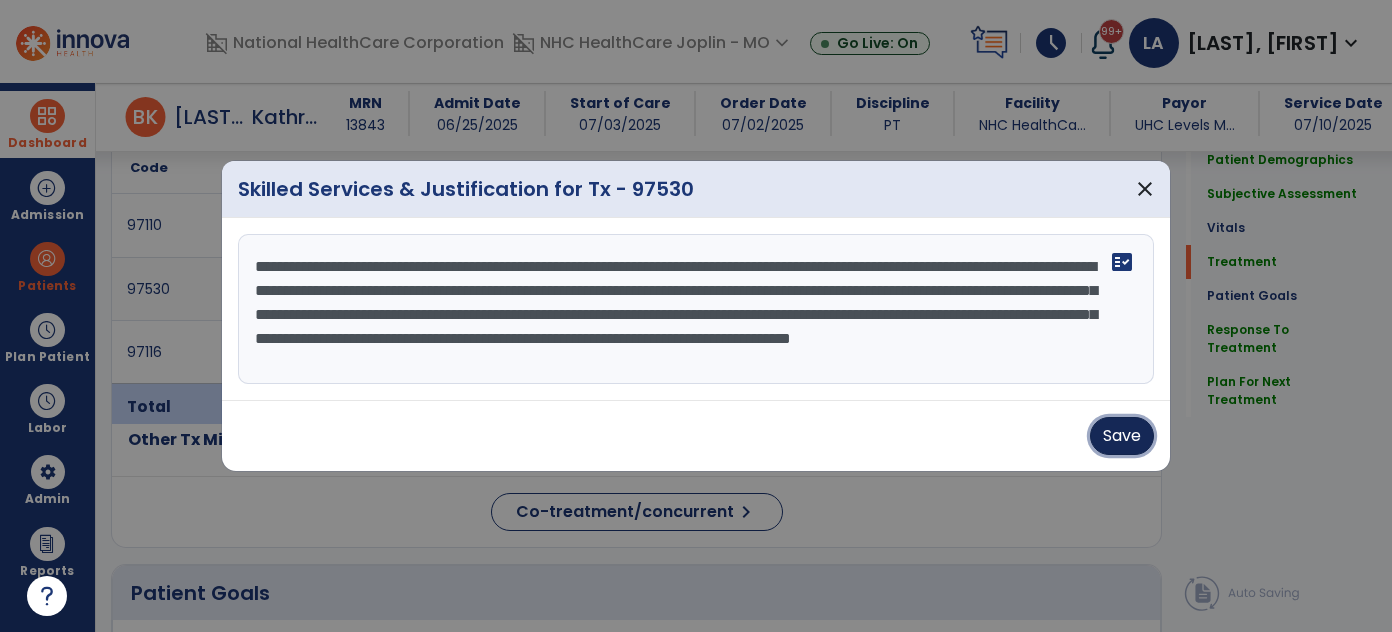 click on "Save" at bounding box center (1122, 436) 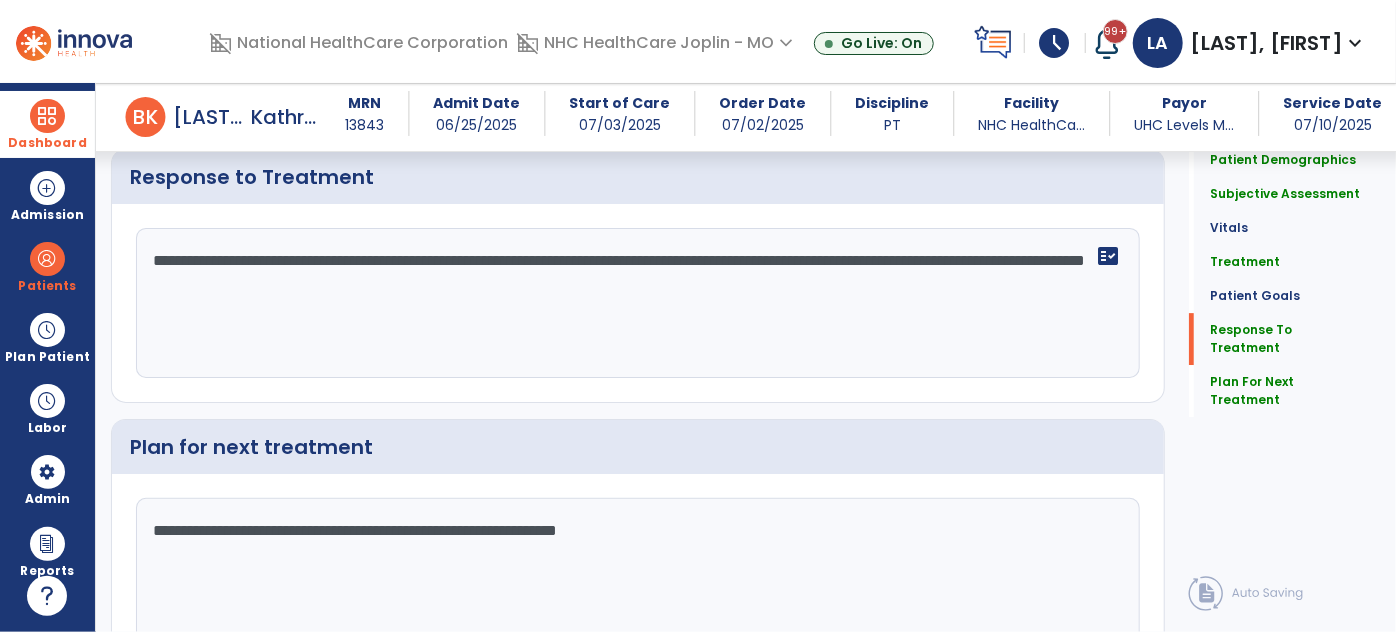 scroll, scrollTop: 3045, scrollLeft: 0, axis: vertical 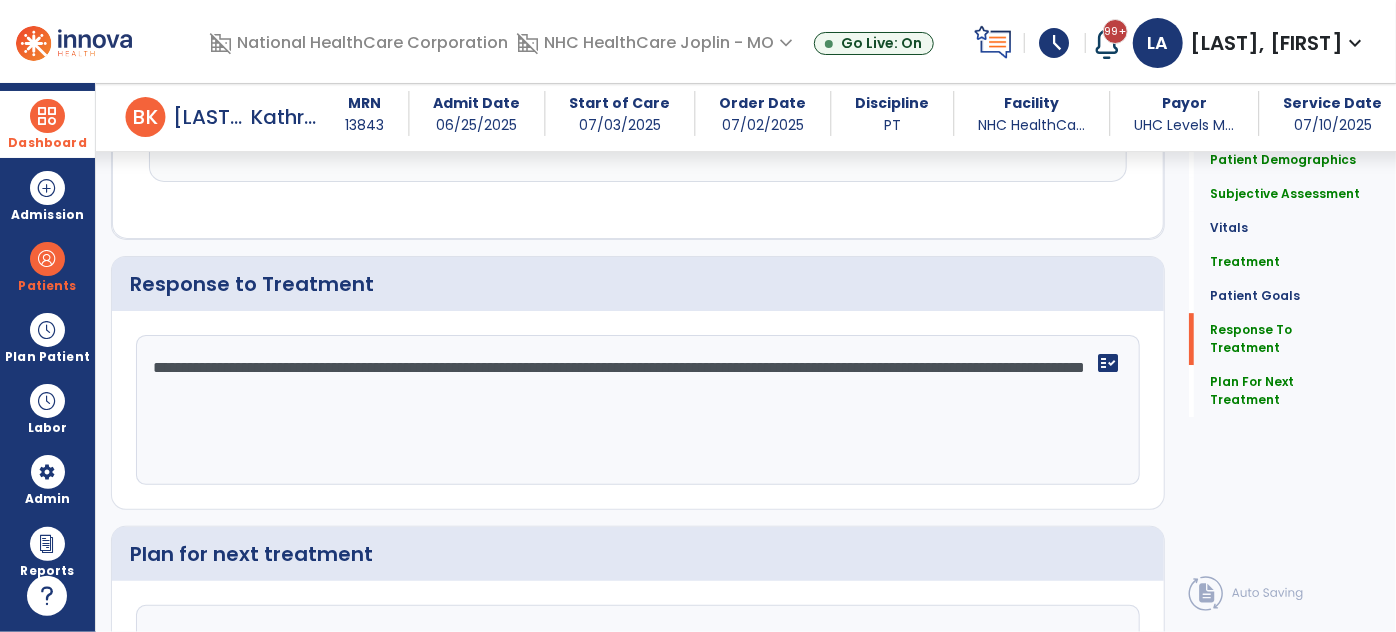 click on "**********" 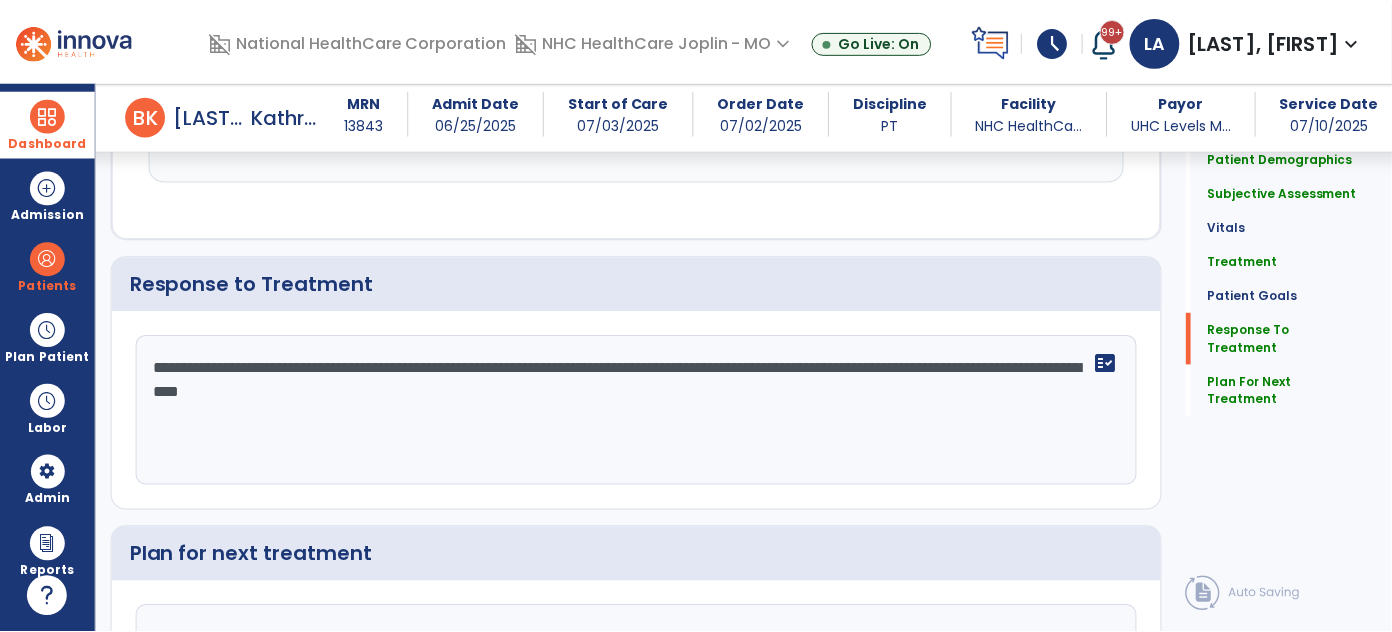 scroll, scrollTop: 3226, scrollLeft: 0, axis: vertical 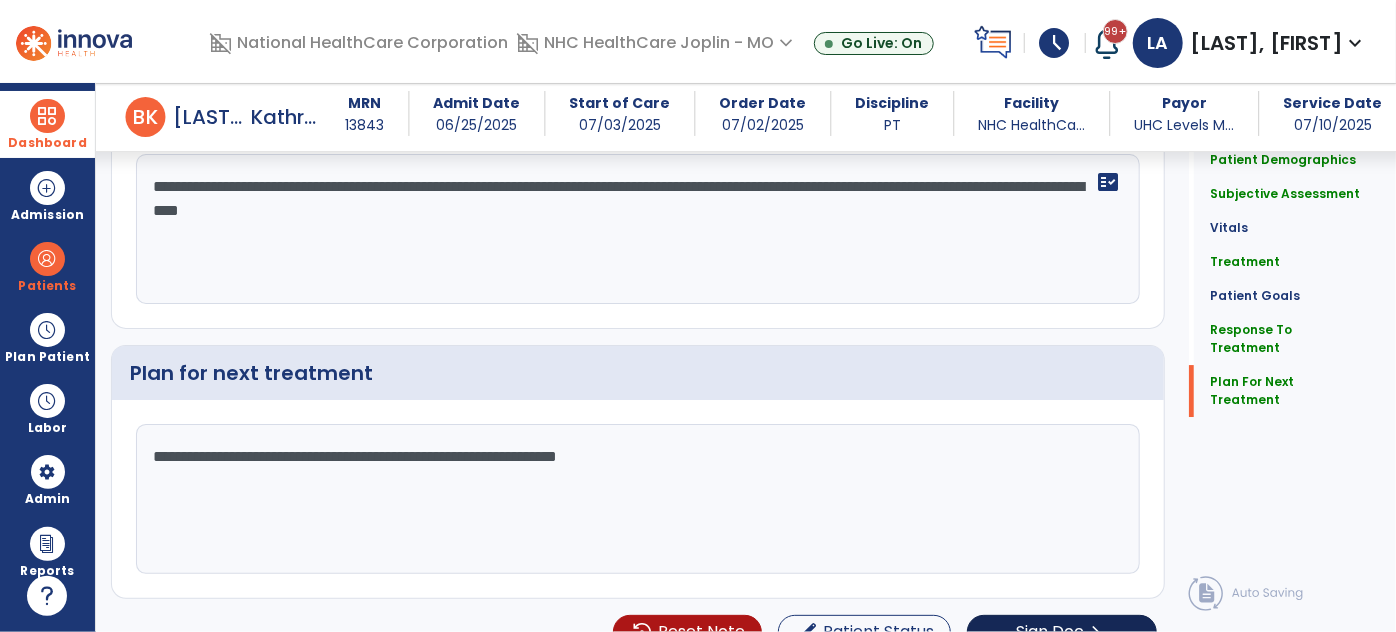 type on "**********" 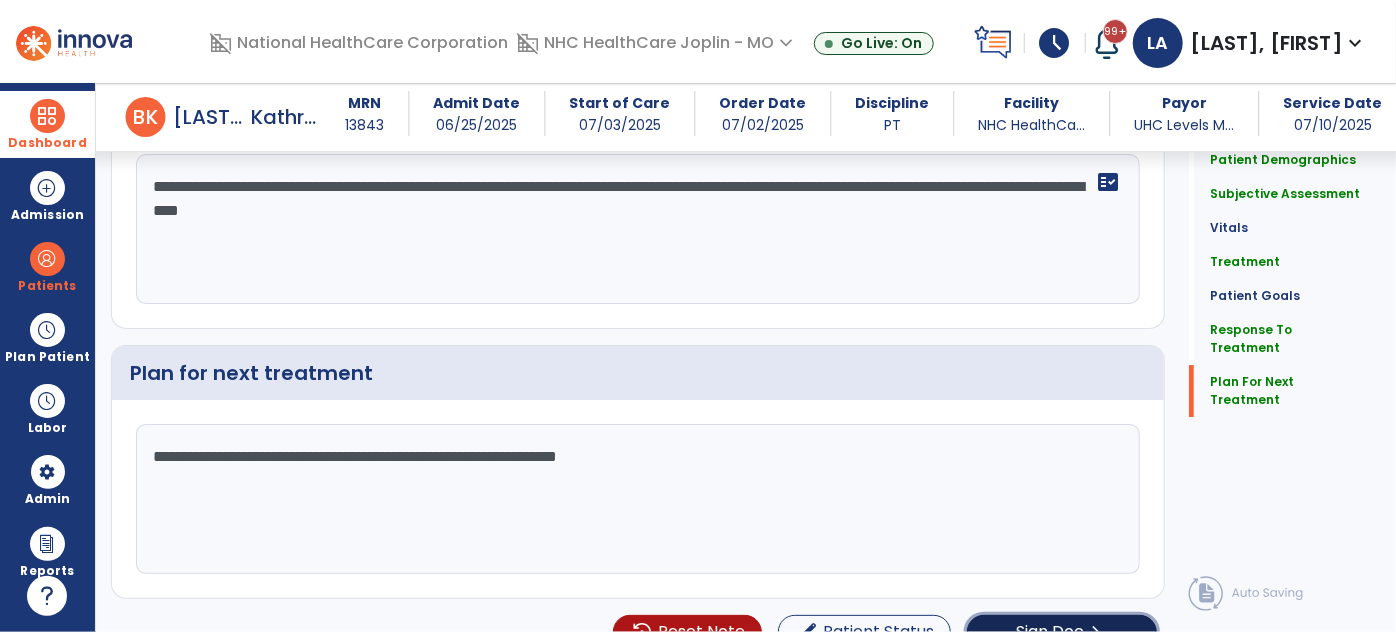 click on "Sign Doc" 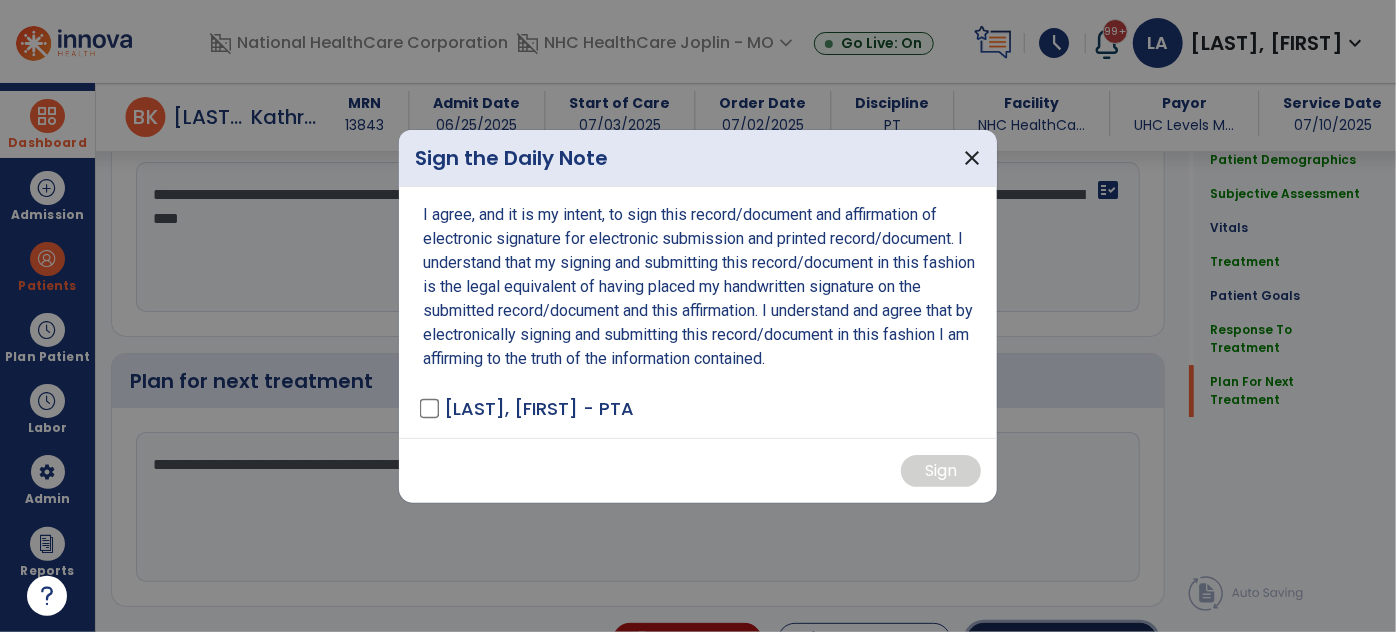 scroll, scrollTop: 3226, scrollLeft: 0, axis: vertical 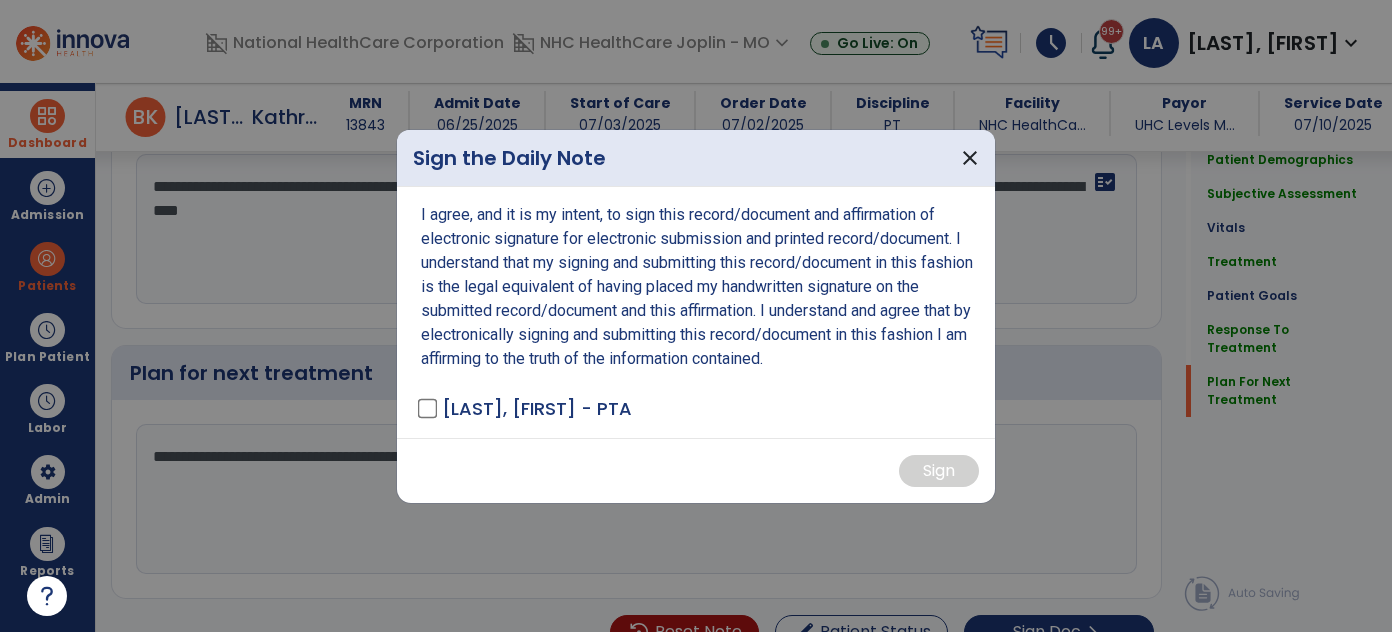 click on "[LAST], [FIRST] - PTA" at bounding box center (526, 408) 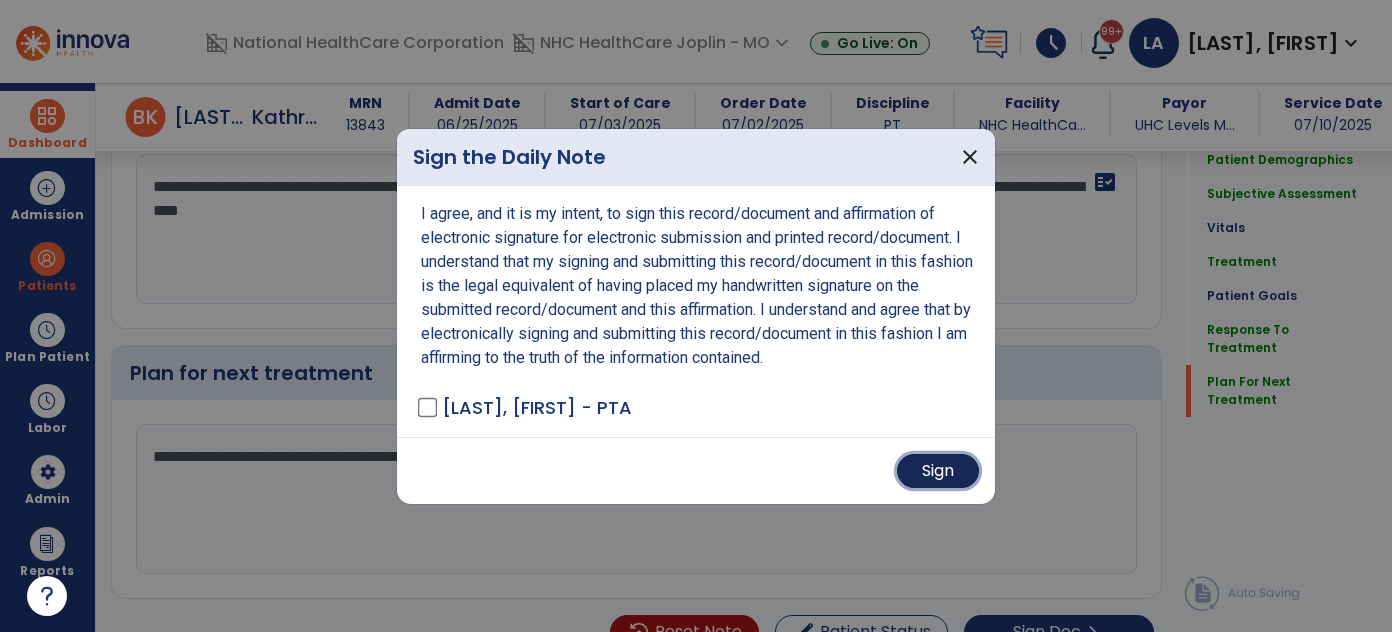 click on "Sign" at bounding box center (938, 471) 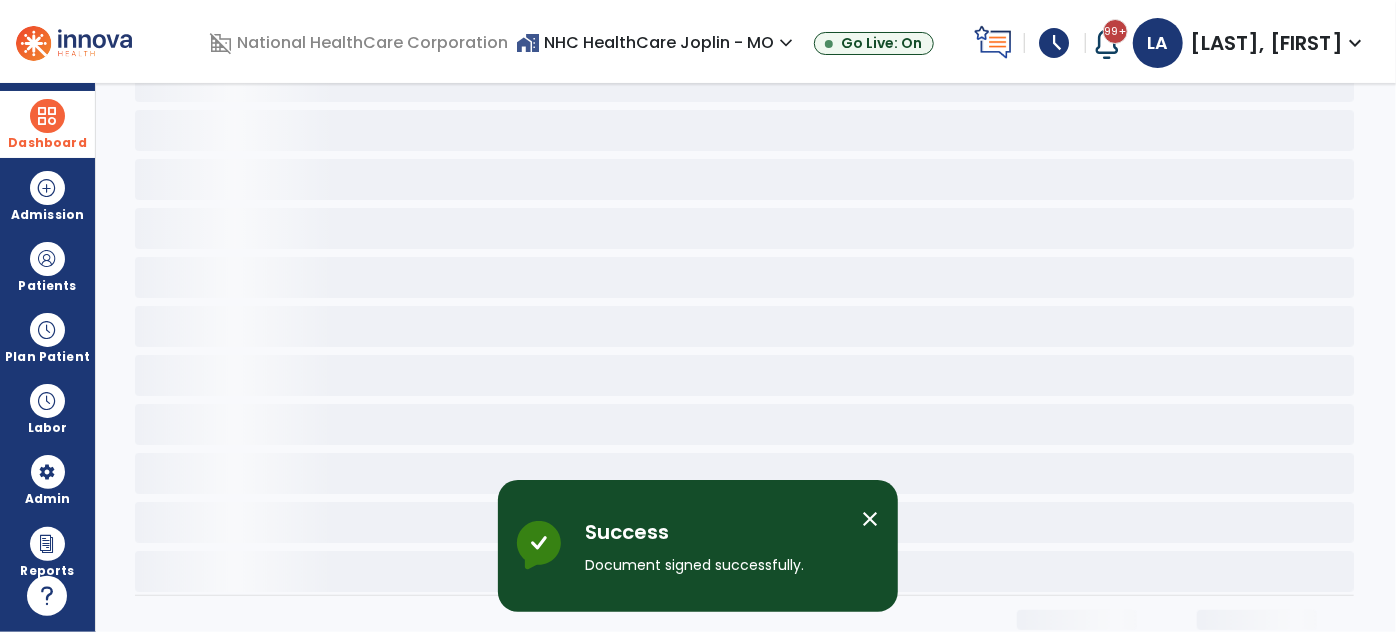 scroll, scrollTop: 0, scrollLeft: 0, axis: both 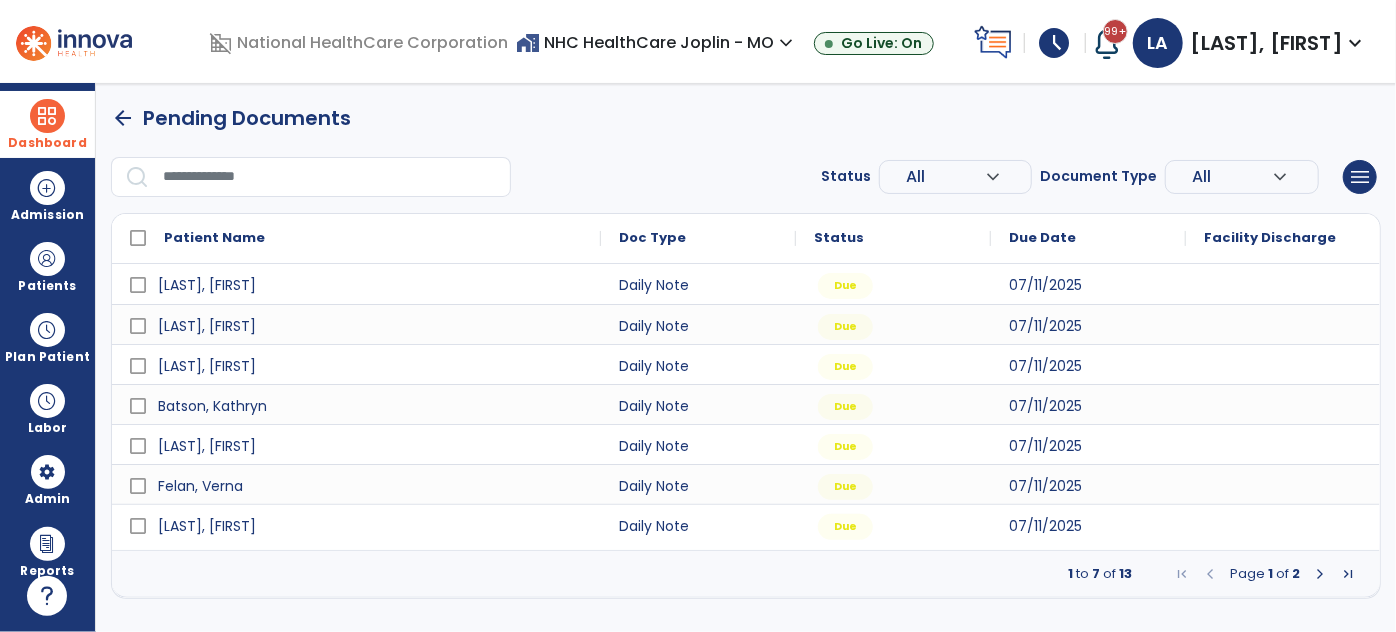 click at bounding box center (1320, 574) 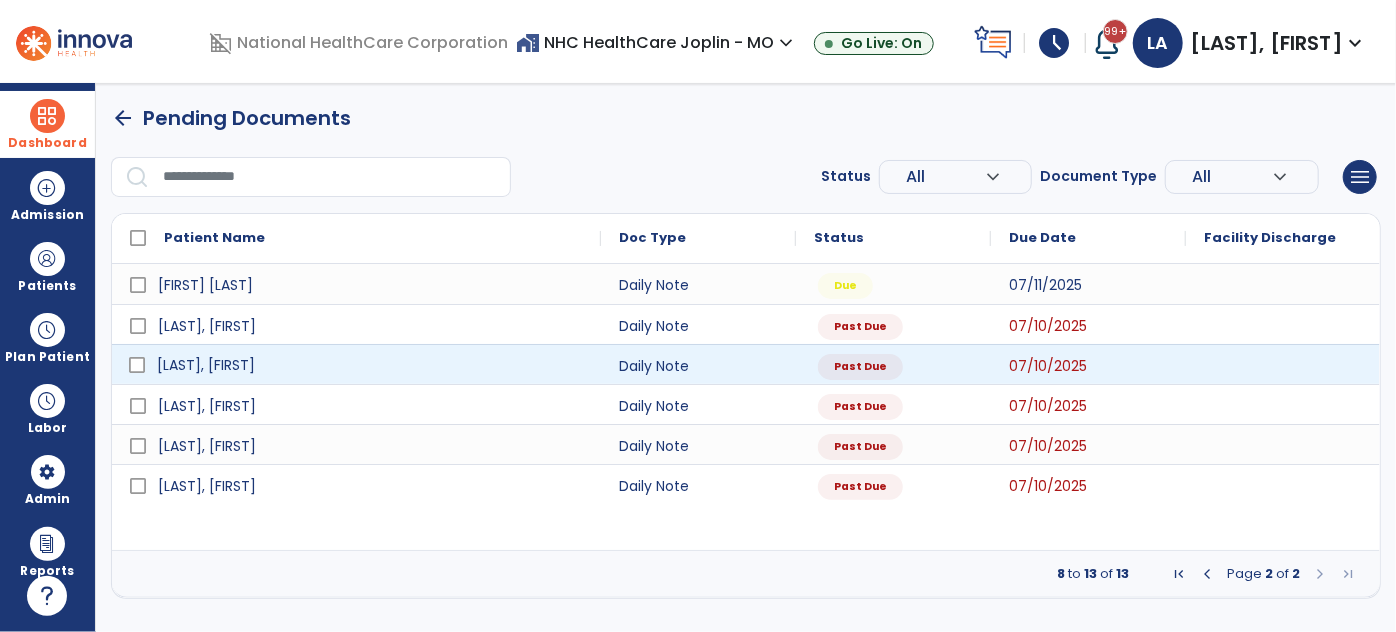 click on "[LAST], [FIRST]" at bounding box center [370, 365] 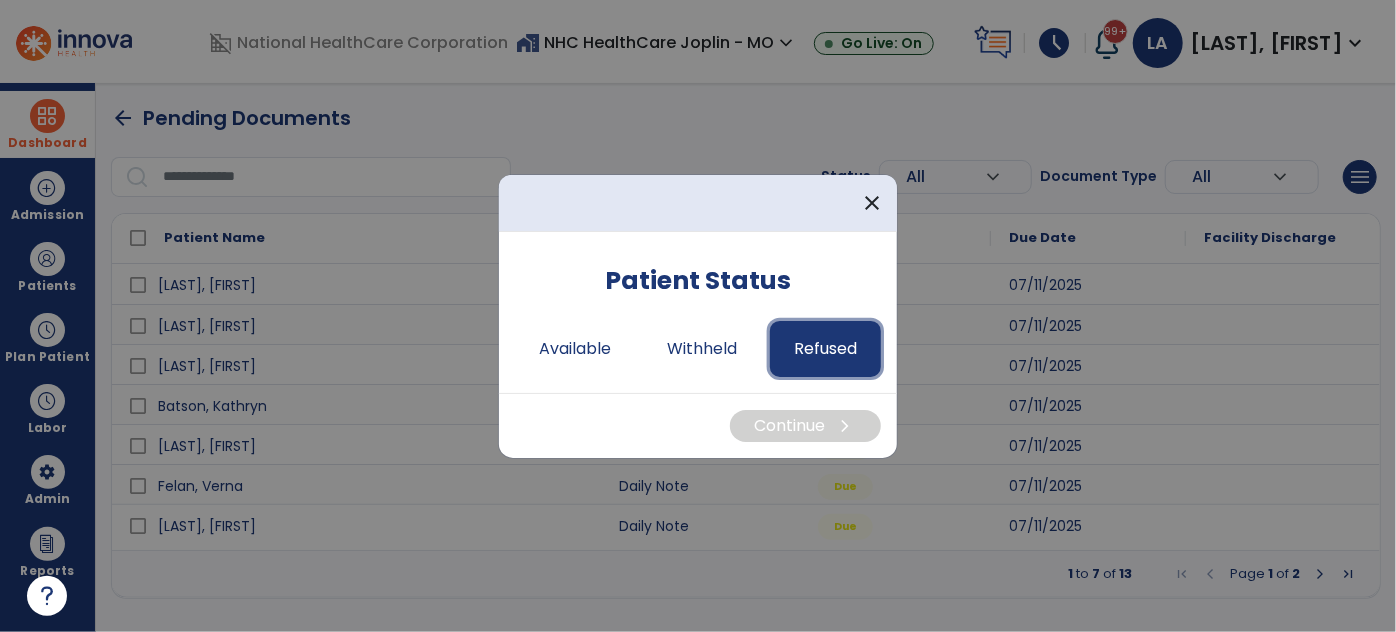 click on "Refused" at bounding box center (825, 349) 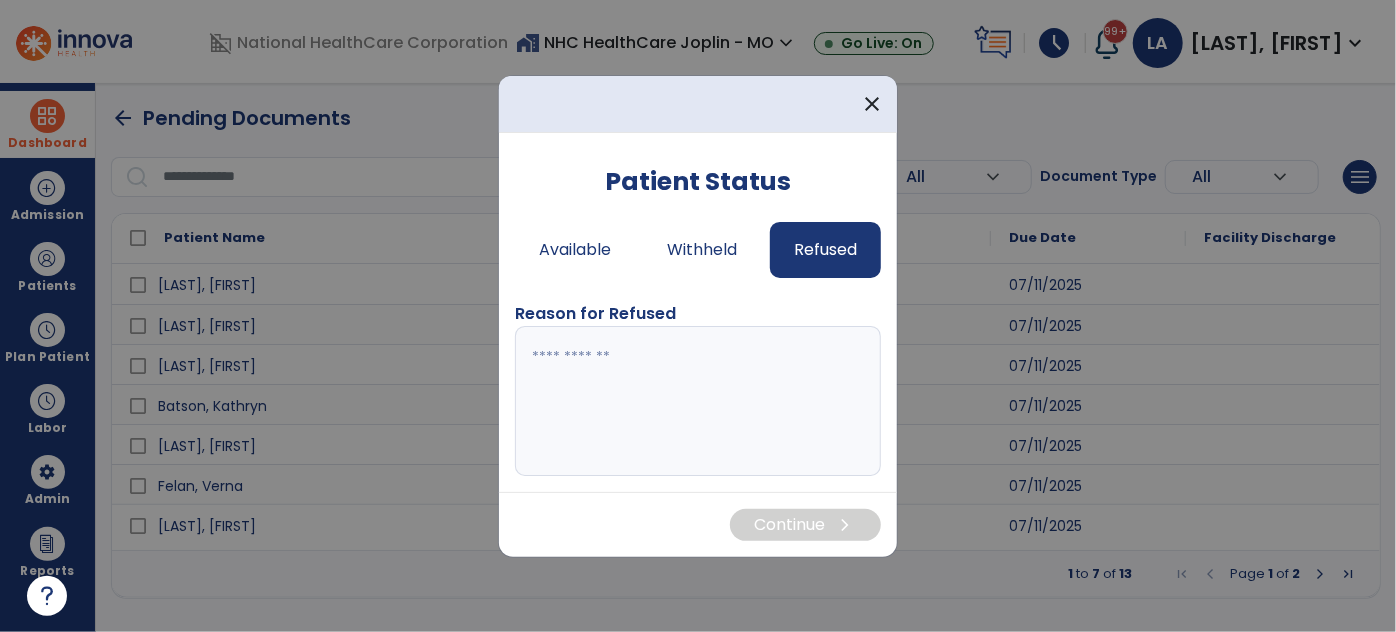 click at bounding box center (698, 401) 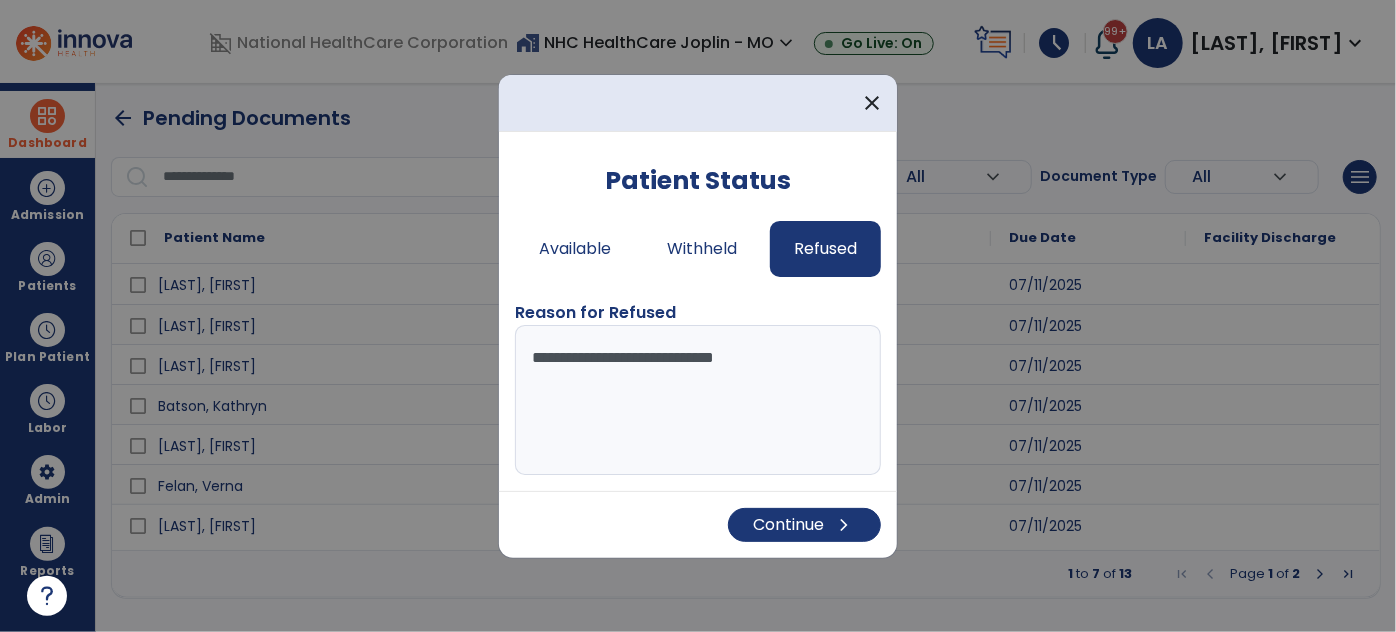 click on "**********" at bounding box center [698, 400] 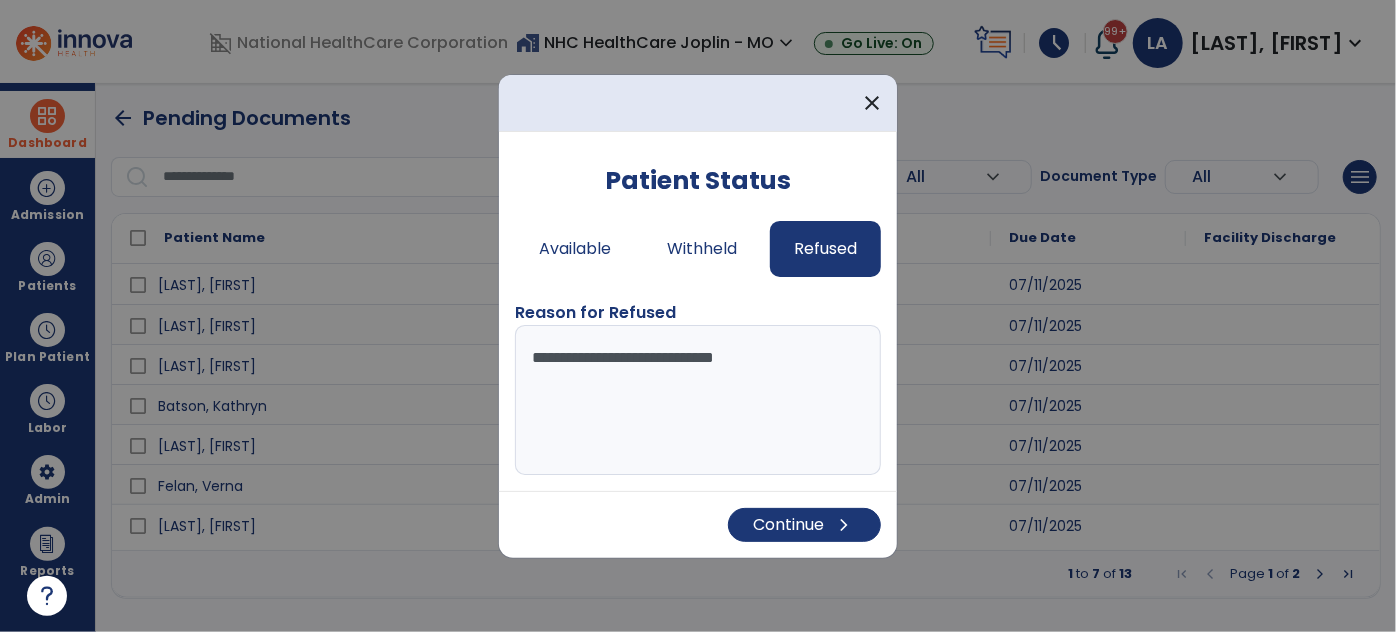 click on "**********" at bounding box center [698, 400] 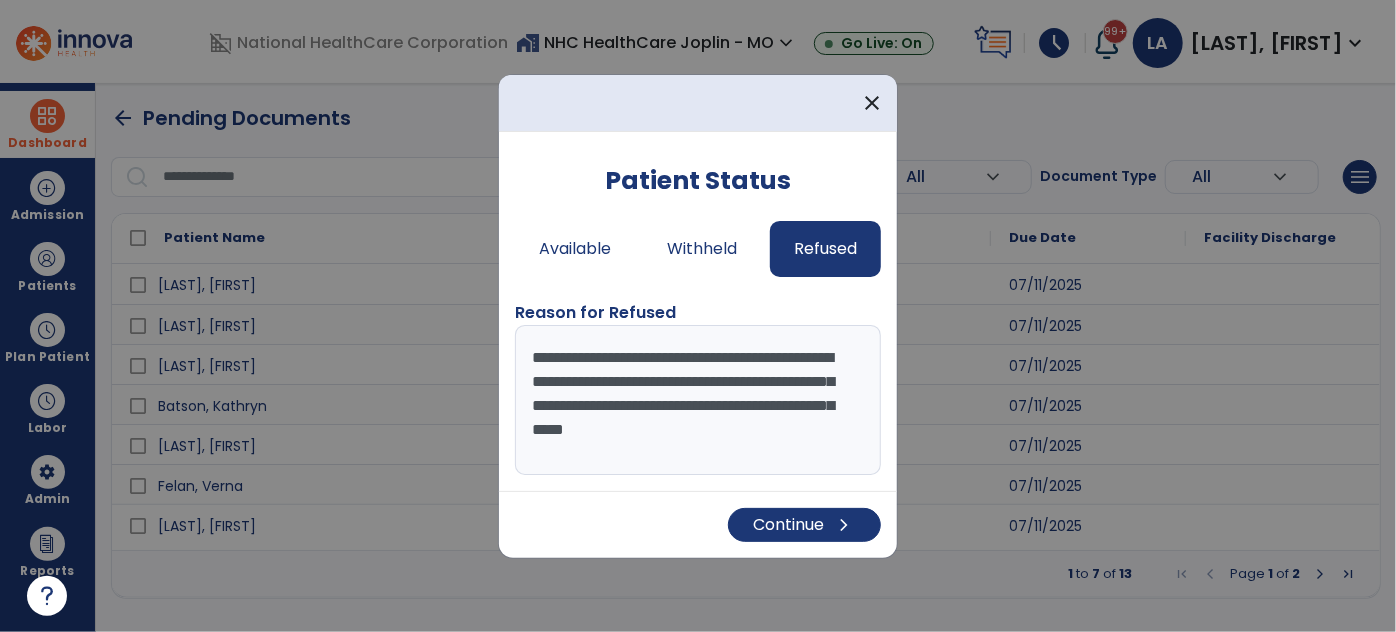 click on "**********" at bounding box center (698, 400) 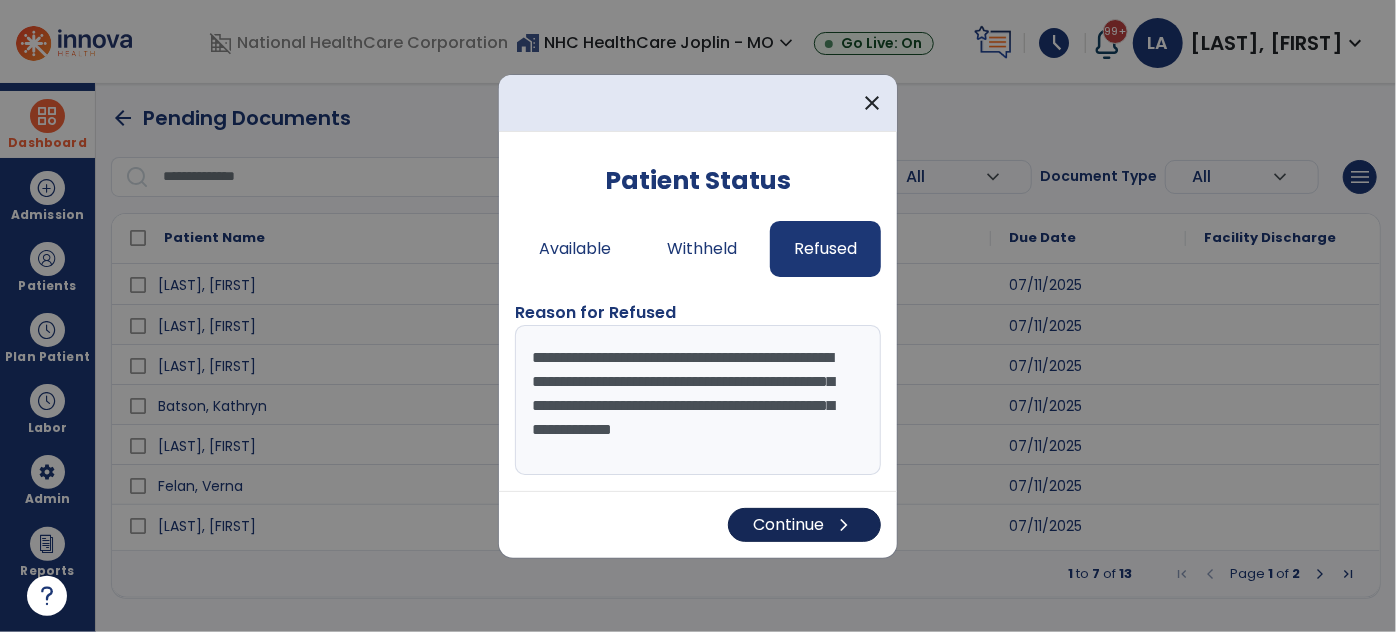 type on "**********" 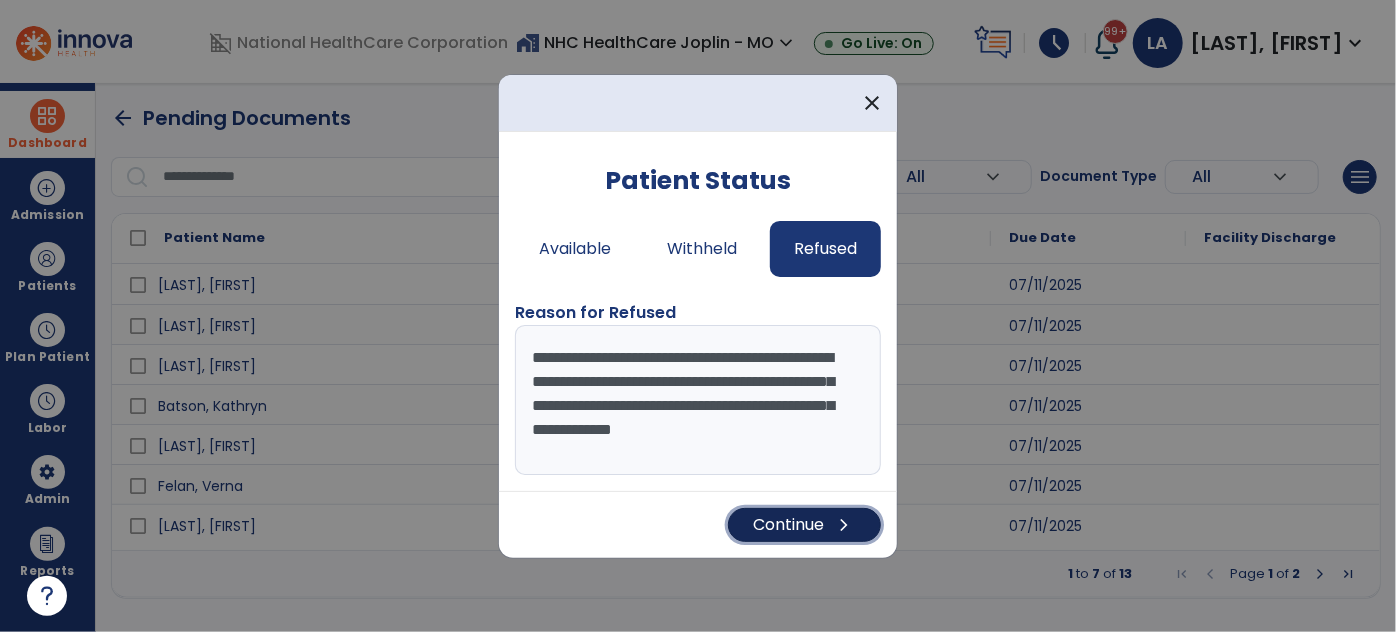 click on "Continue   chevron_right" at bounding box center (804, 525) 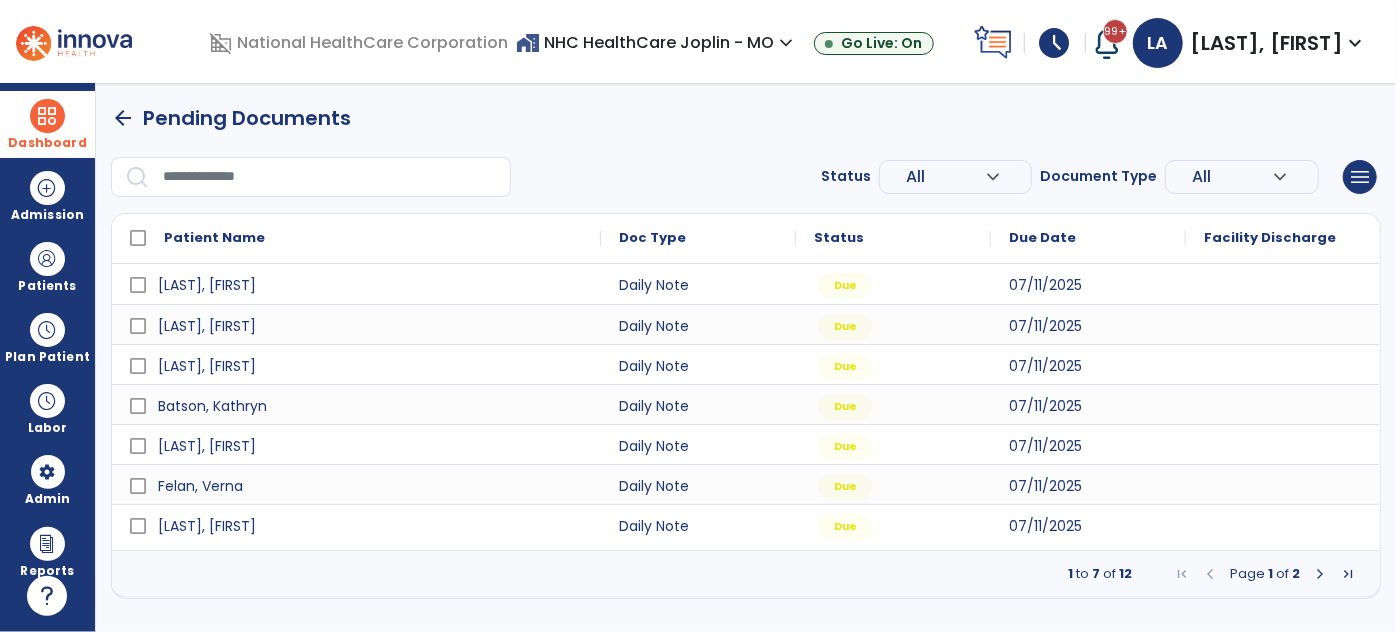 click at bounding box center [1320, 574] 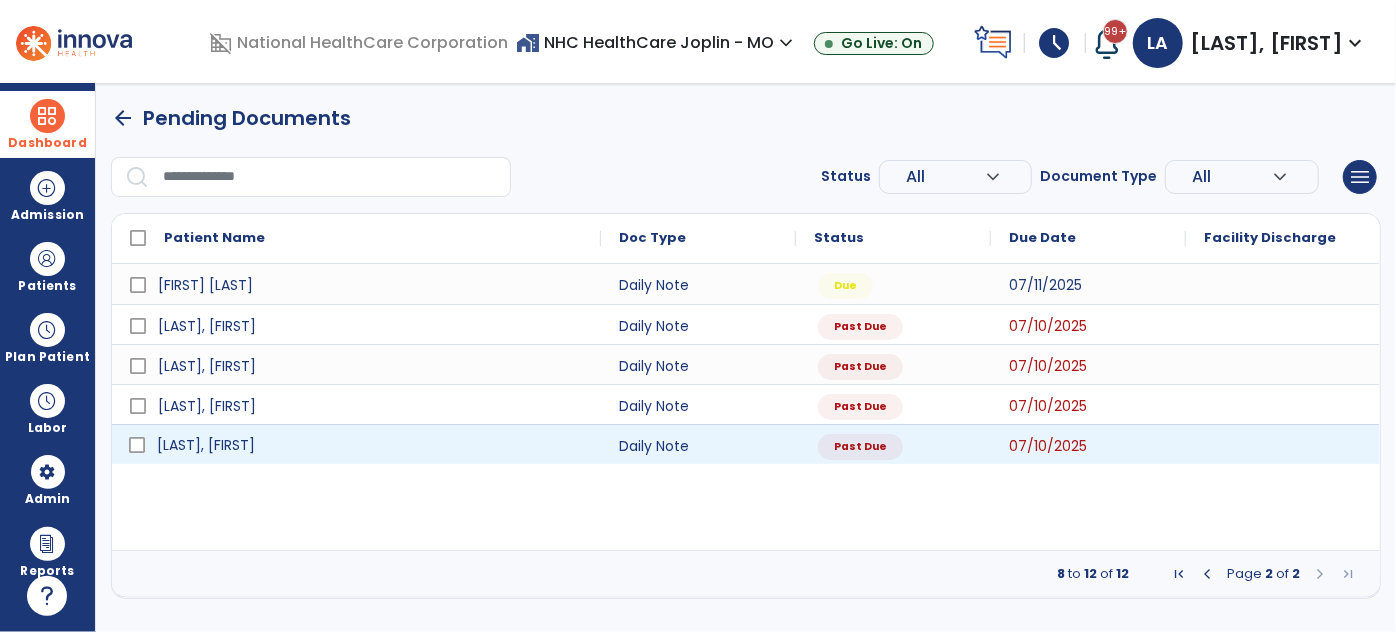 click on "[LAST], [FIRST]" at bounding box center [370, 445] 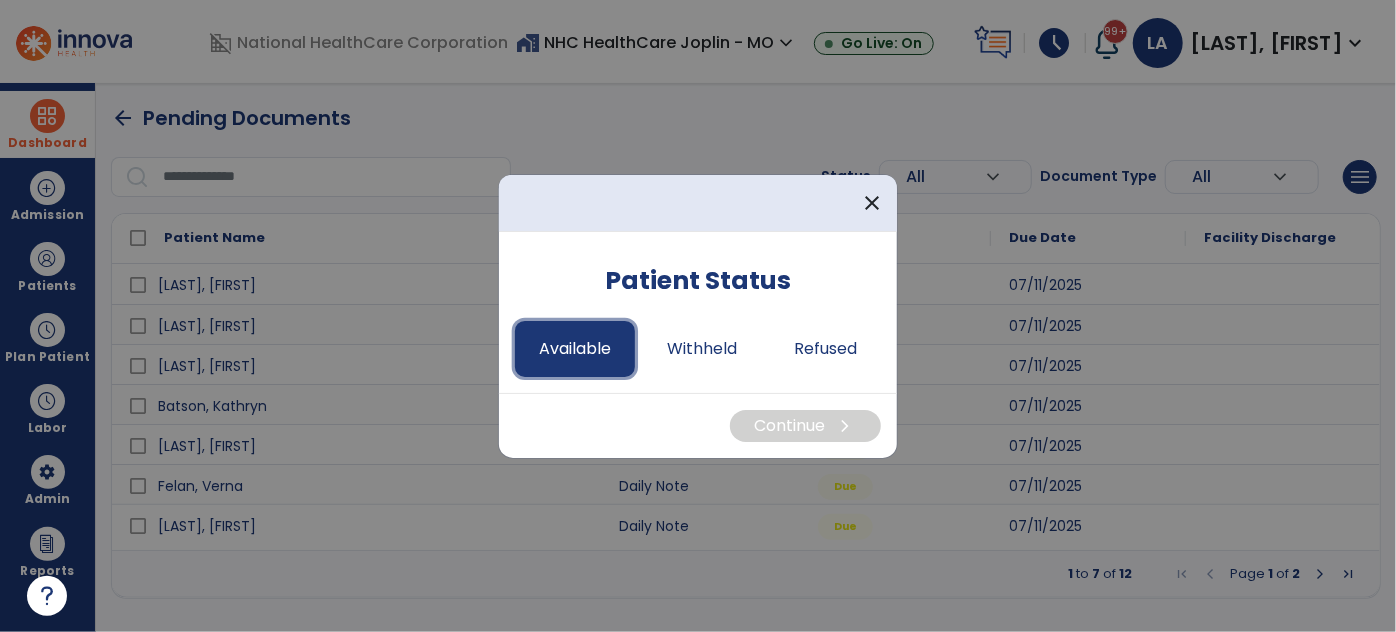 click on "Available" at bounding box center (575, 349) 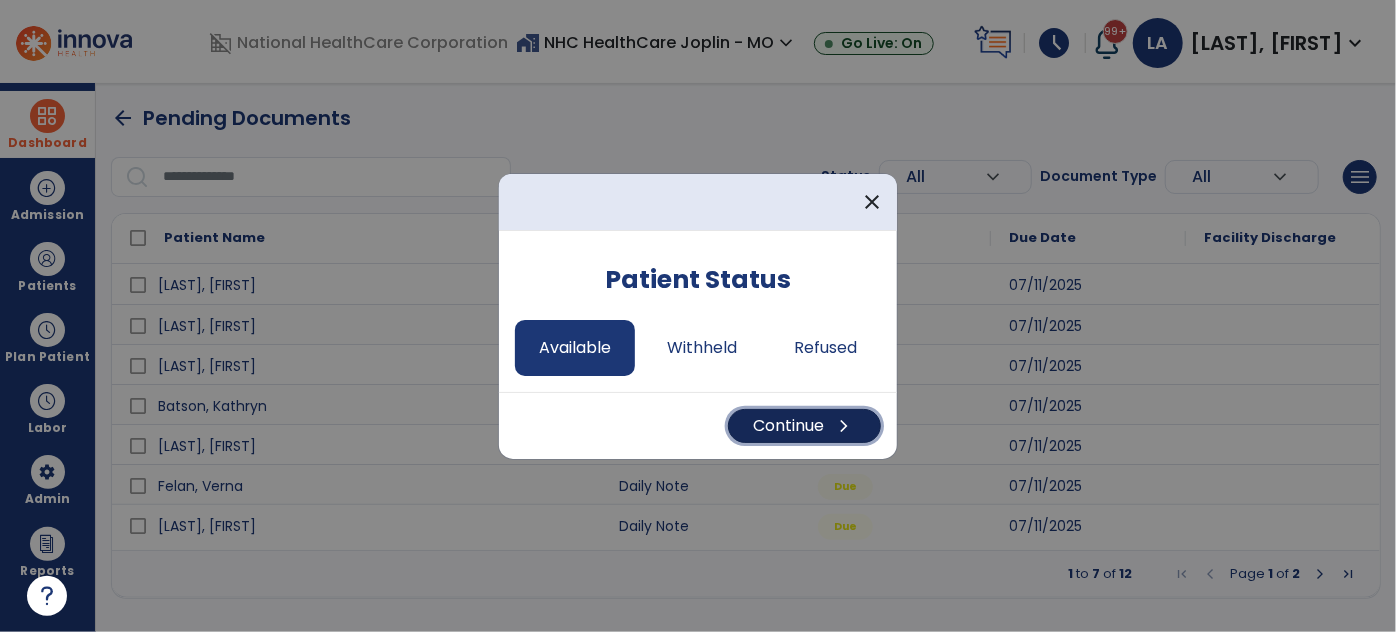 click on "Continue   chevron_right" at bounding box center (804, 426) 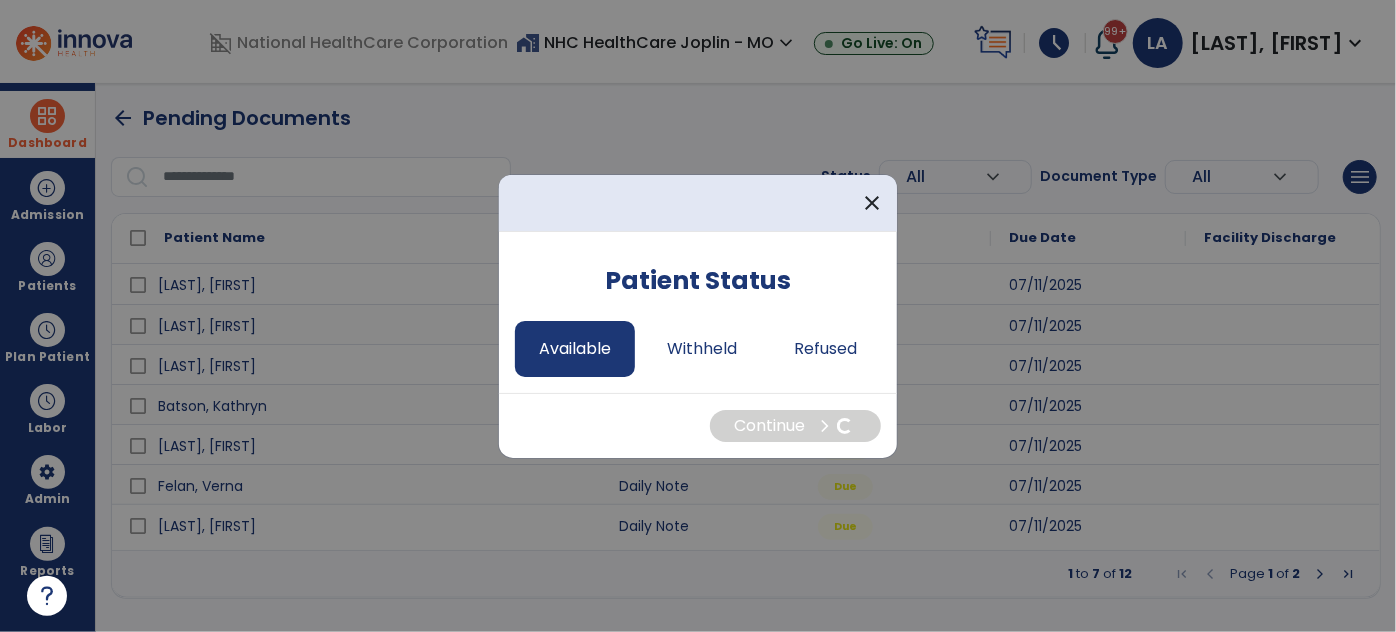 select on "*" 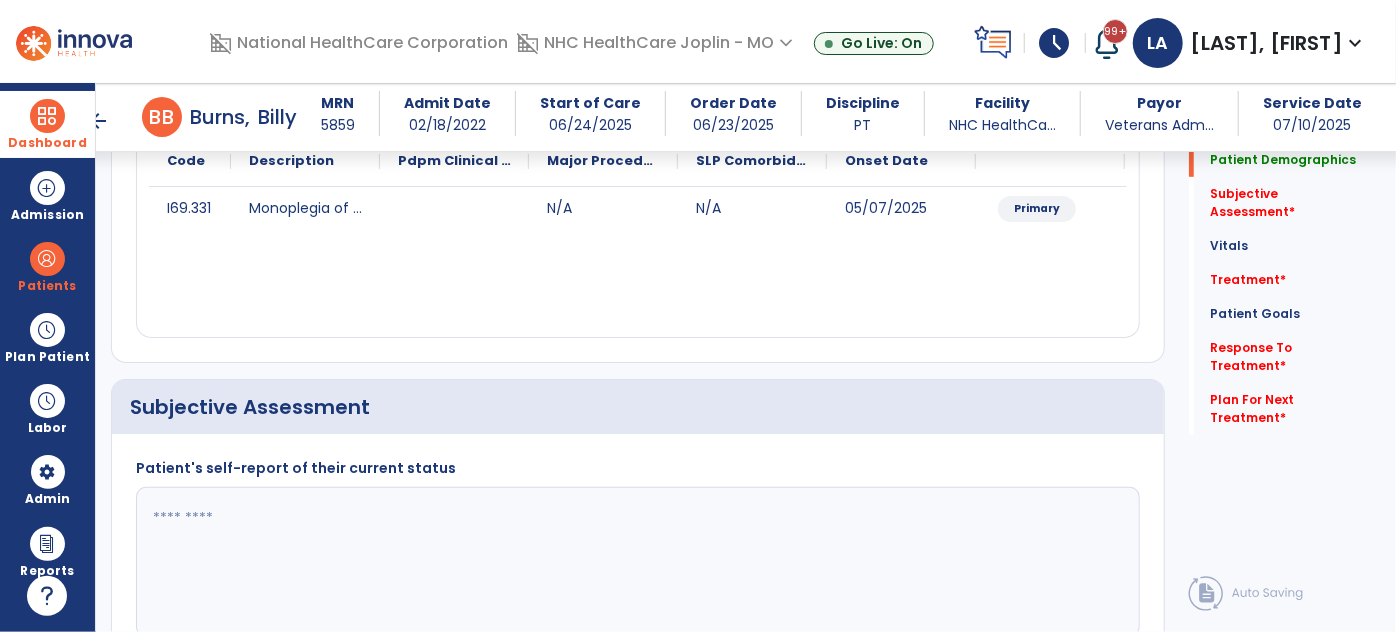 scroll, scrollTop: 363, scrollLeft: 0, axis: vertical 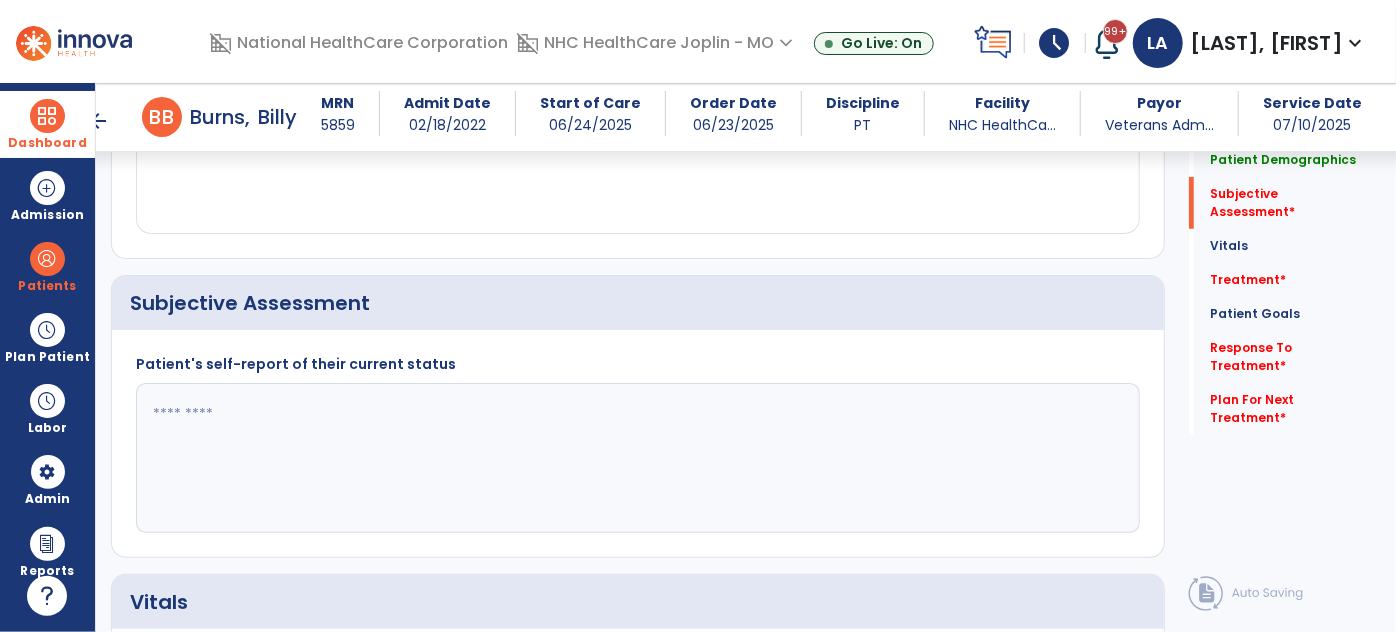 click 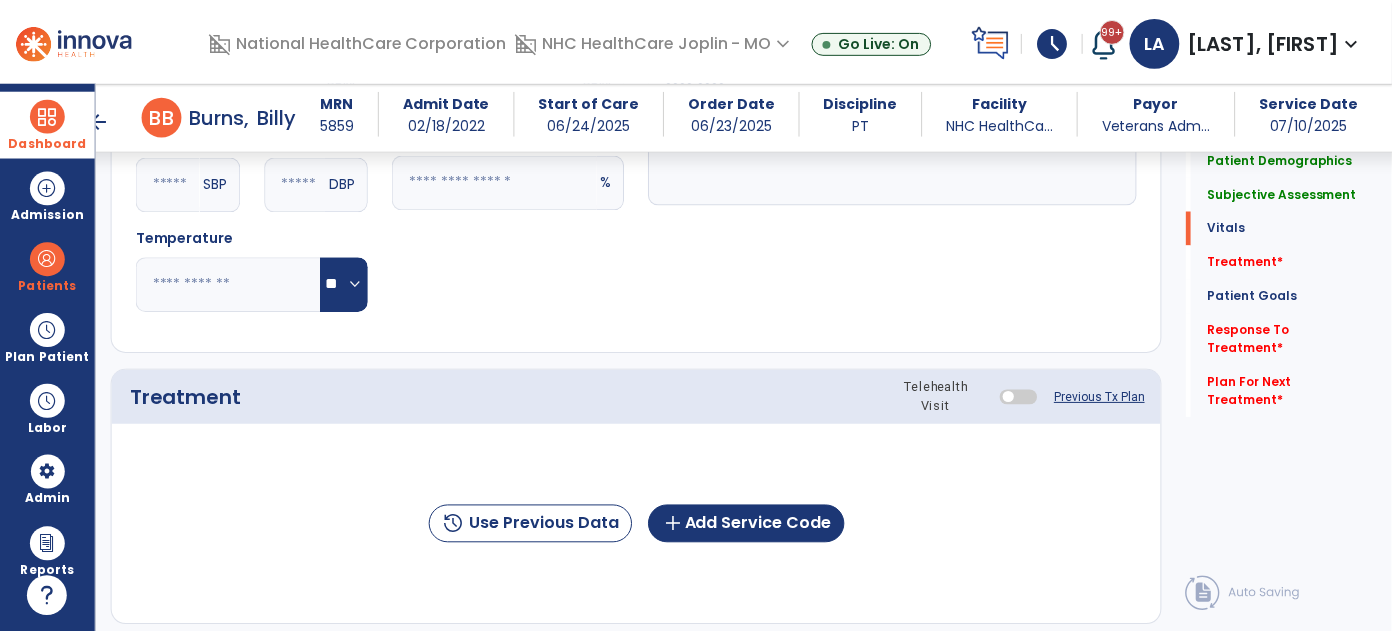 scroll, scrollTop: 1000, scrollLeft: 0, axis: vertical 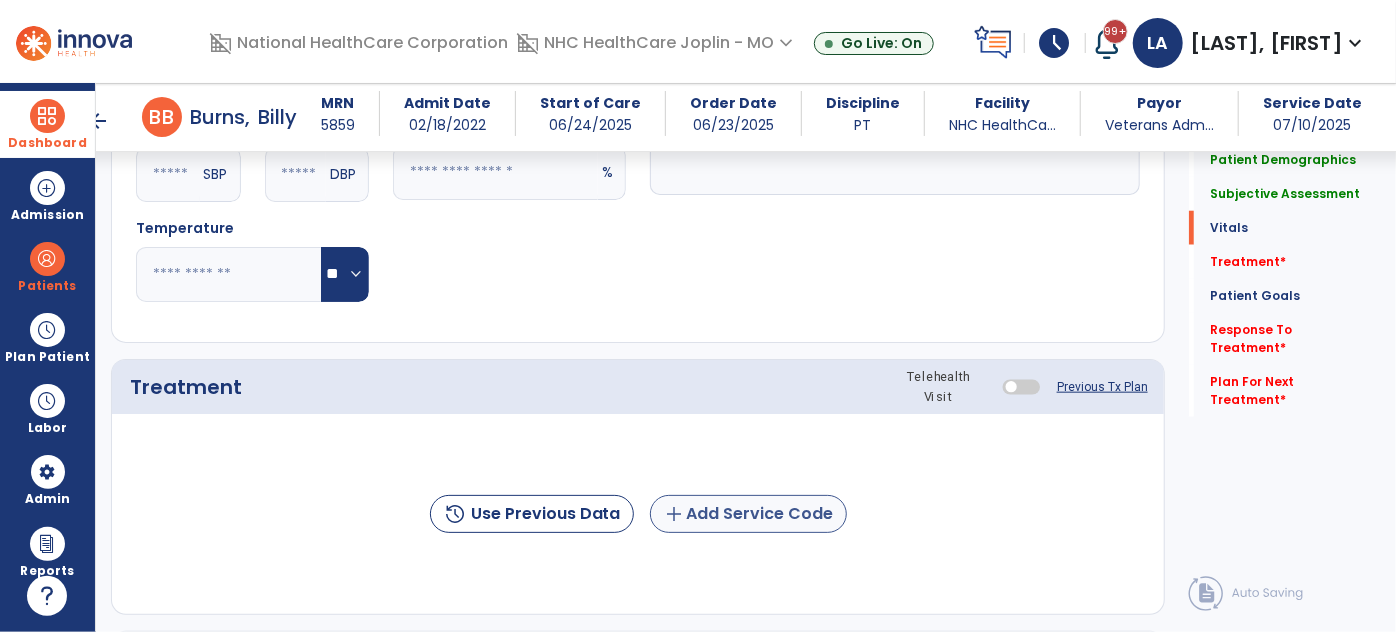 type on "**********" 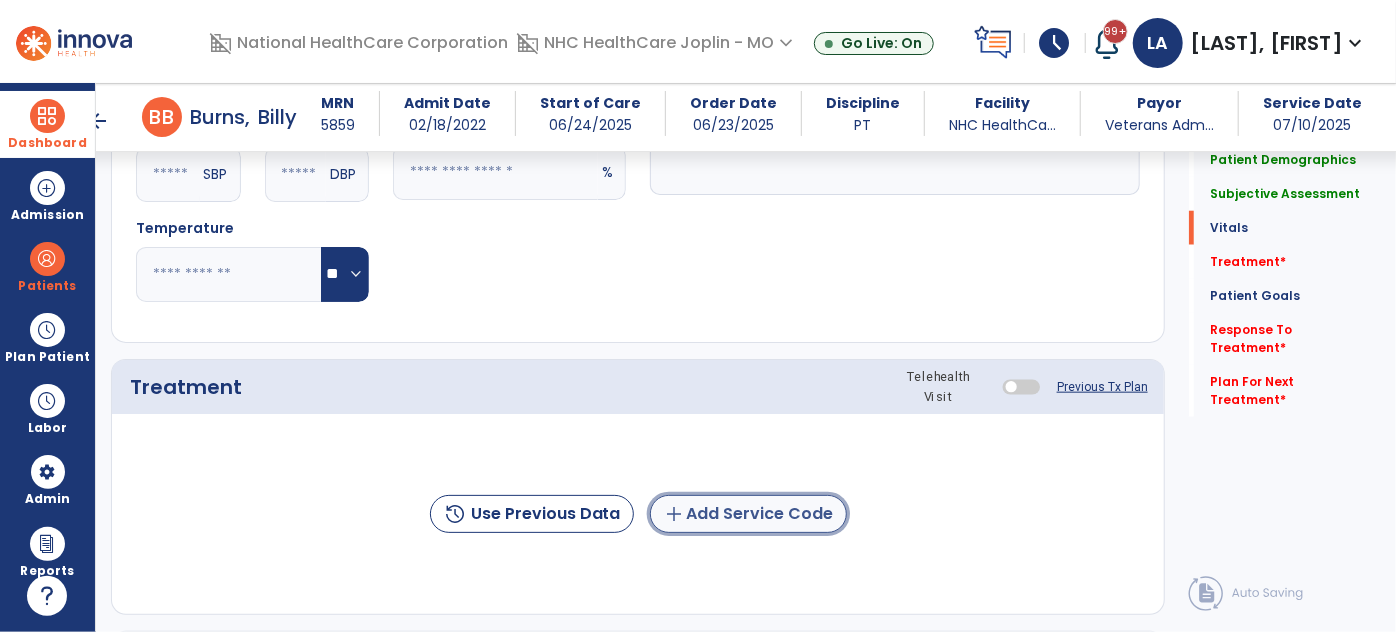 click on "add  Add Service Code" 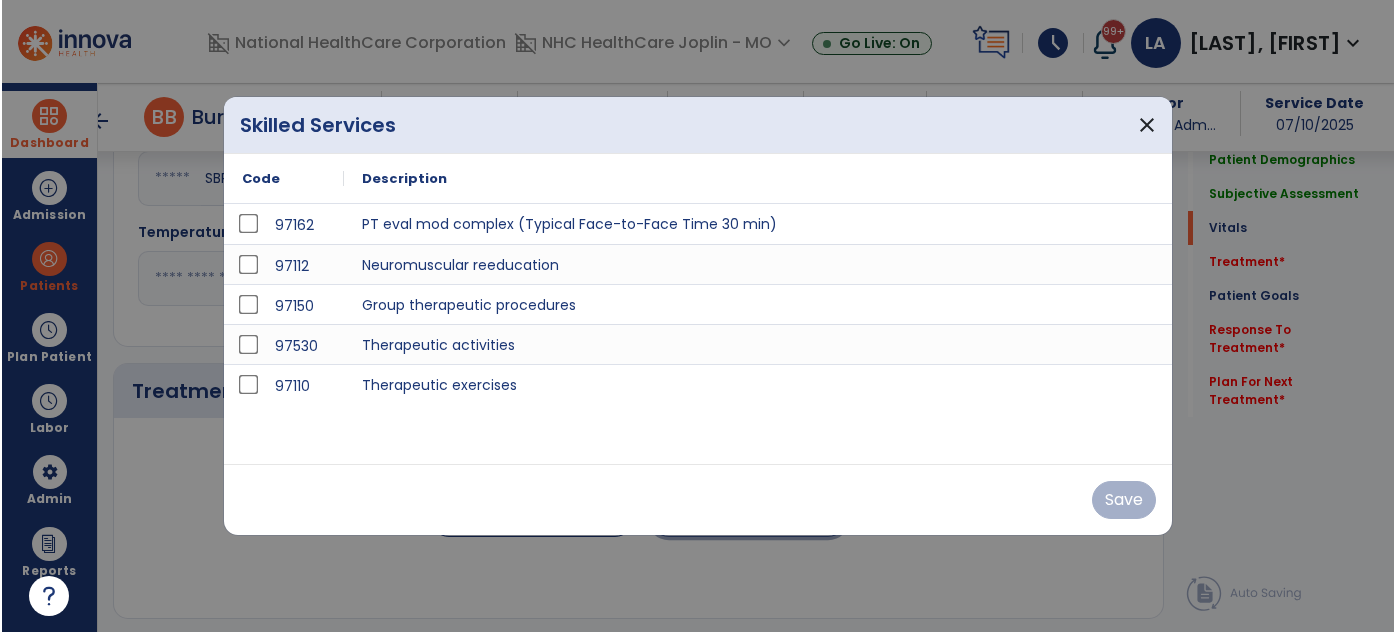 scroll, scrollTop: 1000, scrollLeft: 0, axis: vertical 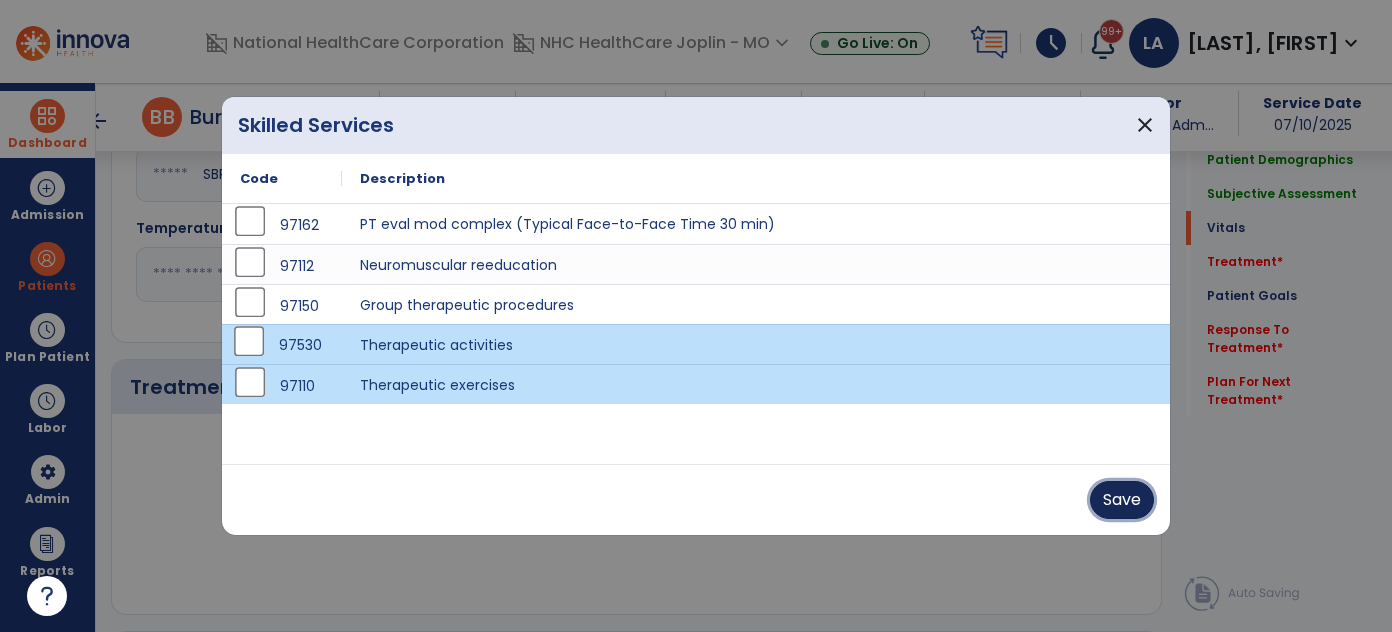 click on "Save" at bounding box center [1122, 500] 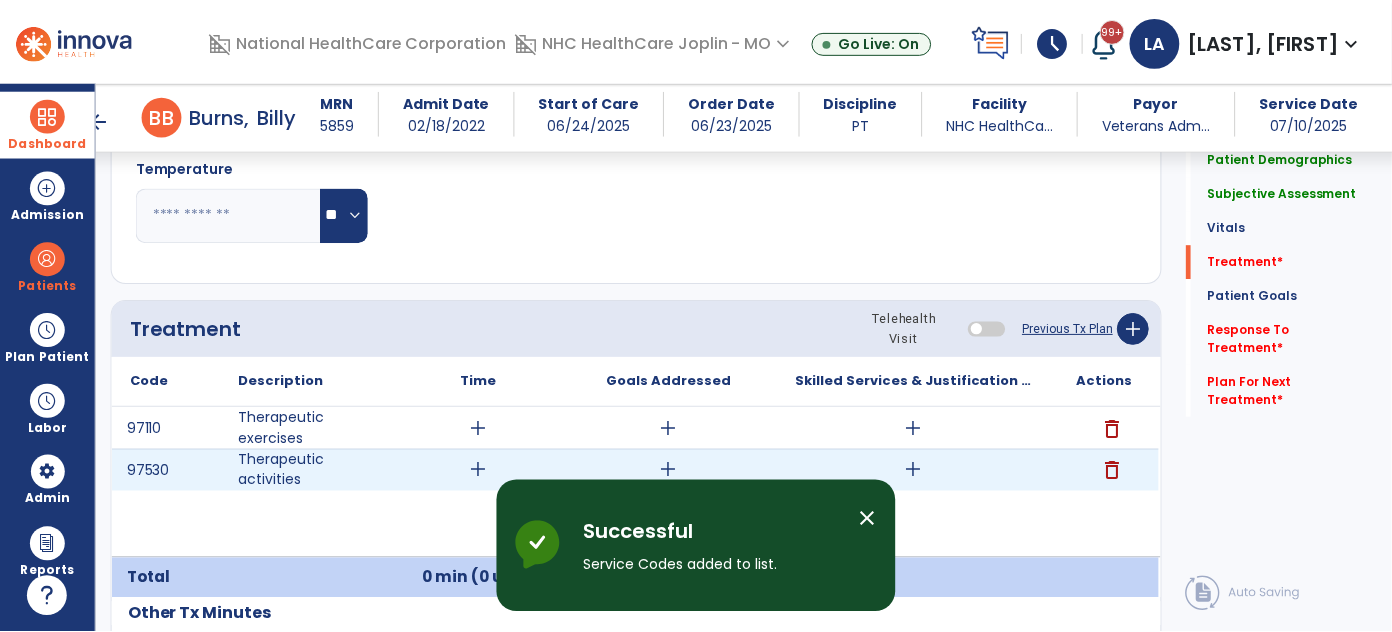 scroll, scrollTop: 1090, scrollLeft: 0, axis: vertical 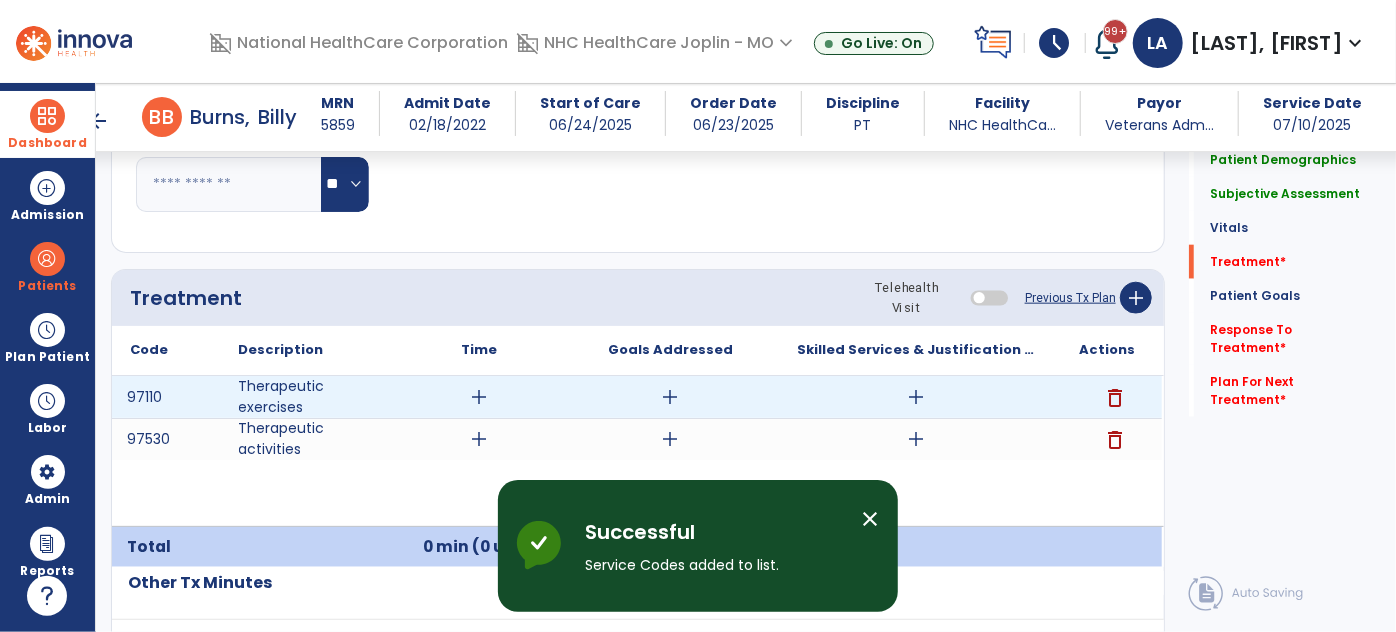 click on "add" at bounding box center [480, 397] 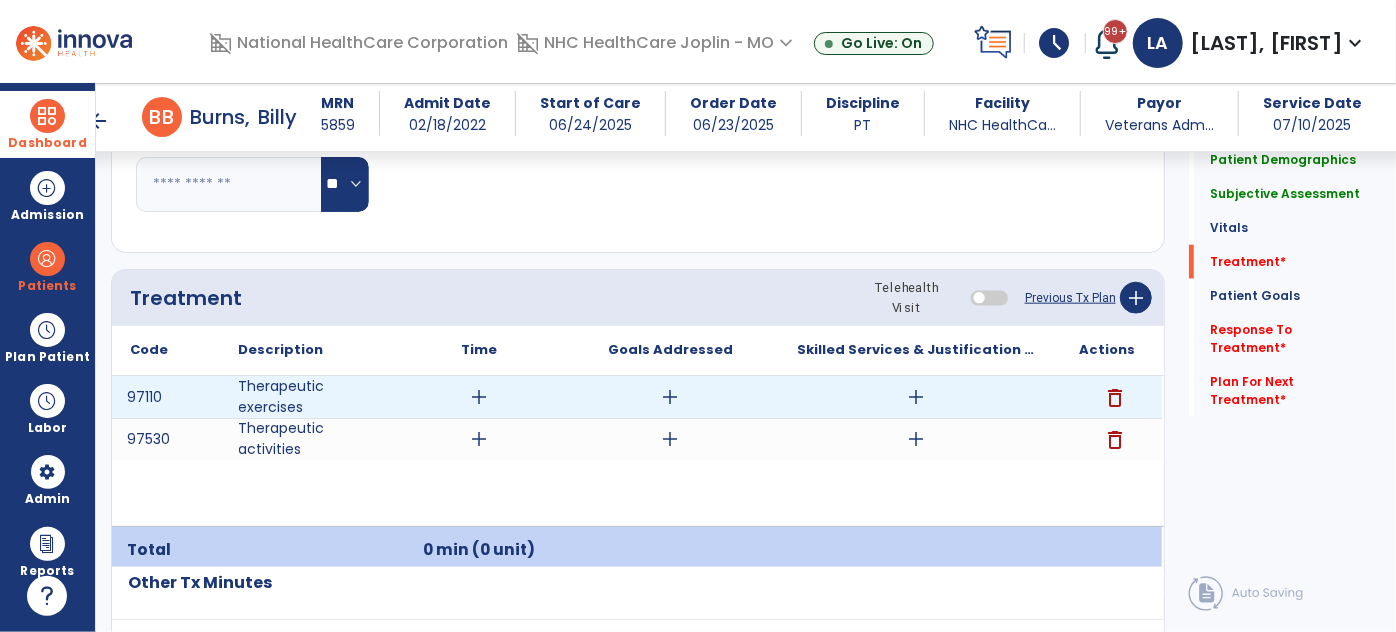 click on "add" at bounding box center (480, 397) 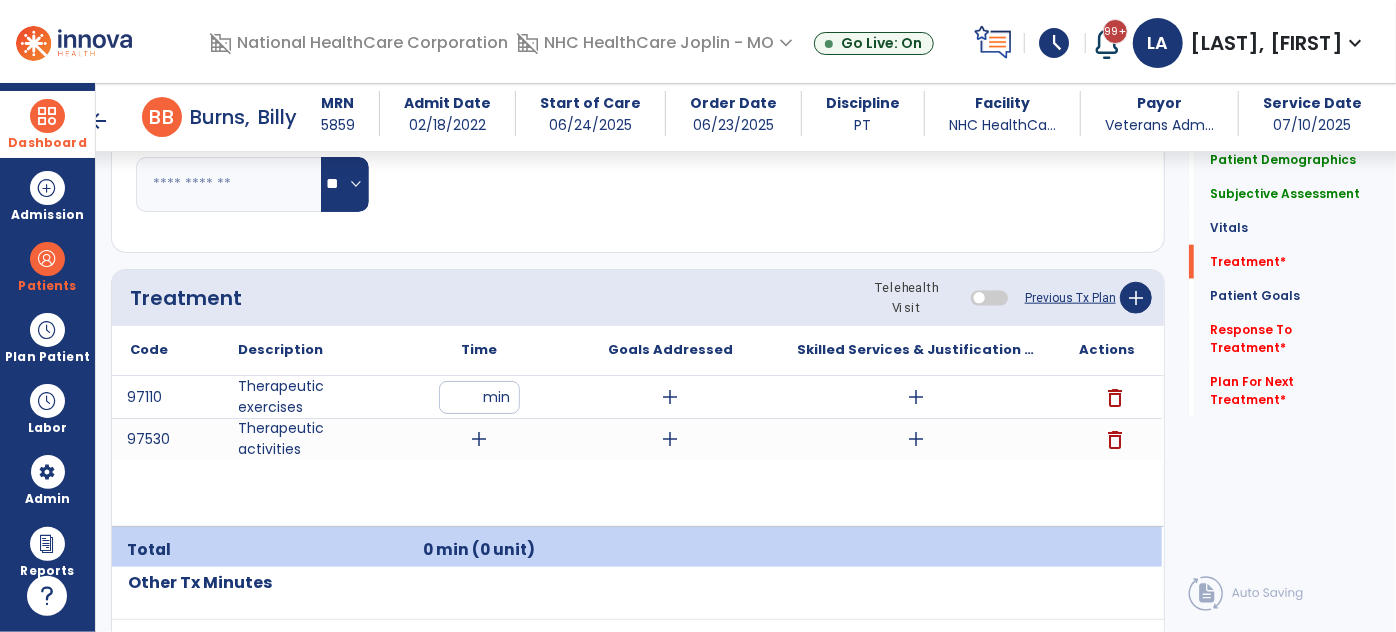 type on "**" 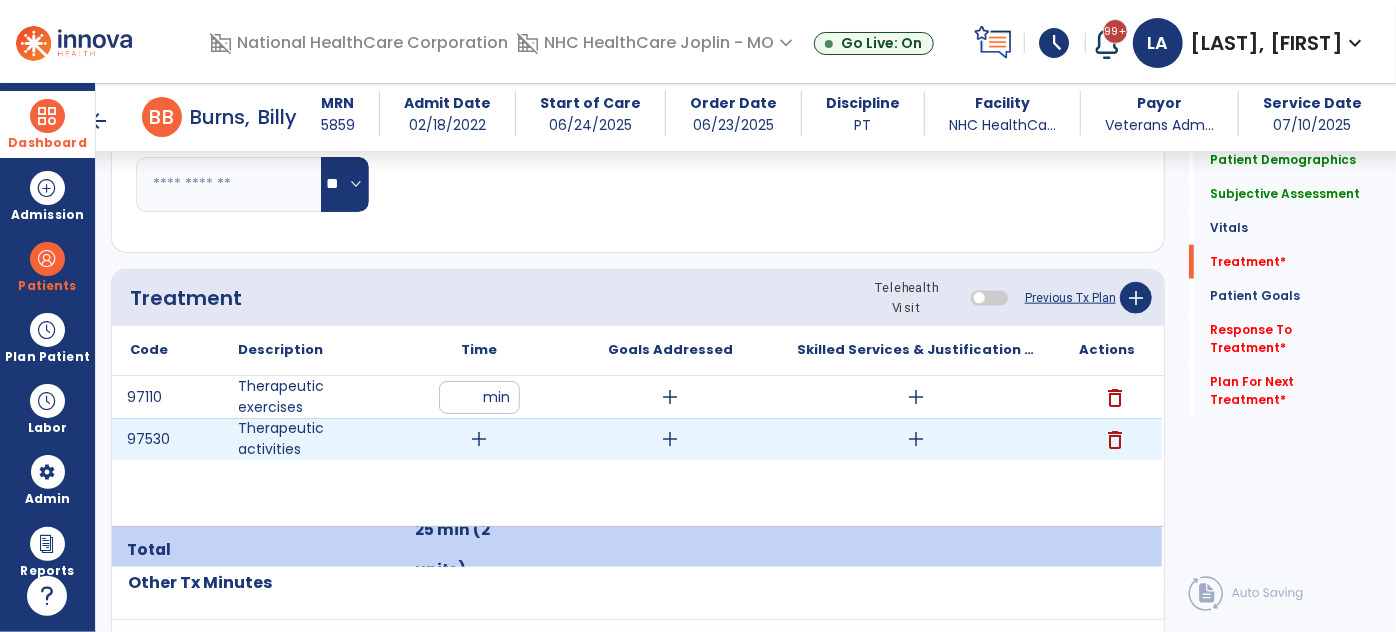 click on "add" at bounding box center [480, 439] 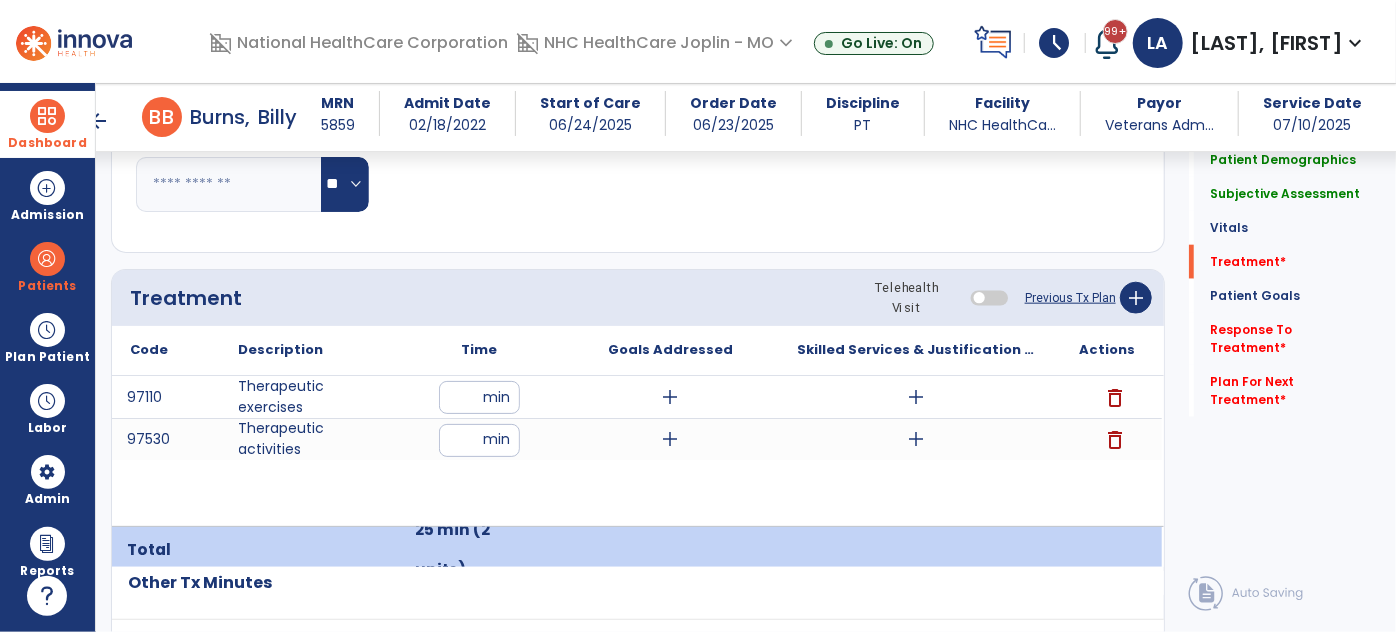 type on "**" 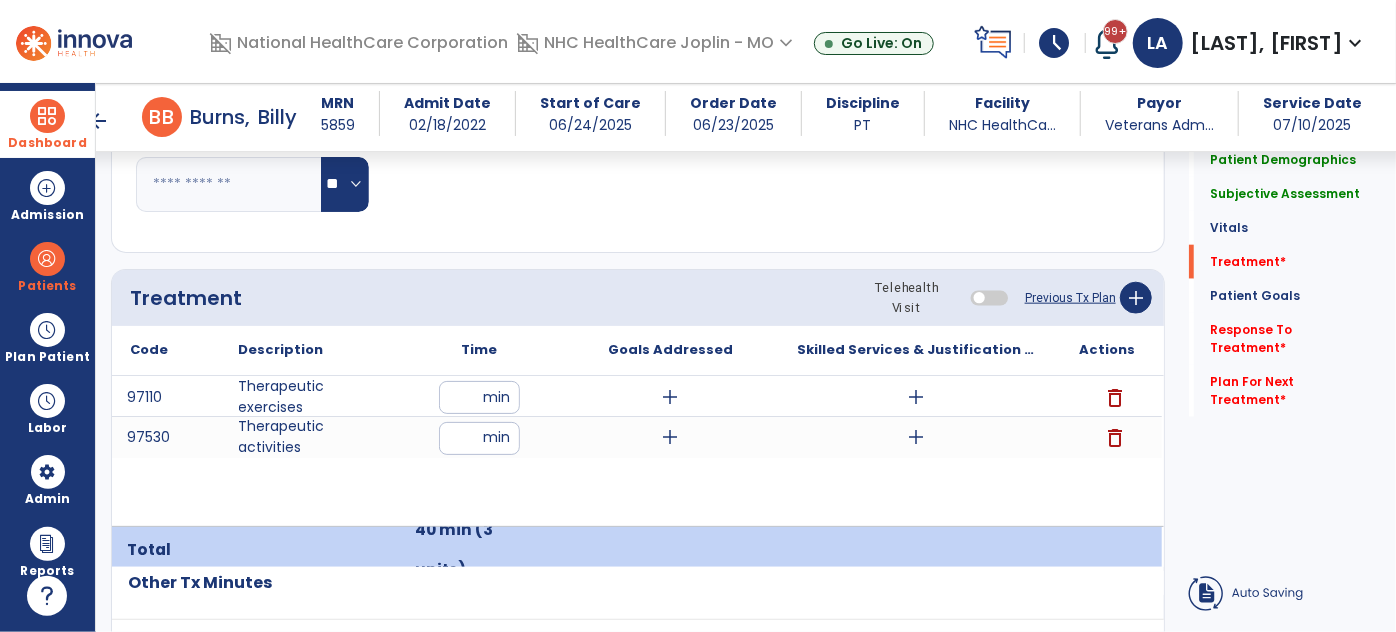 click on "Other Tx Minutes" 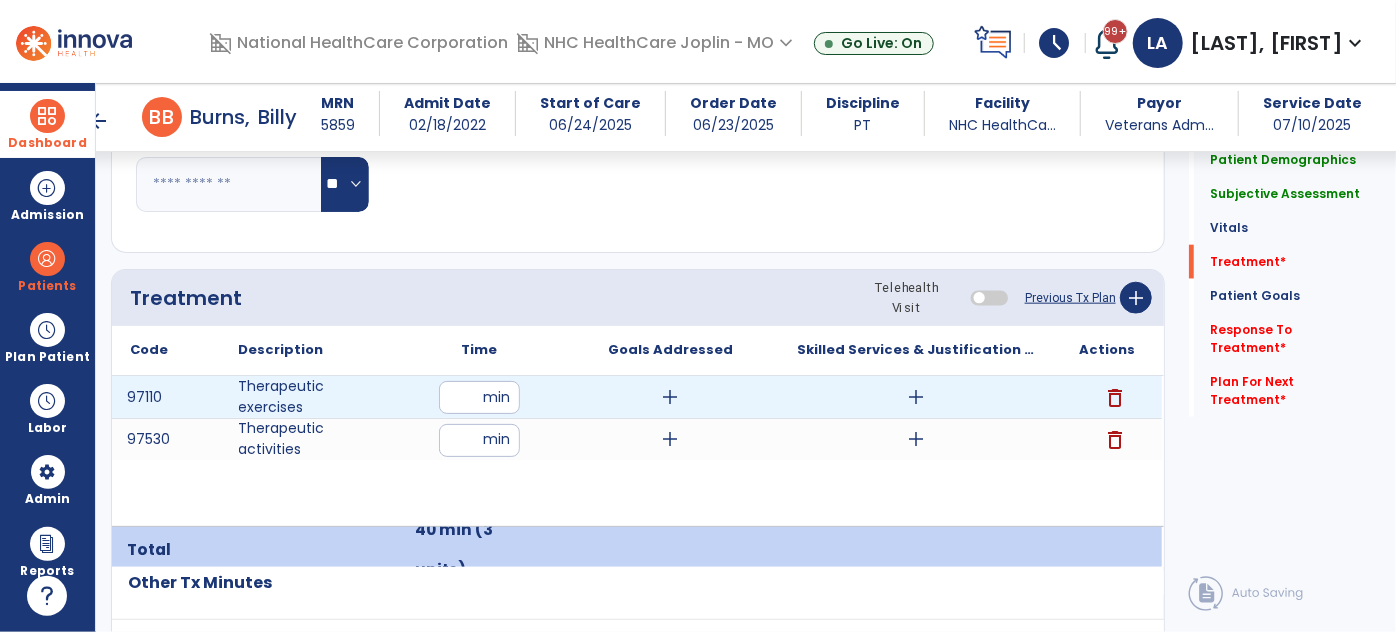 click on "add" at bounding box center (671, 397) 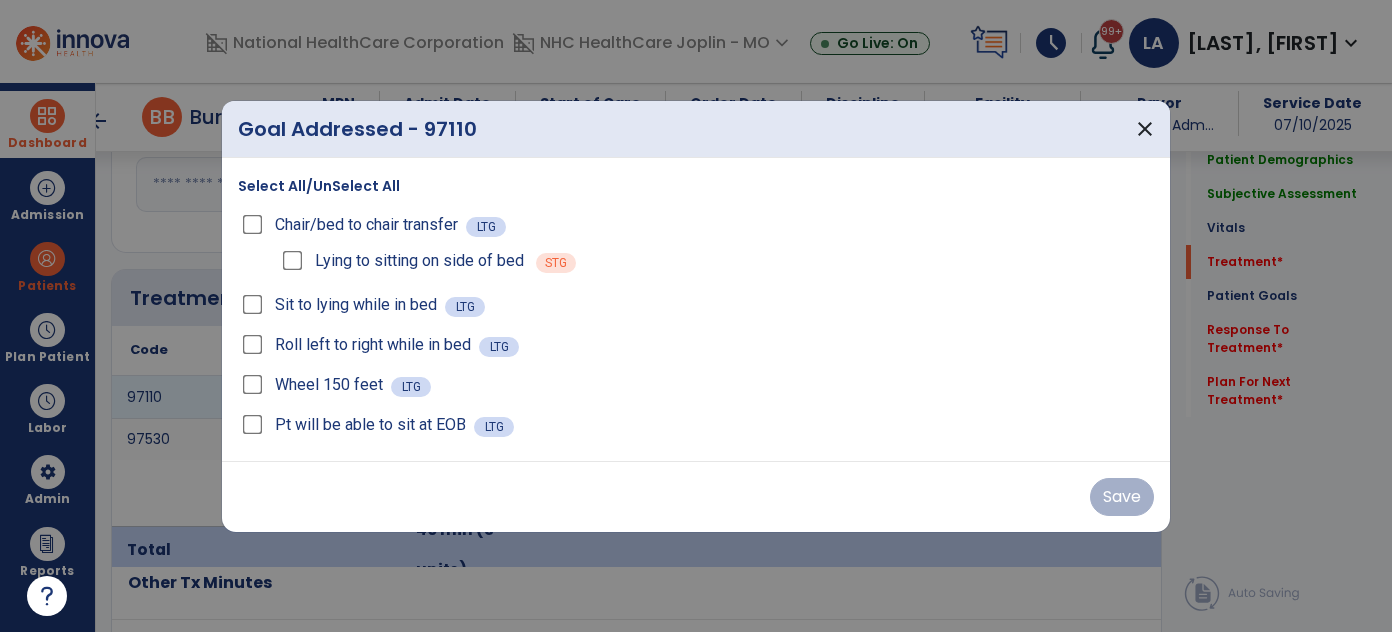 scroll, scrollTop: 1090, scrollLeft: 0, axis: vertical 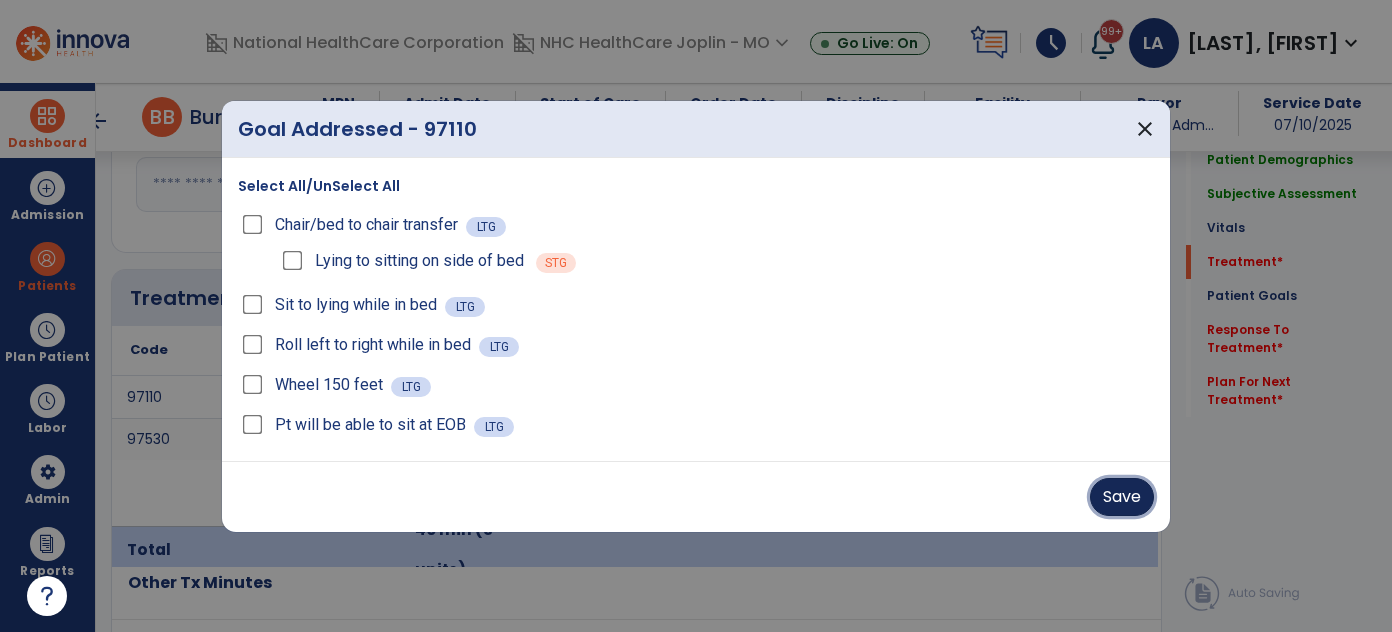 click on "Save" at bounding box center (1122, 497) 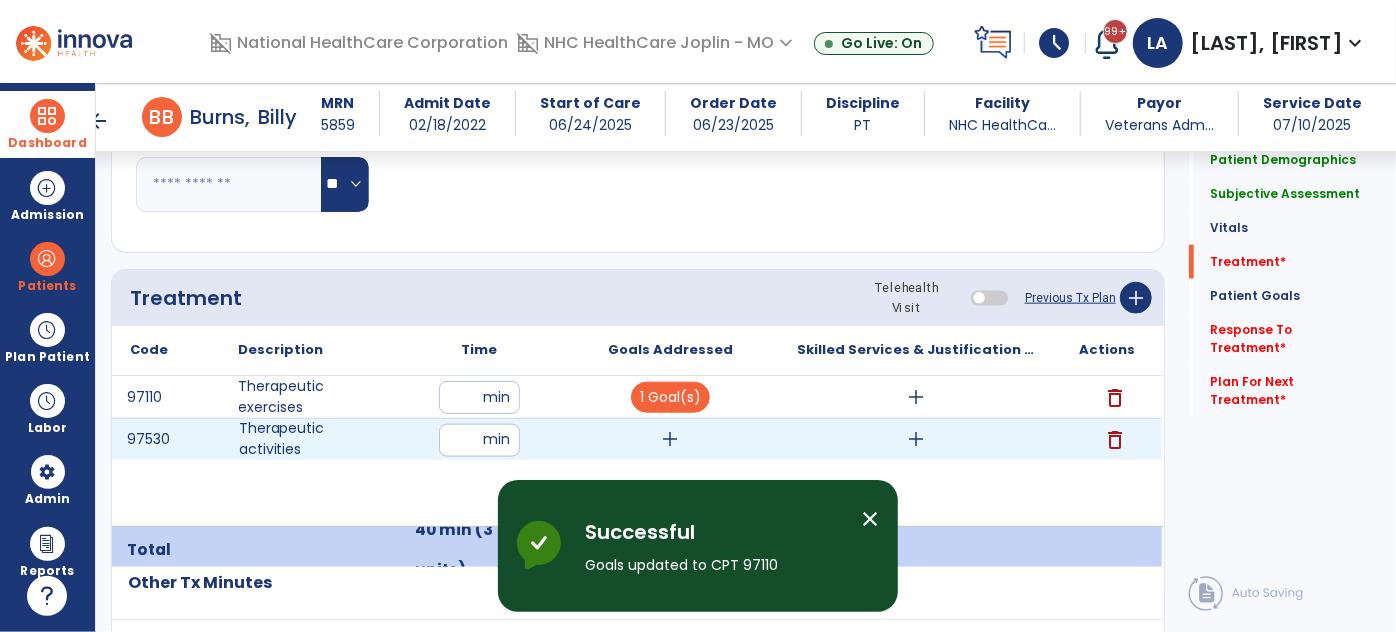 click on "add" at bounding box center (671, 439) 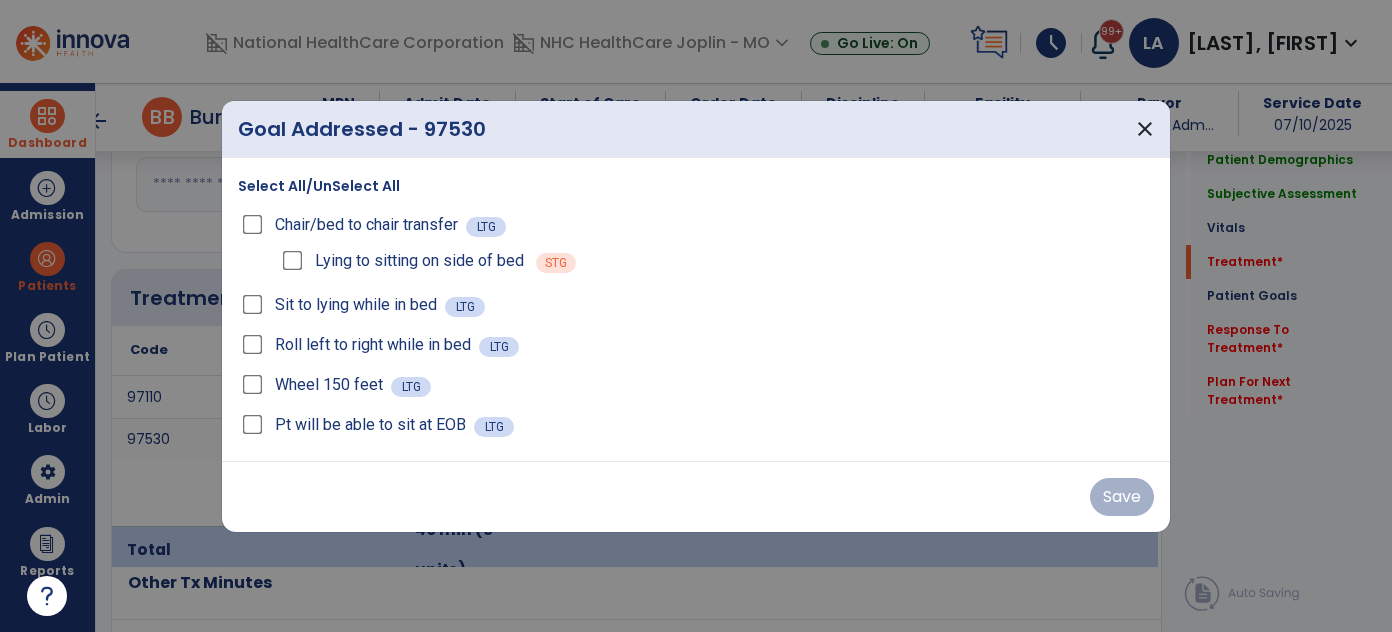 scroll, scrollTop: 1090, scrollLeft: 0, axis: vertical 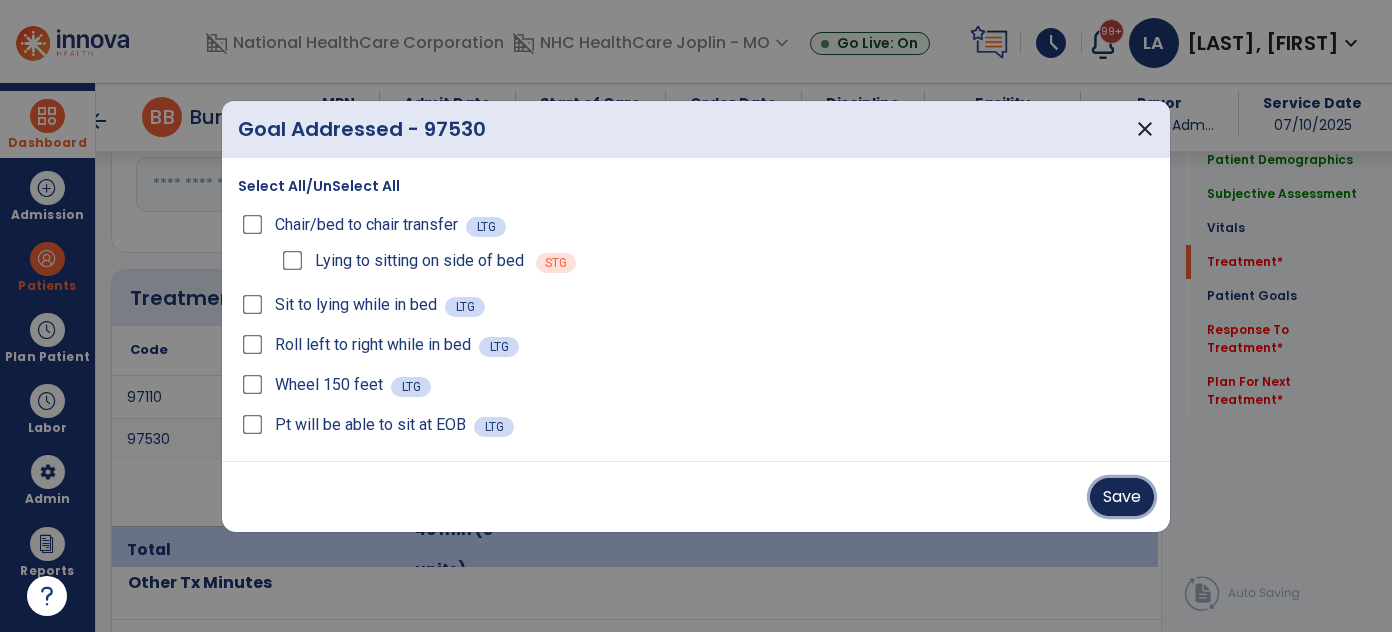 click on "Save" at bounding box center [1122, 497] 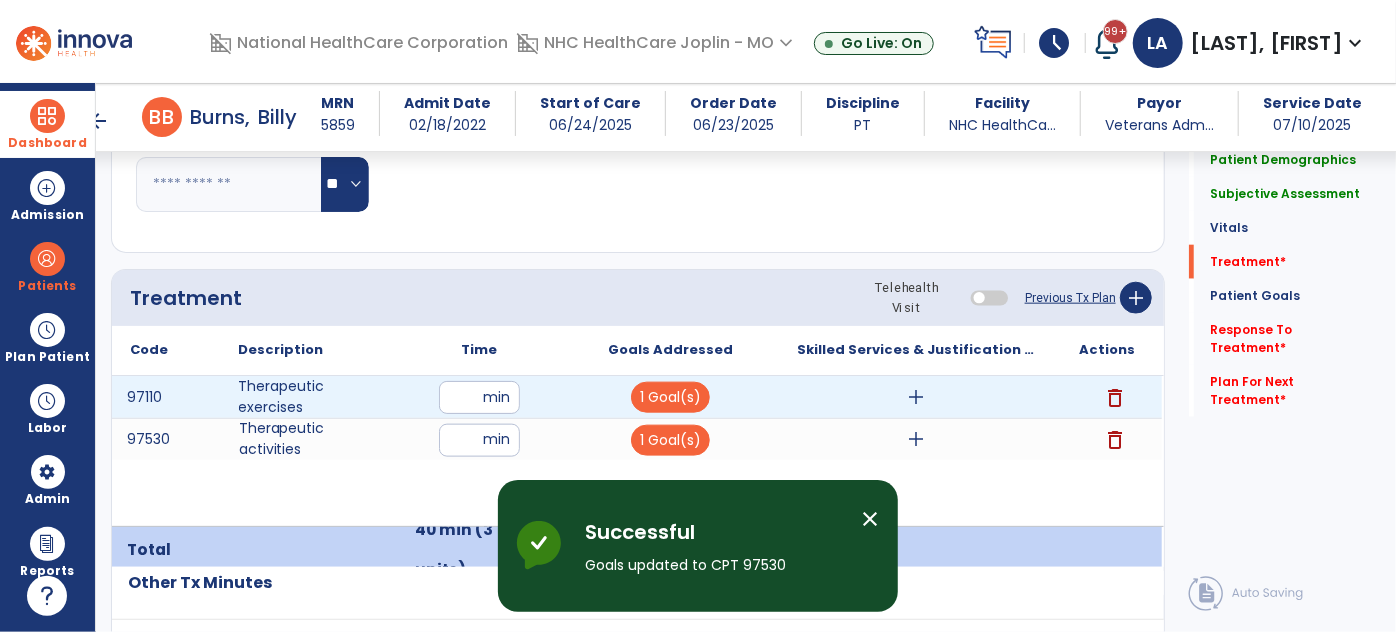 click on "add" at bounding box center [916, 397] 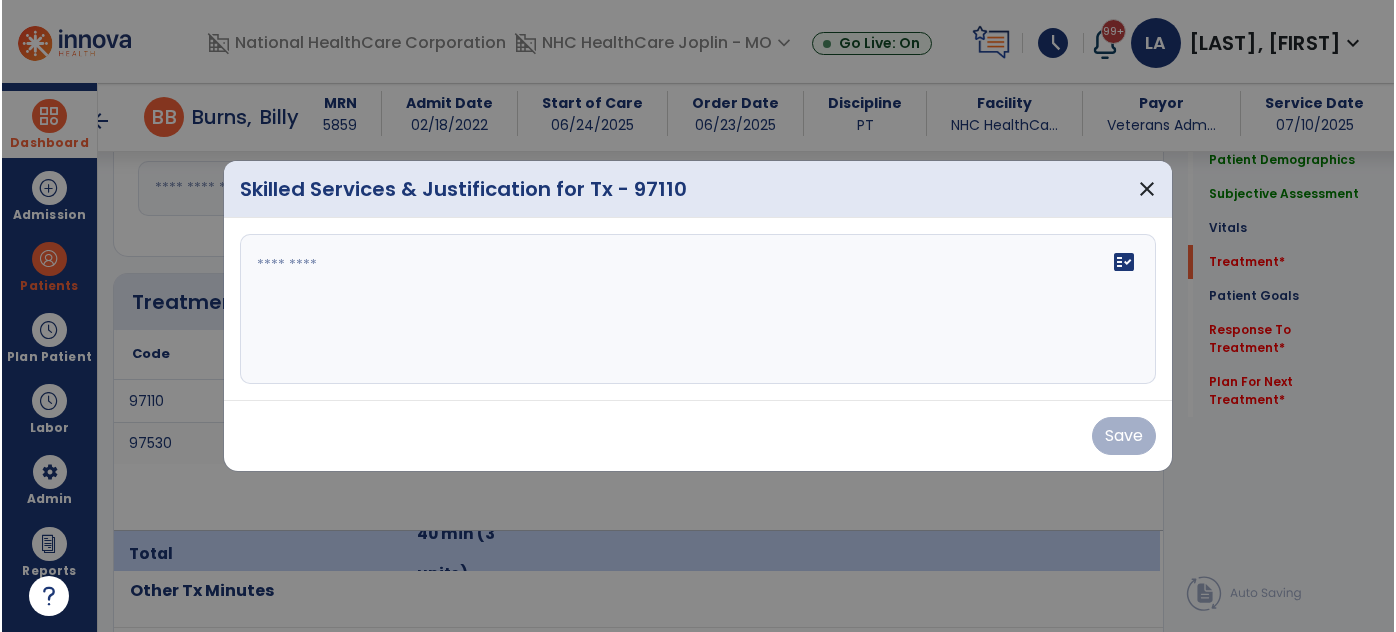 scroll, scrollTop: 1090, scrollLeft: 0, axis: vertical 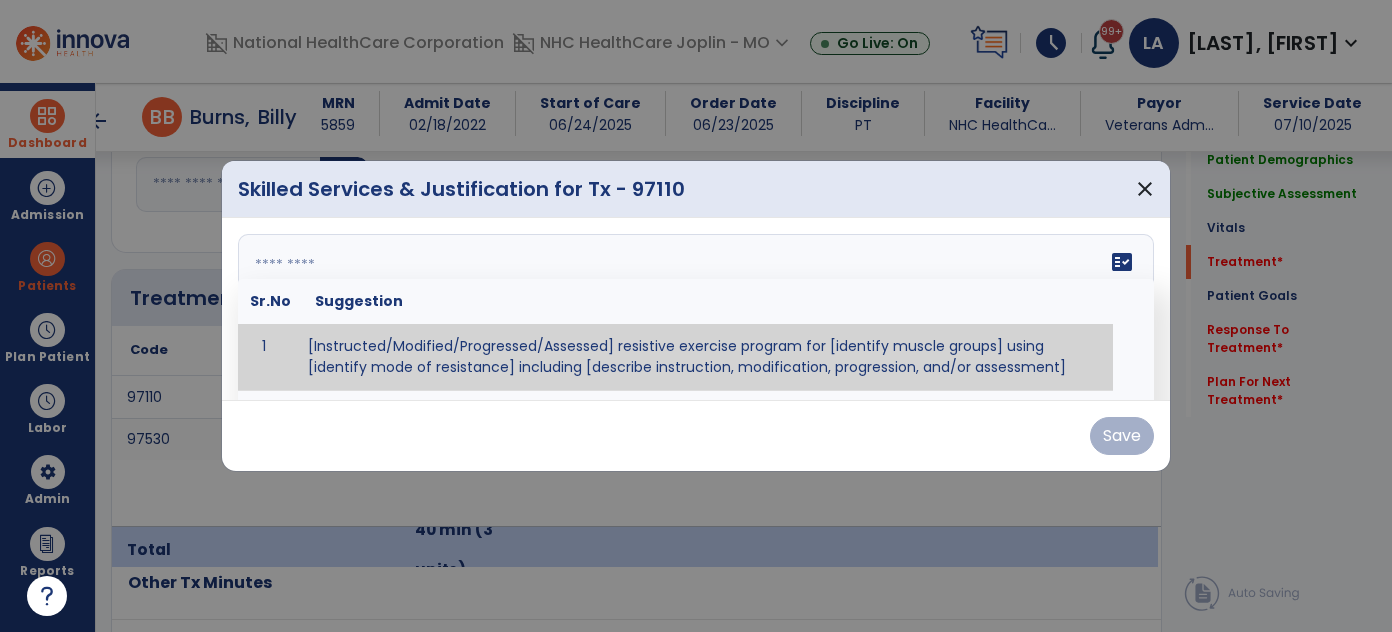 click at bounding box center (694, 309) 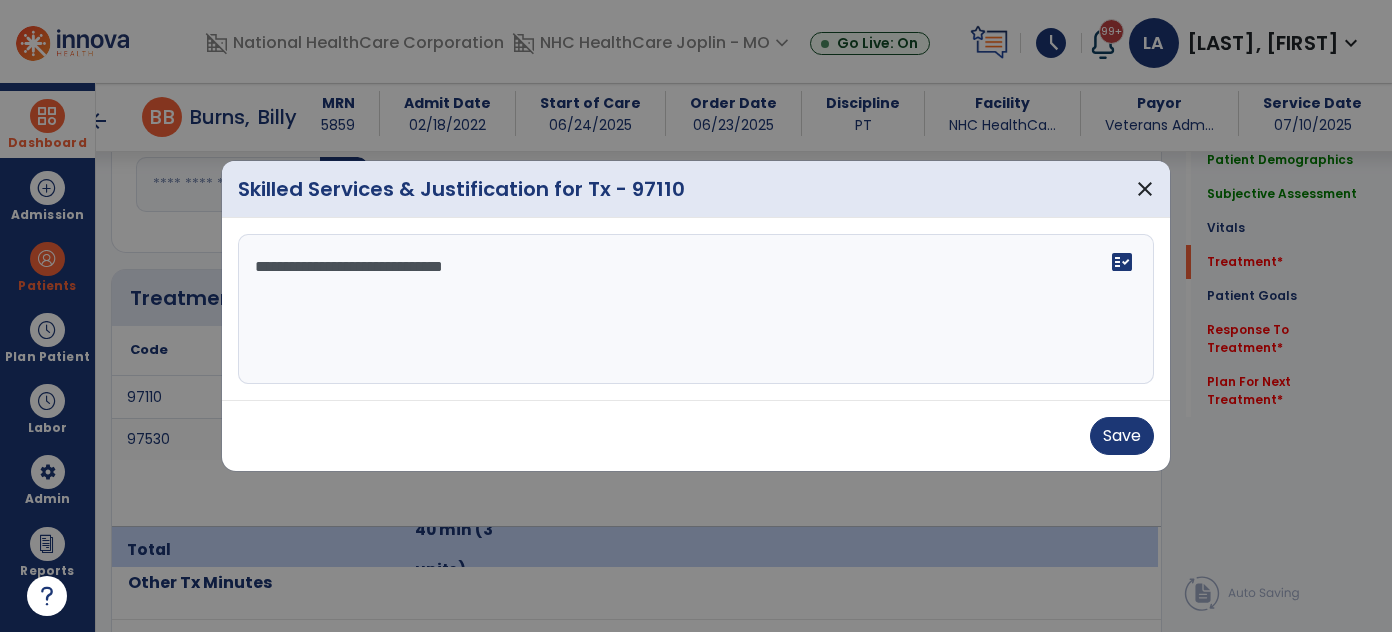 click on "**********" at bounding box center (696, 309) 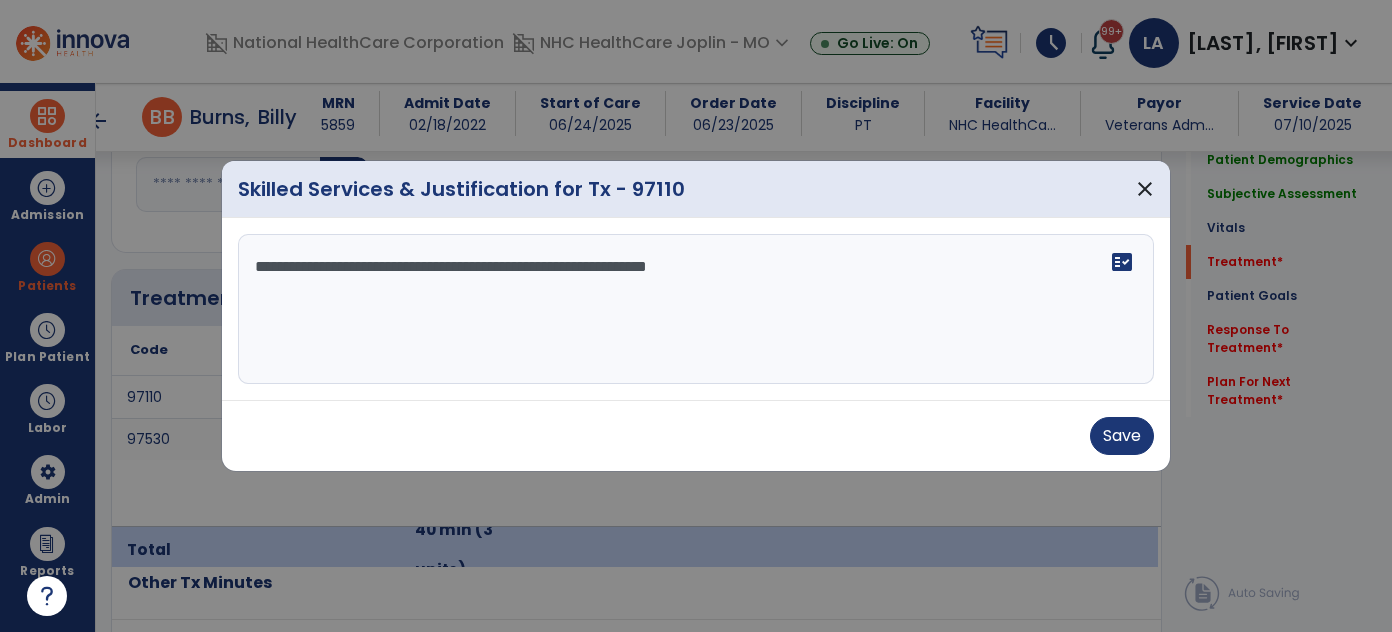 click on "**********" at bounding box center (696, 309) 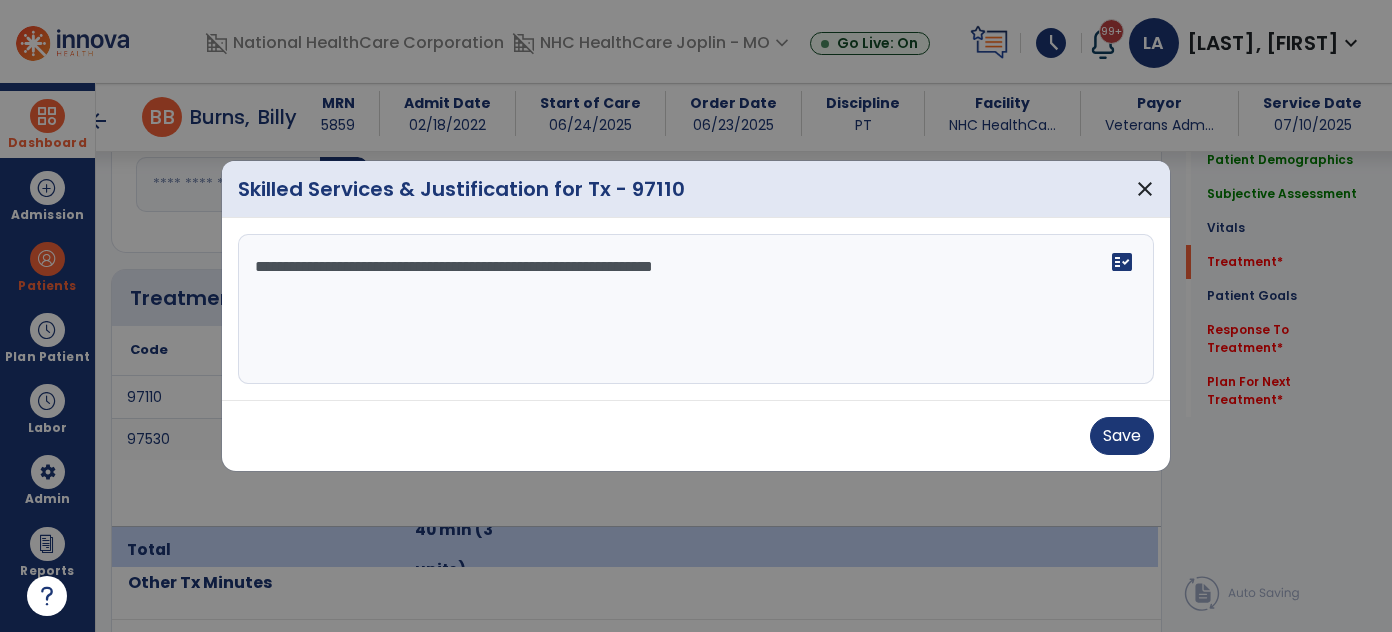click on "**********" at bounding box center [696, 309] 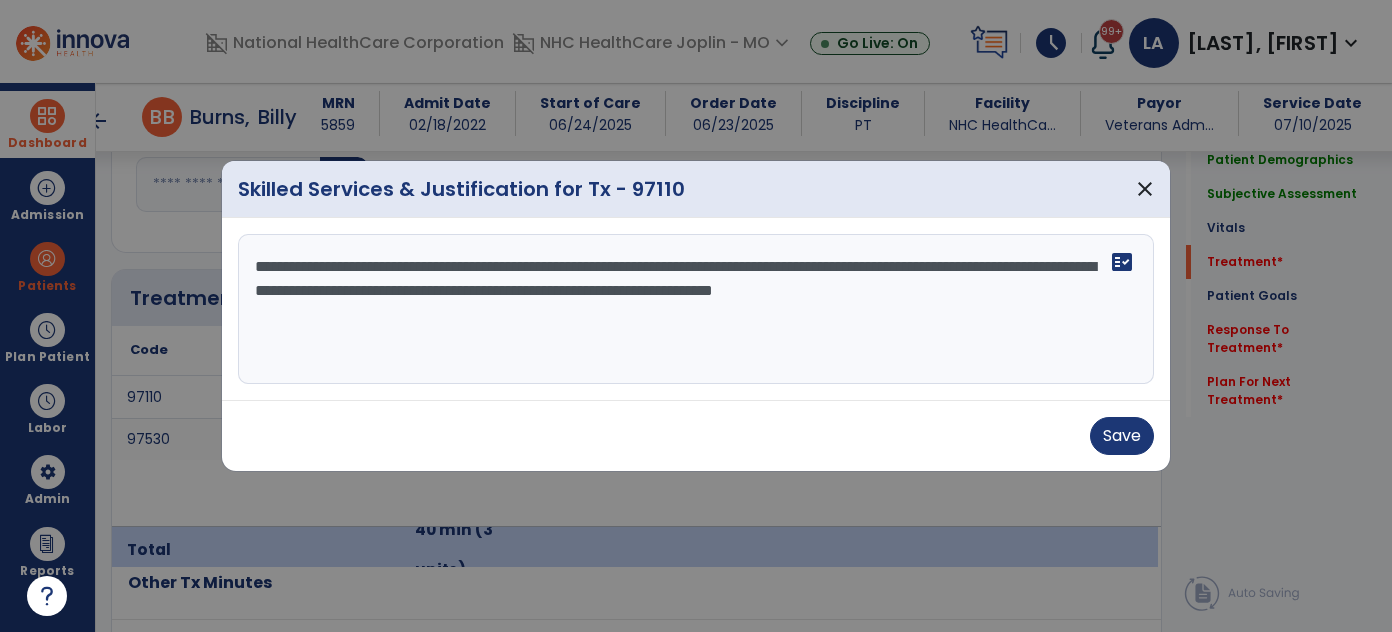 click on "**********" at bounding box center (696, 309) 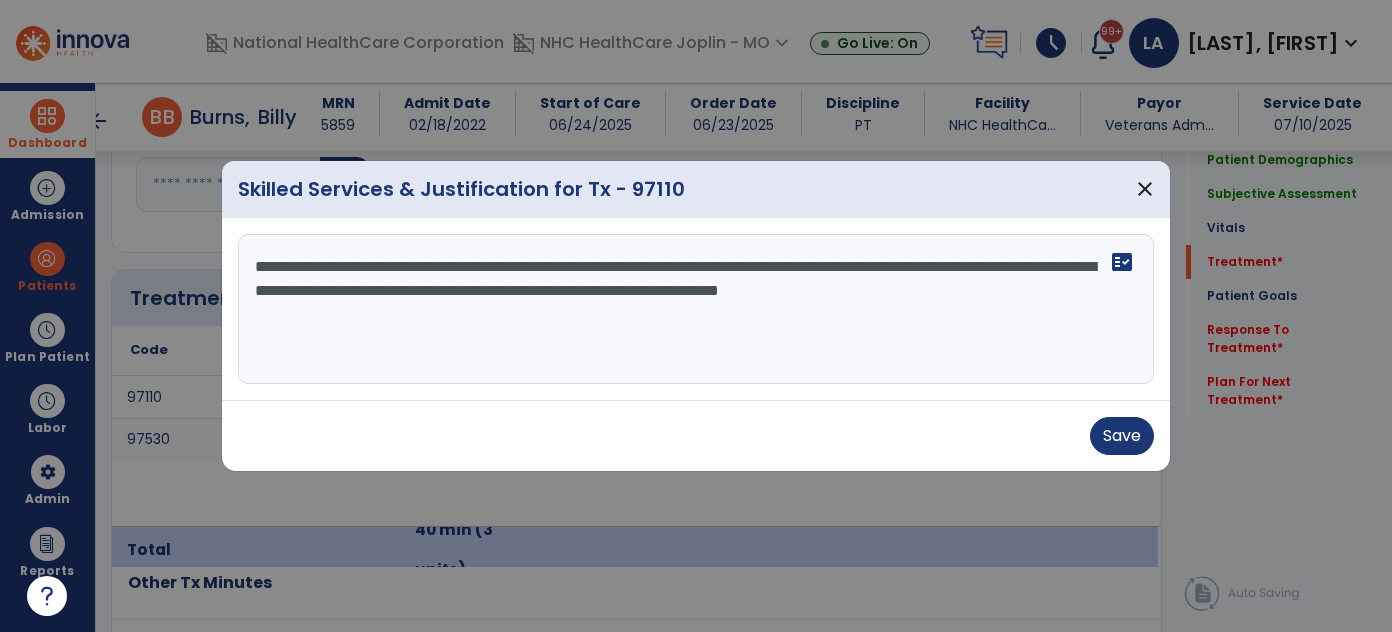 click on "**********" at bounding box center [696, 309] 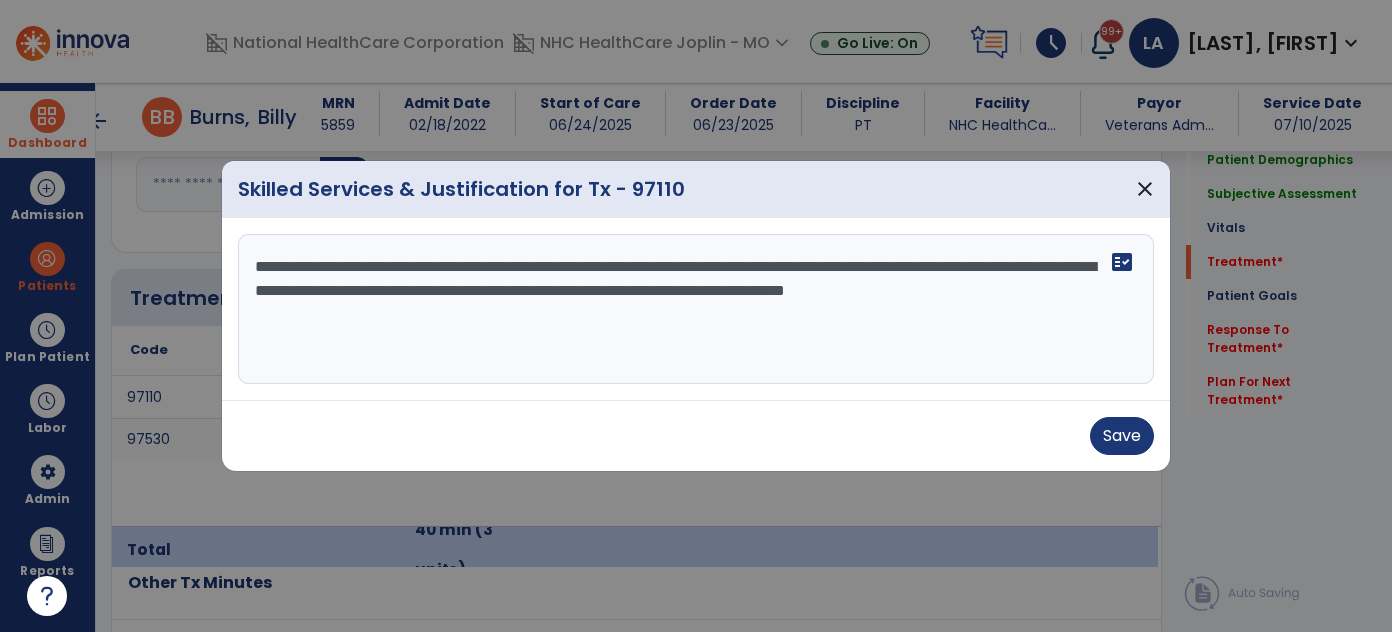 click on "**********" at bounding box center [696, 309] 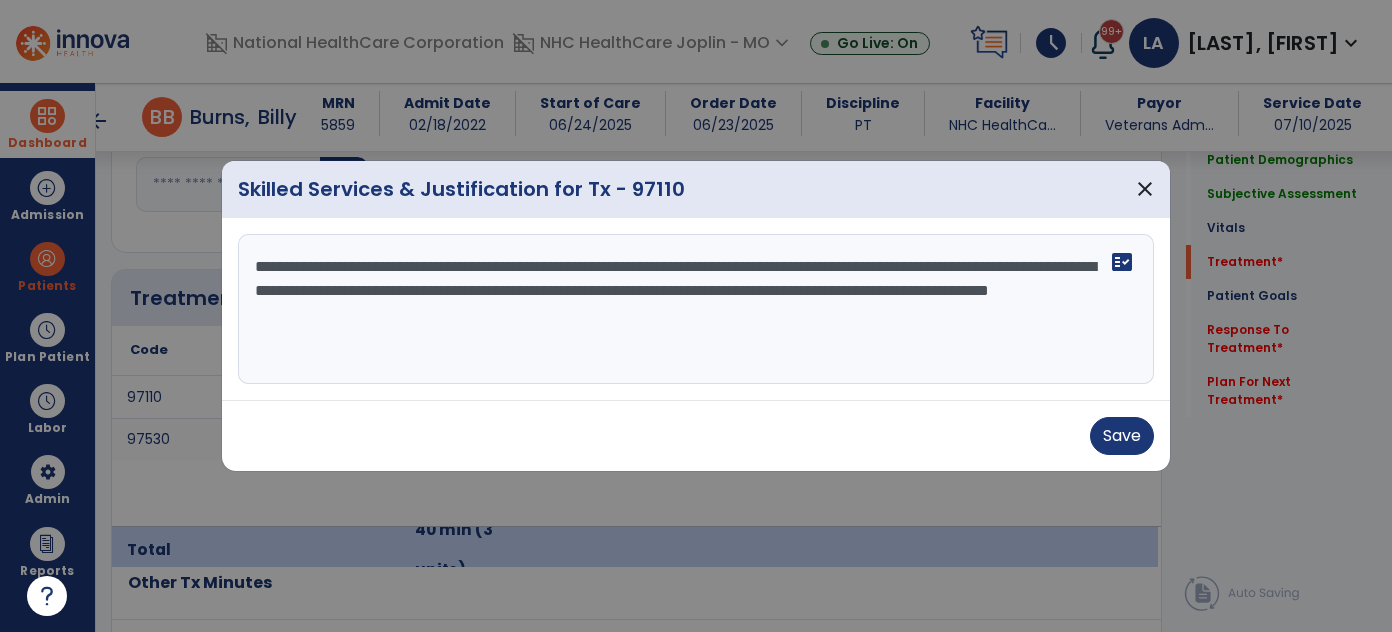 click on "**********" at bounding box center (696, 309) 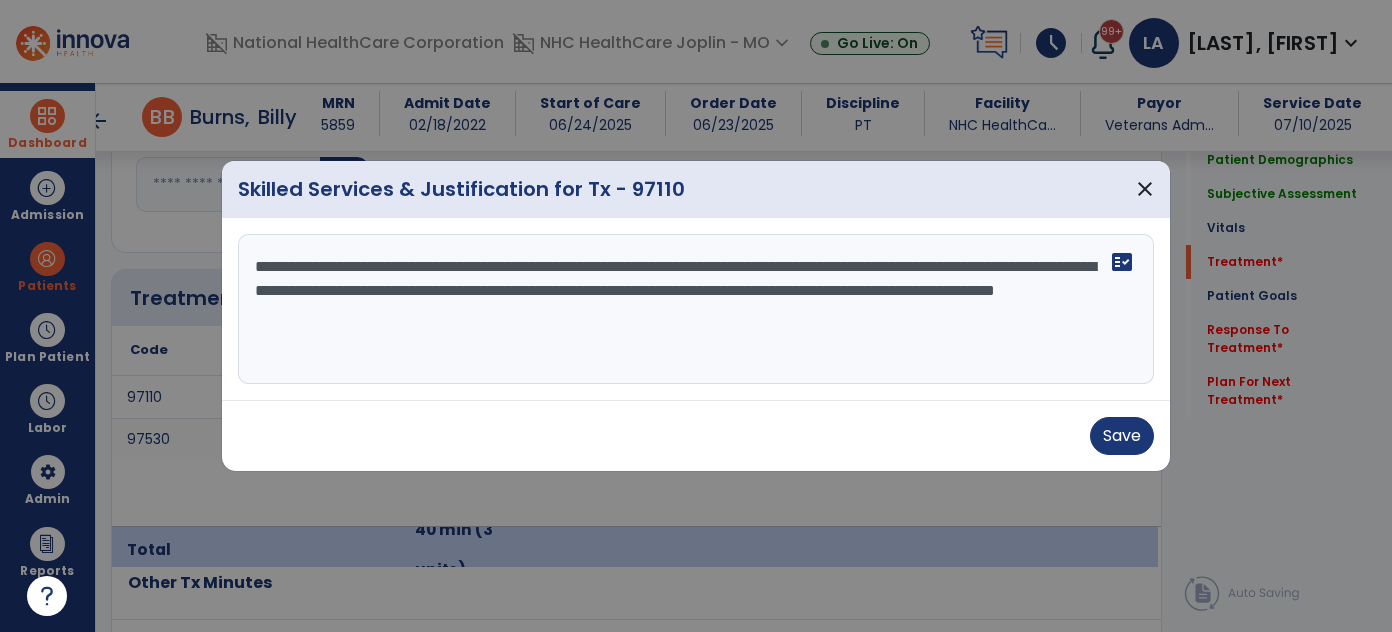 click on "**********" at bounding box center (696, 309) 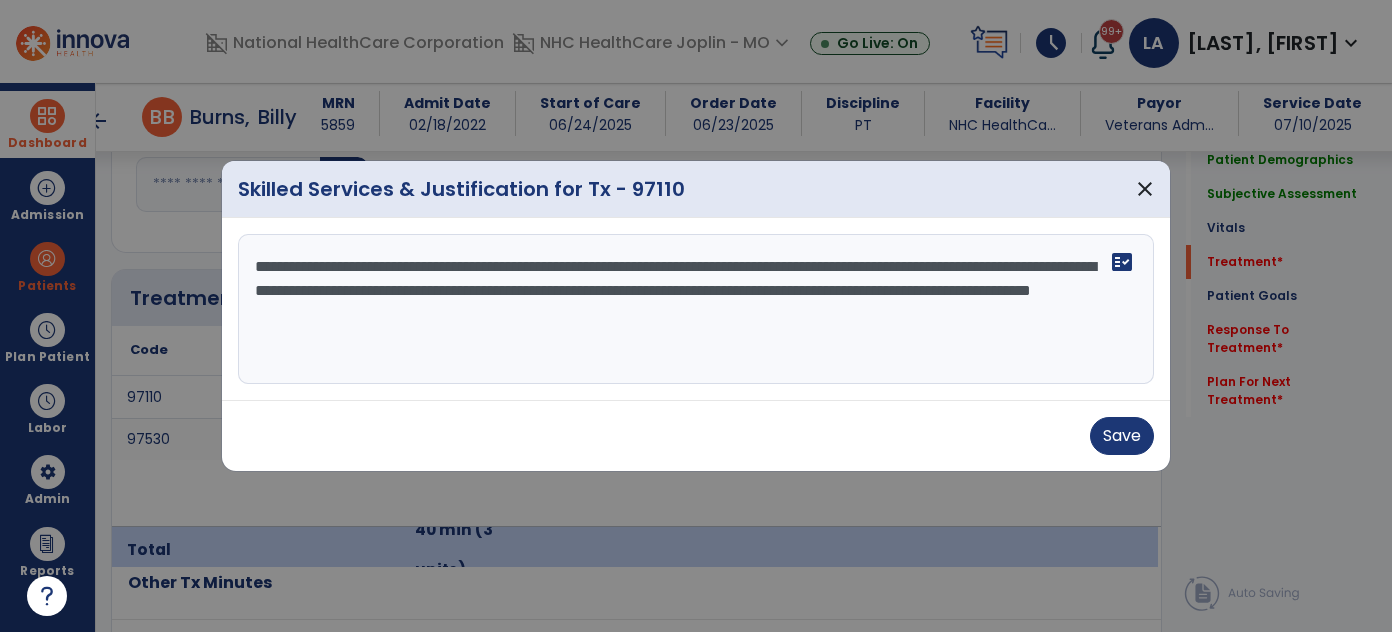 click on "**********" at bounding box center [696, 309] 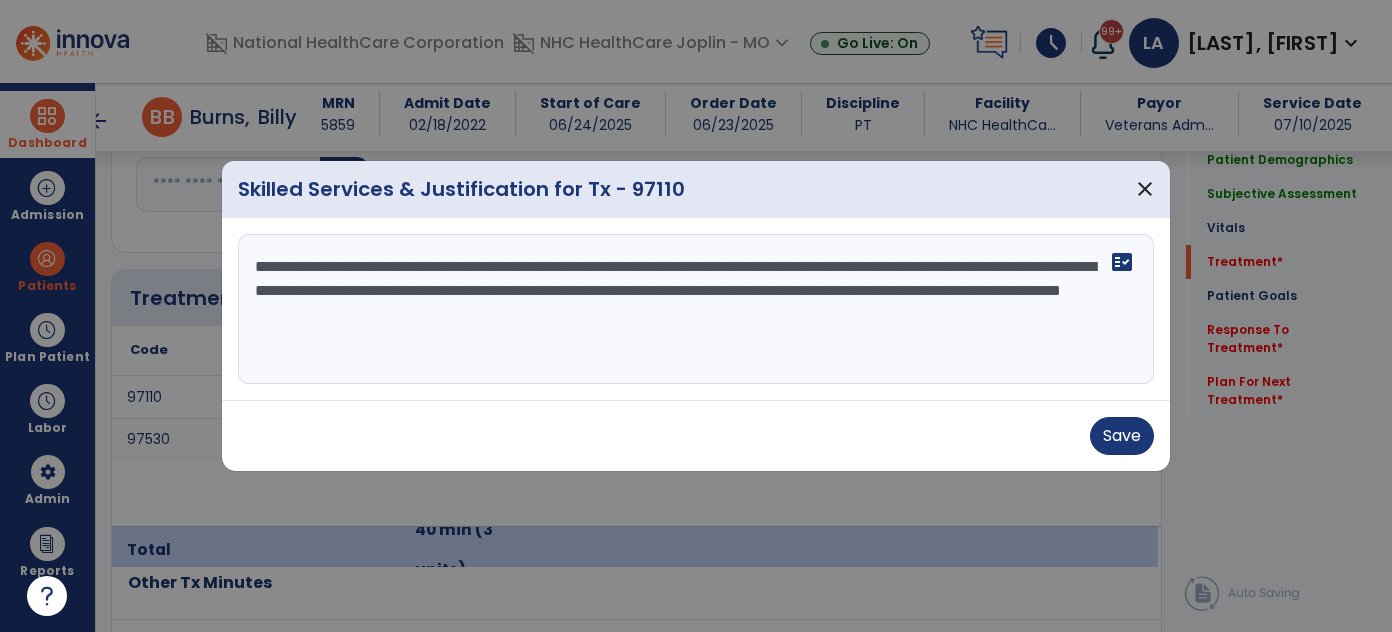 click on "**********" at bounding box center (696, 309) 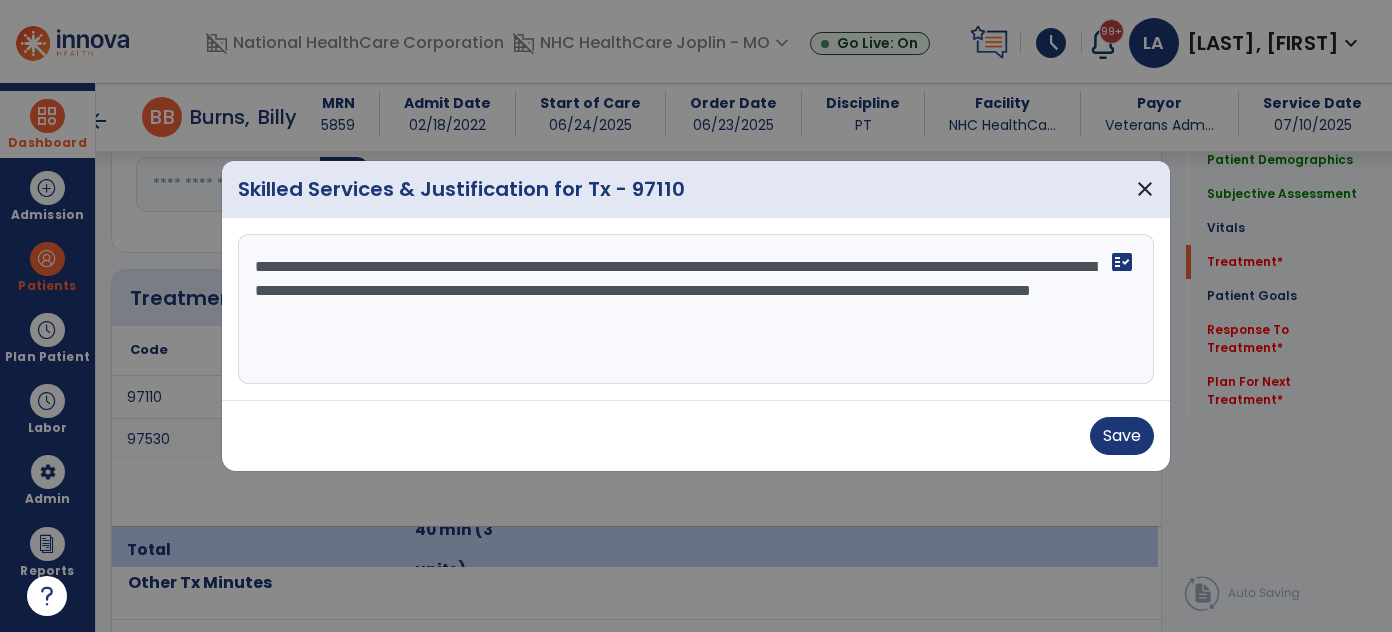 click on "**********" at bounding box center [696, 309] 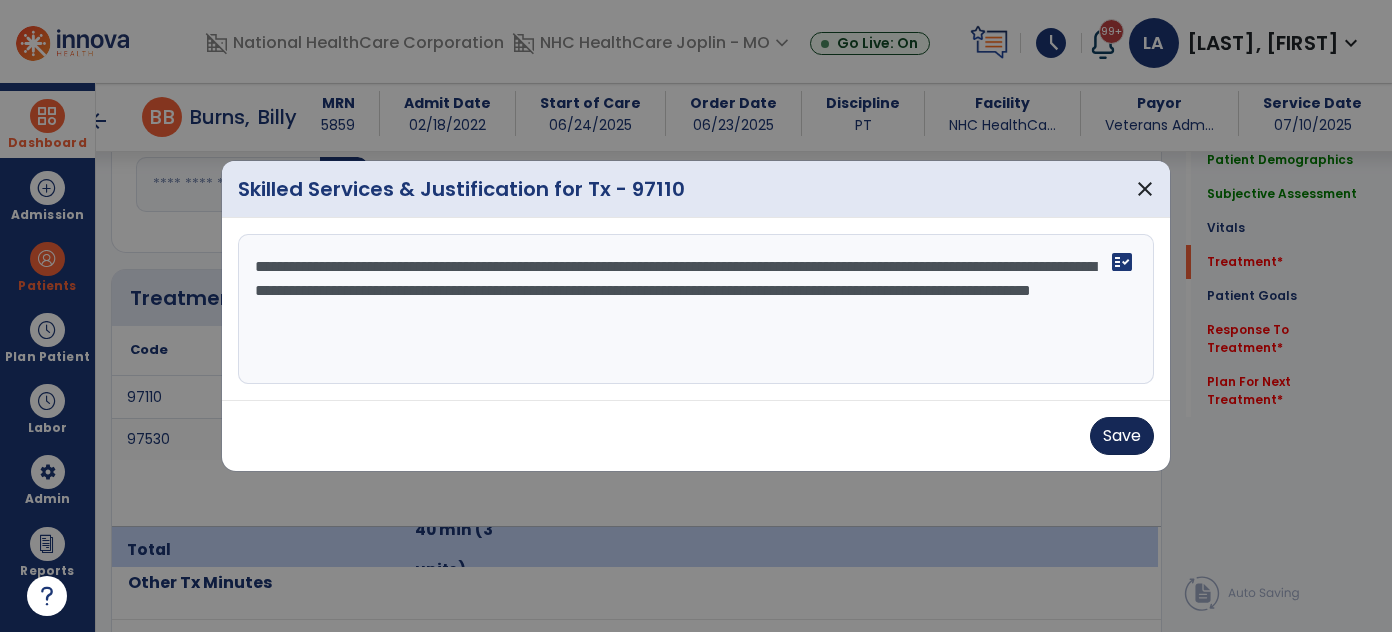 type on "**********" 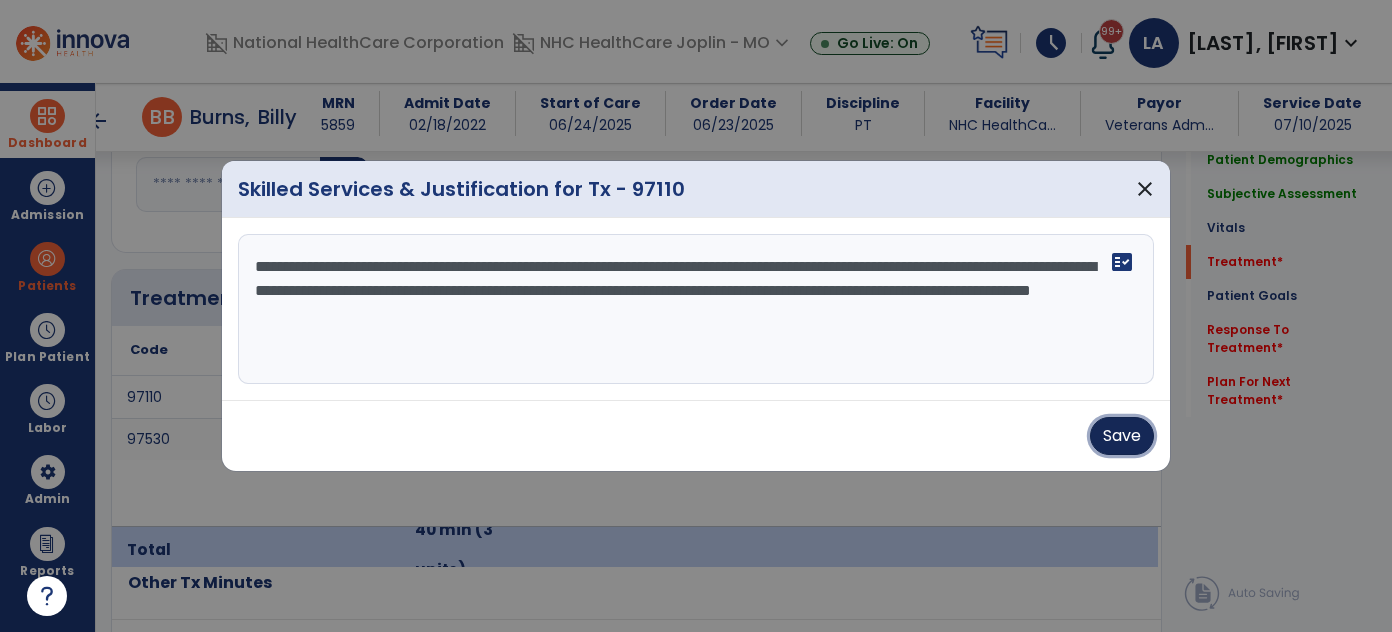 click on "Save" at bounding box center (1122, 436) 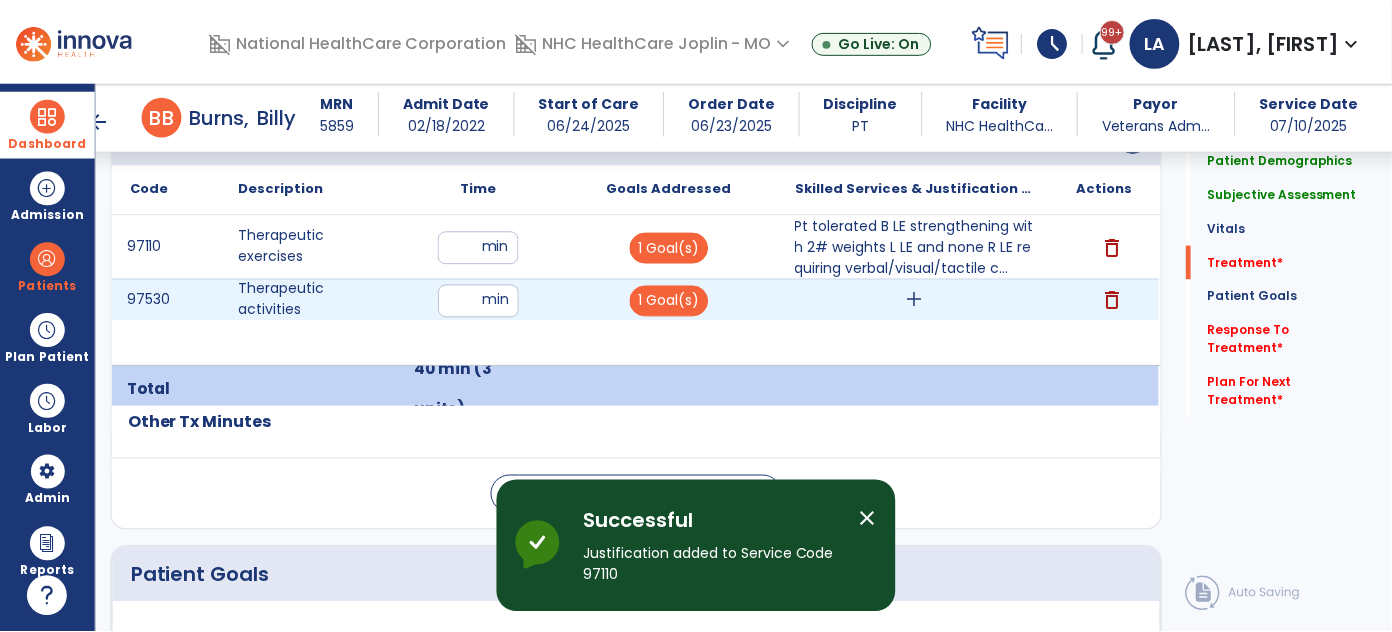 scroll, scrollTop: 1272, scrollLeft: 0, axis: vertical 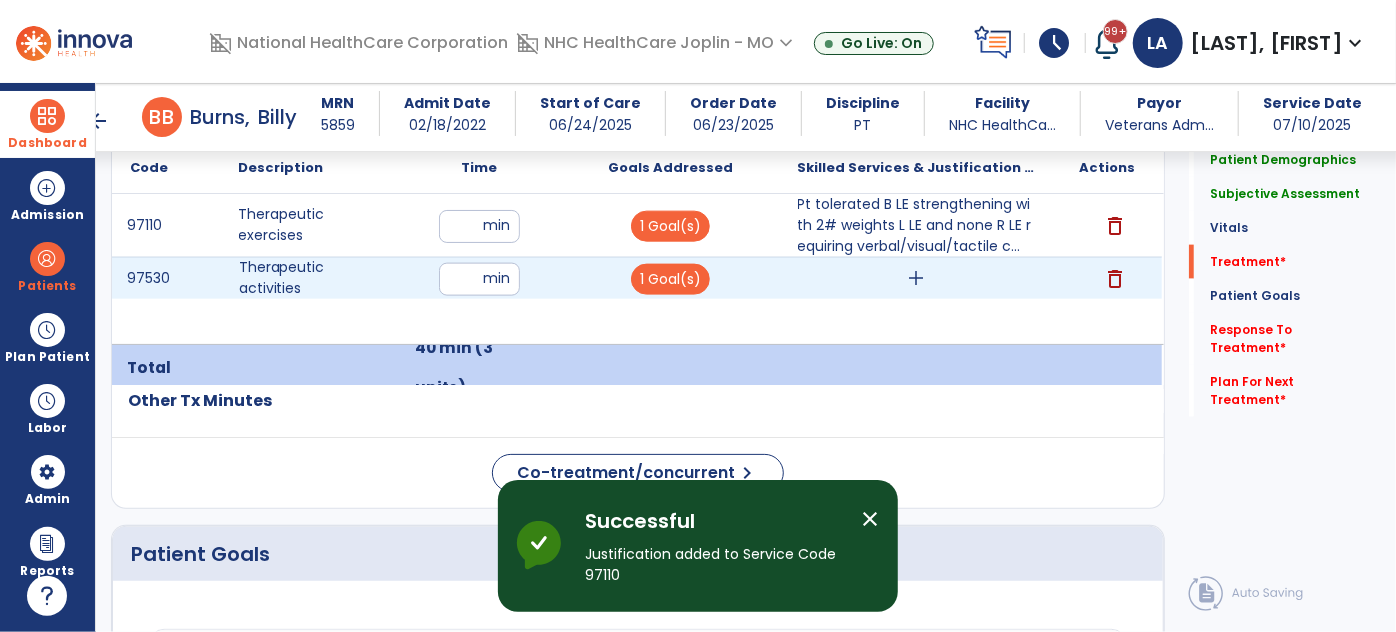 click on "add" at bounding box center [916, 278] 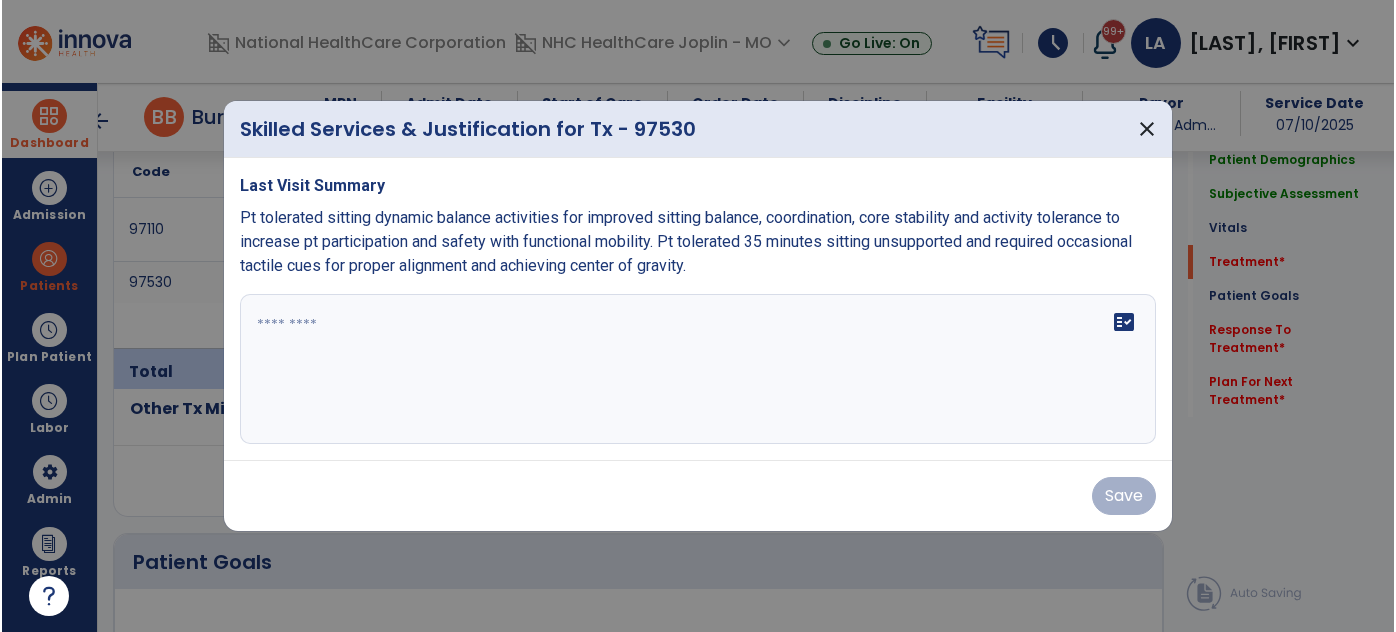 scroll, scrollTop: 1272, scrollLeft: 0, axis: vertical 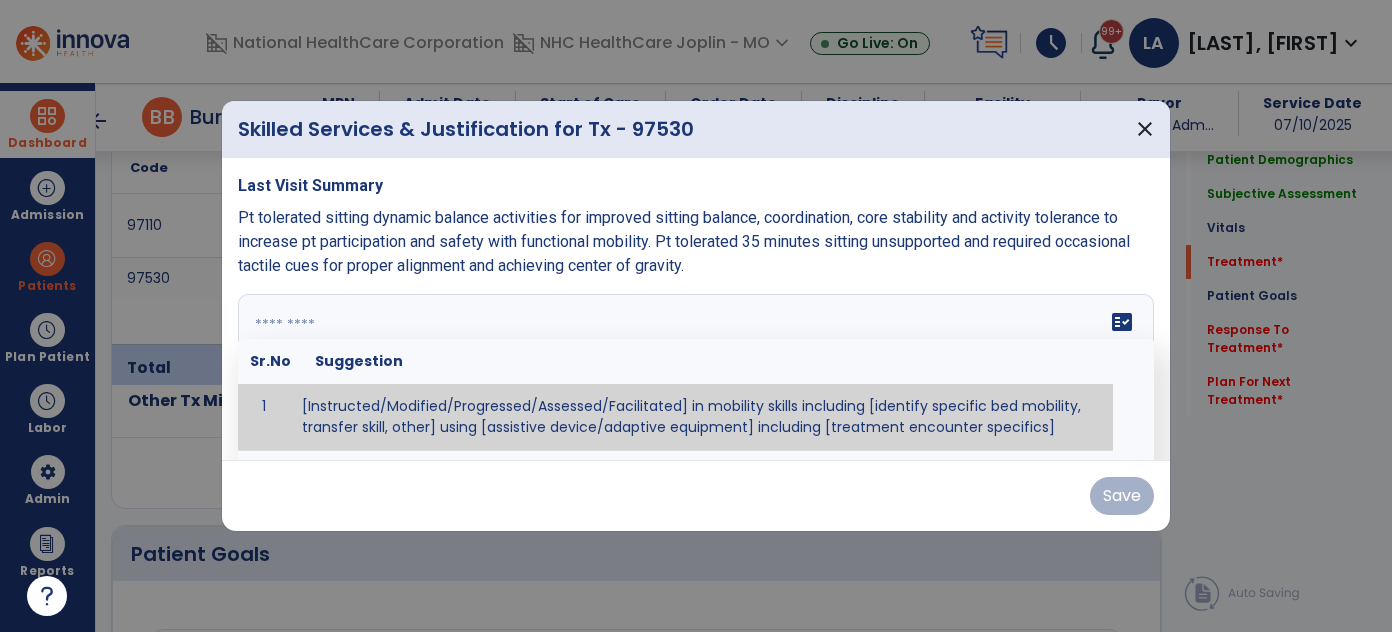 click at bounding box center [696, 369] 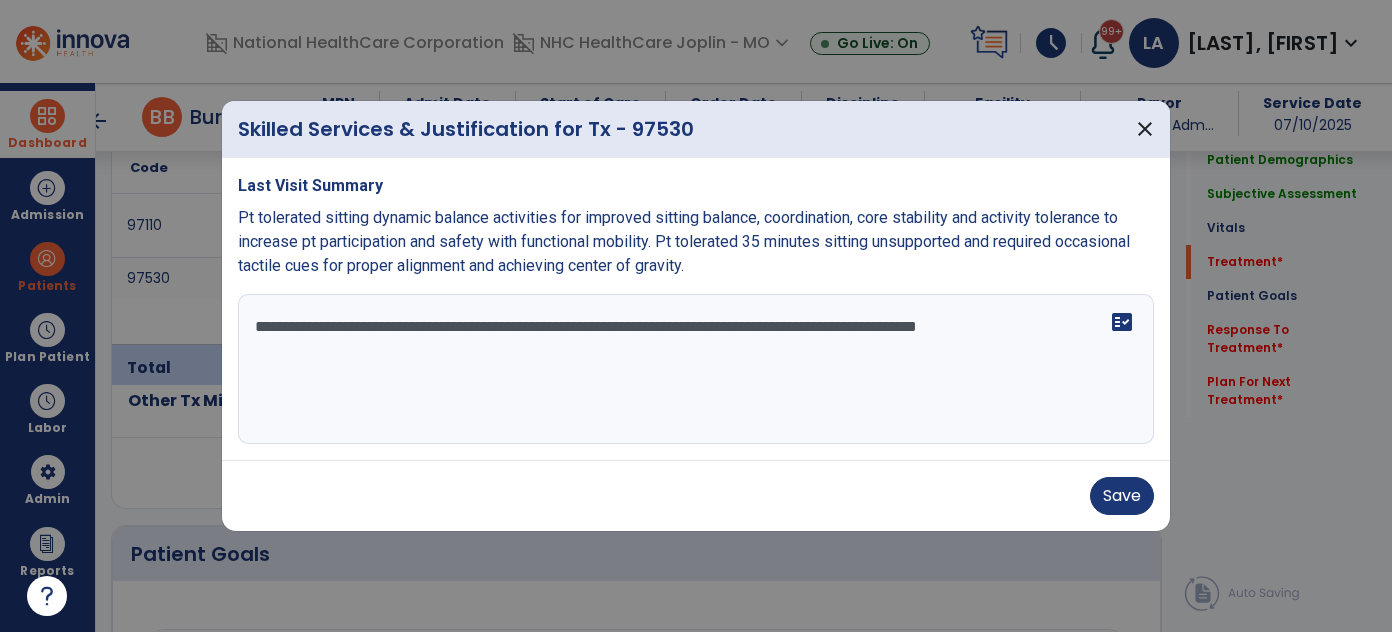 click on "**********" at bounding box center (696, 369) 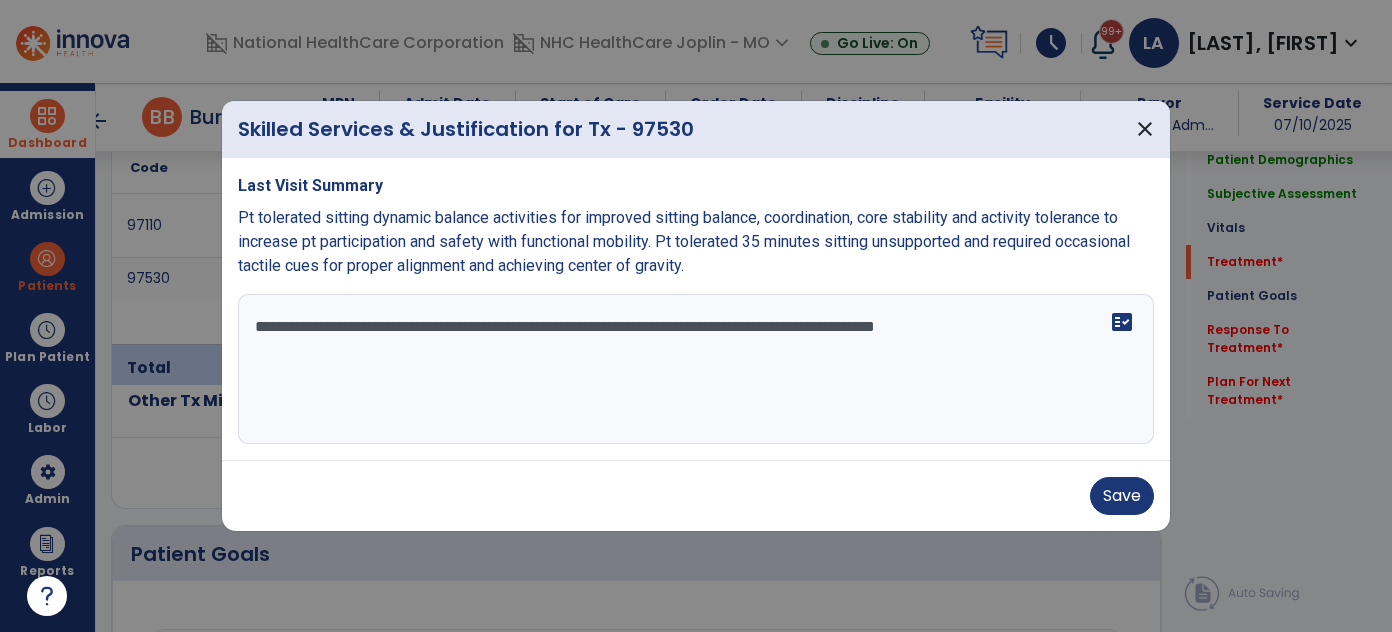click on "**********" at bounding box center [696, 369] 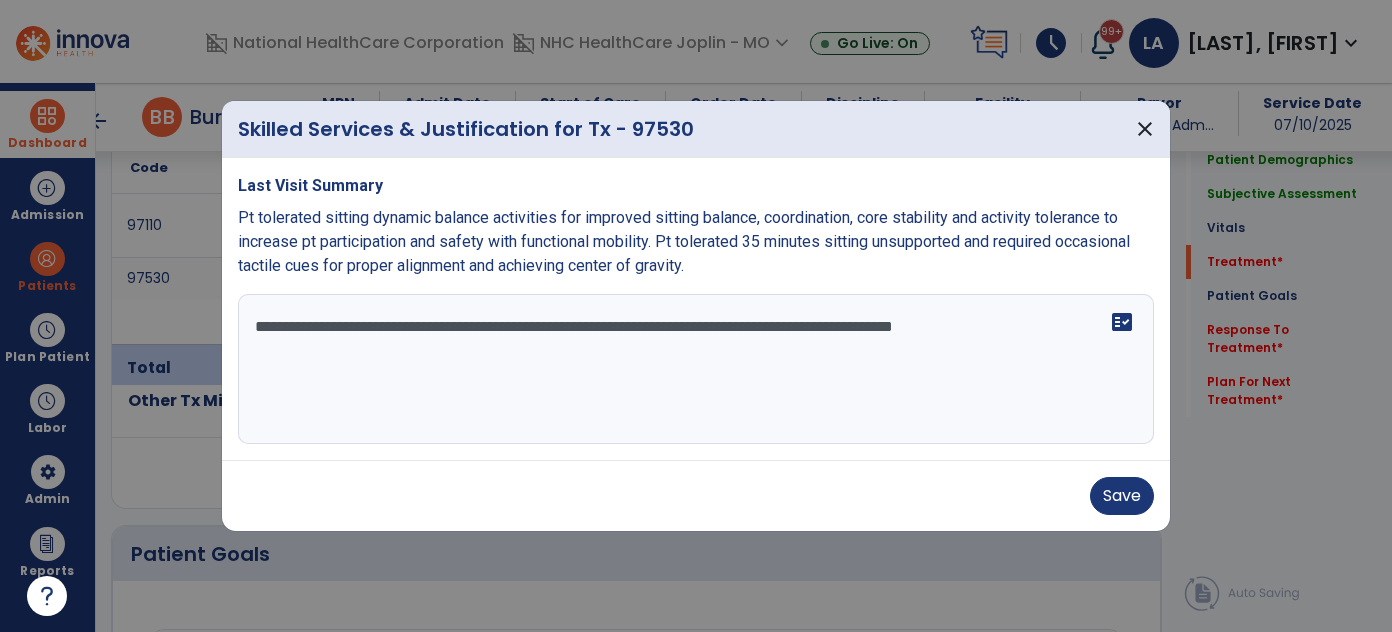click on "**********" at bounding box center [696, 369] 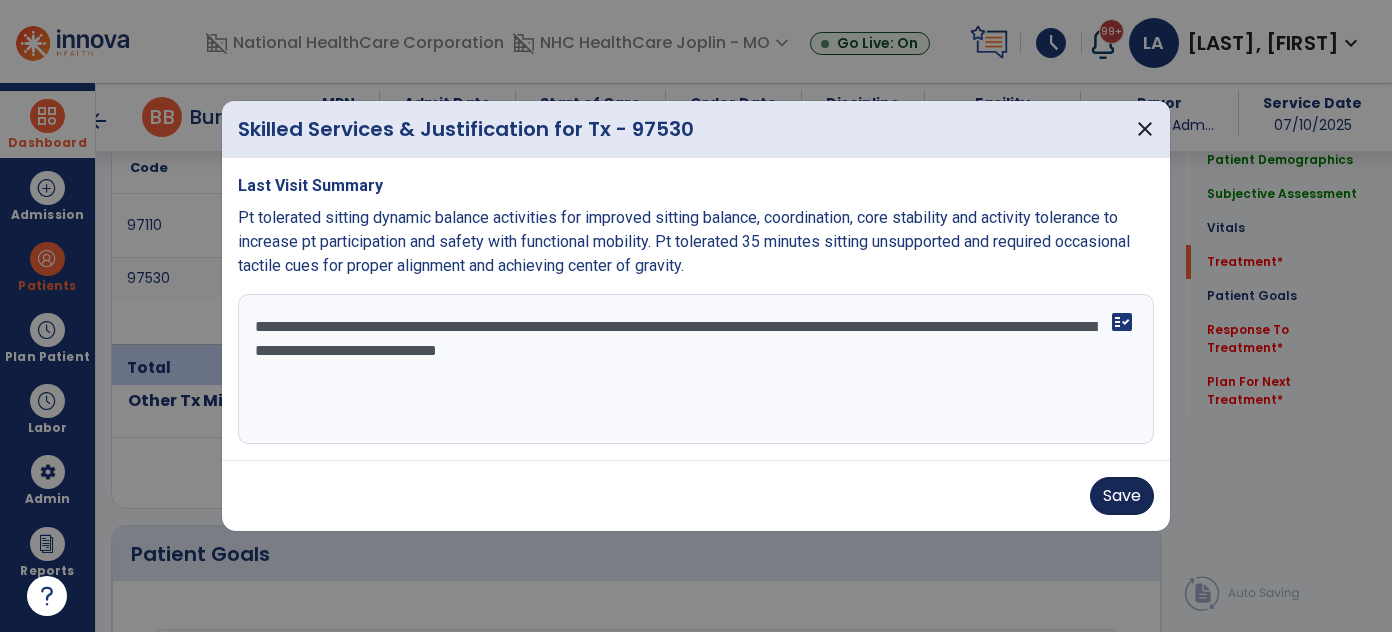 type on "**********" 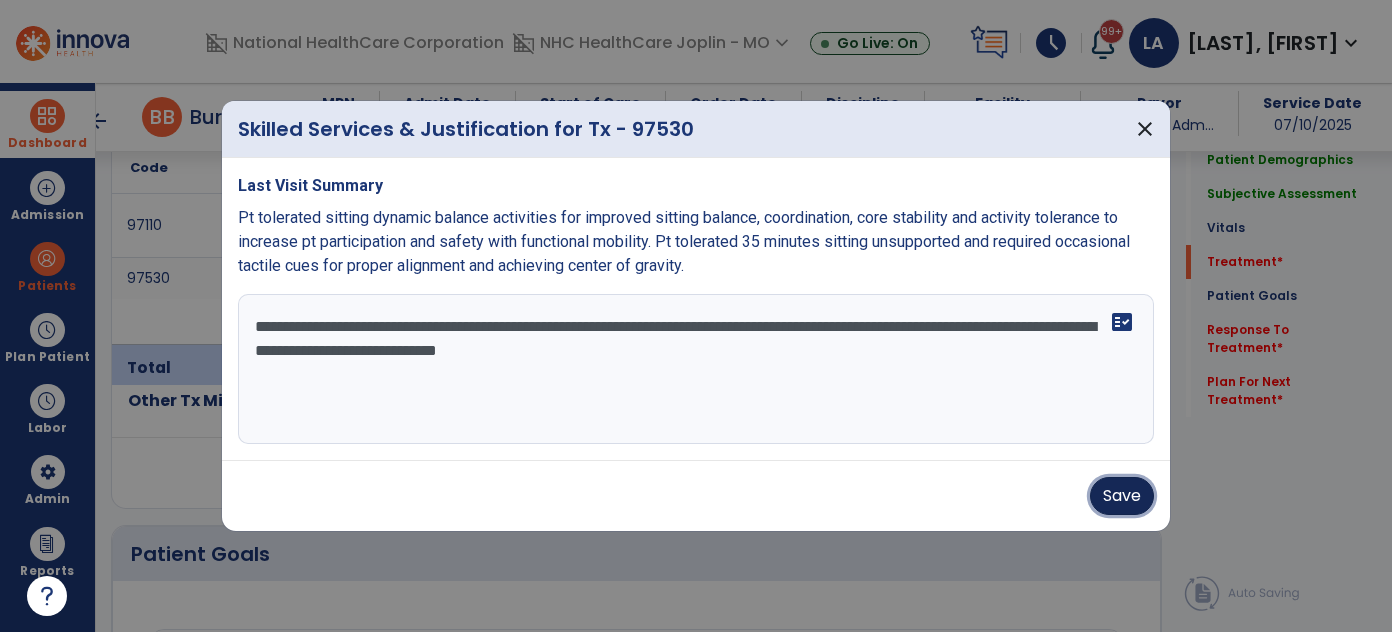 click on "Save" at bounding box center [1122, 496] 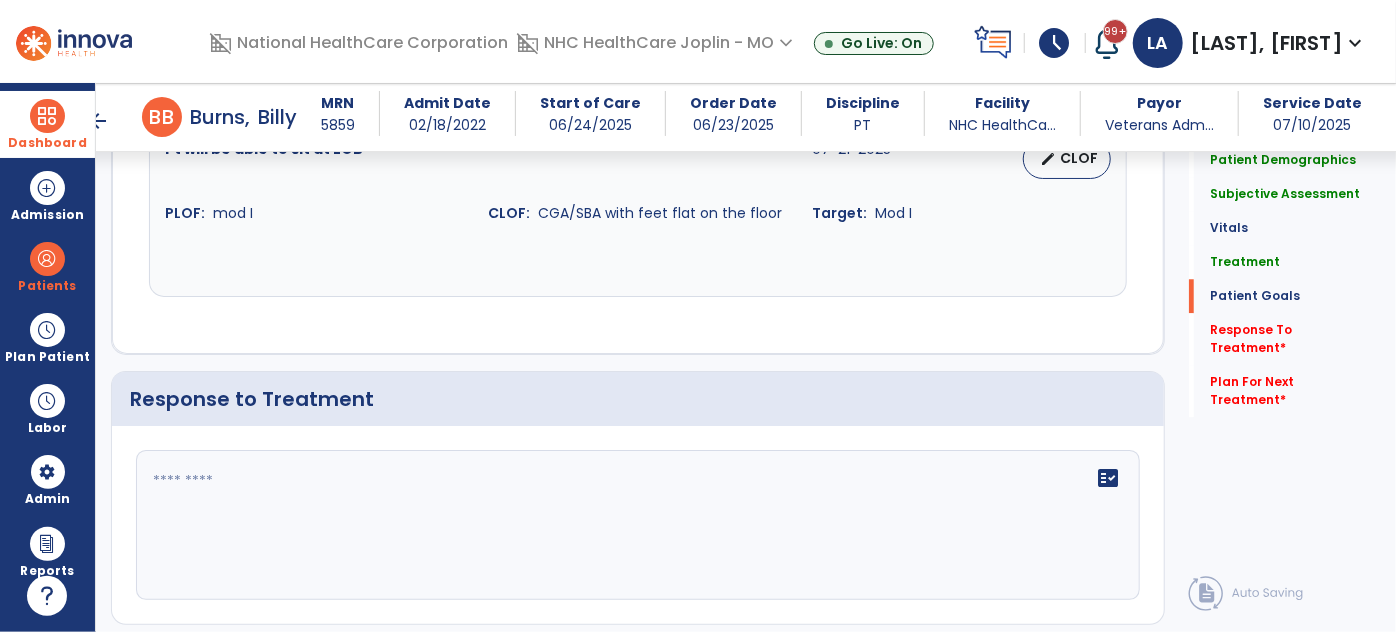 scroll, scrollTop: 2636, scrollLeft: 0, axis: vertical 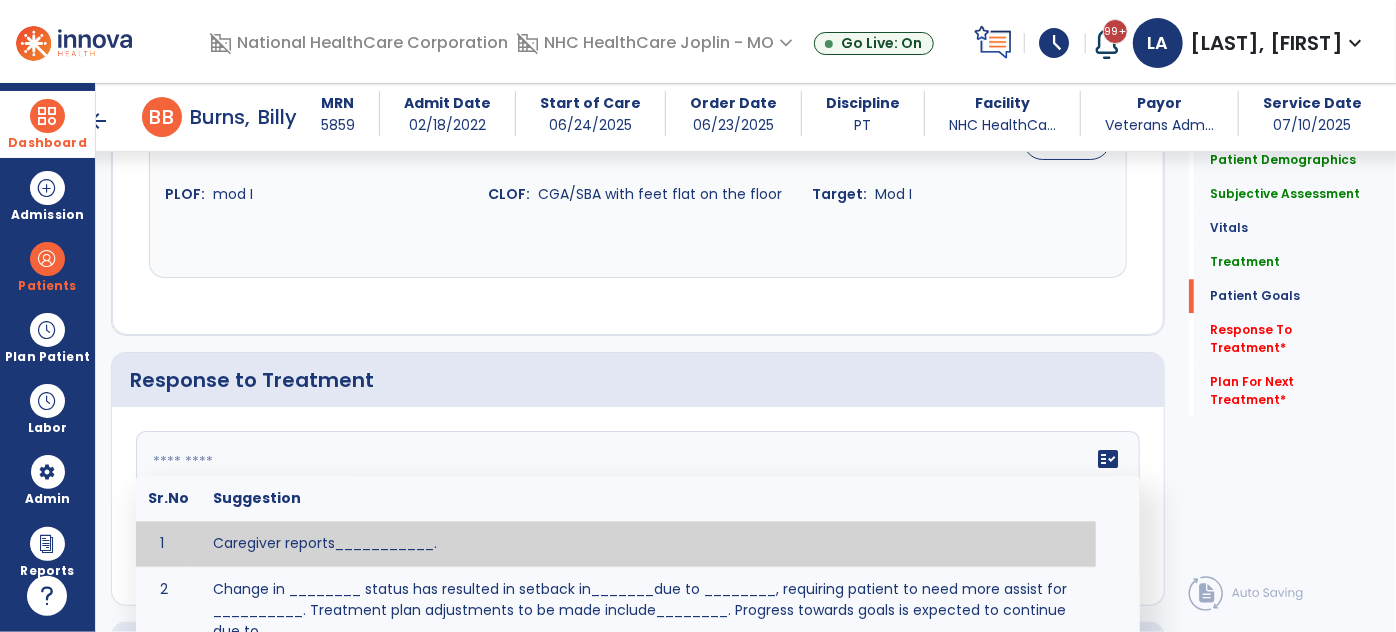 click on "fact_check  Sr.No Suggestion 1 Caregiver reports___________. 2 Change in ________ status has resulted in setback in_______due to ________, requiring patient to need more assist for __________.   Treatment plan adjustments to be made include________.  Progress towards goals is expected to continue due to_________. 3 Decreased pain in __________ to [LEVEL] in response to [MODALITY/TREATMENT] allows for improvement in _________. 4 Functional gains in _______ have impacted the patient's ability to perform_________ with a reduction in assist levels to_________. 5 Functional progress this week has been significant due to__________. 6 Gains in ________ have improved the patient's ability to perform ______with decreased levels of assist to___________. 7 Improvement in ________allows patient to tolerate higher levels of challenges in_________. 8 Pain in [AREA] has decreased to [LEVEL] in response to [TREATMENT/MODALITY], allowing fore ease in completing__________. 9 10 11 12 13 14 15 16 17 18 19 20 21" 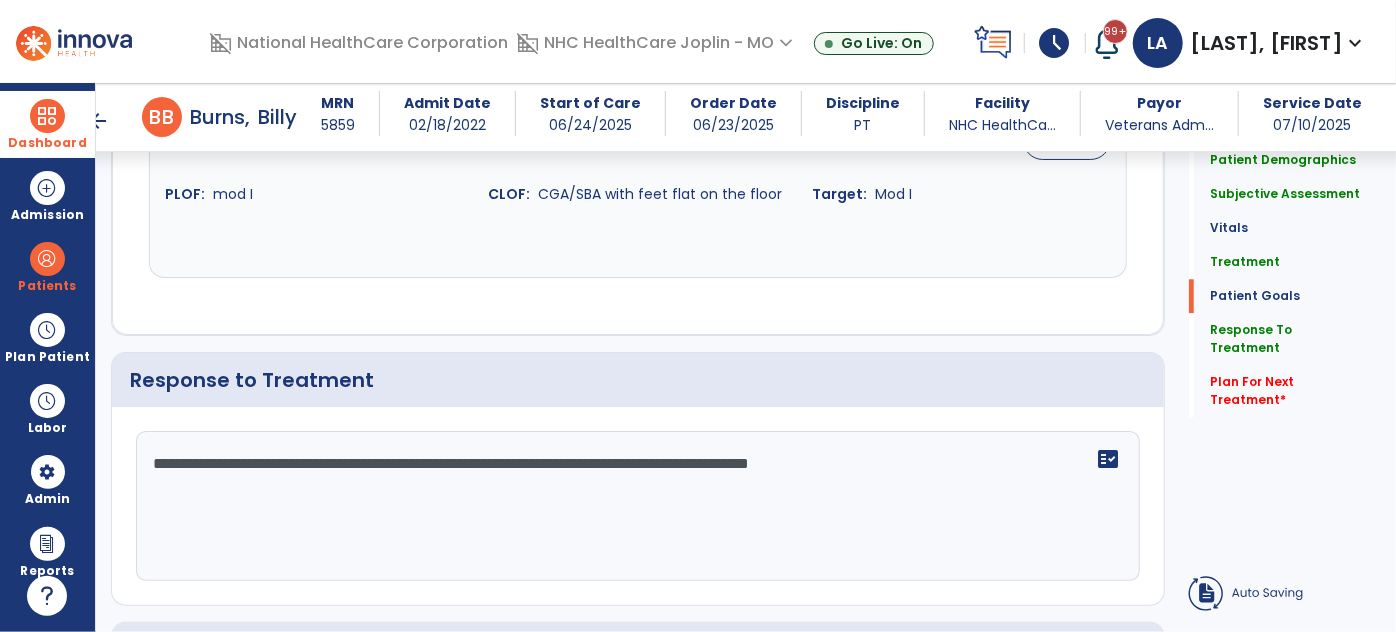 click on "**********" 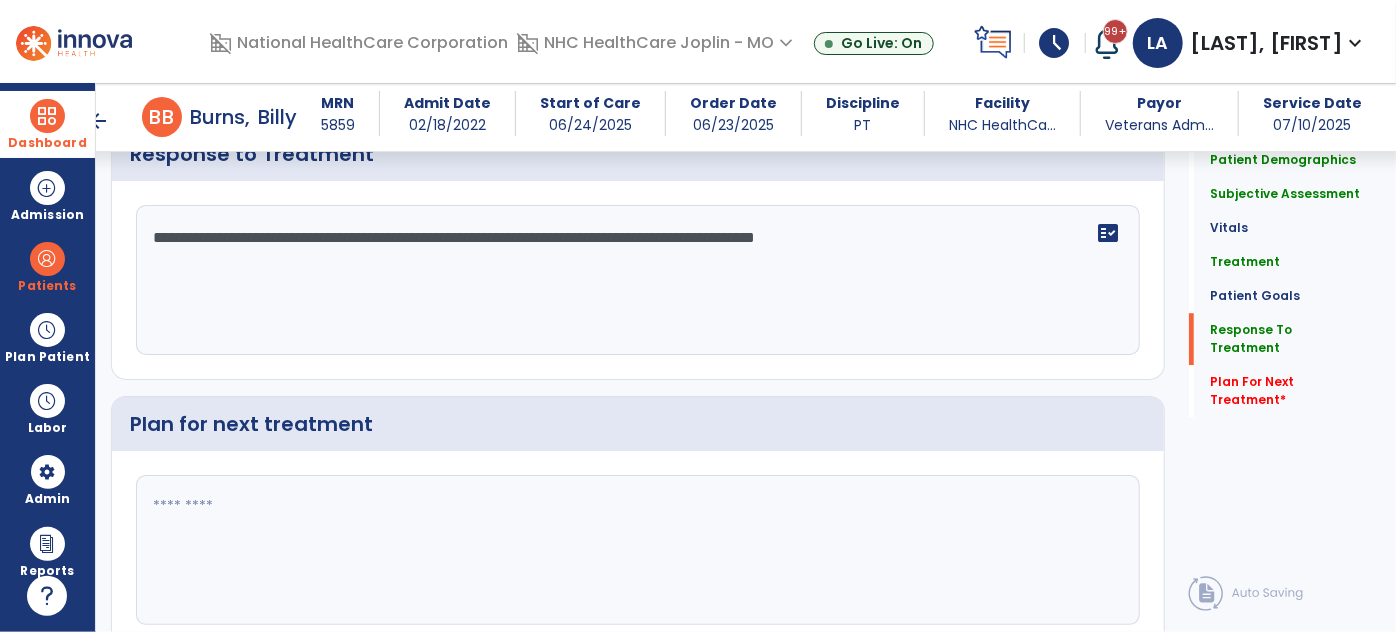 scroll, scrollTop: 2909, scrollLeft: 0, axis: vertical 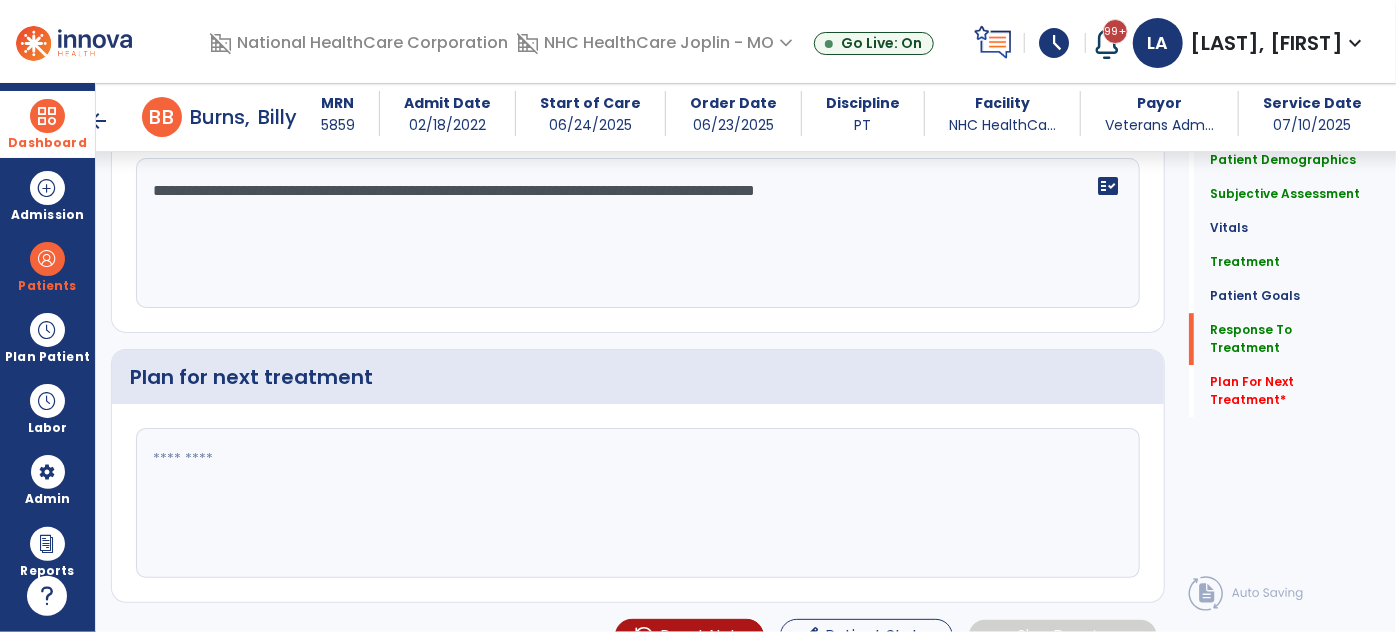 type on "**********" 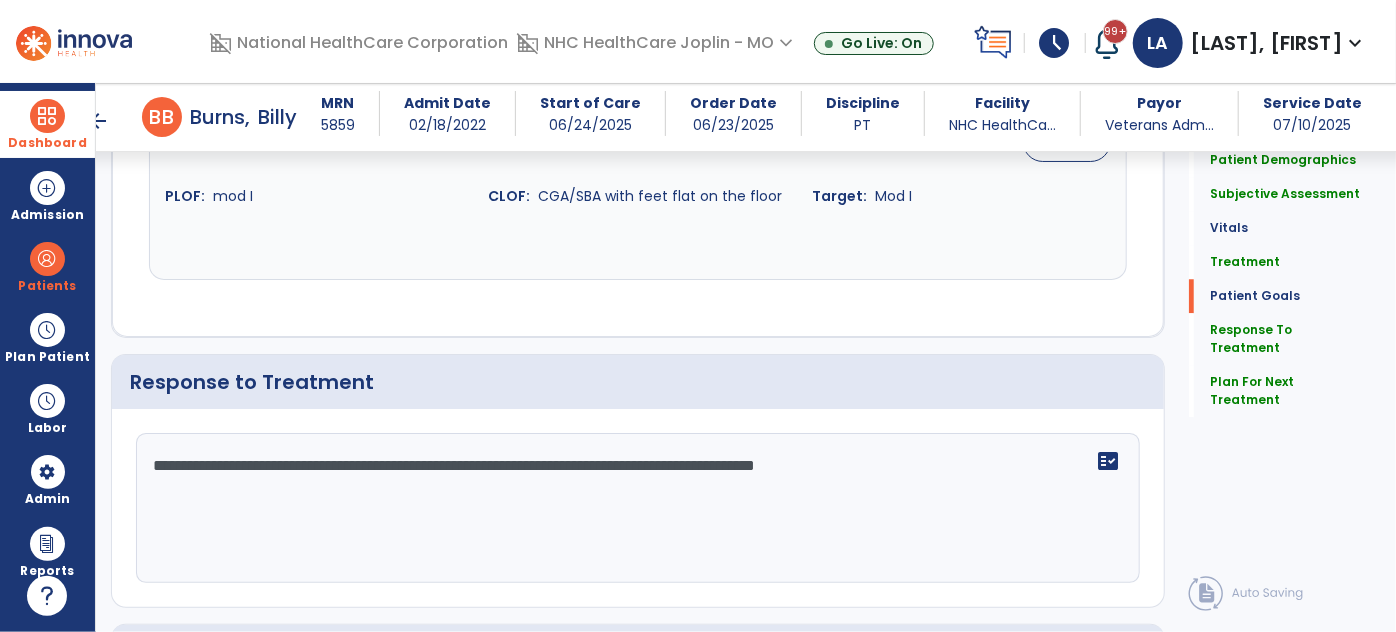 scroll, scrollTop: 2636, scrollLeft: 0, axis: vertical 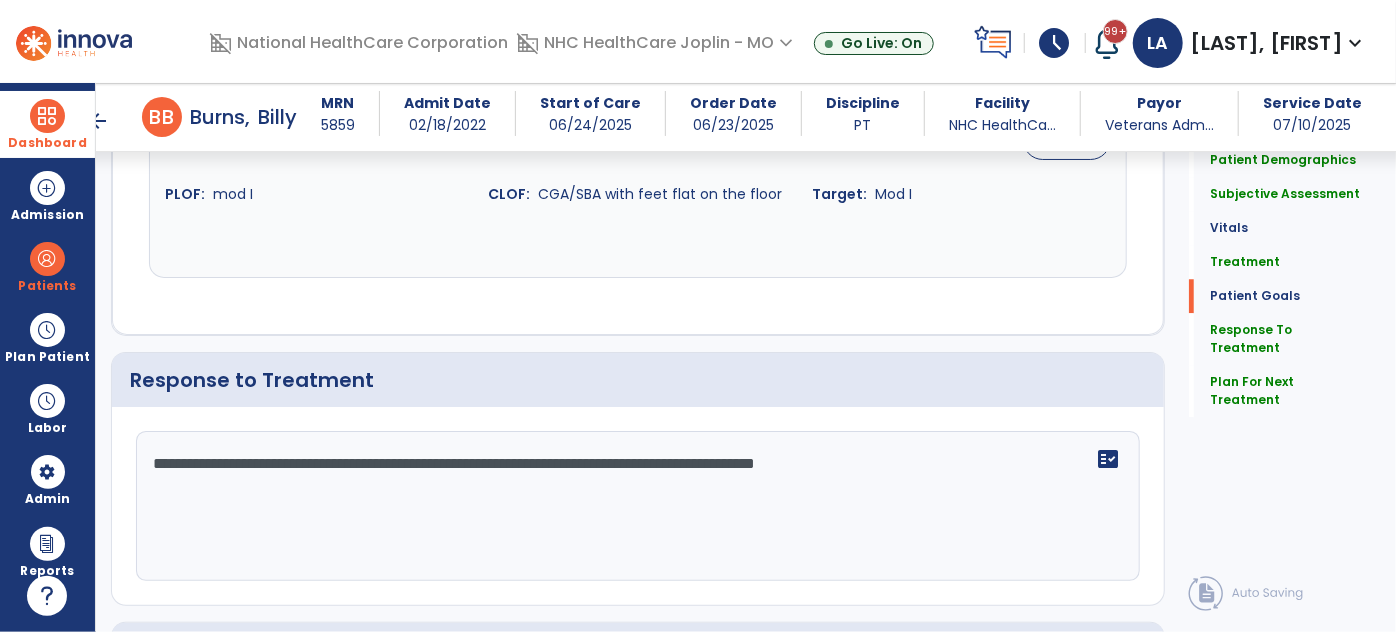 type on "**********" 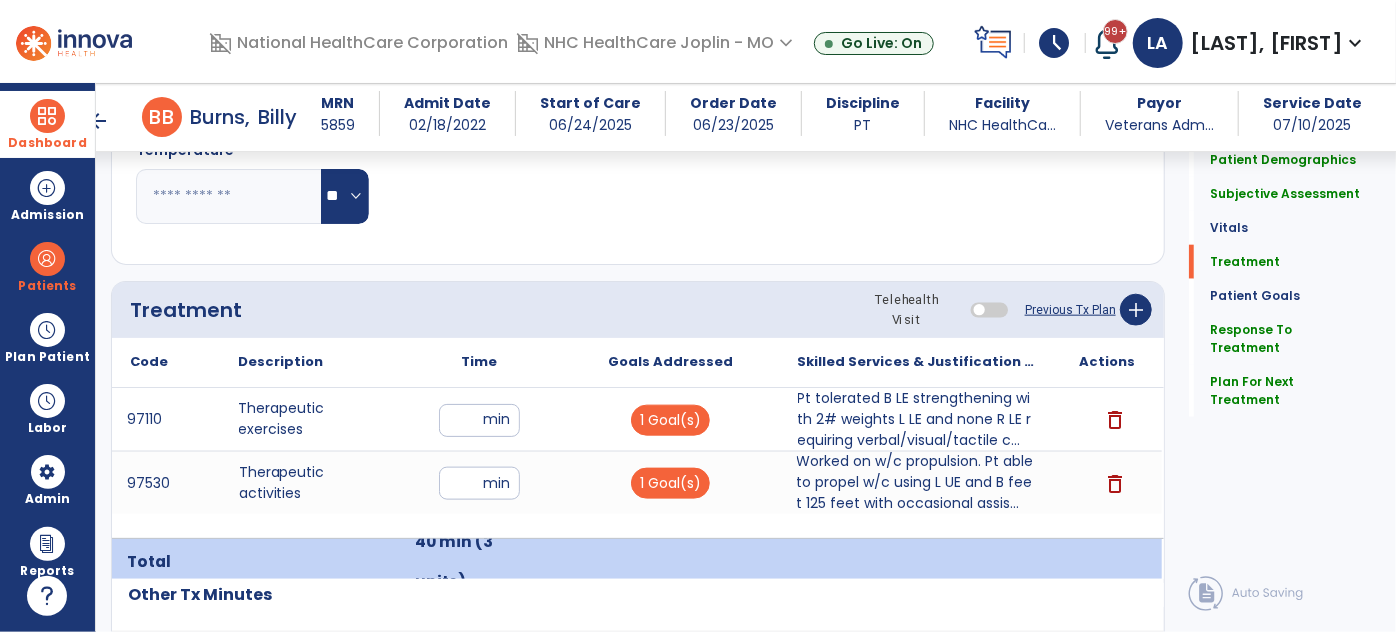 scroll, scrollTop: 1090, scrollLeft: 0, axis: vertical 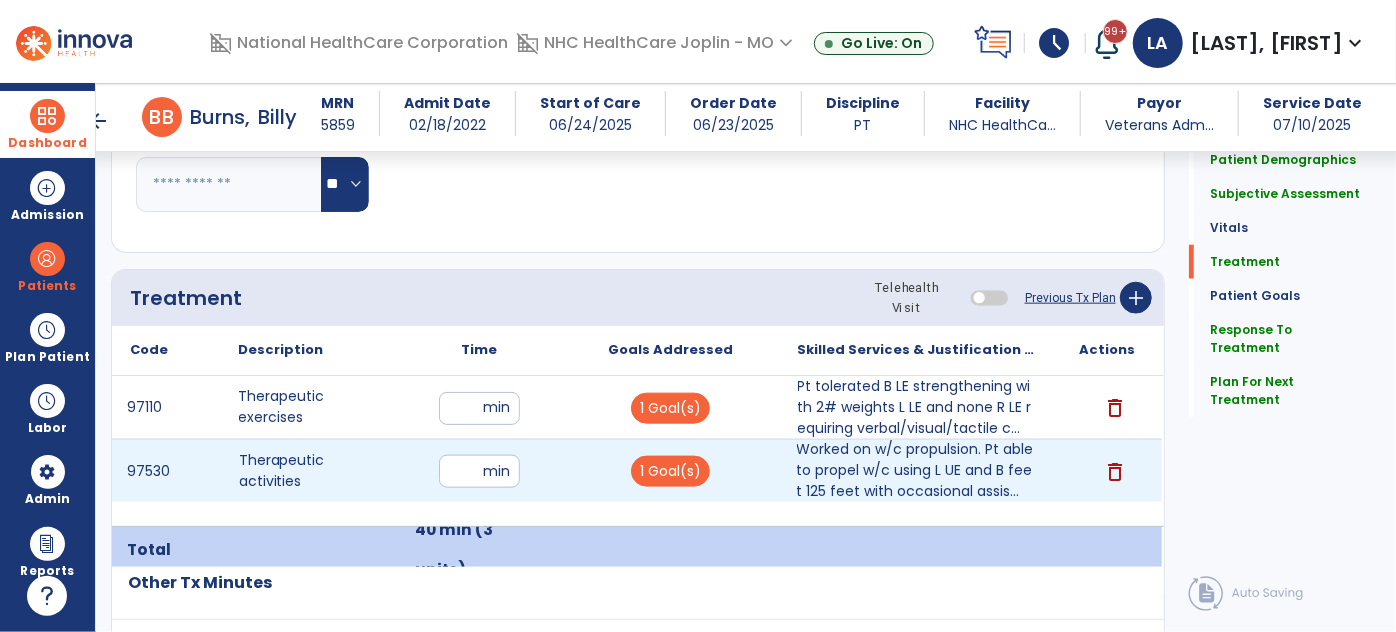 type on "**********" 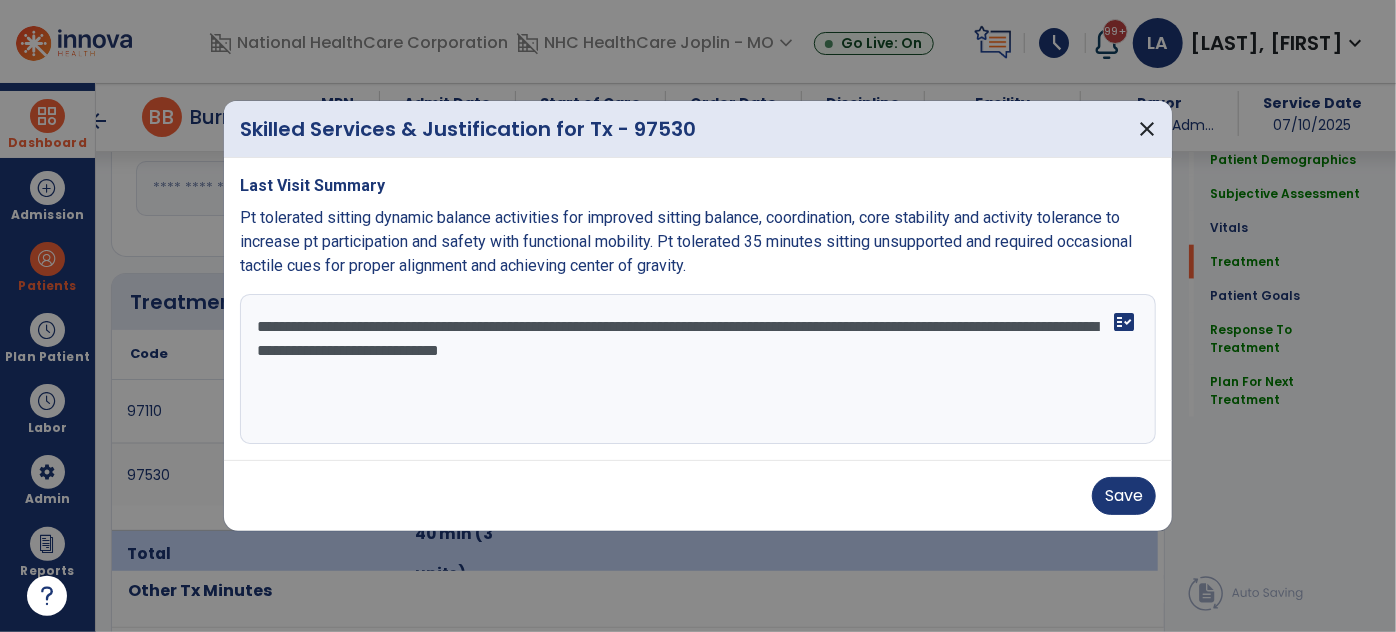 scroll, scrollTop: 1090, scrollLeft: 0, axis: vertical 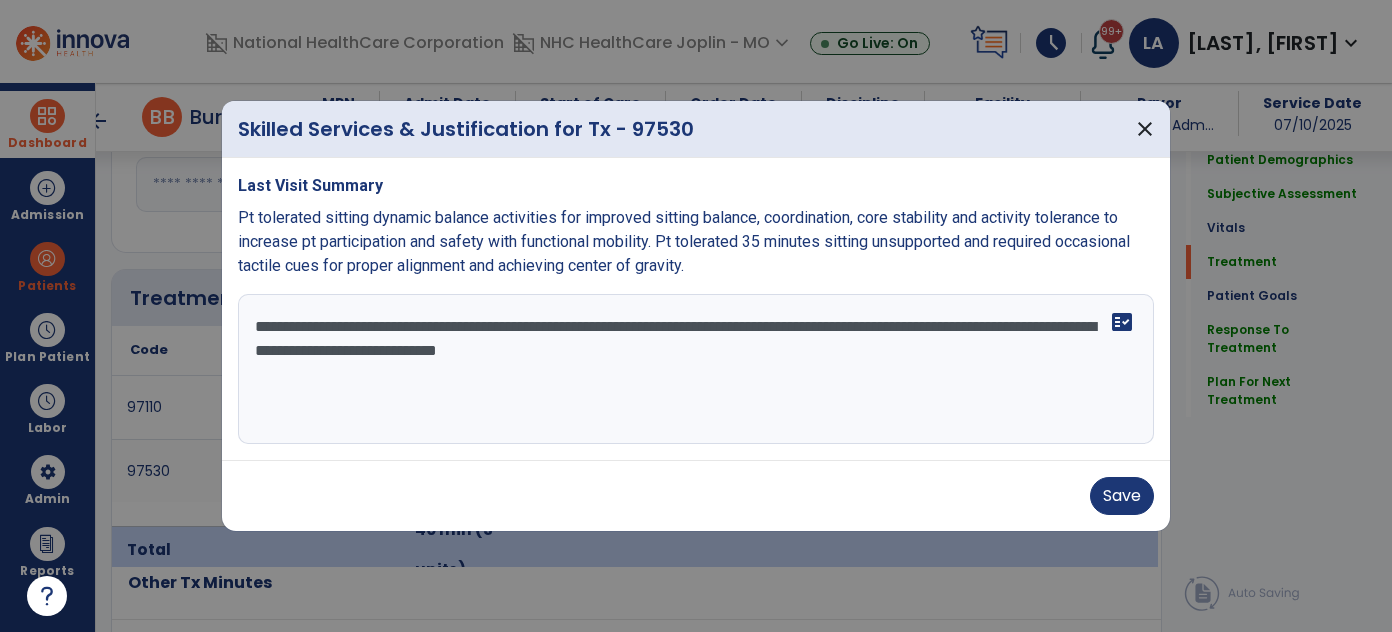 click on "**********" at bounding box center [696, 369] 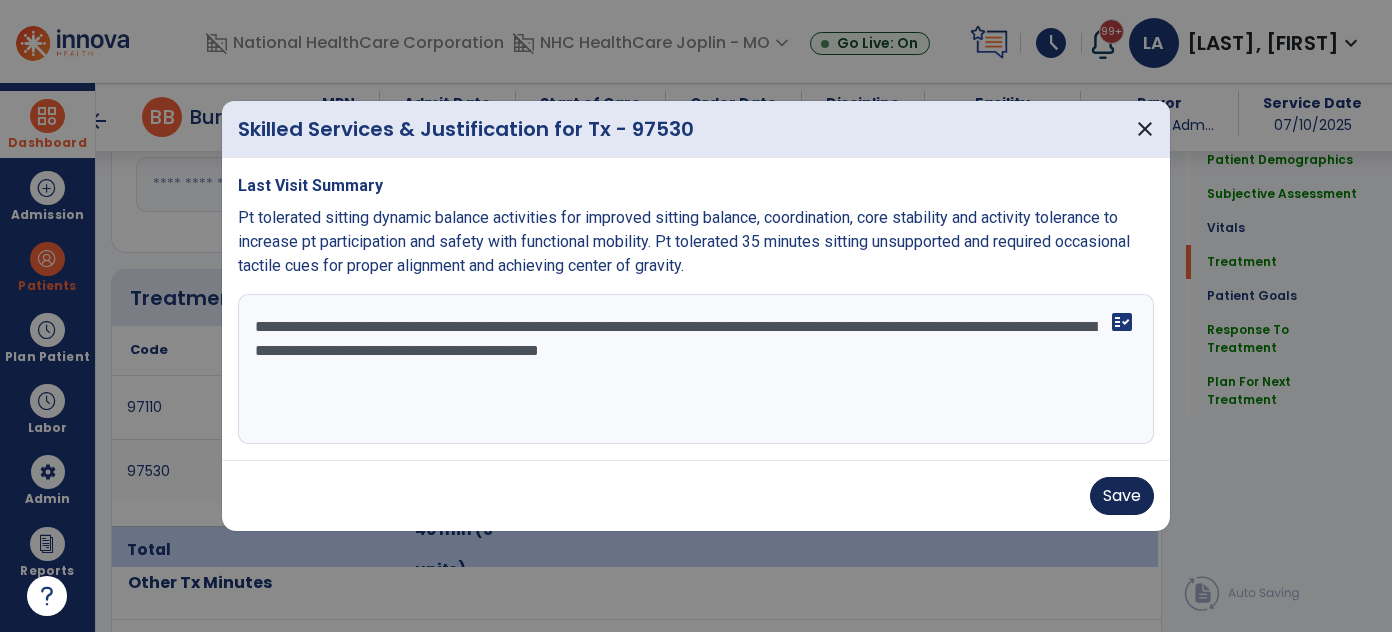 type on "**********" 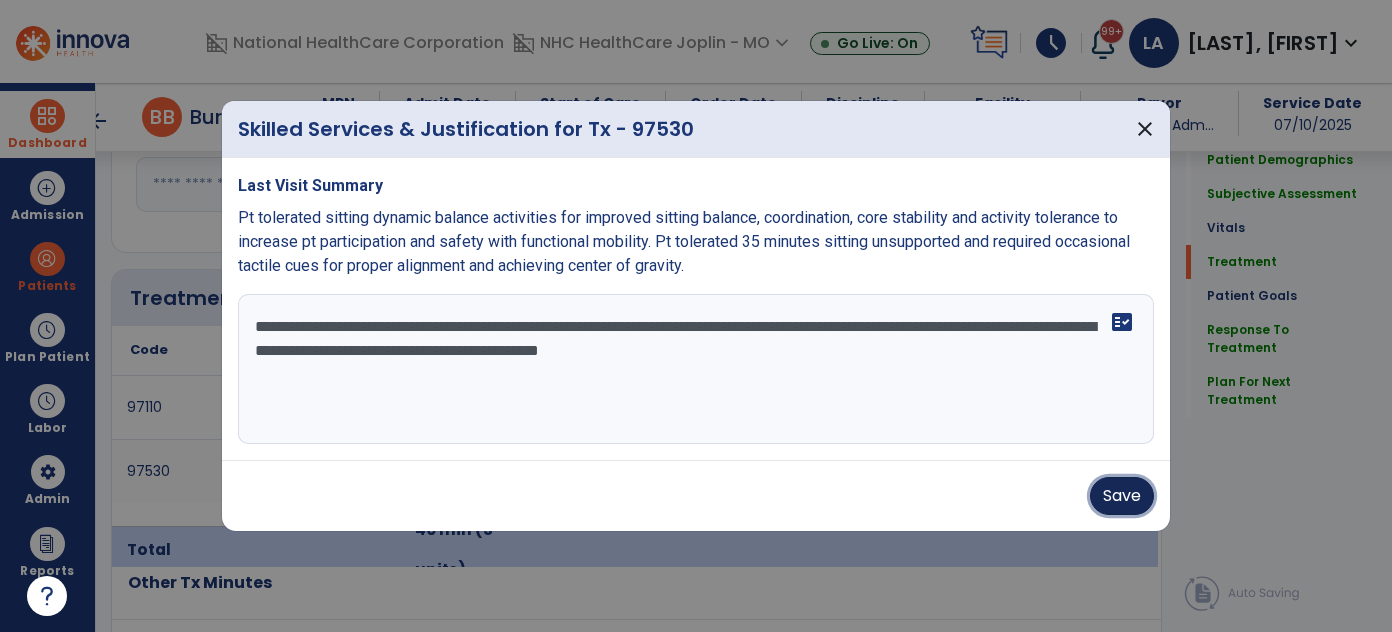 click on "Save" at bounding box center [1122, 496] 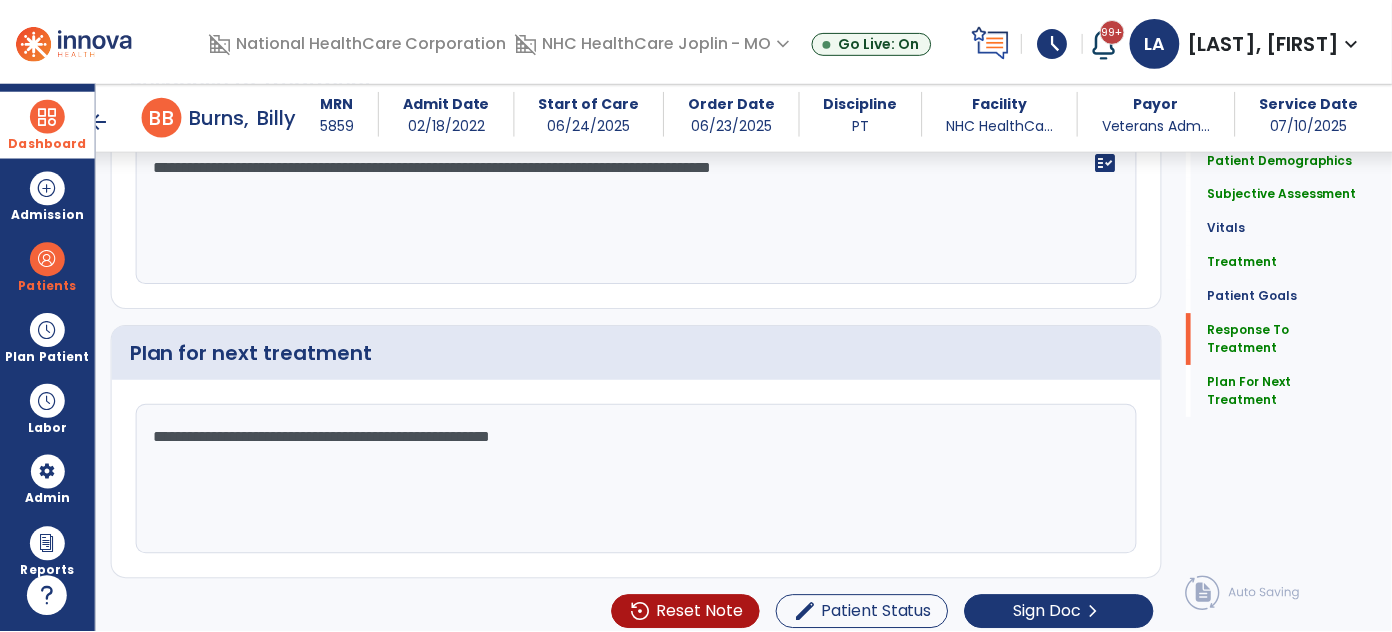 scroll, scrollTop: 2936, scrollLeft: 0, axis: vertical 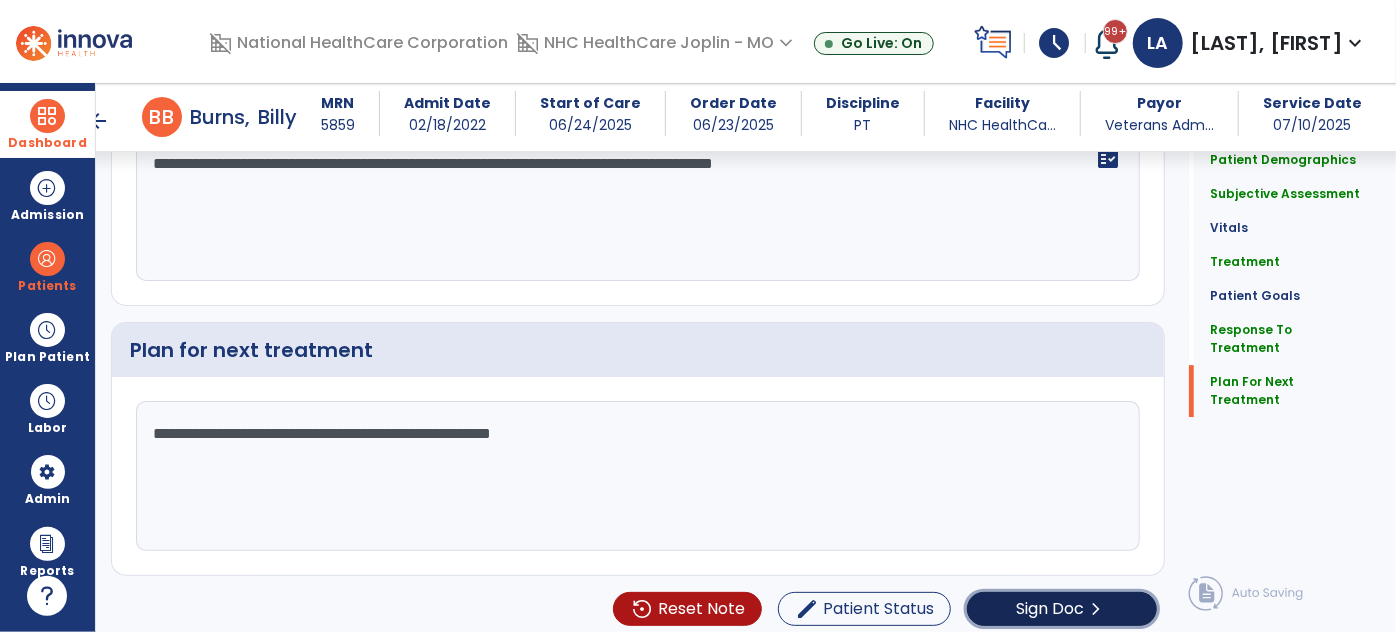 click on "Sign Doc" 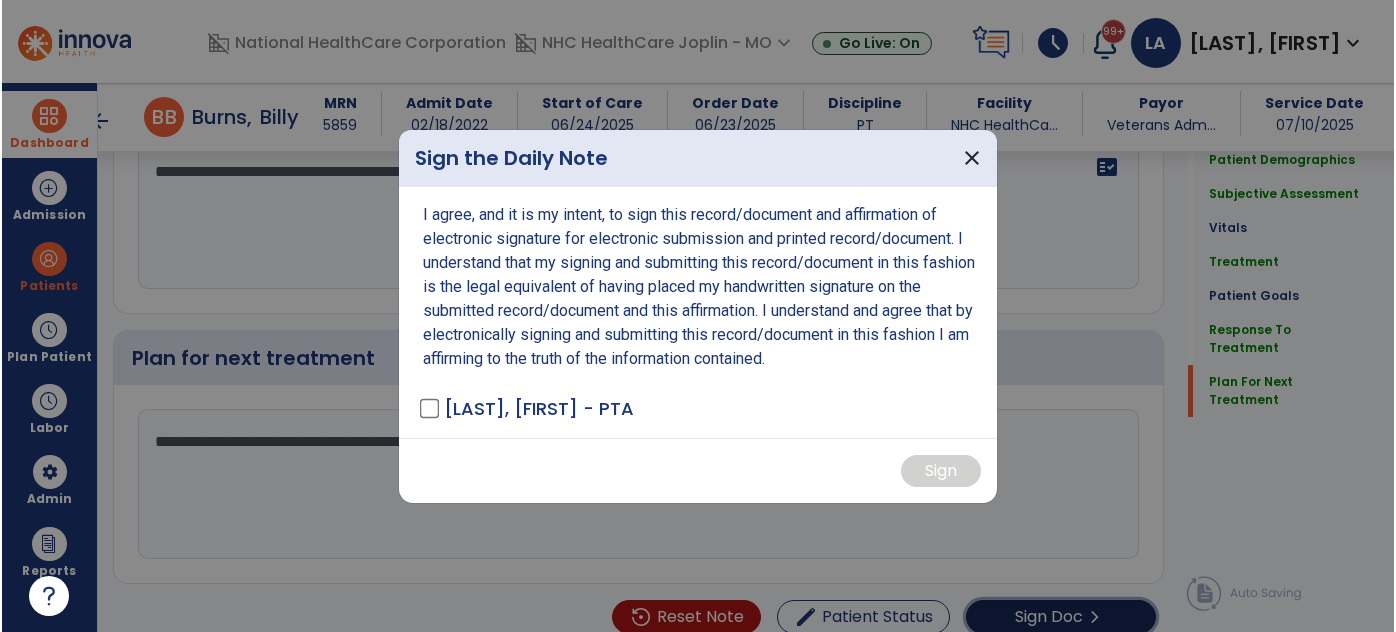scroll, scrollTop: 2936, scrollLeft: 0, axis: vertical 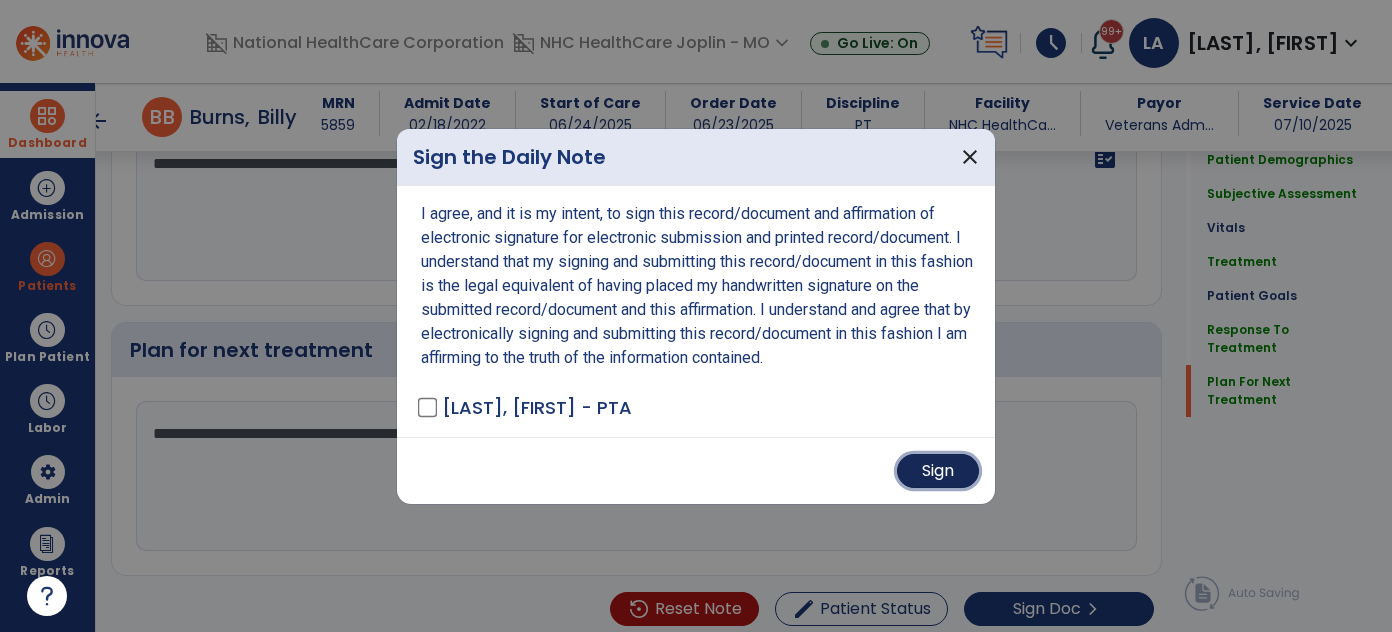 click on "Sign" at bounding box center [938, 471] 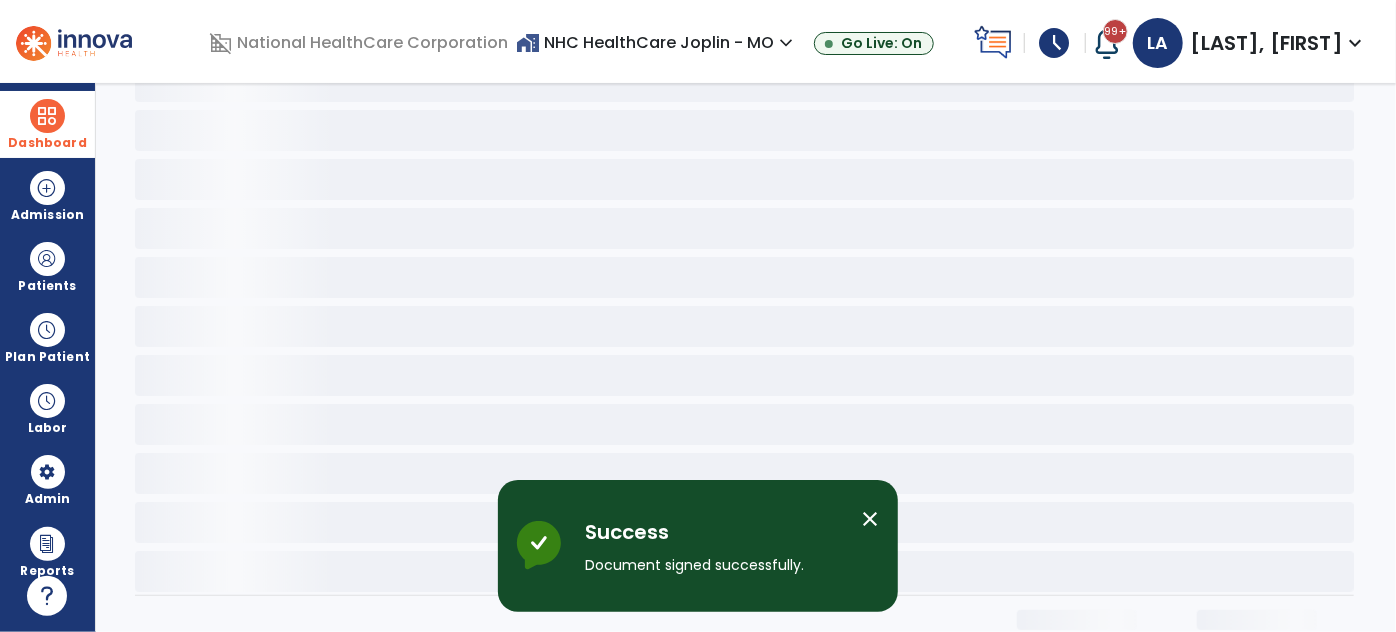 scroll, scrollTop: 0, scrollLeft: 0, axis: both 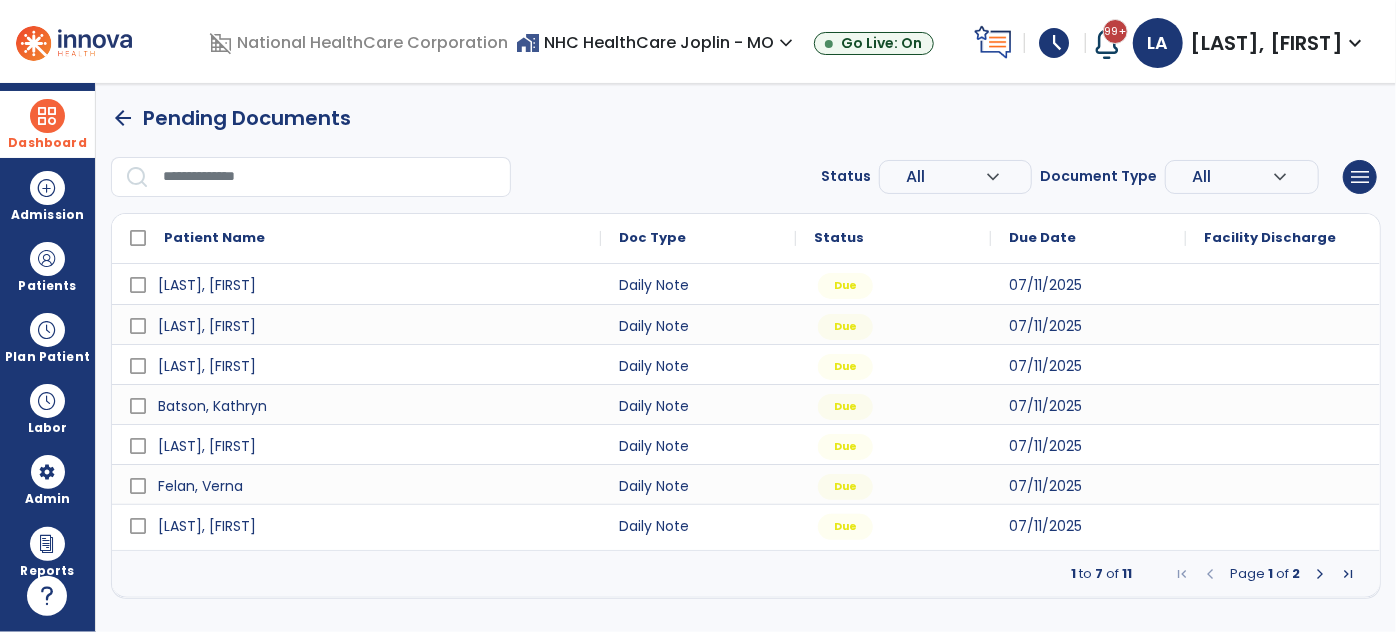 click at bounding box center [1320, 574] 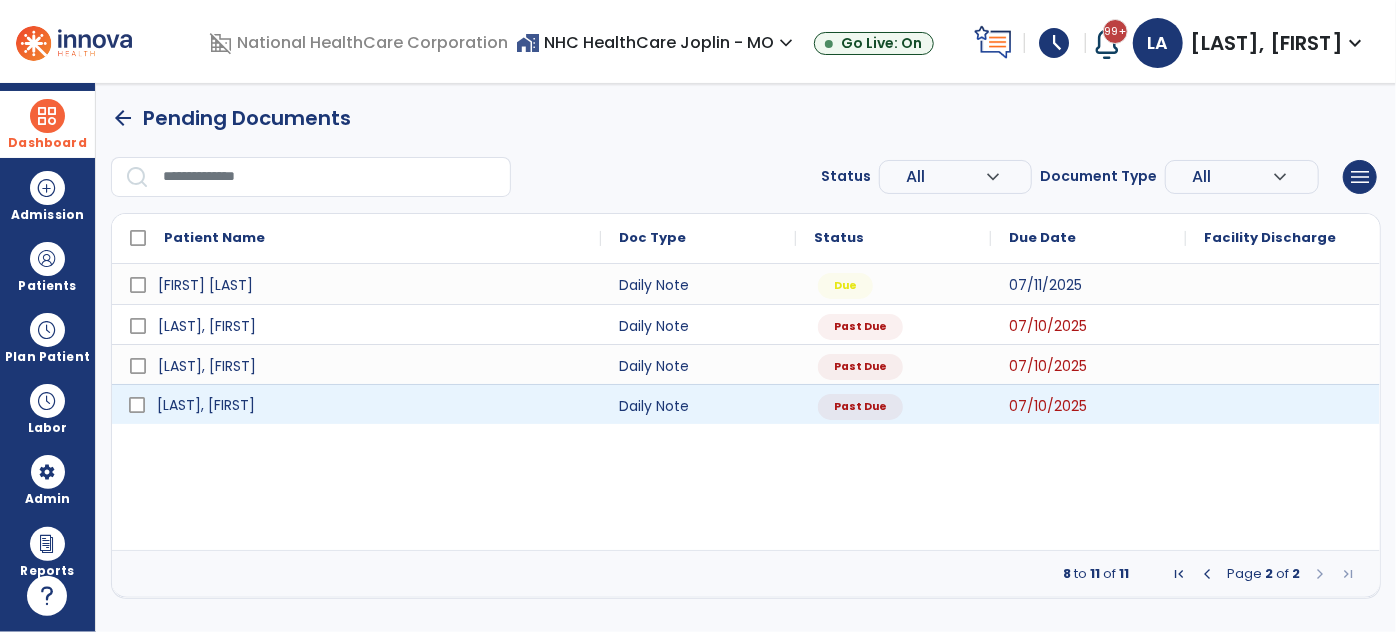 click on "[LAST], [FIRST]" at bounding box center [370, 405] 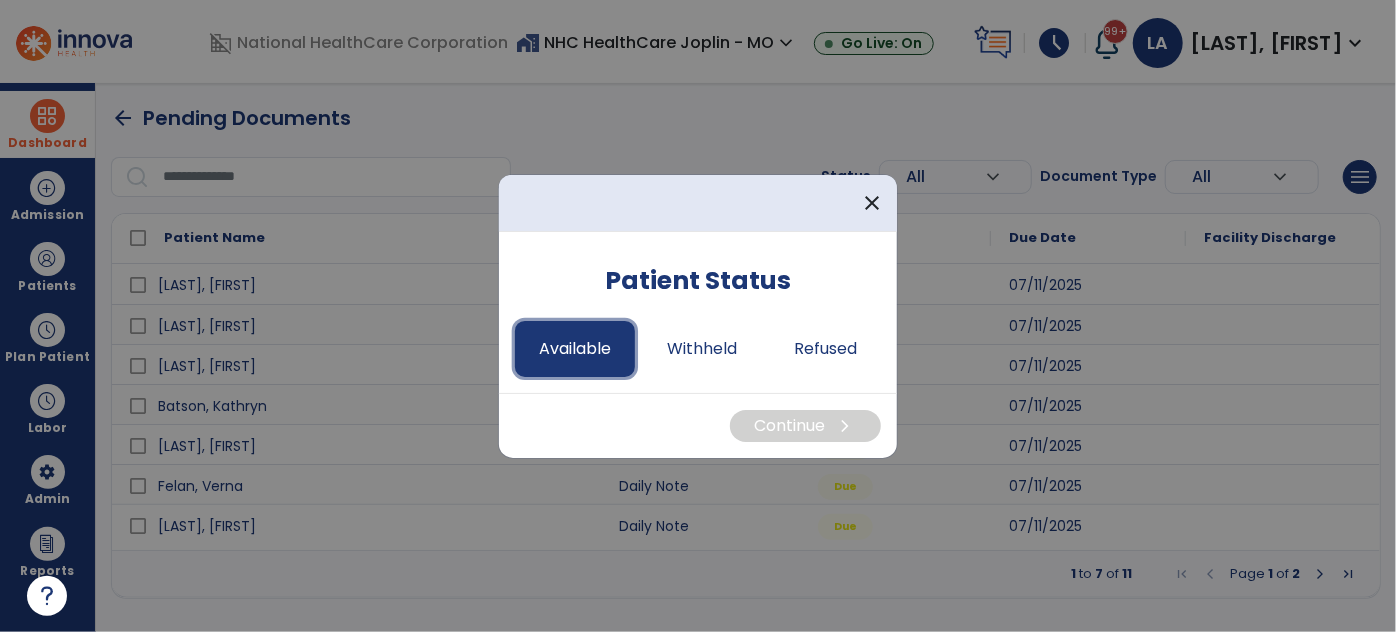 click on "Available" at bounding box center [575, 349] 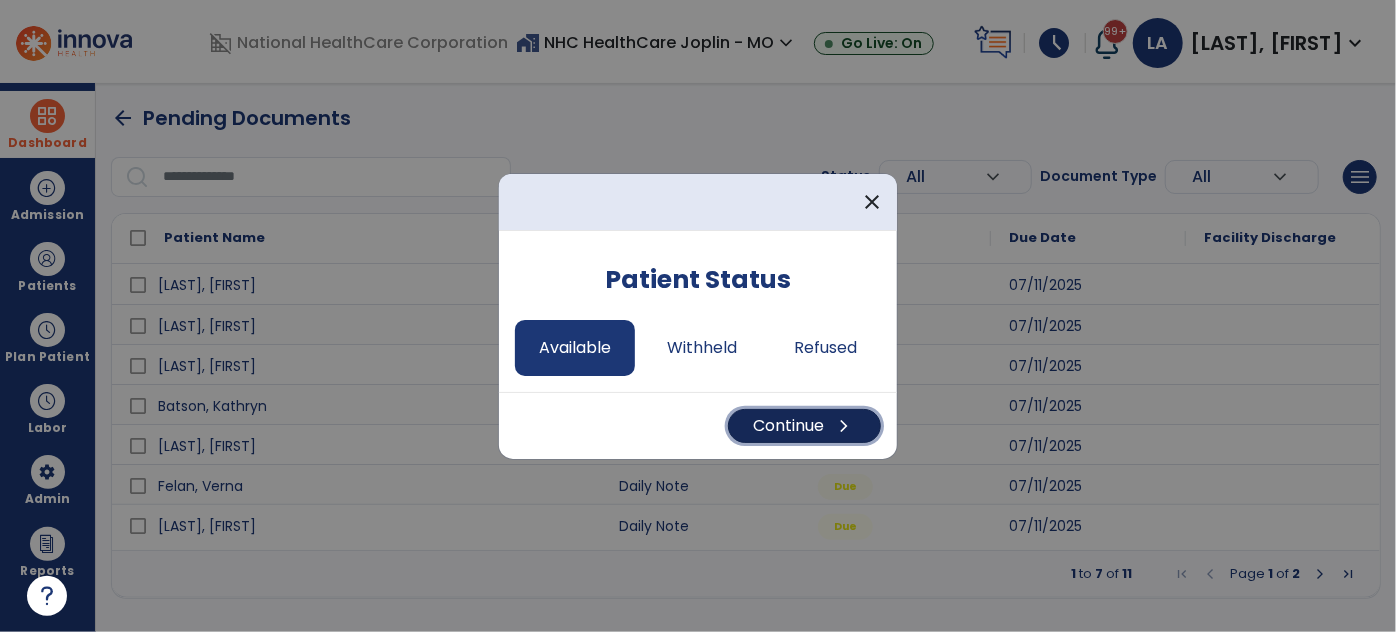 click on "Continue   chevron_right" at bounding box center [804, 426] 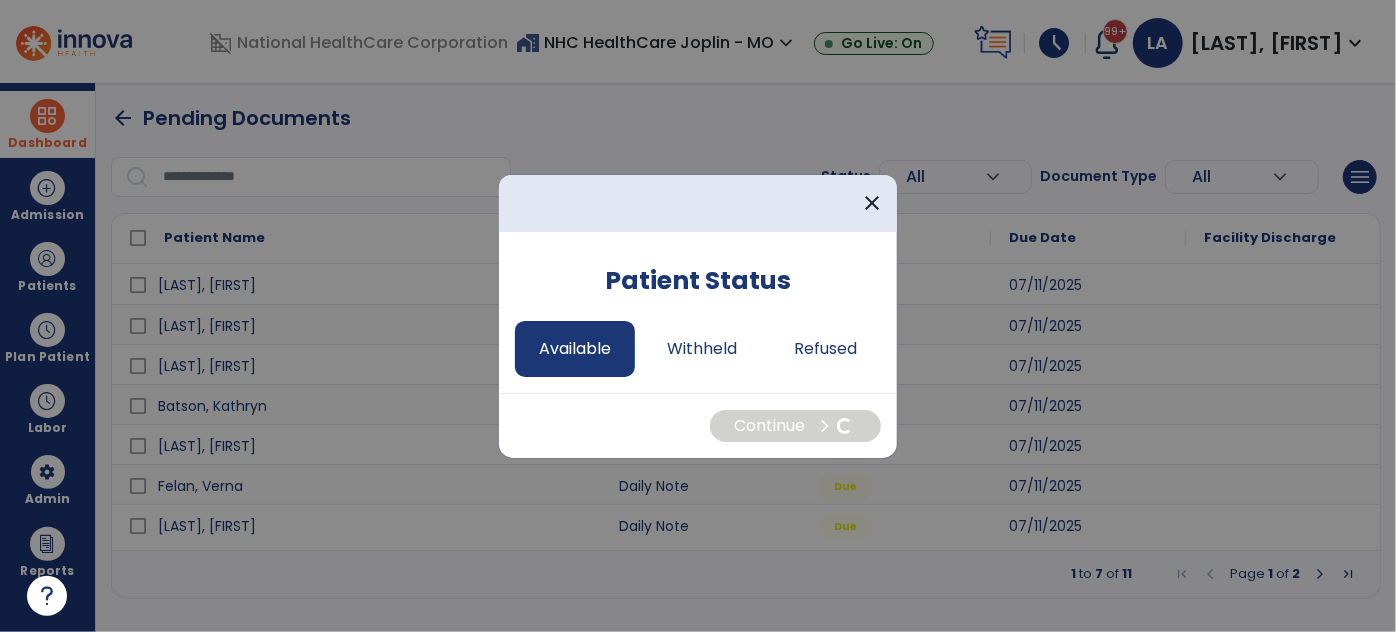 select on "*" 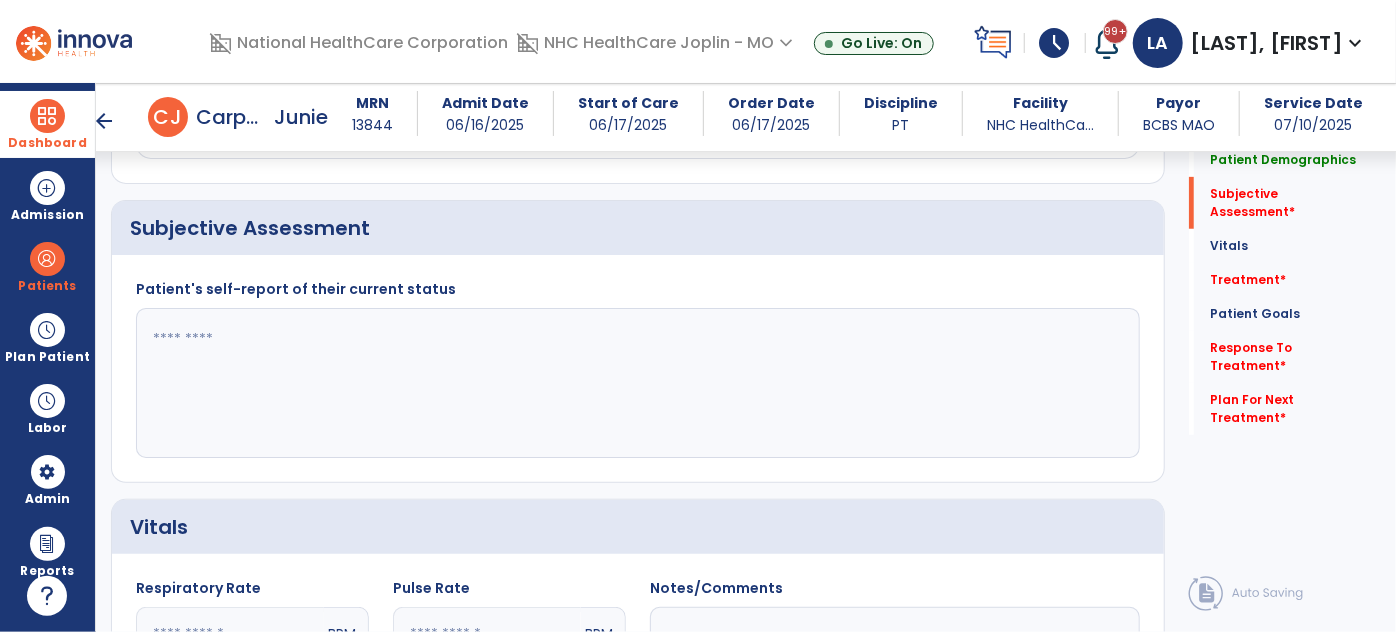 scroll, scrollTop: 545, scrollLeft: 0, axis: vertical 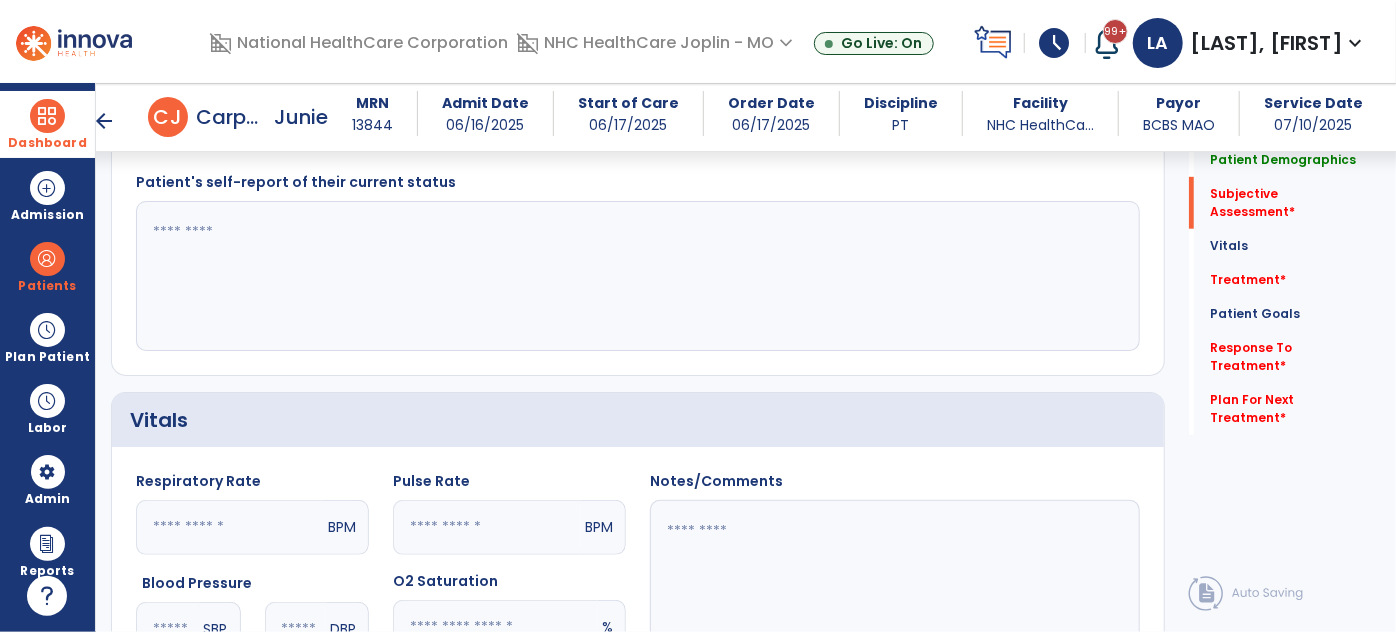 click 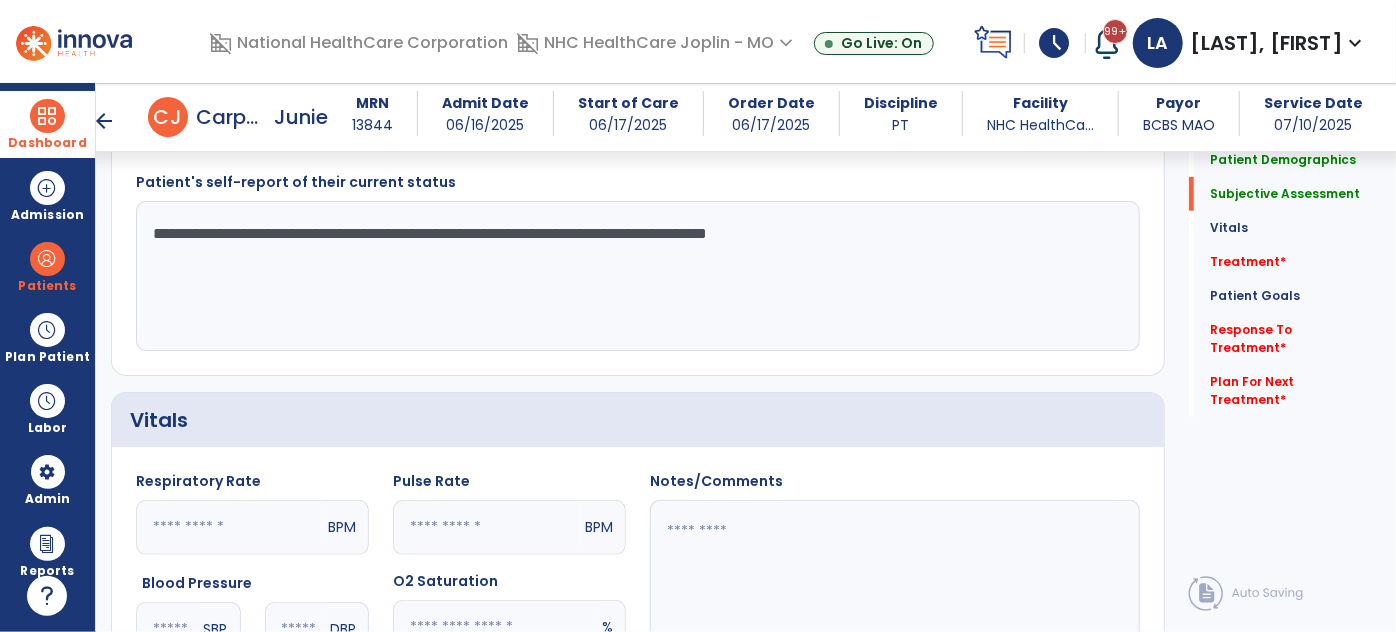 click on "**********" 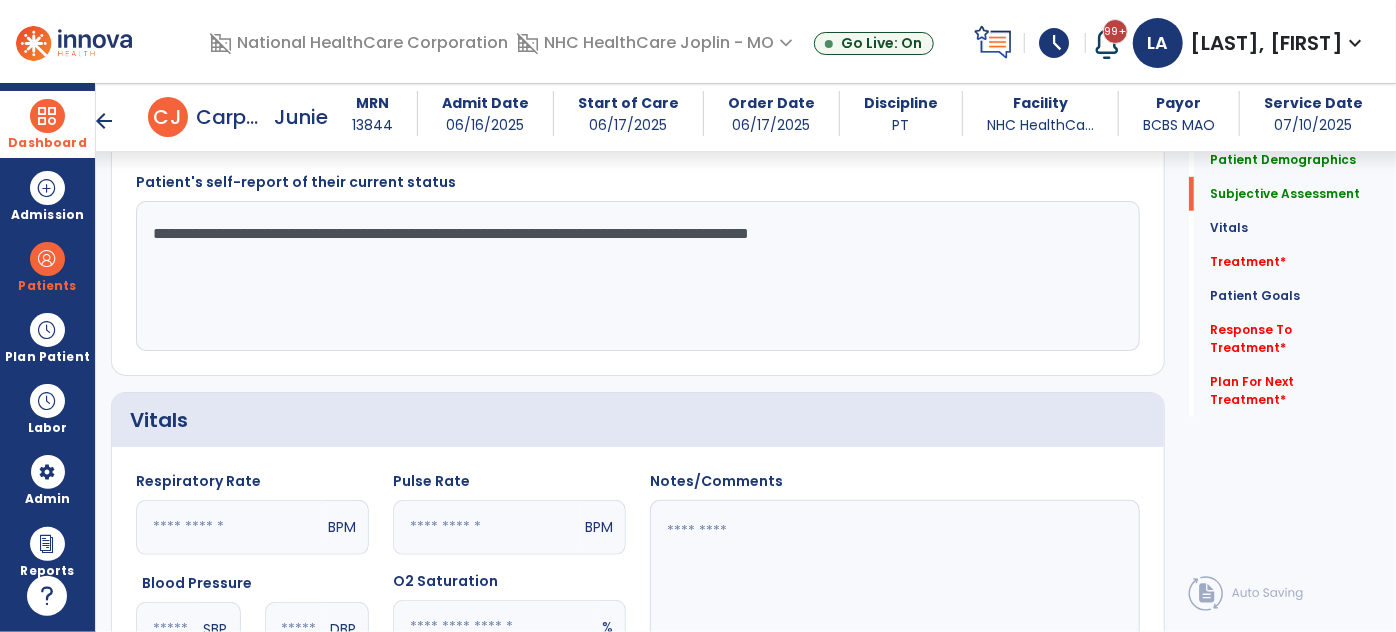 click on "**********" 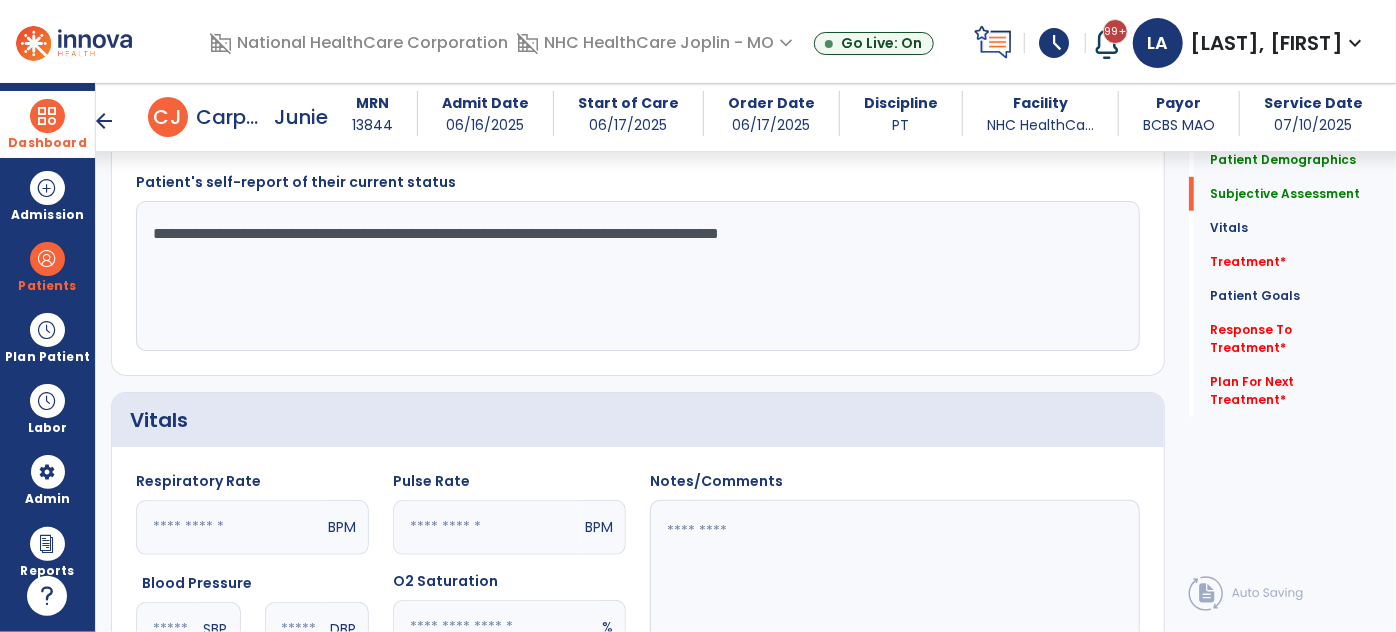 click on "**********" 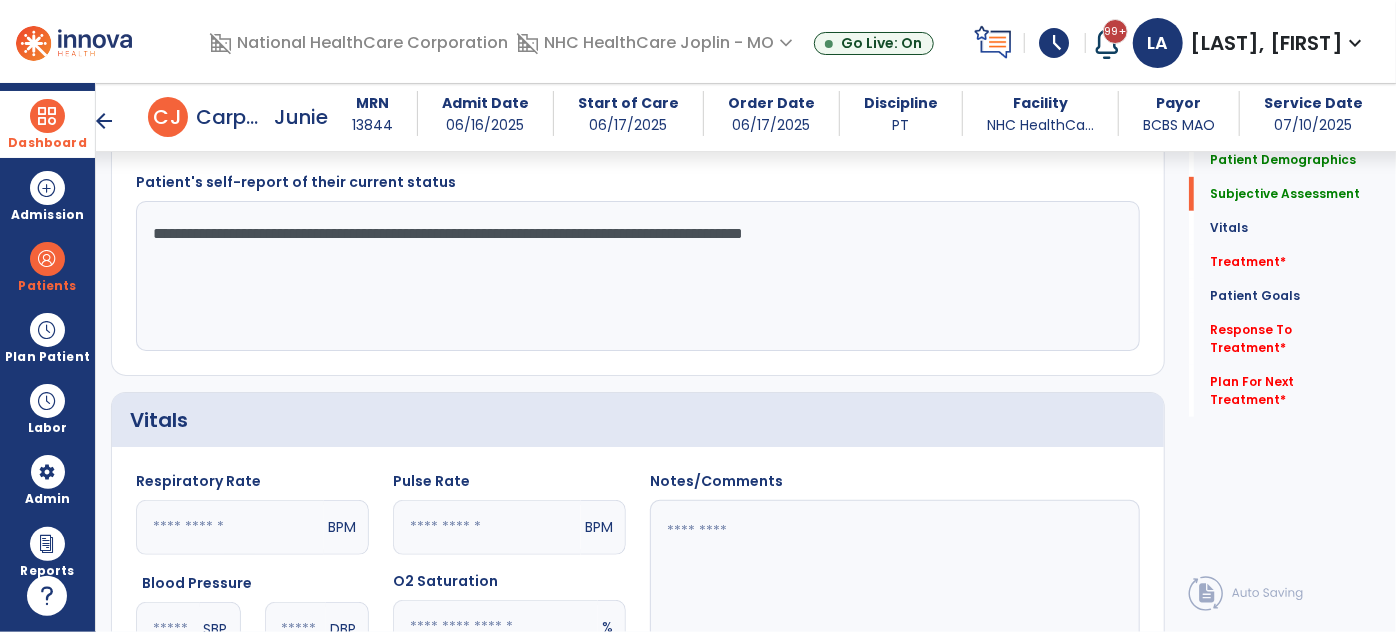 click on "**********" 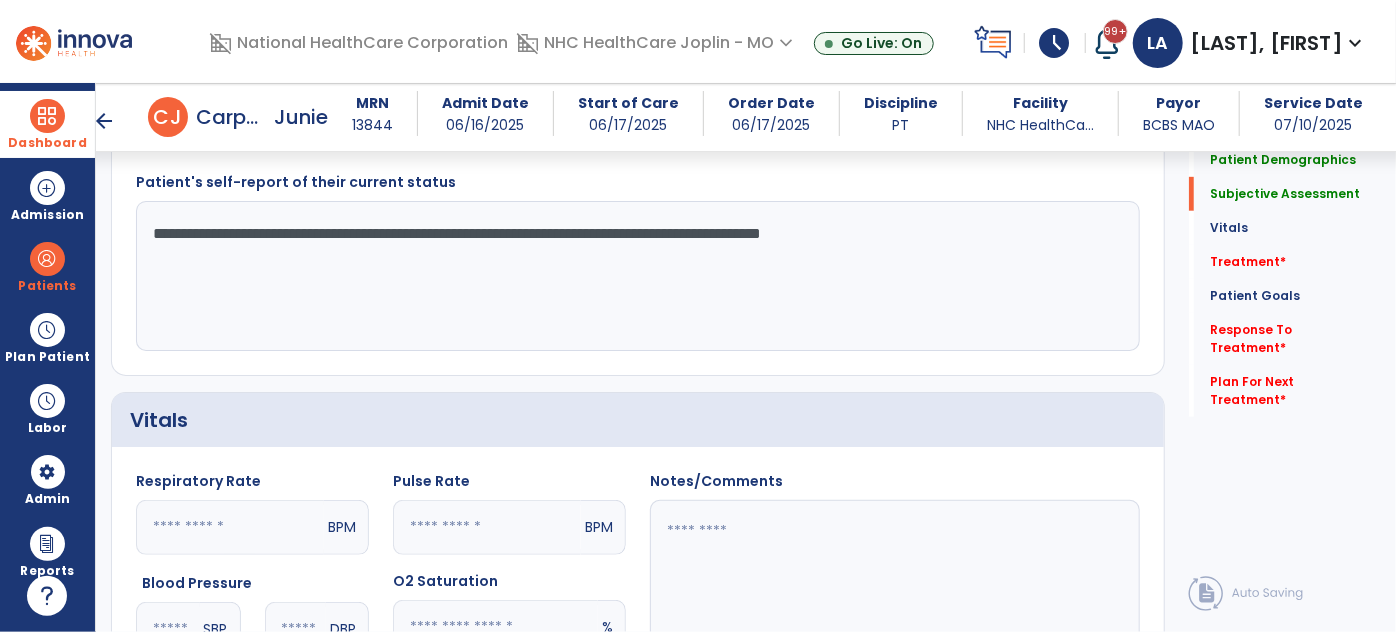 click on "**********" 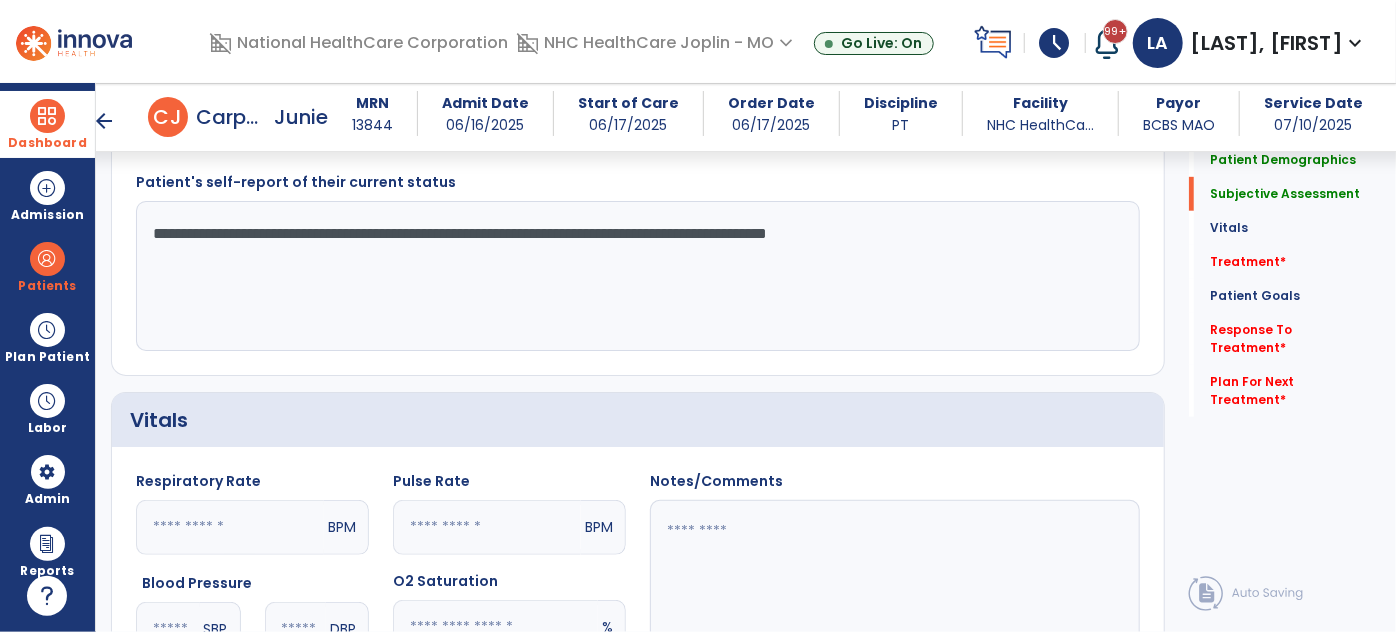 click on "**********" 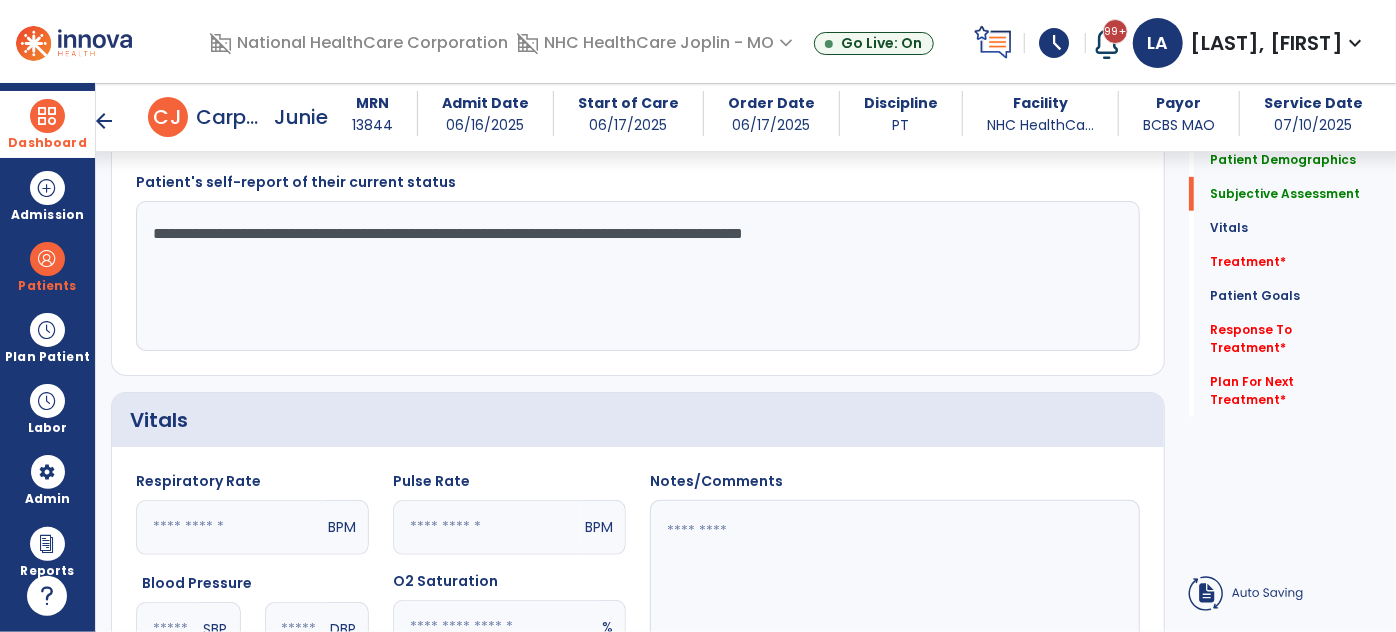 click on "**********" 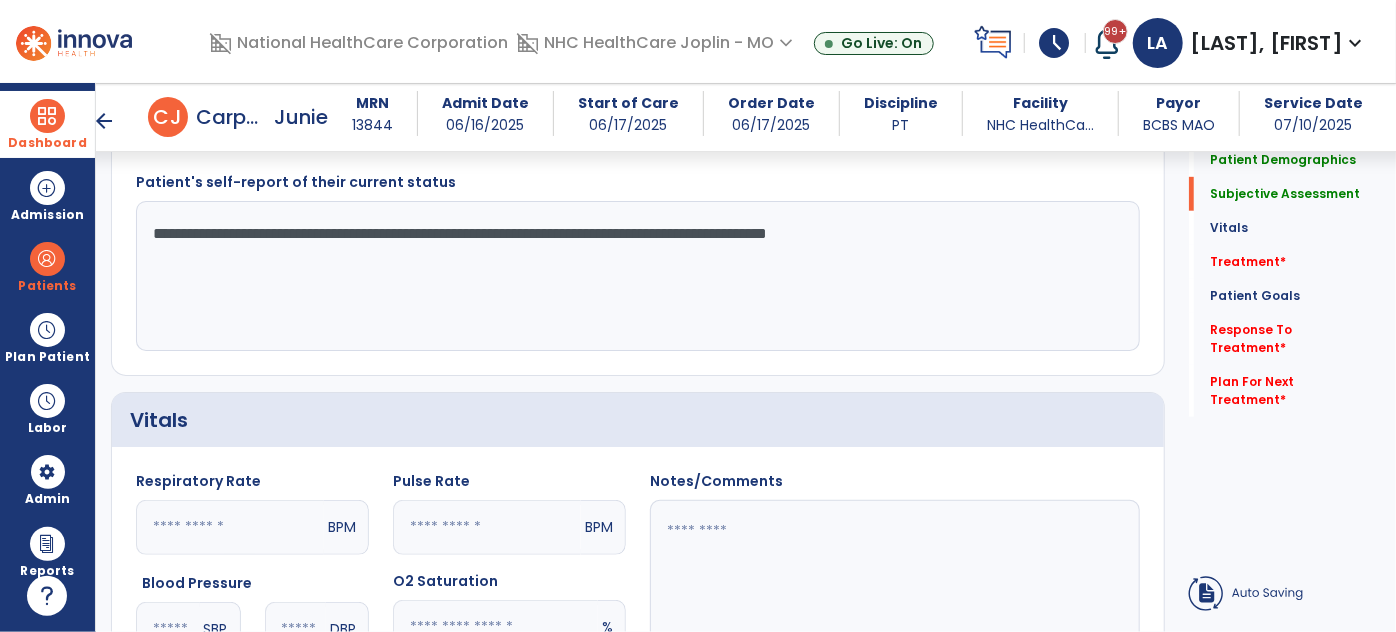 click on "**********" 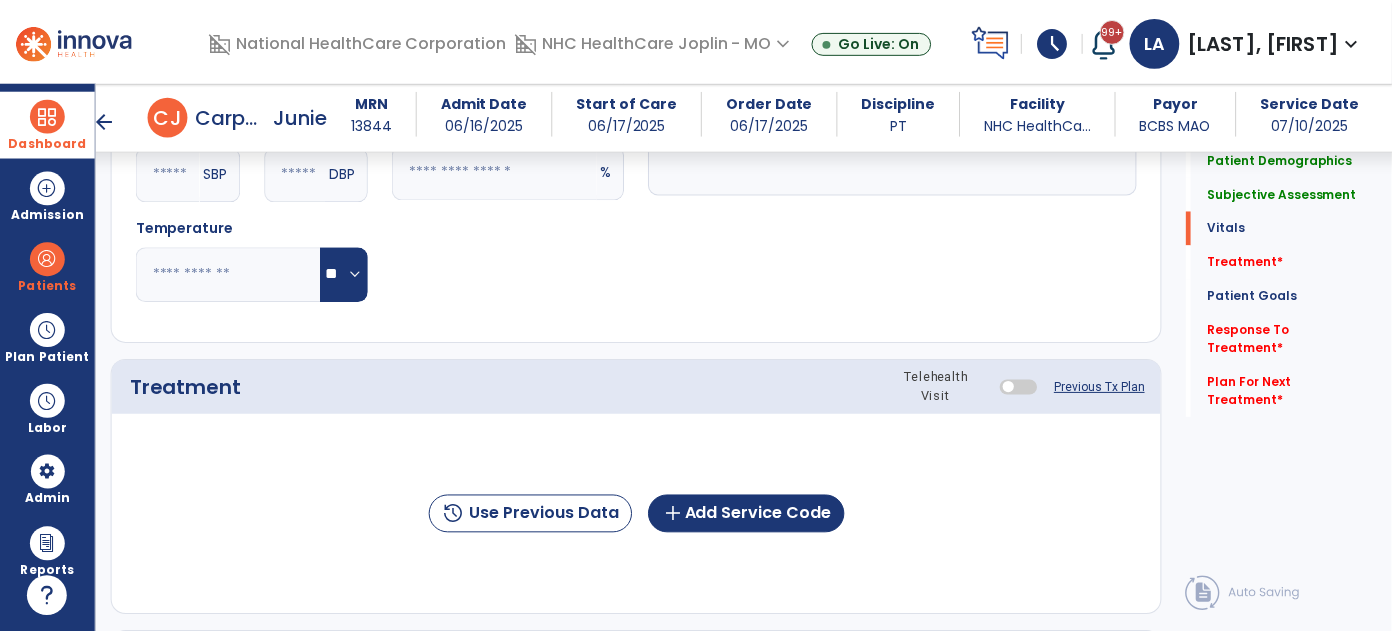 scroll, scrollTop: 1090, scrollLeft: 0, axis: vertical 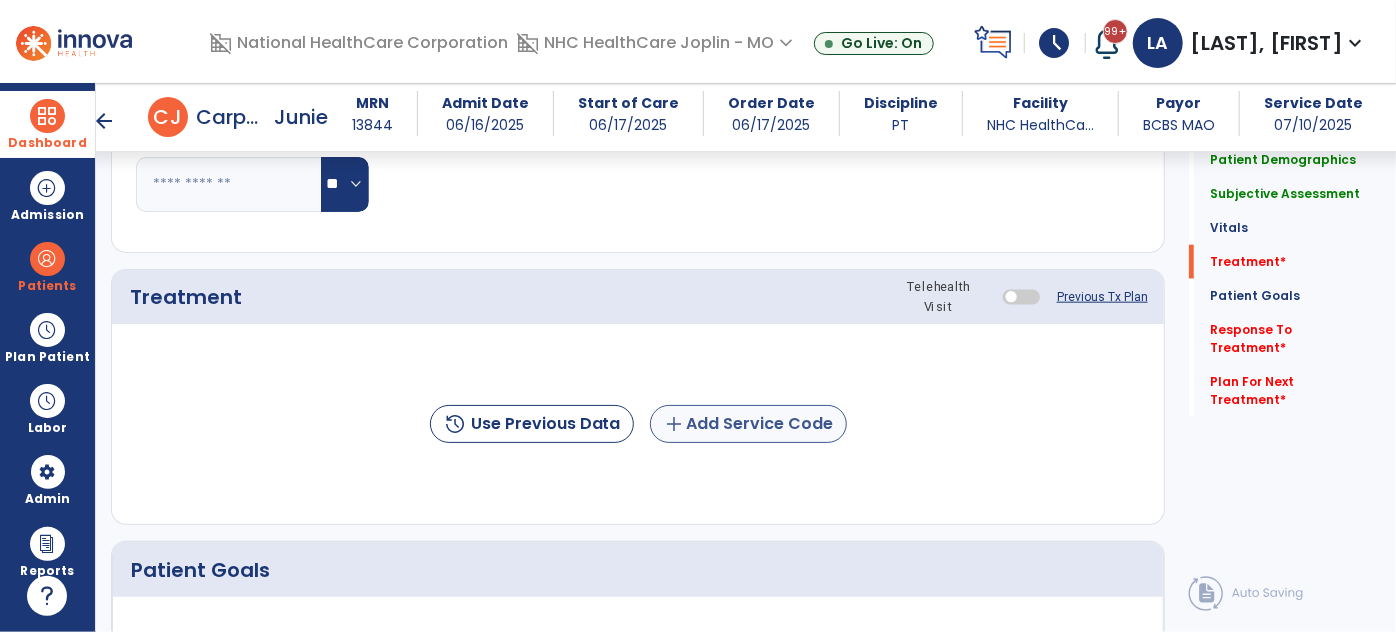 type on "**********" 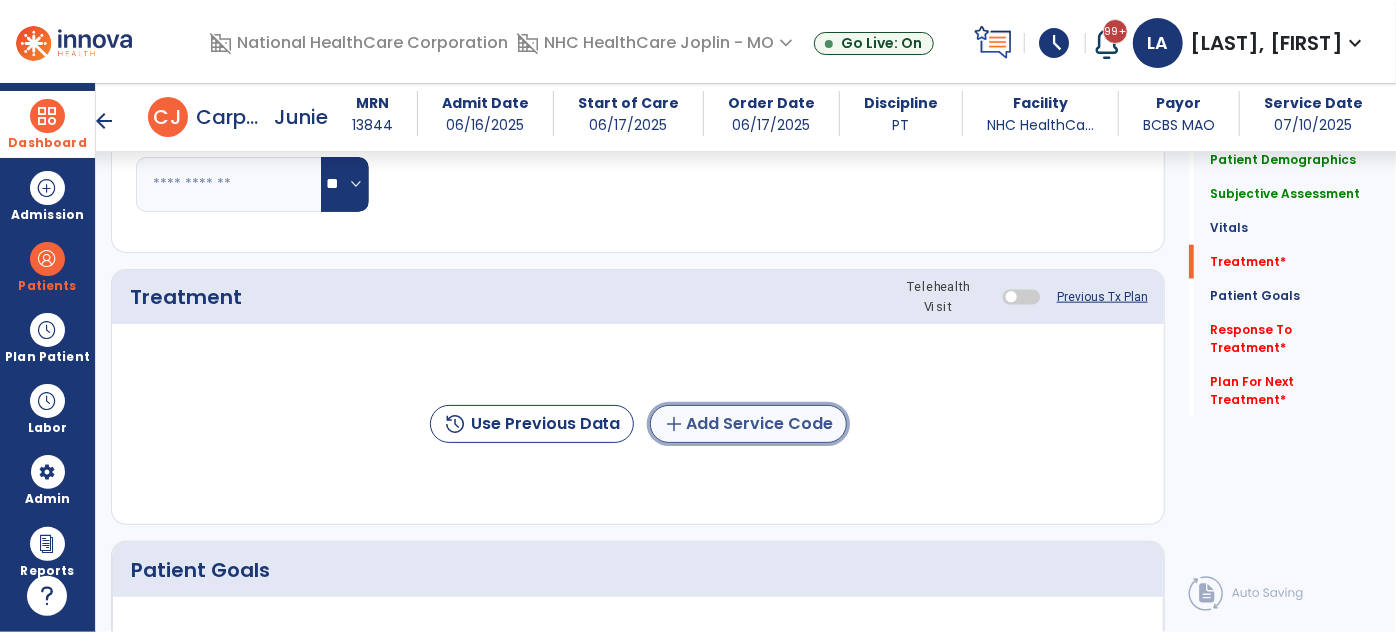 click on "add  Add Service Code" 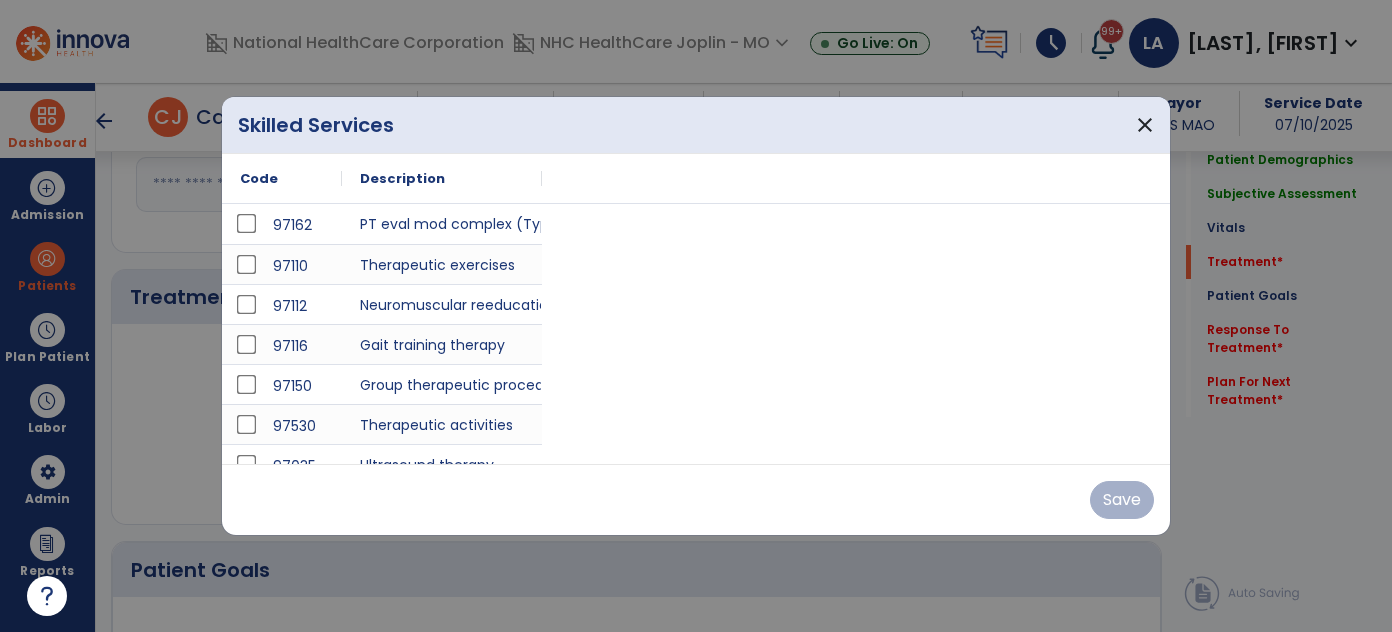 scroll, scrollTop: 1090, scrollLeft: 0, axis: vertical 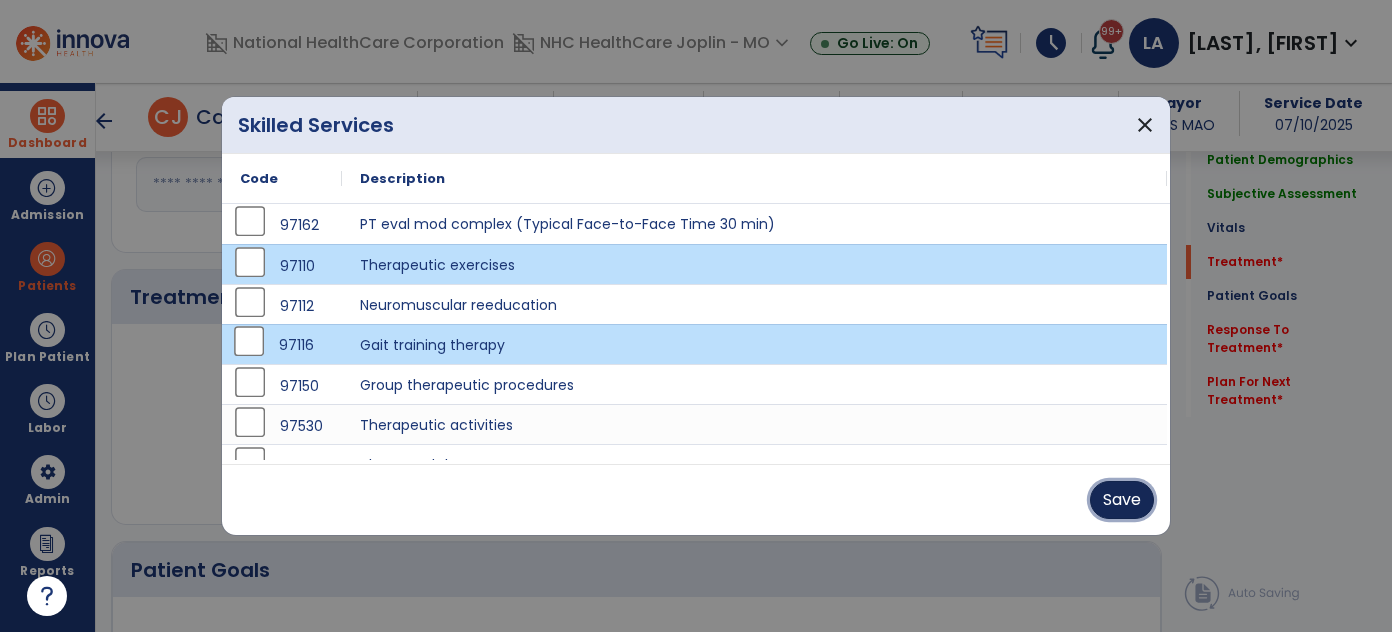 click on "Save" at bounding box center [1122, 500] 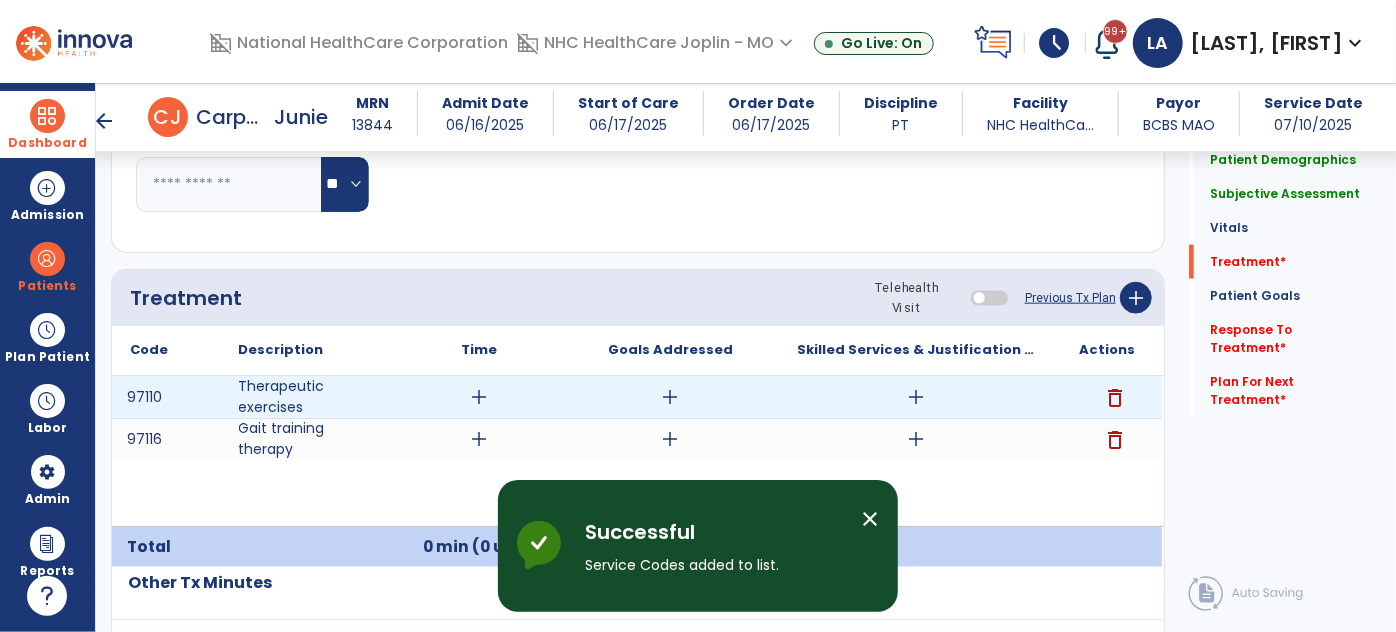 click on "add" at bounding box center (480, 397) 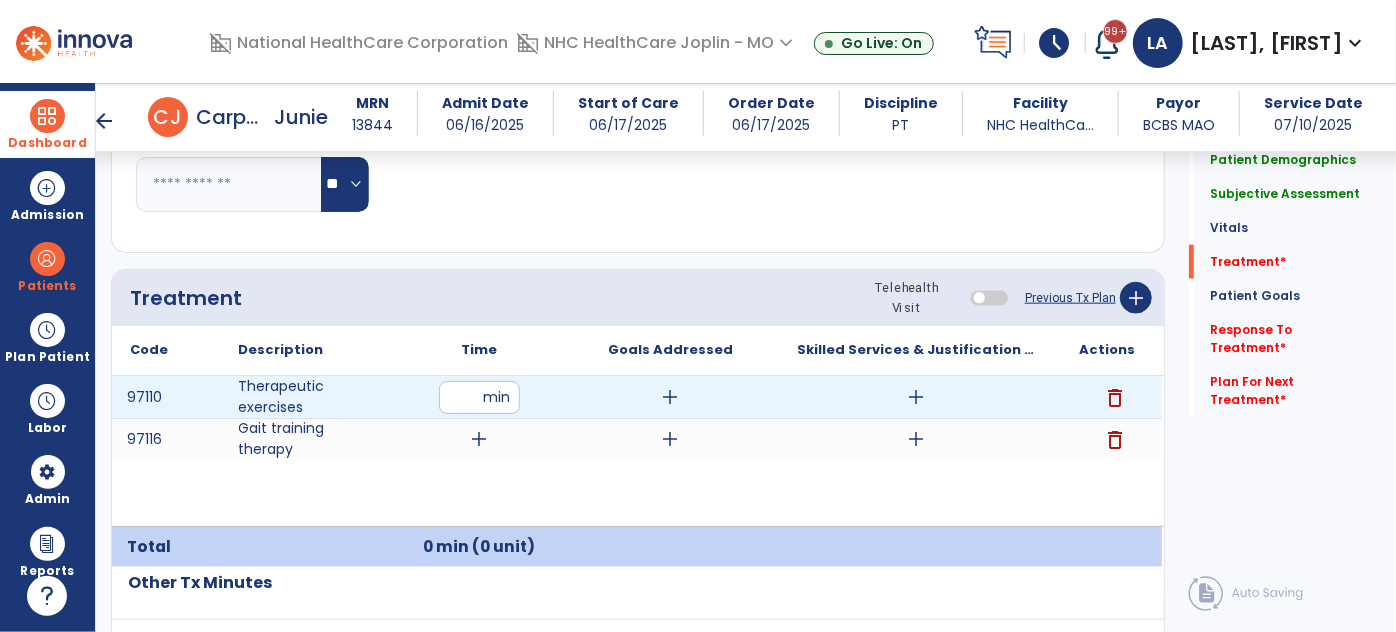 type on "**" 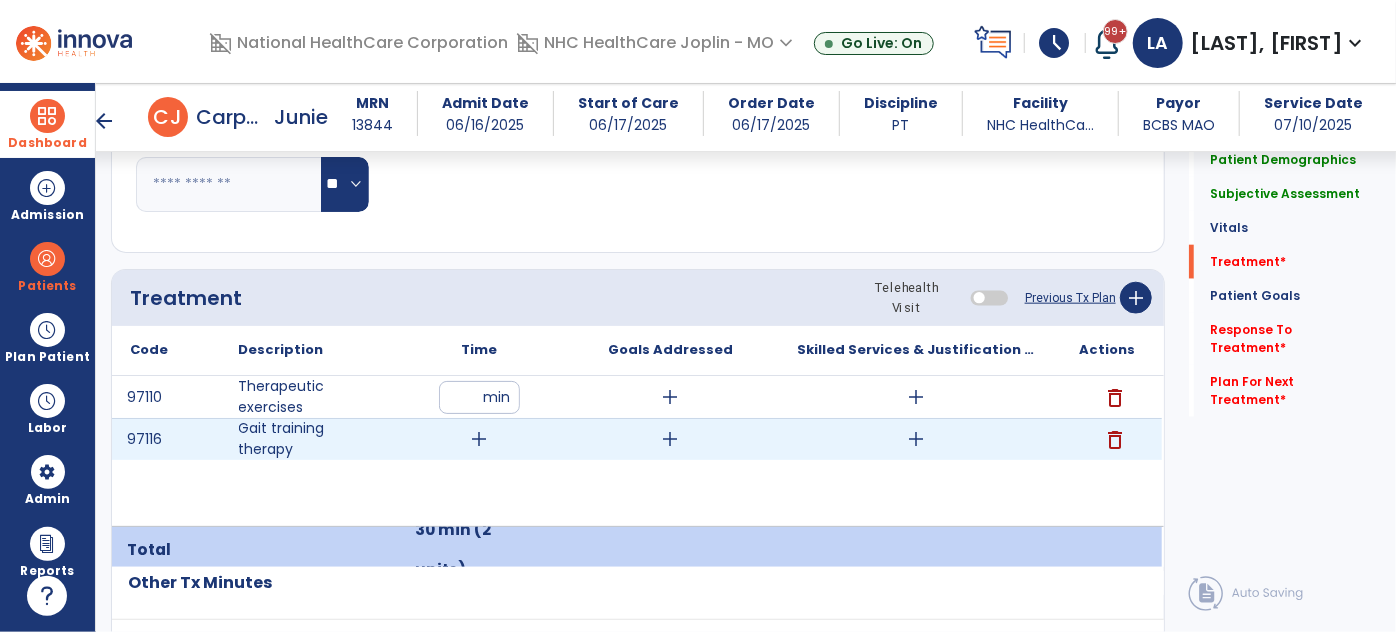 click on "add" at bounding box center [480, 439] 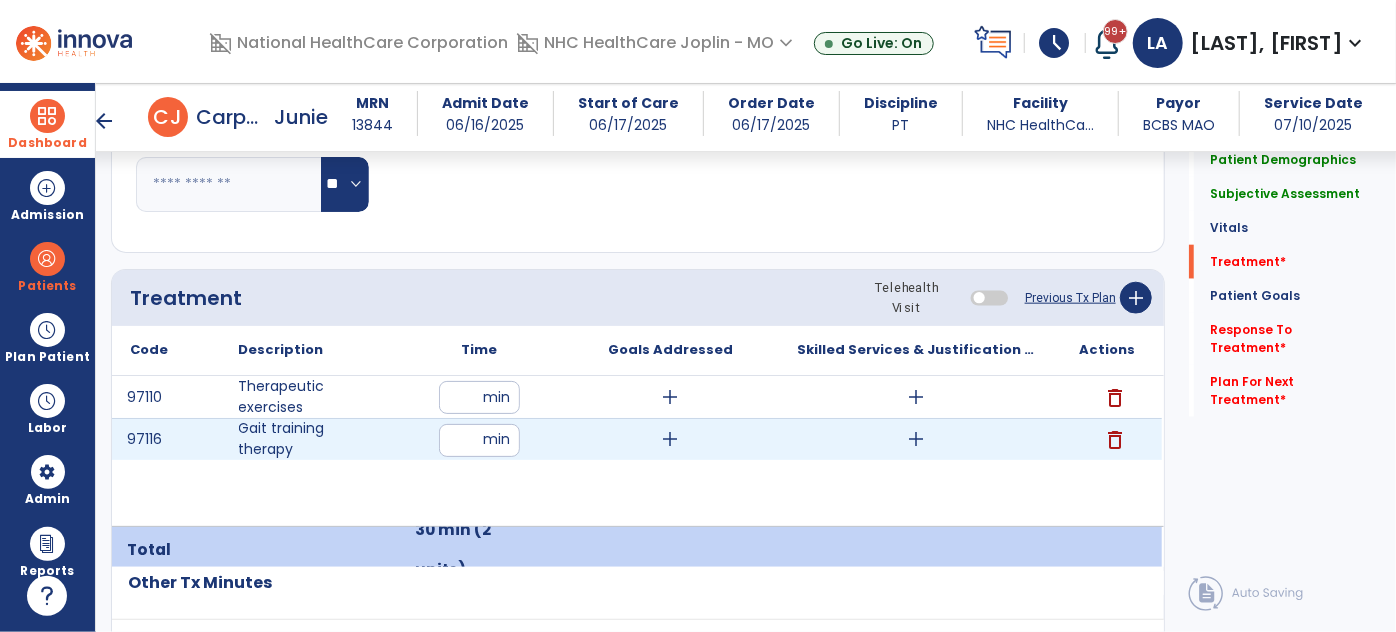type on "**" 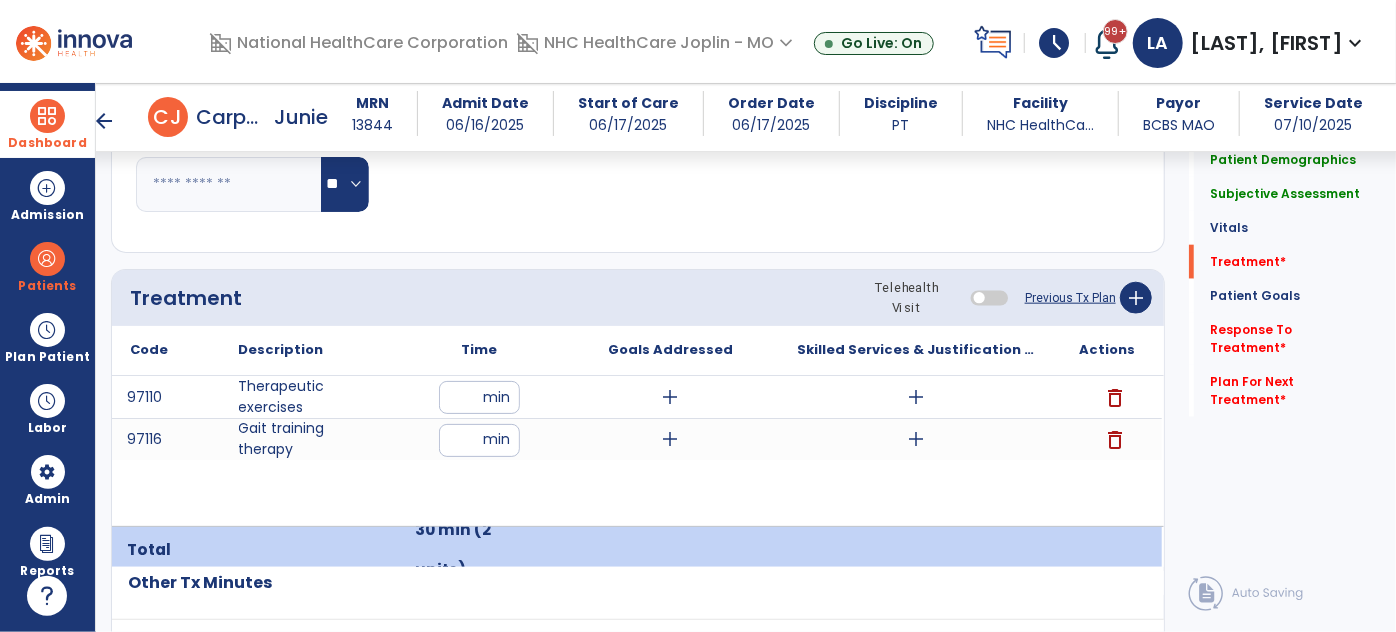 click on "97110  Therapeutic exercises  ** min add add delete 97116  Gait training therapy  ** min add add delete" at bounding box center [637, 451] 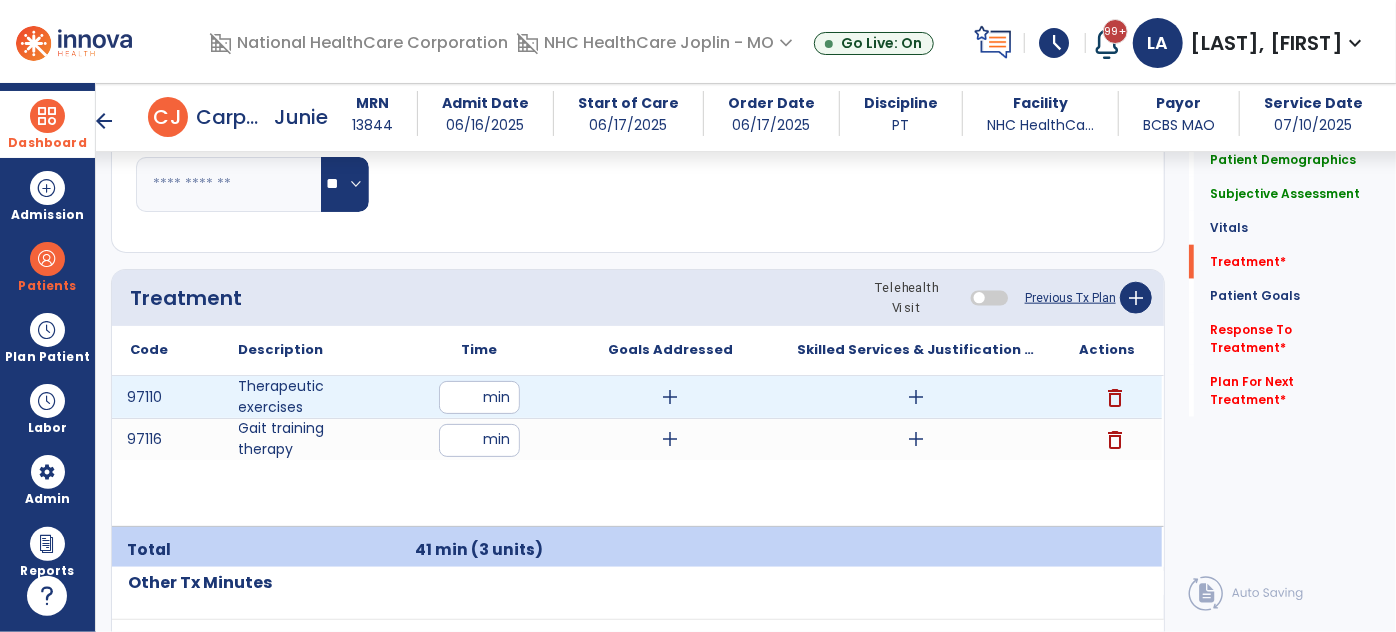 click on "add" at bounding box center [671, 397] 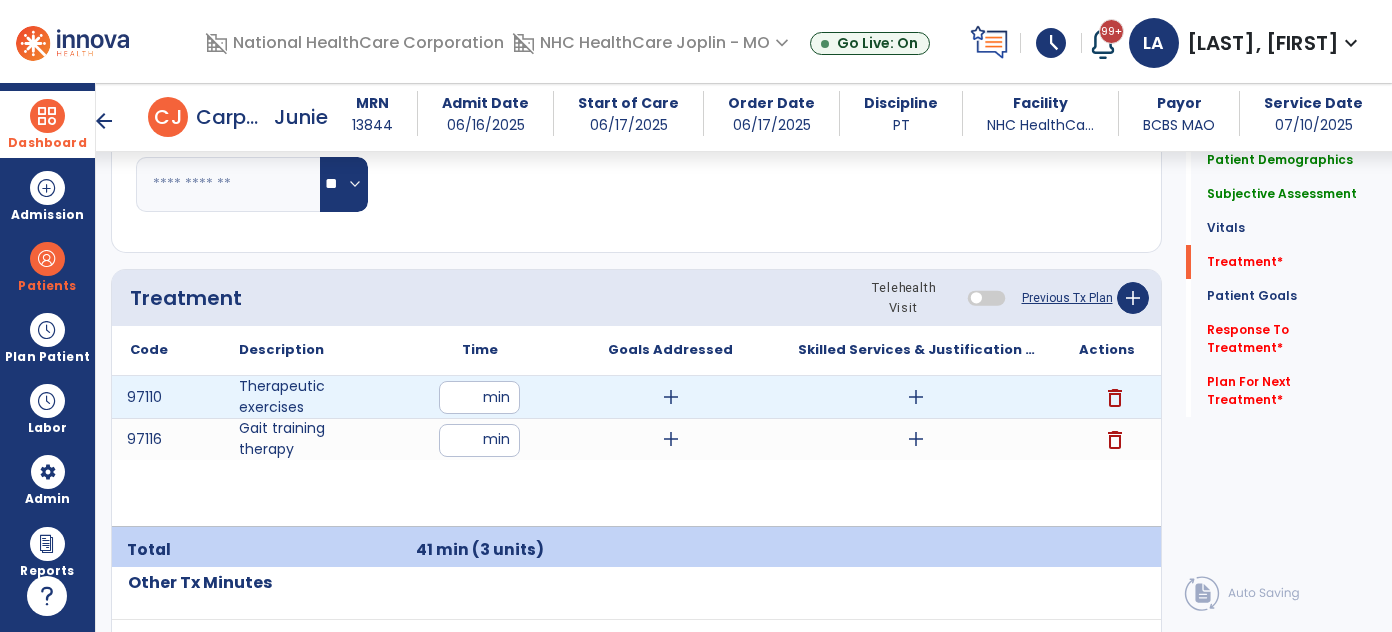 scroll, scrollTop: 1090, scrollLeft: 0, axis: vertical 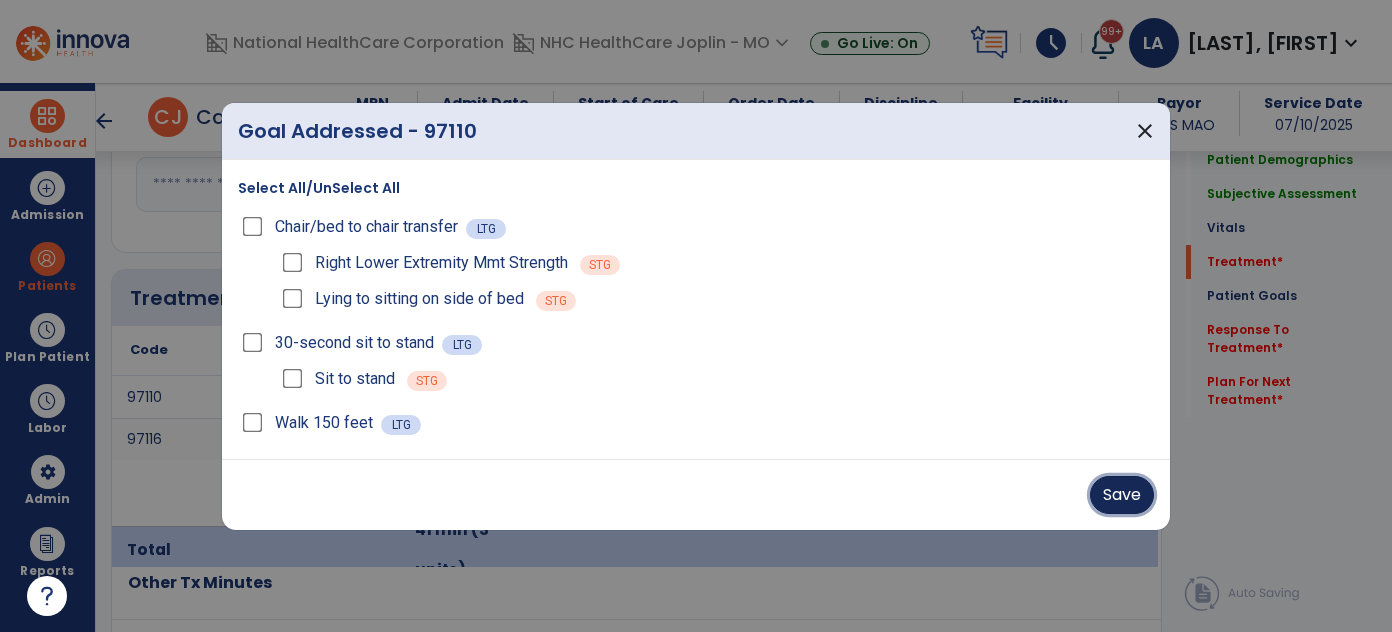 click on "Save" at bounding box center [1122, 495] 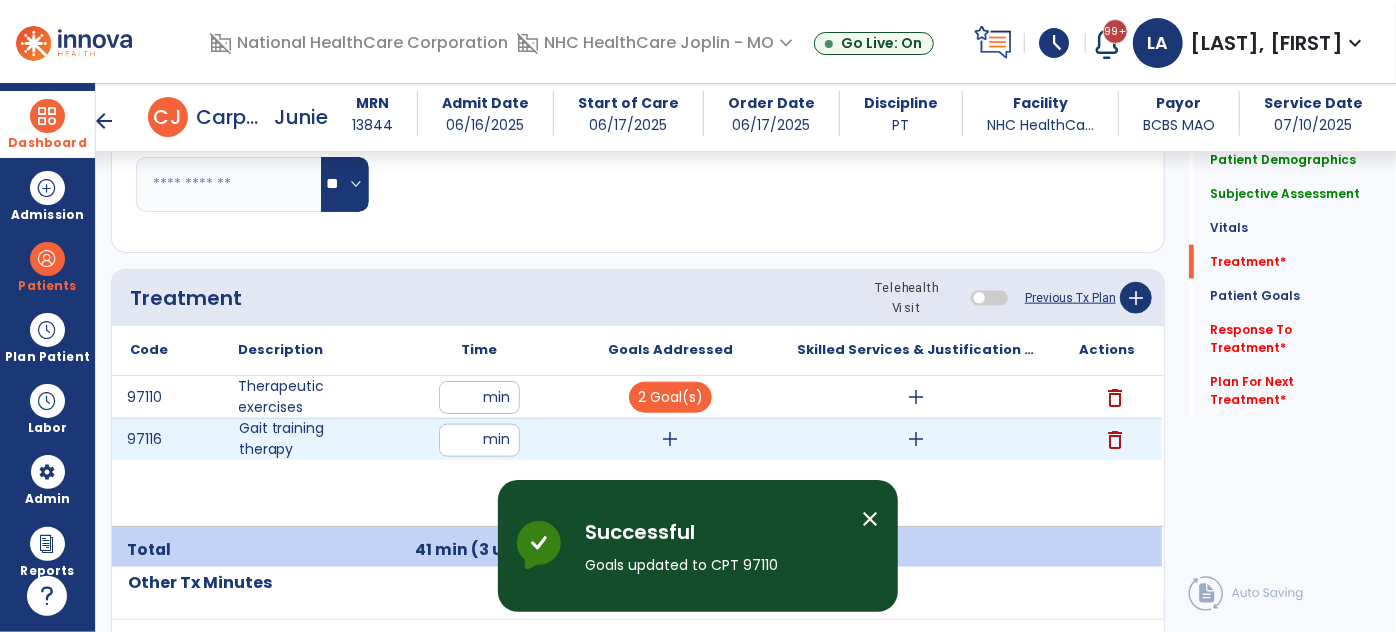 click on "add" at bounding box center (671, 439) 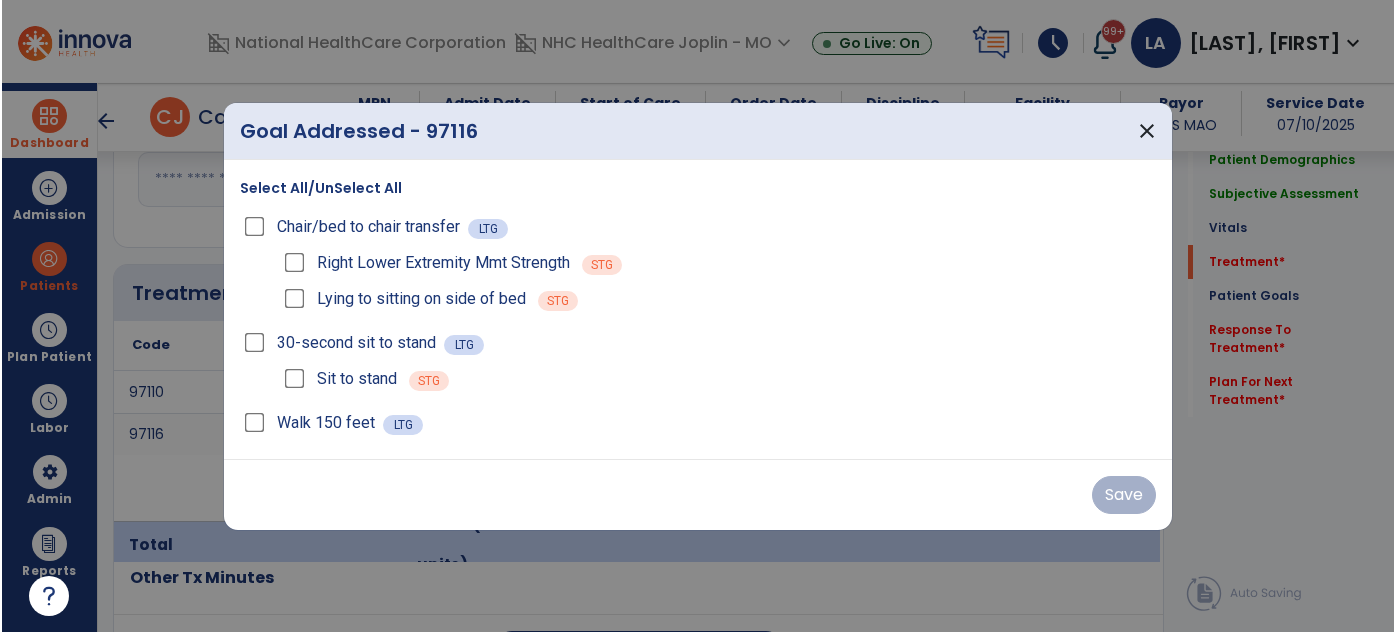 scroll, scrollTop: 1090, scrollLeft: 0, axis: vertical 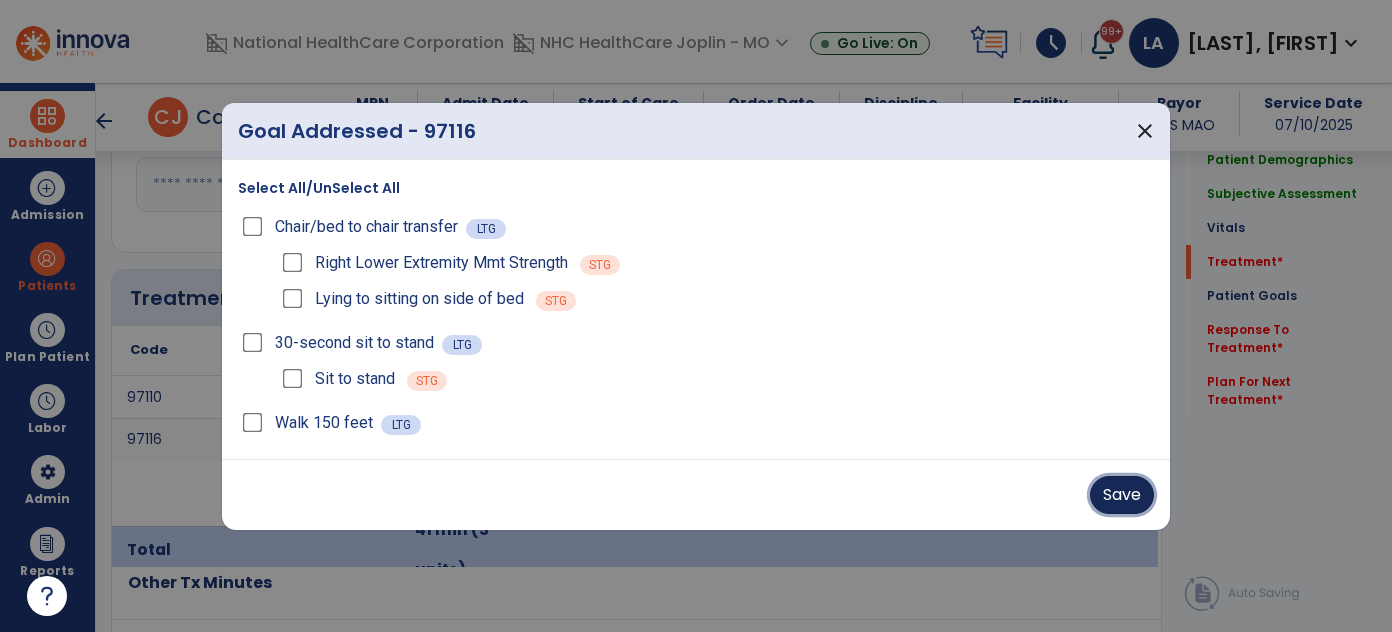 click on "Save" at bounding box center [1122, 495] 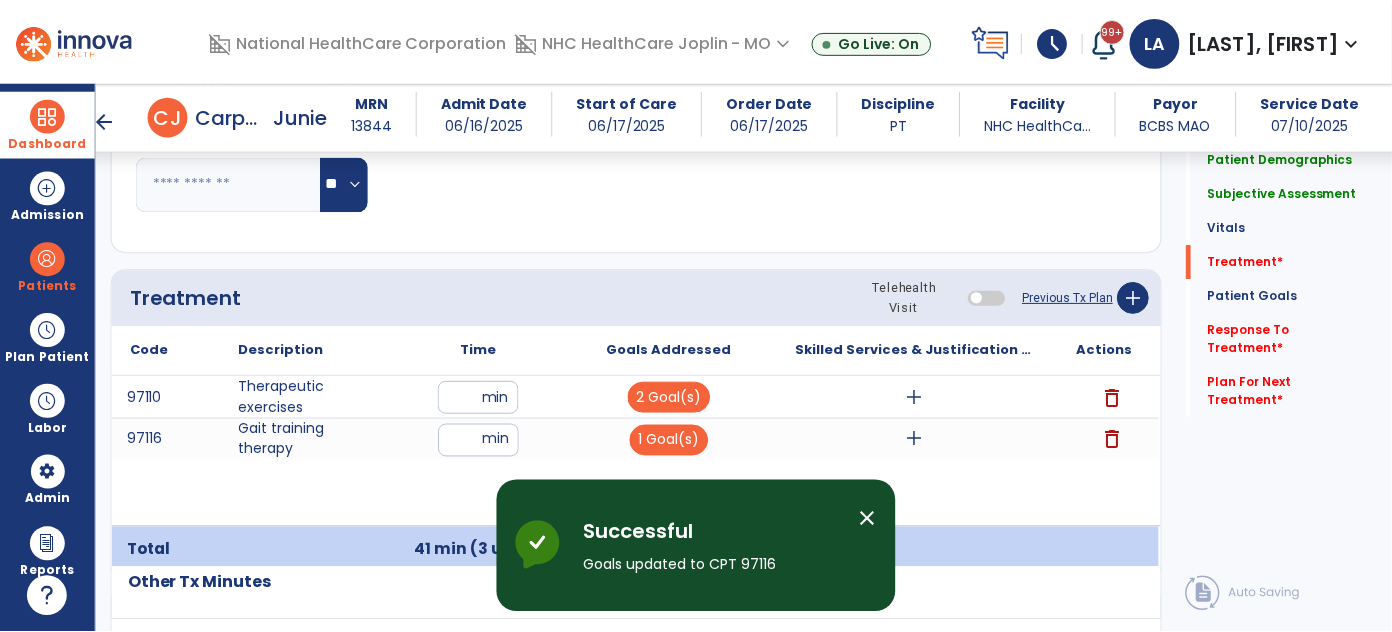 scroll, scrollTop: 1181, scrollLeft: 0, axis: vertical 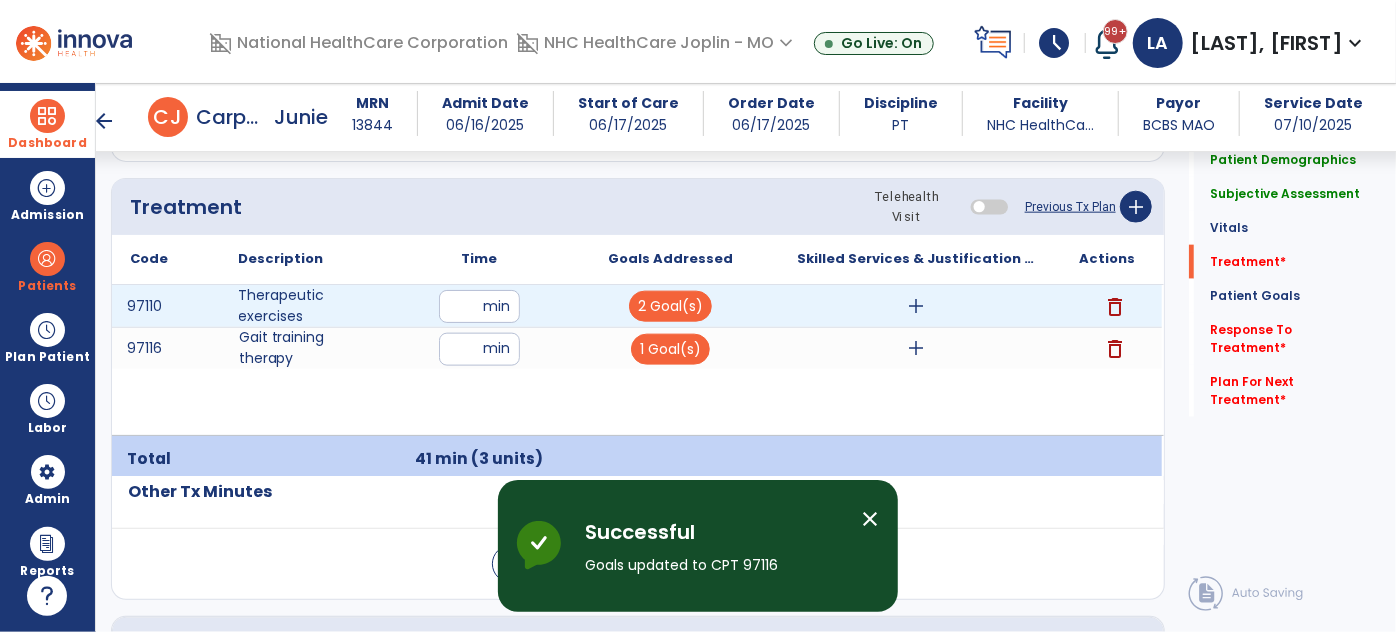 click on "add" at bounding box center (916, 306) 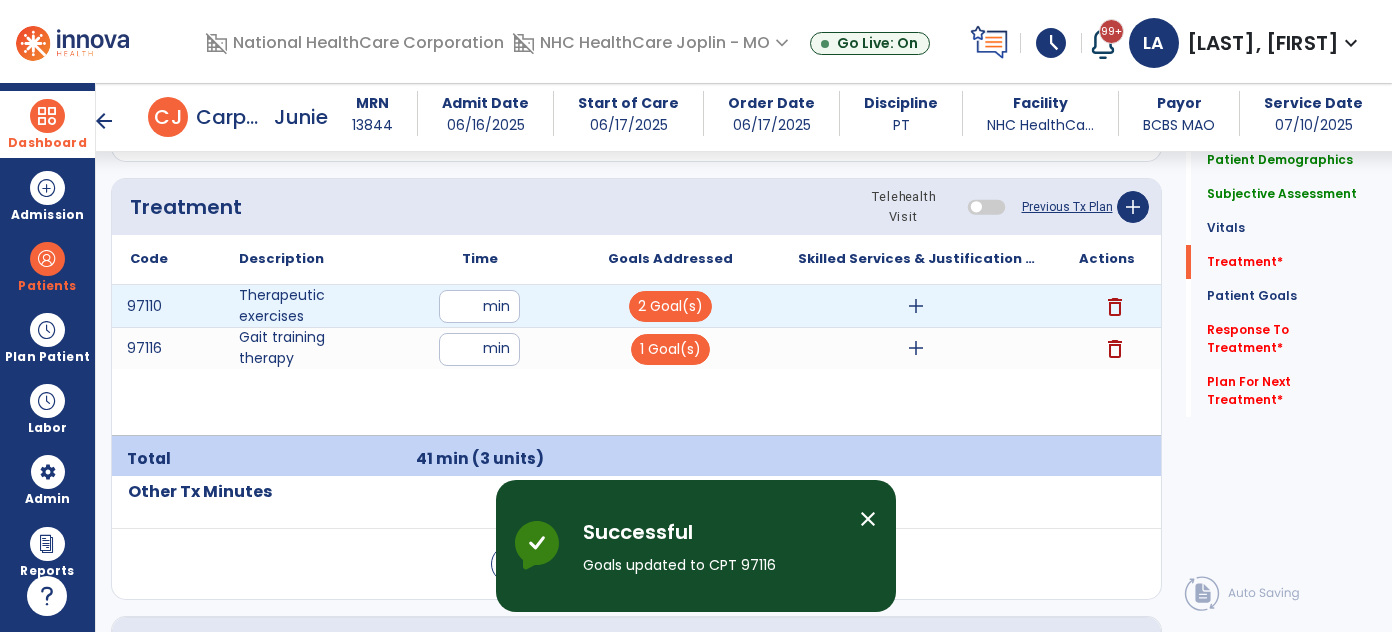 scroll, scrollTop: 1181, scrollLeft: 0, axis: vertical 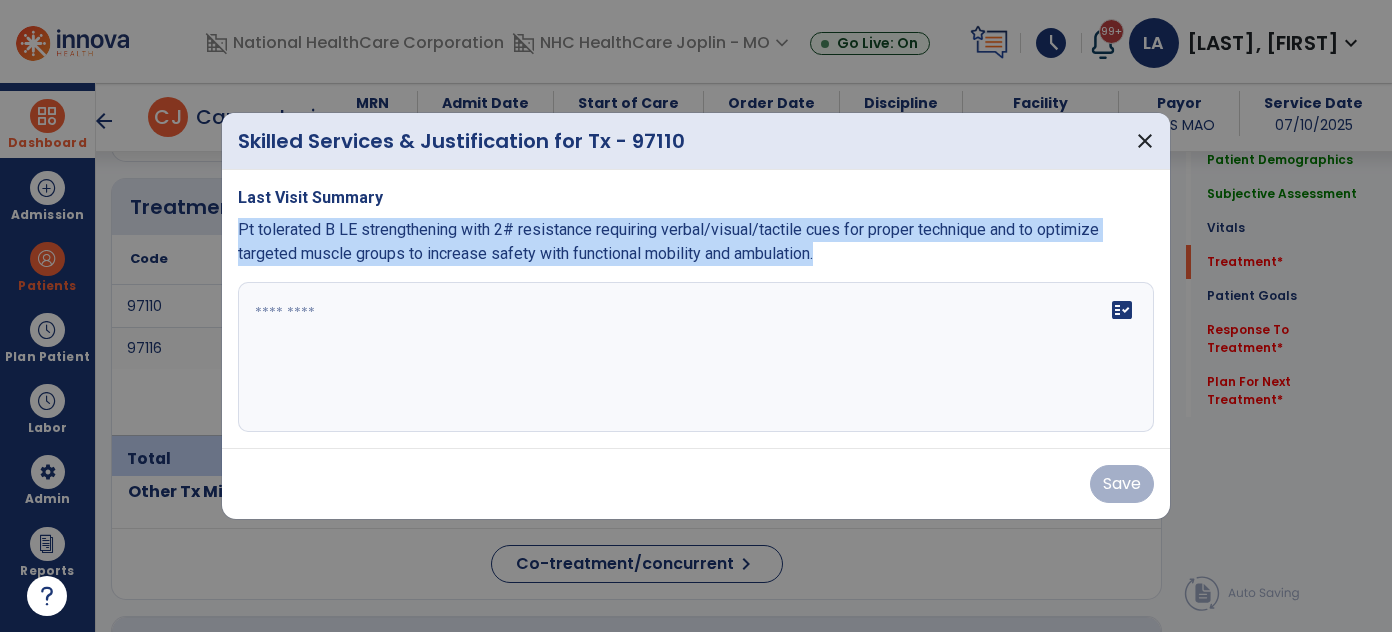 drag, startPoint x: 240, startPoint y: 229, endPoint x: 687, endPoint y: 284, distance: 450.37097 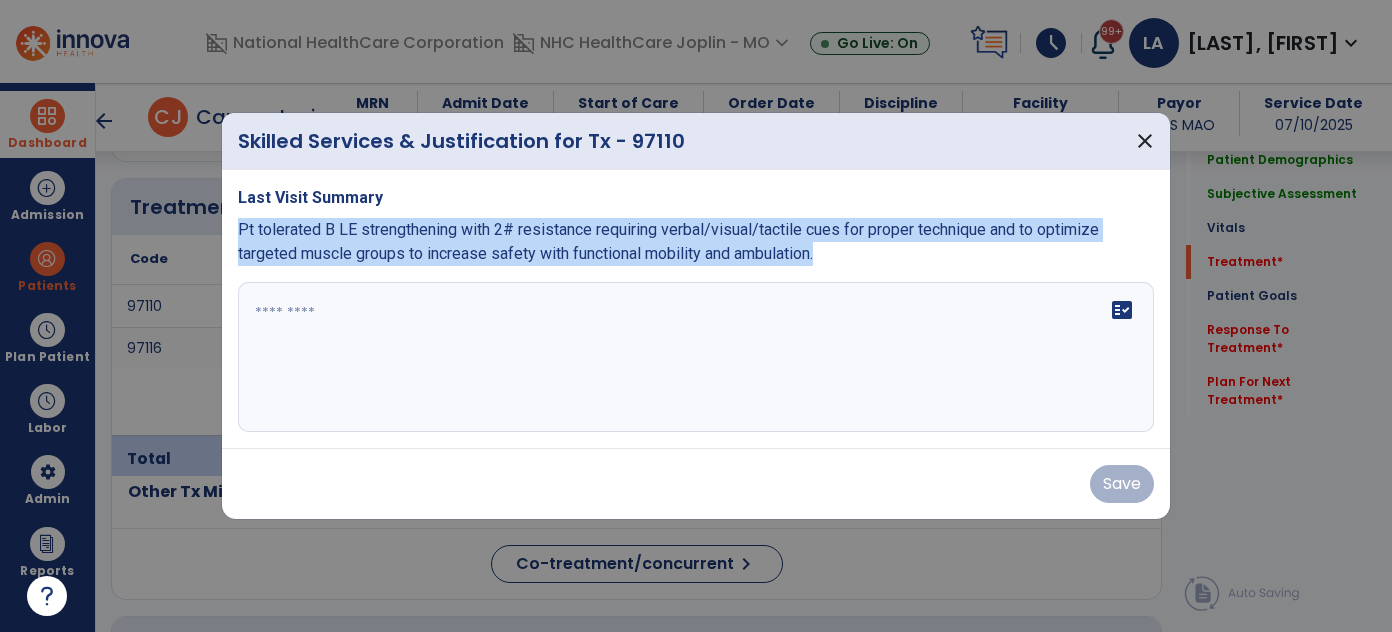 click on "Last Visit Summary Pt tolerated B LE strengthening with 2# resistance requiring verbal/visual/tactile cues for proper technique and to optimize targeted muscle groups to increase safety with functional mobility and ambulation.    fact_check" at bounding box center [696, 309] 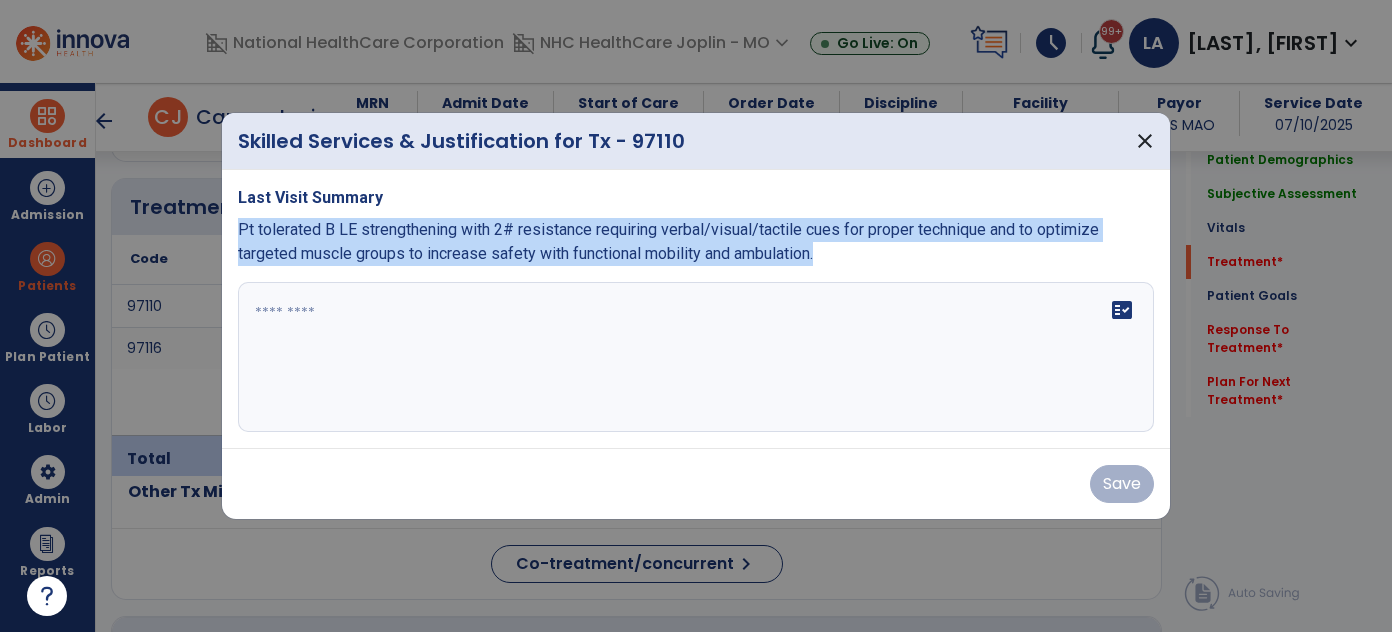 copy on "Pt tolerated B LE strengthening with 2# resistance requiring verbal/visual/tactile cues for proper technique and to optimize targeted muscle groups to increase safety with functional mobility and ambulation." 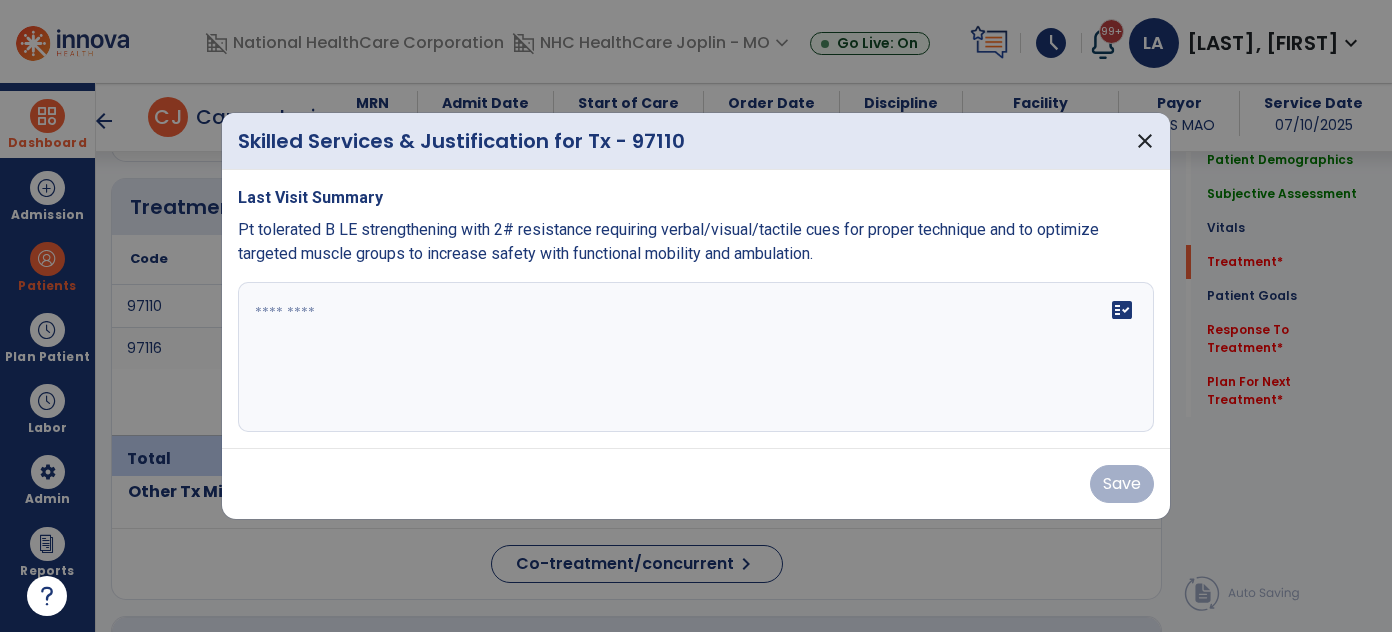 click at bounding box center (696, 357) 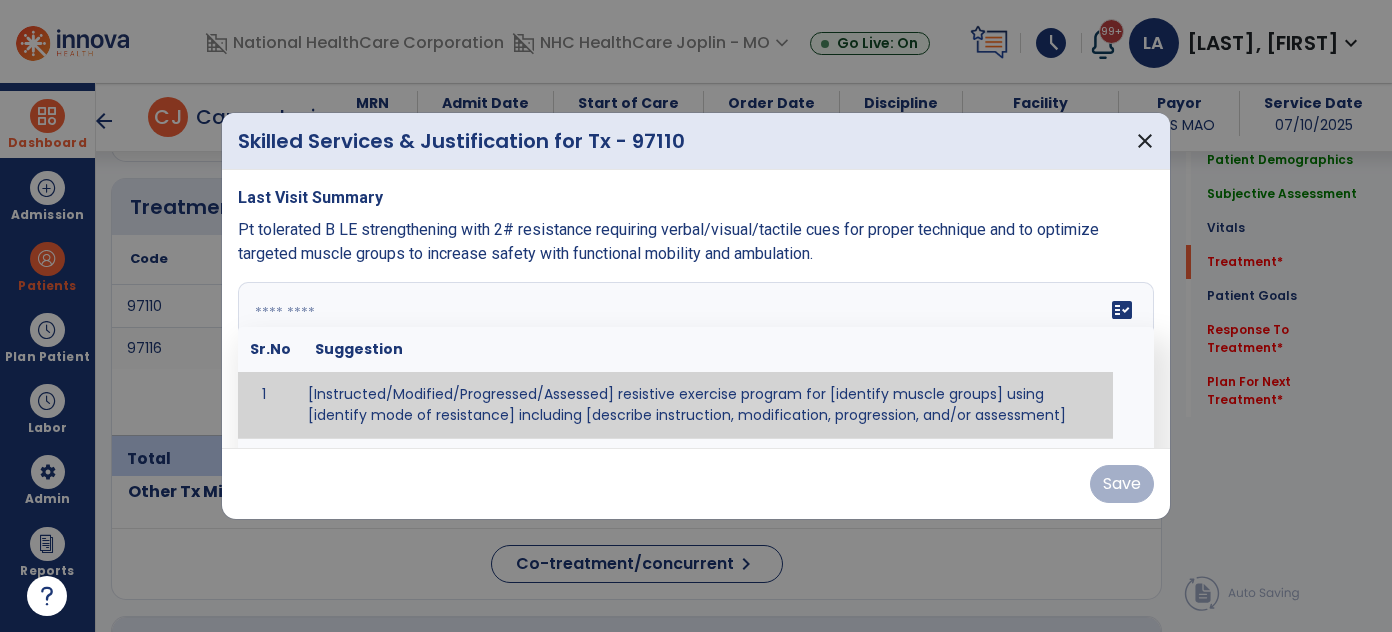 paste on "**********" 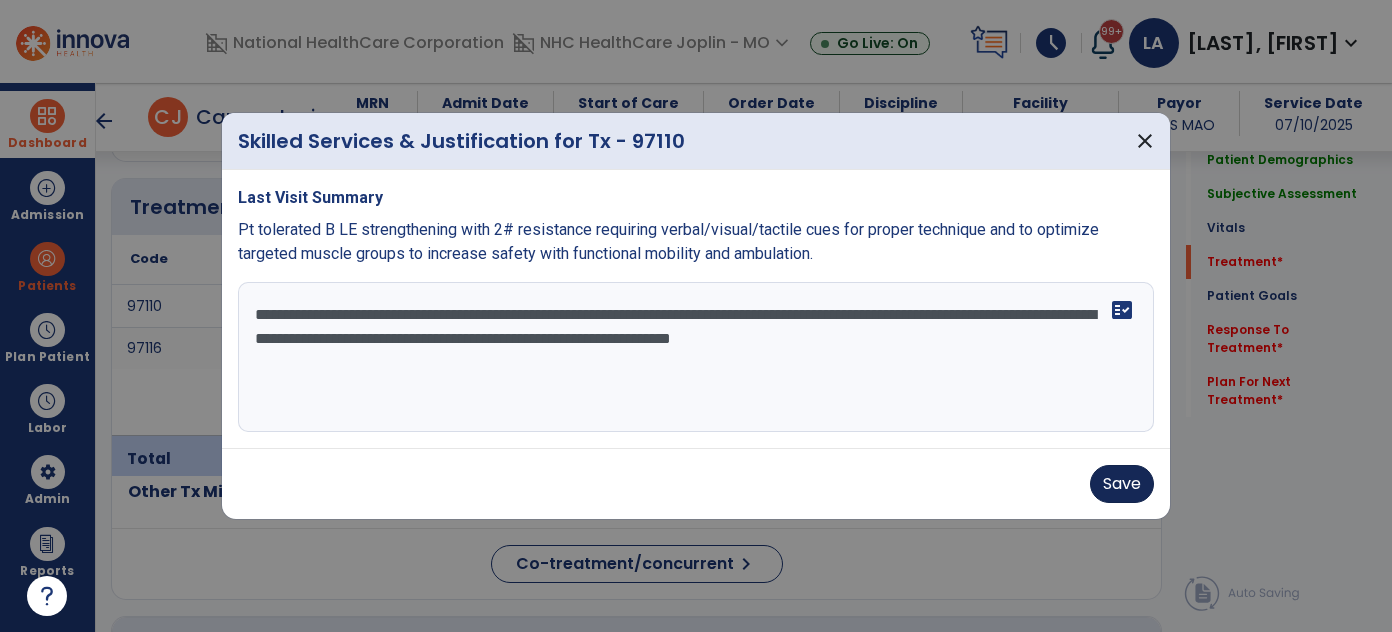 type on "**********" 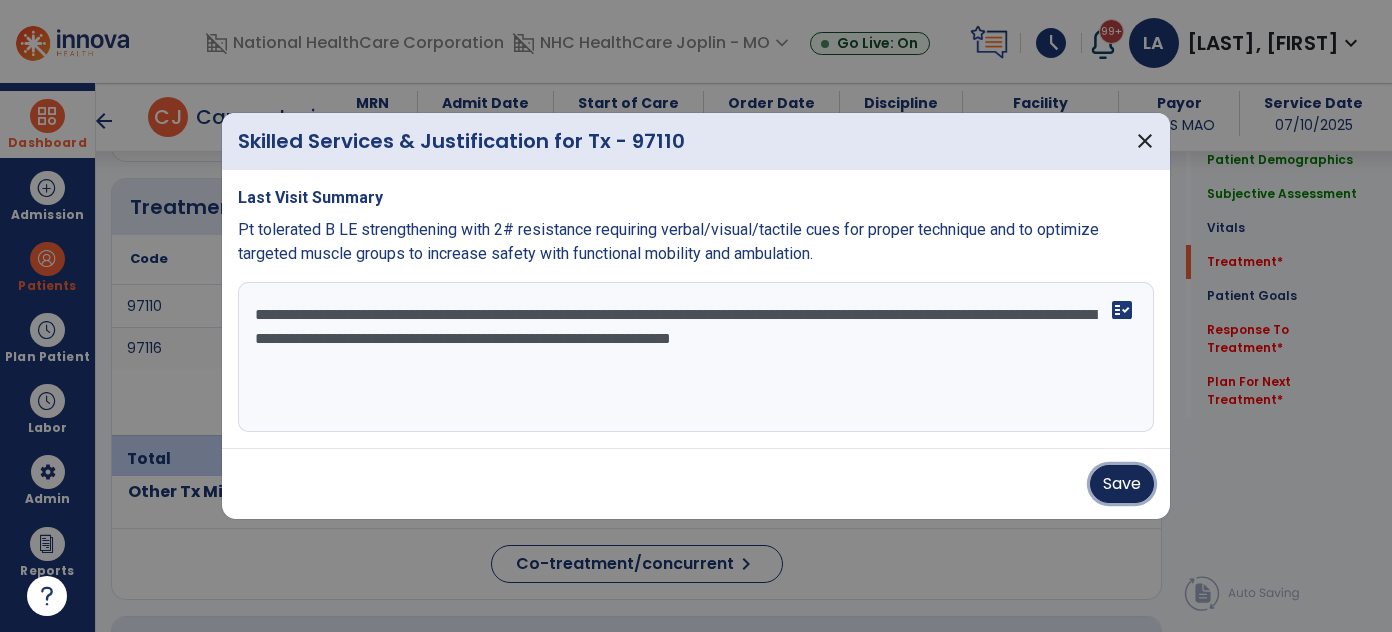 click on "Save" at bounding box center (1122, 484) 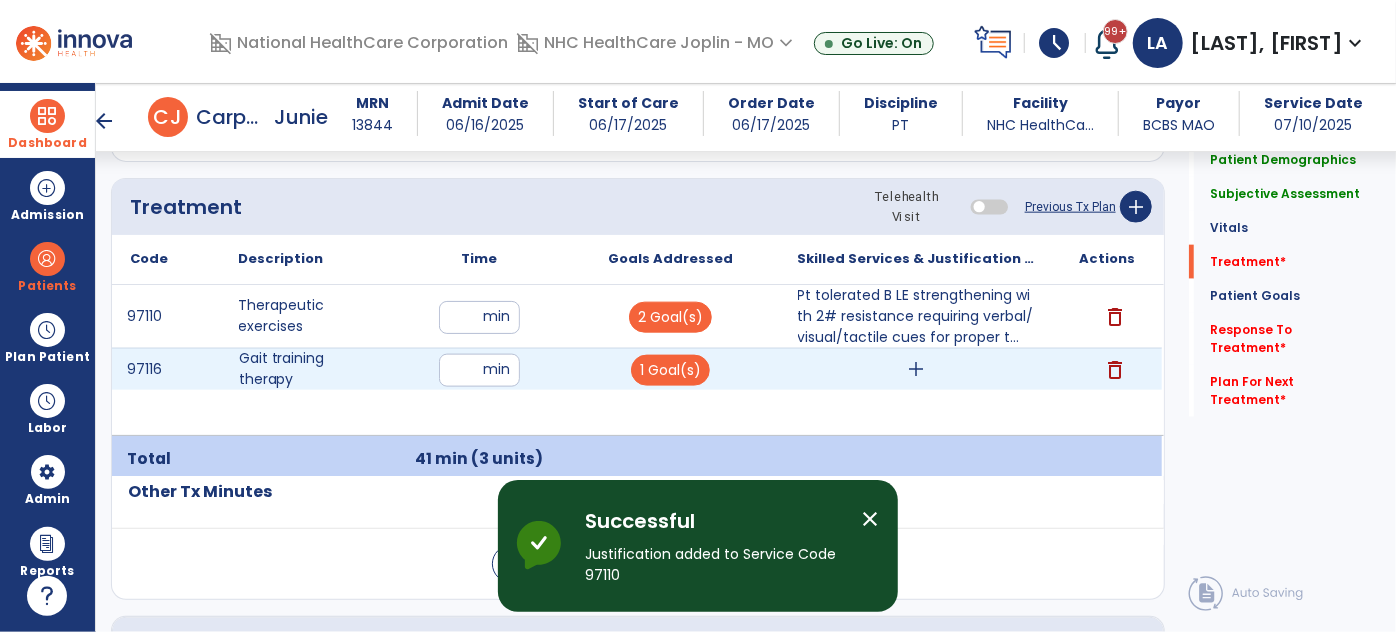 click on "add" at bounding box center (916, 369) 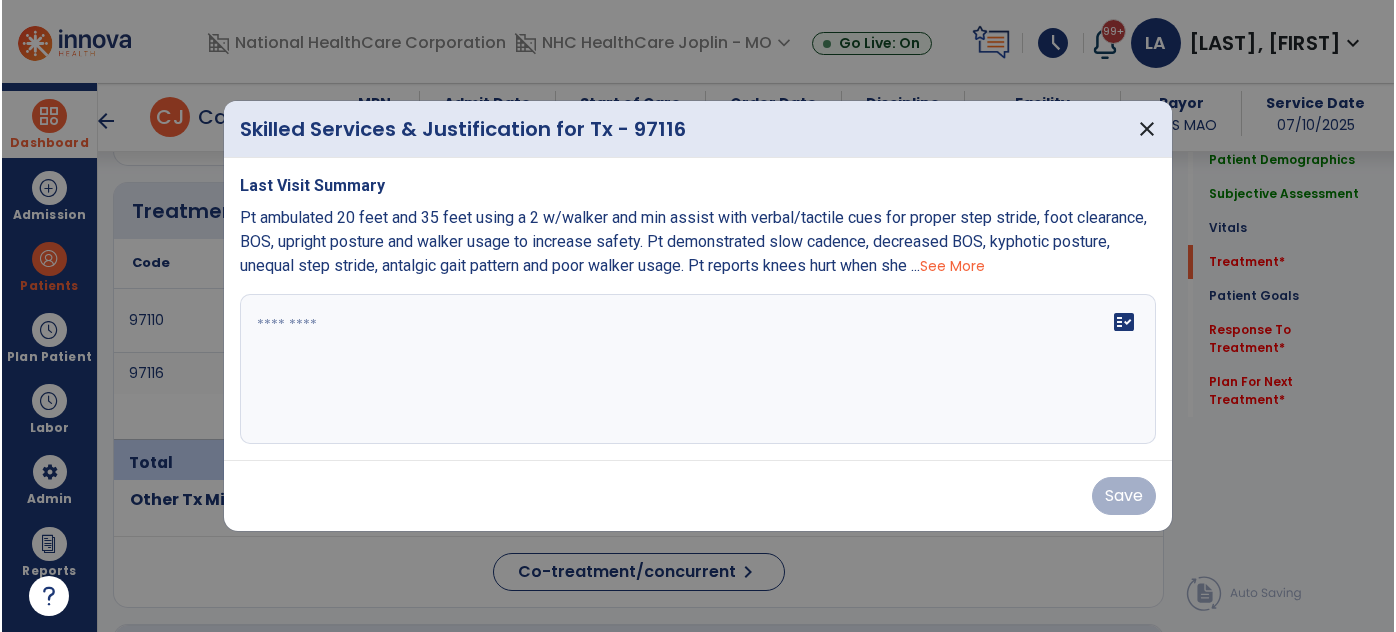 scroll, scrollTop: 1181, scrollLeft: 0, axis: vertical 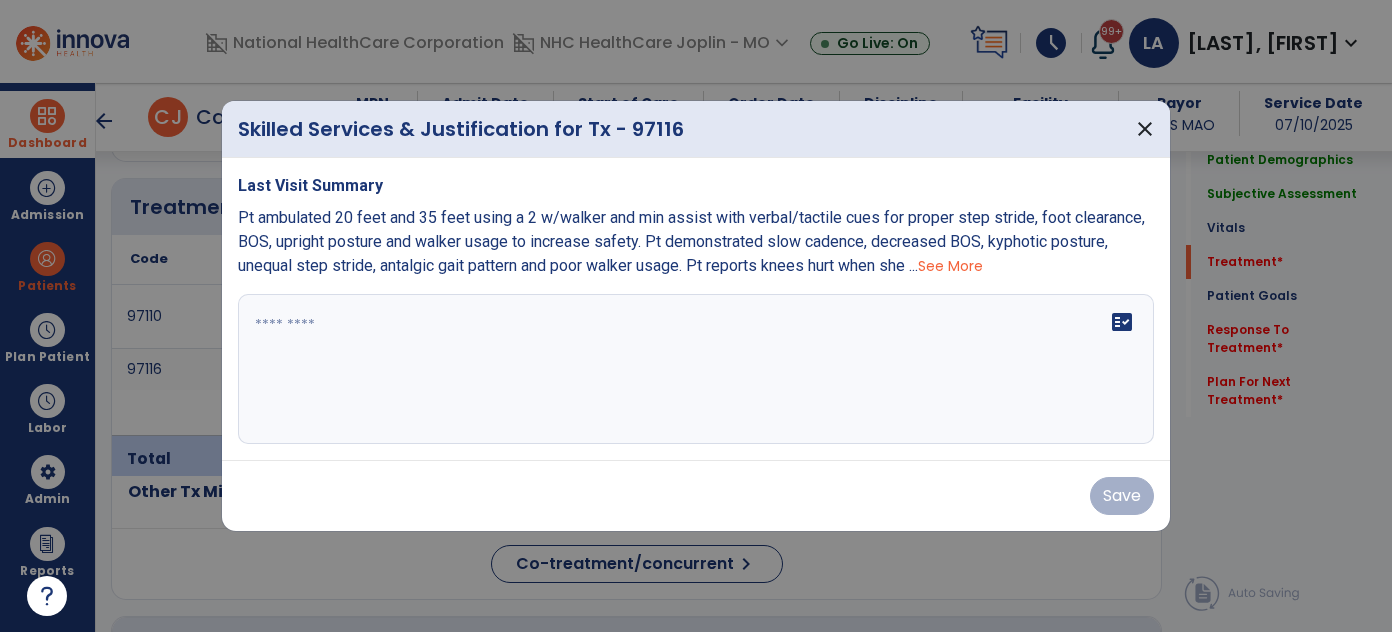 click on "See More" at bounding box center [950, 266] 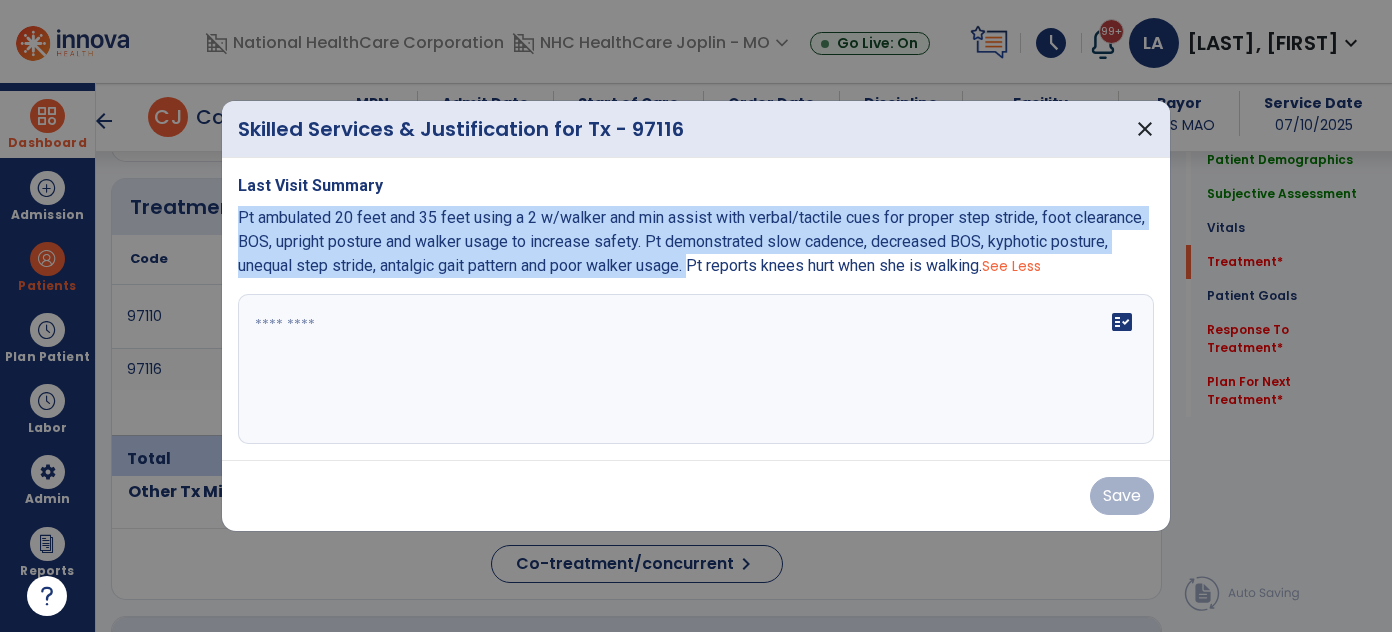 drag, startPoint x: 237, startPoint y: 208, endPoint x: 694, endPoint y: 274, distance: 461.74127 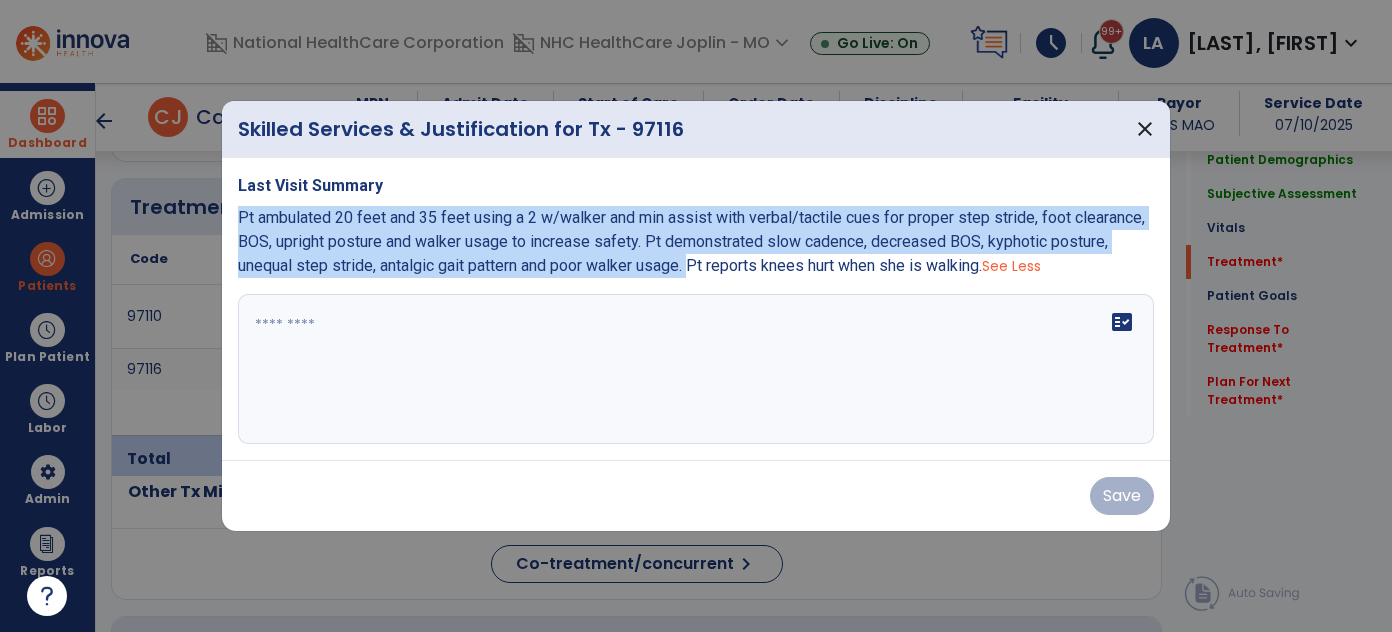 click on "Pt ambulated 20 feet and 35 feet using a 2 w/walker and min assist with verbal/tactile cues for proper step stride, foot clearance, BOS, upright posture and walker usage to increase safety. Pt demonstrated slow cadence, decreased BOS, kyphotic posture, unequal step stride, antalgic gait pattern and poor walker usage. Pt reports knees hurt when she is walking." at bounding box center (691, 241) 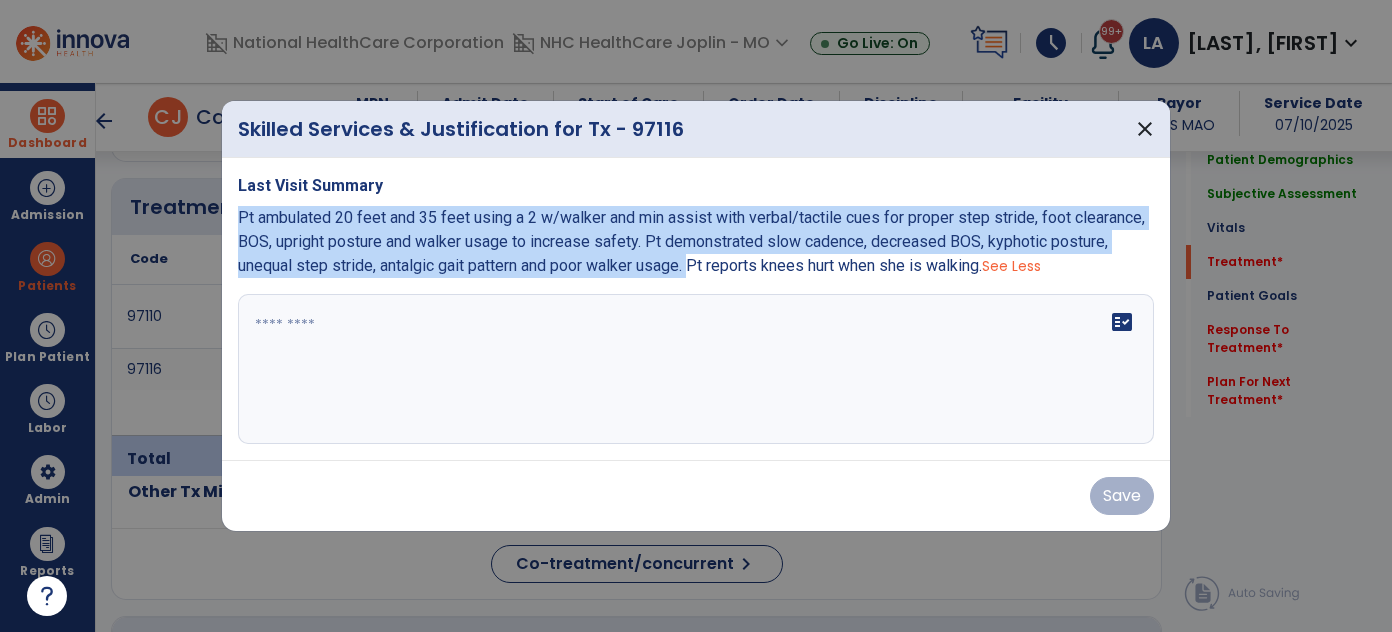 copy on "Pt ambulated 20 feet and 35 feet using a 2 w/walker and min assist with verbal/tactile cues for proper step stride, foot clearance, BOS, upright posture and walker usage to increase safety. Pt demonstrated slow cadence, decreased BOS, kyphotic posture, unequal step stride, antalgic gait pattern and poor walker usage." 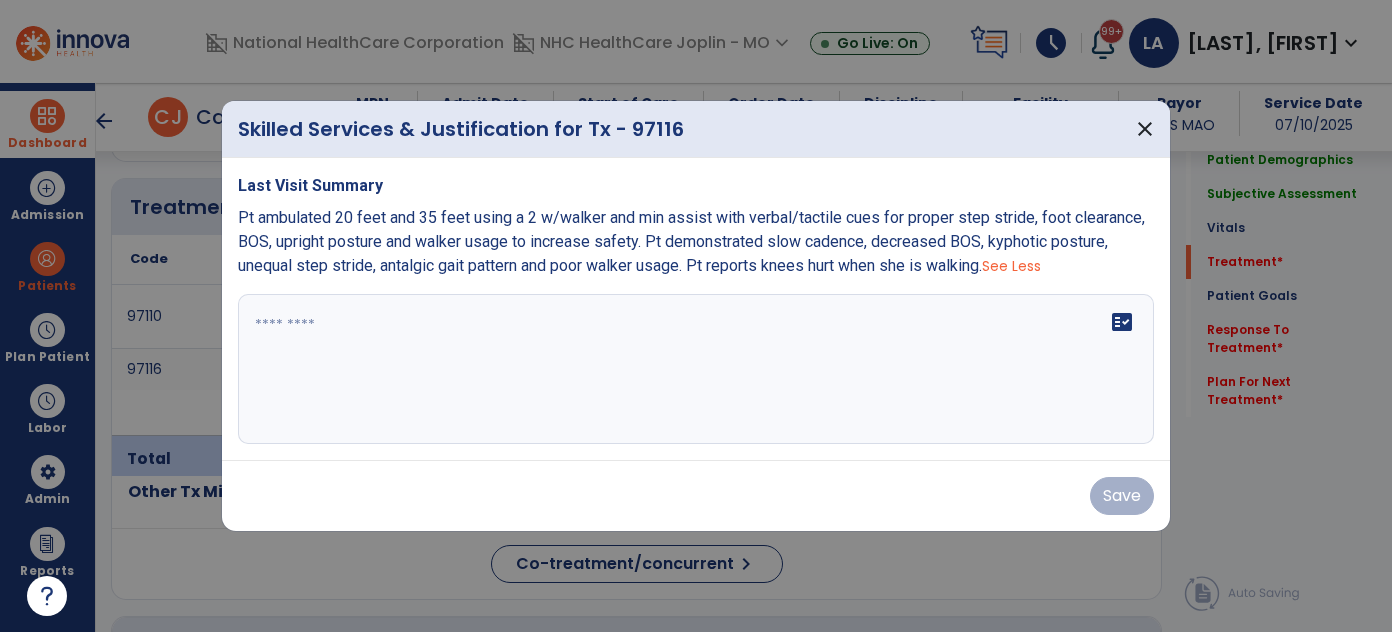 click at bounding box center [696, 369] 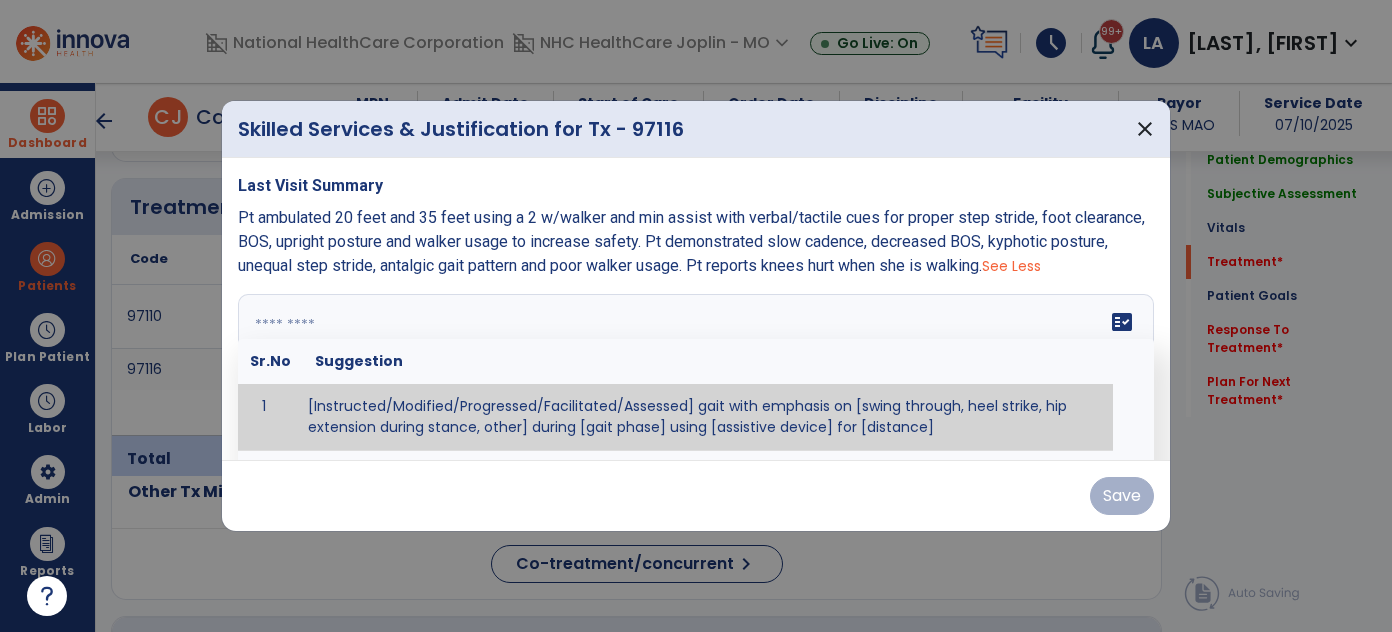 paste on "**********" 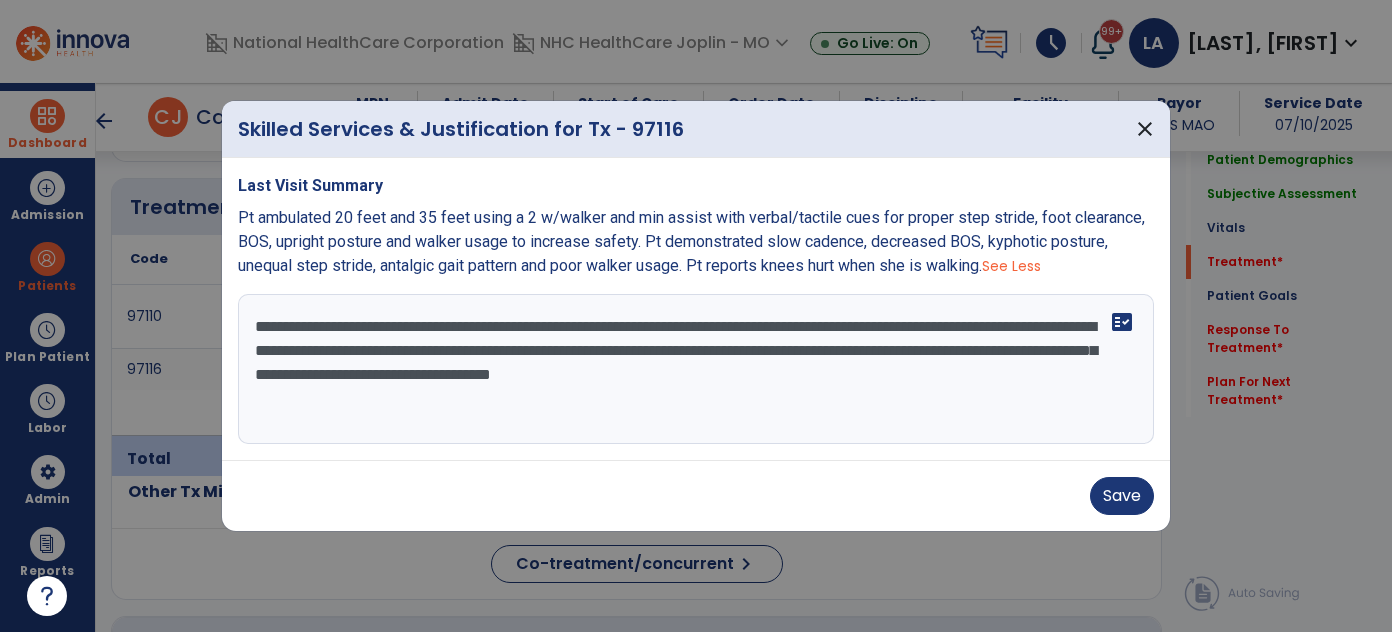 click on "**********" at bounding box center (696, 369) 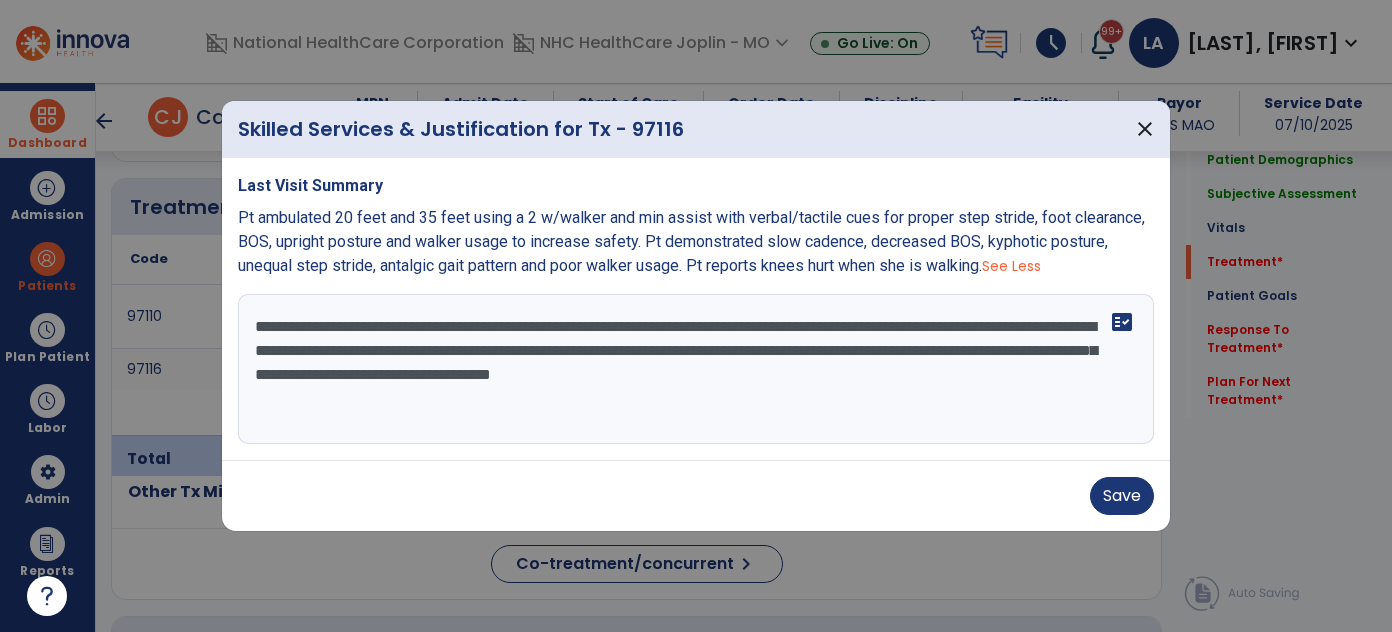 click on "**********" at bounding box center [696, 369] 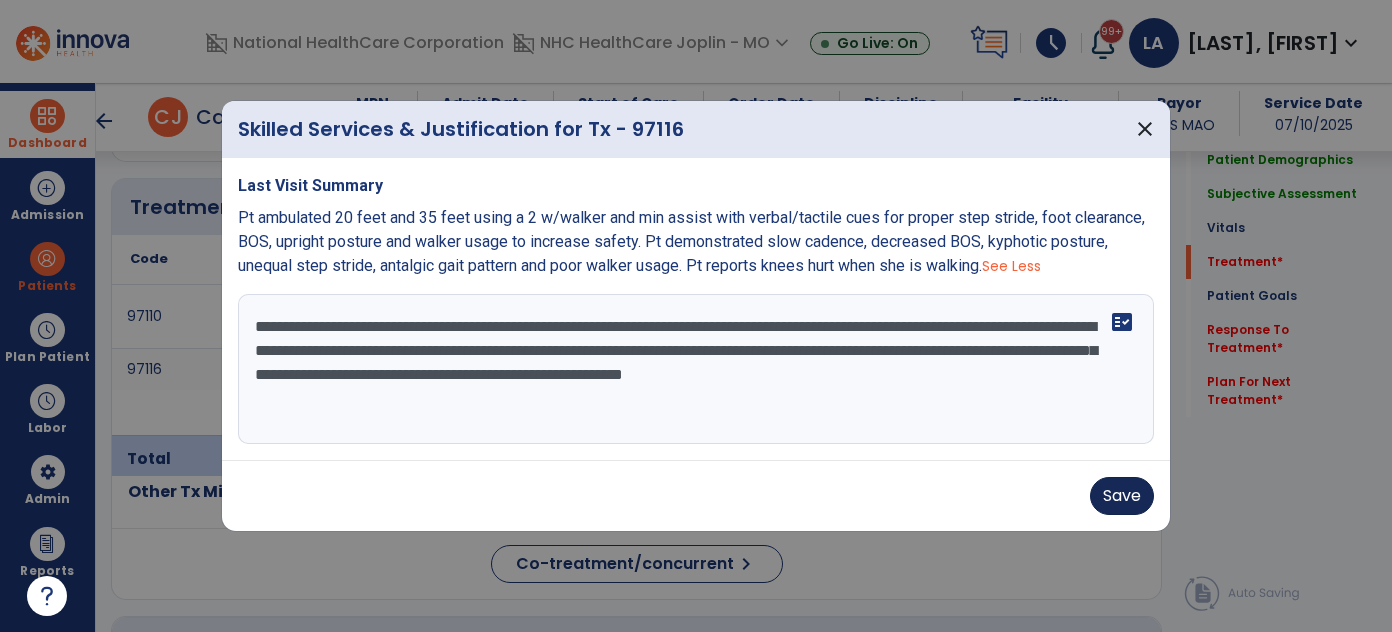 type on "**********" 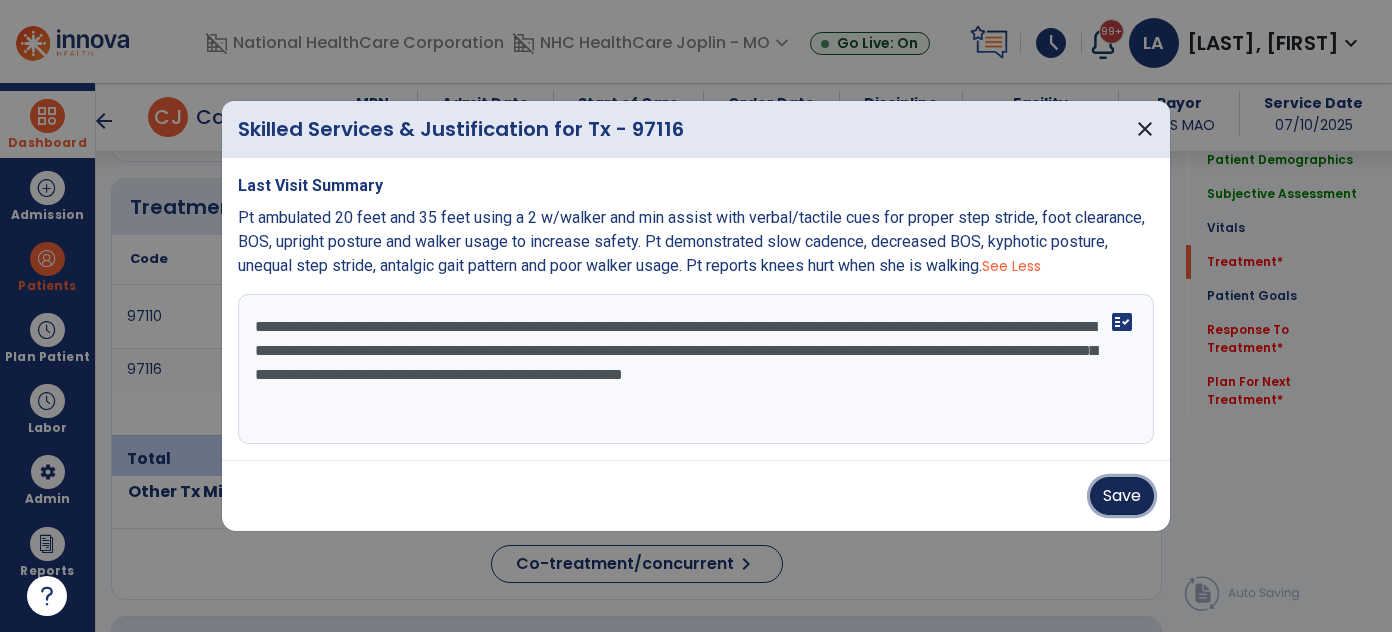 click on "Save" at bounding box center [1122, 496] 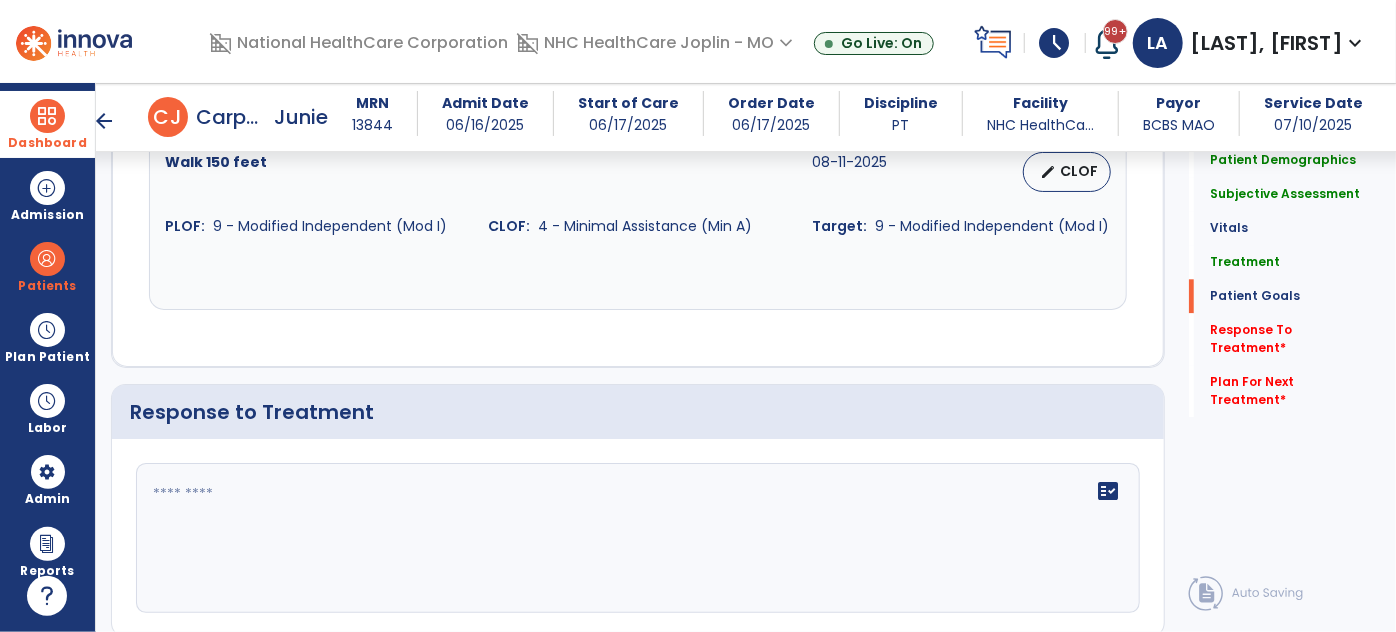 scroll, scrollTop: 2545, scrollLeft: 0, axis: vertical 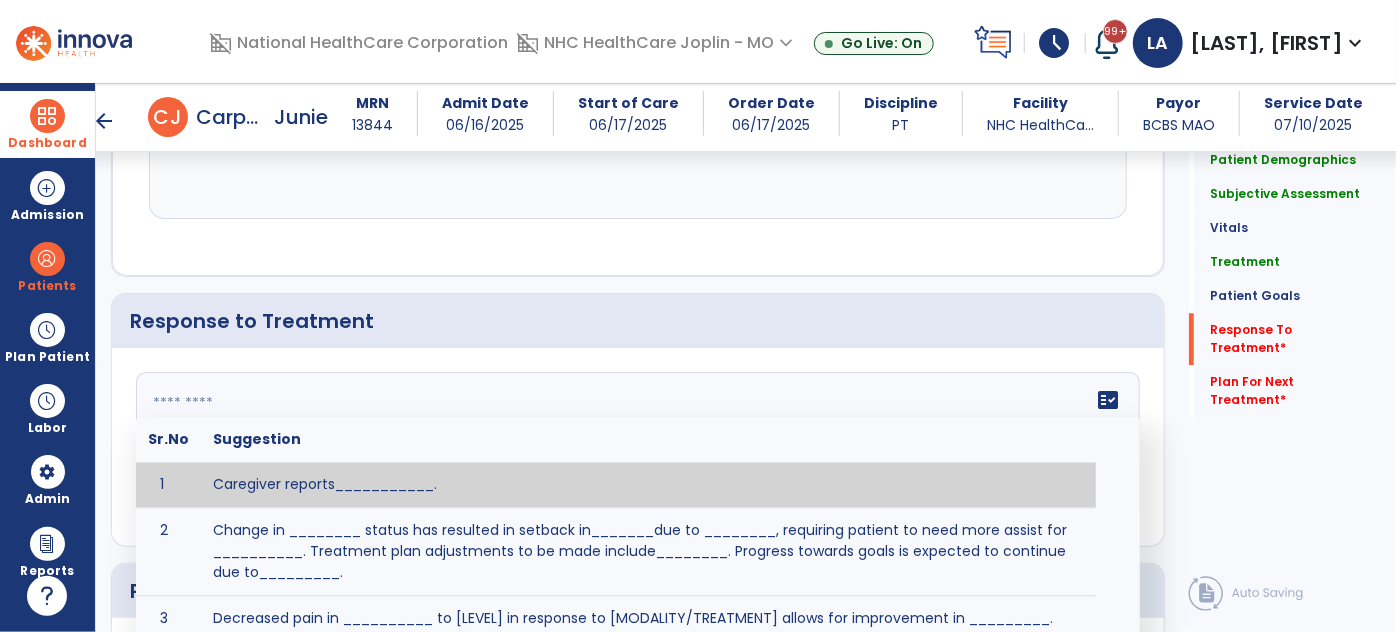 click 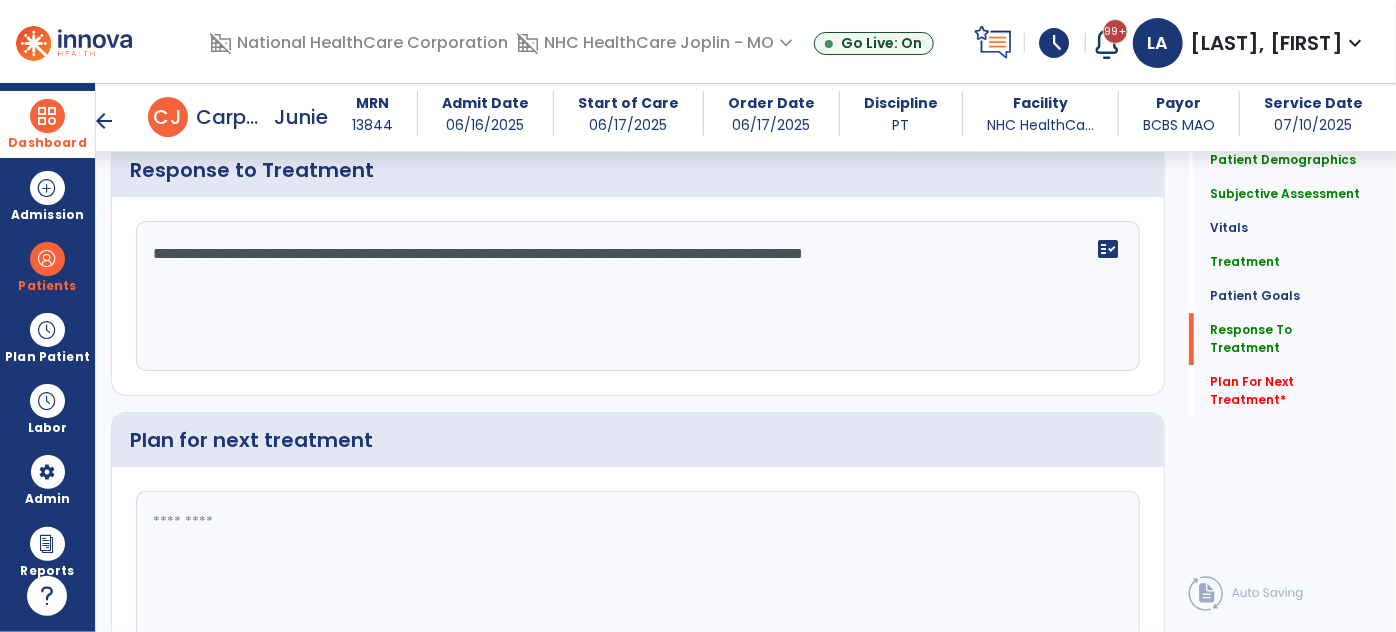 scroll, scrollTop: 2727, scrollLeft: 0, axis: vertical 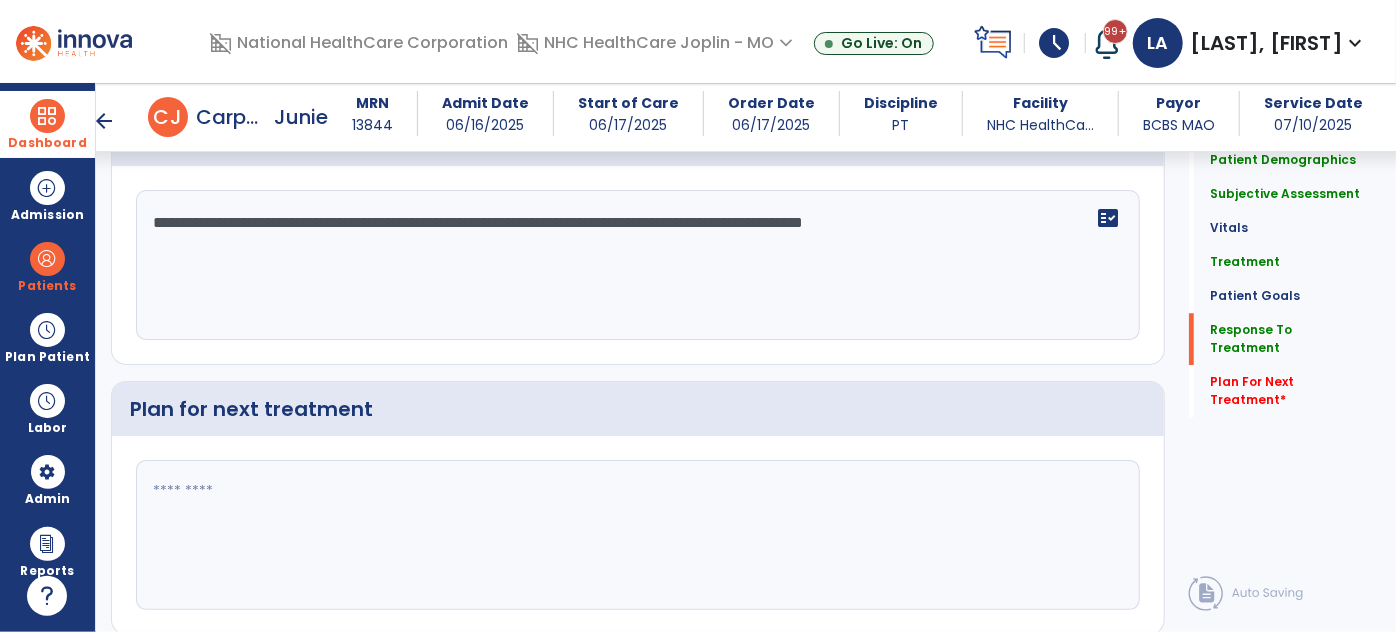 type on "**********" 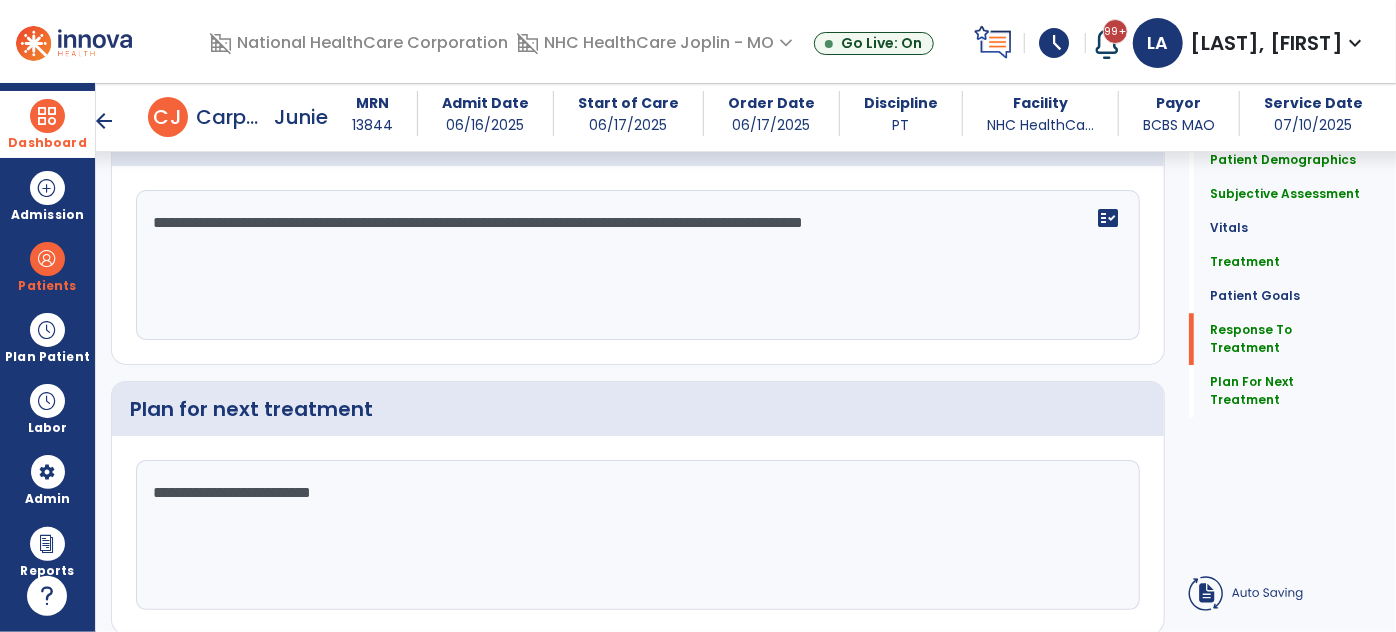 click on "**********" 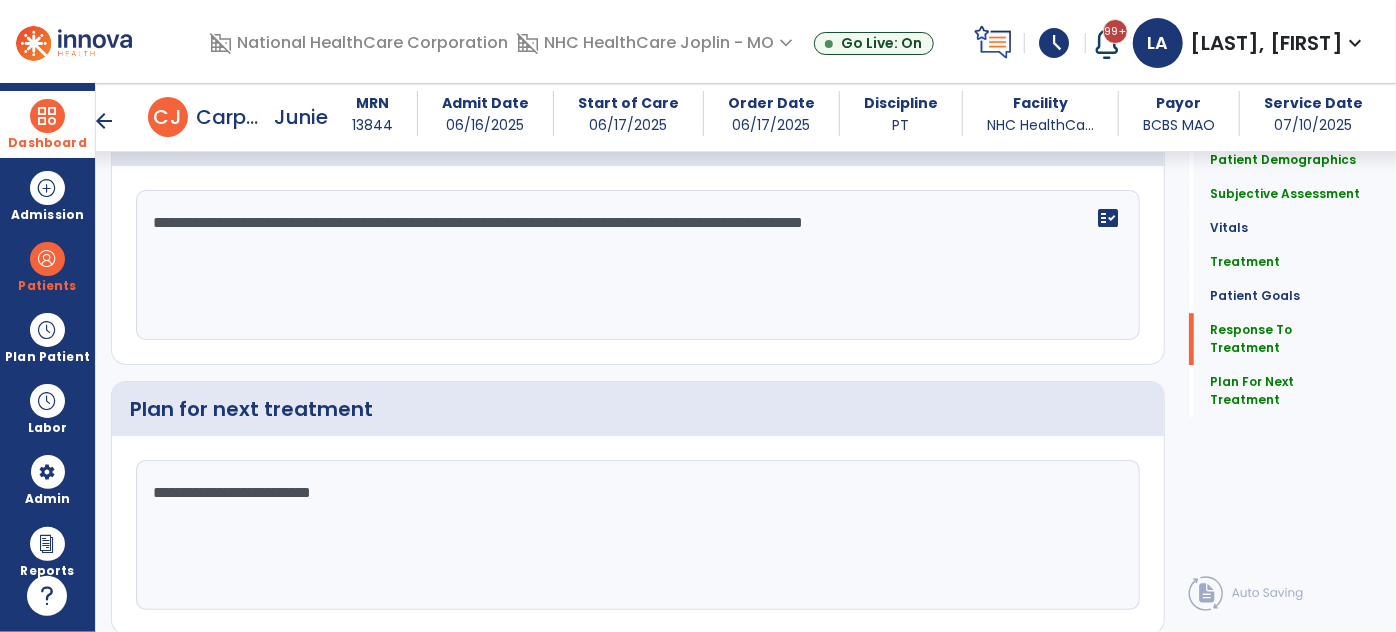 click on "**********" 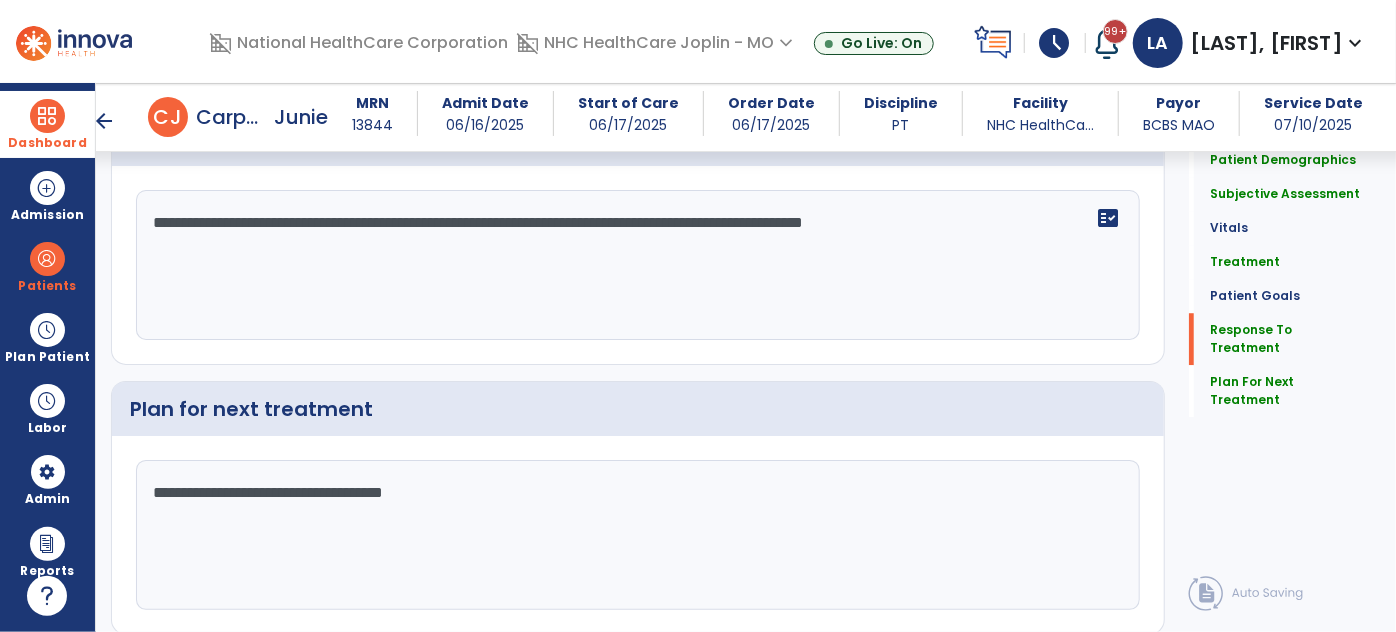 click on "**********" 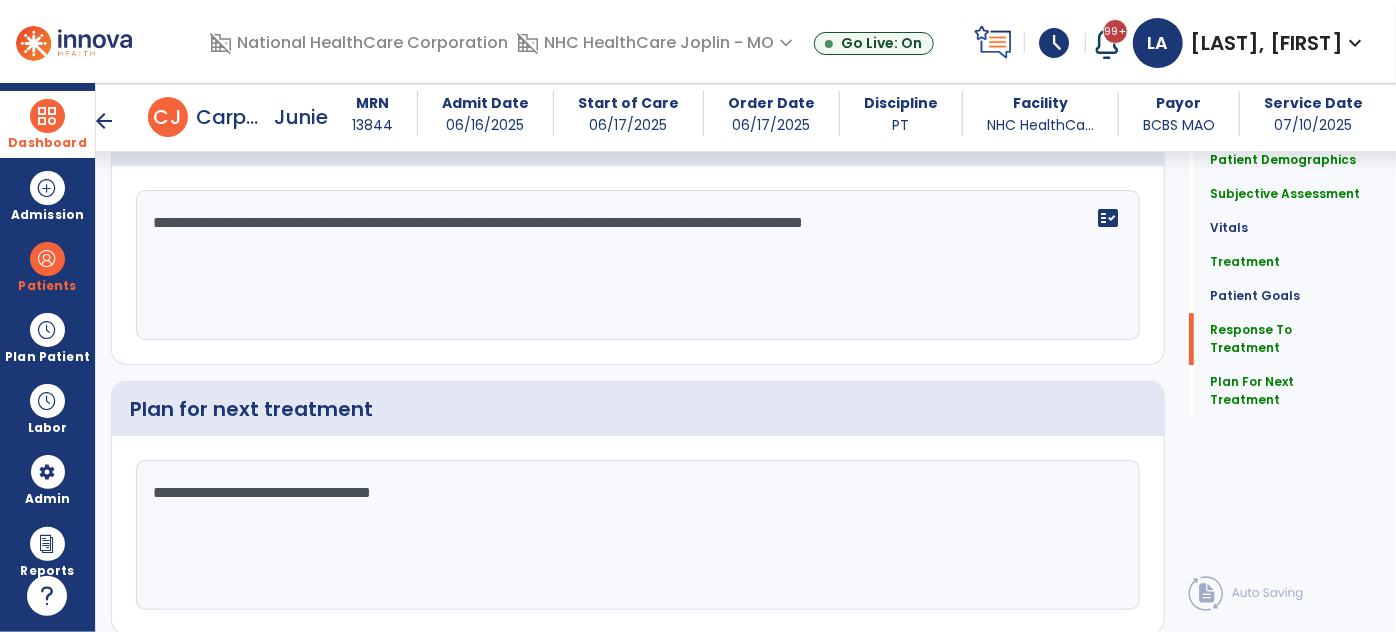 click on "**********" 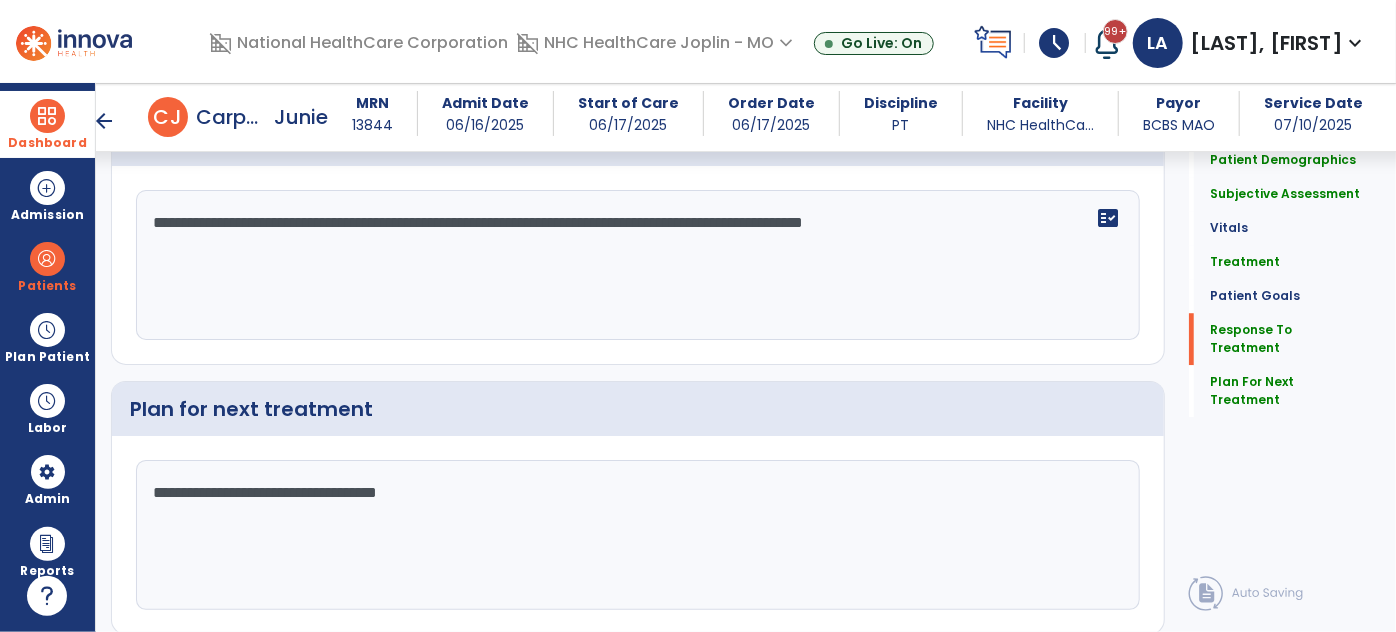 click on "**********" 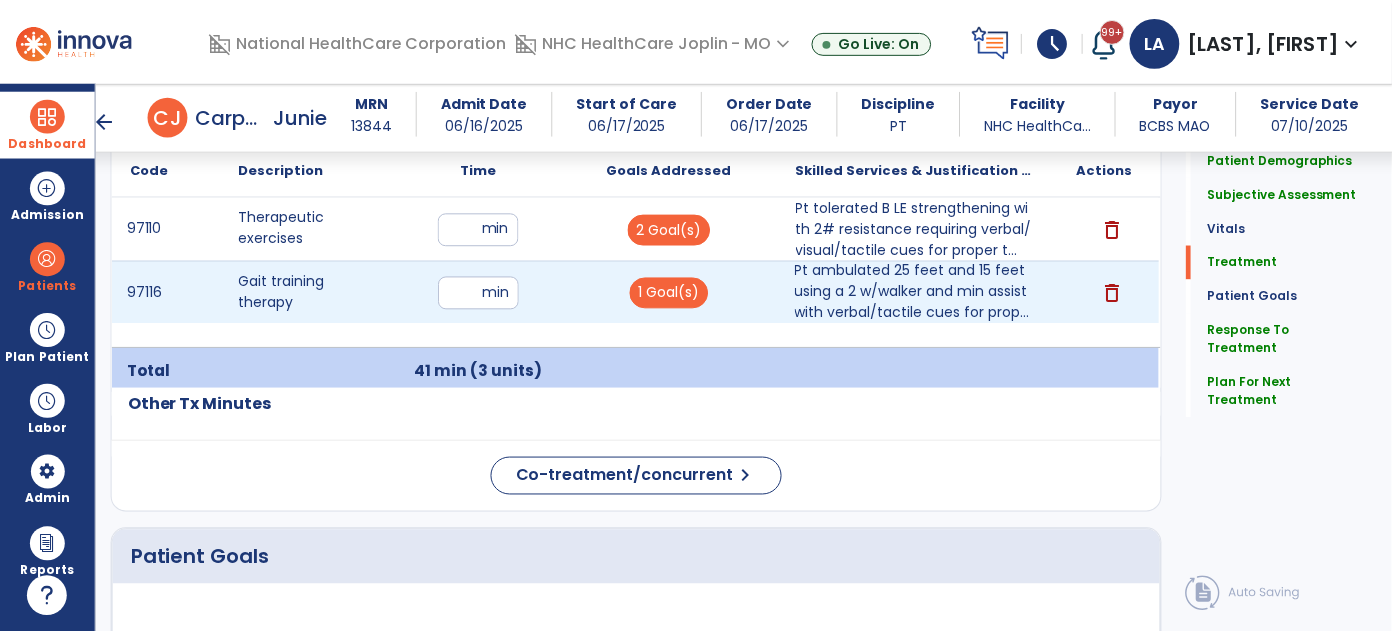 scroll, scrollTop: 1272, scrollLeft: 0, axis: vertical 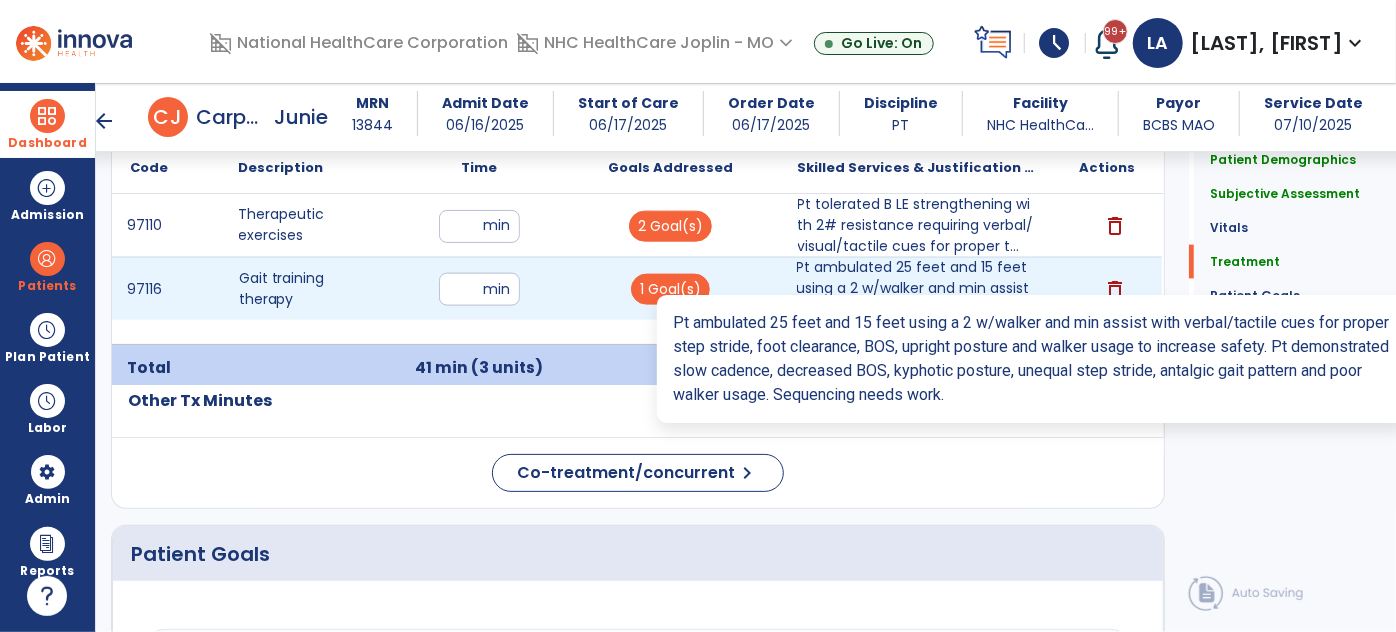 type on "**********" 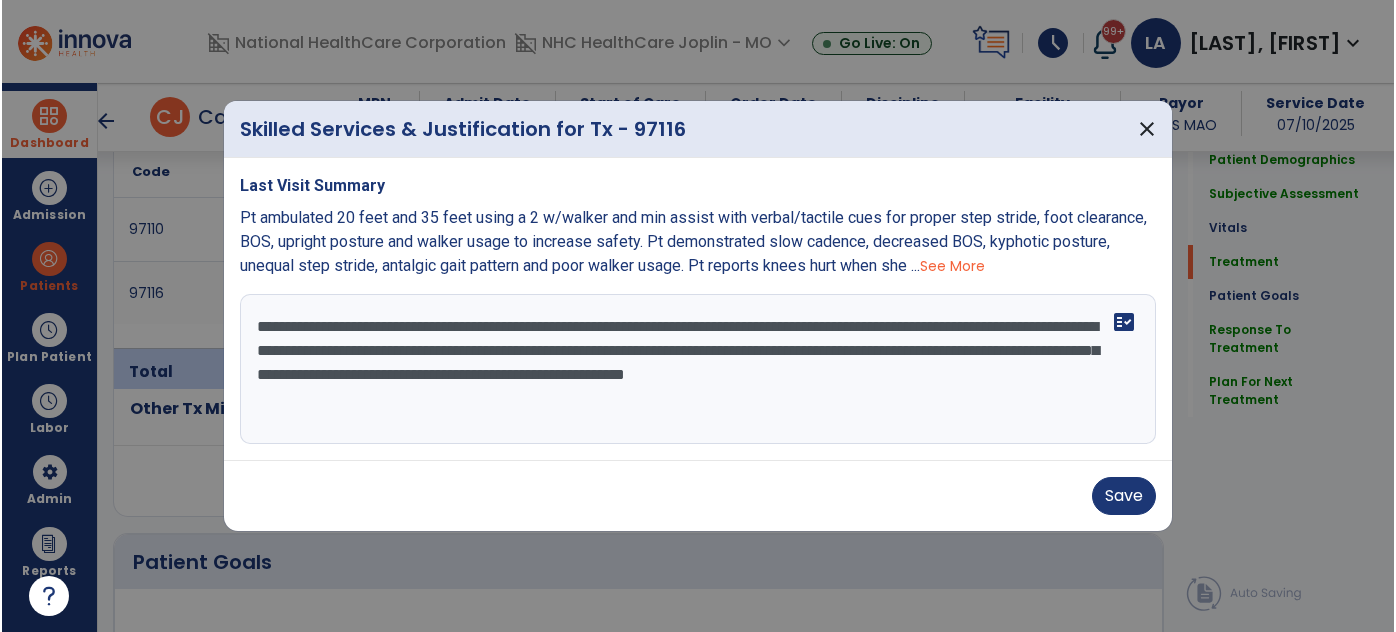 scroll, scrollTop: 1272, scrollLeft: 0, axis: vertical 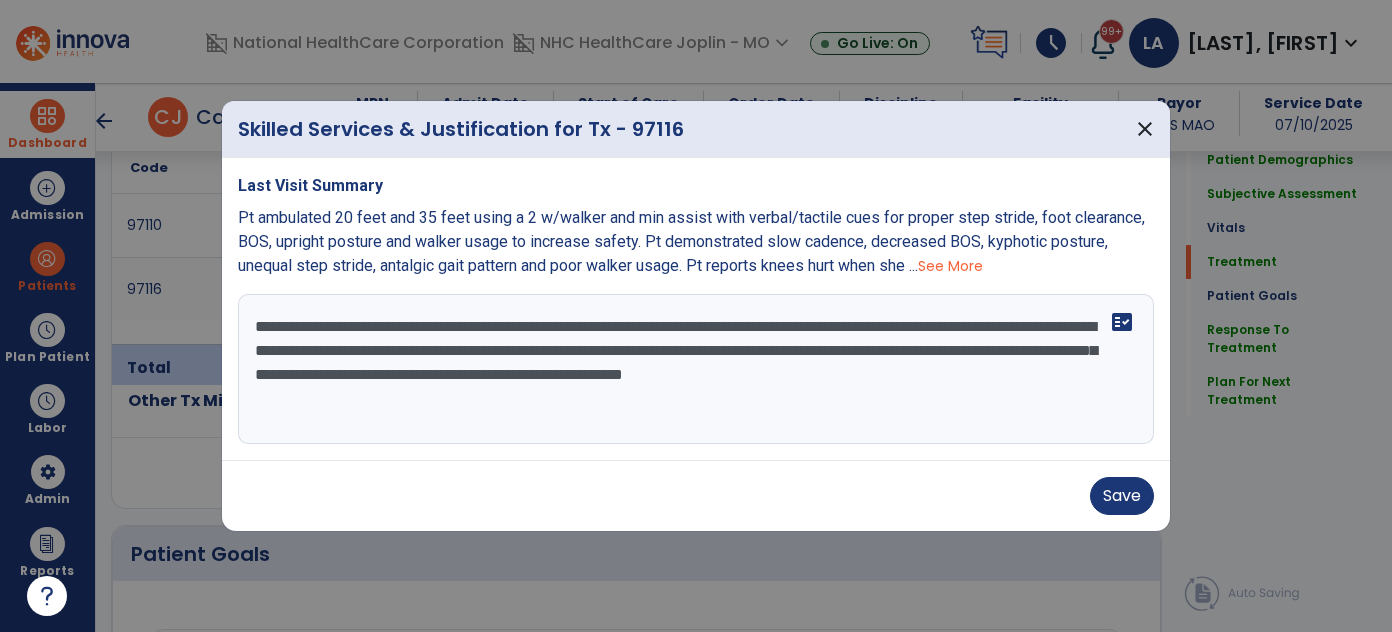 drag, startPoint x: 1029, startPoint y: 351, endPoint x: 1017, endPoint y: 338, distance: 17.691807 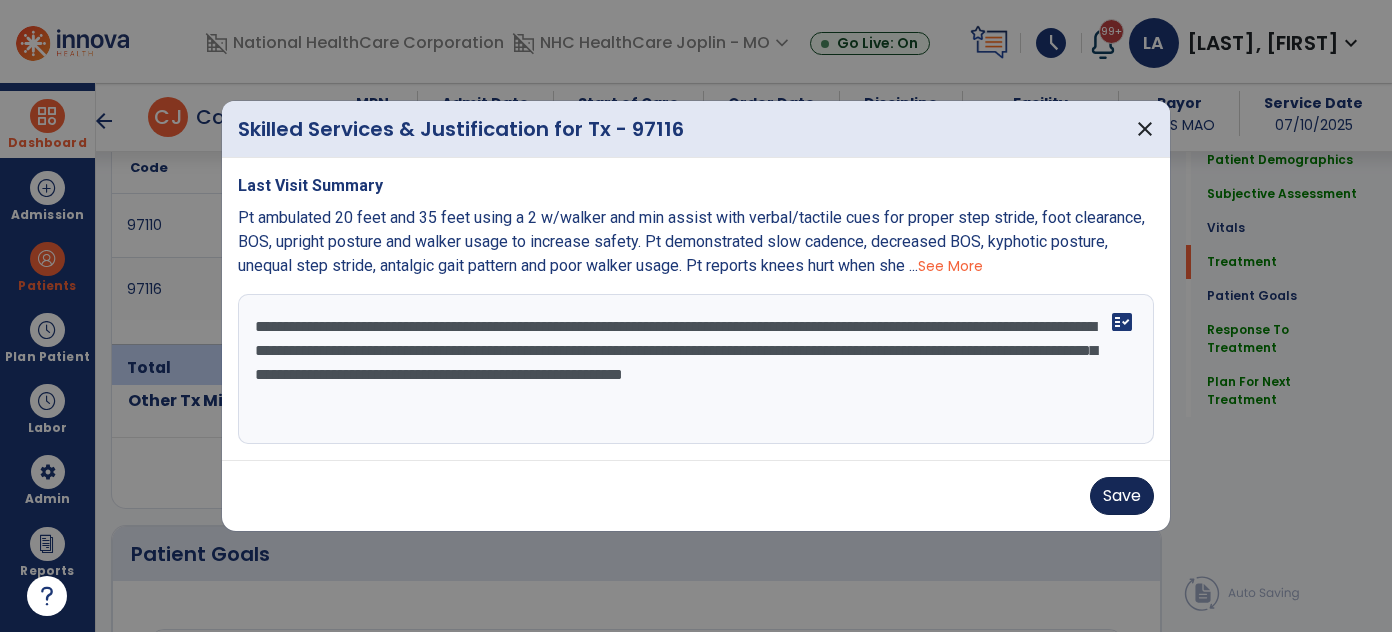 type on "**********" 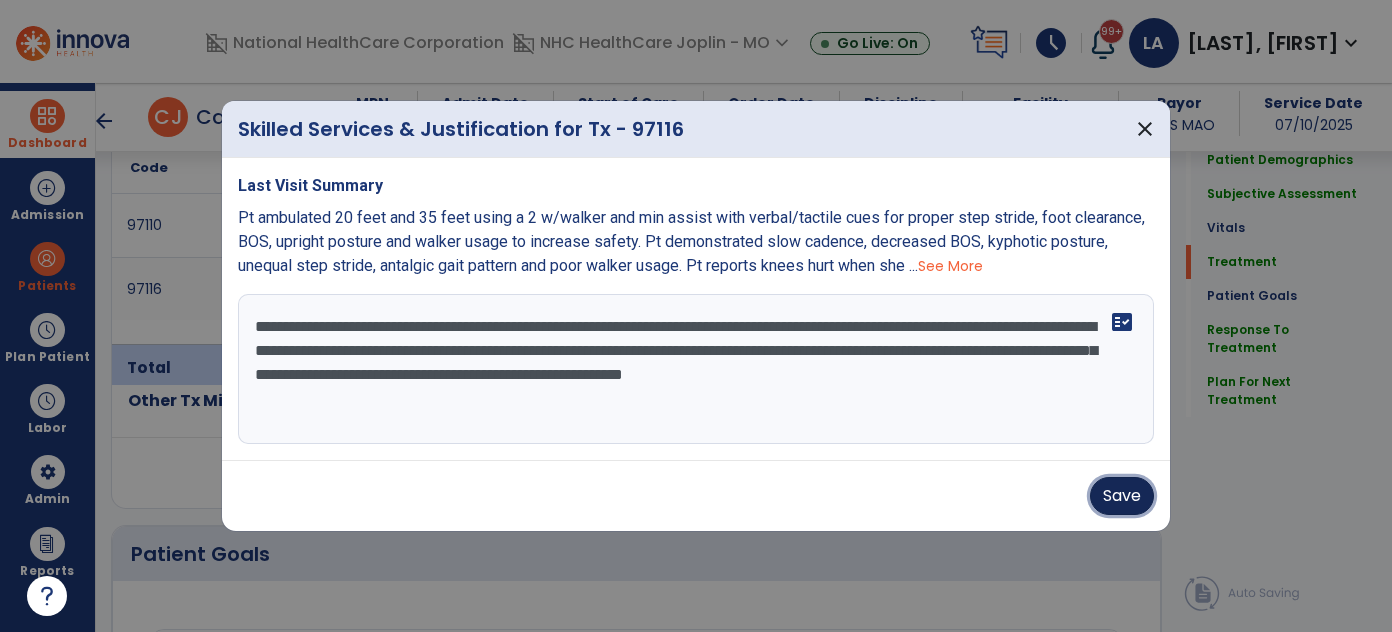 drag, startPoint x: 1111, startPoint y: 495, endPoint x: 1093, endPoint y: 495, distance: 18 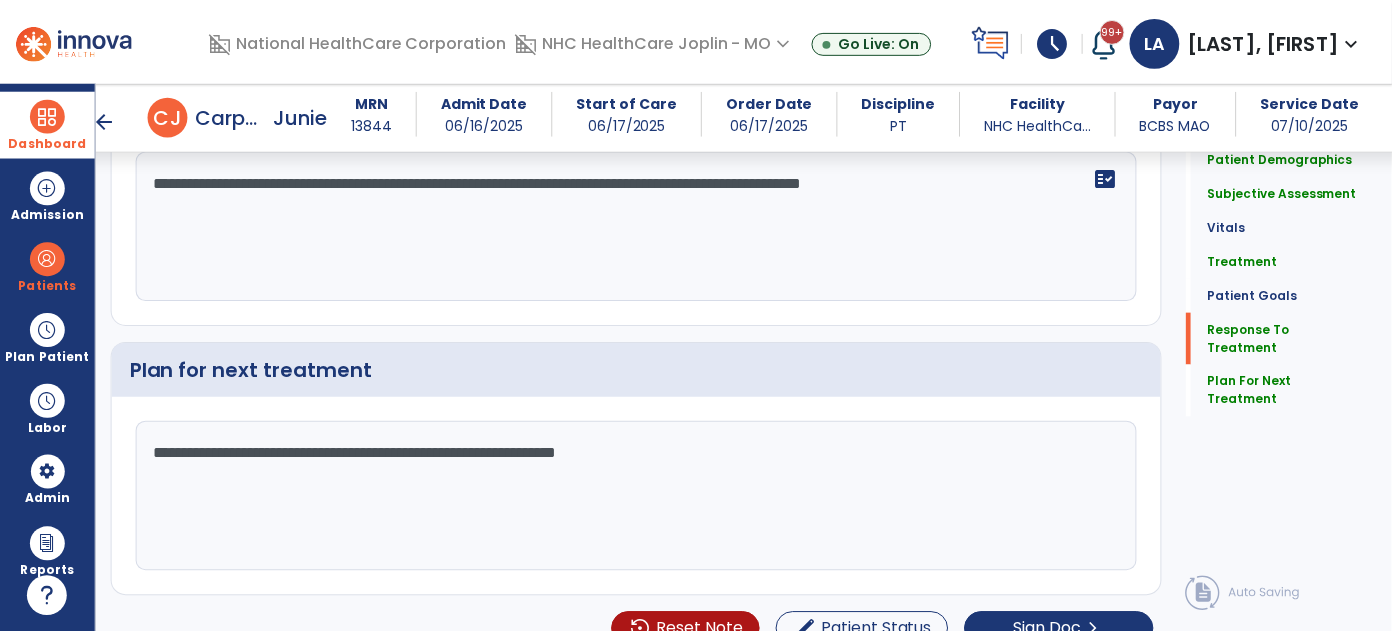 scroll, scrollTop: 2787, scrollLeft: 0, axis: vertical 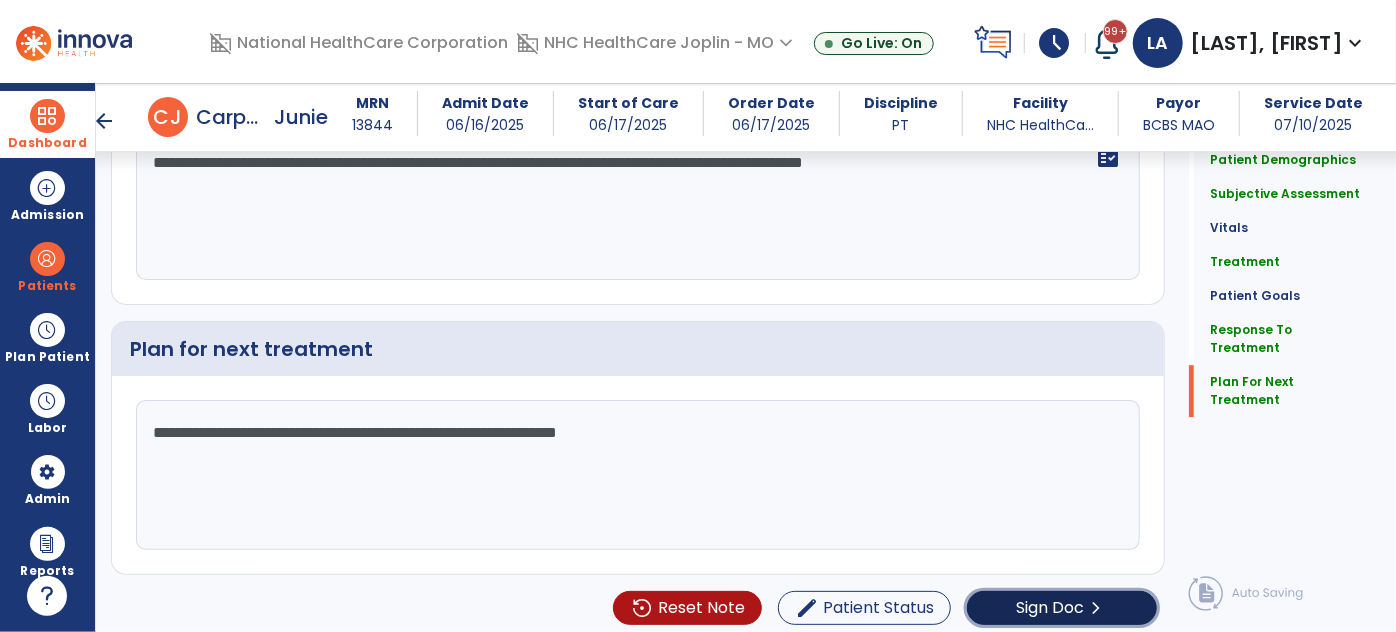 click on "Sign Doc  chevron_right" 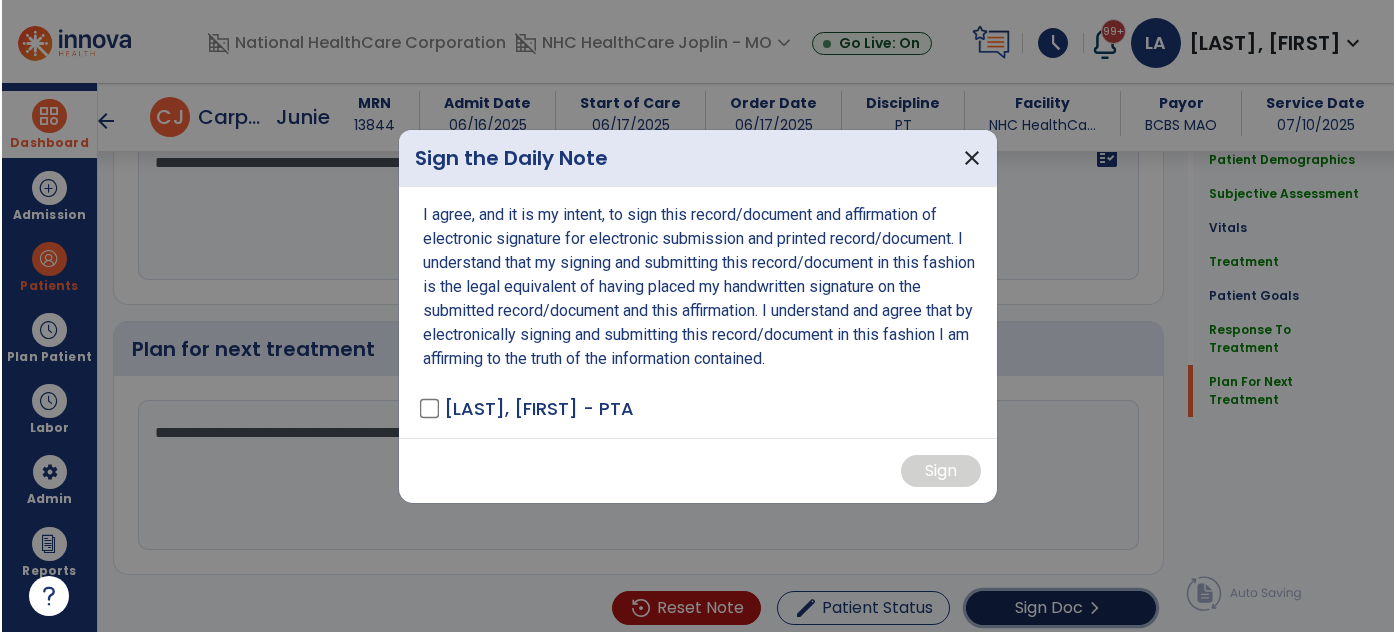 scroll, scrollTop: 2787, scrollLeft: 0, axis: vertical 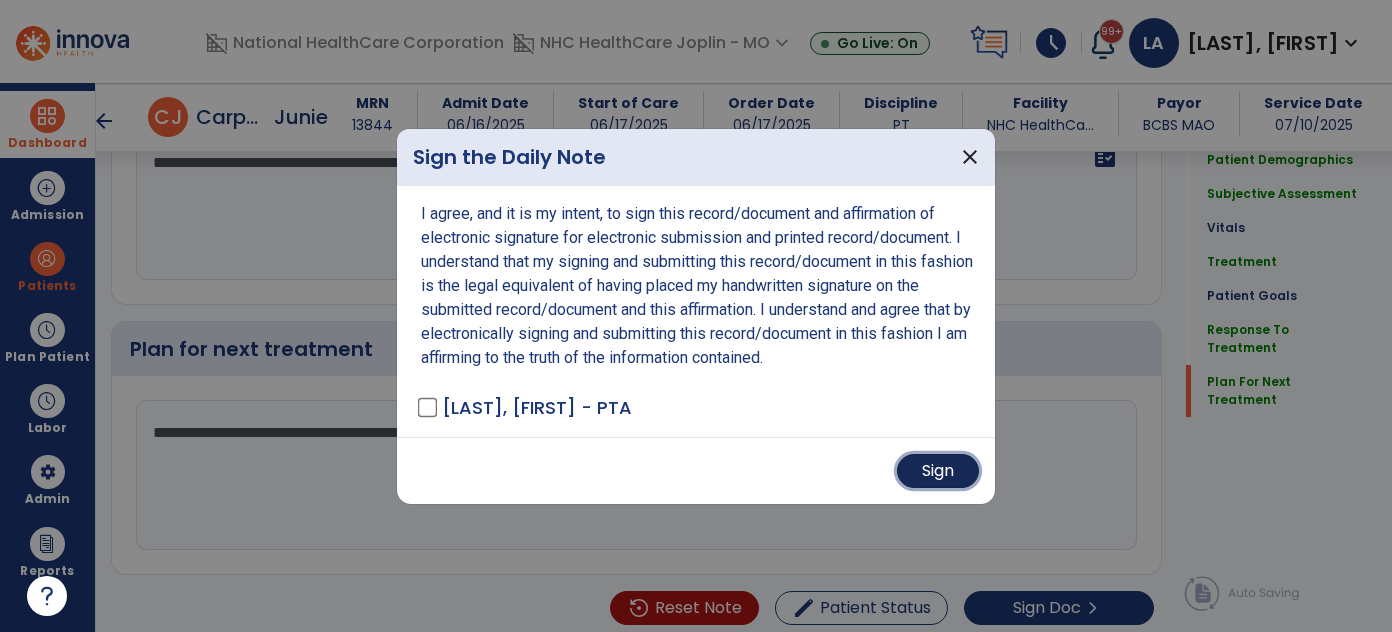 click on "Sign" at bounding box center [938, 471] 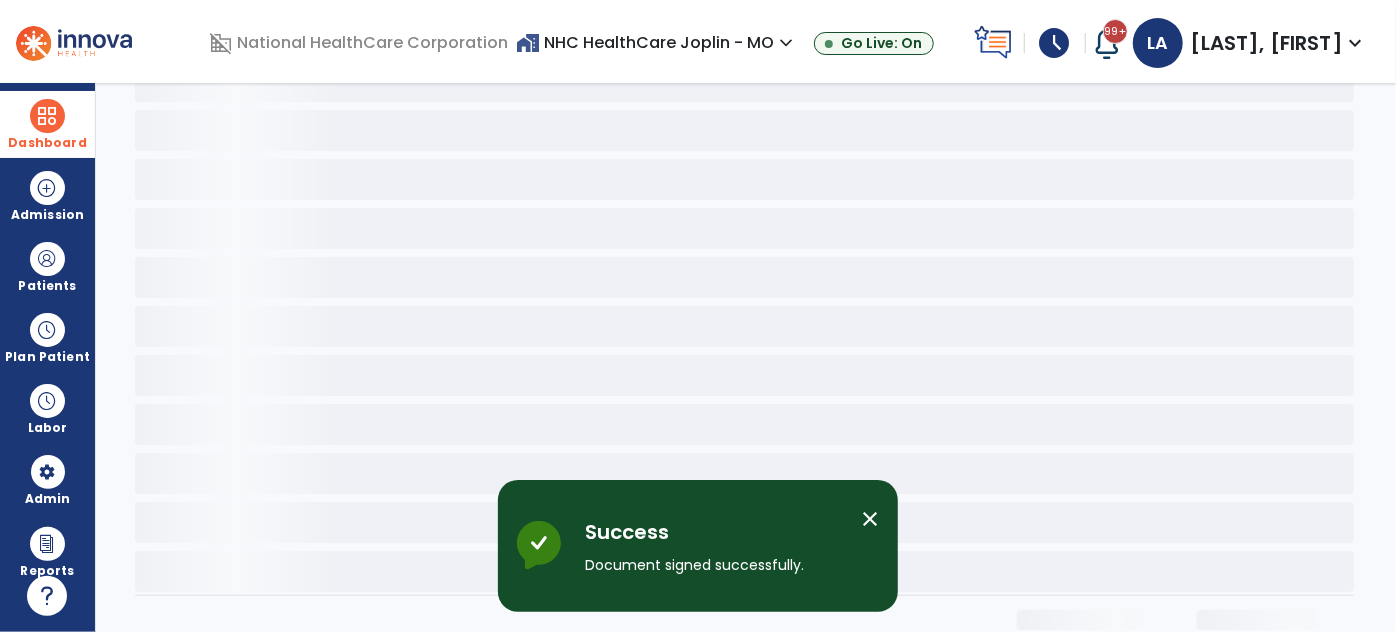 scroll, scrollTop: 0, scrollLeft: 0, axis: both 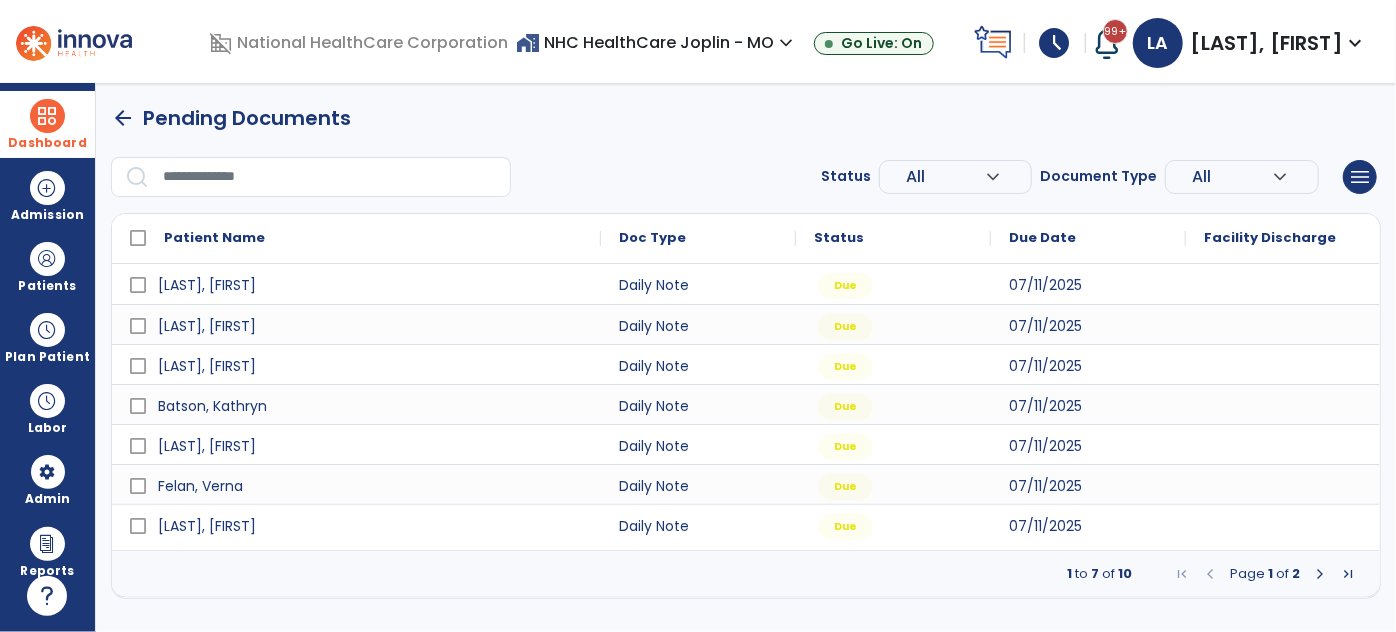 click at bounding box center [1320, 574] 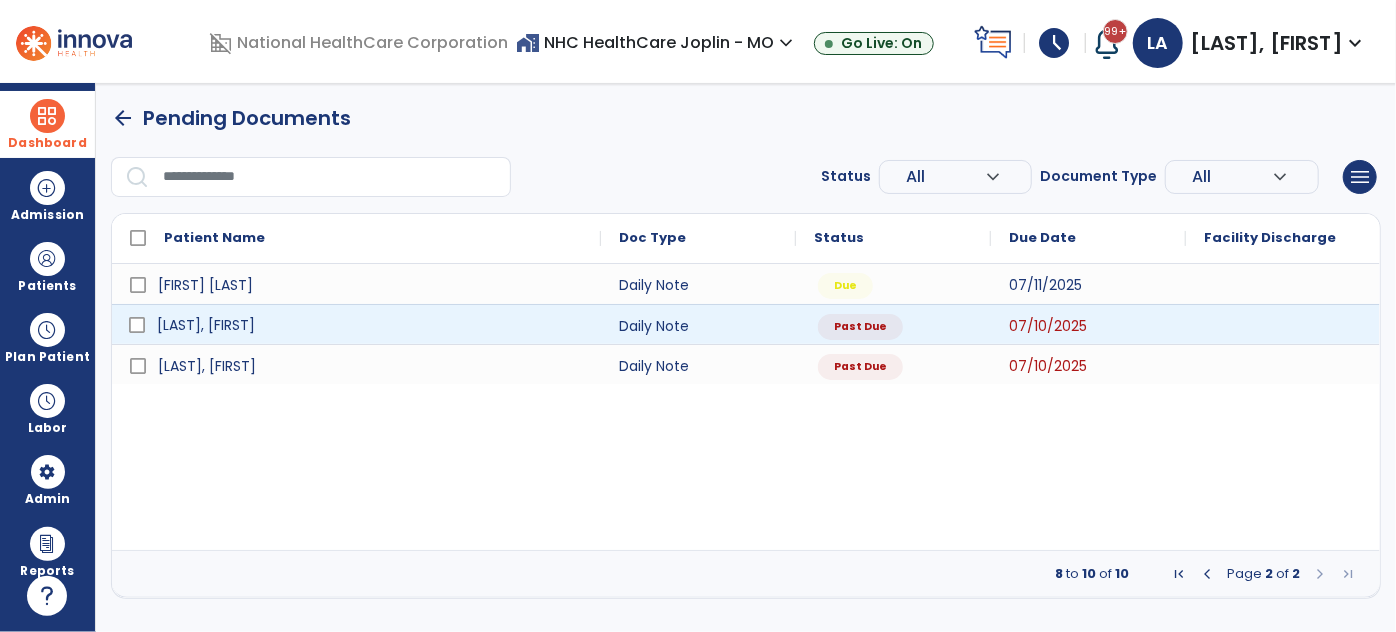 click on "[LAST], [FIRST]" at bounding box center (370, 325) 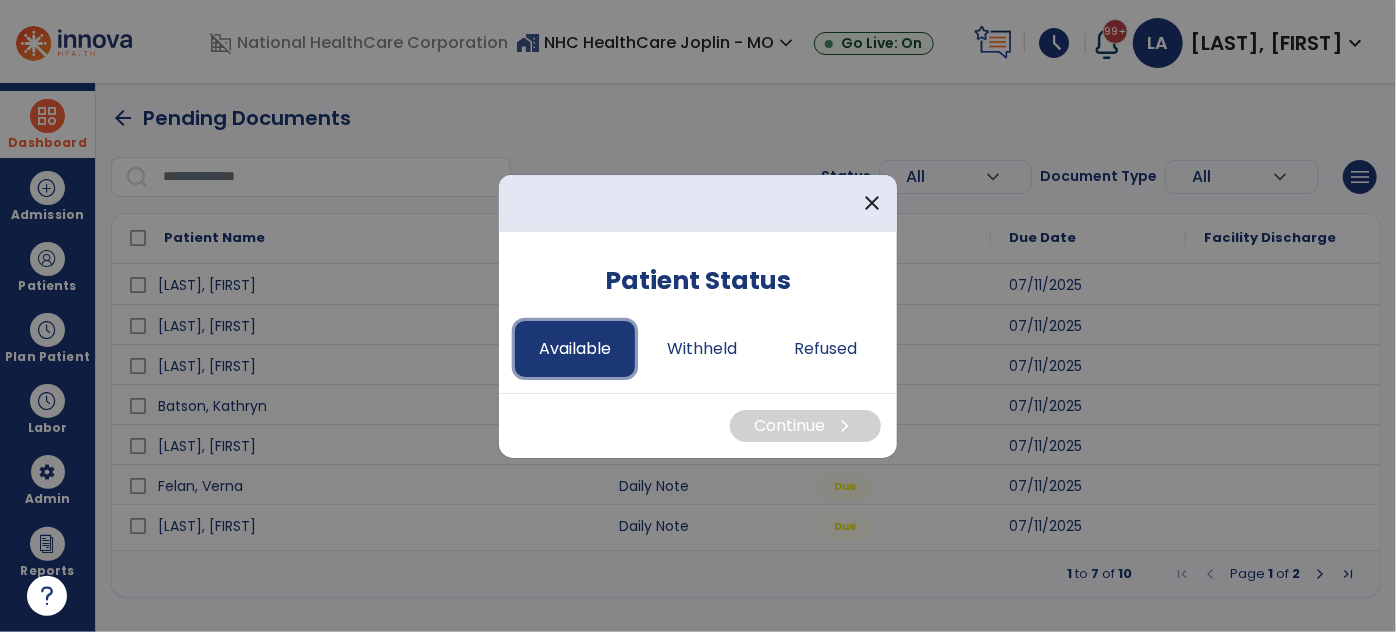 click on "Available" at bounding box center [575, 349] 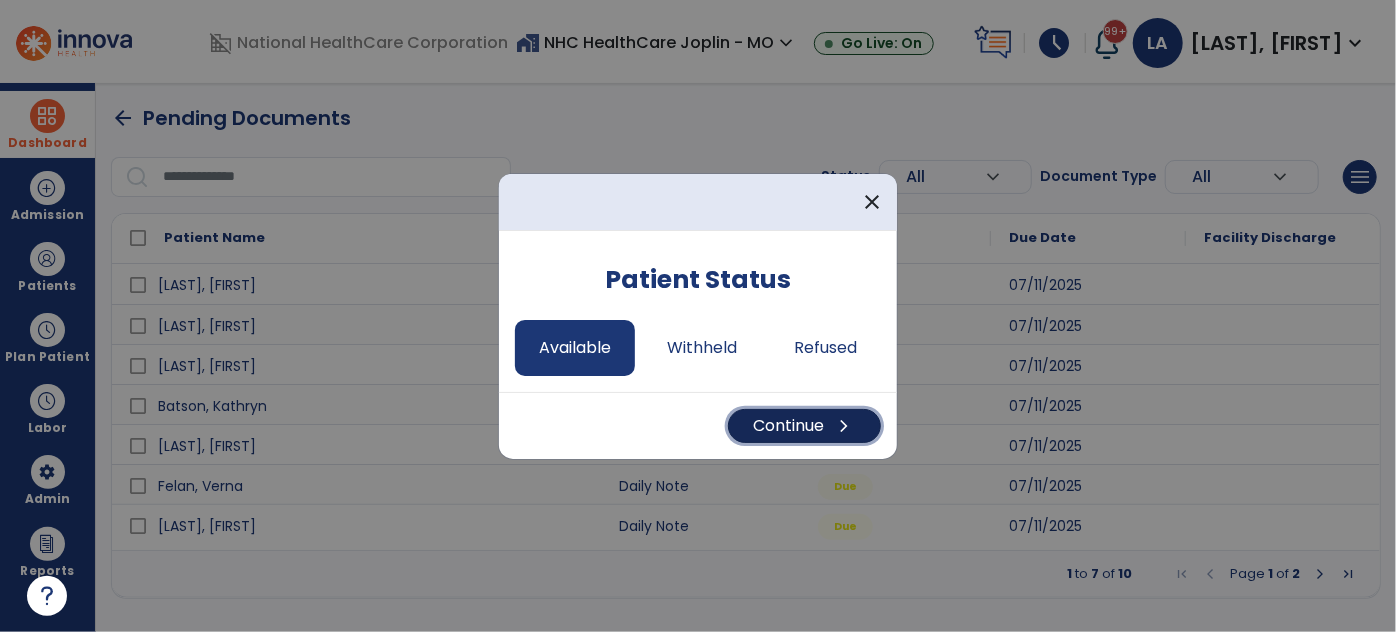 click on "Continue   chevron_right" at bounding box center [804, 426] 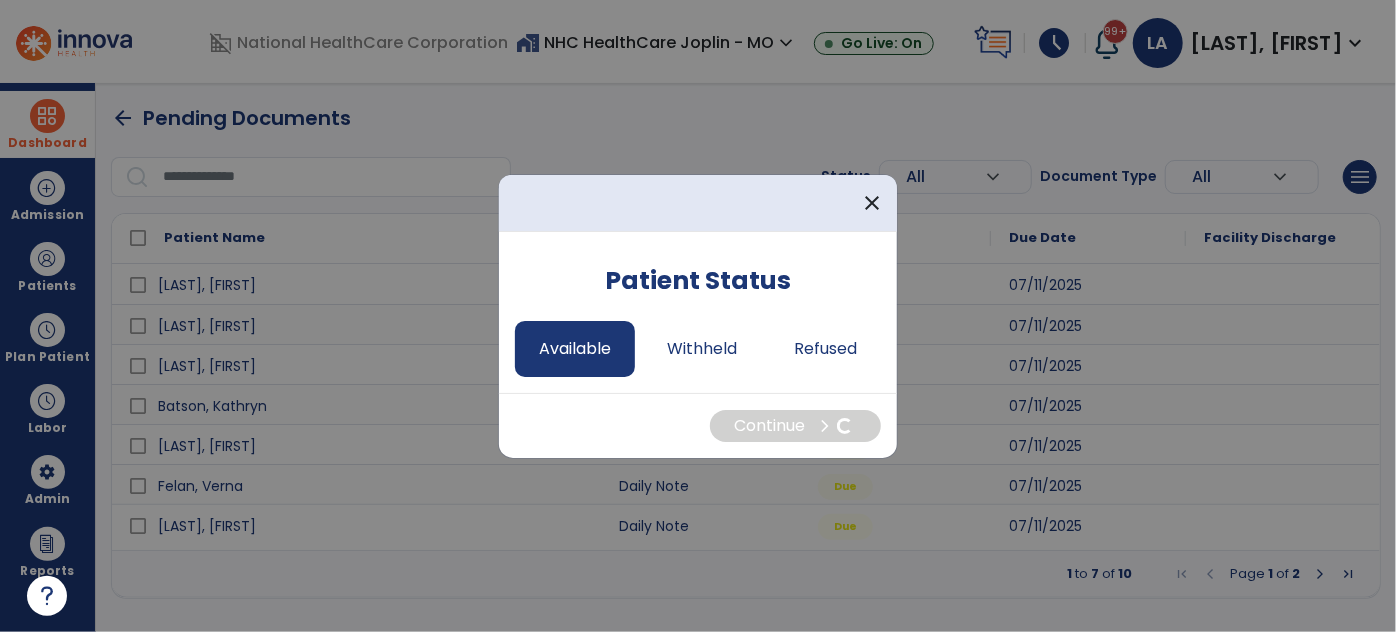 select on "*" 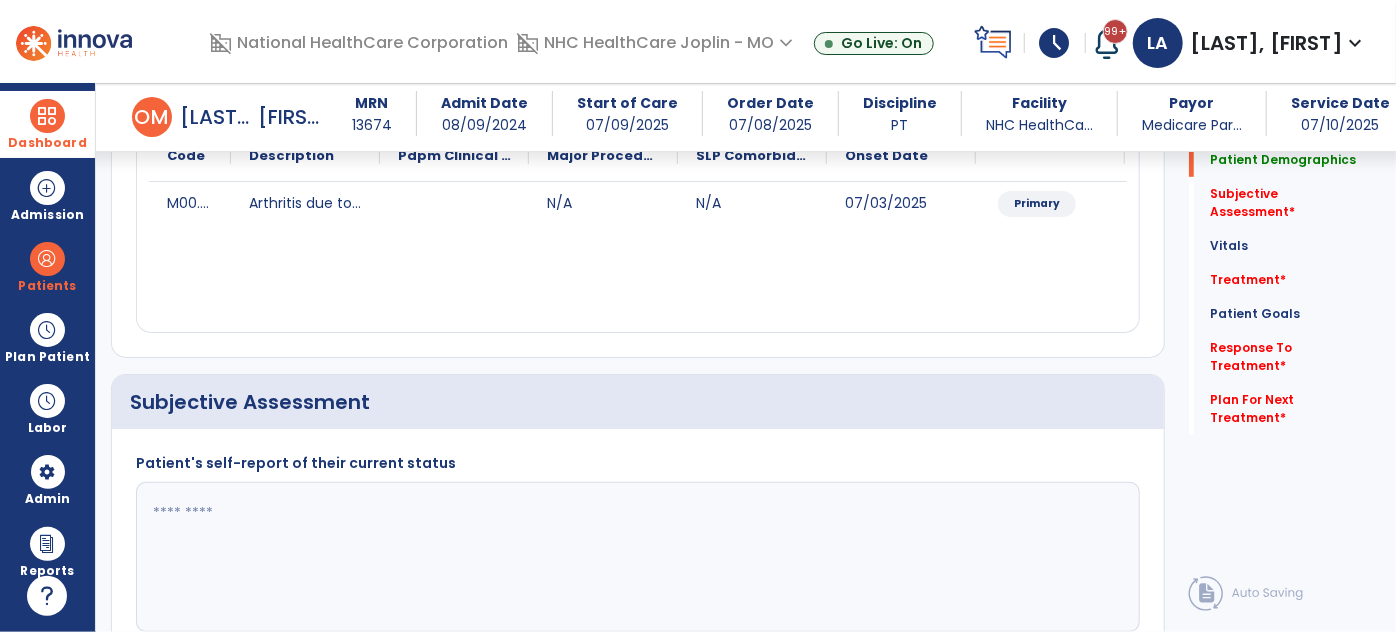 scroll, scrollTop: 363, scrollLeft: 0, axis: vertical 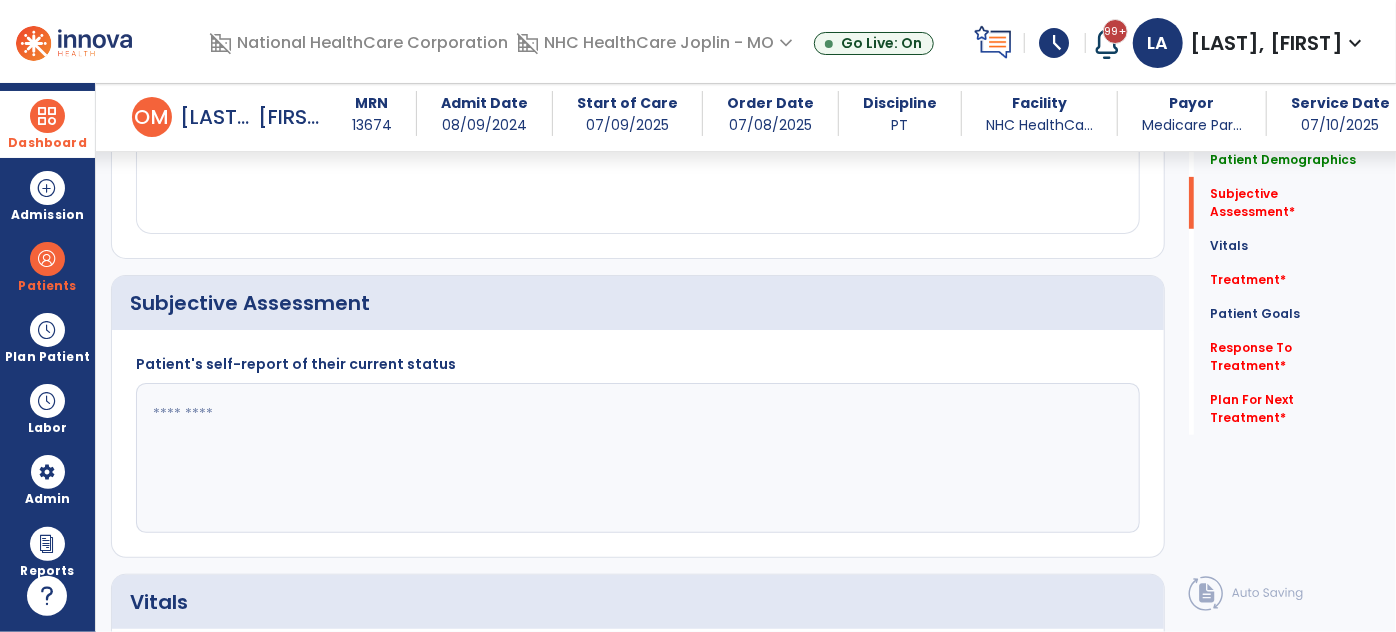 click 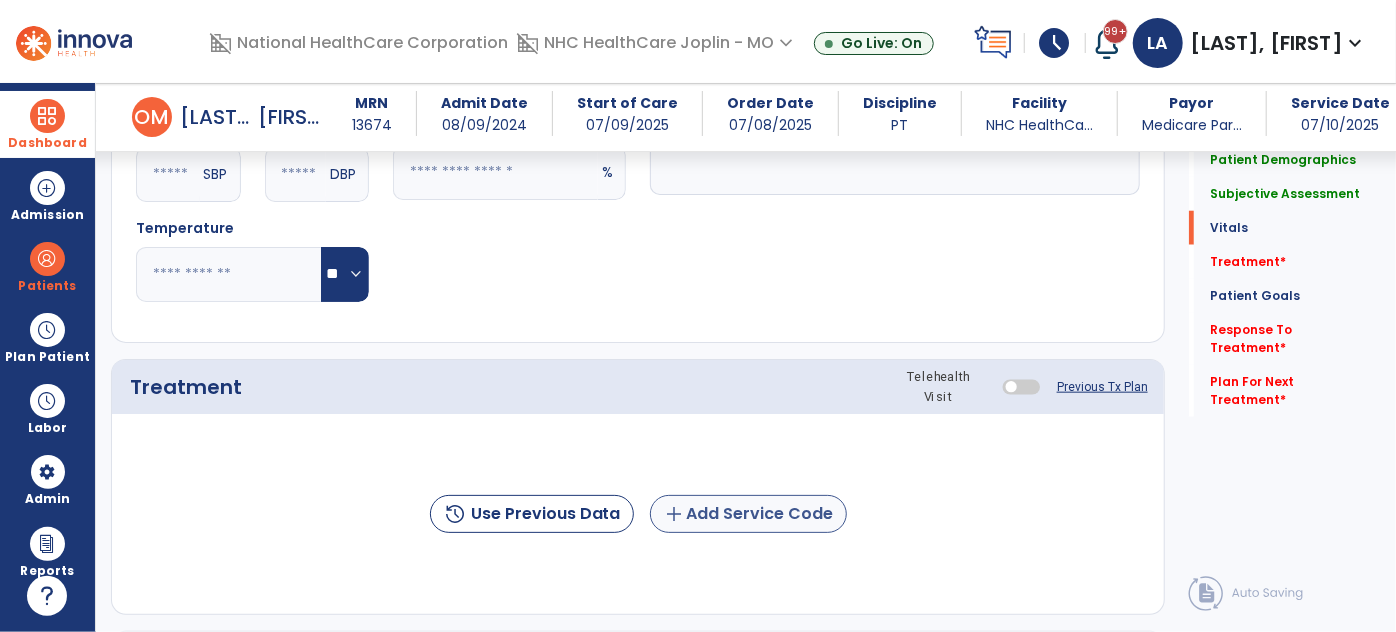 type on "**********" 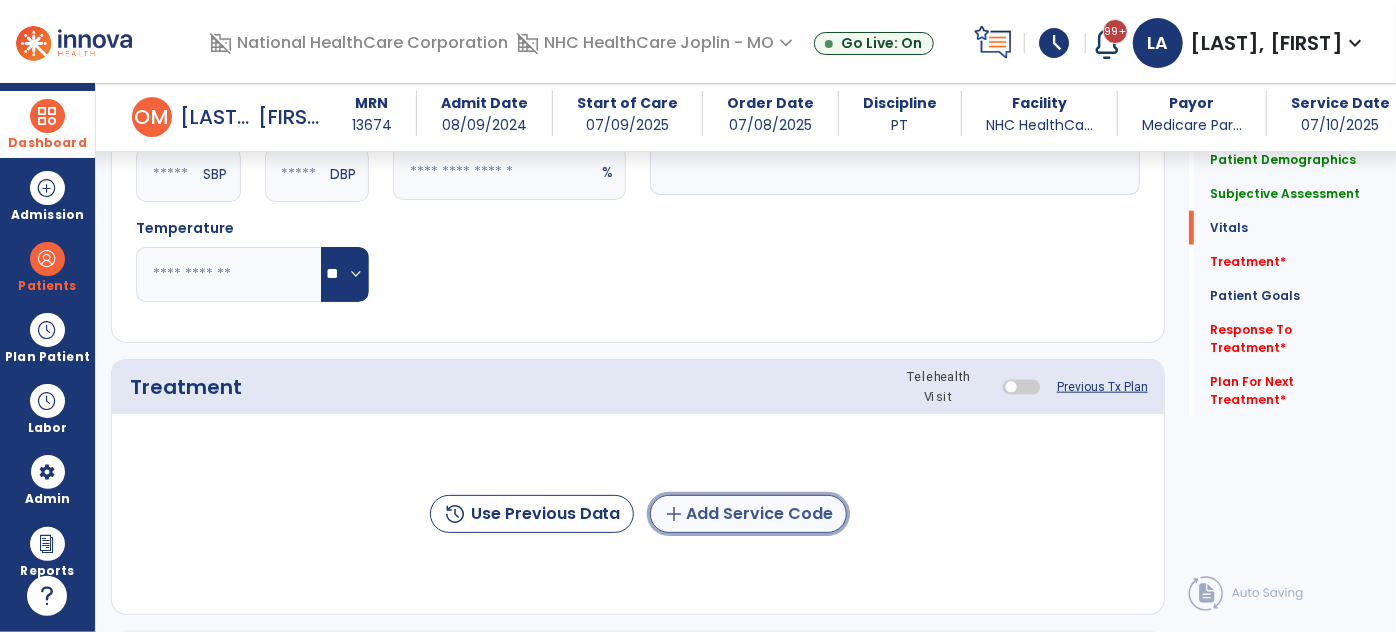 click on "add  Add Service Code" 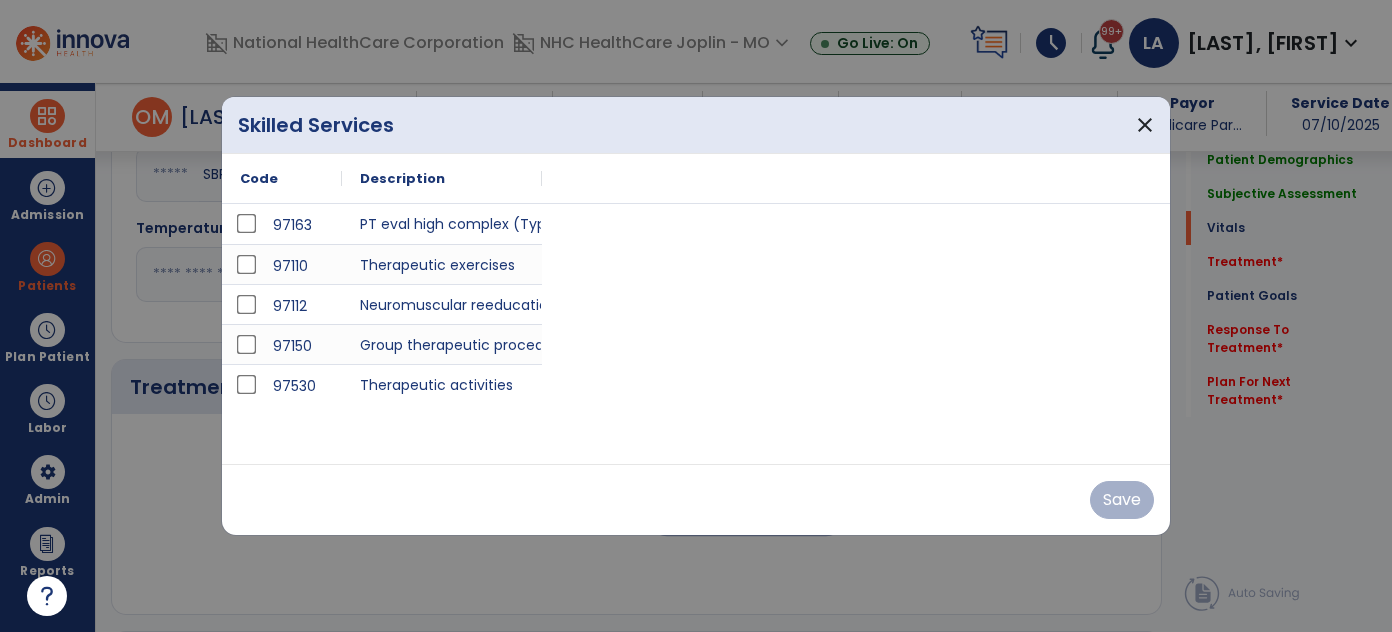 scroll, scrollTop: 1000, scrollLeft: 0, axis: vertical 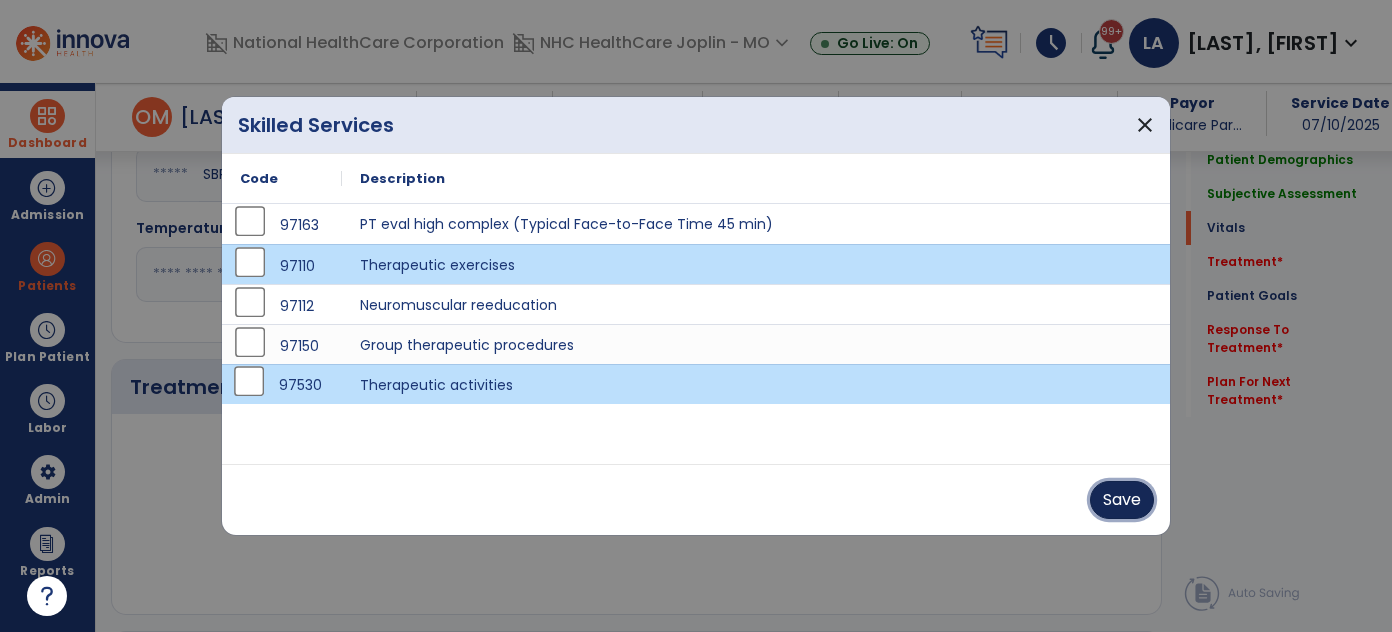 click on "Save" at bounding box center [1122, 500] 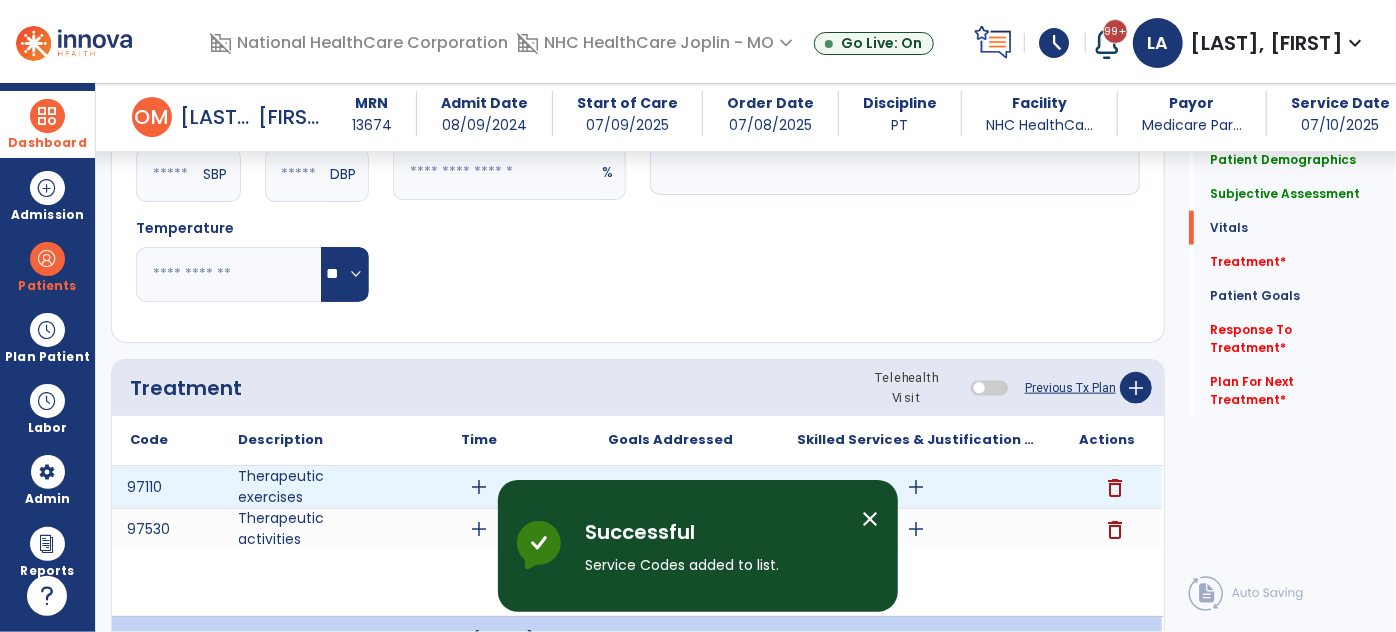 click on "add" at bounding box center [480, 487] 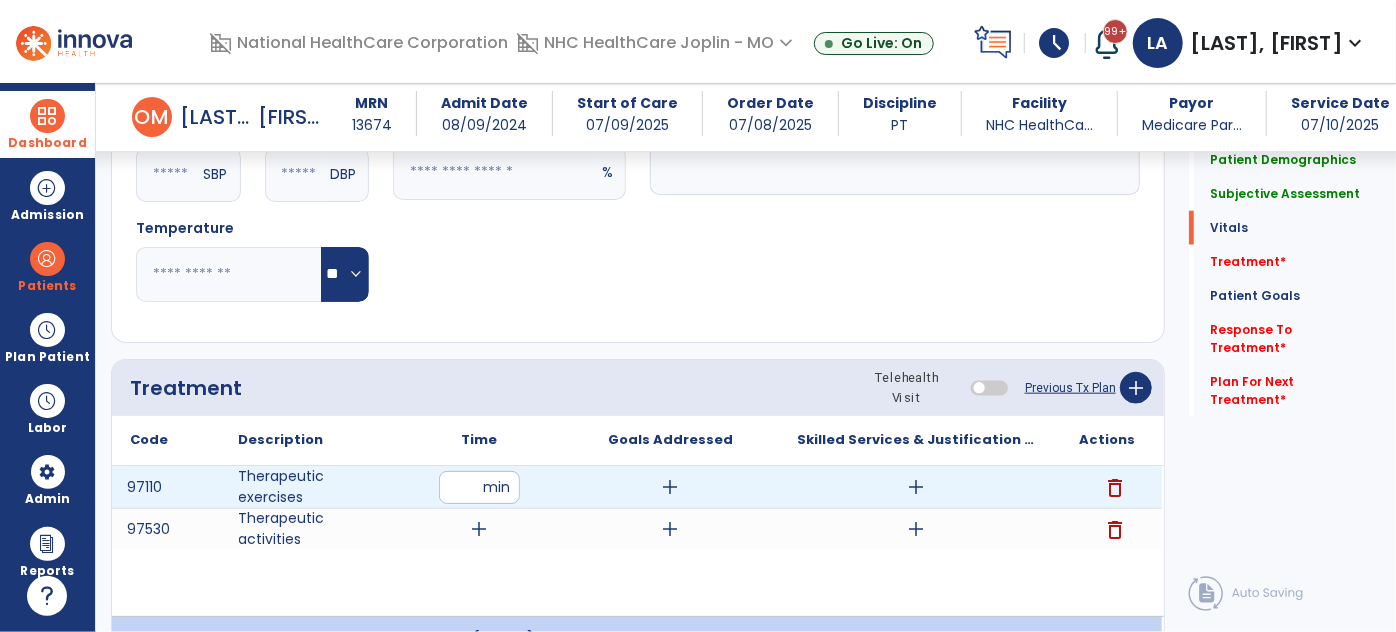 type on "**" 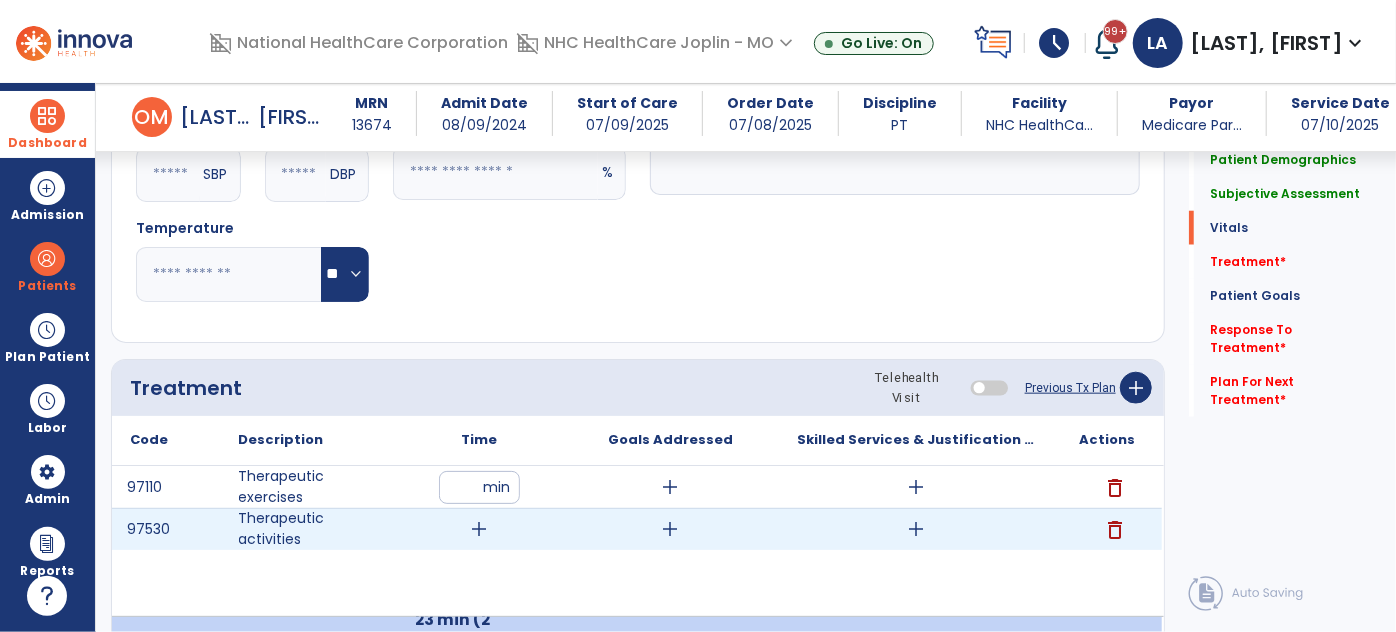 click on "add" at bounding box center [480, 529] 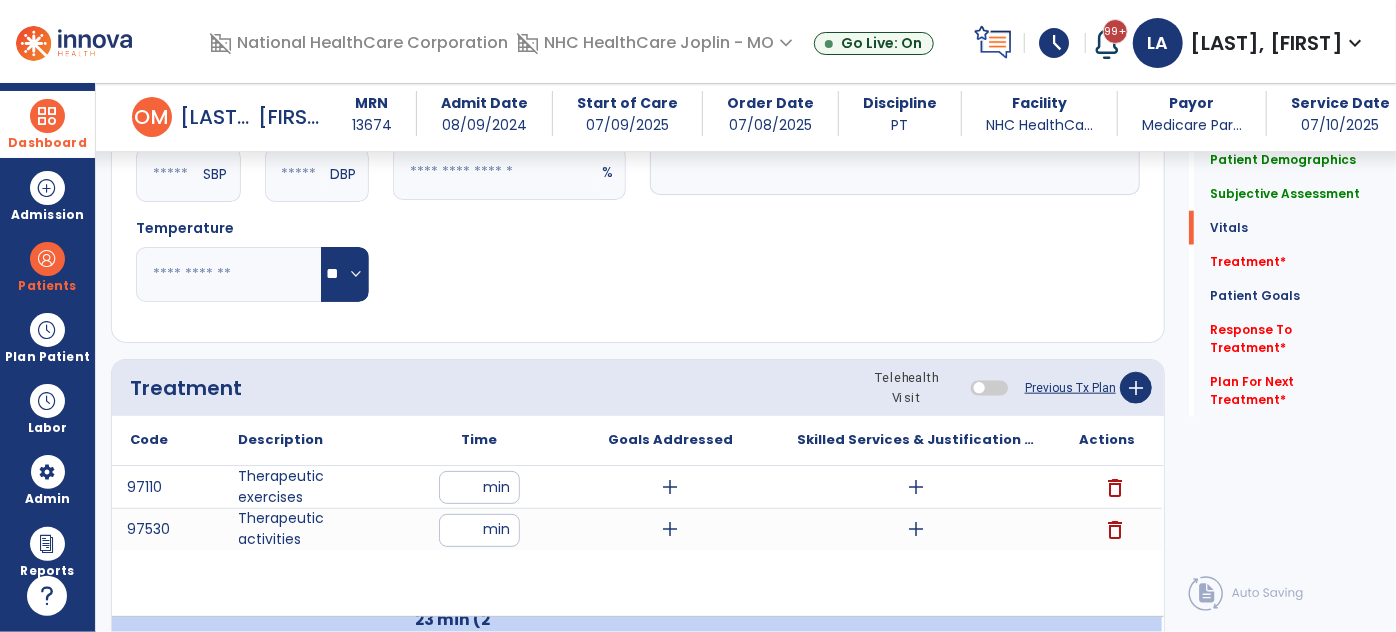 type on "**" 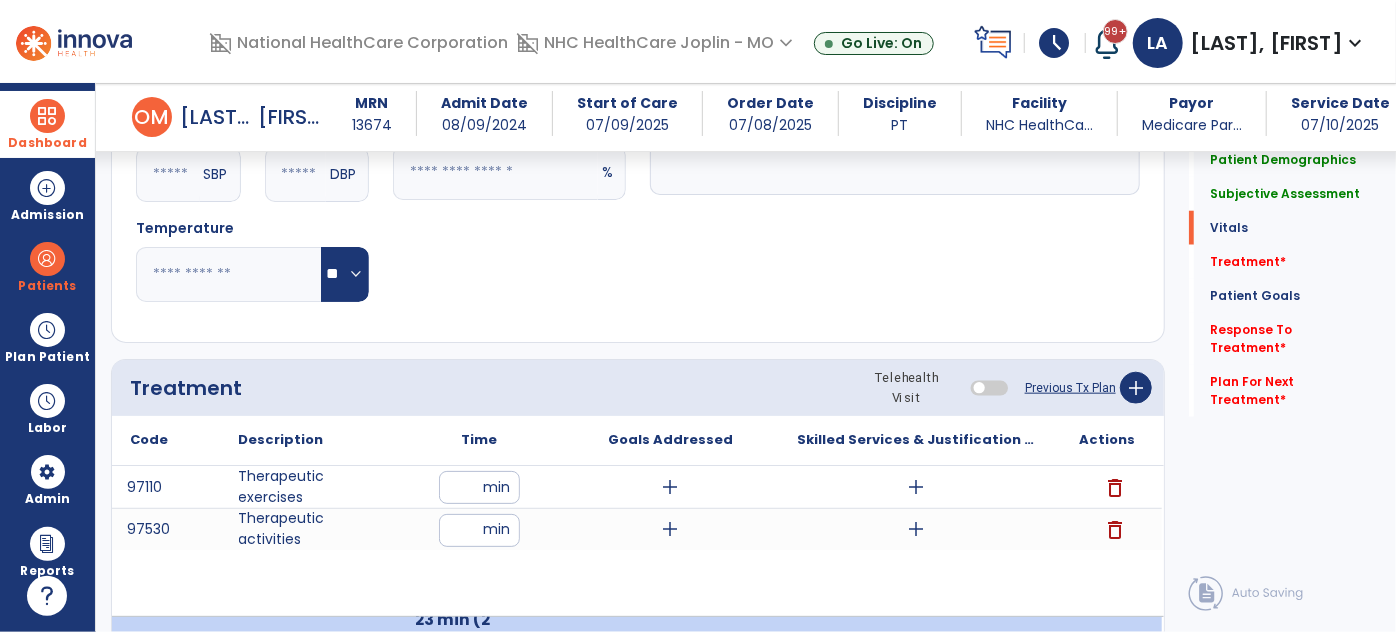 click on "97110  Therapeutic exercises  ** min add add delete 97530  Therapeutic activities  ** min add add delete" at bounding box center [637, 541] 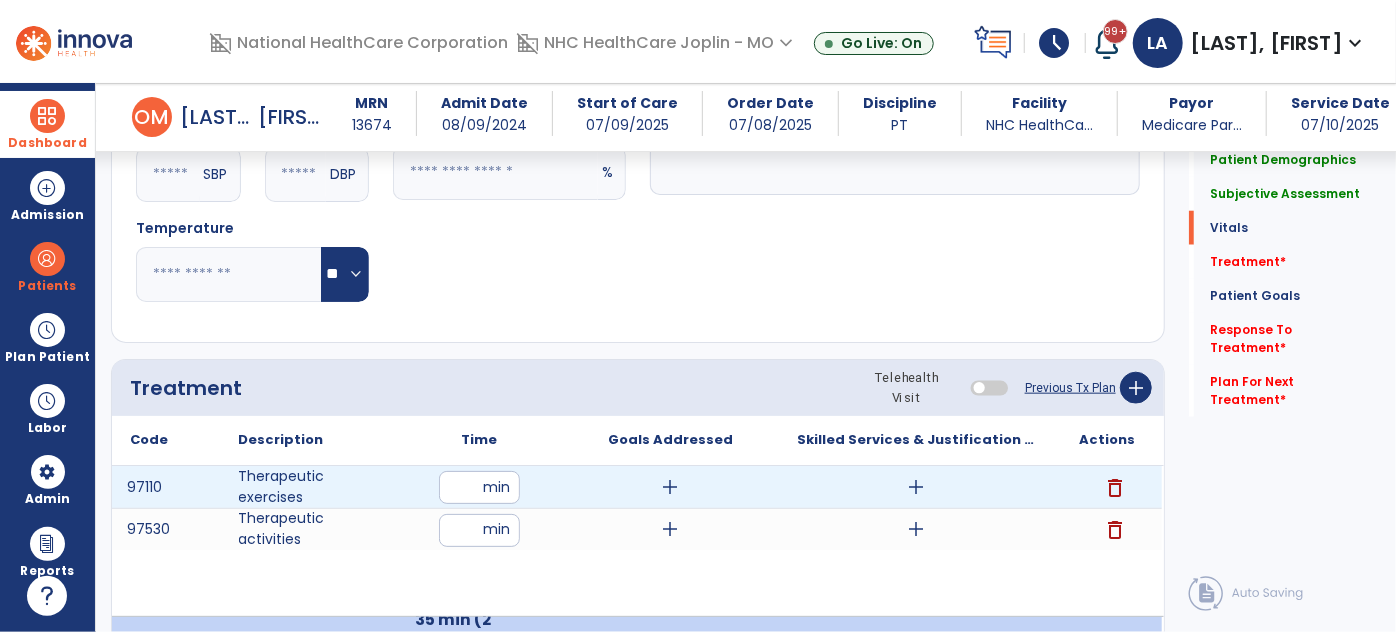 click on "add" at bounding box center [671, 487] 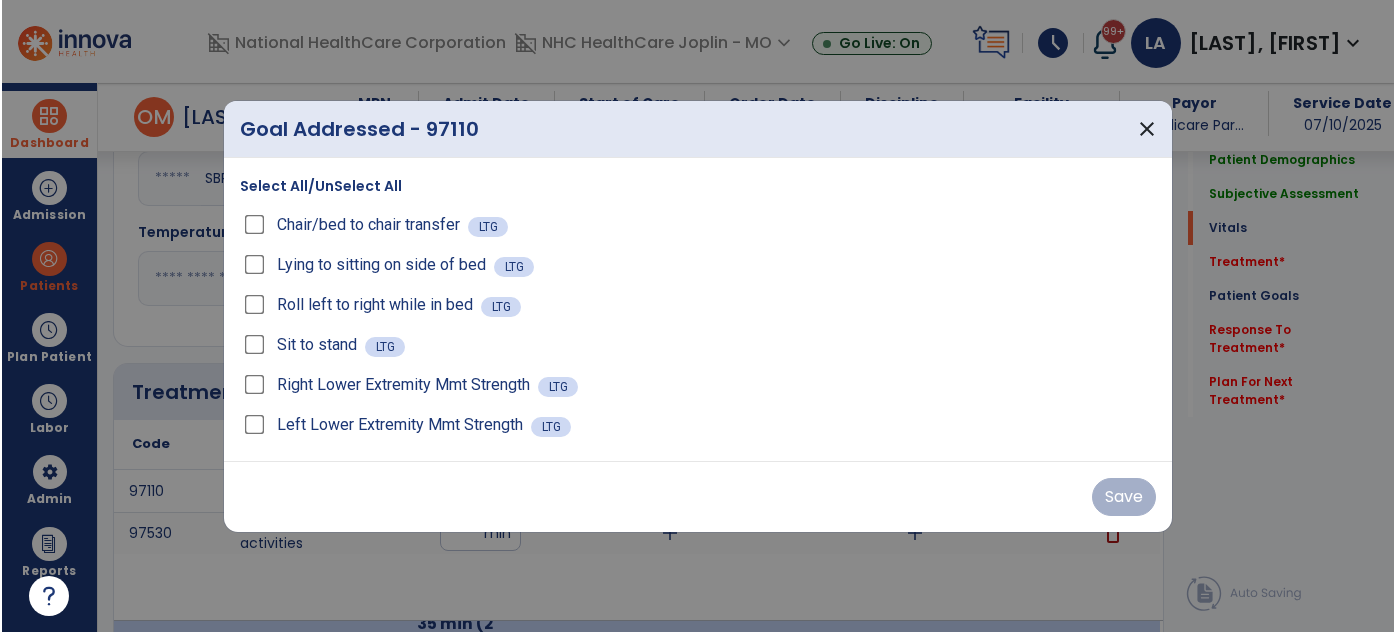 scroll, scrollTop: 1000, scrollLeft: 0, axis: vertical 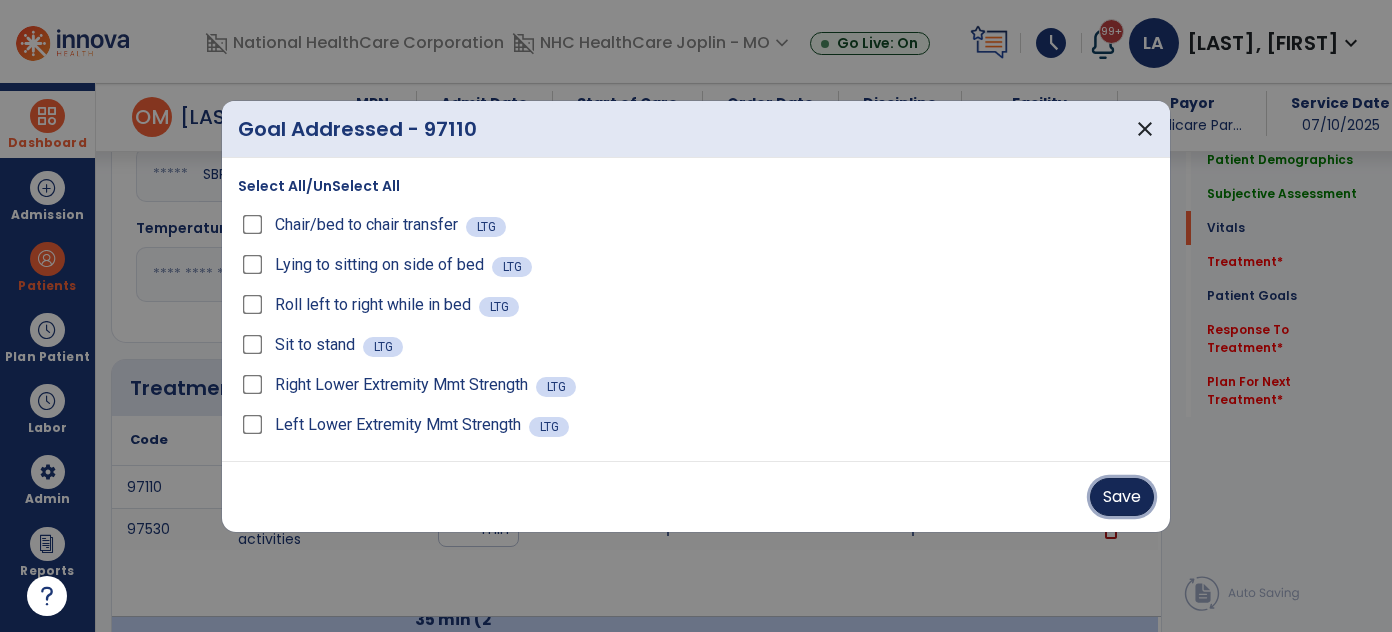 click on "Save" at bounding box center [1122, 497] 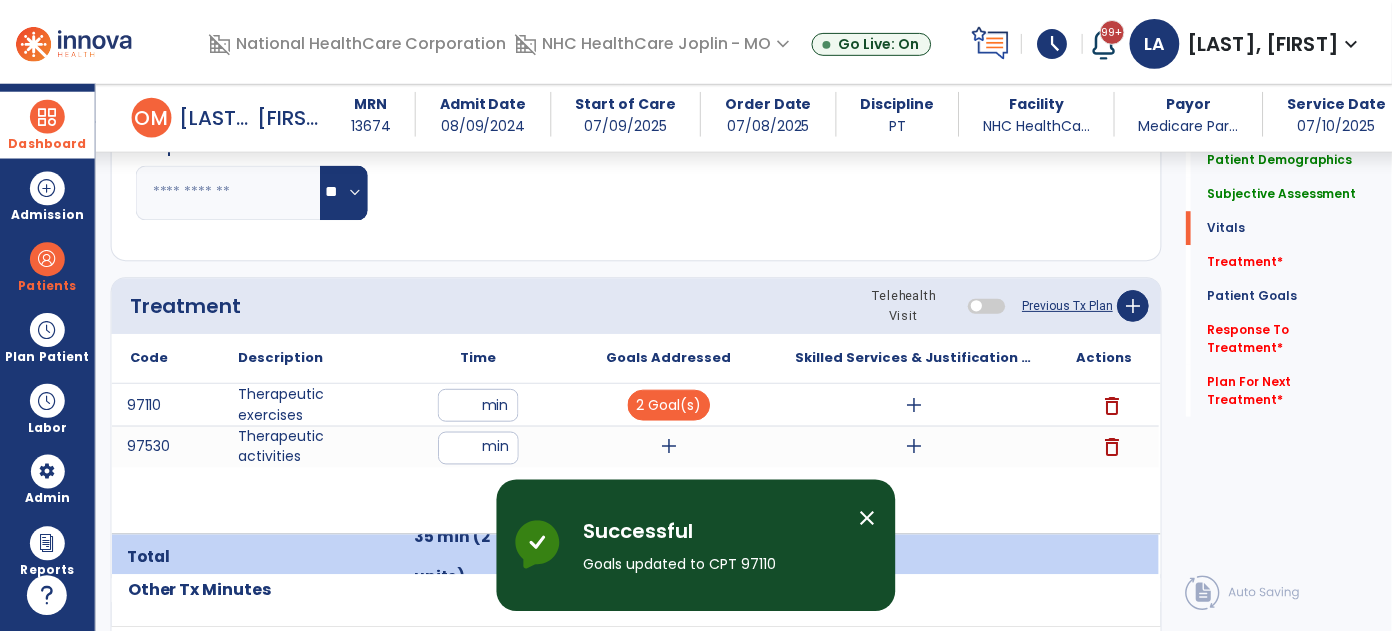 scroll, scrollTop: 1181, scrollLeft: 0, axis: vertical 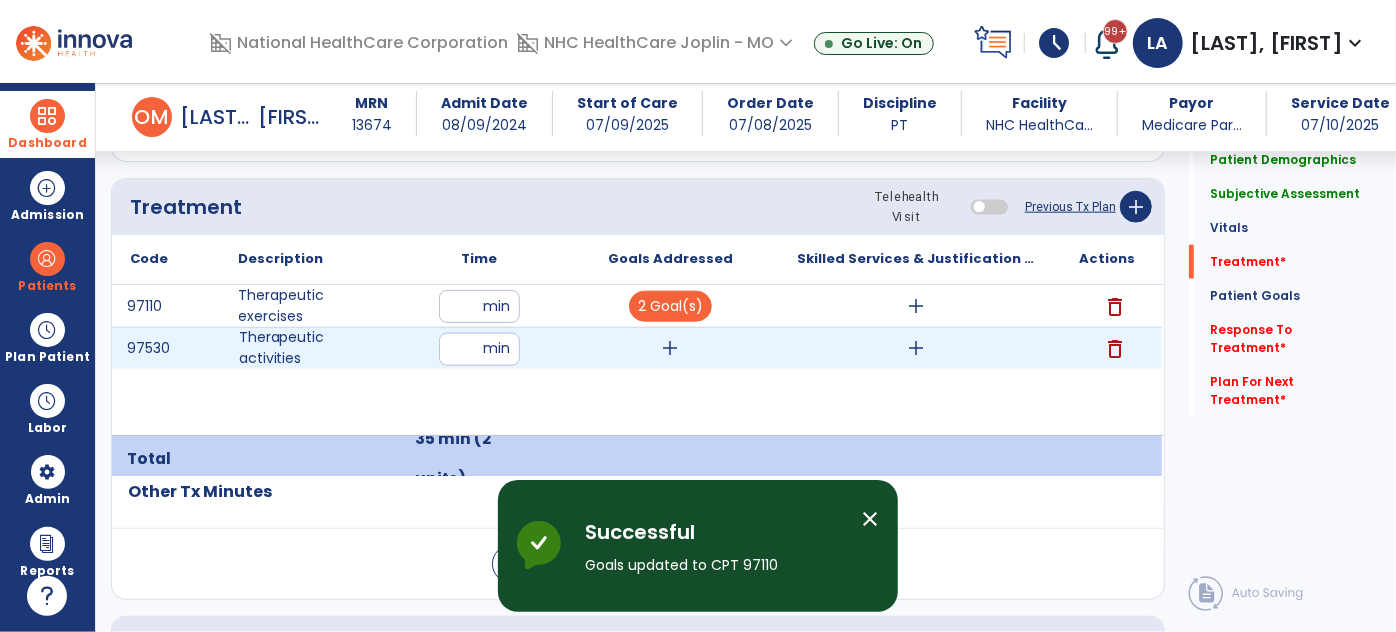 click on "add" at bounding box center [671, 348] 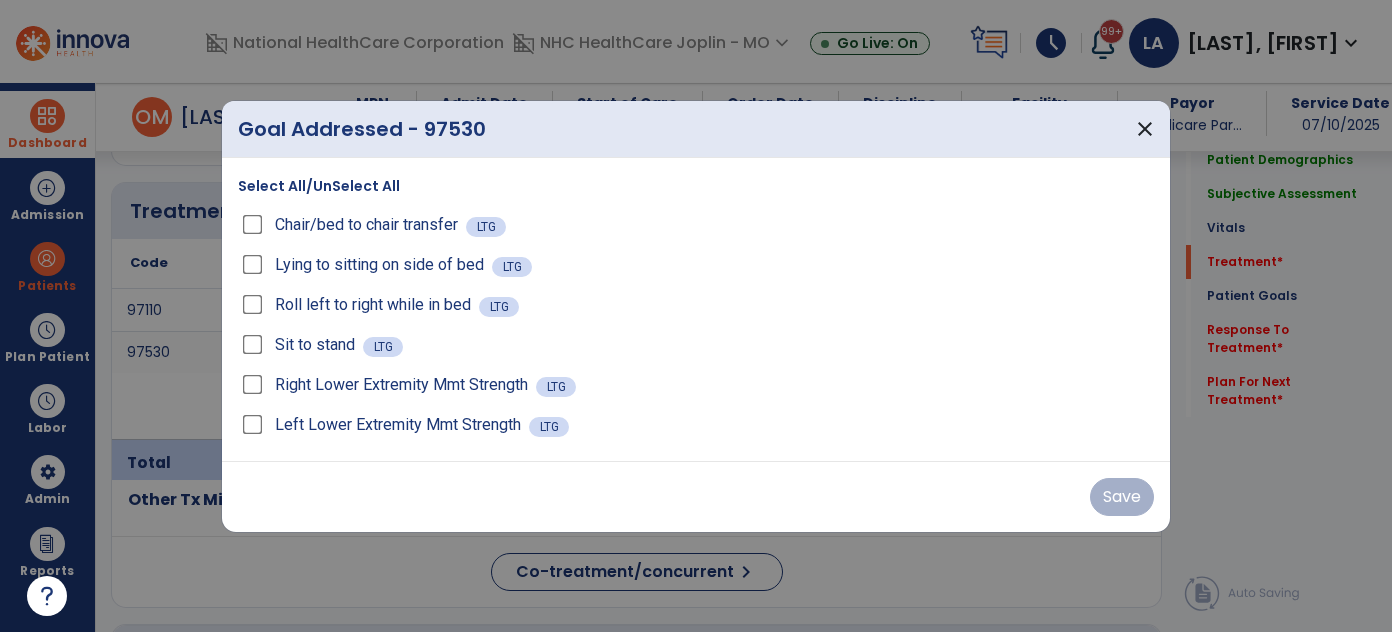 scroll, scrollTop: 1181, scrollLeft: 0, axis: vertical 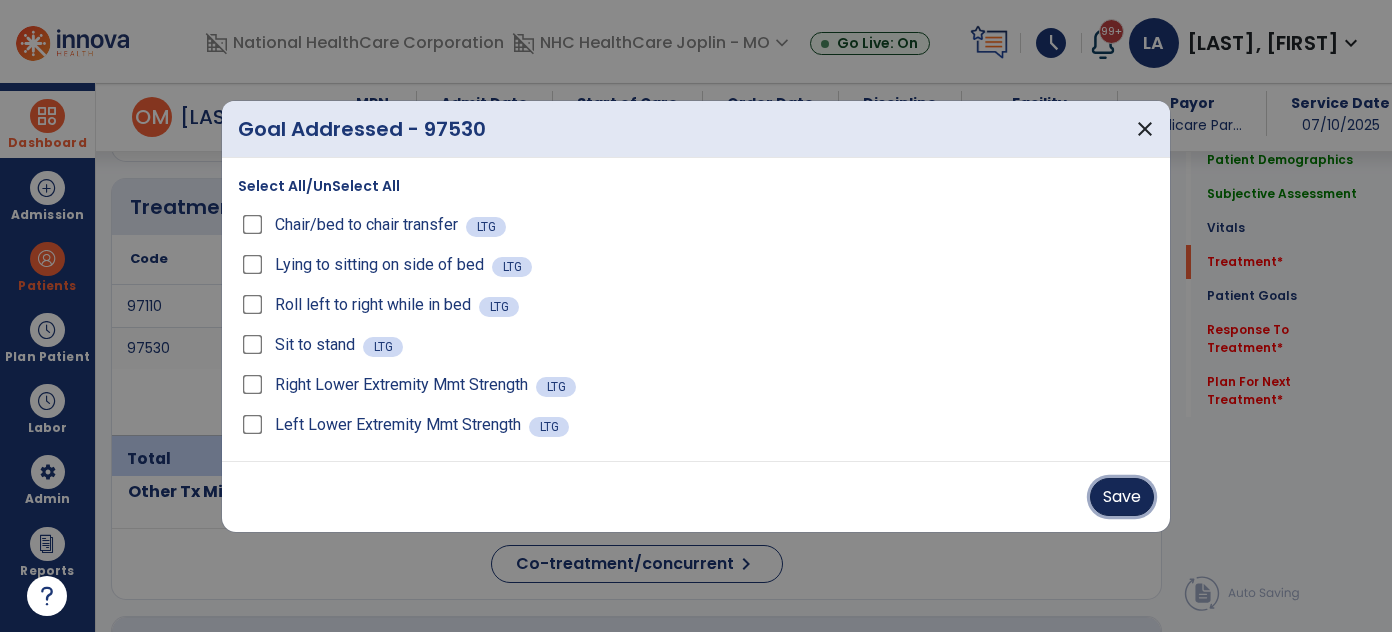 click on "Save" at bounding box center (1122, 497) 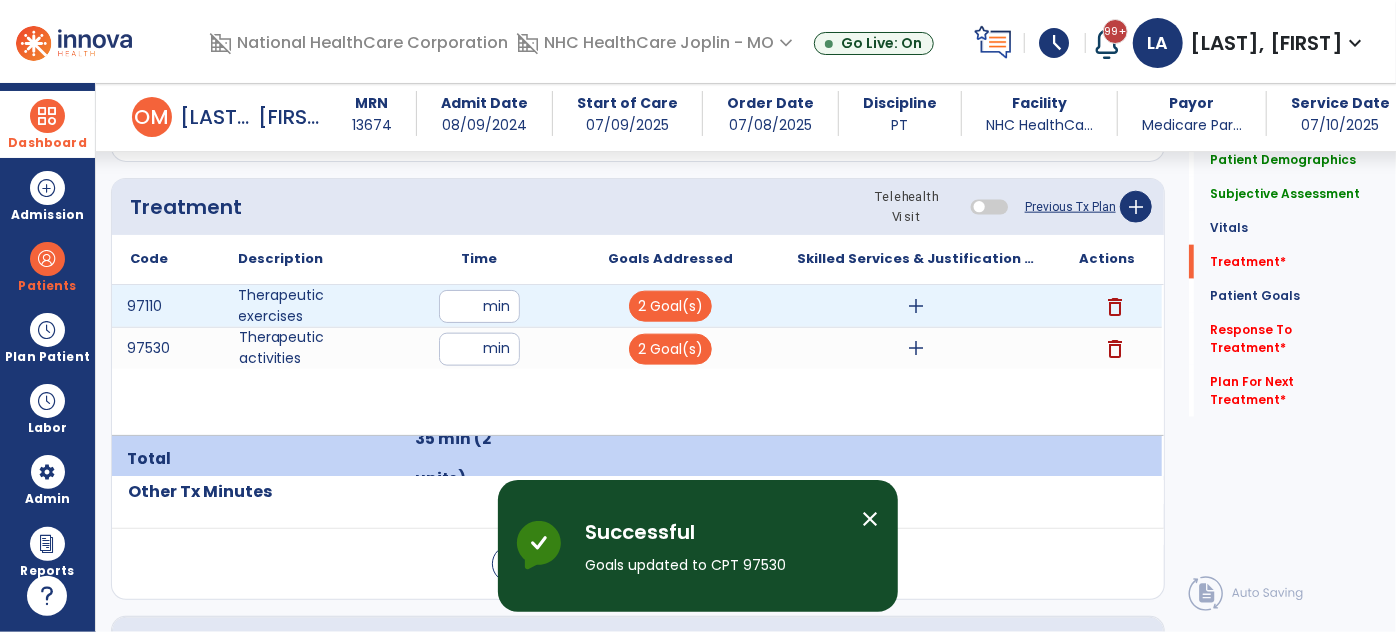 click on "add" at bounding box center (916, 306) 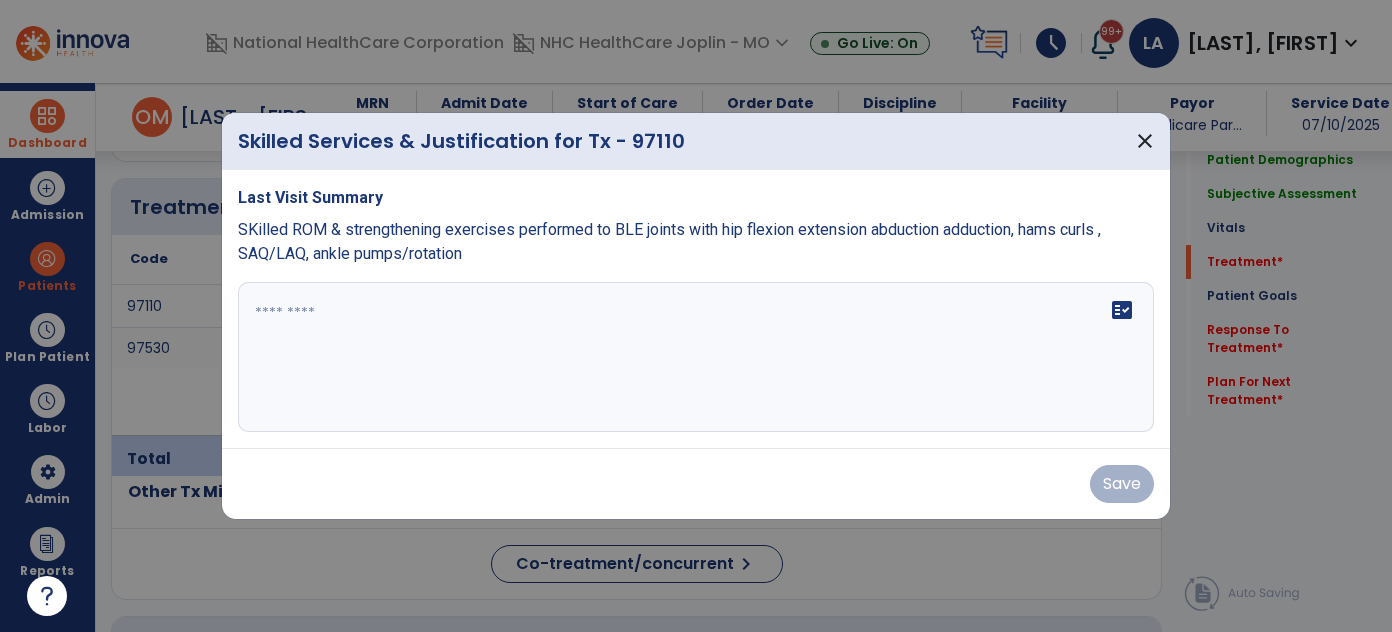 scroll, scrollTop: 1181, scrollLeft: 0, axis: vertical 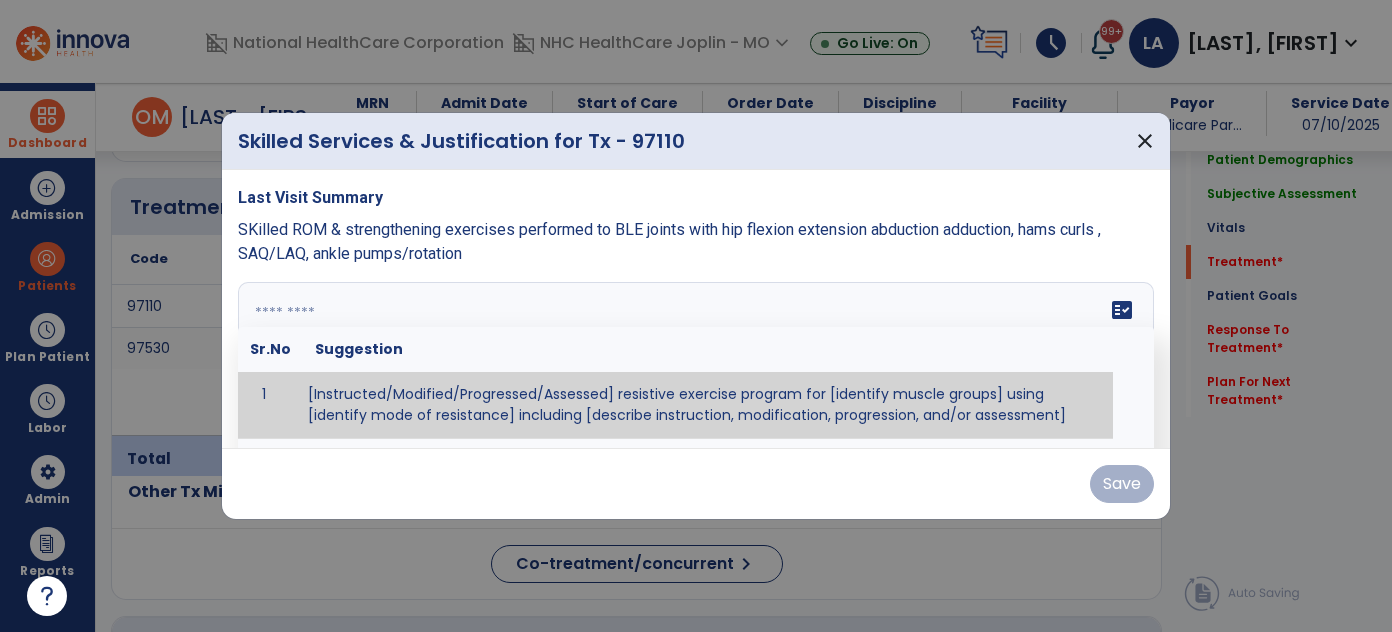 click at bounding box center (694, 357) 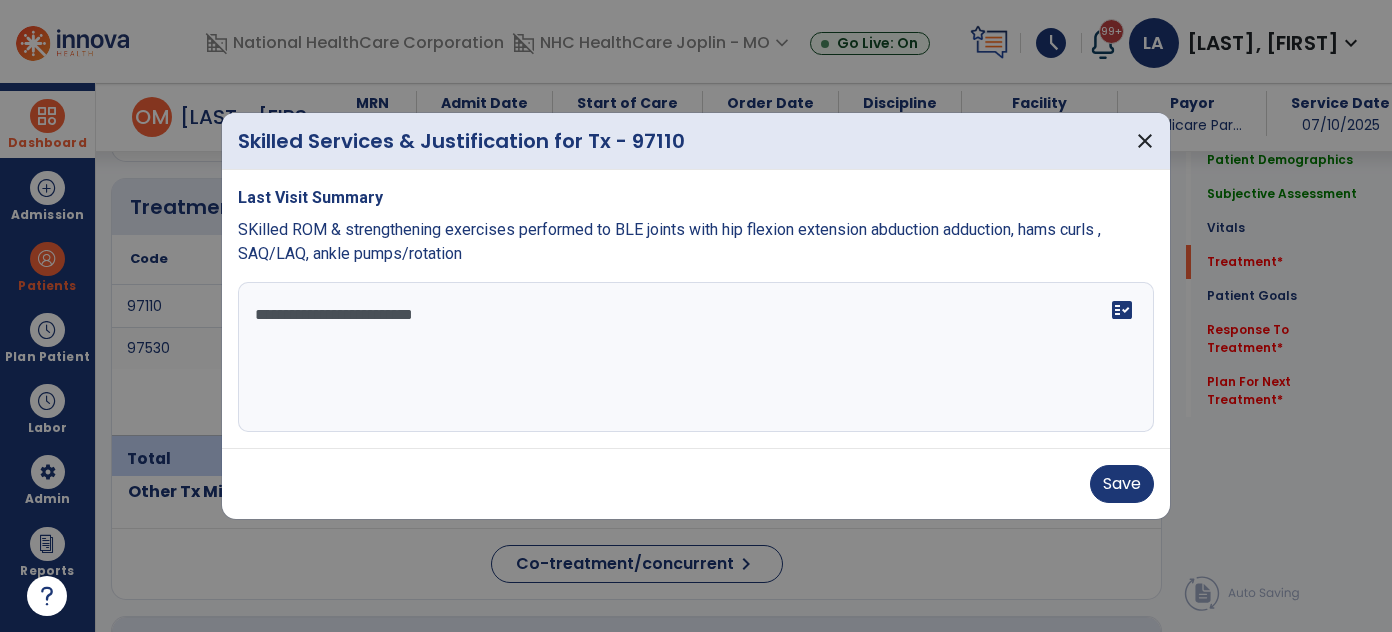 click on "**********" at bounding box center (696, 357) 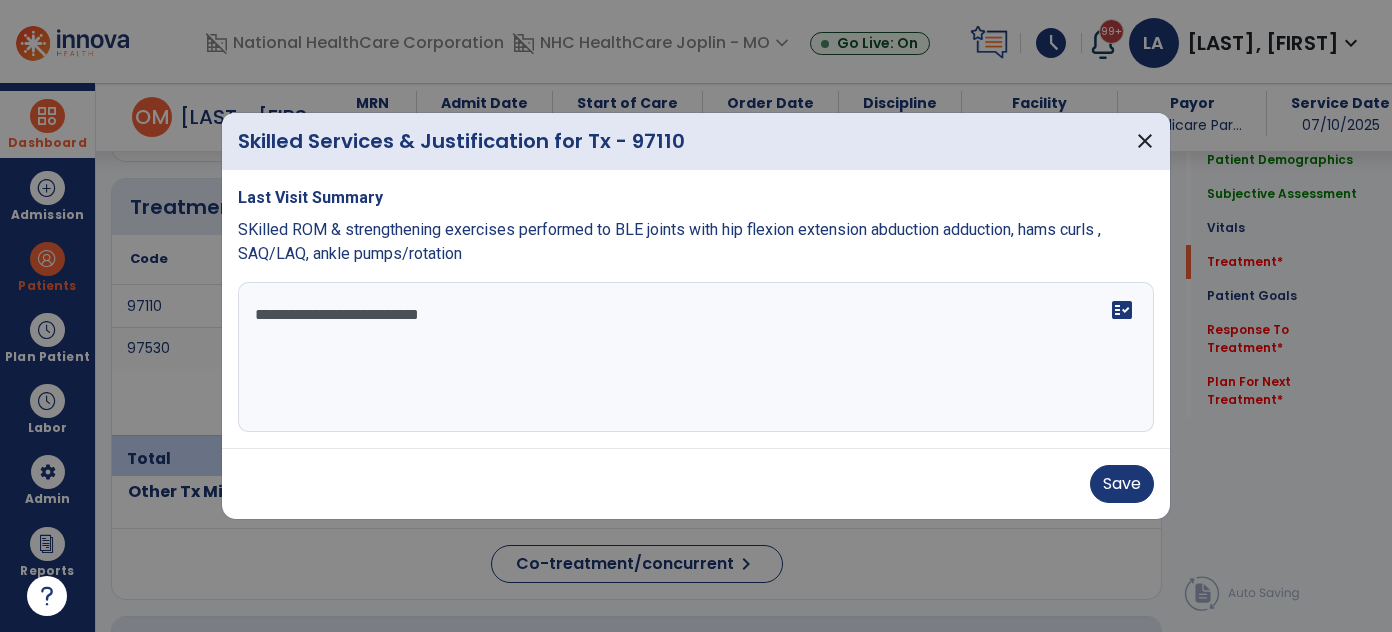 click on "**********" at bounding box center [696, 357] 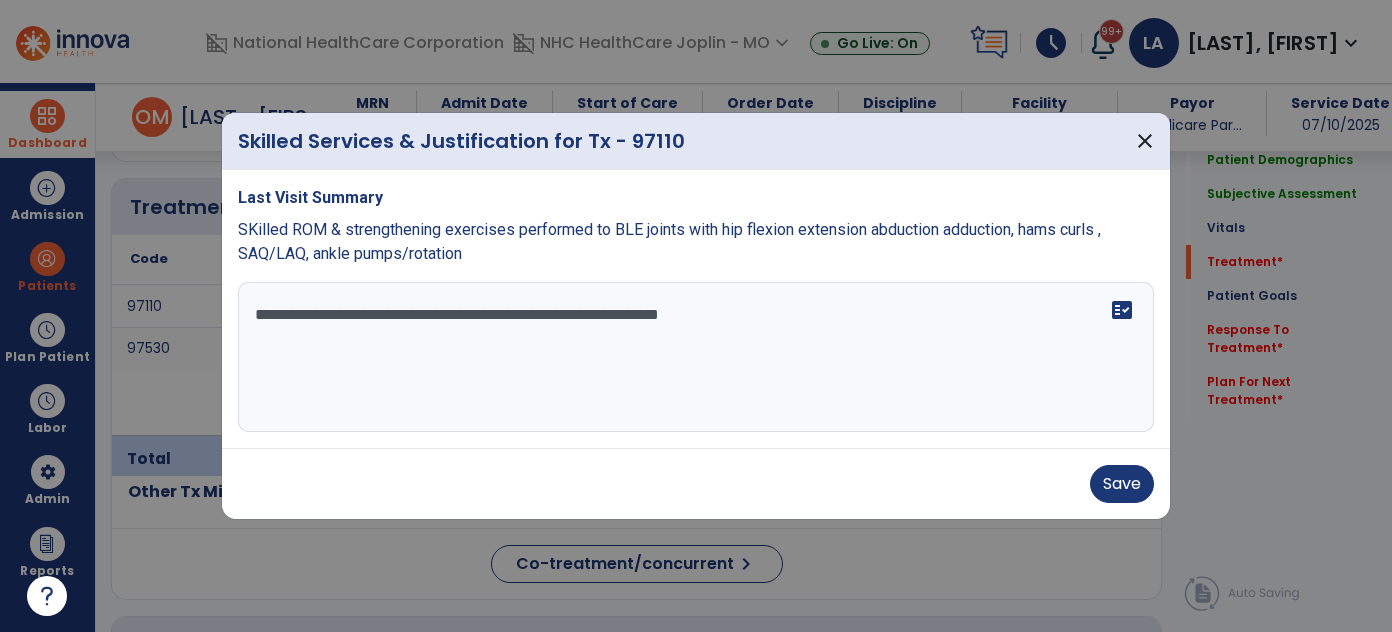 click on "**********" at bounding box center (696, 357) 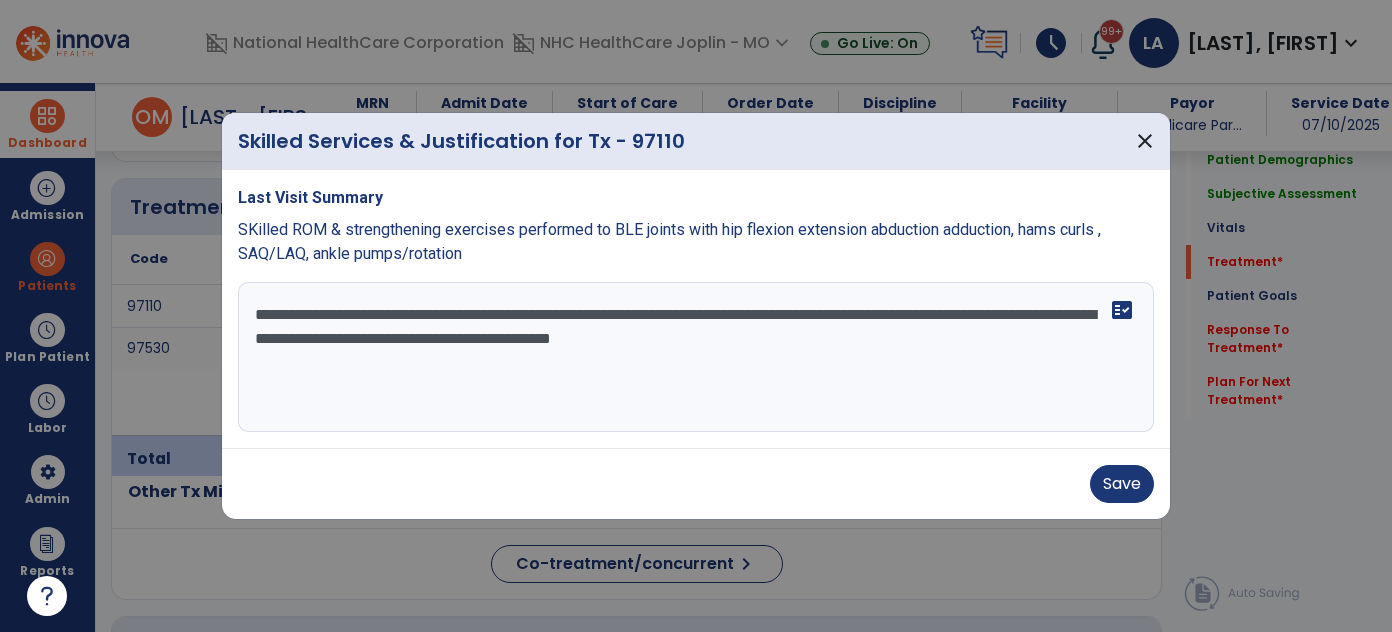 click on "**********" at bounding box center (696, 357) 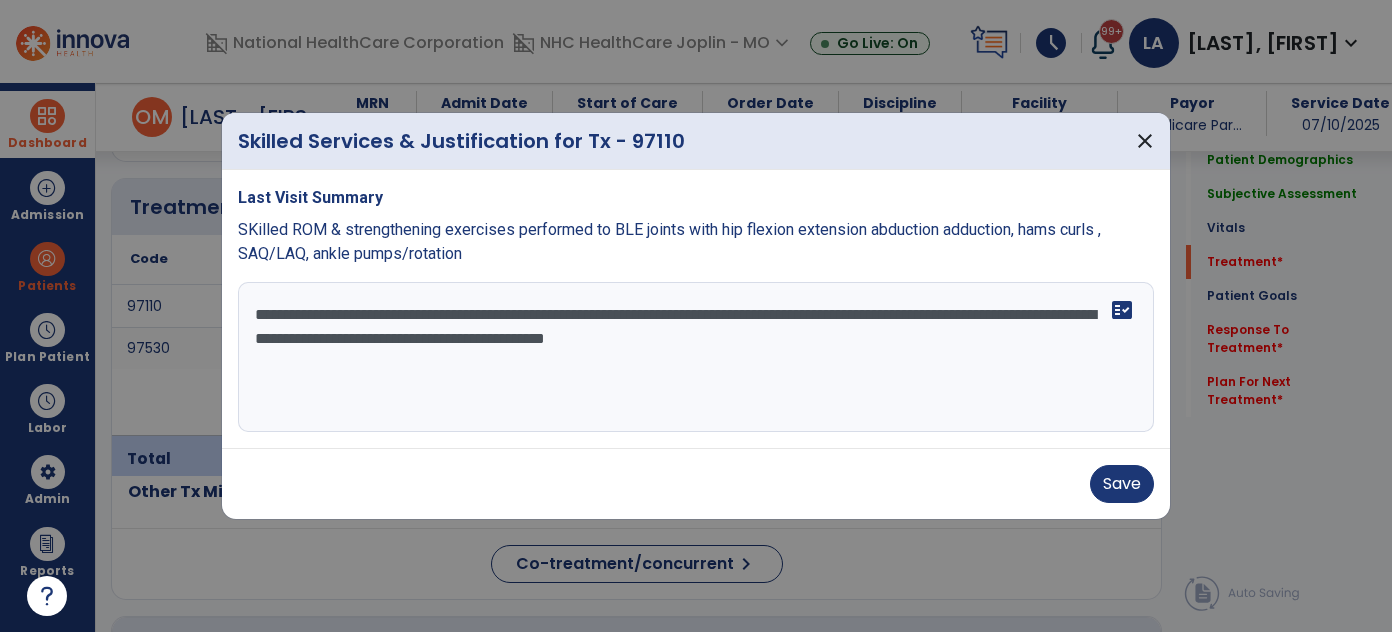 click on "**********" at bounding box center [696, 357] 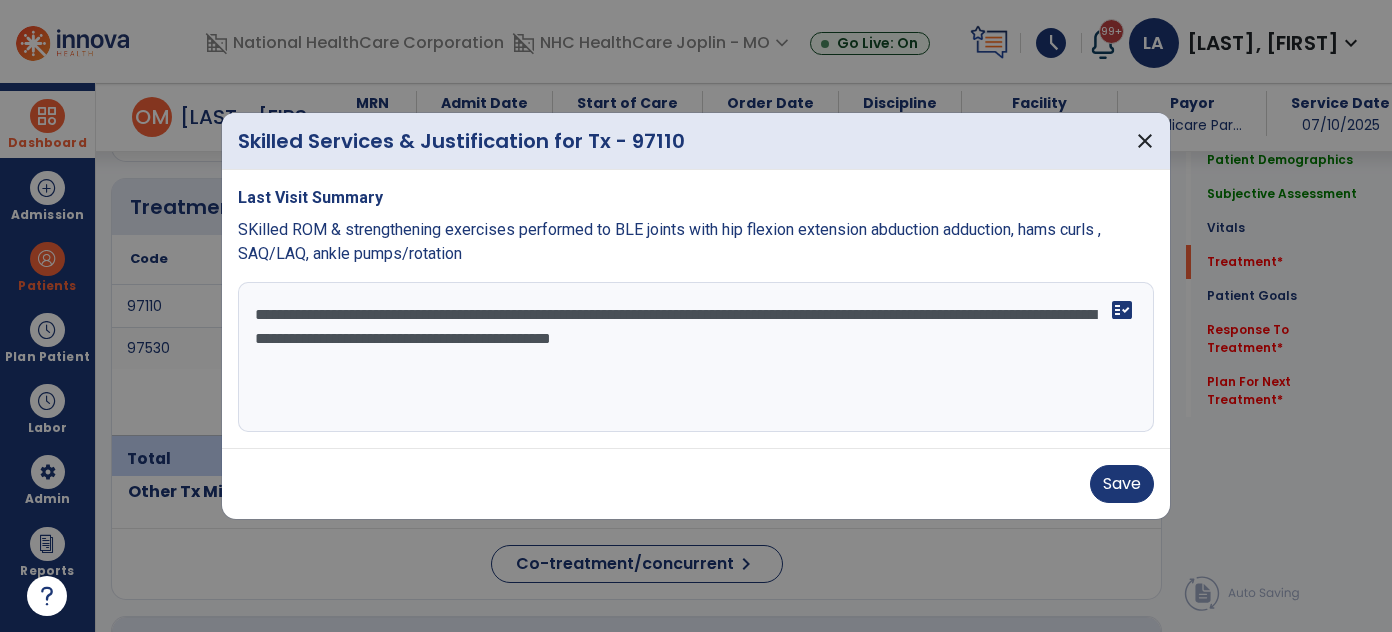 click on "**********" at bounding box center (696, 357) 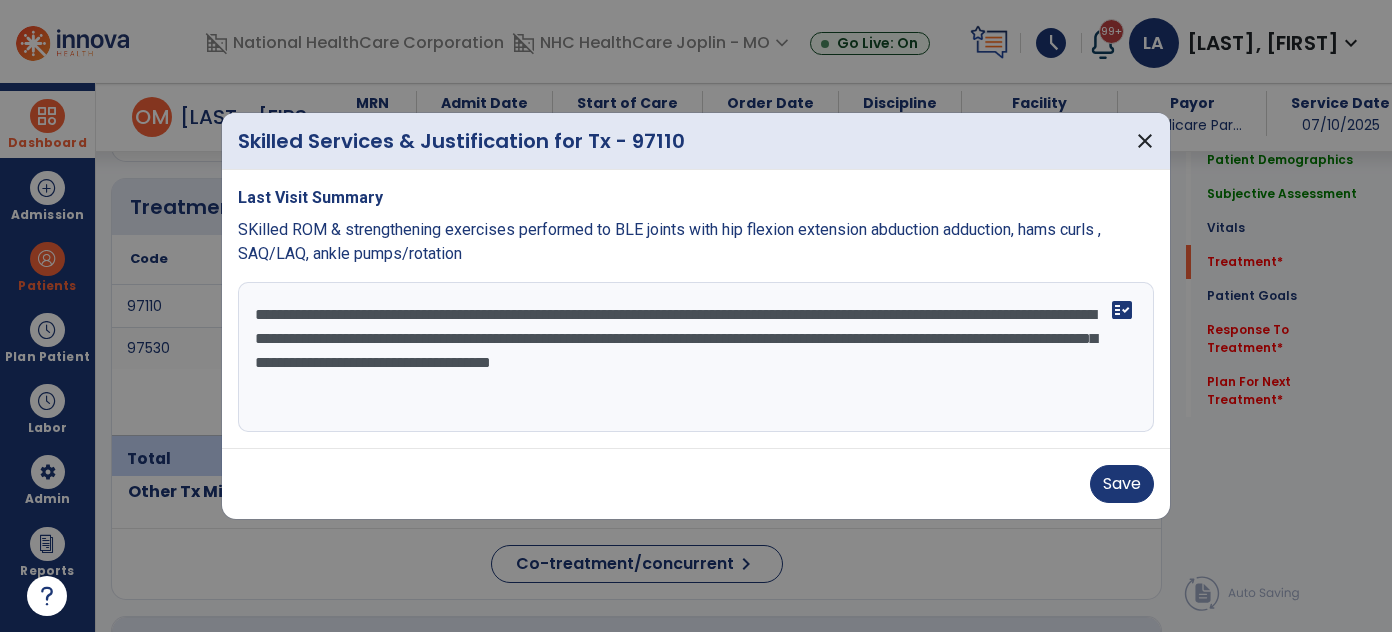 click on "**********" at bounding box center [696, 357] 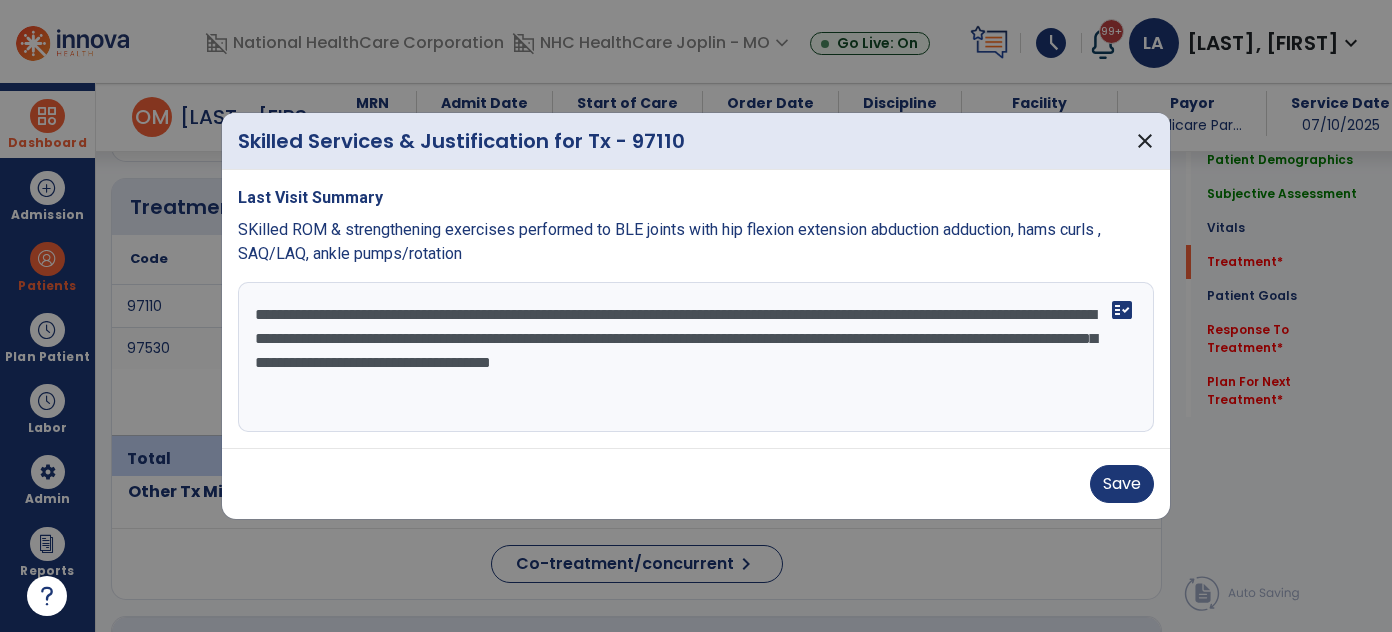 click on "**********" at bounding box center [696, 357] 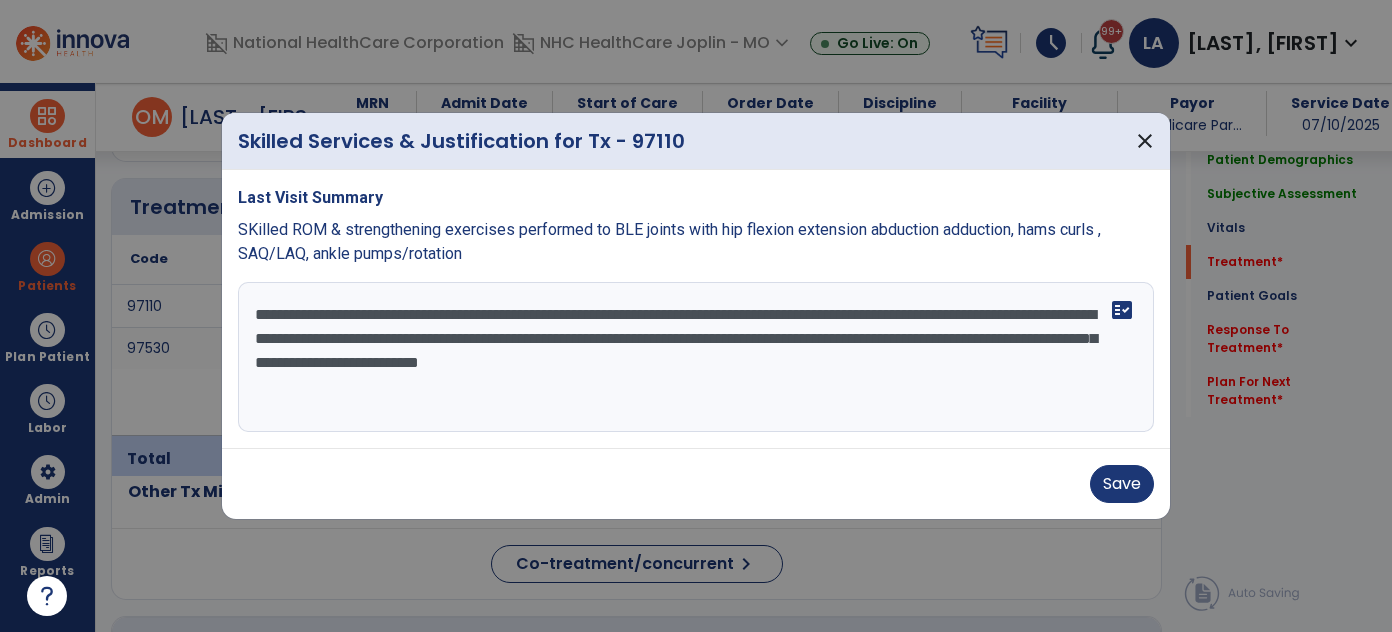 click on "**********" at bounding box center (696, 357) 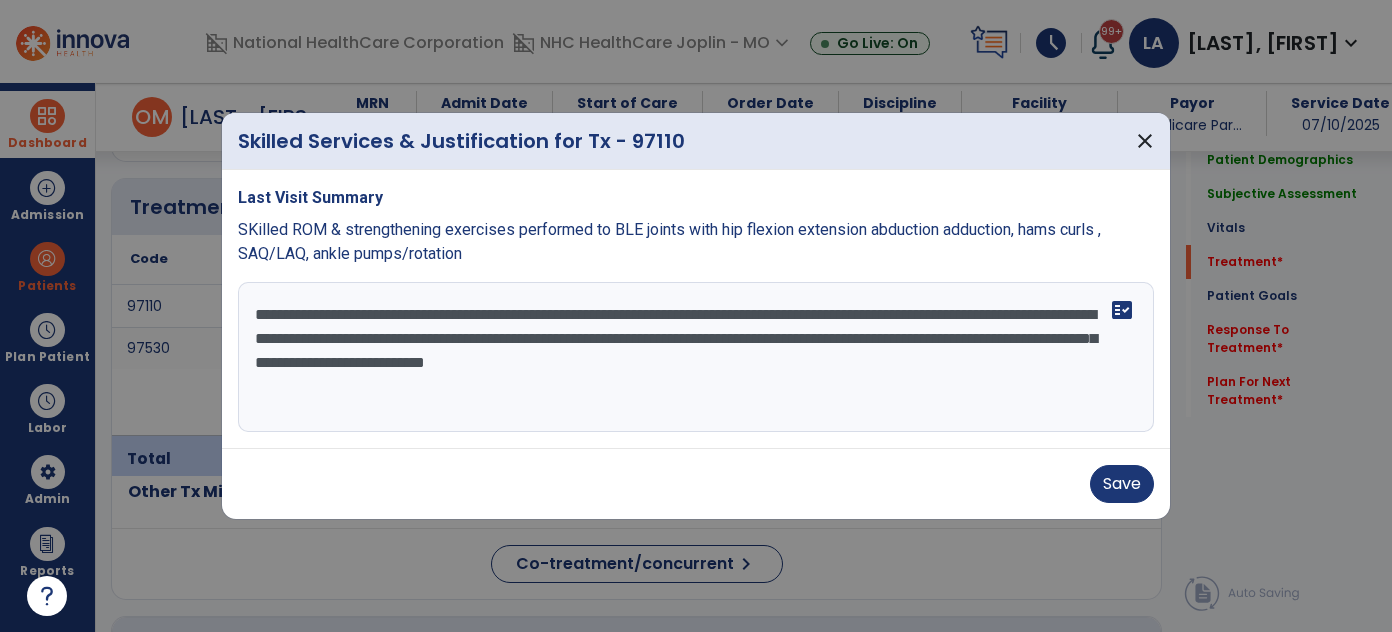 click on "**********" at bounding box center (696, 357) 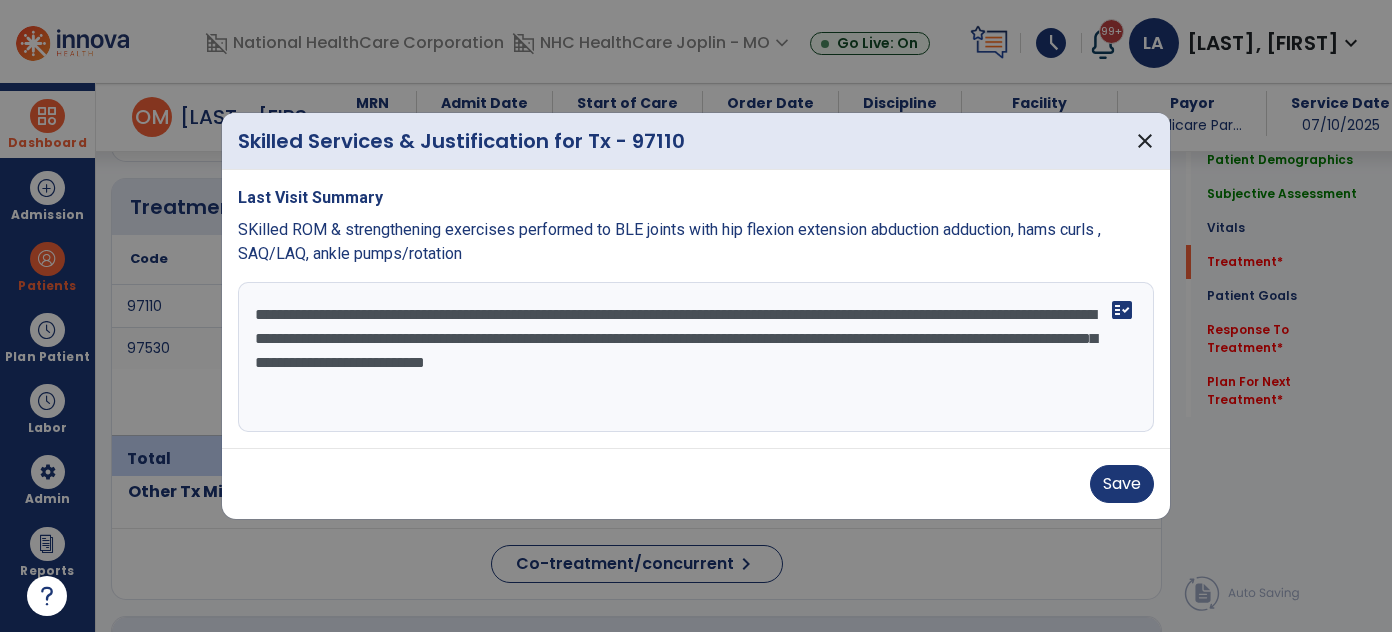 click on "**********" at bounding box center (696, 357) 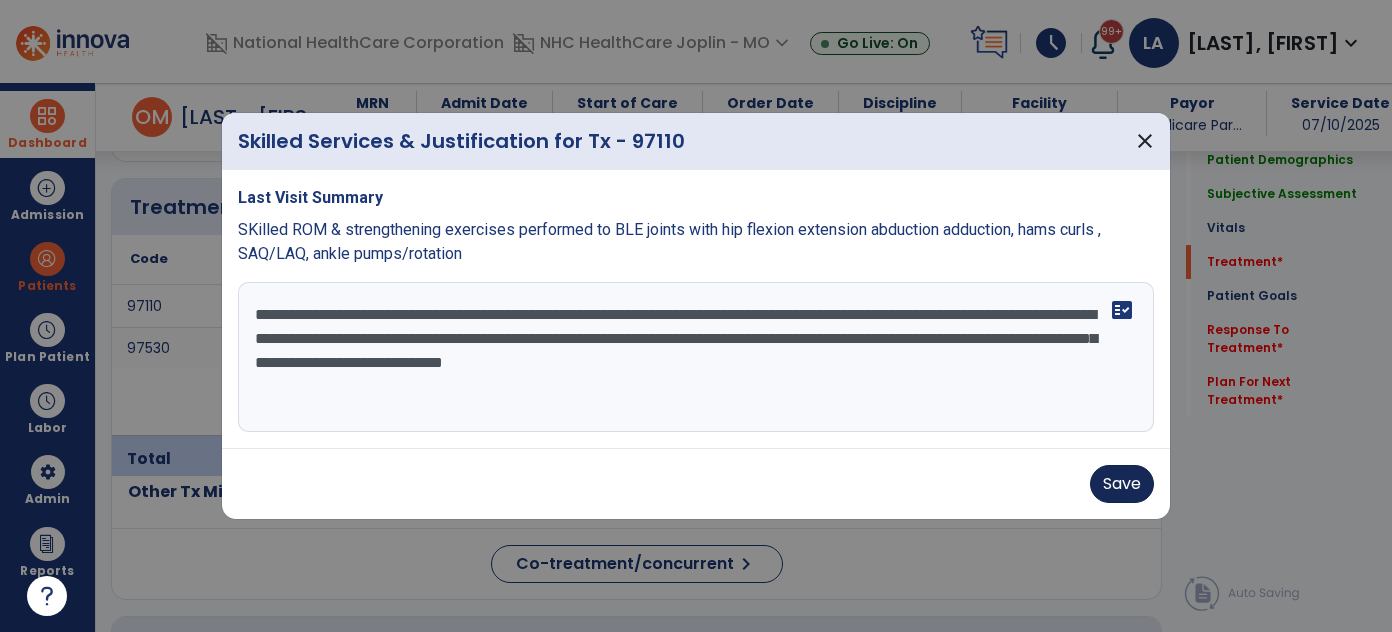 type on "**********" 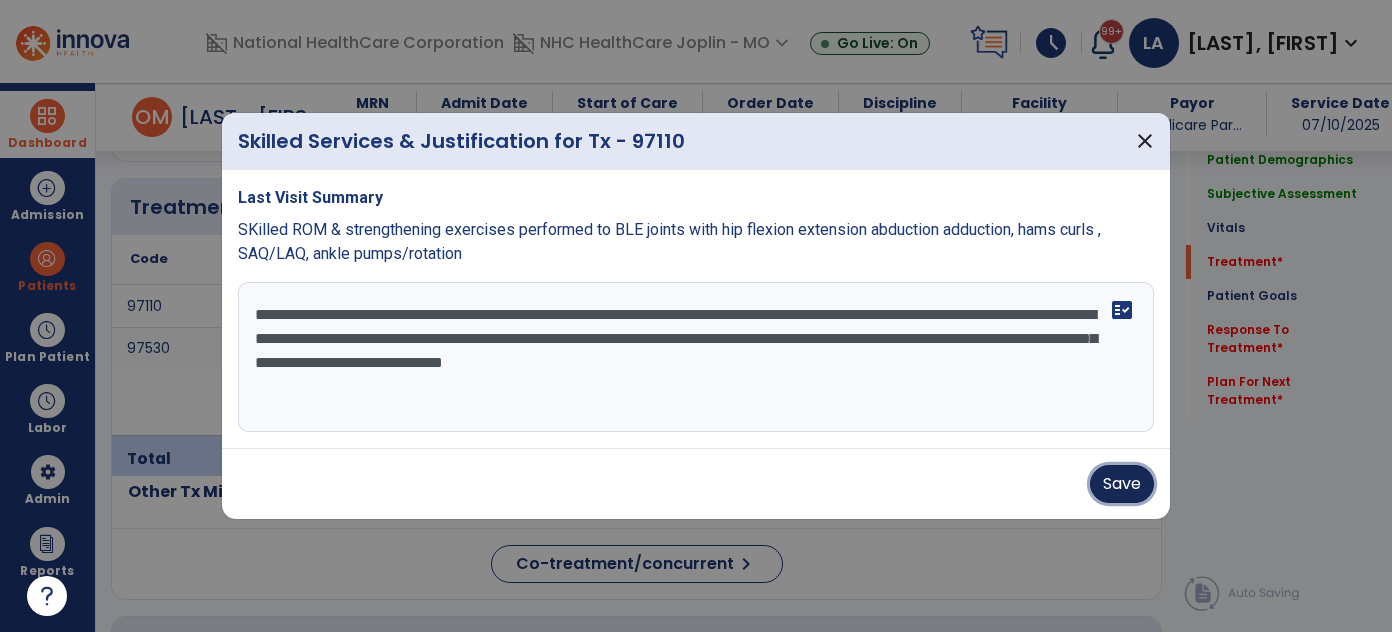 click on "Save" at bounding box center (1122, 484) 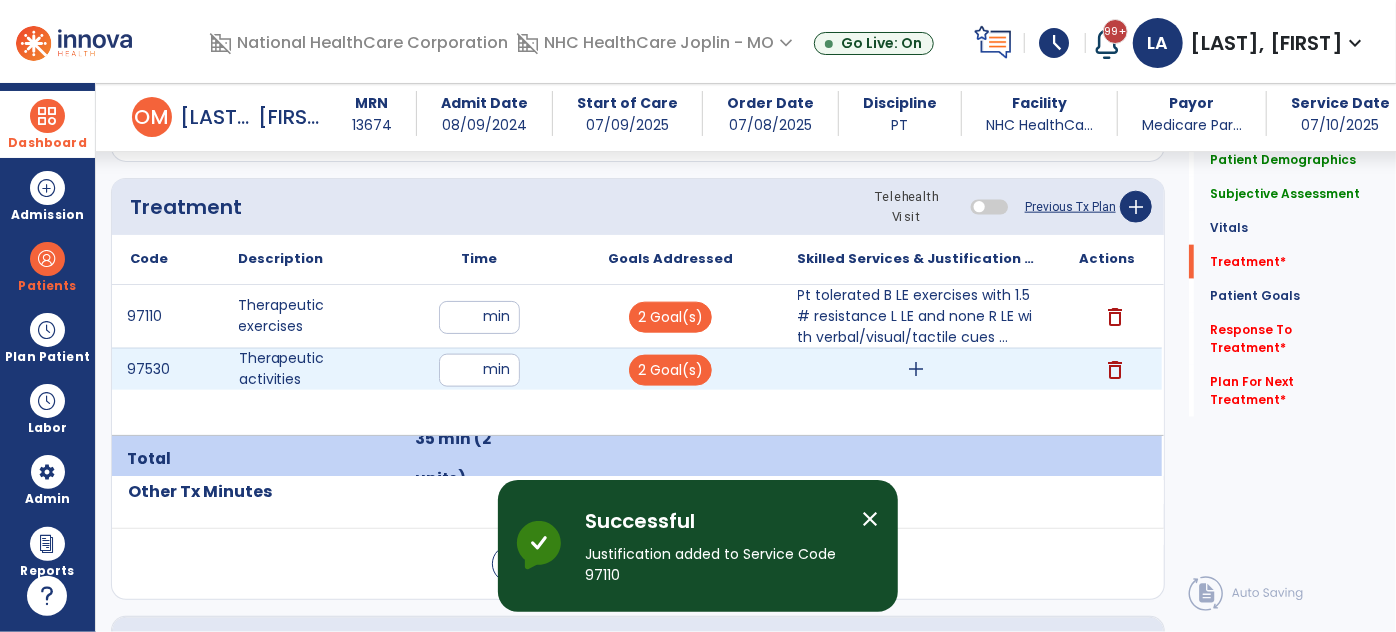 click on "add" at bounding box center (916, 369) 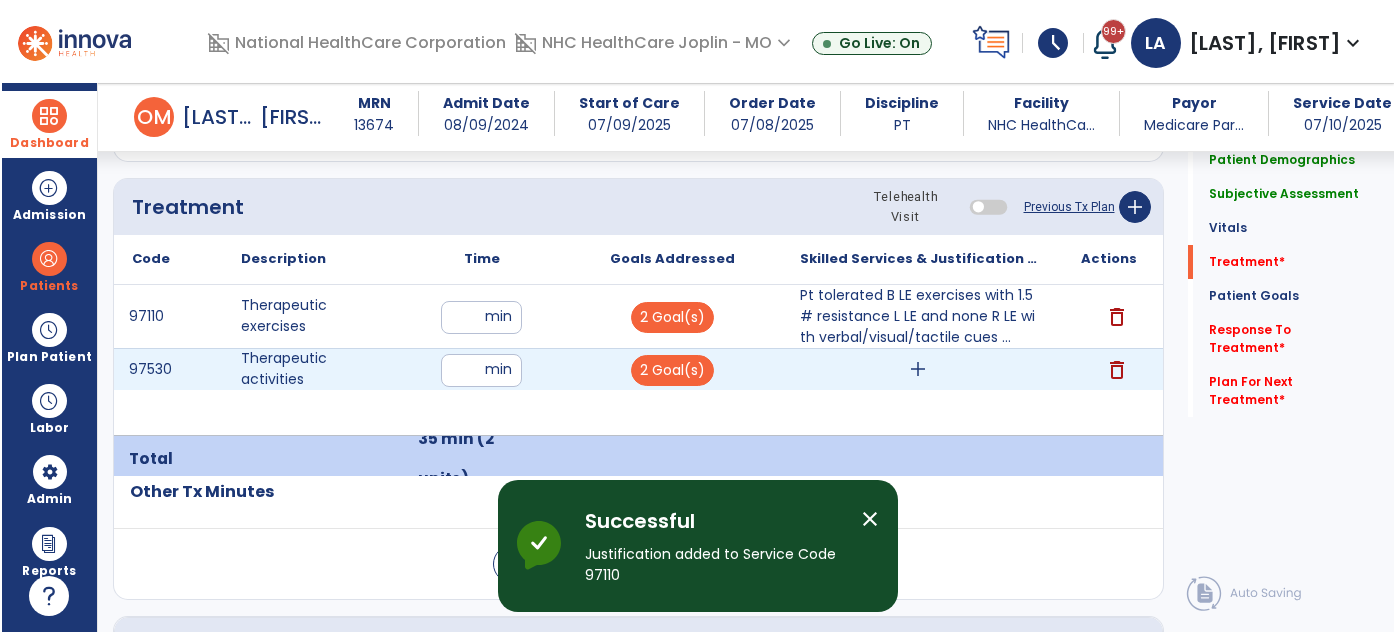 scroll, scrollTop: 1181, scrollLeft: 0, axis: vertical 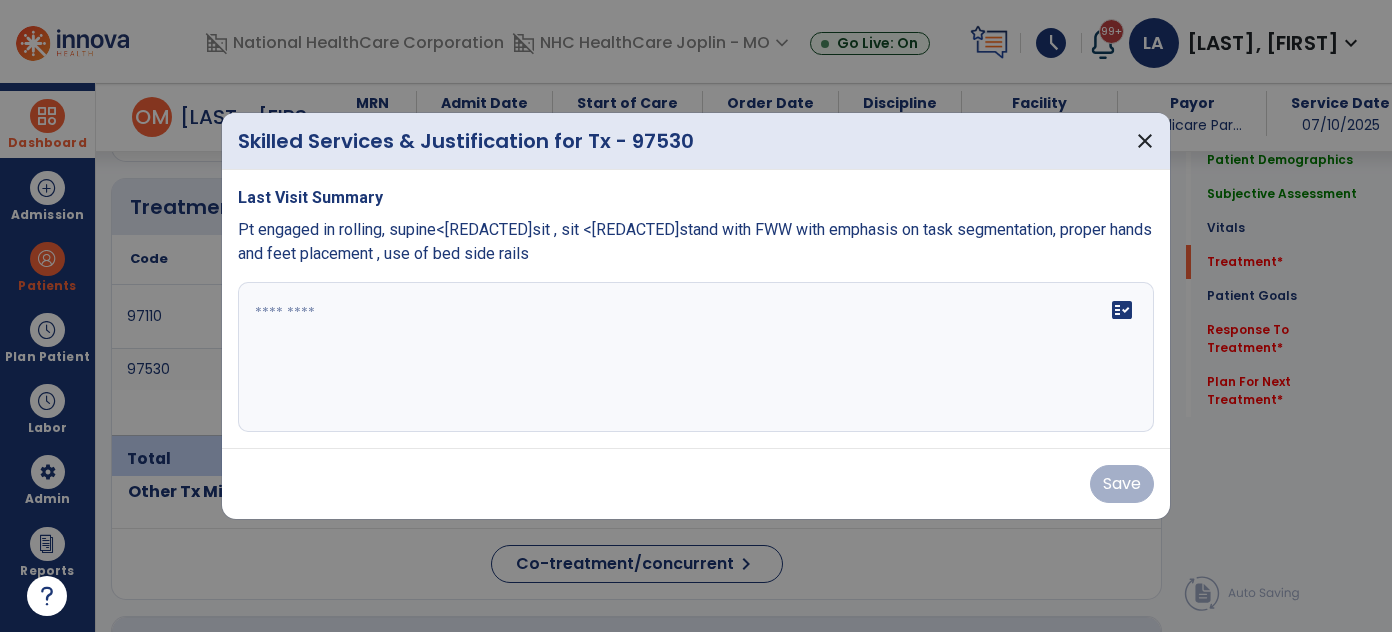click on "fact_check" at bounding box center [696, 357] 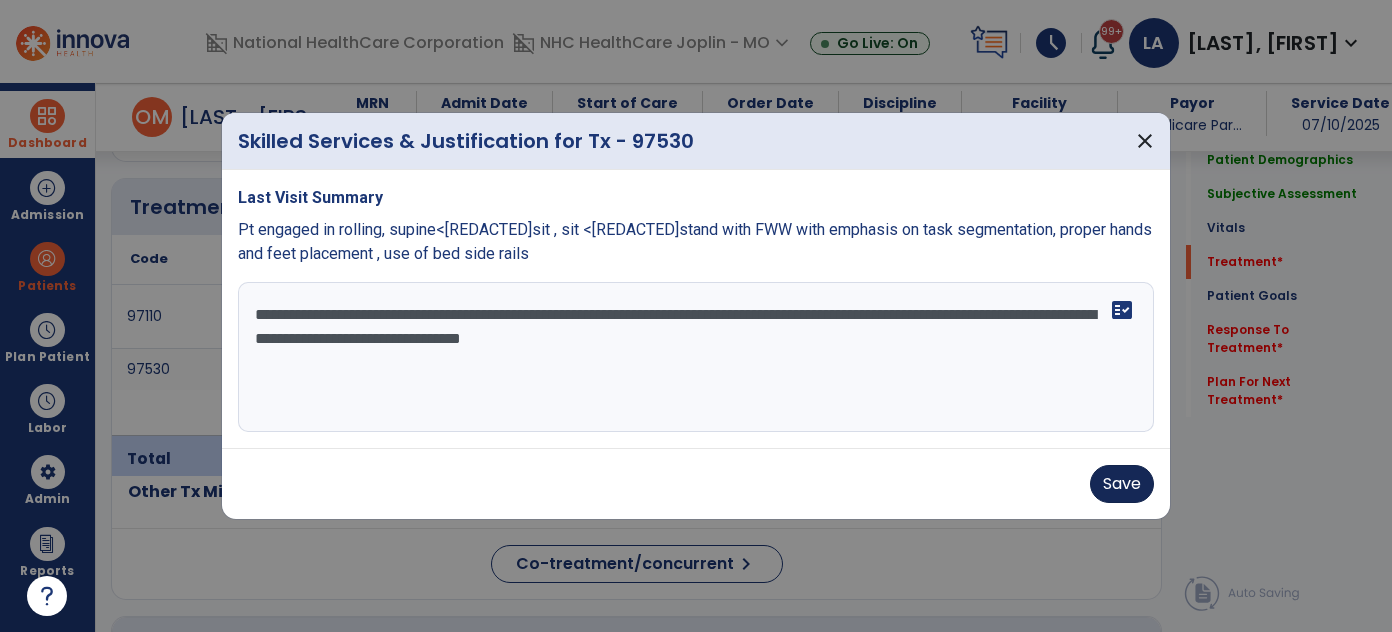 type on "**********" 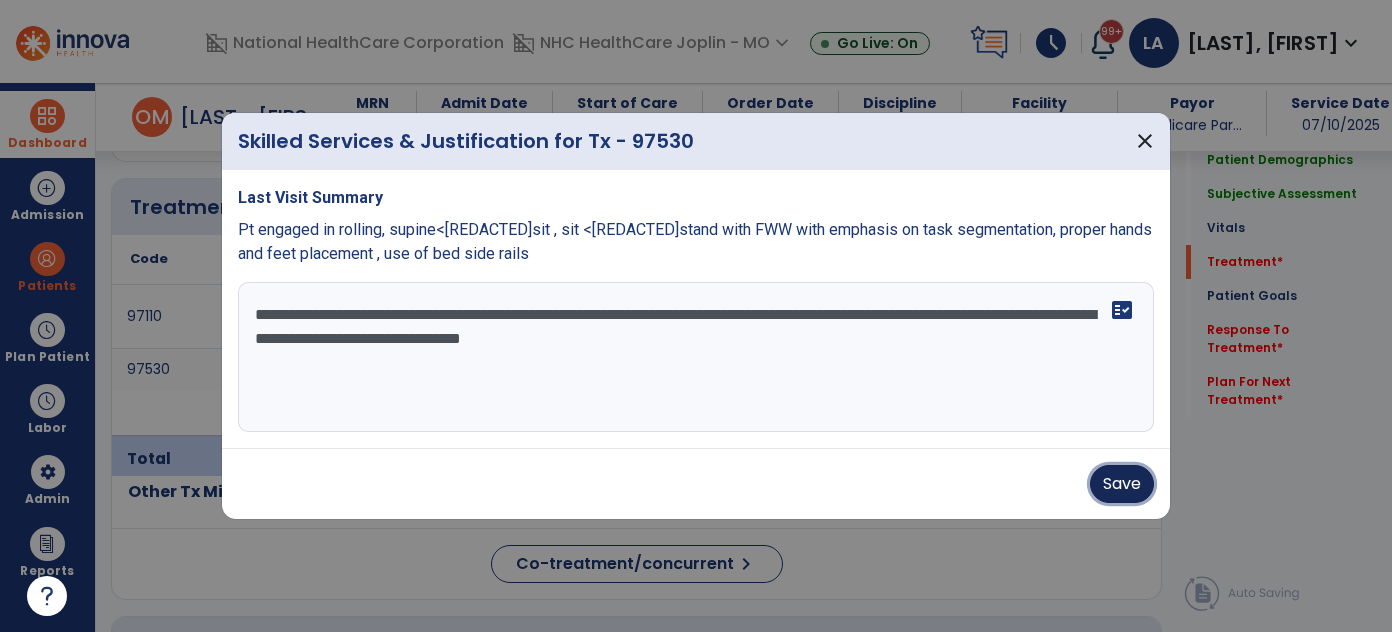 click on "Save" at bounding box center [1122, 484] 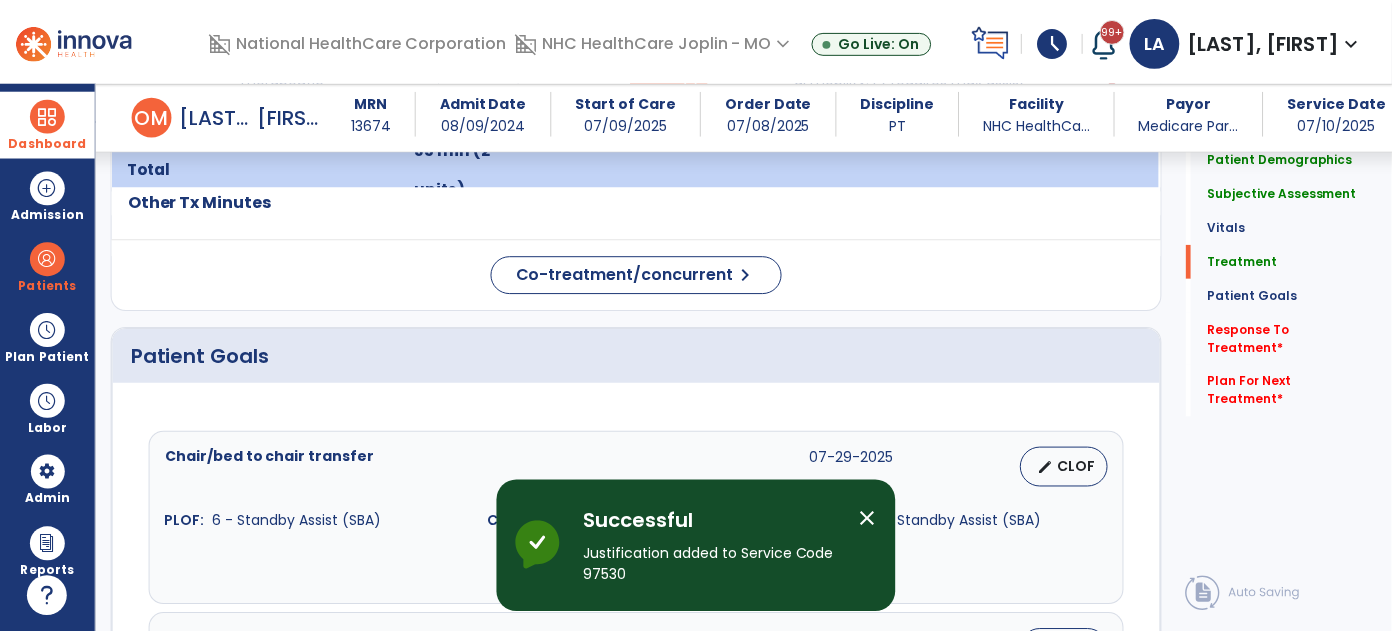 scroll, scrollTop: 1636, scrollLeft: 0, axis: vertical 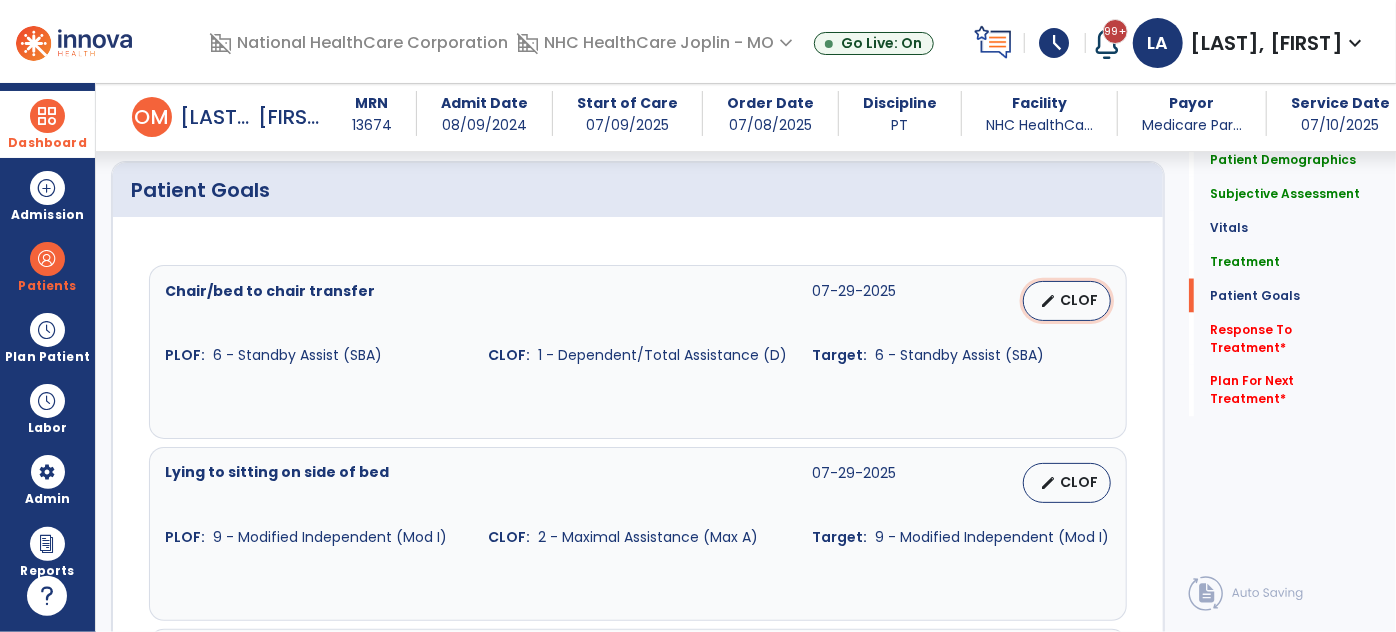 click on "CLOF" at bounding box center [1079, 300] 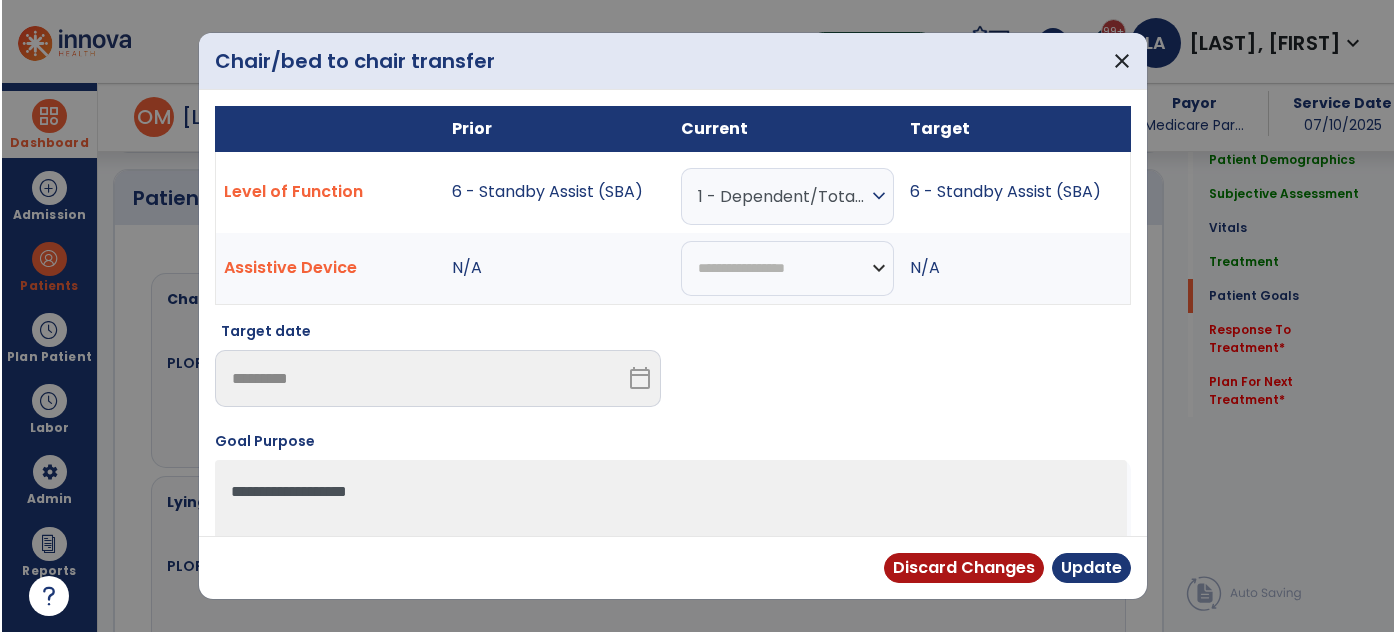 scroll, scrollTop: 1636, scrollLeft: 0, axis: vertical 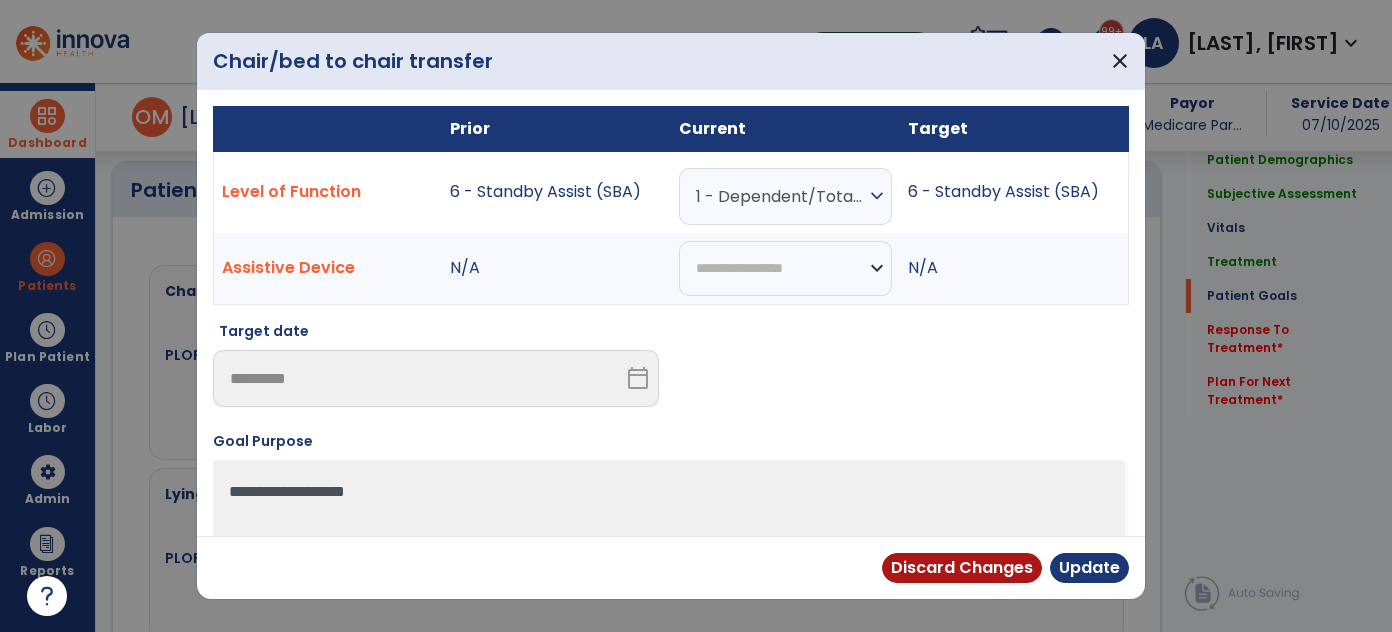 click on "expand_more" at bounding box center [877, 196] 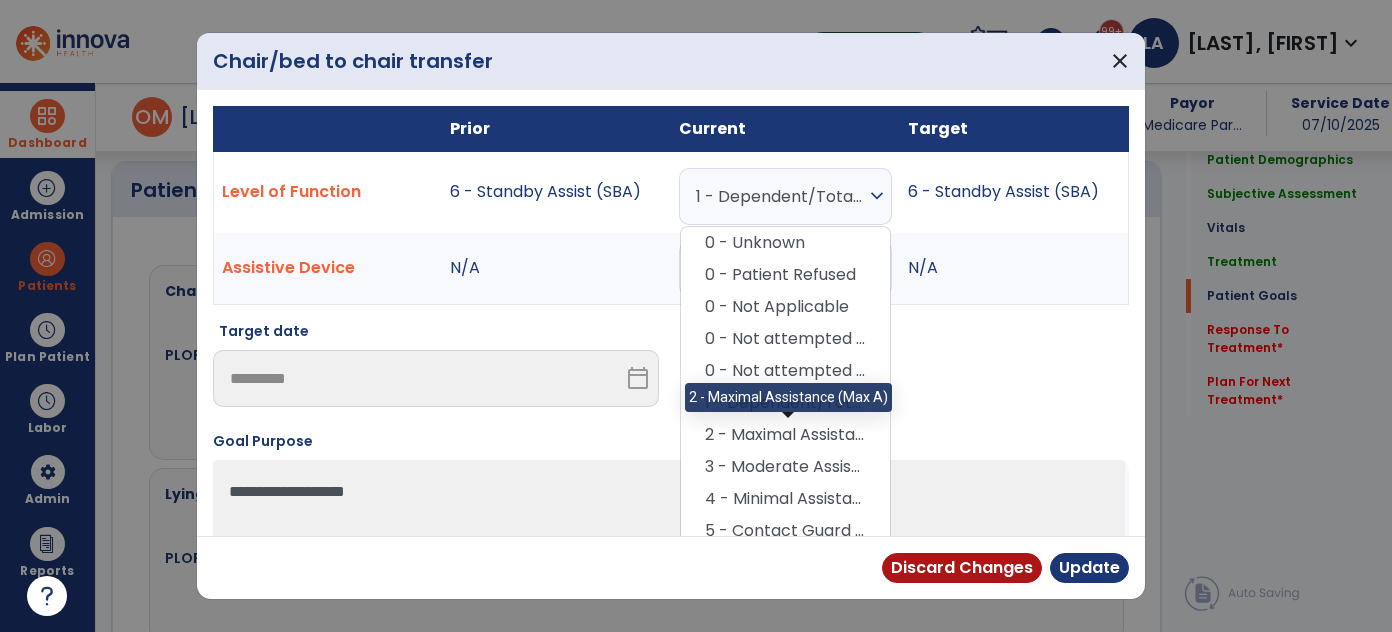 click on "2 - Maximal Assistance (Max A)" at bounding box center (785, 435) 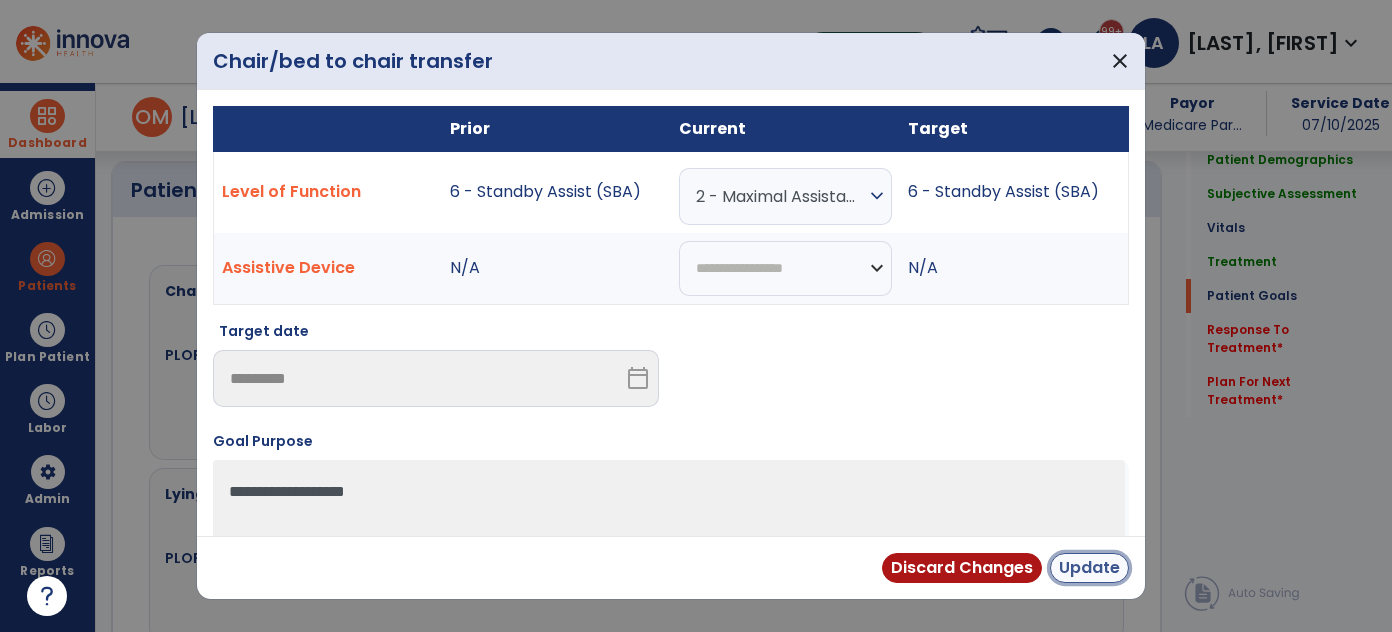 click on "Update" at bounding box center (1089, 568) 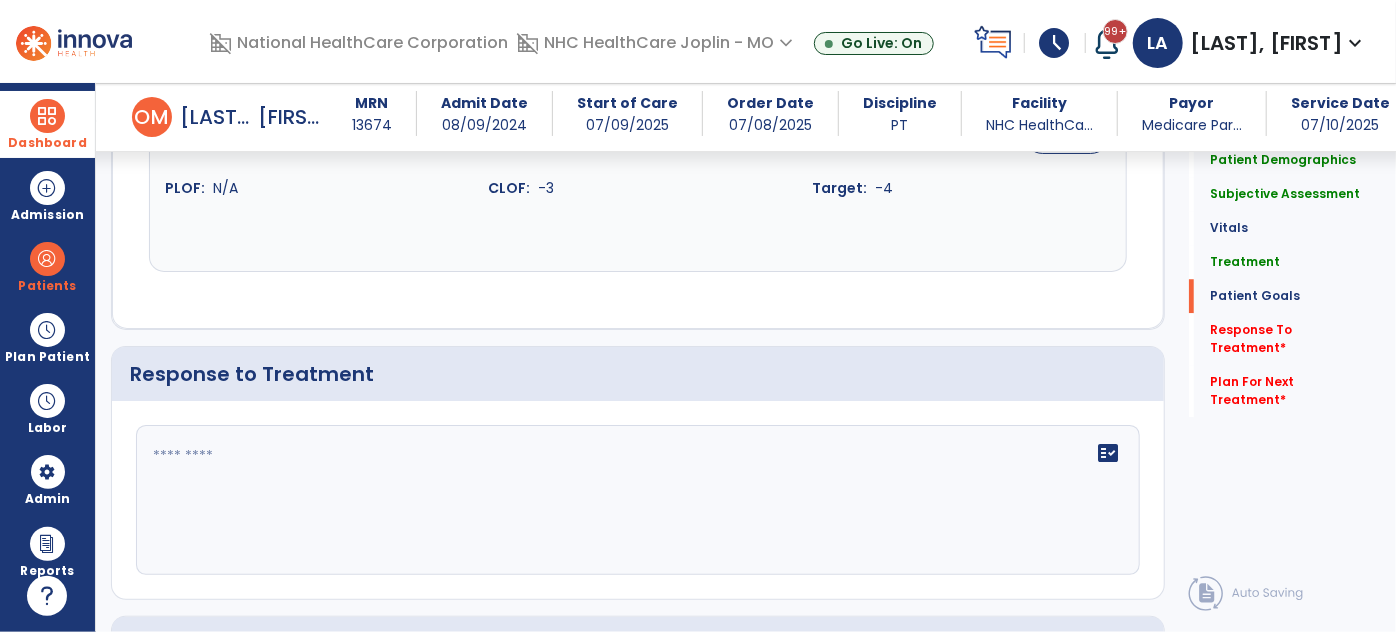 scroll, scrollTop: 2727, scrollLeft: 0, axis: vertical 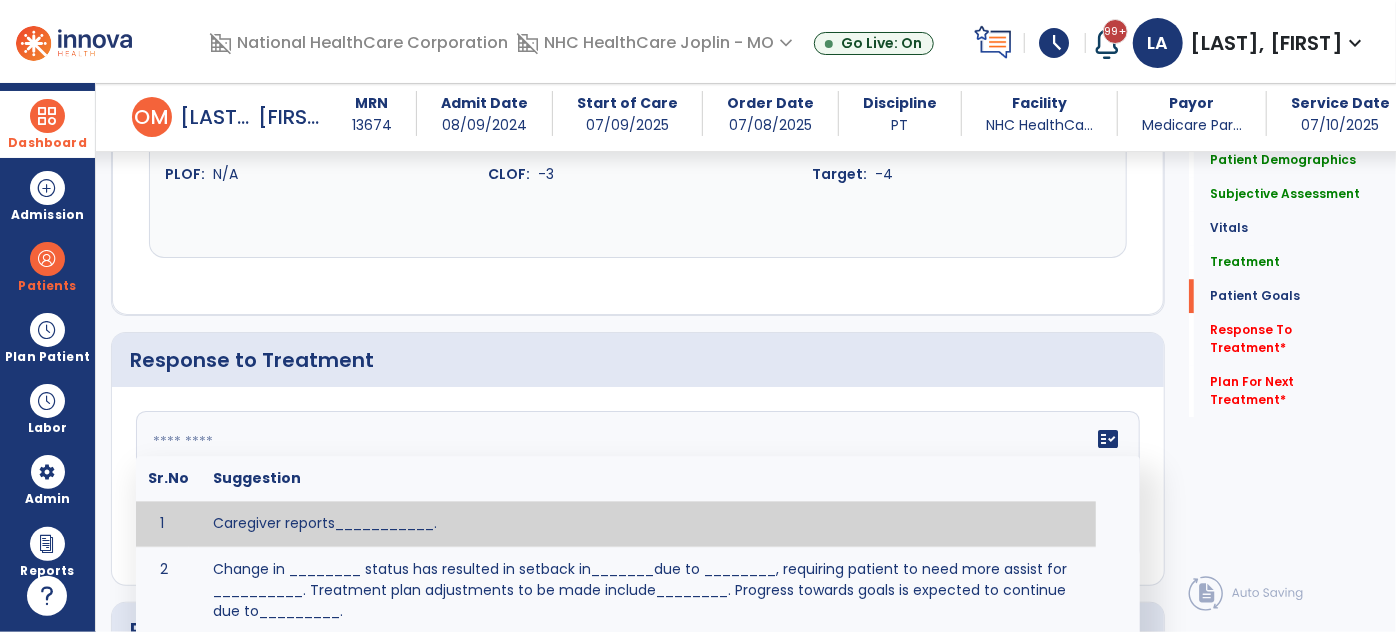click on "fact_check  Sr.No Suggestion 1 Caregiver reports___________. 2 Change in ________ status has resulted in setback in_______due to ________, requiring patient to need more assist for __________.   Treatment plan adjustments to be made include________.  Progress towards goals is expected to continue due to_________. 3 Decreased pain in __________ to [LEVEL] in response to [MODALITY/TREATMENT] allows for improvement in _________. 4 Functional gains in _______ have impacted the patient's ability to perform_________ with a reduction in assist levels to_________. 5 Functional progress this week has been significant due to__________. 6 Gains in ________ have improved the patient's ability to perform ______with decreased levels of assist to___________. 7 Improvement in ________allows patient to tolerate higher levels of challenges in_________. 8 Pain in [AREA] has decreased to [LEVEL] in response to [TREATMENT/MODALITY], allowing fore ease in completing__________. 9 10 11 12 13 14 15 16 17 18 19 20 21" 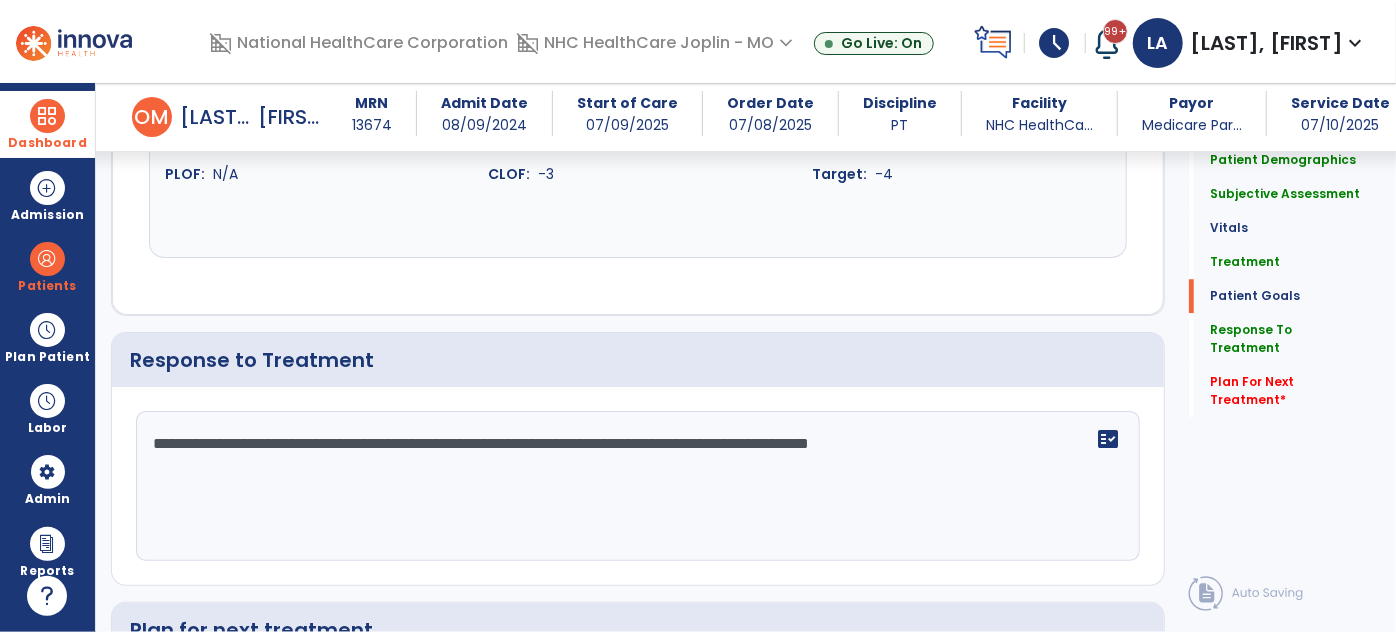 drag, startPoint x: 960, startPoint y: 436, endPoint x: 946, endPoint y: 430, distance: 15.231546 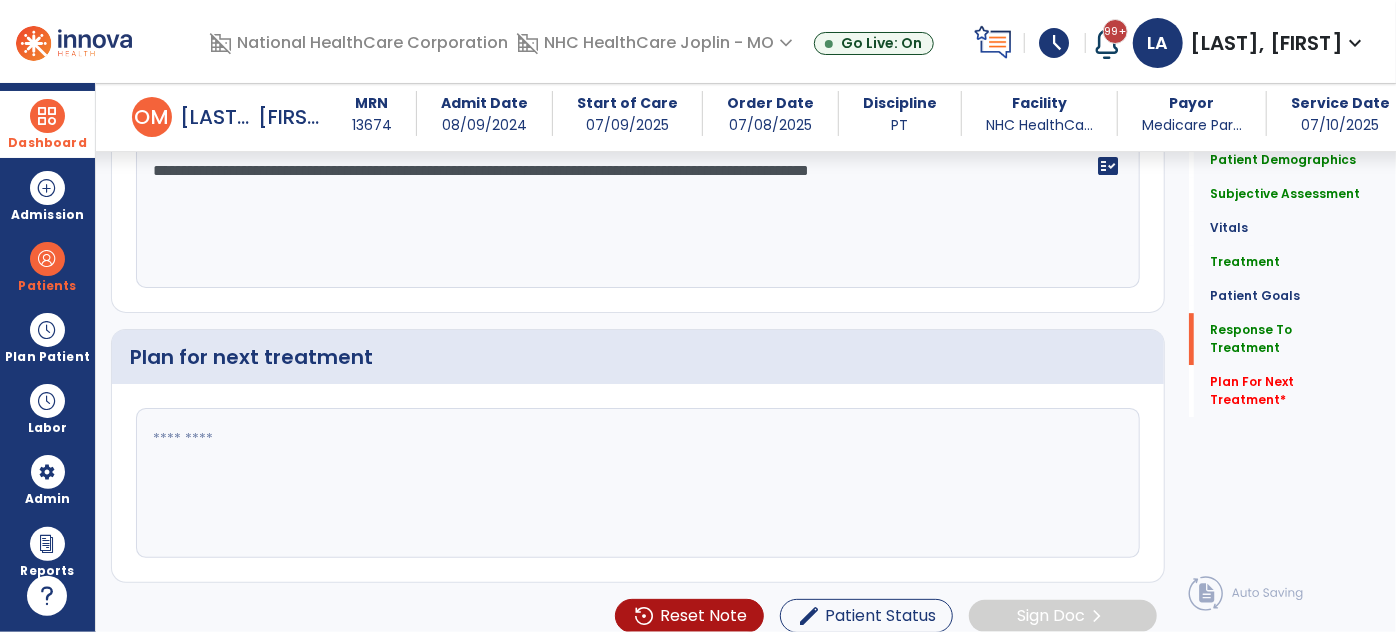 scroll, scrollTop: 2909, scrollLeft: 0, axis: vertical 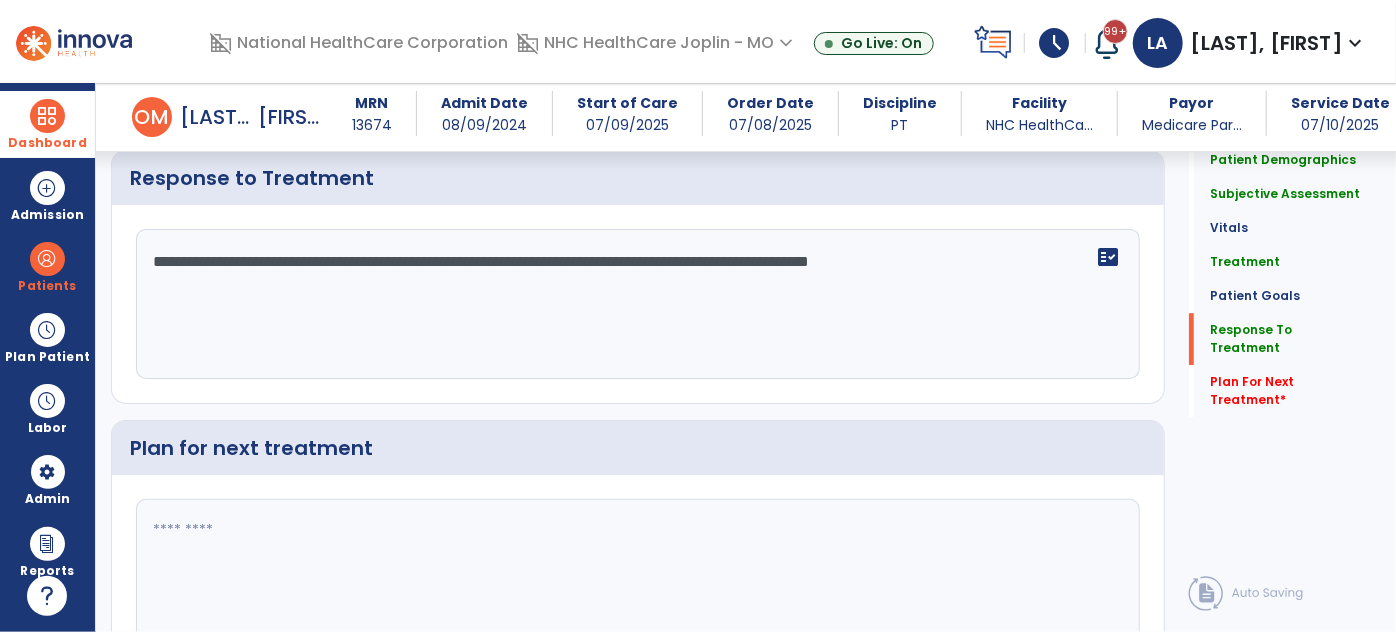 click on "**********" 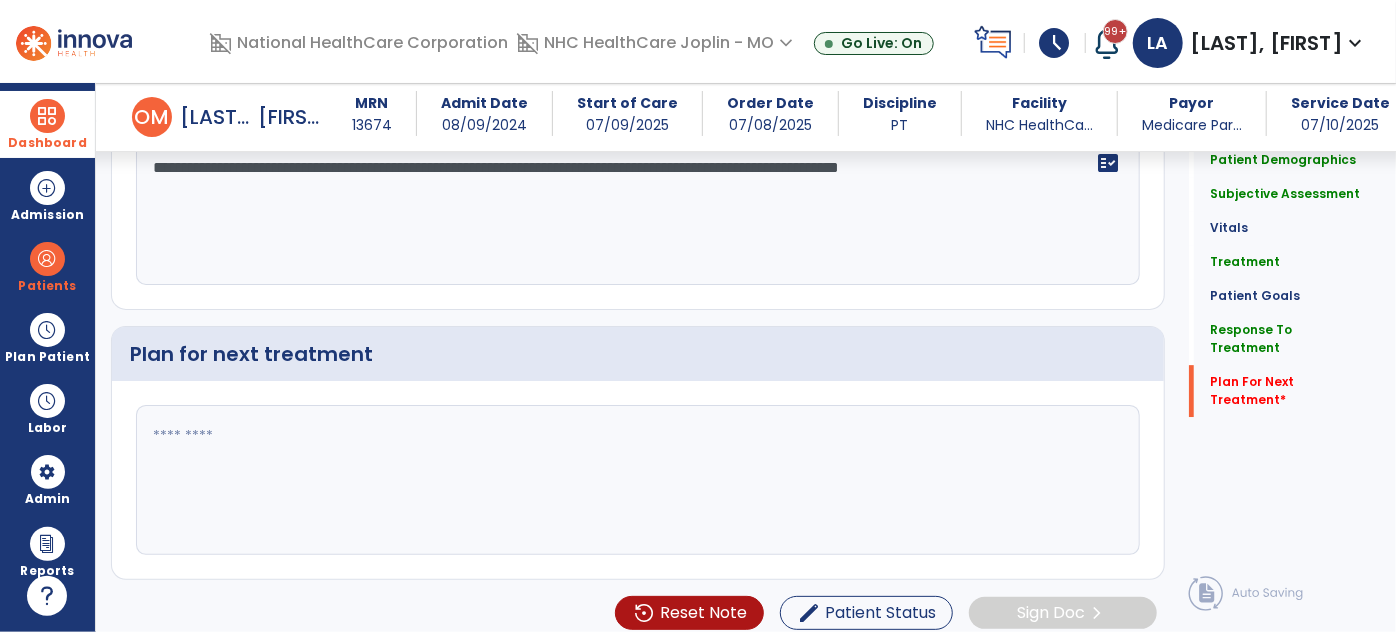 scroll, scrollTop: 3007, scrollLeft: 0, axis: vertical 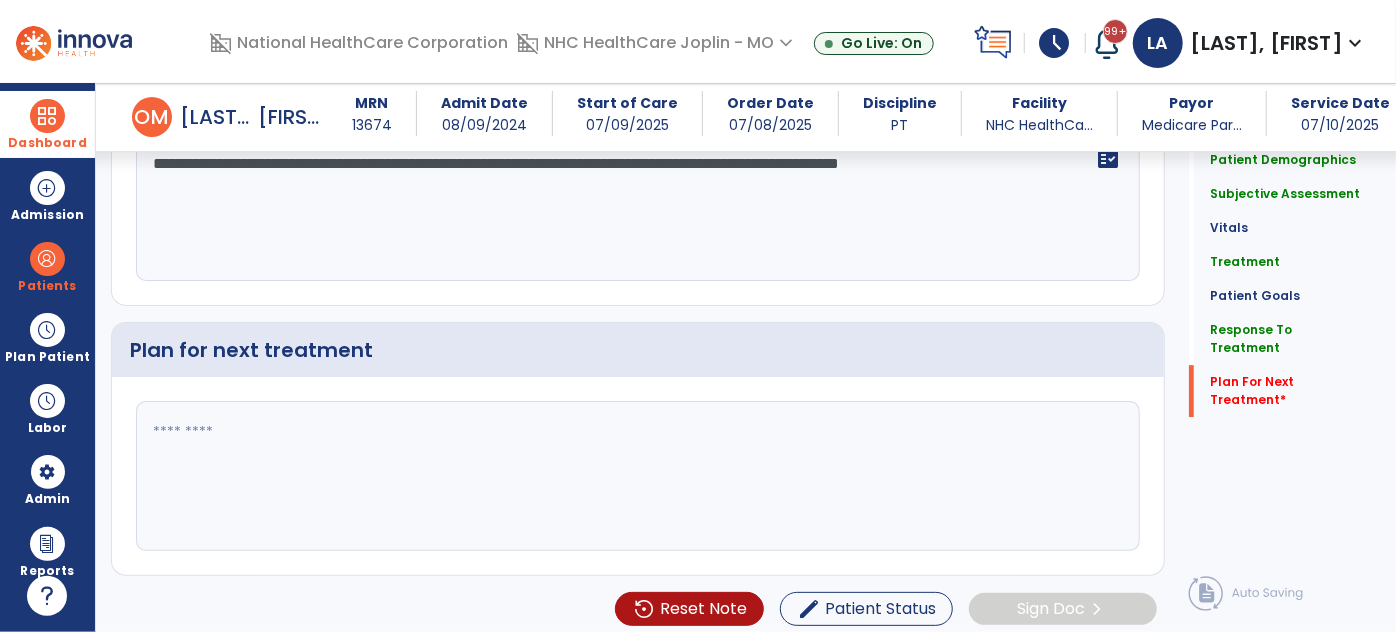 type on "**********" 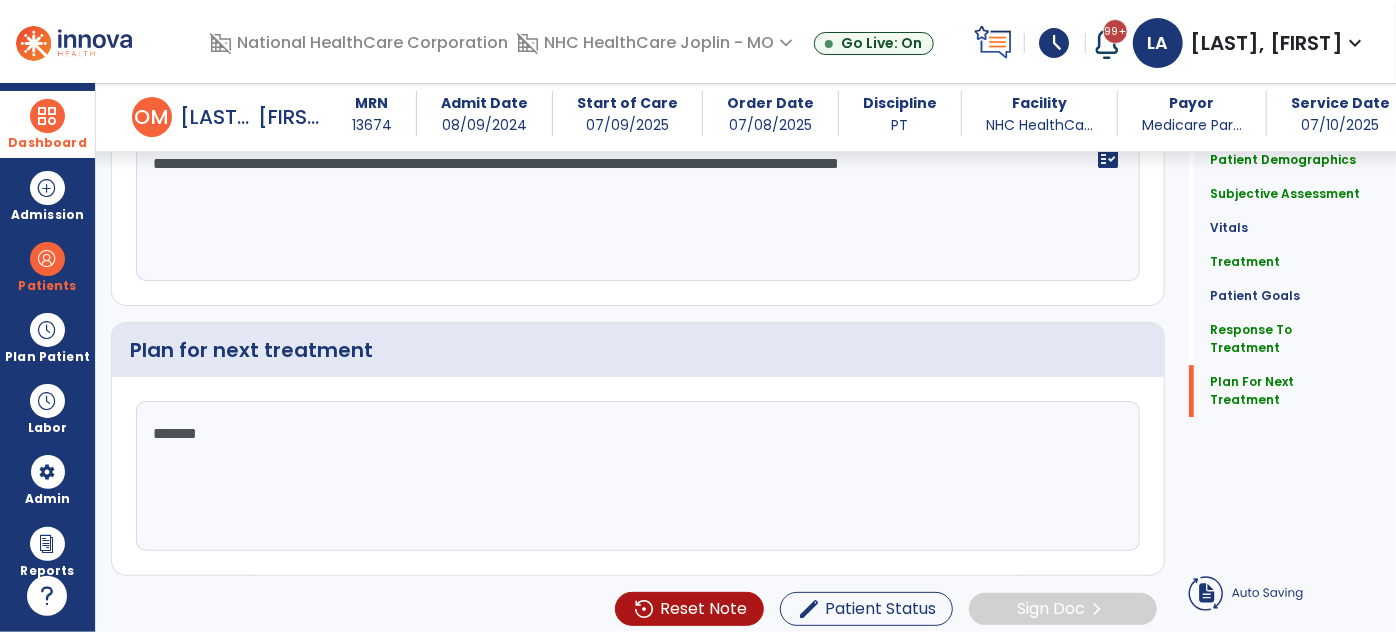 click on "*******" 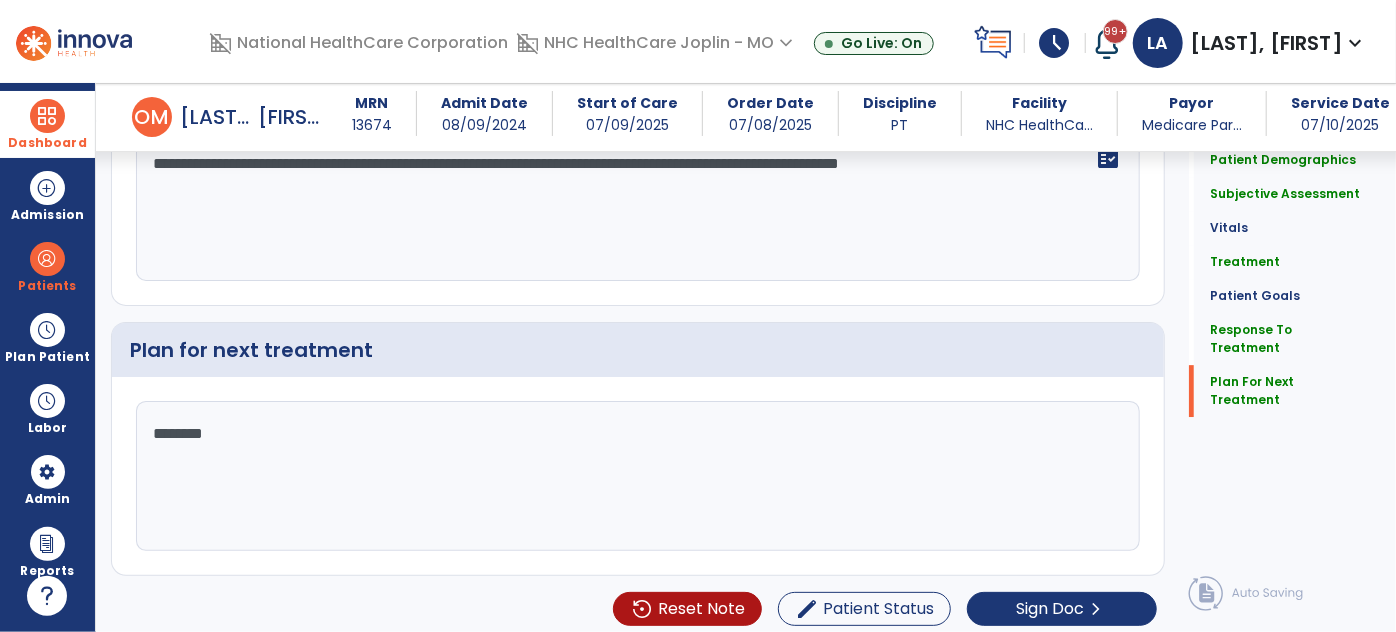 click on "********" 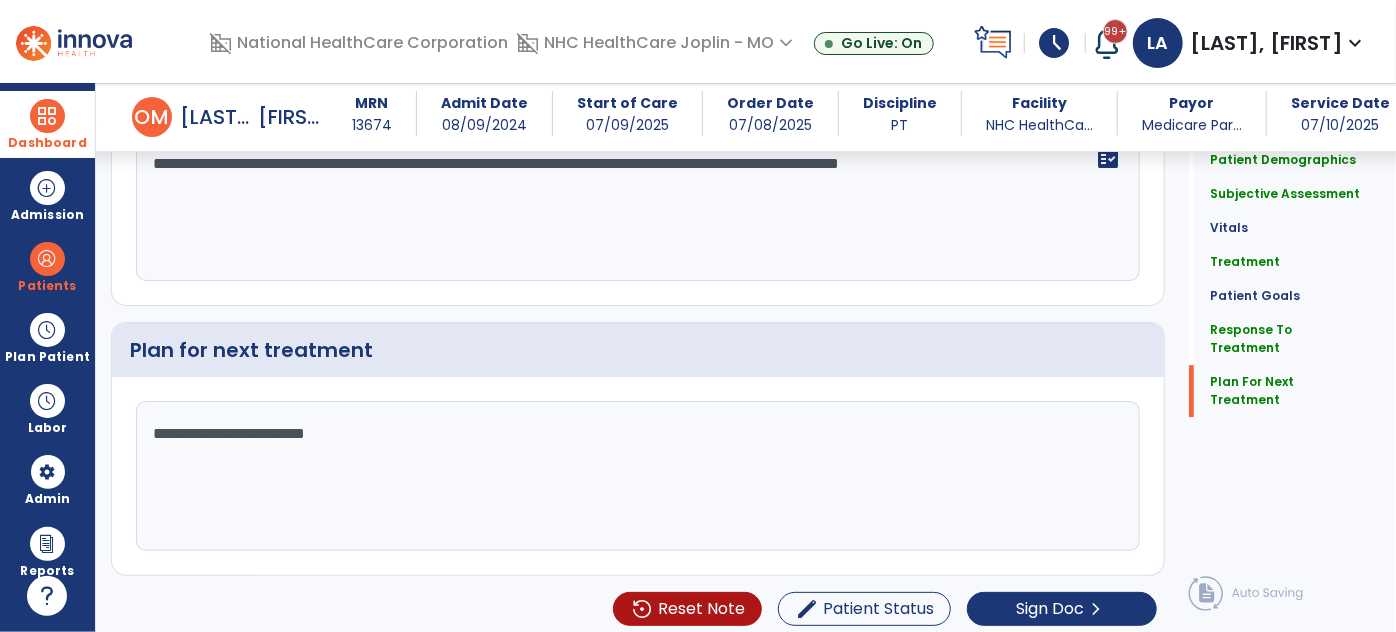 click on "**********" 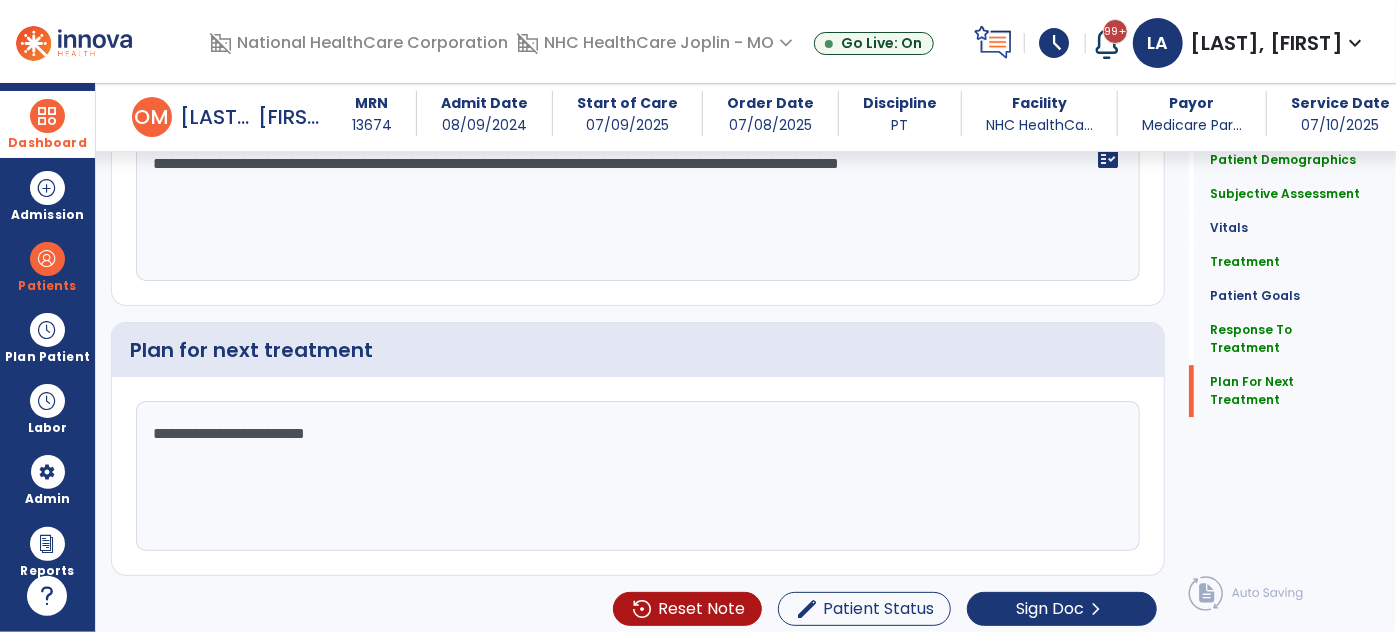 click on "**********" 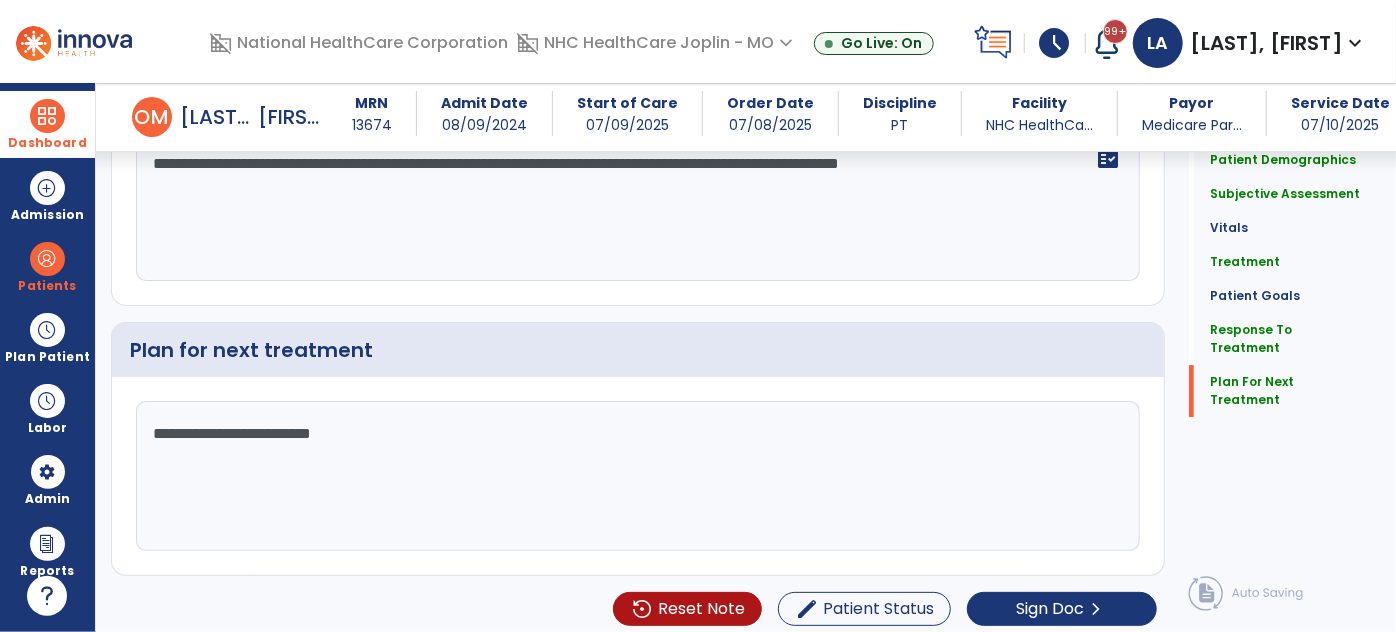 click on "**********" 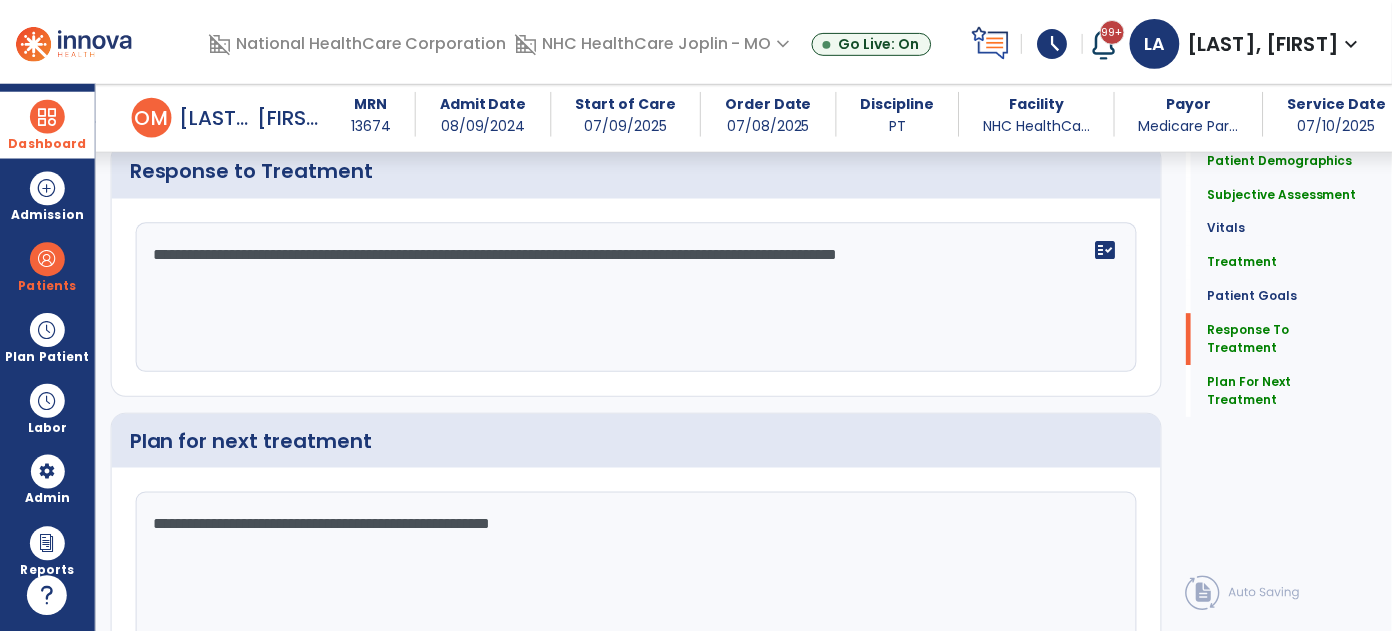 scroll, scrollTop: 3007, scrollLeft: 0, axis: vertical 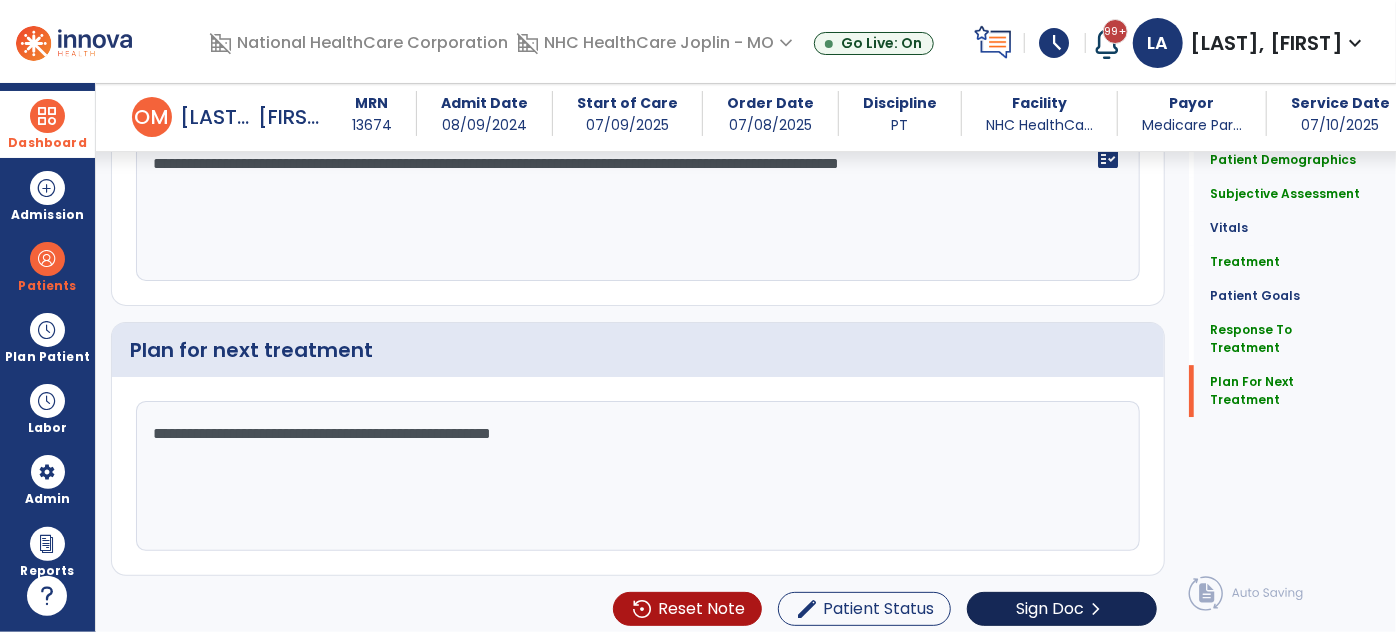 type on "**********" 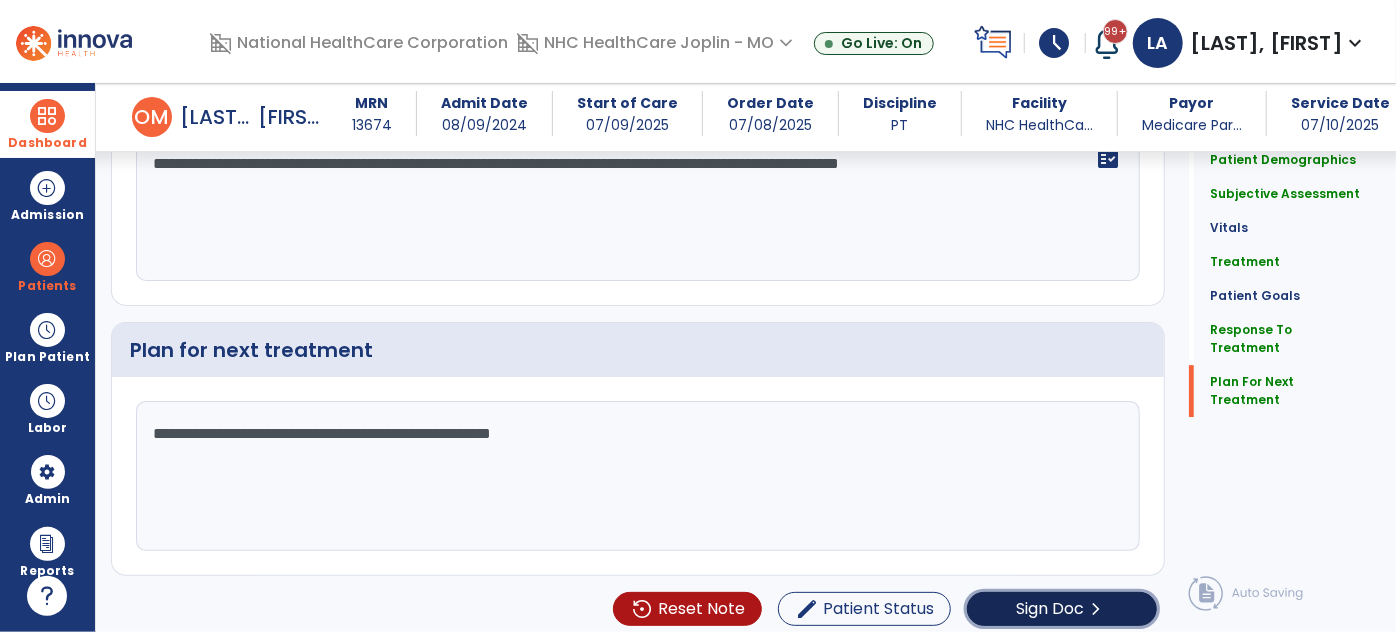 click on "Sign Doc" 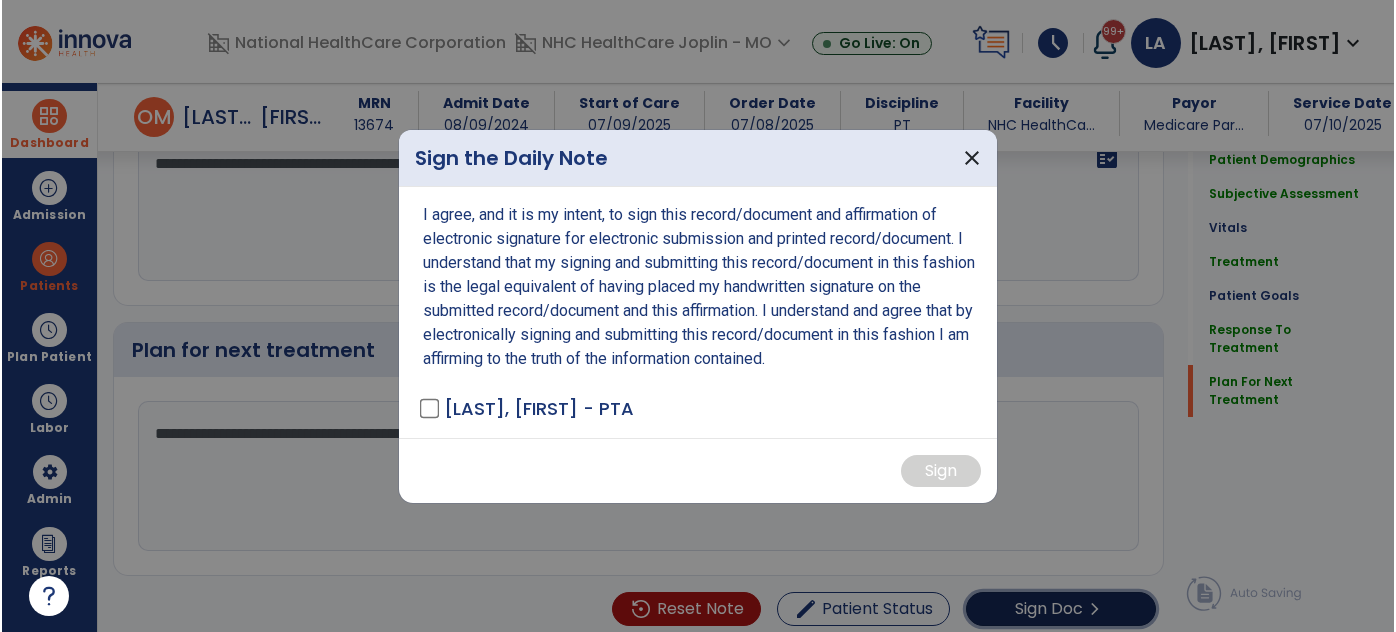 scroll, scrollTop: 3007, scrollLeft: 0, axis: vertical 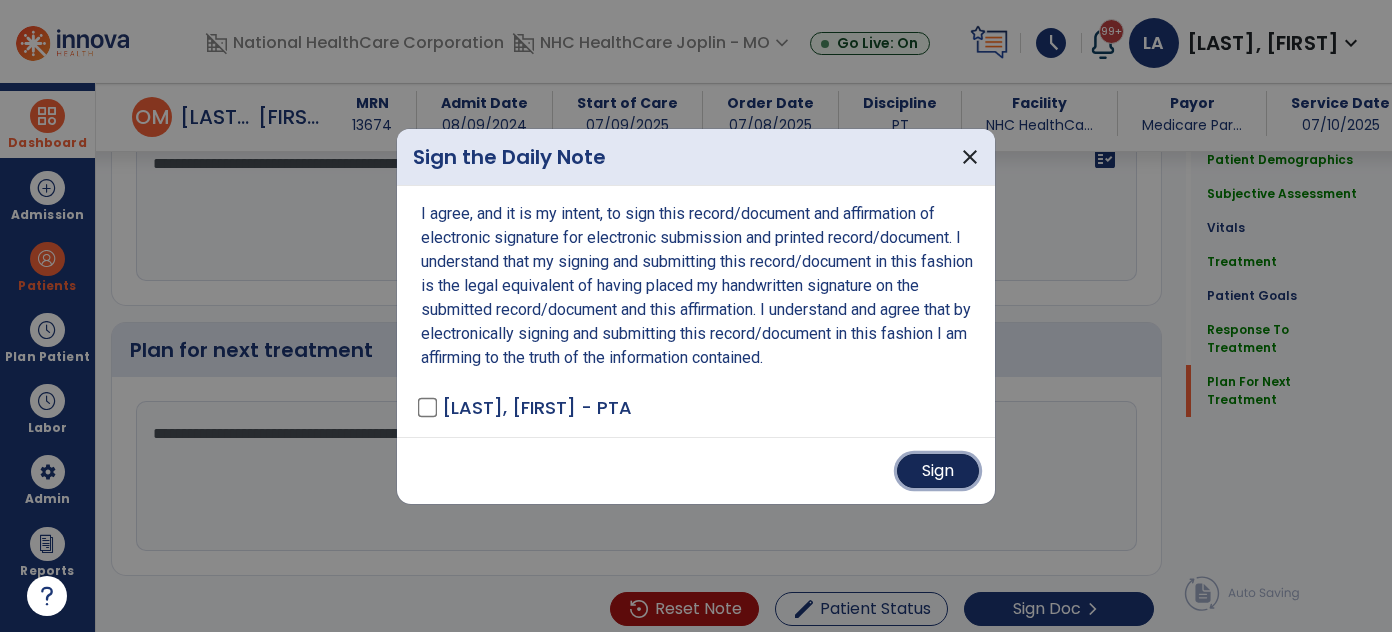 click on "Sign" at bounding box center [938, 471] 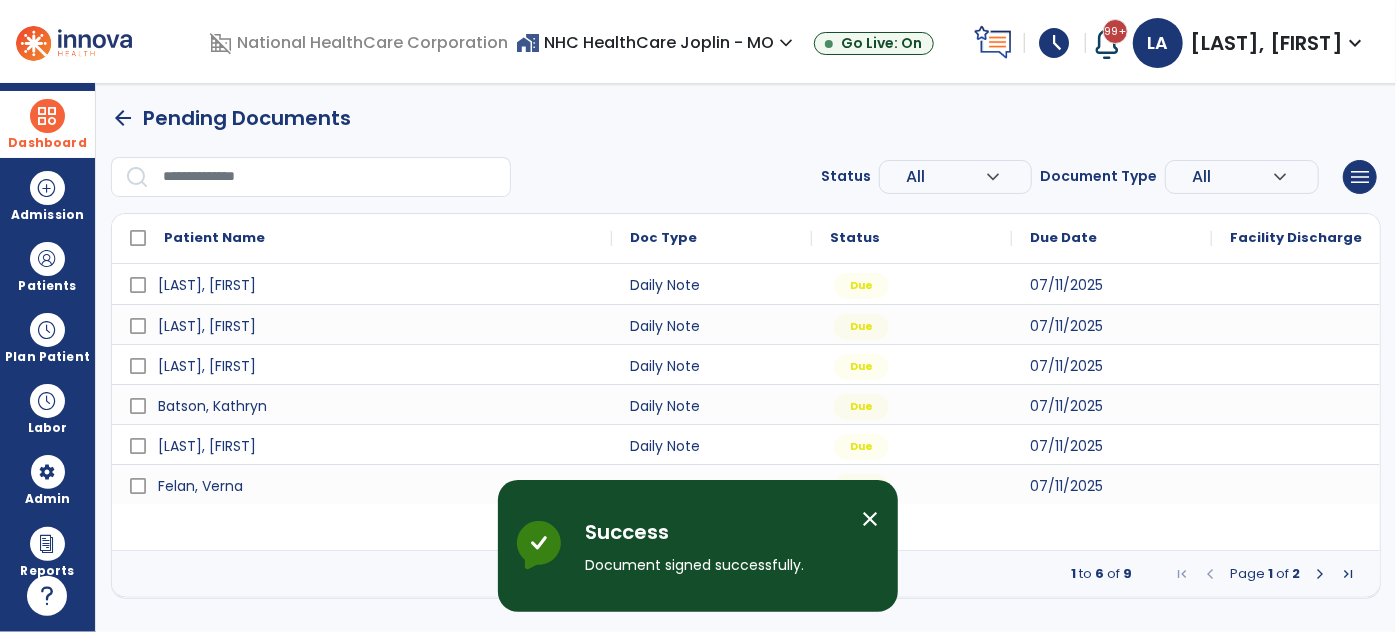 scroll, scrollTop: 0, scrollLeft: 0, axis: both 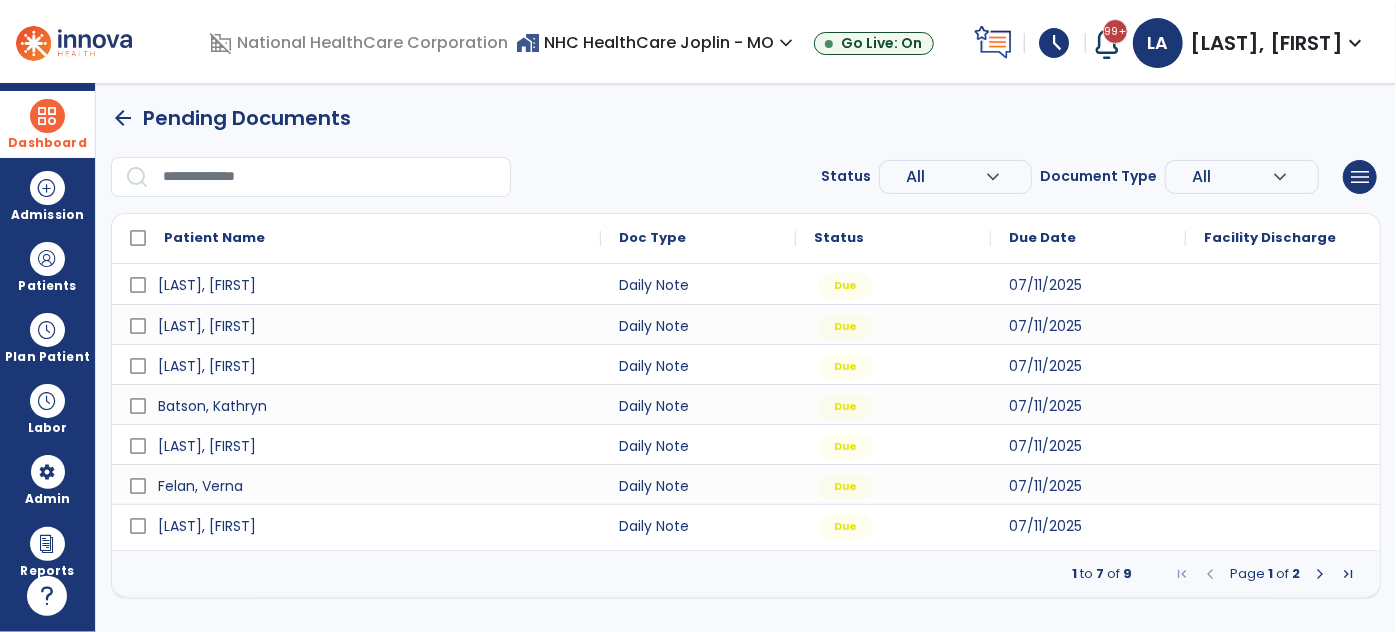 drag, startPoint x: 1322, startPoint y: 566, endPoint x: 1265, endPoint y: 586, distance: 60.40695 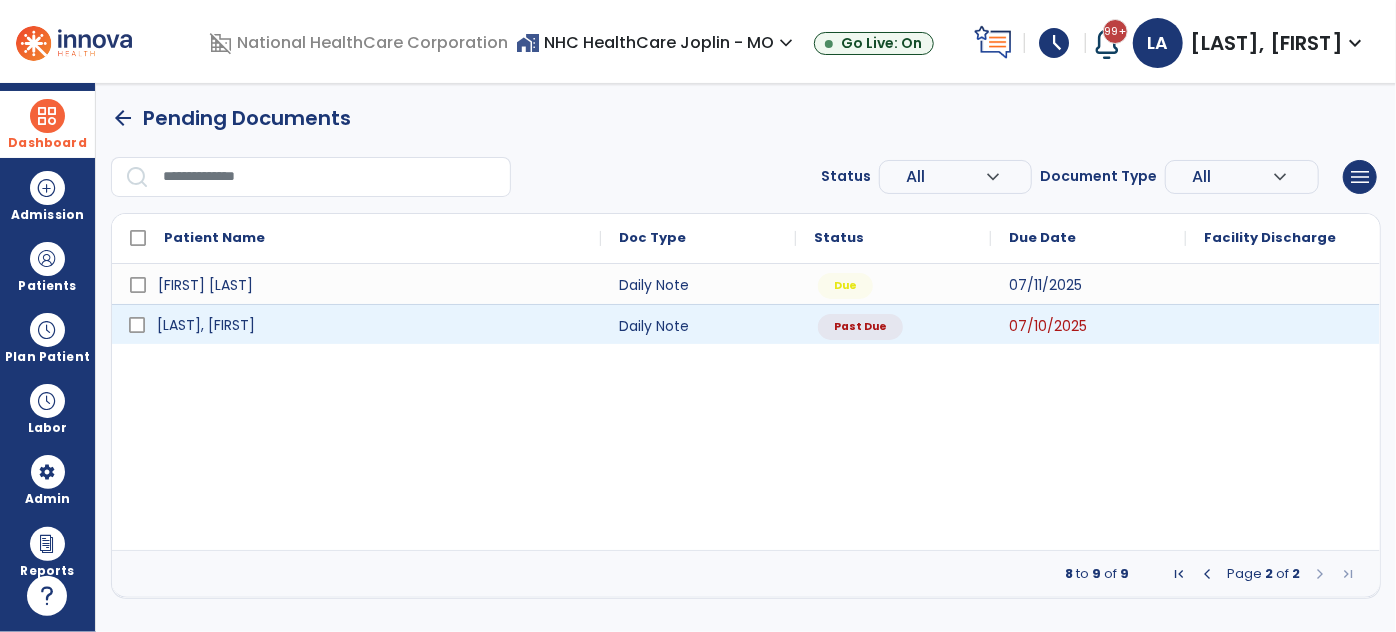 click on "[LAST], [FIRST]" at bounding box center [370, 325] 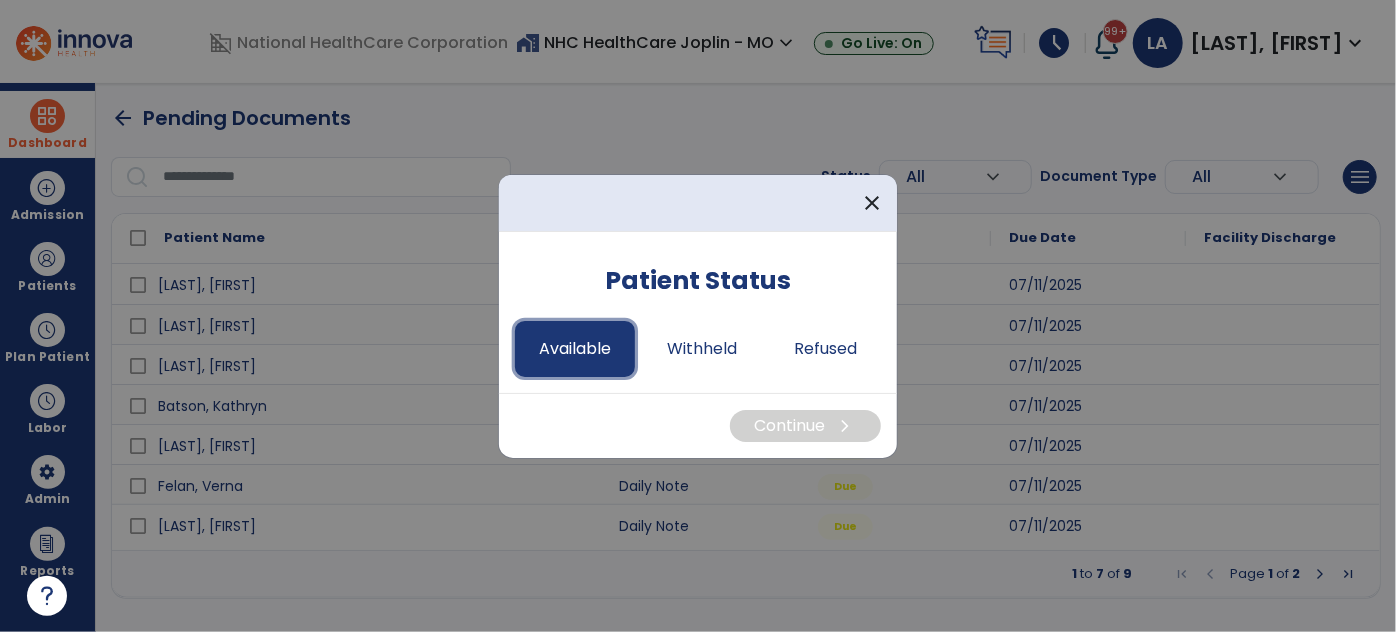 click on "Available" at bounding box center (575, 349) 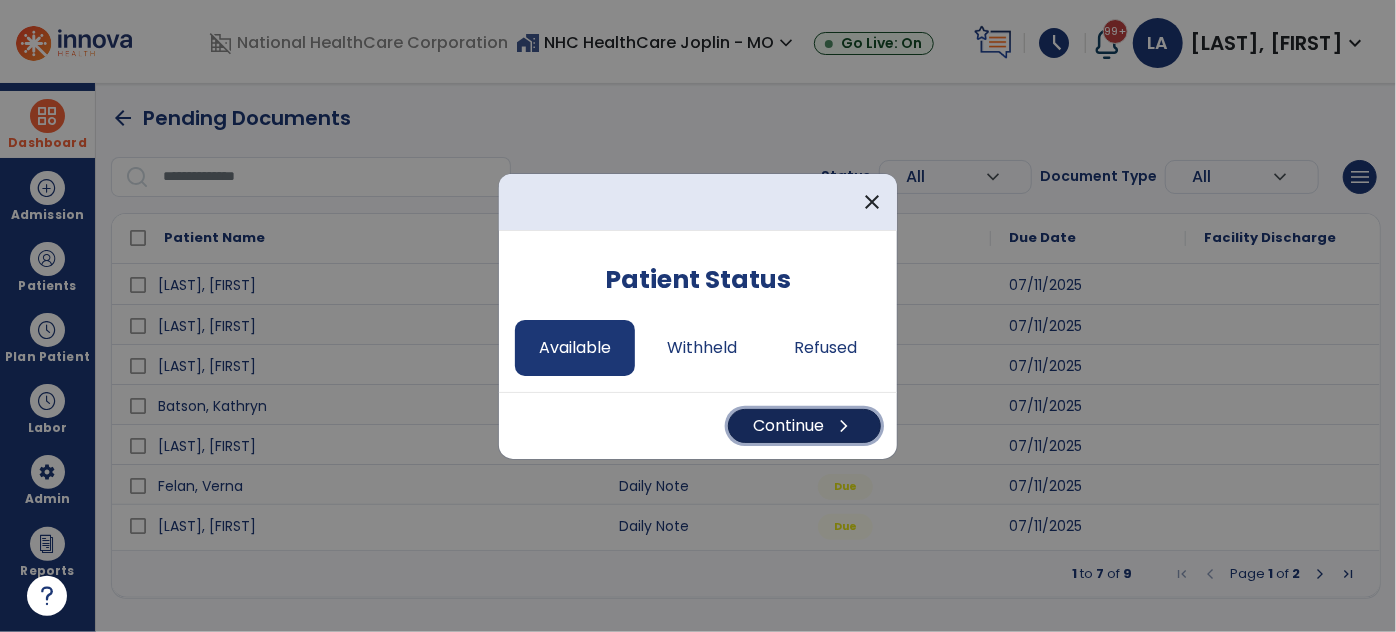 drag, startPoint x: 776, startPoint y: 419, endPoint x: 757, endPoint y: 433, distance: 23.600847 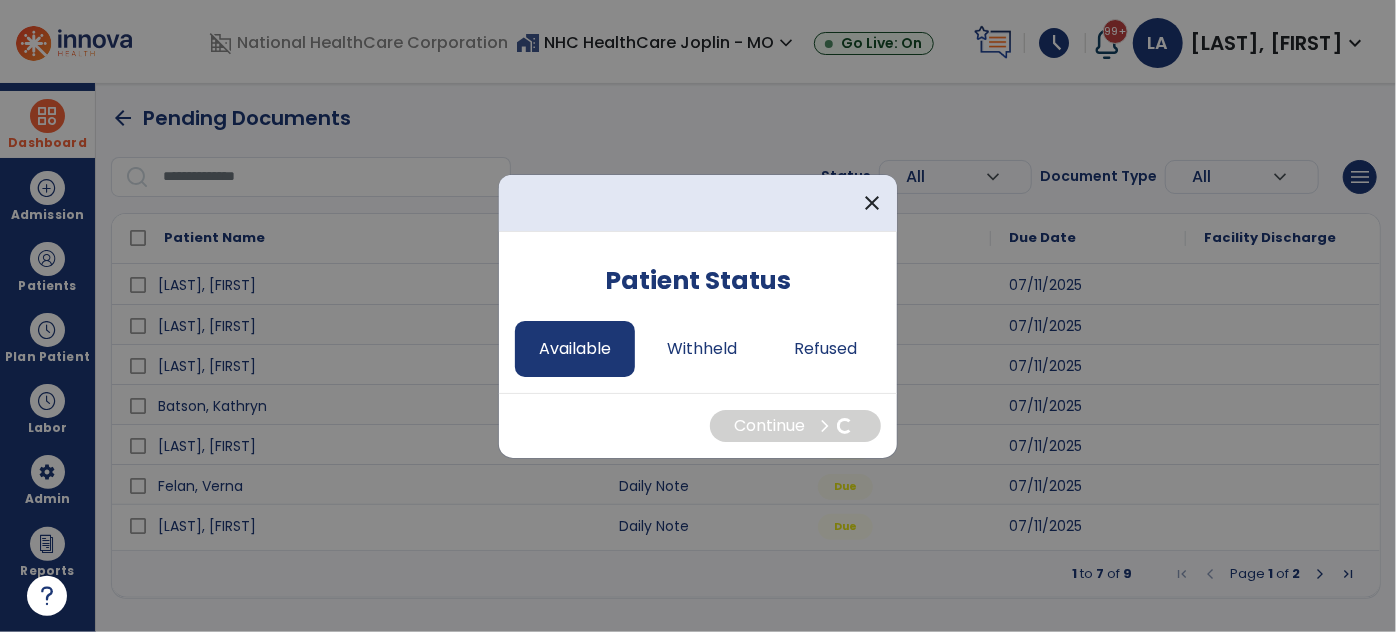 select on "*" 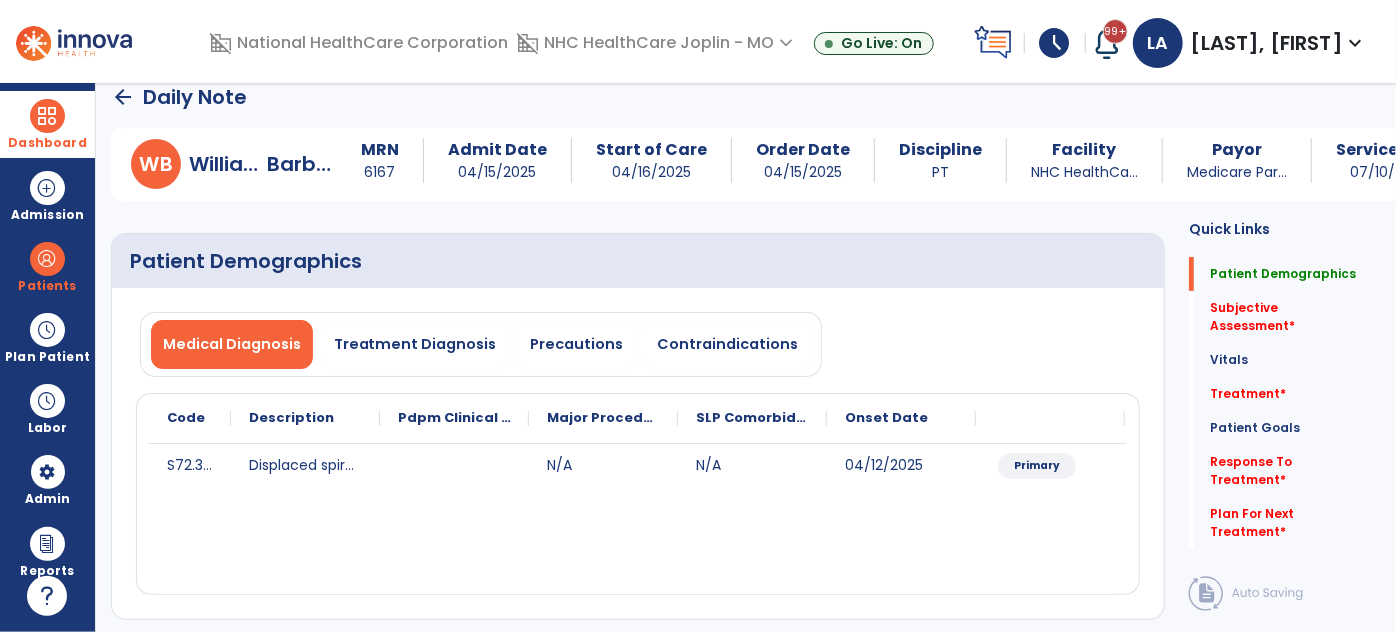 scroll, scrollTop: 0, scrollLeft: 0, axis: both 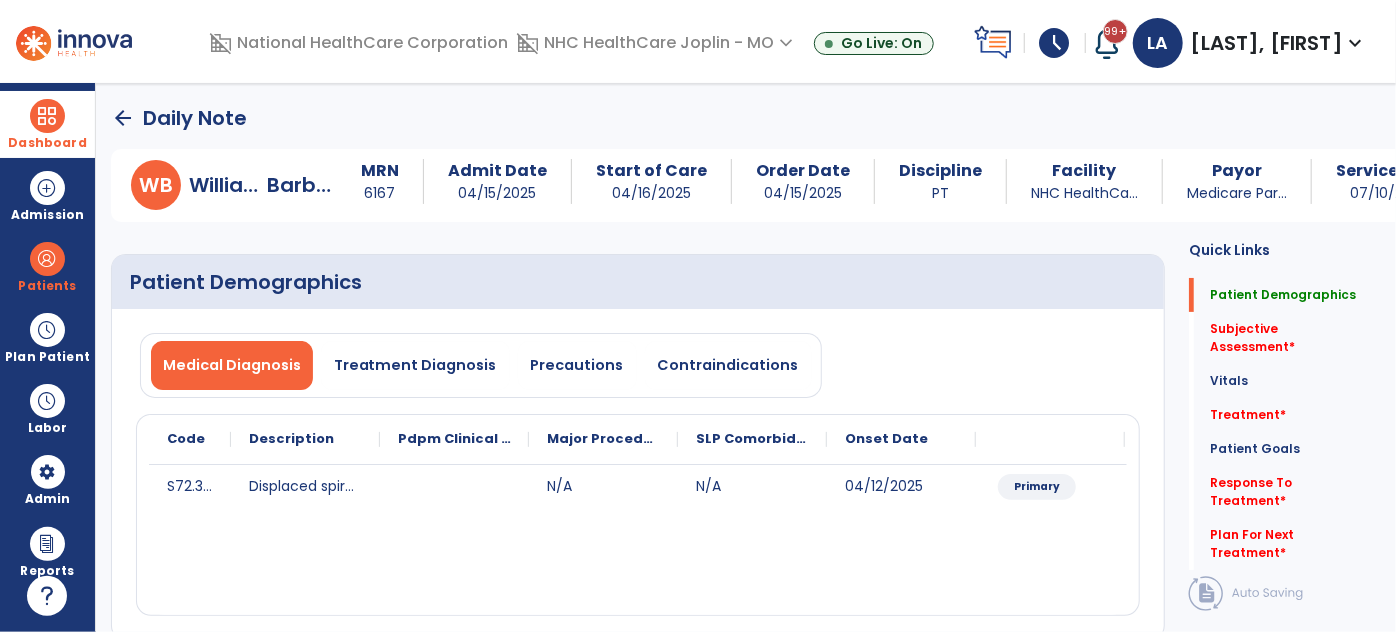 click on "arrow_back" 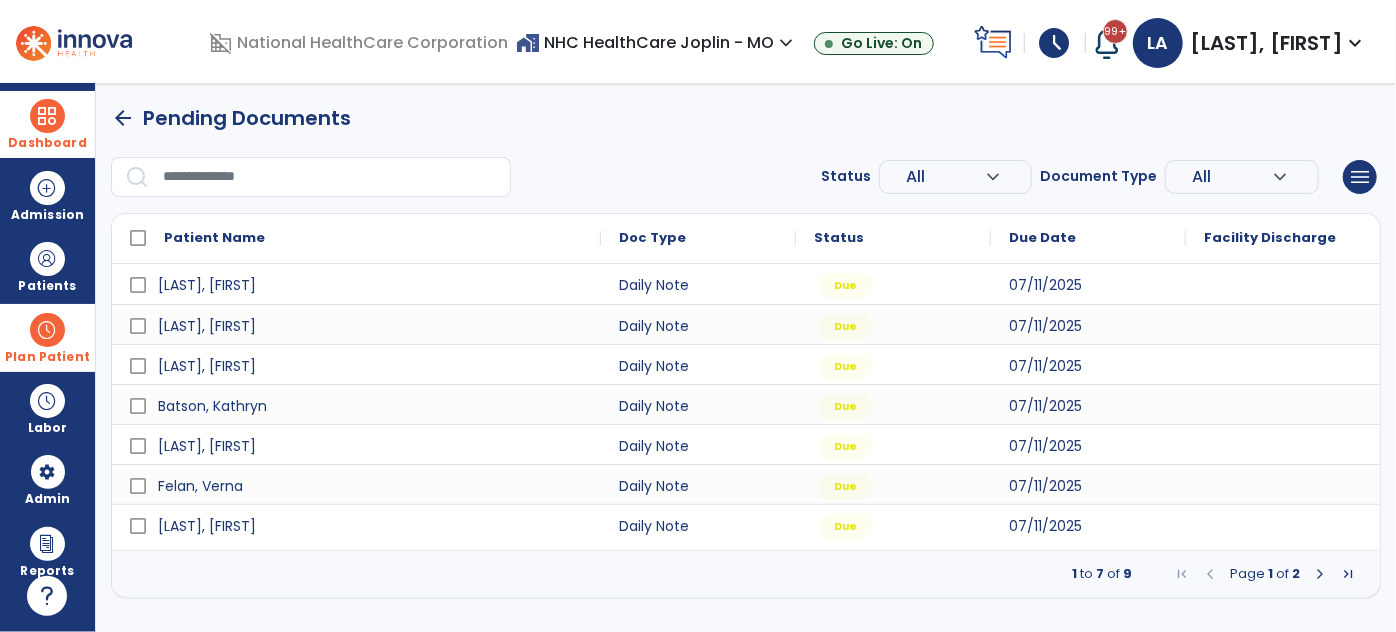 click on "Plan Patient" at bounding box center (47, 286) 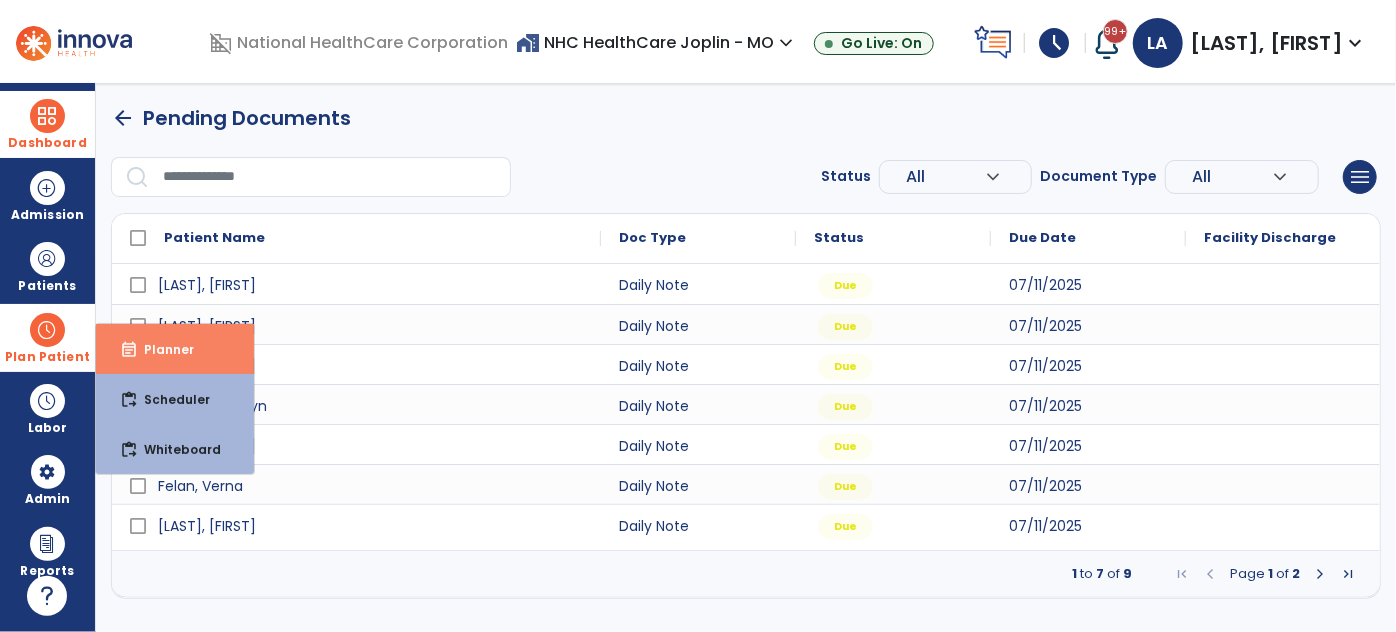 click on "Planner" at bounding box center (161, 349) 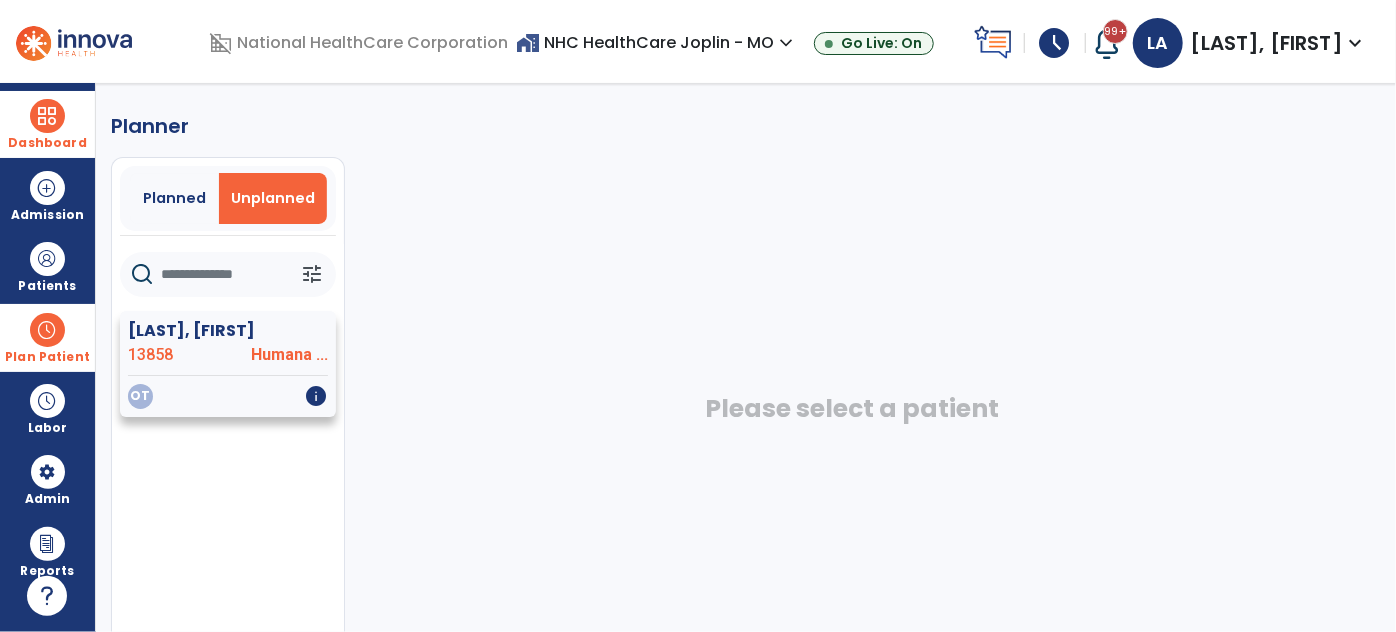 click on "Humana ..." 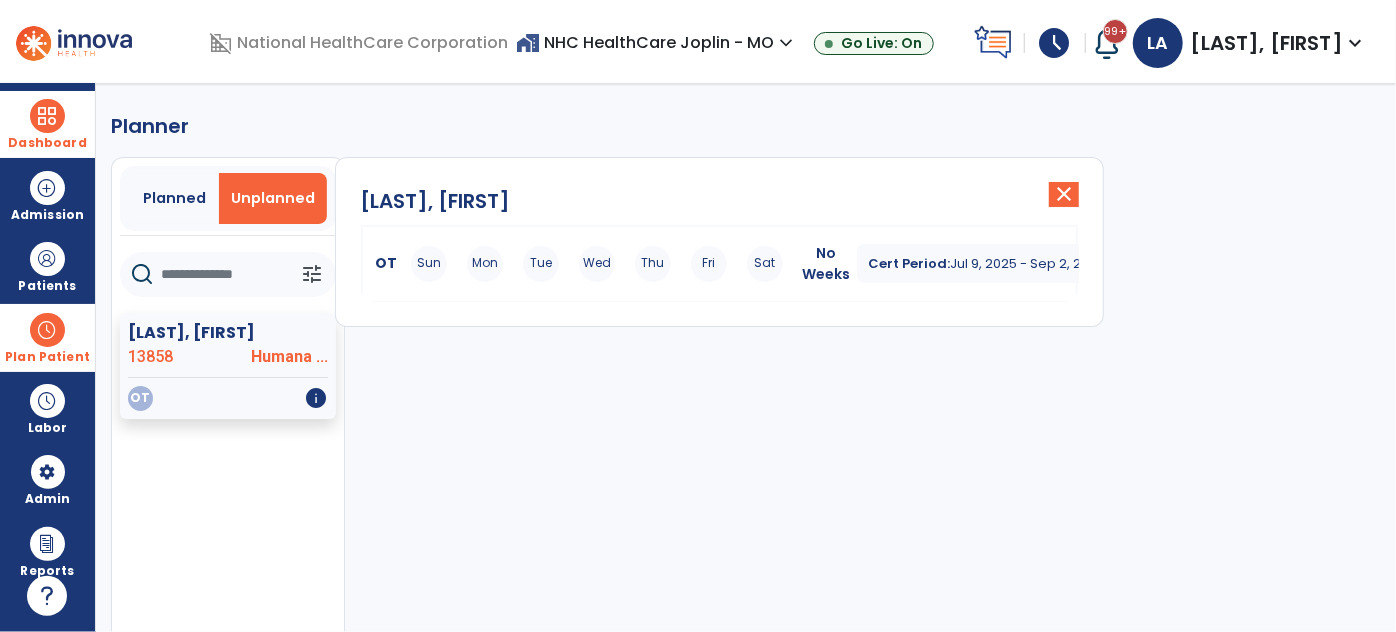 click on "Sun Mon Tue Wed Thu Fri Sat" at bounding box center (597, 264) 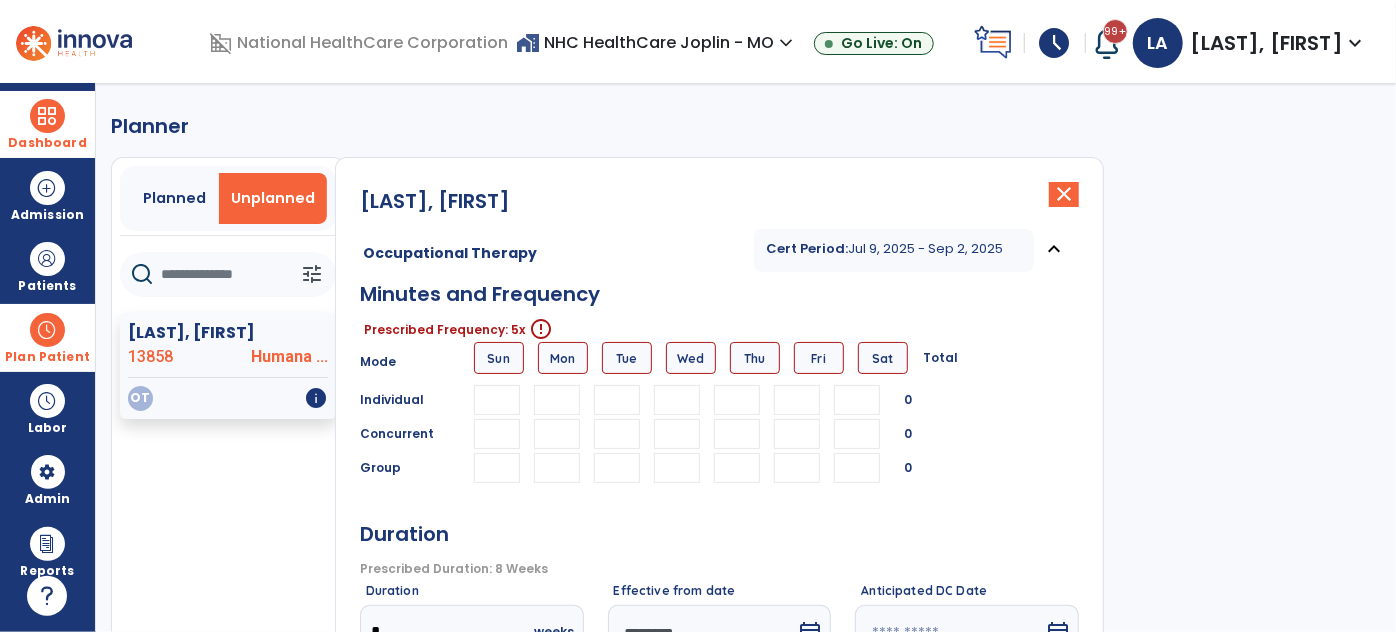 click at bounding box center (557, 400) 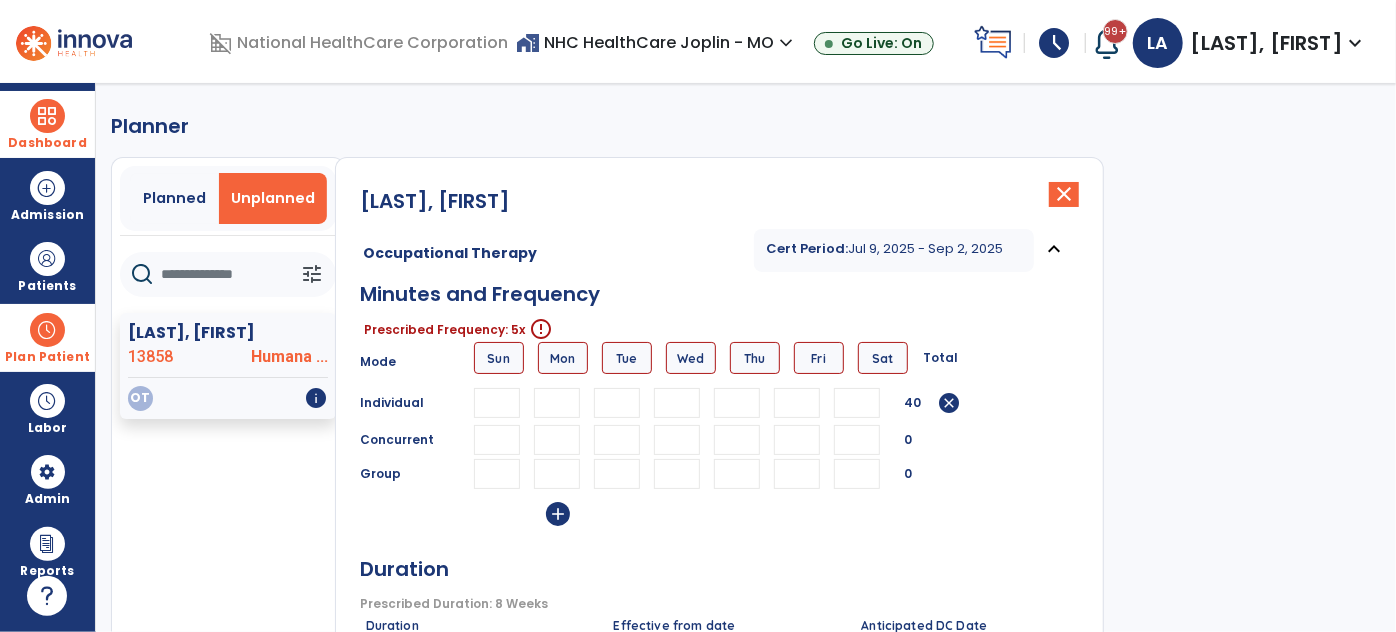 type on "**" 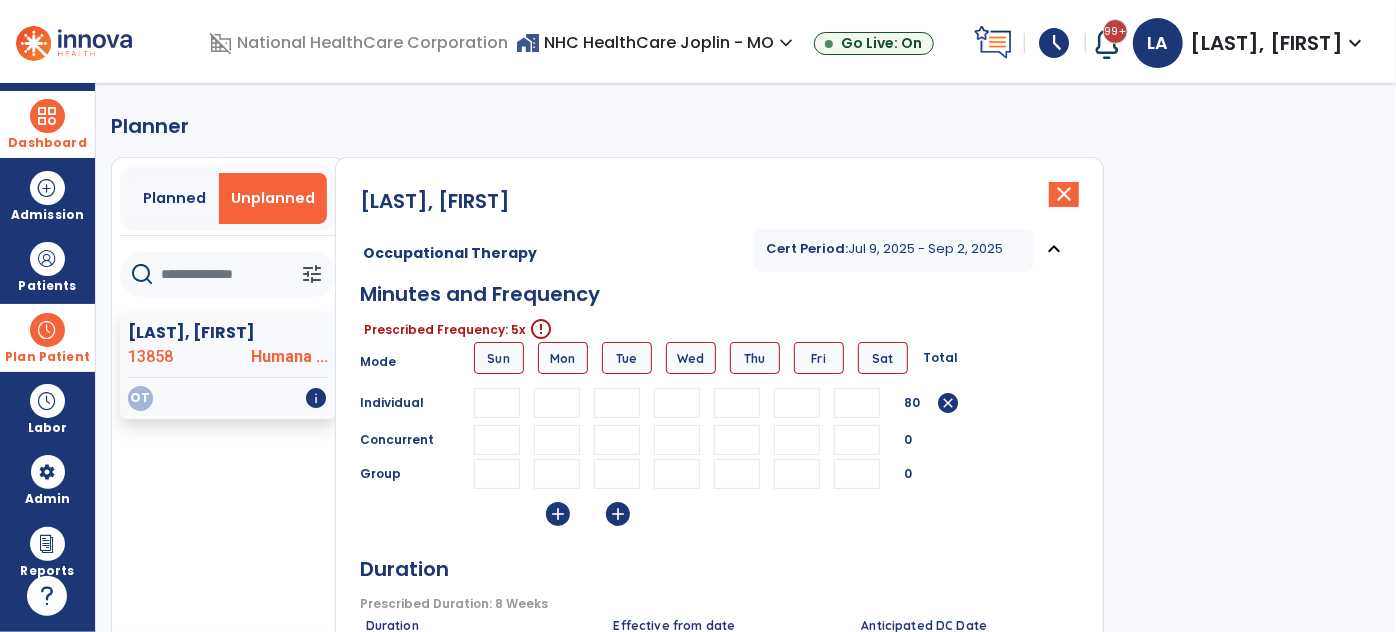 type on "**" 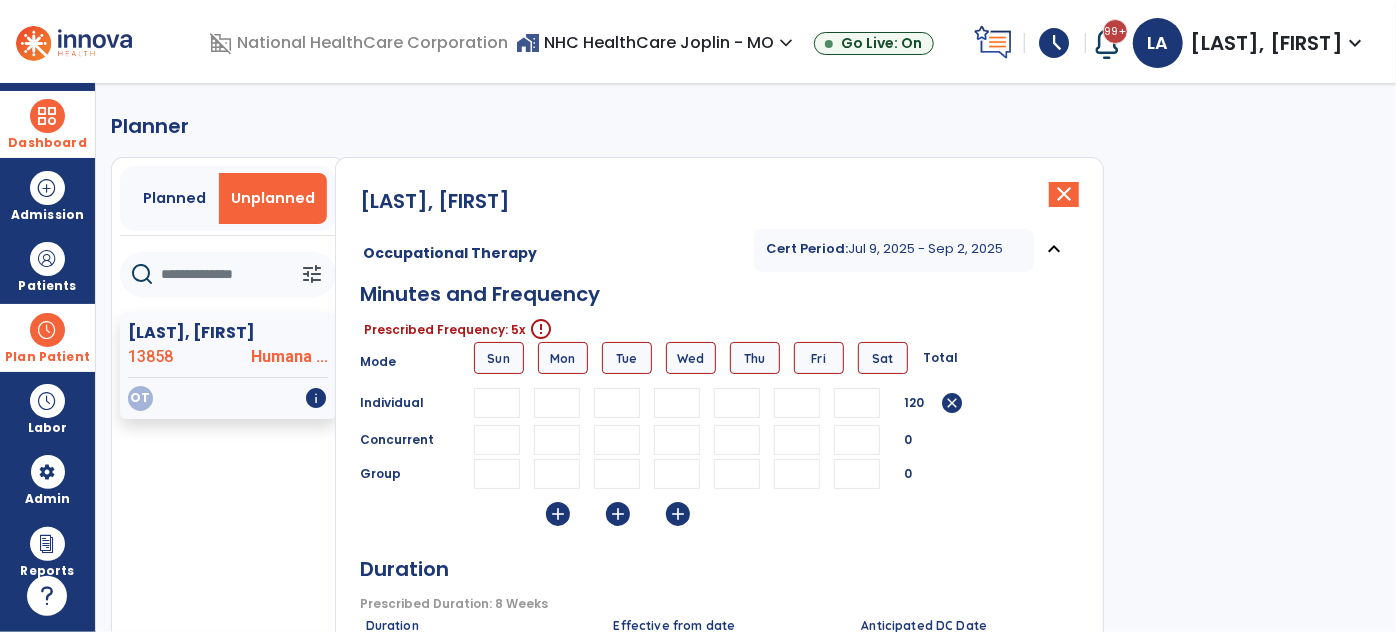 type on "**" 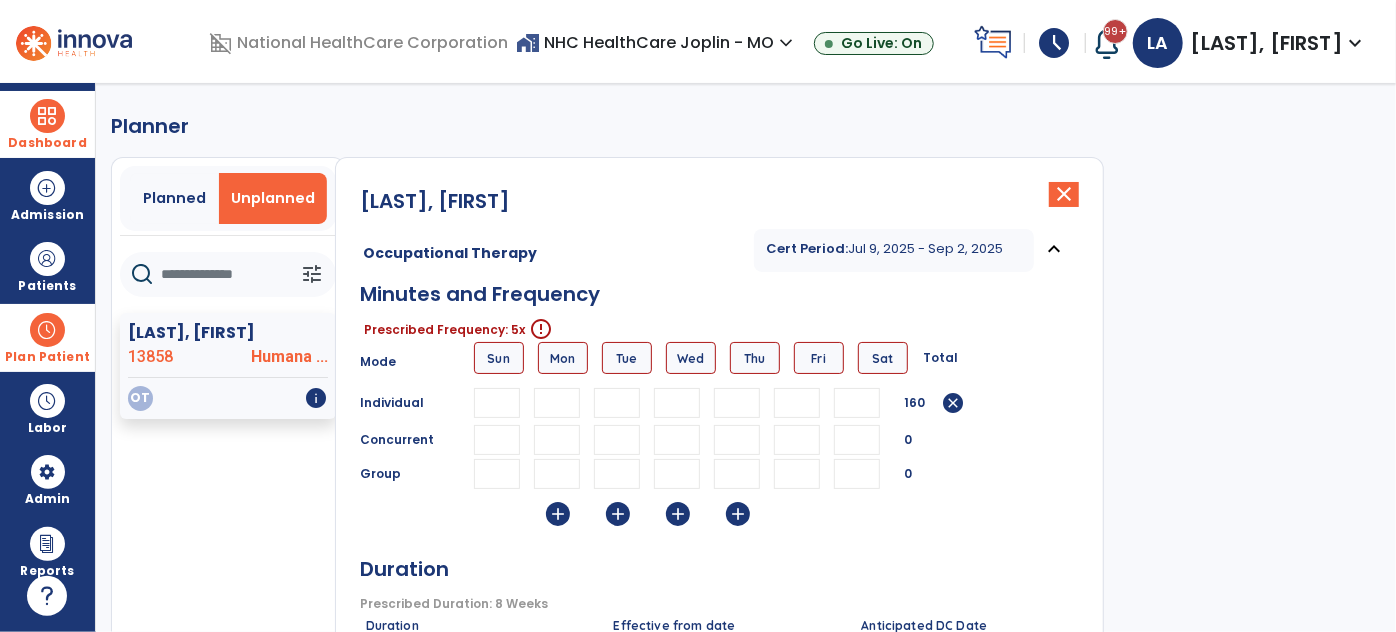 type on "**" 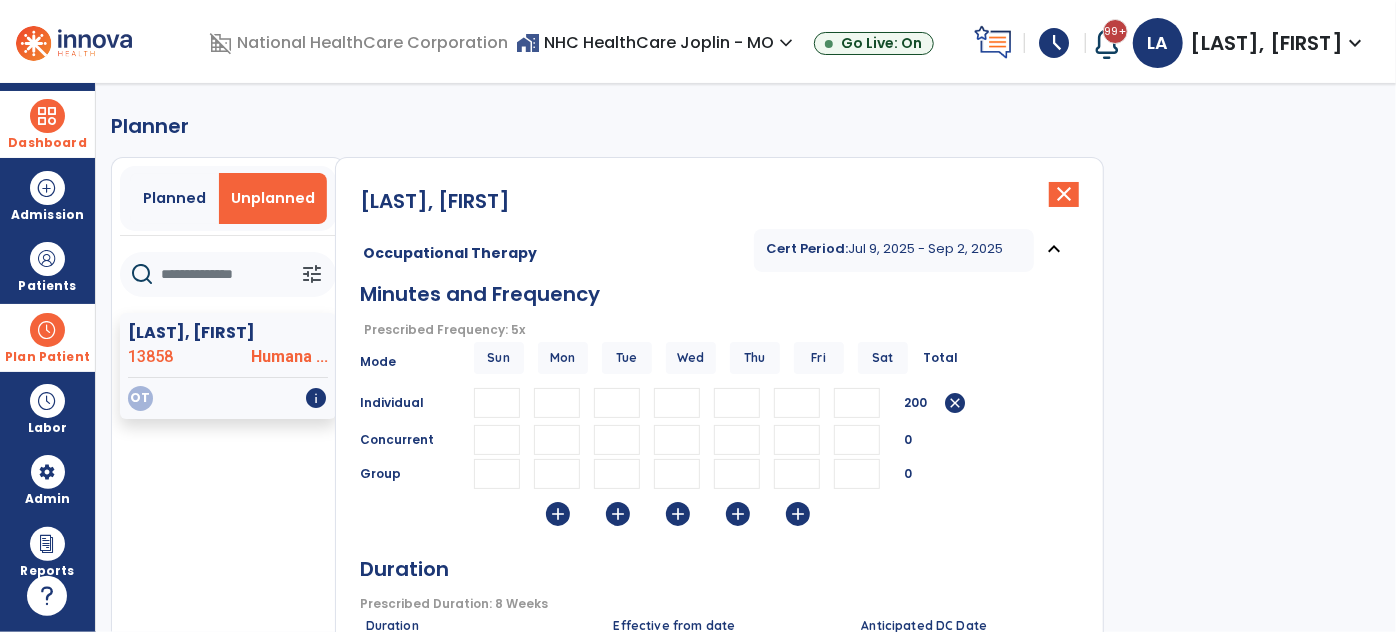 type on "**" 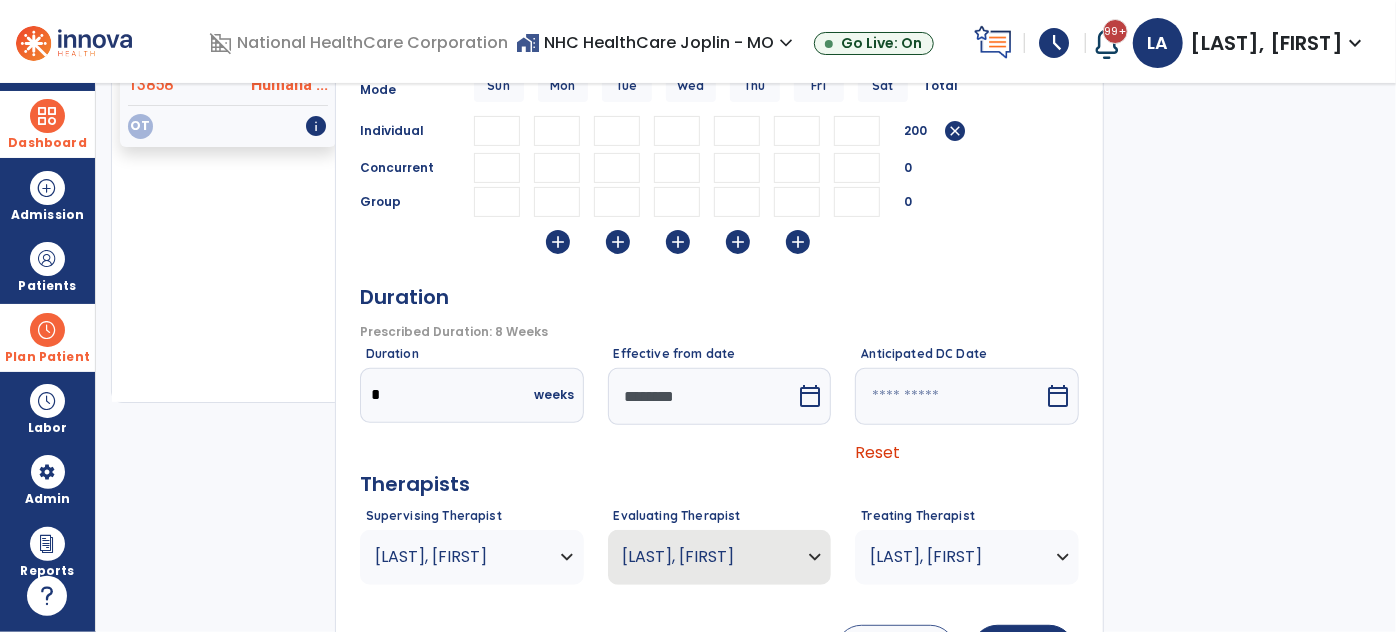scroll, scrollTop: 362, scrollLeft: 0, axis: vertical 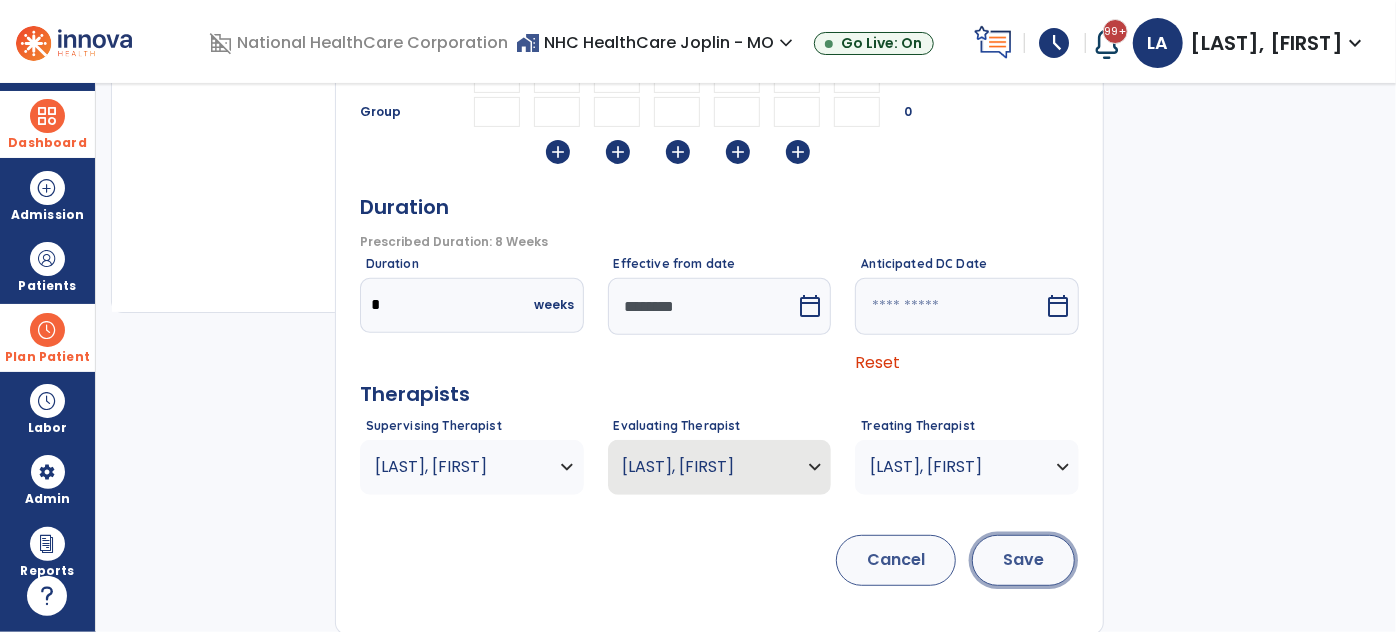 click on "Save" at bounding box center (1023, 560) 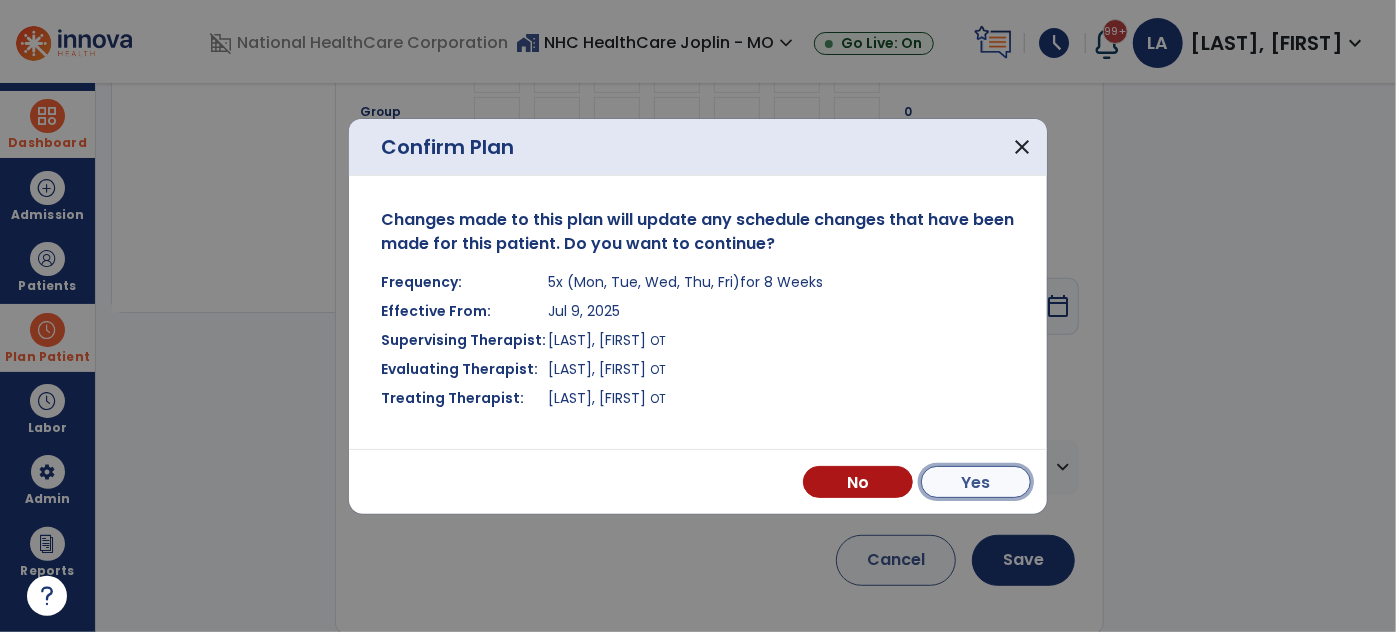 click on "Yes" at bounding box center (976, 482) 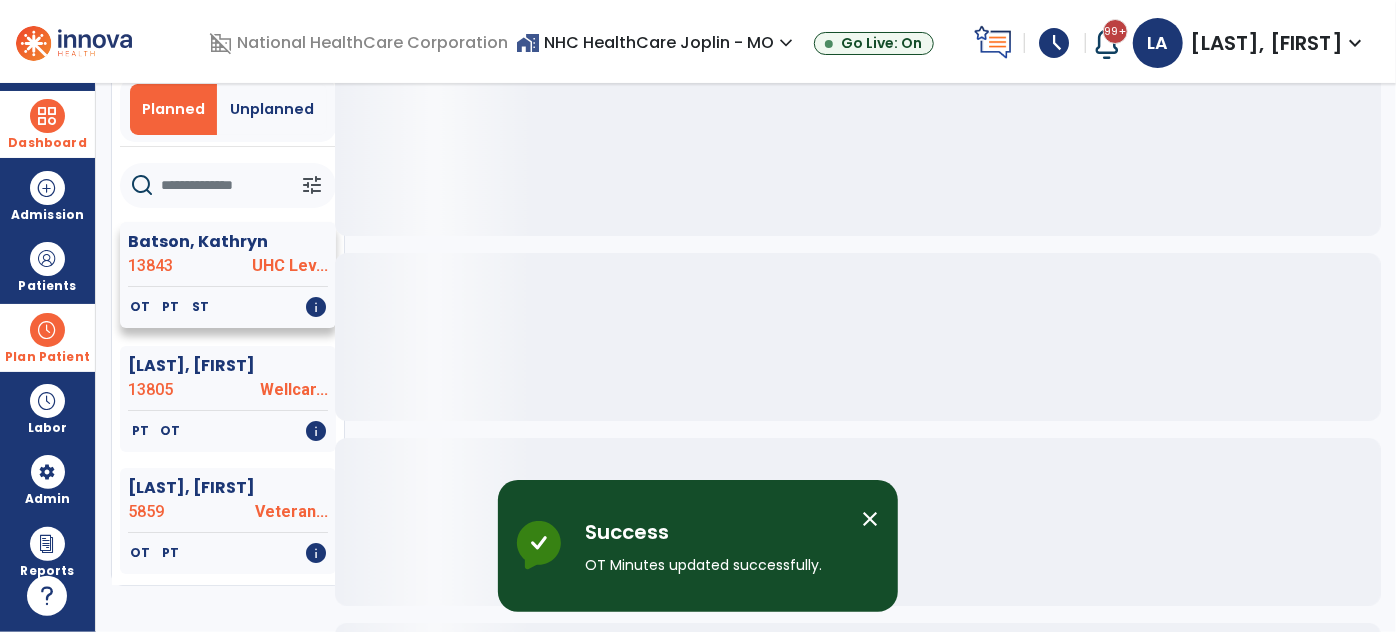 scroll, scrollTop: 0, scrollLeft: 0, axis: both 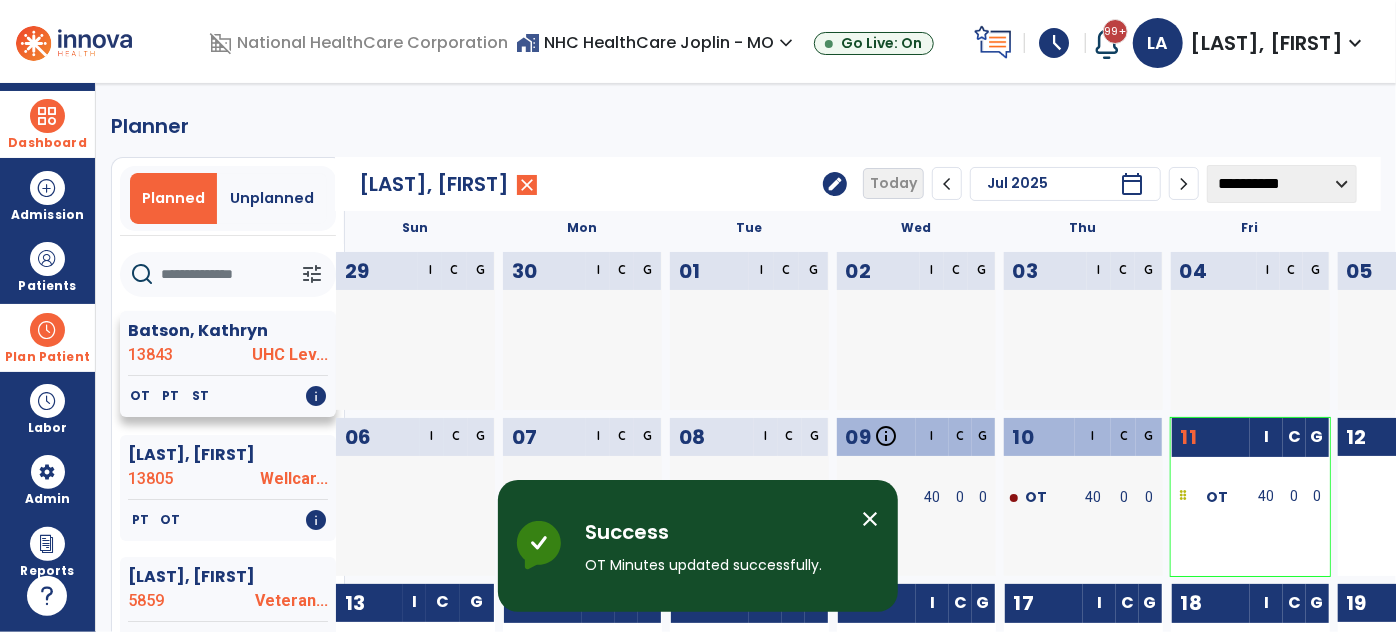 click on "13843" 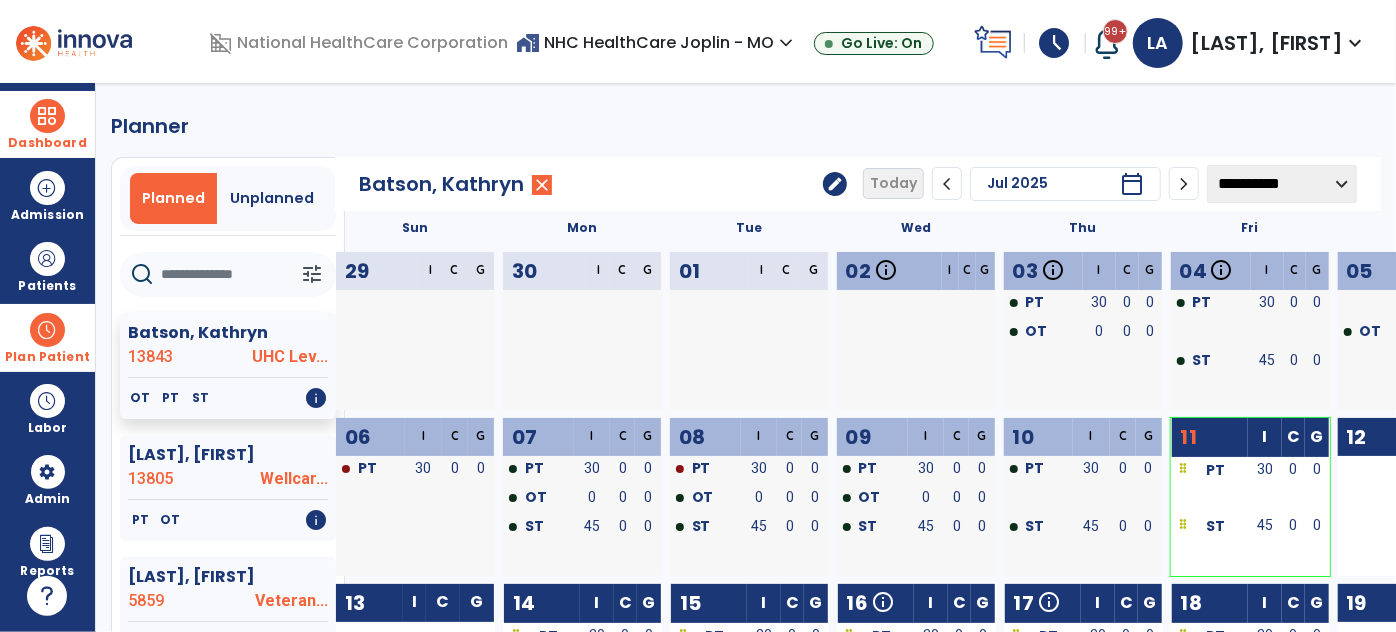 click on "edit" 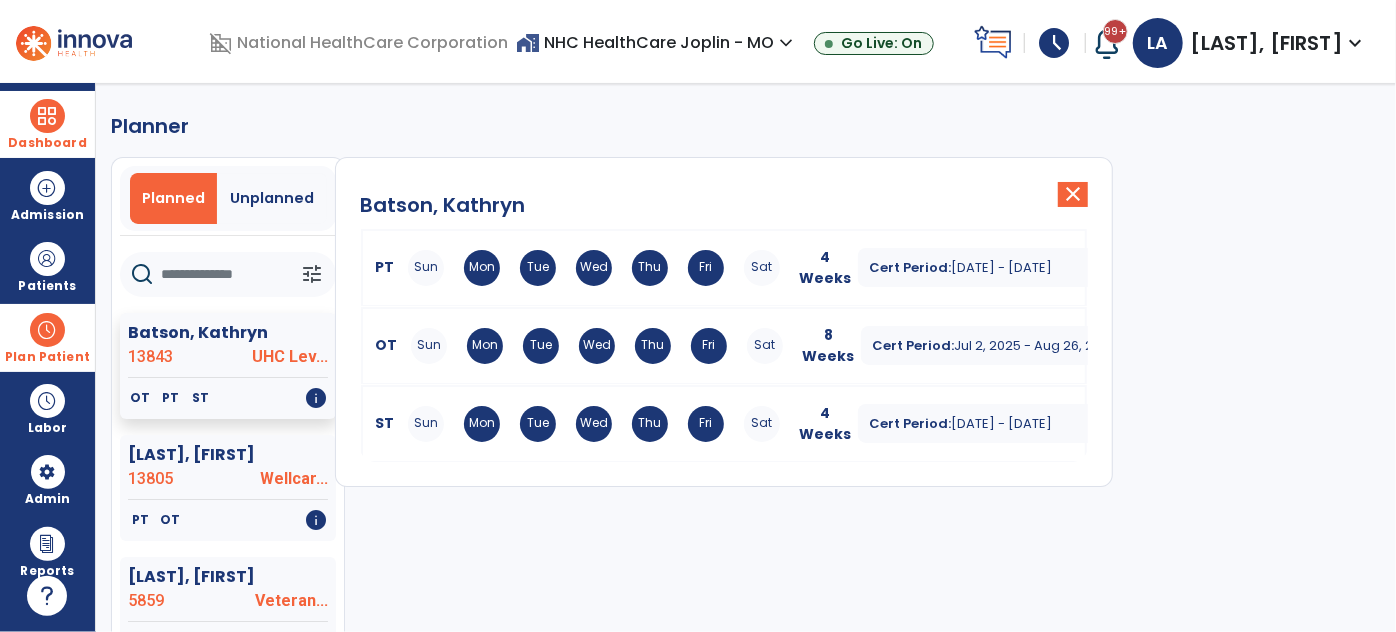 click on "PT Sun Mon Tue Wed Thu Fri Sat 4 Weeks Cert Period: [DATE] - [DATE] expand_more" at bounding box center [724, 268] 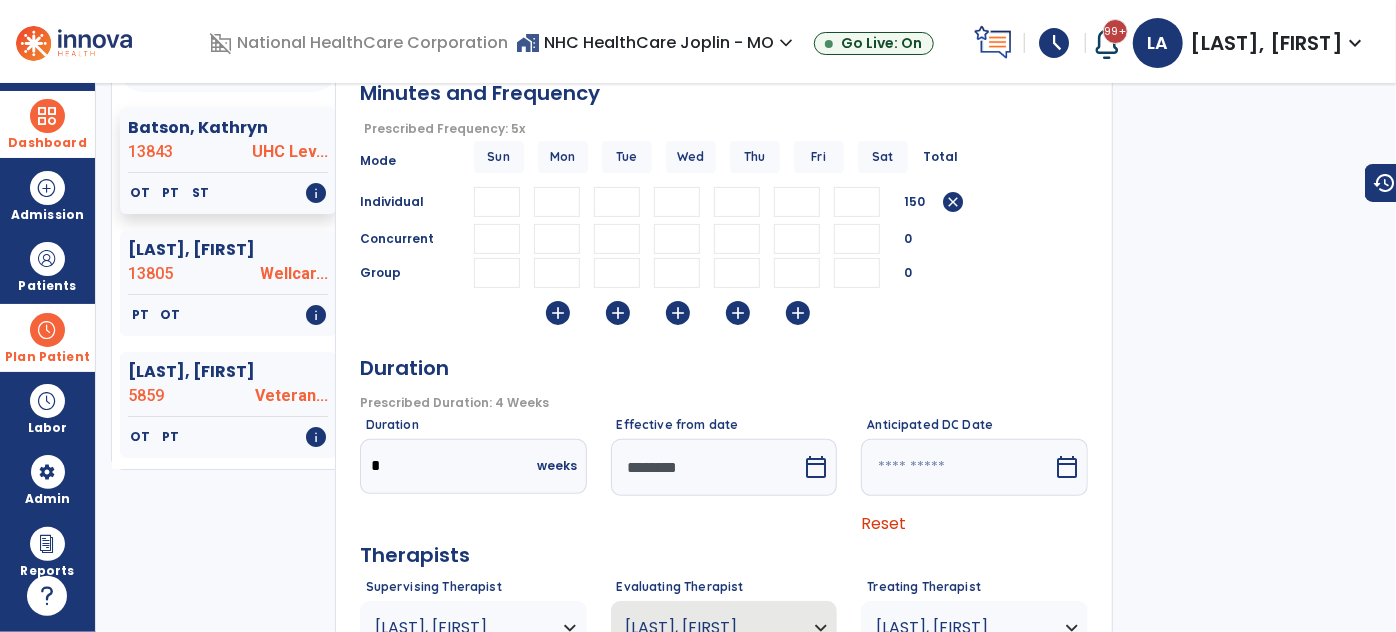 scroll, scrollTop: 272, scrollLeft: 0, axis: vertical 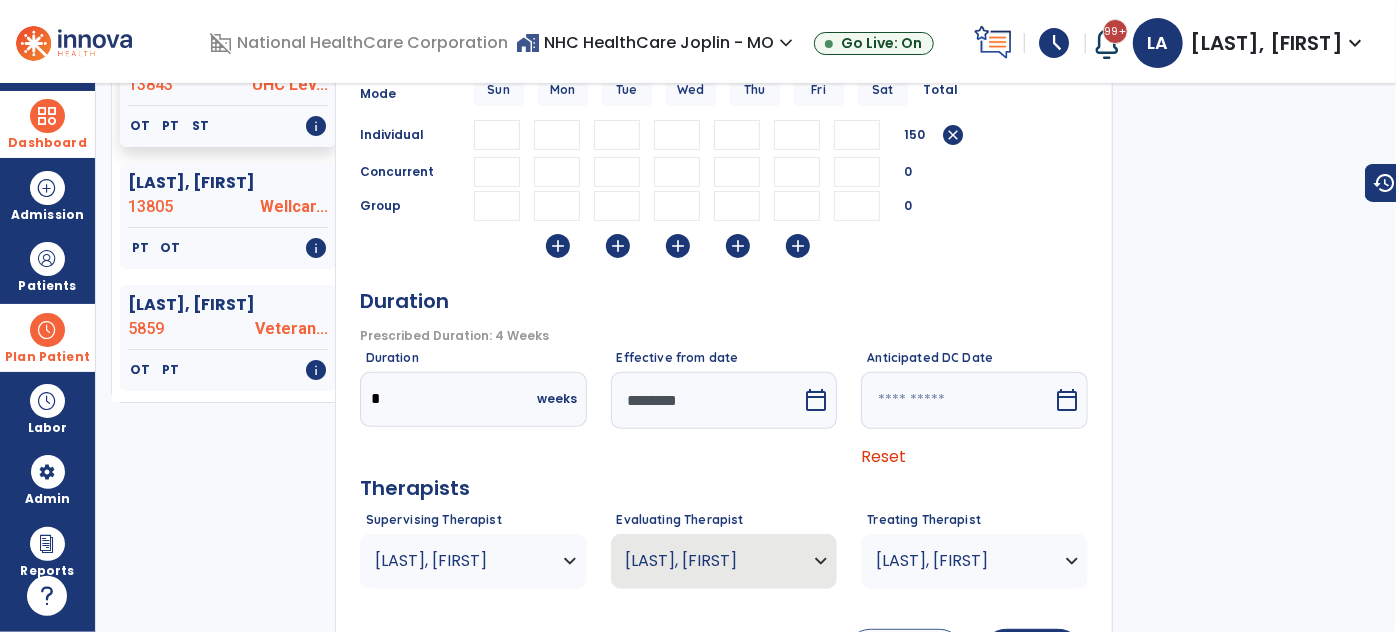 click on "[LAST], [FIRST]" at bounding box center (461, 561) 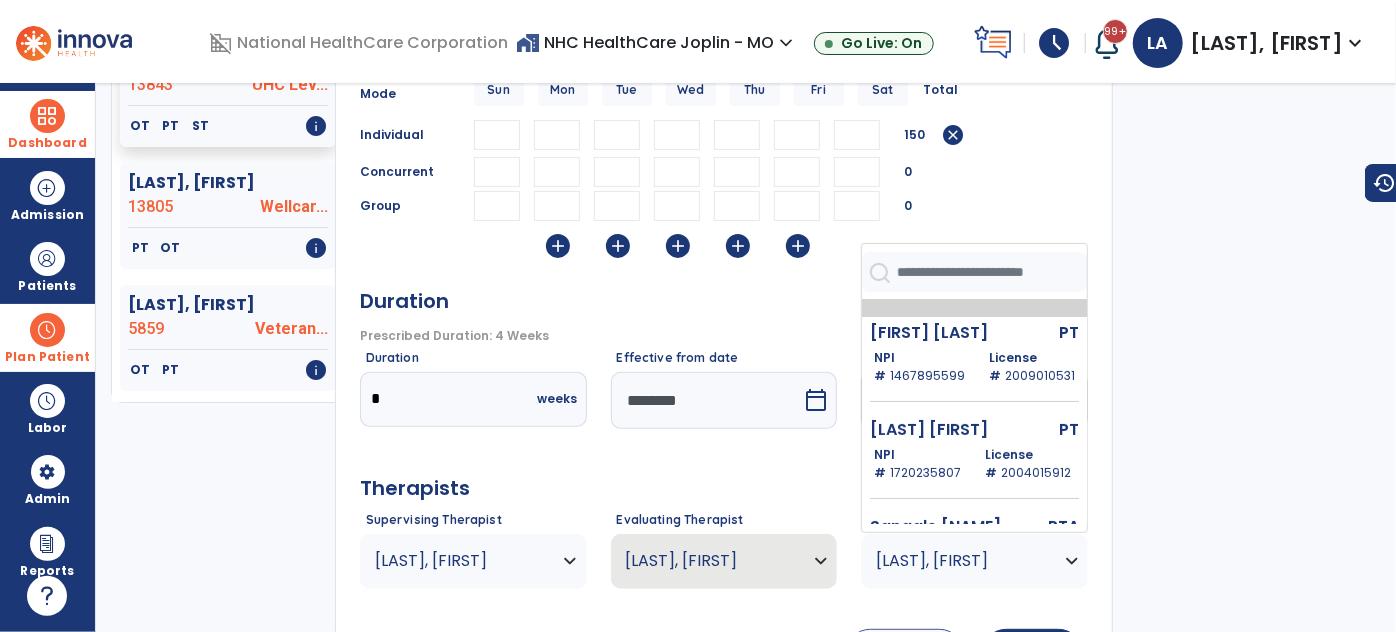 scroll, scrollTop: 181, scrollLeft: 0, axis: vertical 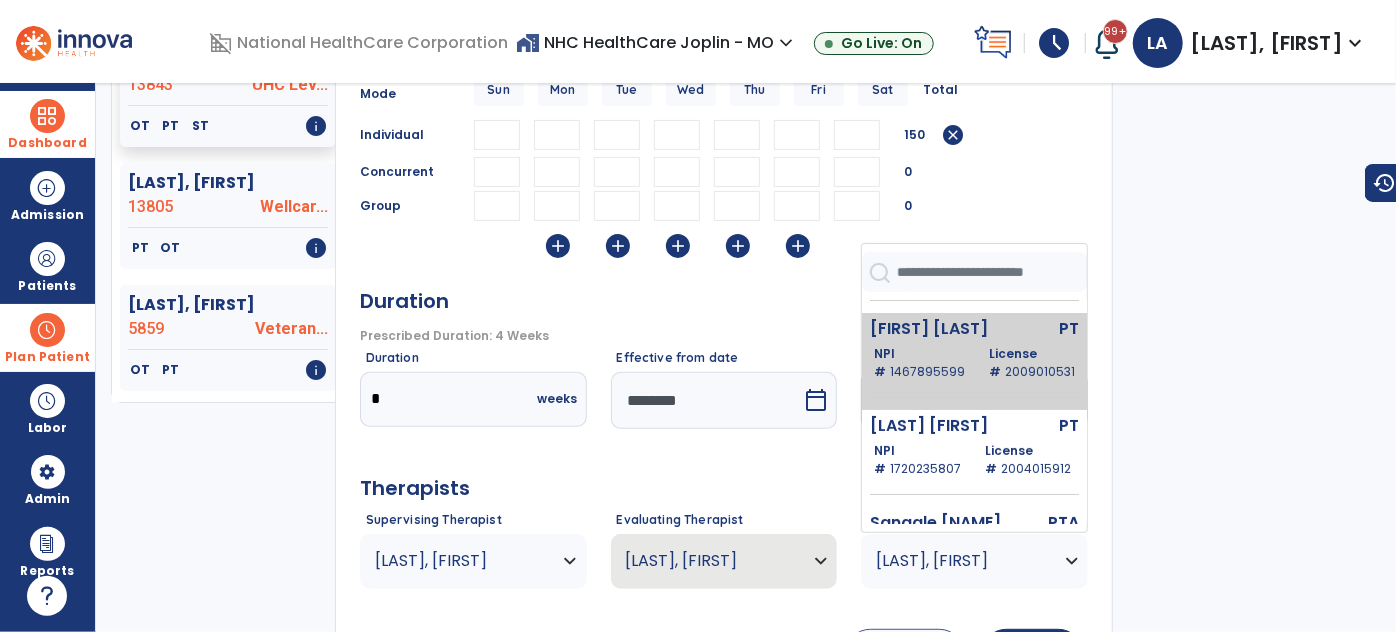 click on "[FIRST] [LAST]  PT   NPI #  [PHONE]  License #  [LICENSE]" at bounding box center (974, 361) 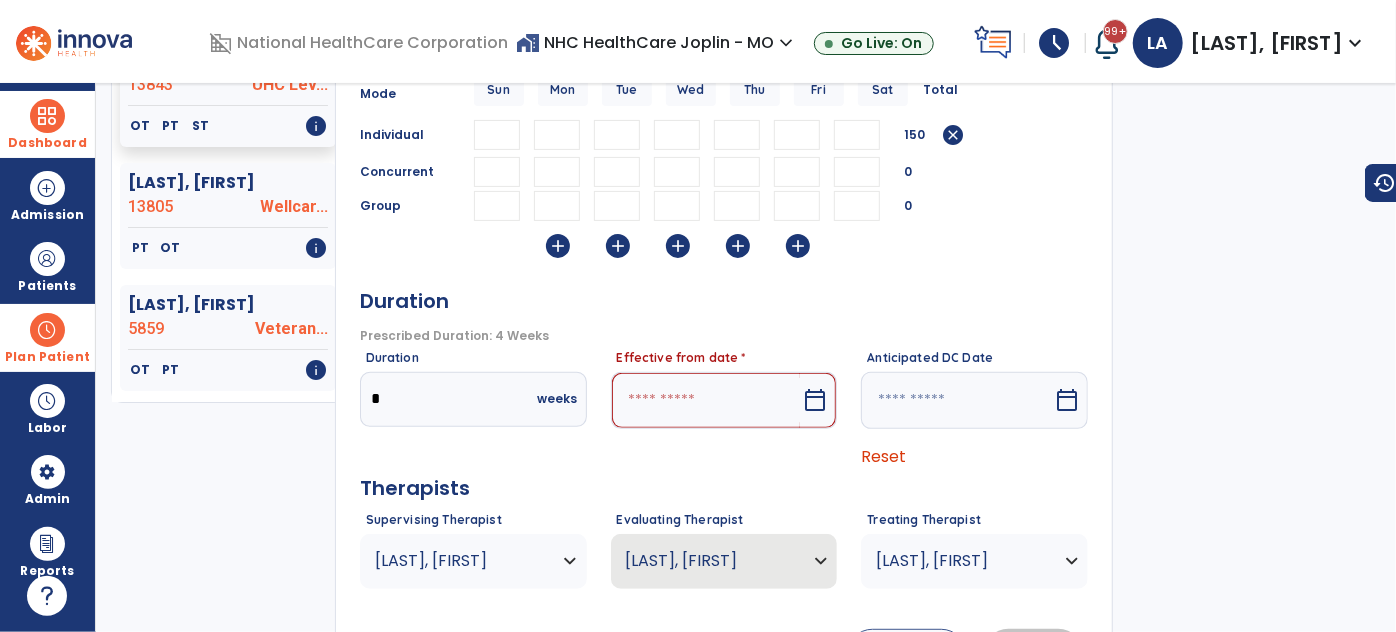 click on "calendar_today" at bounding box center [815, 400] 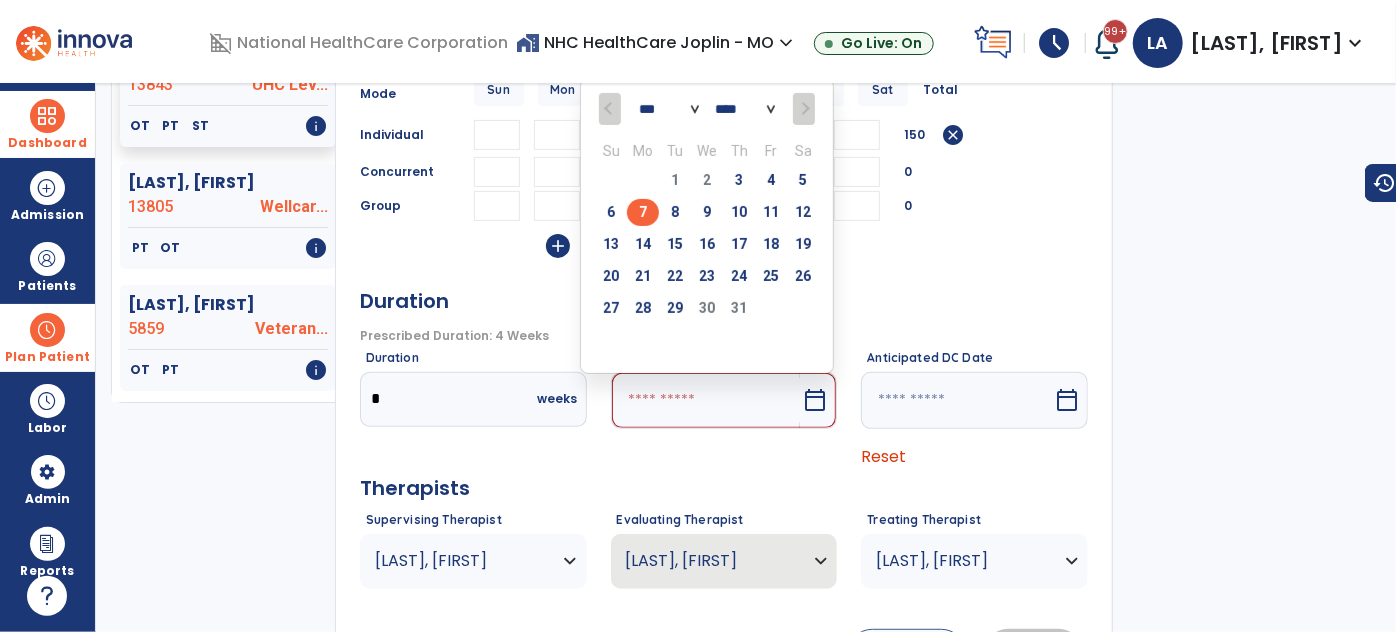click on "7" at bounding box center (643, 212) 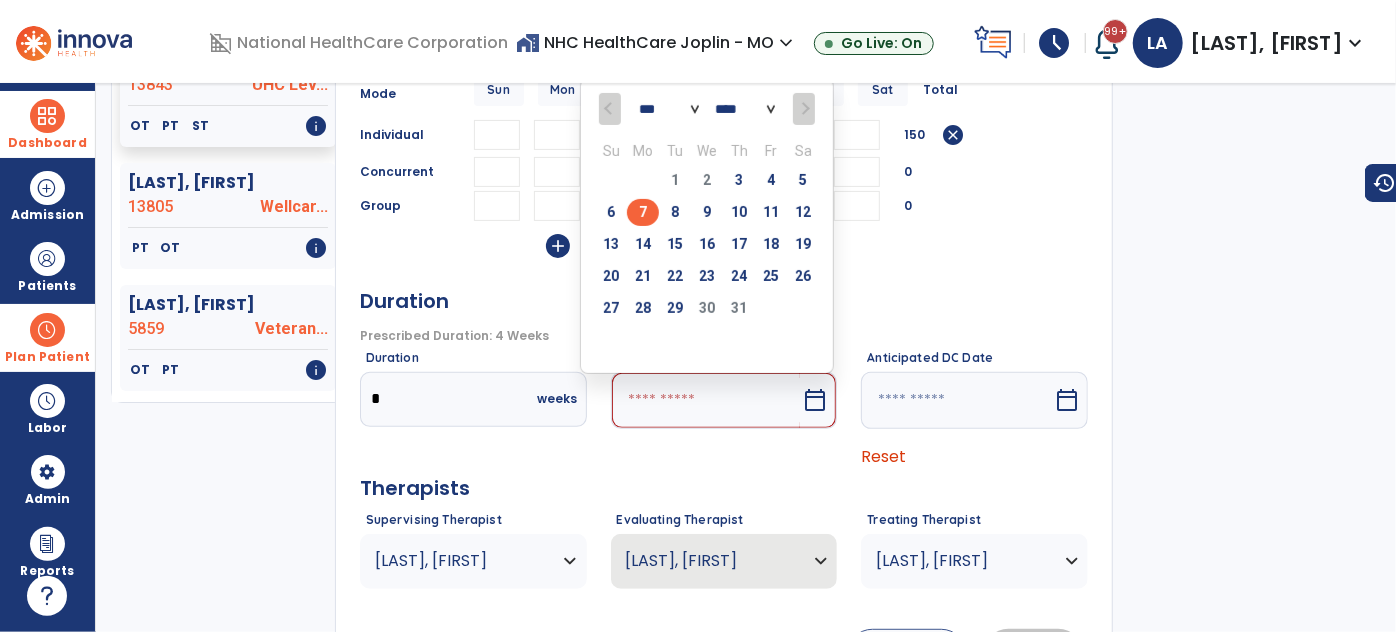 type on "********" 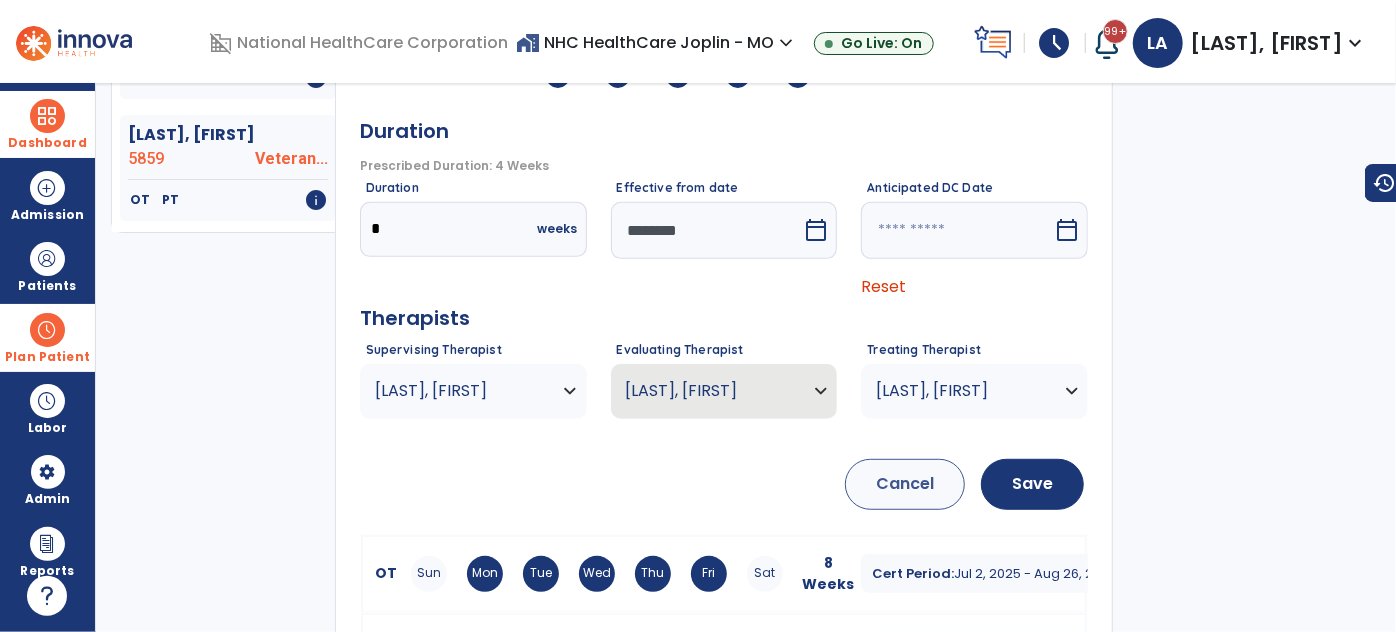 scroll, scrollTop: 454, scrollLeft: 0, axis: vertical 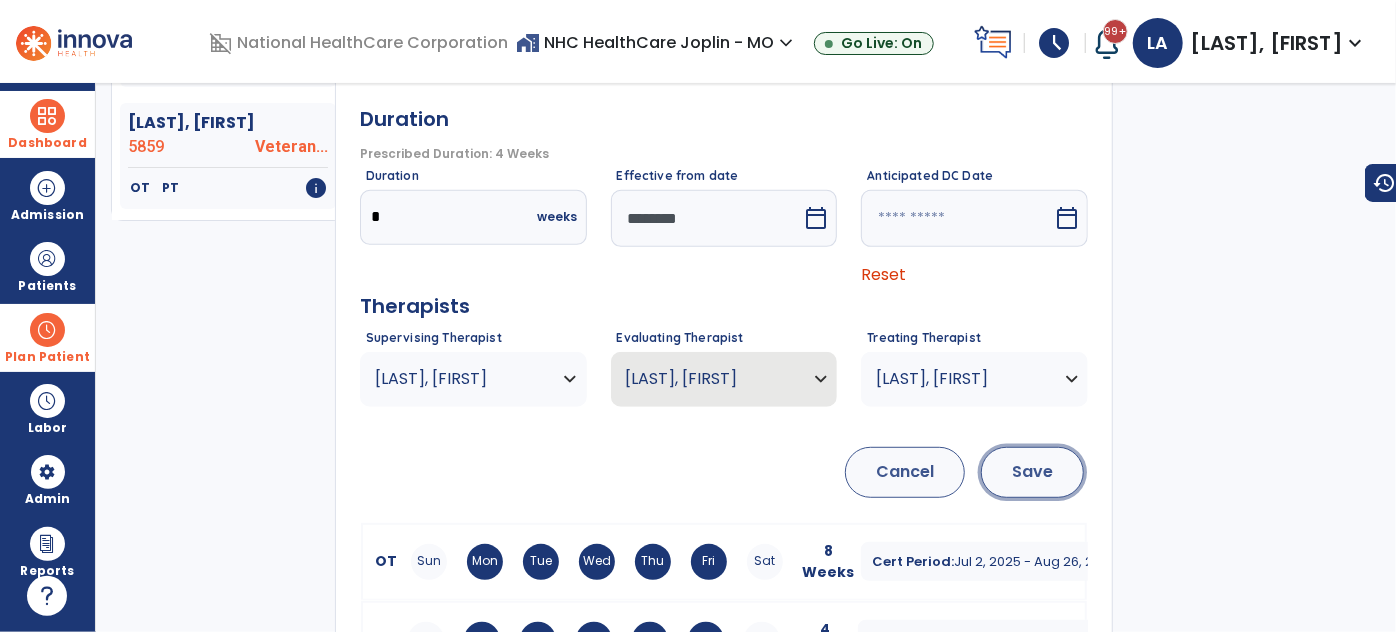 click on "Save" at bounding box center [1032, 472] 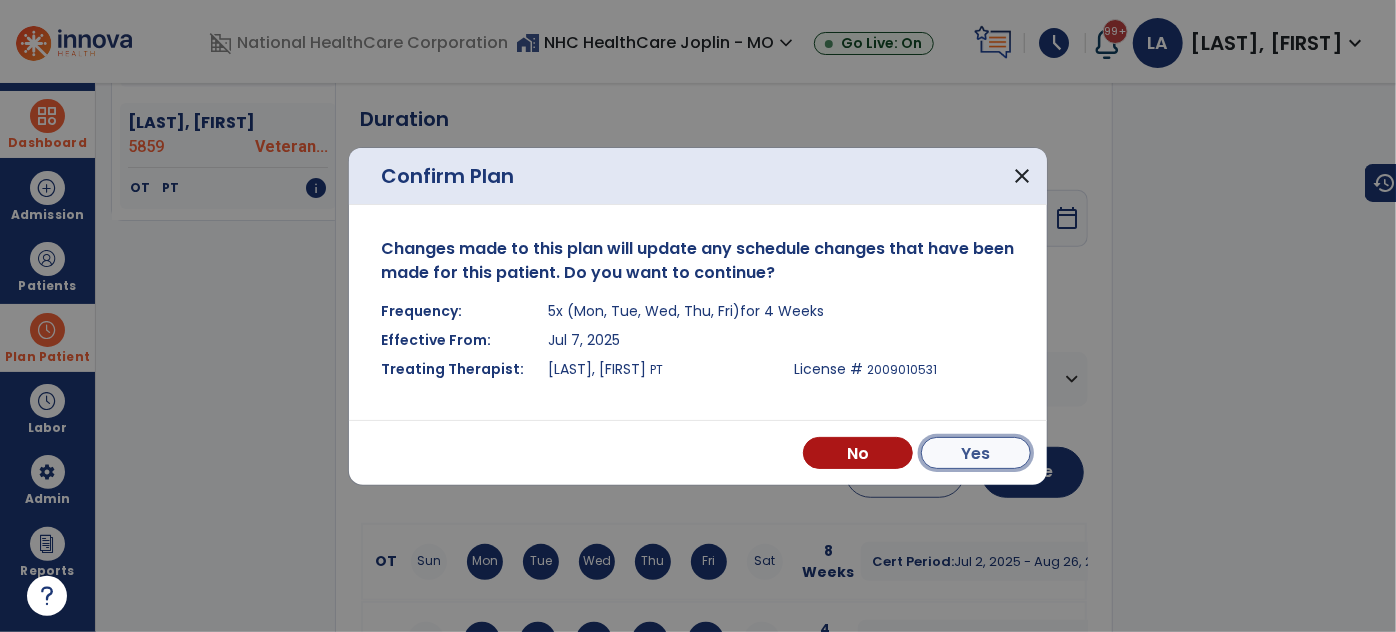 click on "Yes" at bounding box center (976, 453) 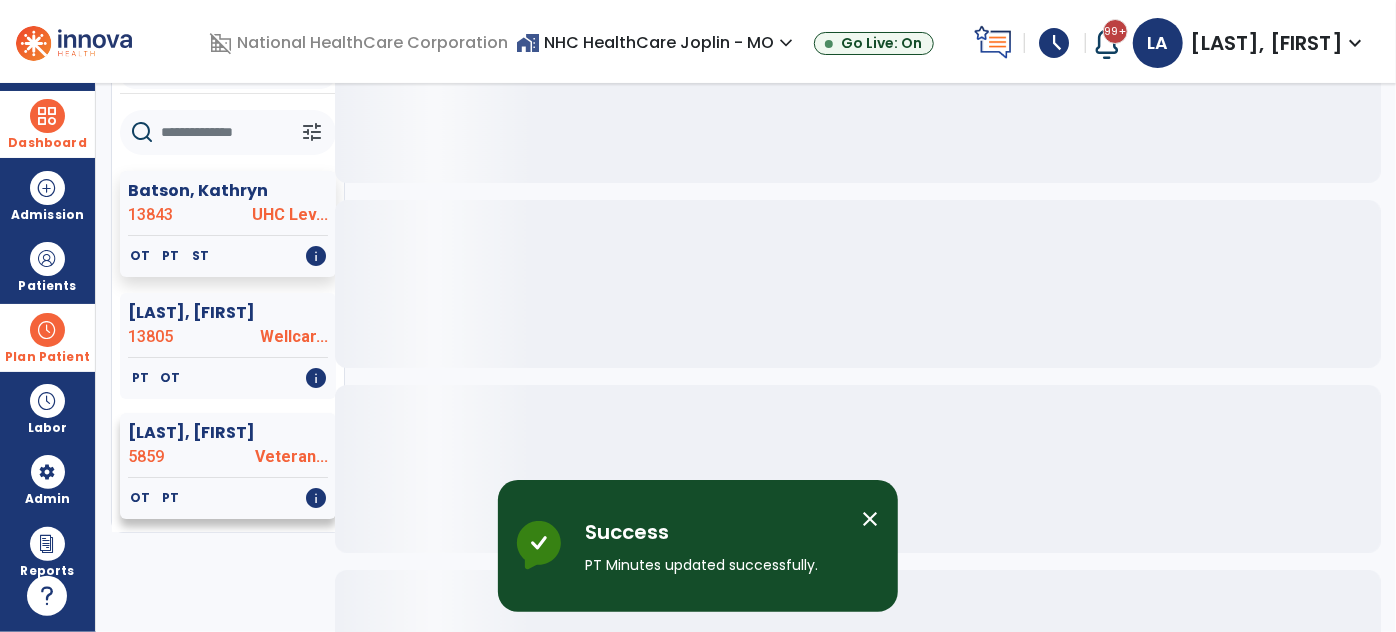 scroll, scrollTop: 0, scrollLeft: 0, axis: both 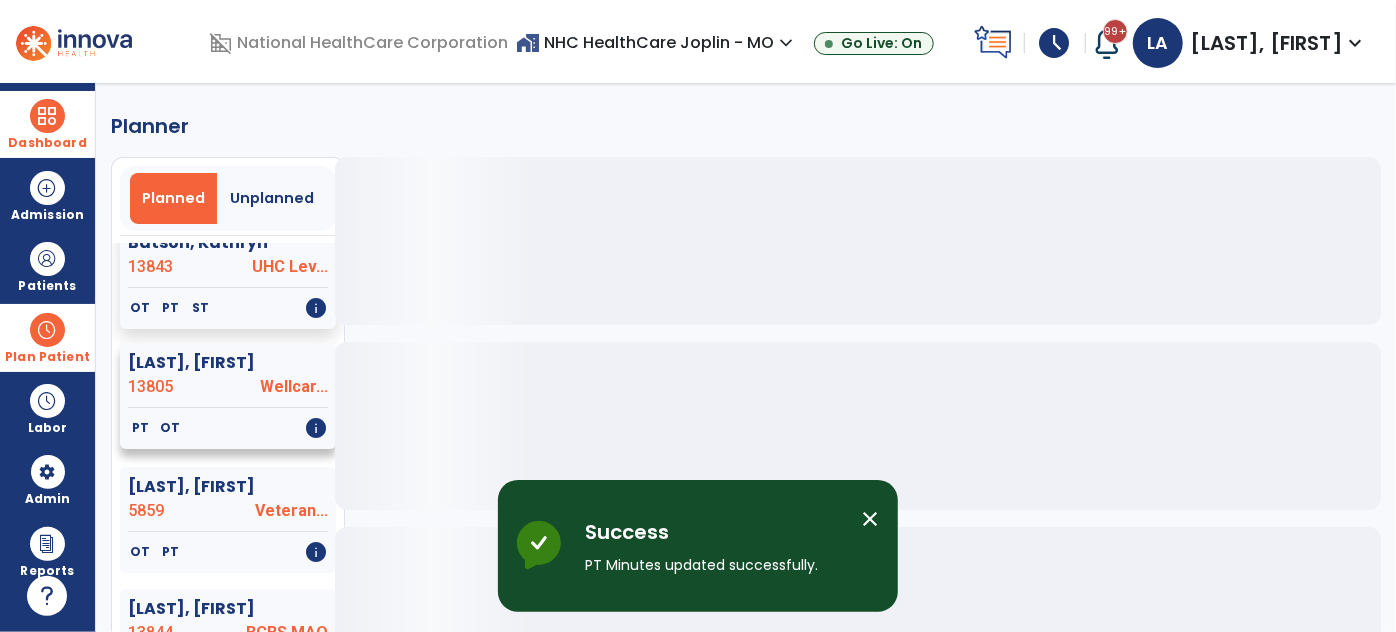 click on "13805" 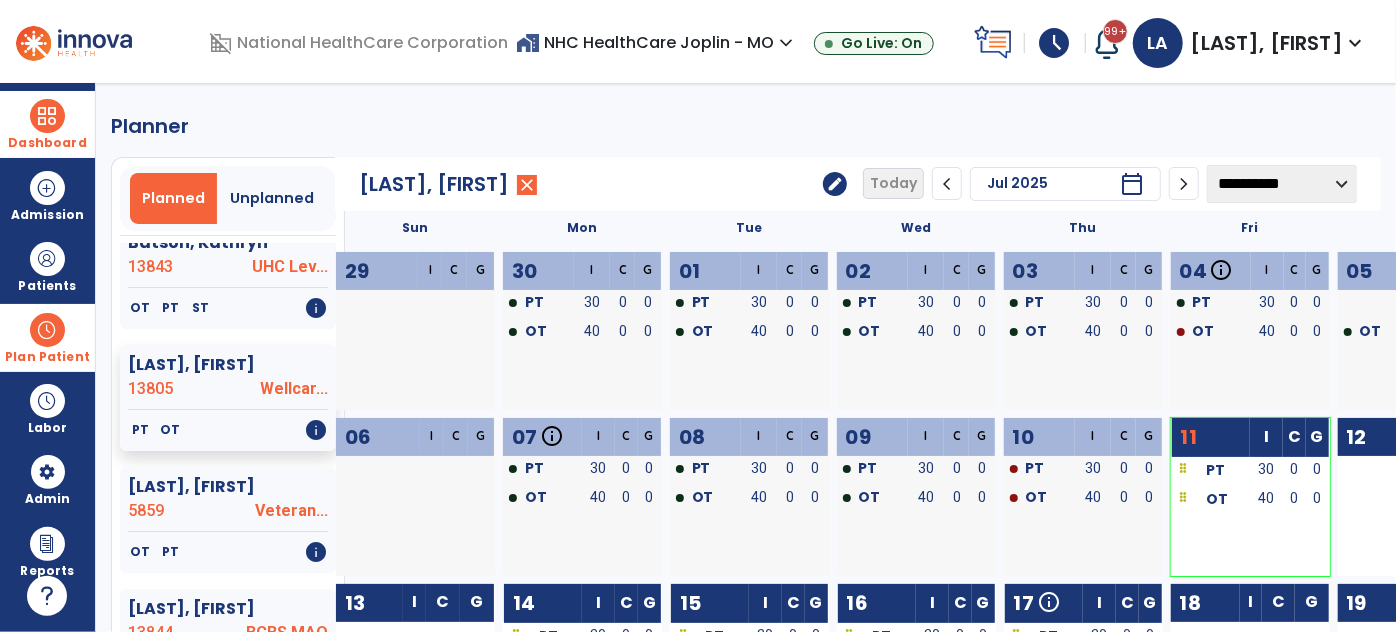click on "edit" 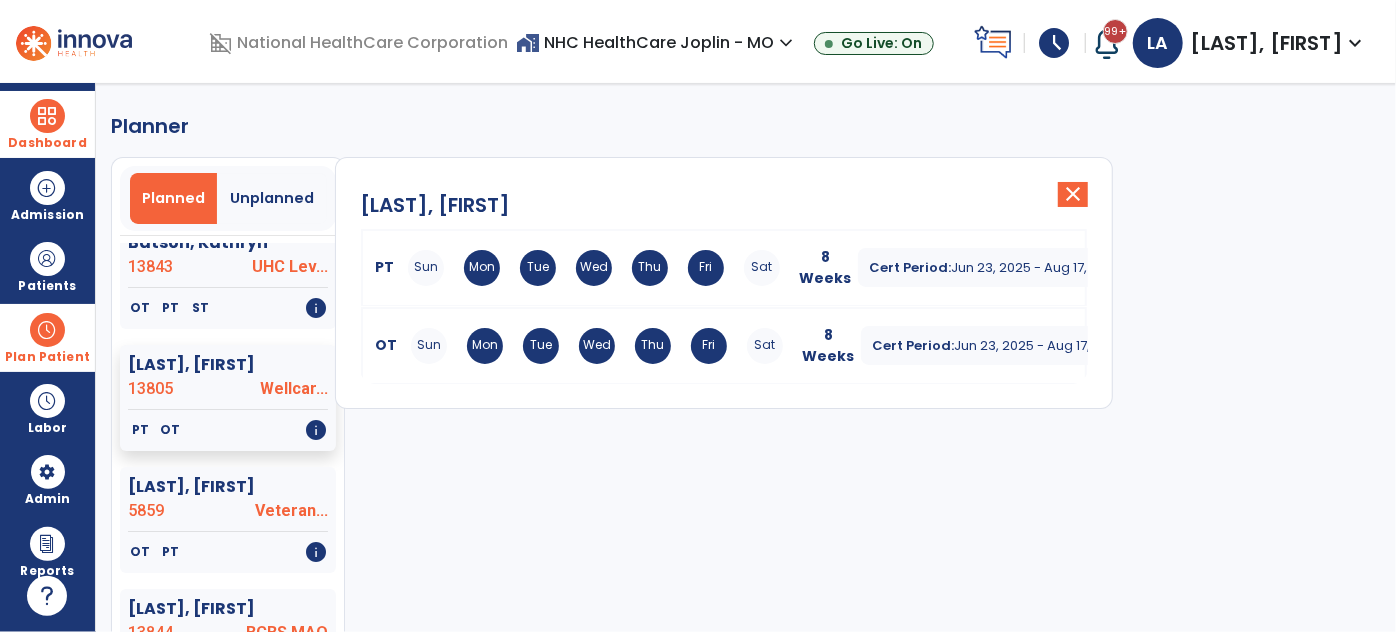 click on "Sun Mon Tue Wed Thu Fri Sat" at bounding box center [594, 268] 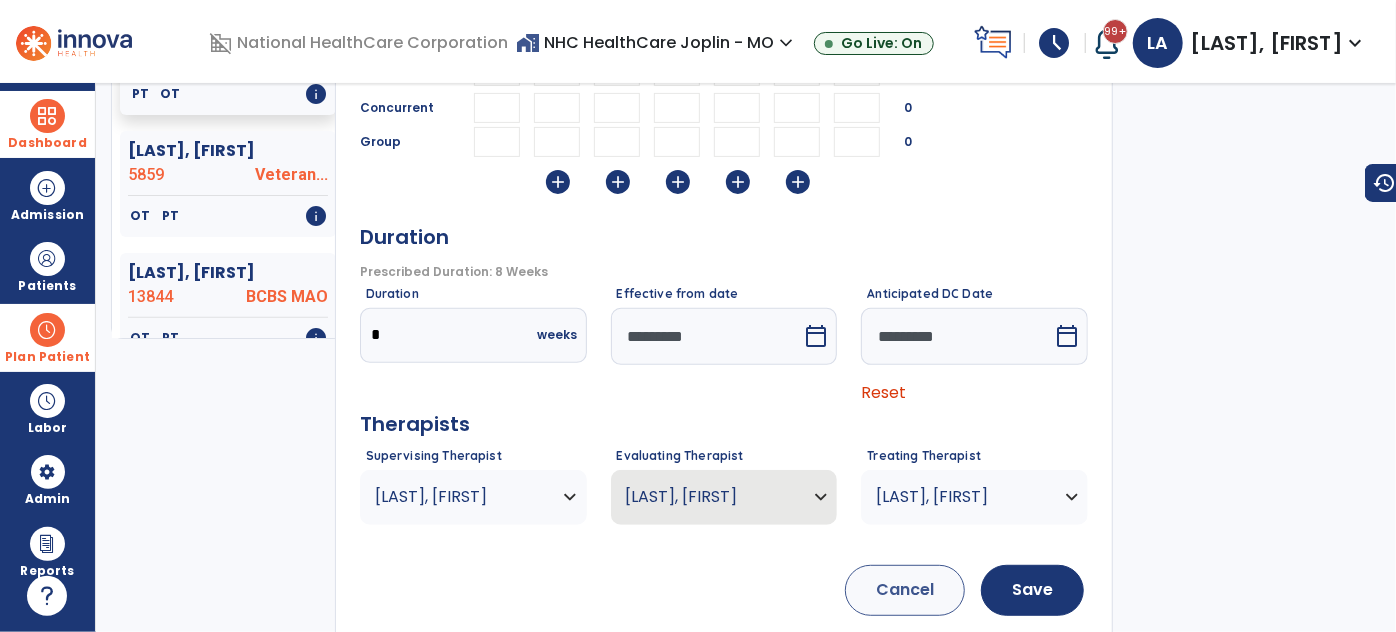 scroll, scrollTop: 363, scrollLeft: 0, axis: vertical 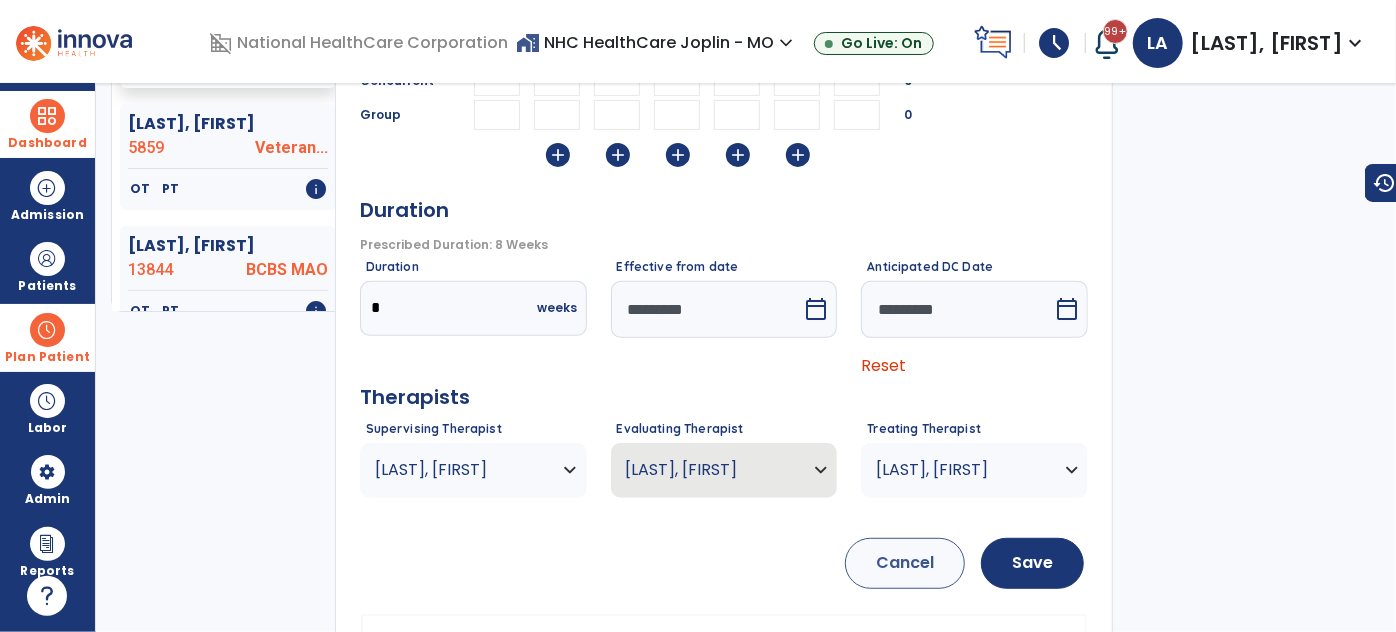 click on "[LAST], [FIRST]" at bounding box center [461, 470] 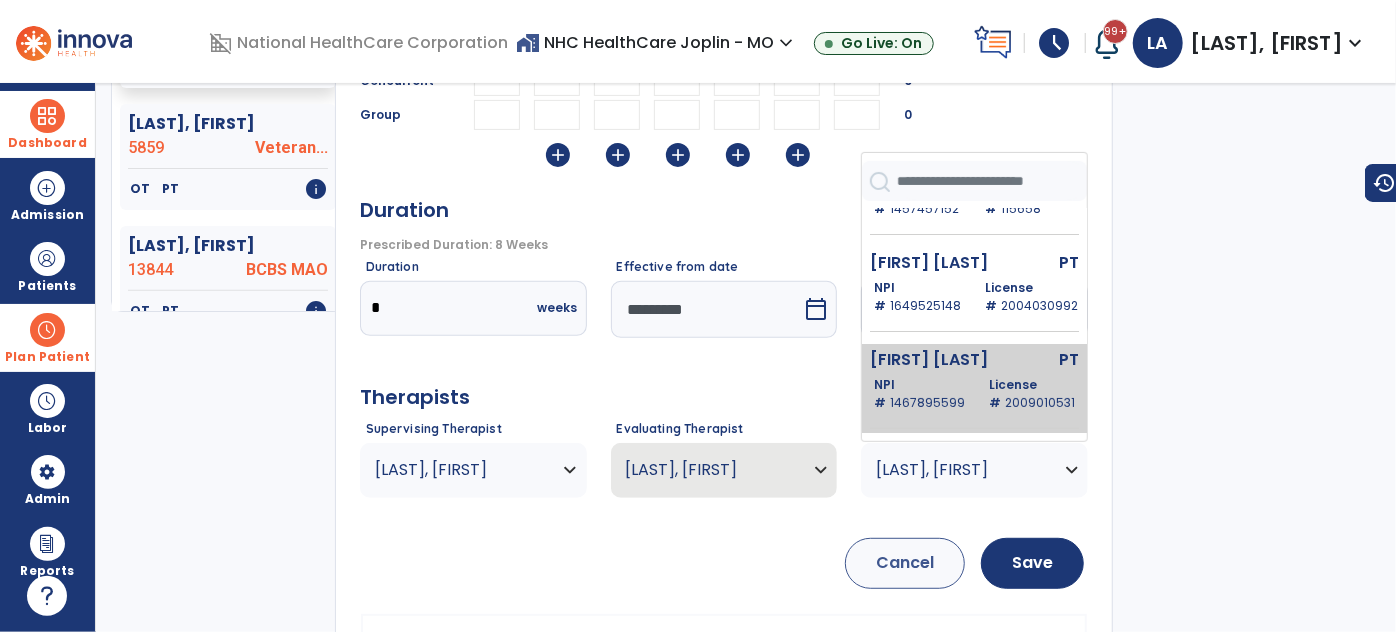 scroll, scrollTop: 90, scrollLeft: 0, axis: vertical 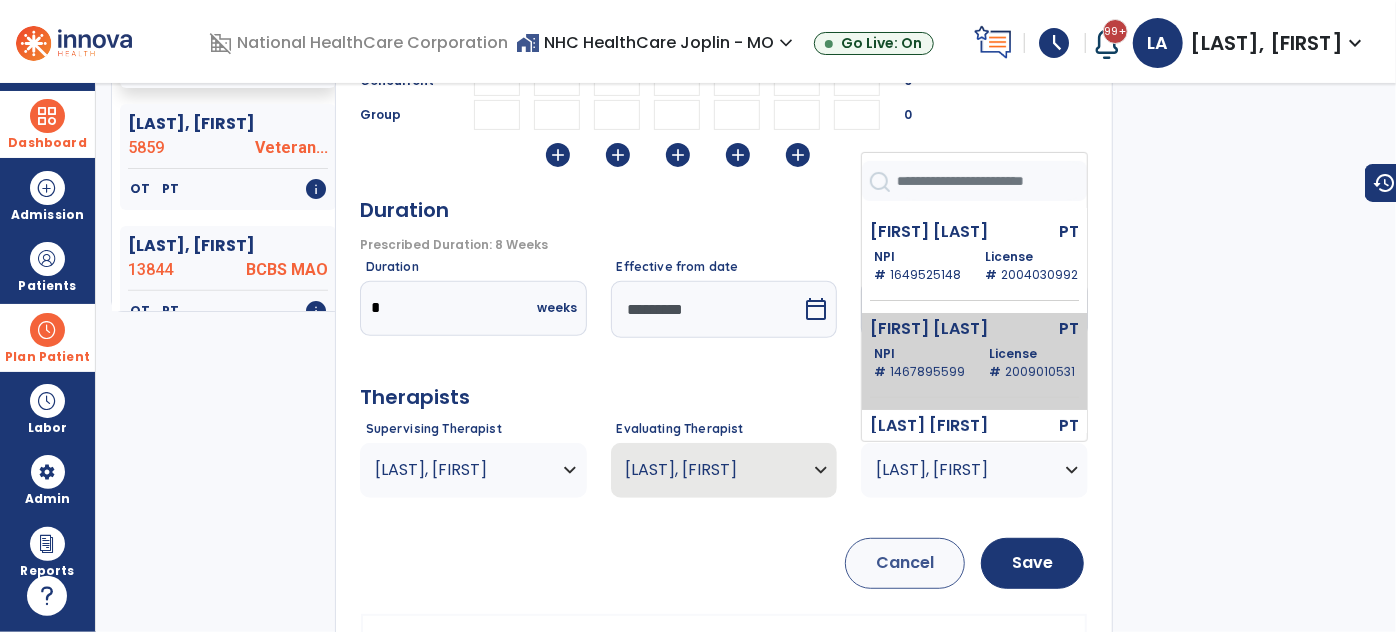 click on "License #  [LICENSE]" at bounding box center [1032, 363] 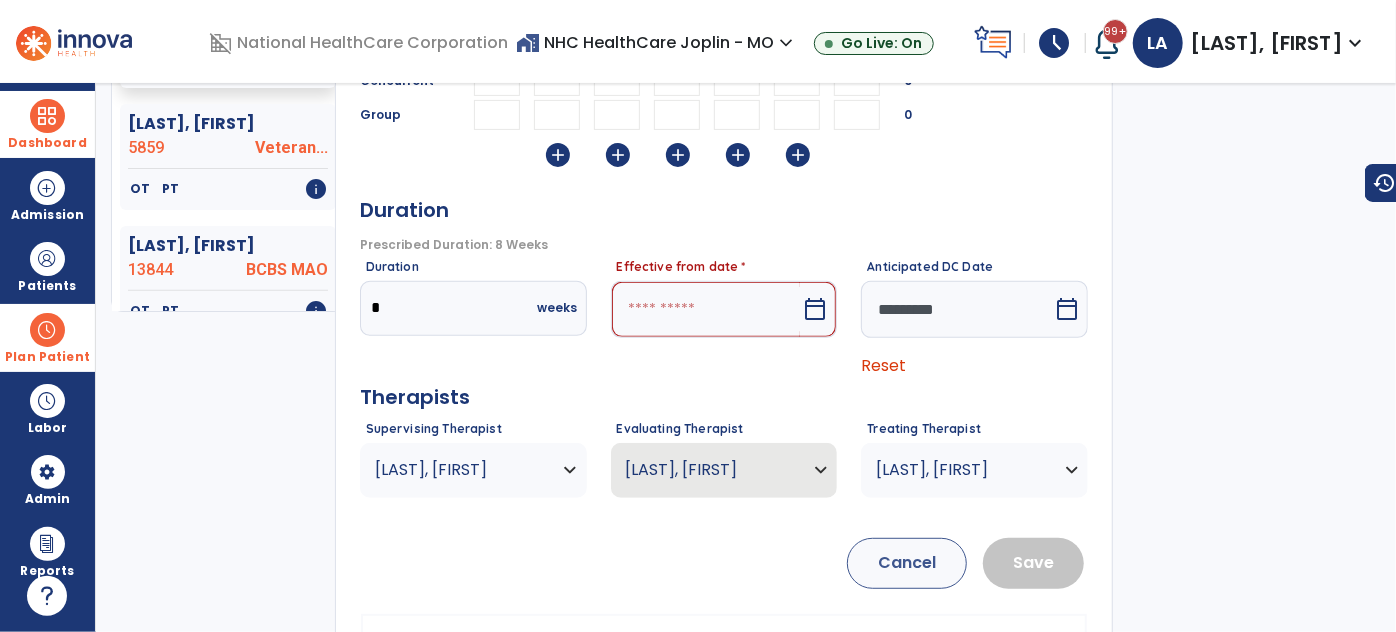 click on "calendar_today" at bounding box center (815, 309) 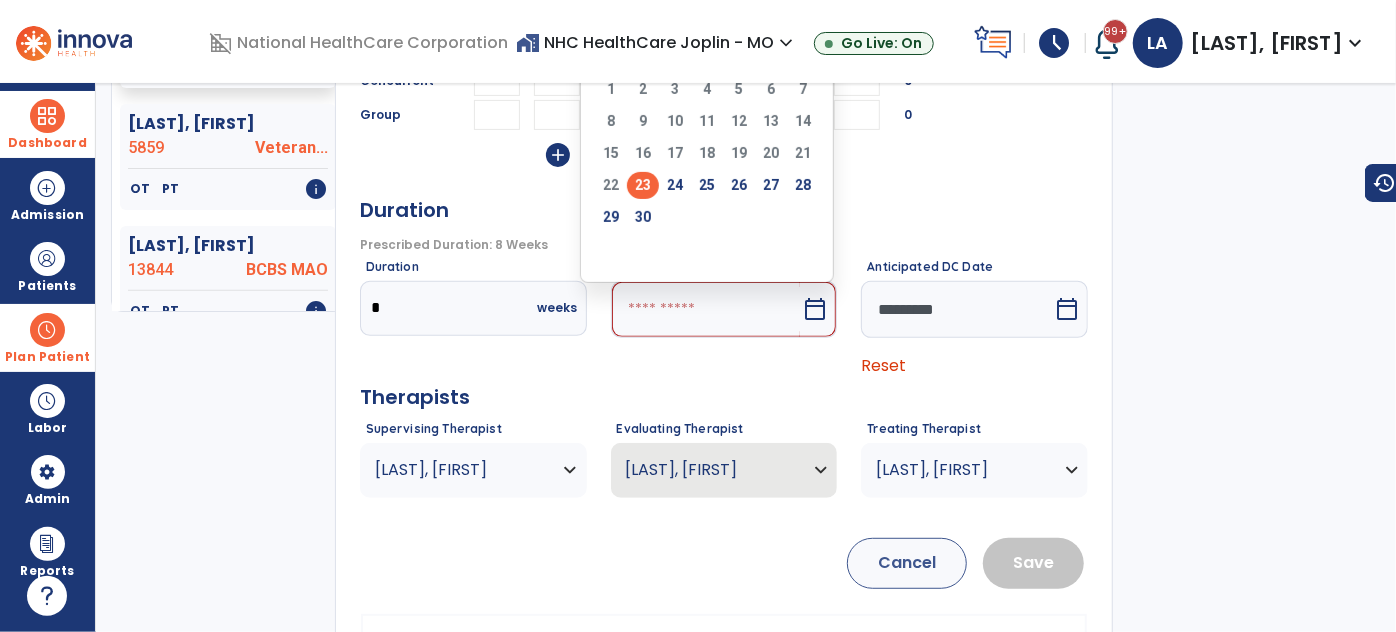 click on "23" at bounding box center (643, 185) 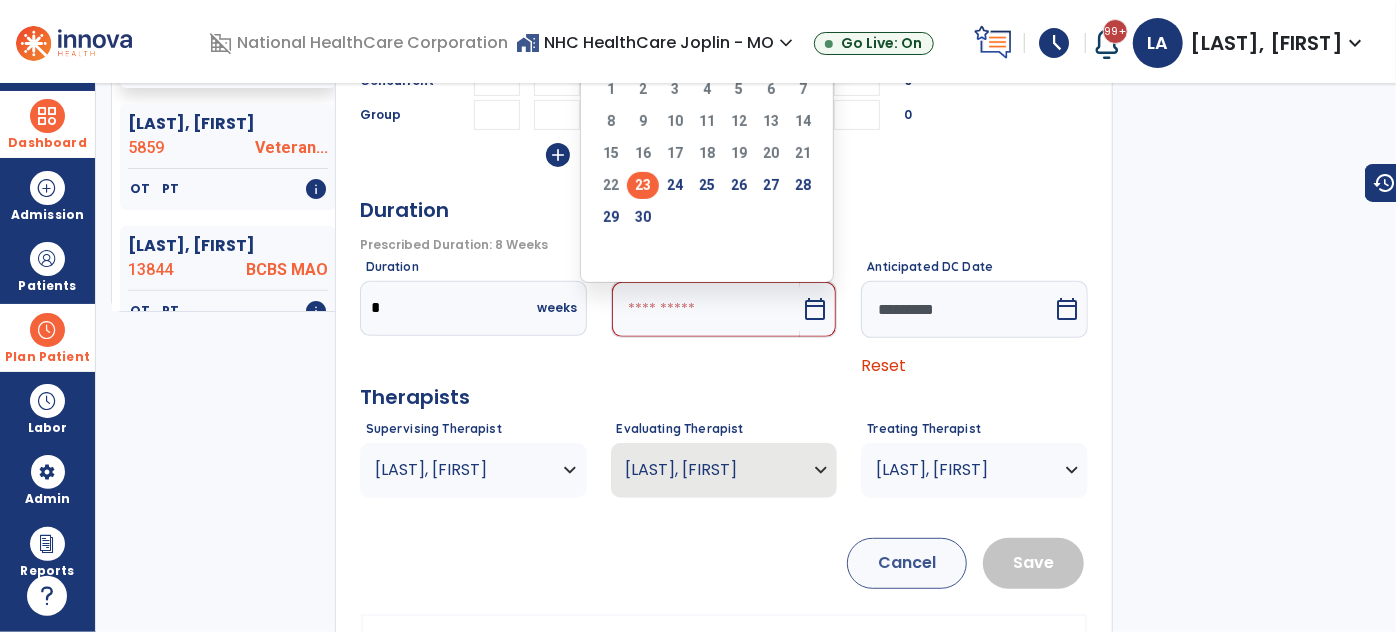 type on "*********" 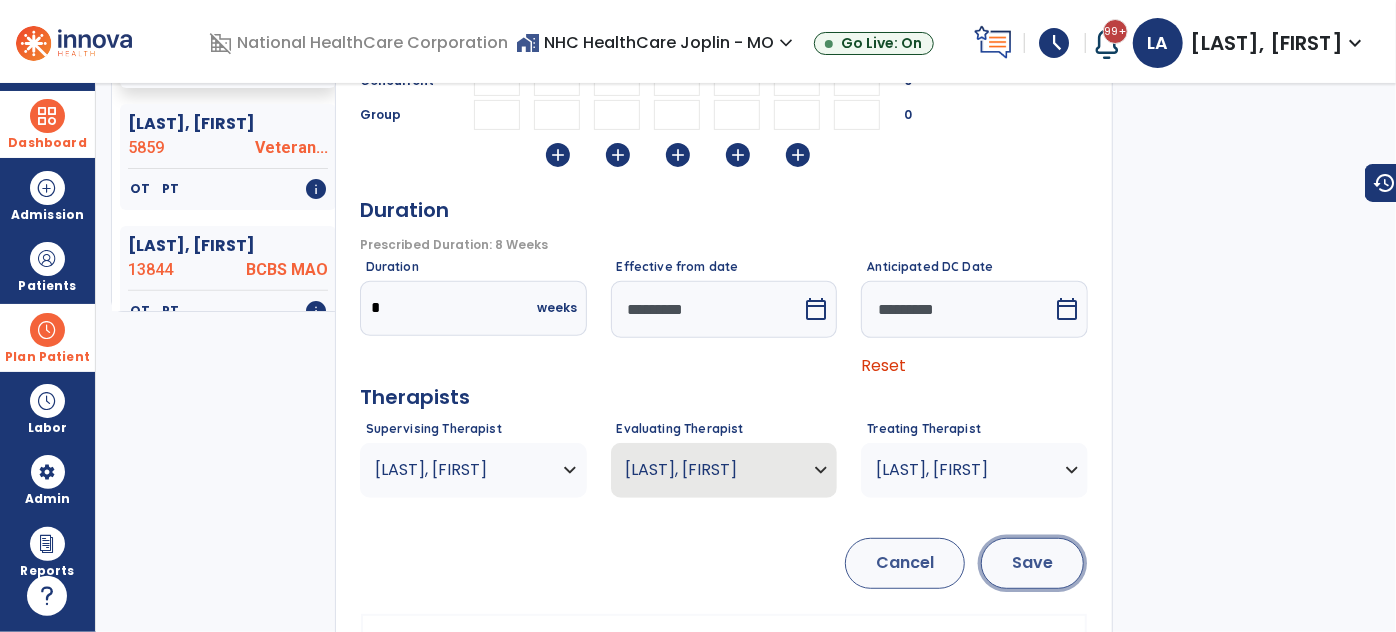 click on "Save" at bounding box center [1032, 563] 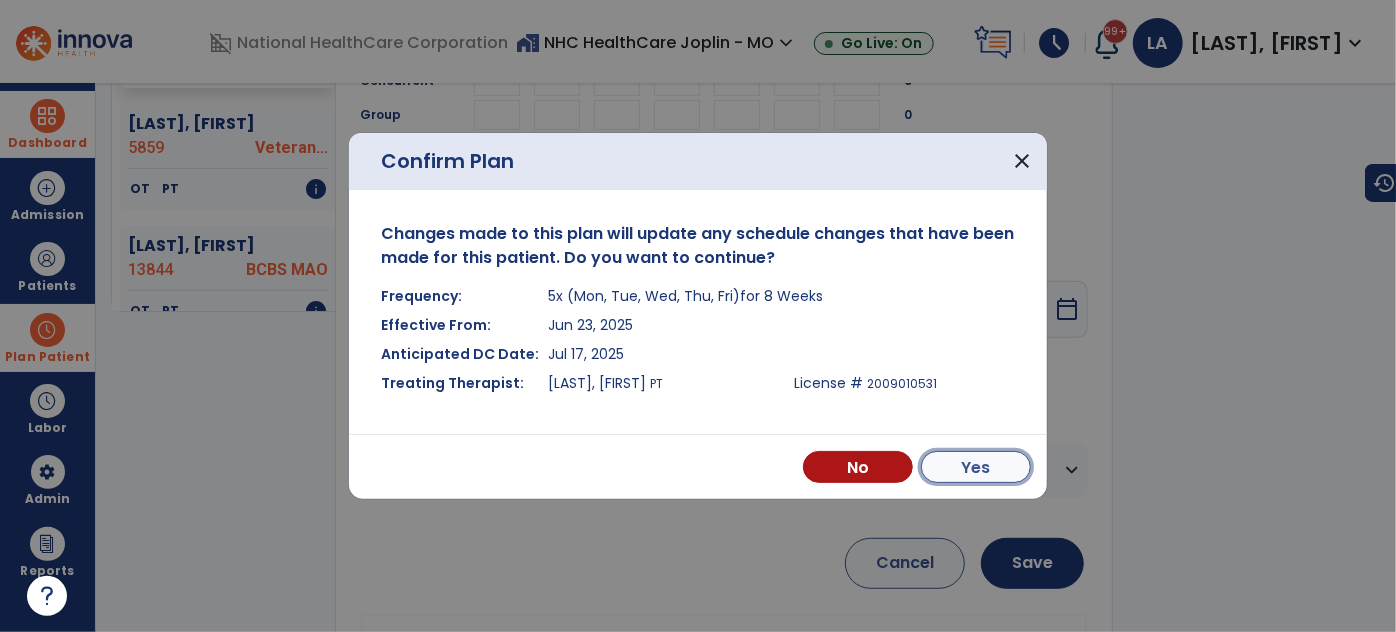 click on "Yes" at bounding box center [976, 467] 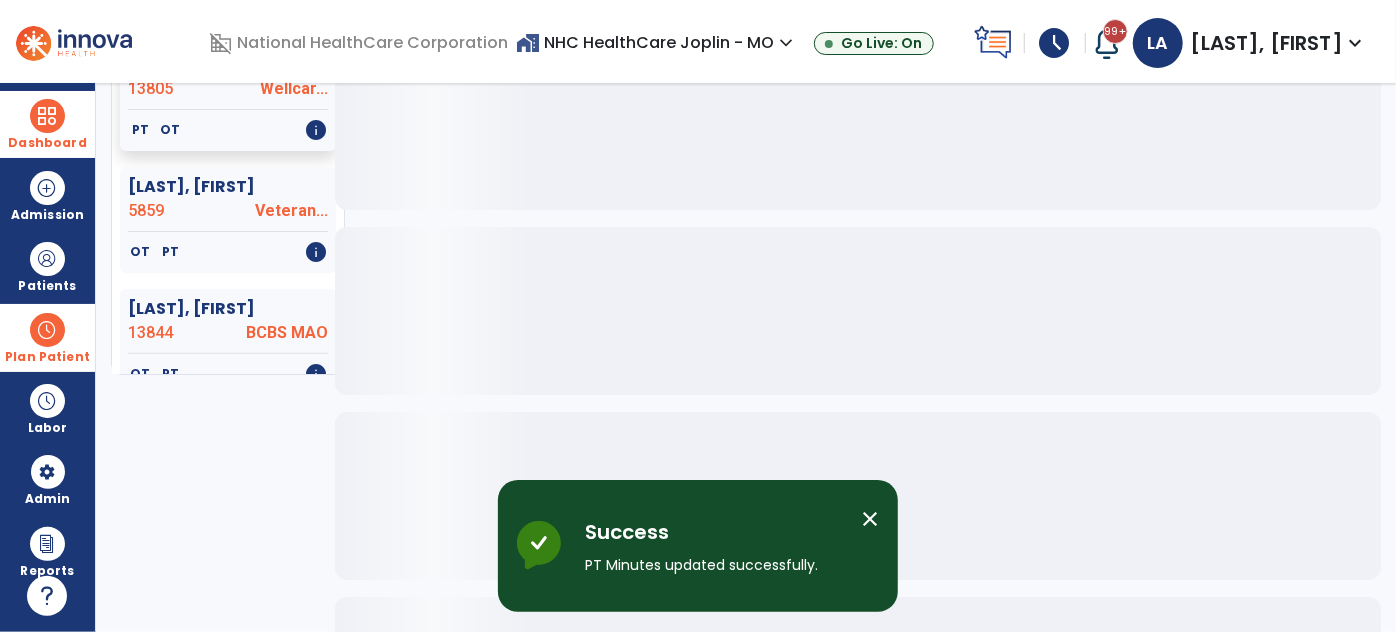 scroll, scrollTop: 272, scrollLeft: 0, axis: vertical 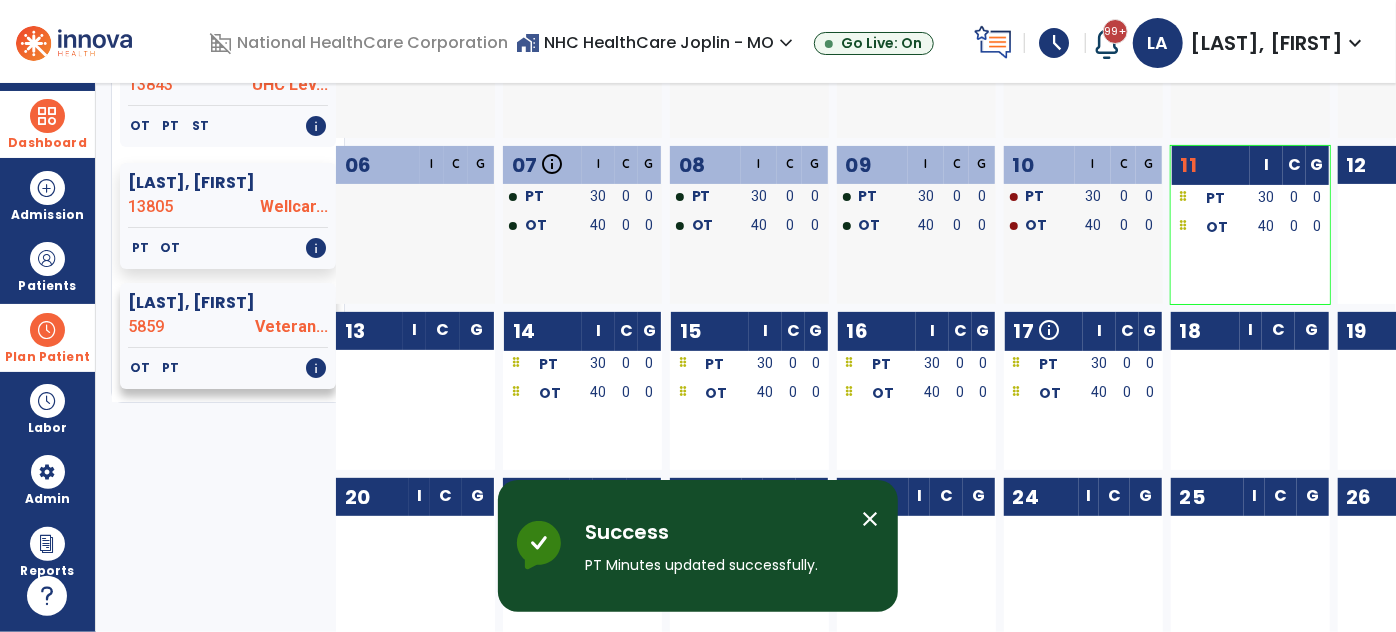click on "5859" 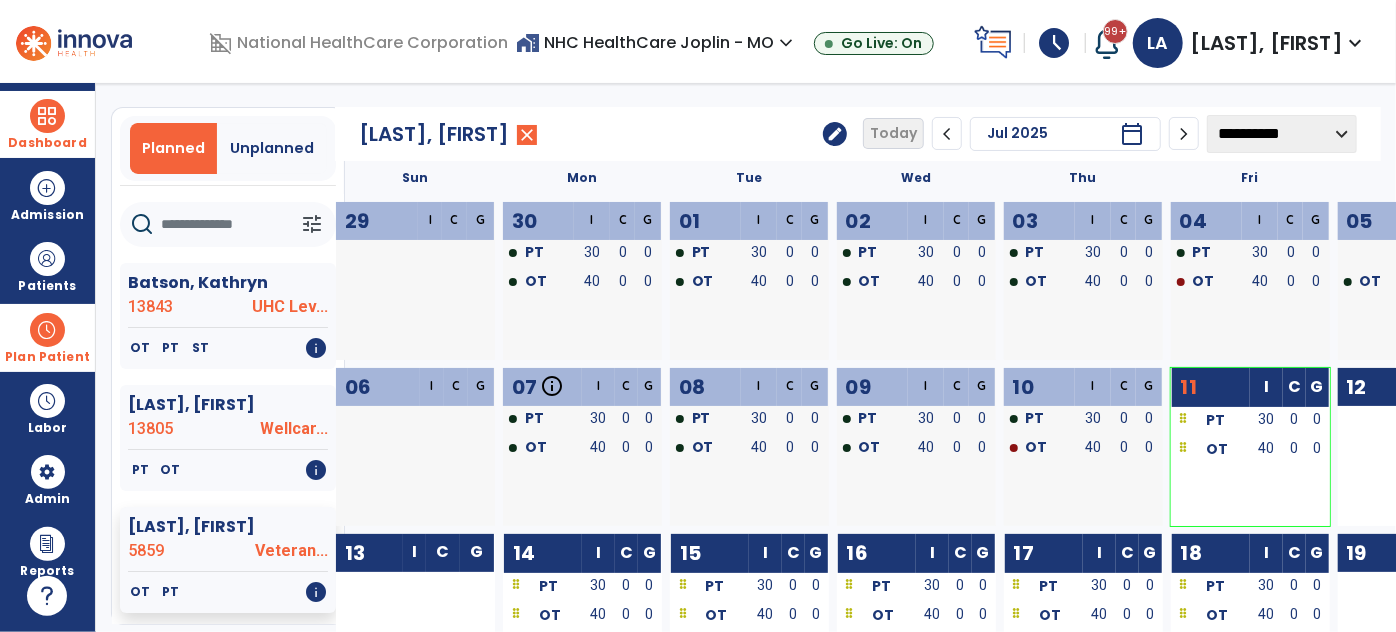 scroll, scrollTop: 0, scrollLeft: 0, axis: both 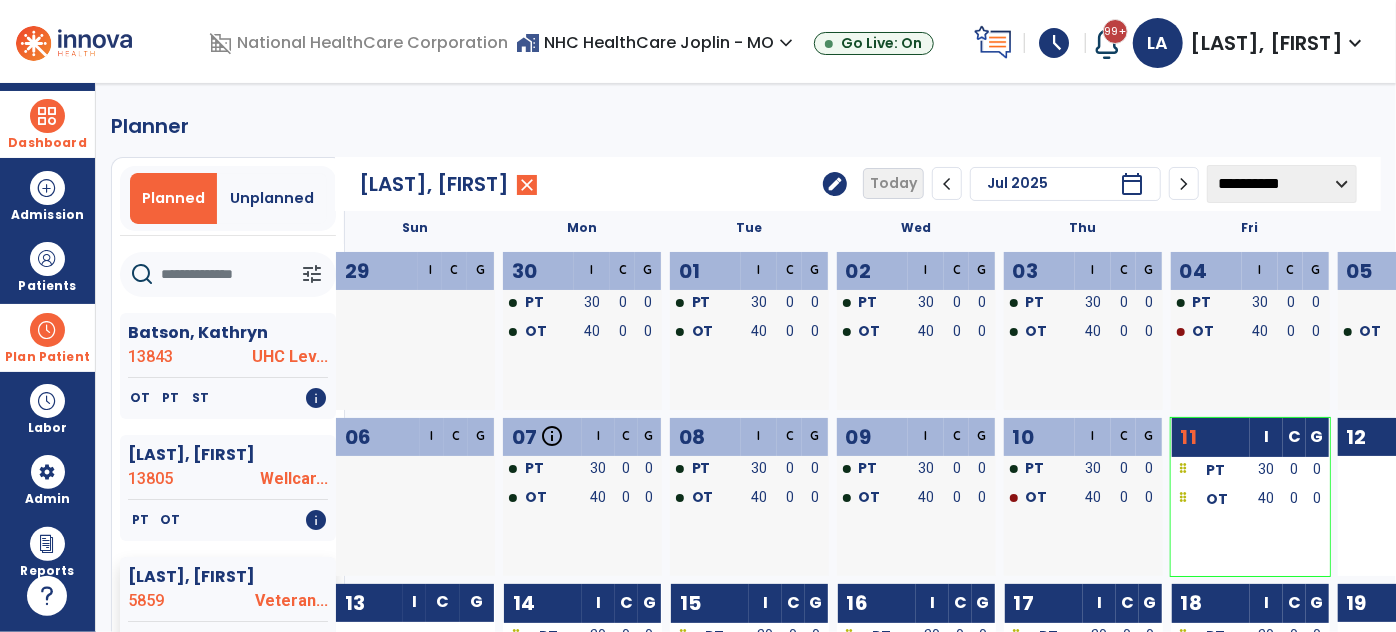 click on "edit" 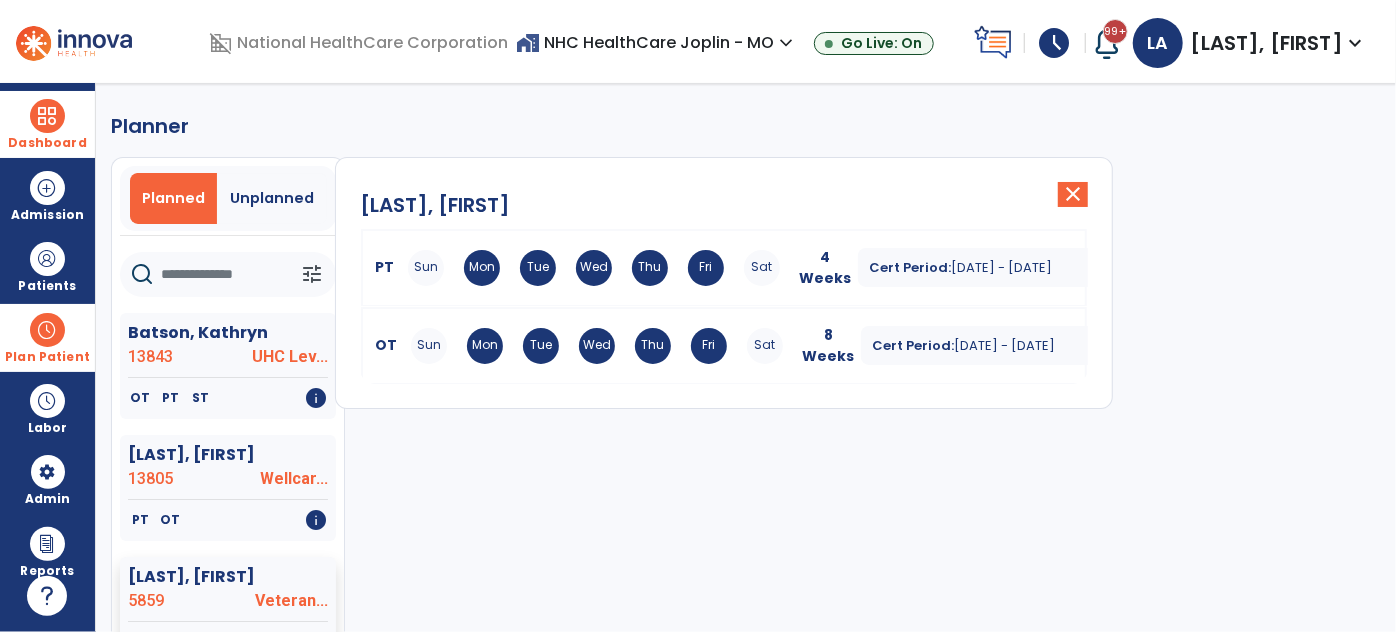 click on "Sun Mon Tue Wed Thu Fri Sat" at bounding box center (594, 268) 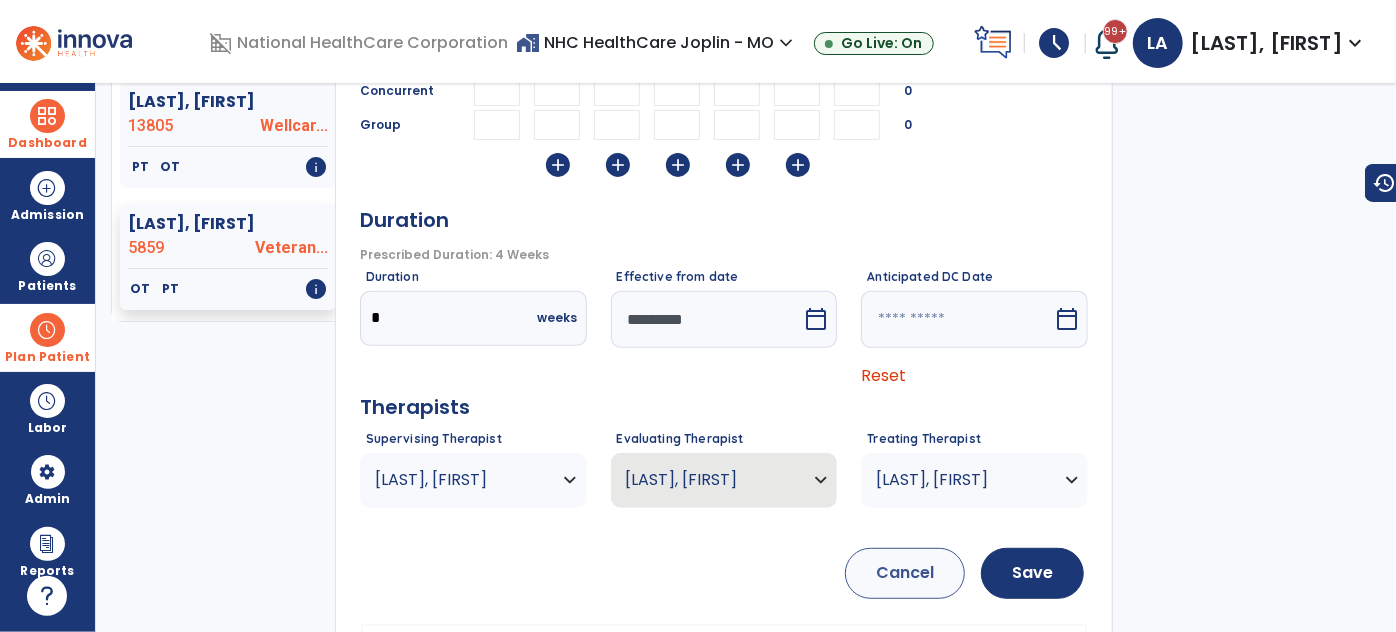 scroll, scrollTop: 363, scrollLeft: 0, axis: vertical 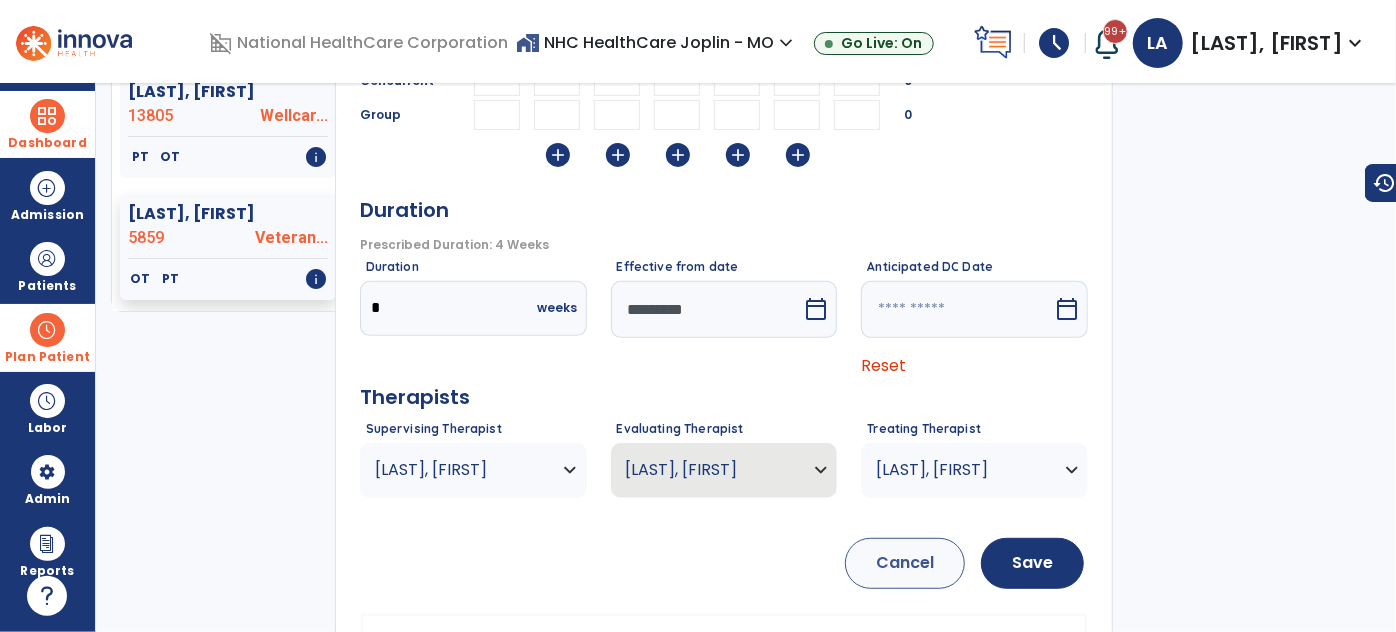 click on "[LAST], [FIRST]" at bounding box center [461, 470] 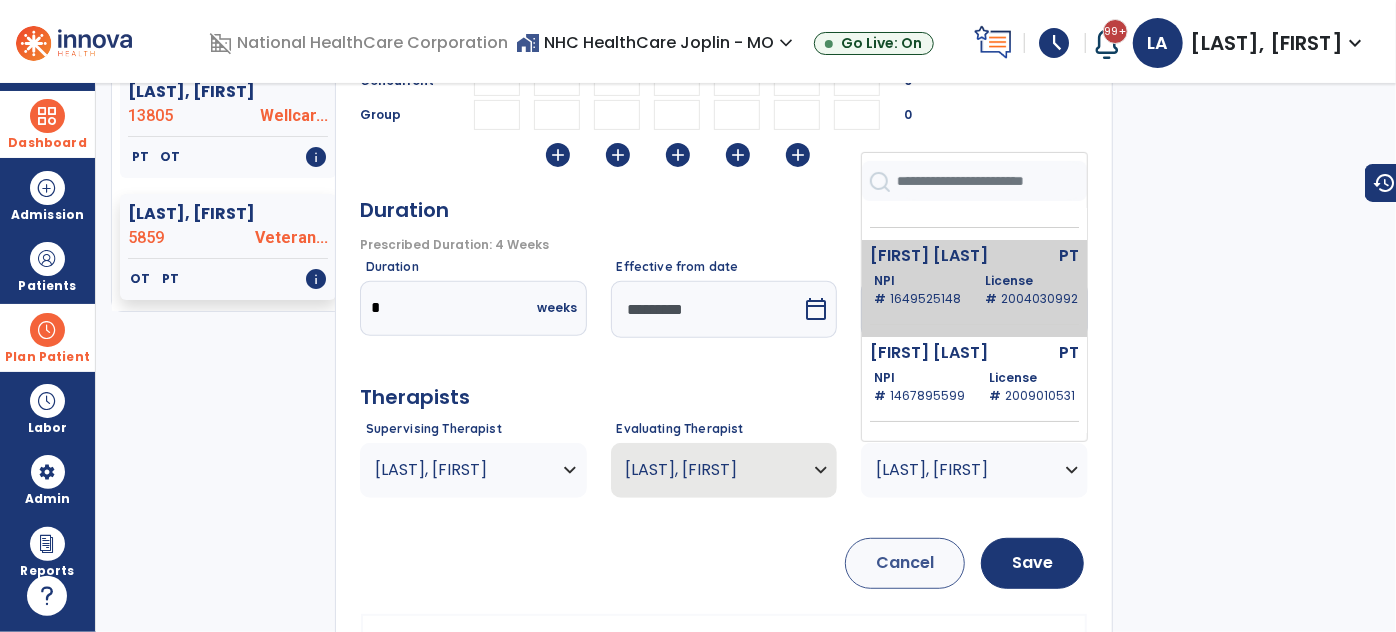 scroll, scrollTop: 181, scrollLeft: 0, axis: vertical 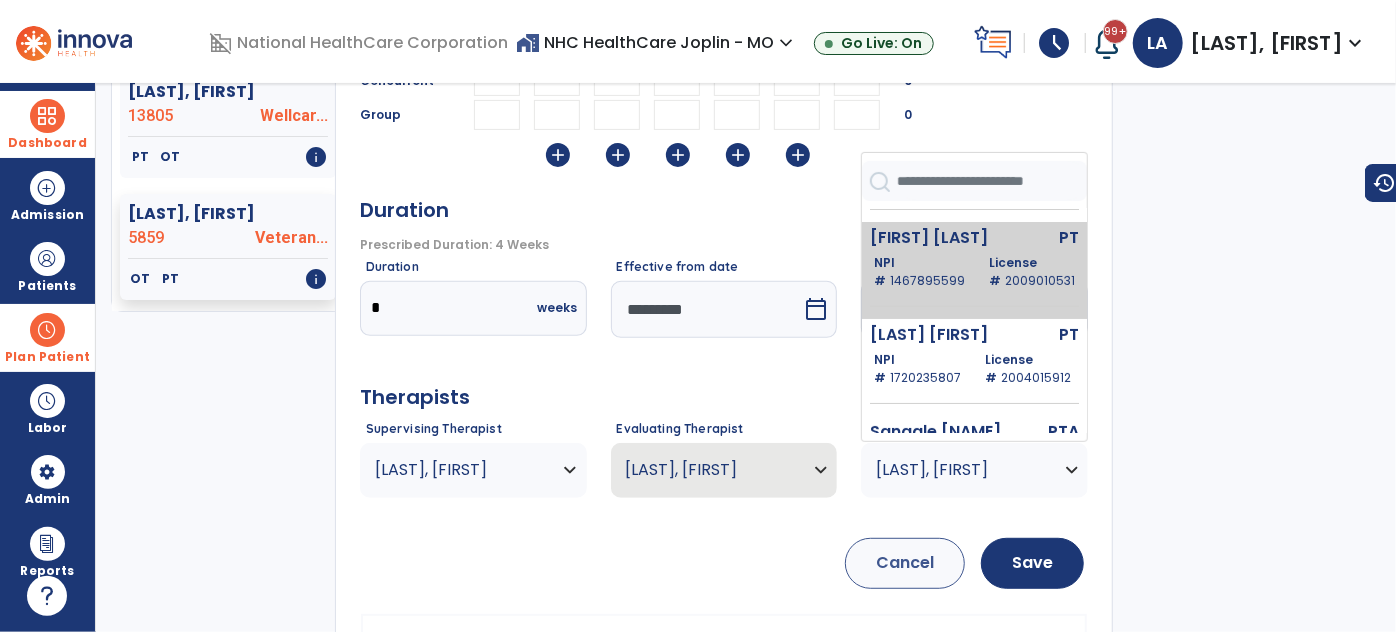 click on "NPI #  1467895599" at bounding box center [923, 272] 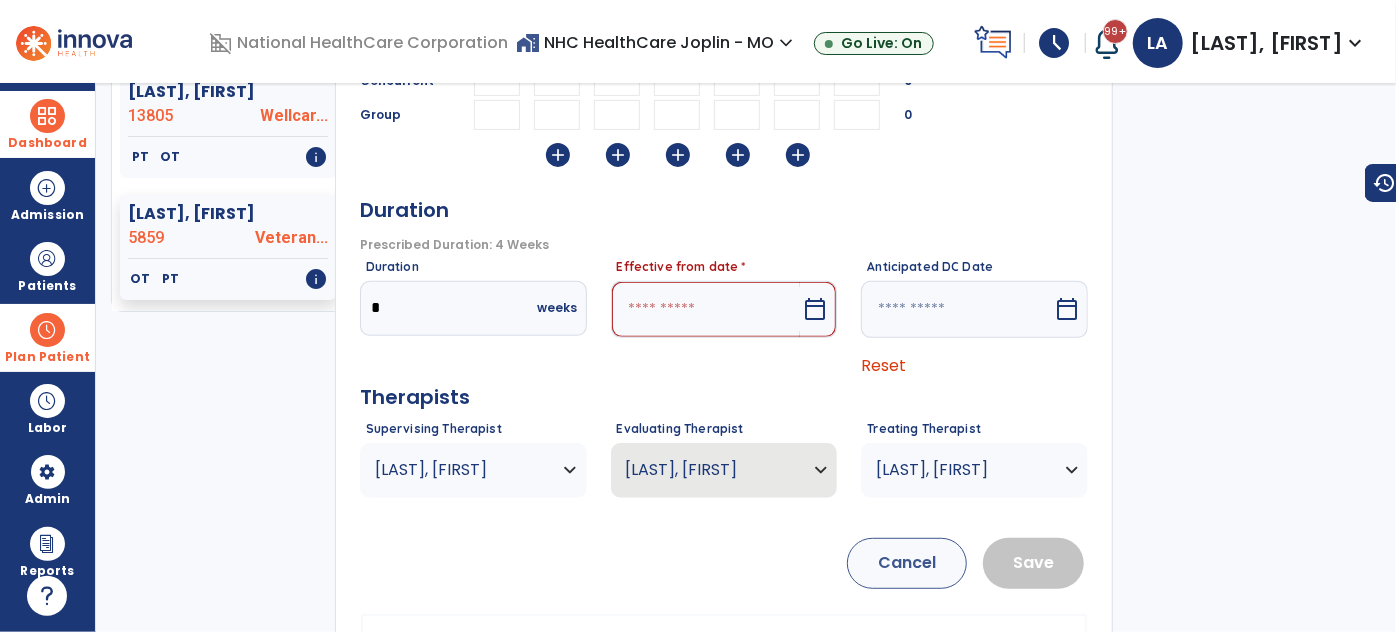 click on "calendar_today" at bounding box center (815, 309) 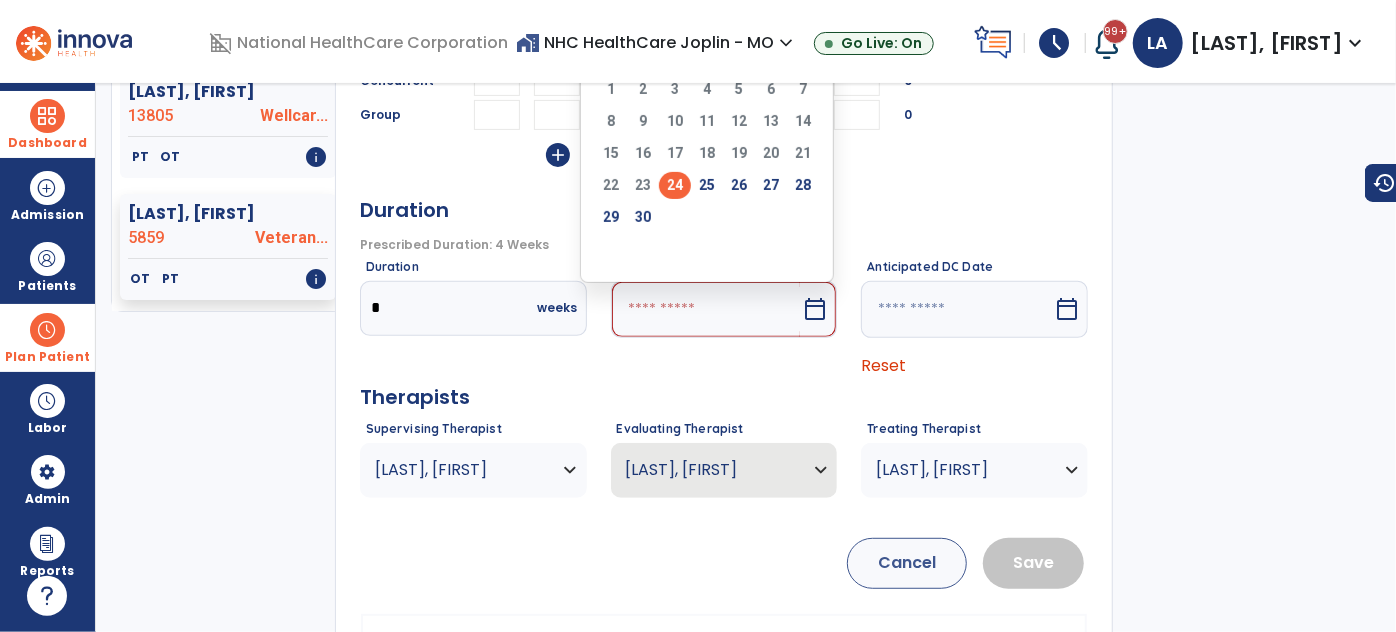 click on "24" at bounding box center (675, 185) 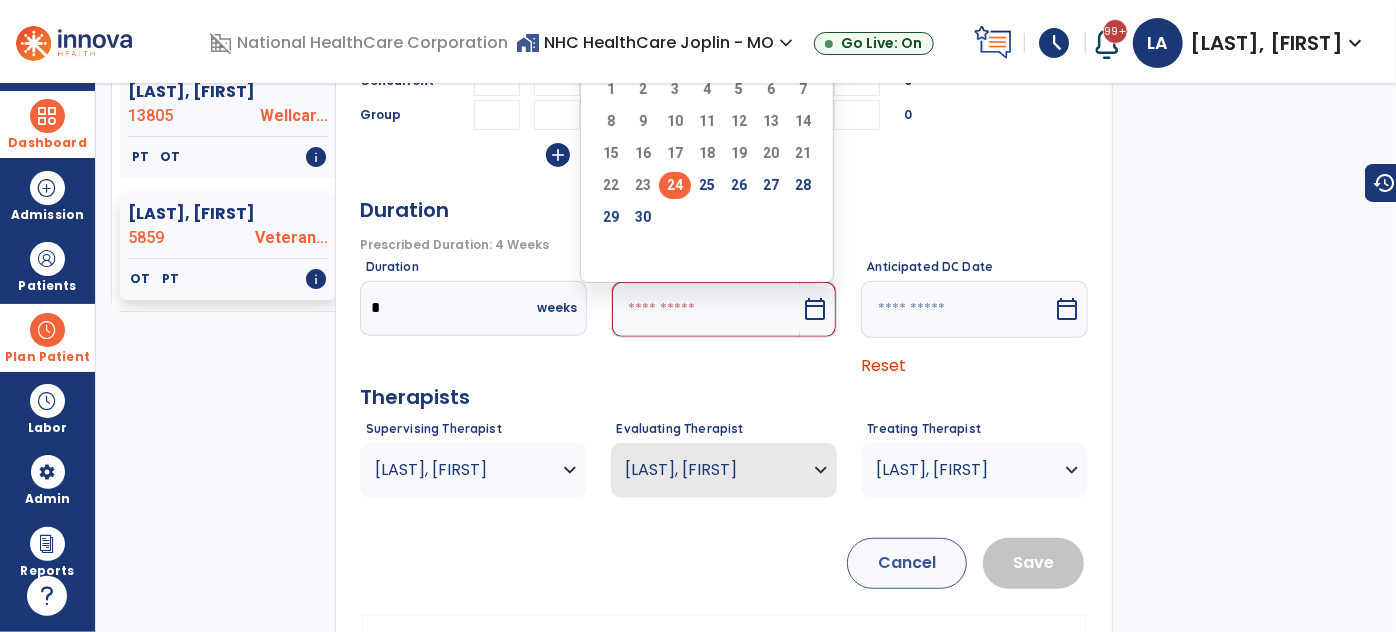 type on "*********" 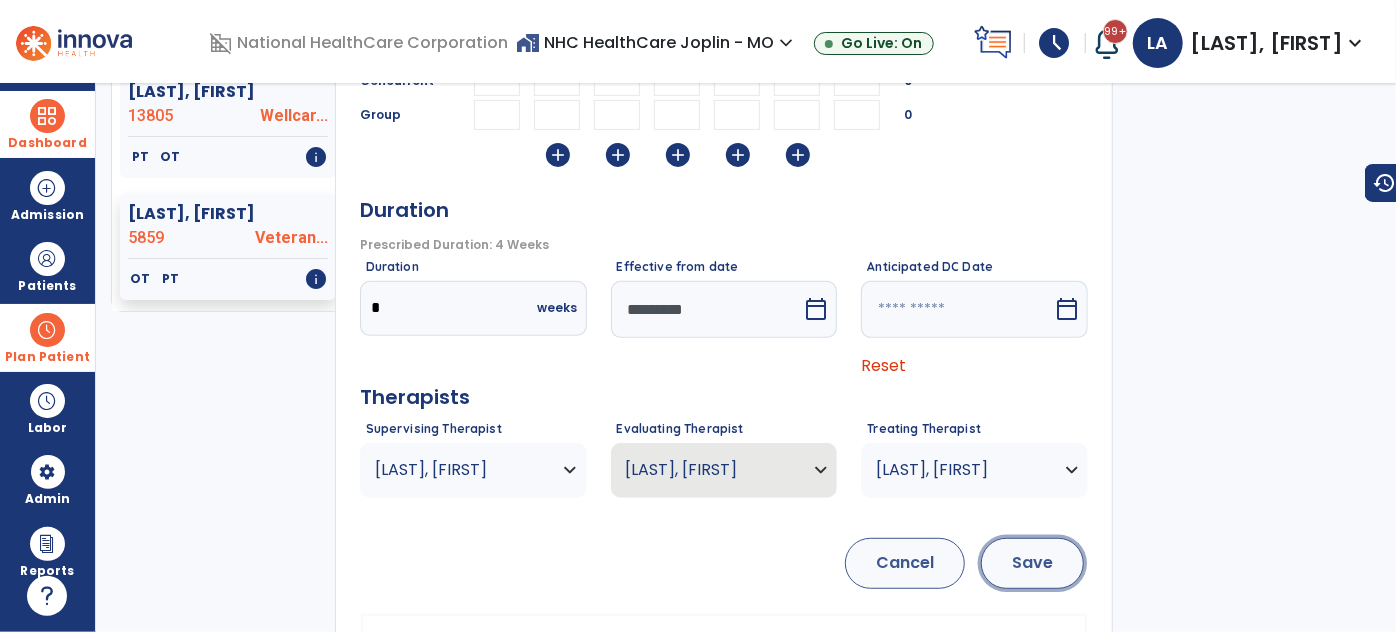 click on "Save" at bounding box center (1032, 563) 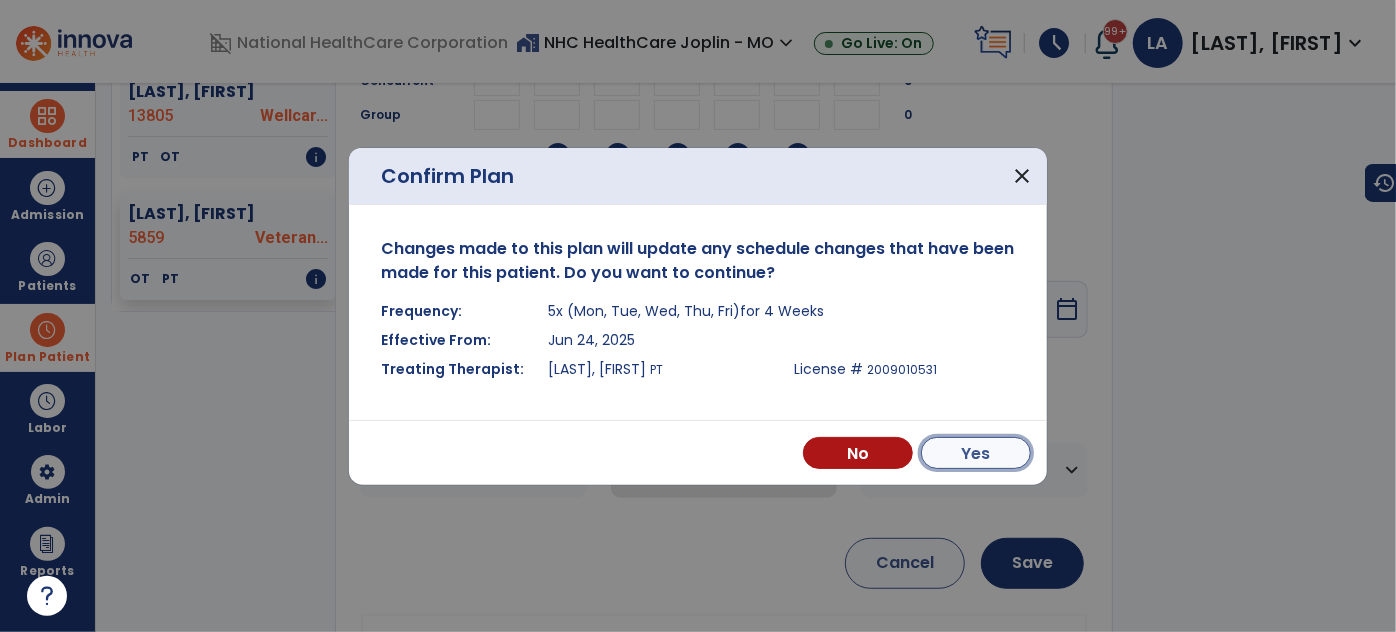 click on "Yes" at bounding box center [976, 453] 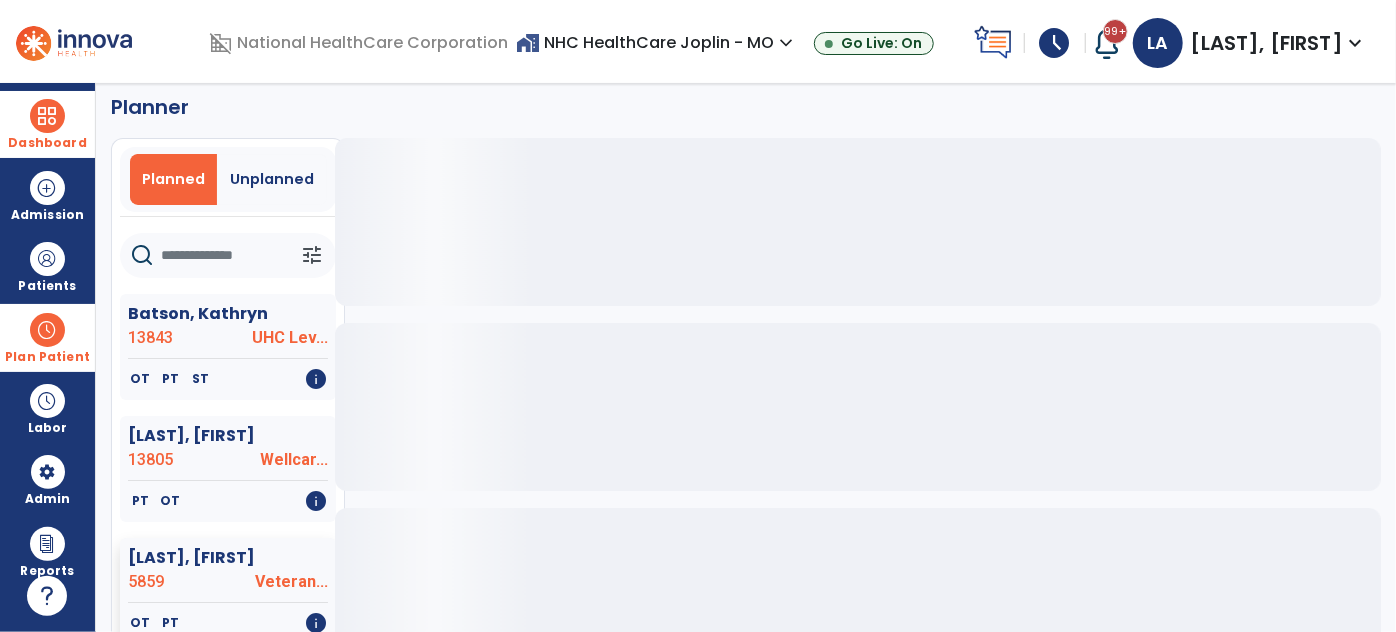 scroll, scrollTop: 0, scrollLeft: 0, axis: both 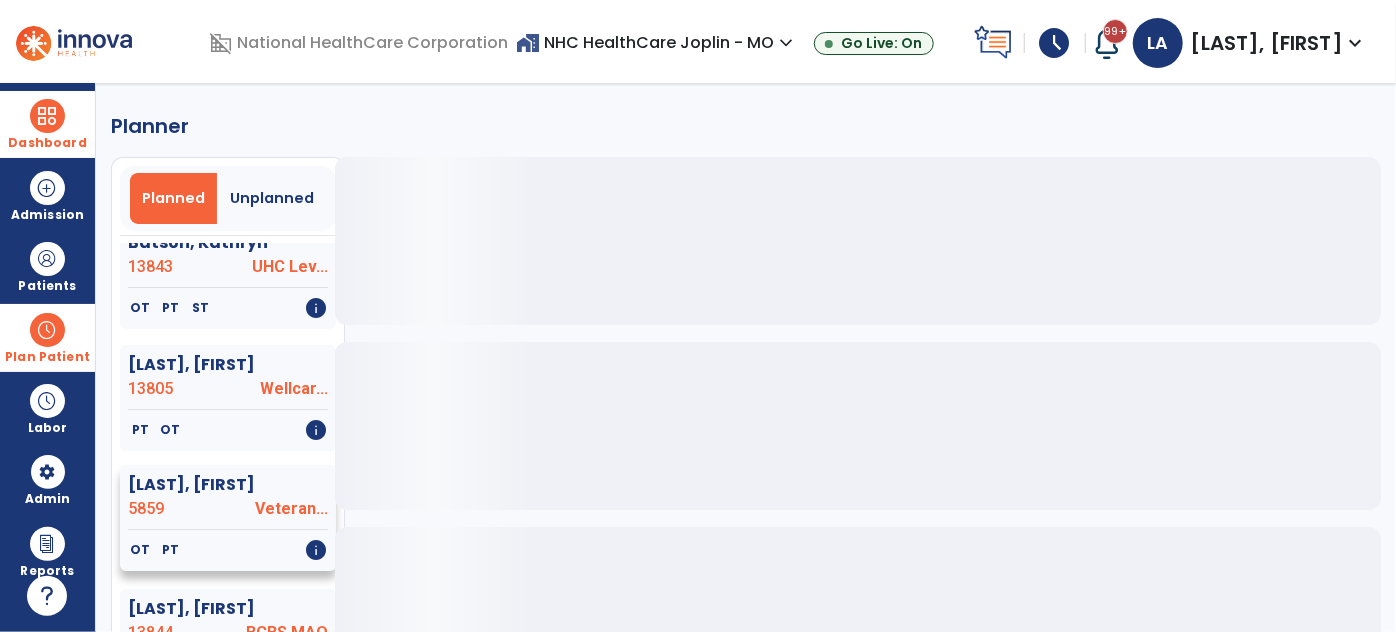 click on "[LAST], [FIRST]" 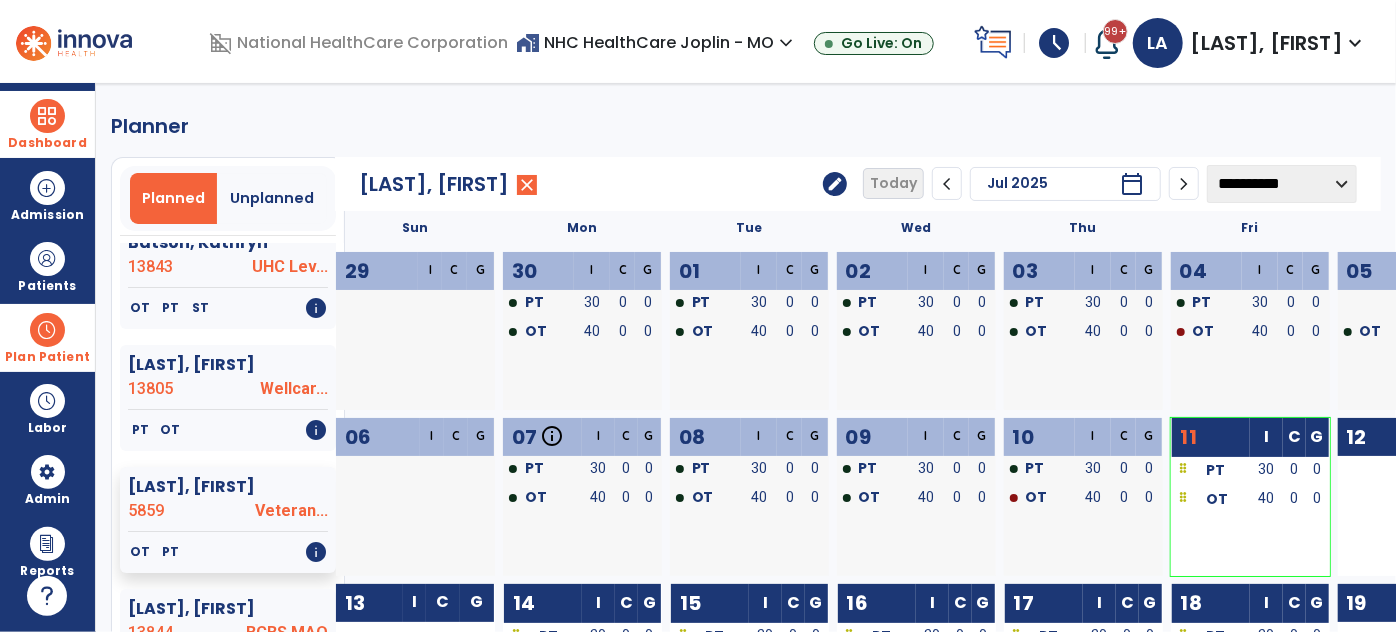 click on "edit" 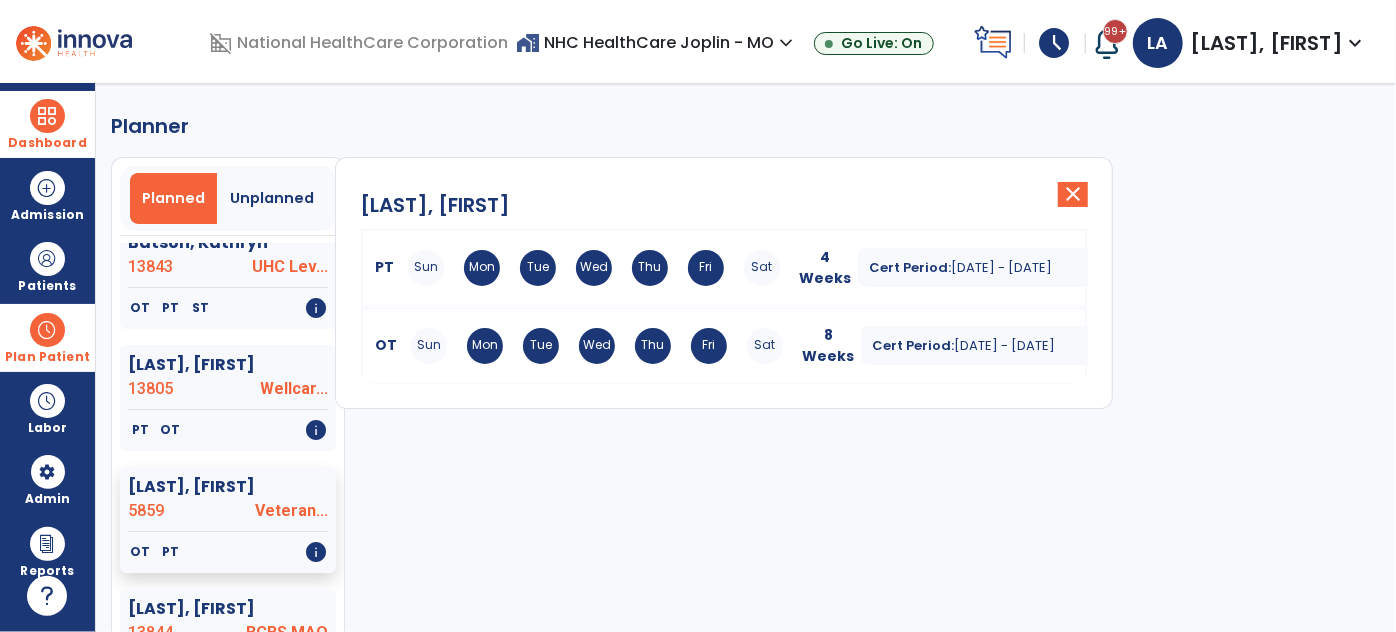 click on "Sun Mon Tue Wed Thu Fri Sat" at bounding box center (594, 268) 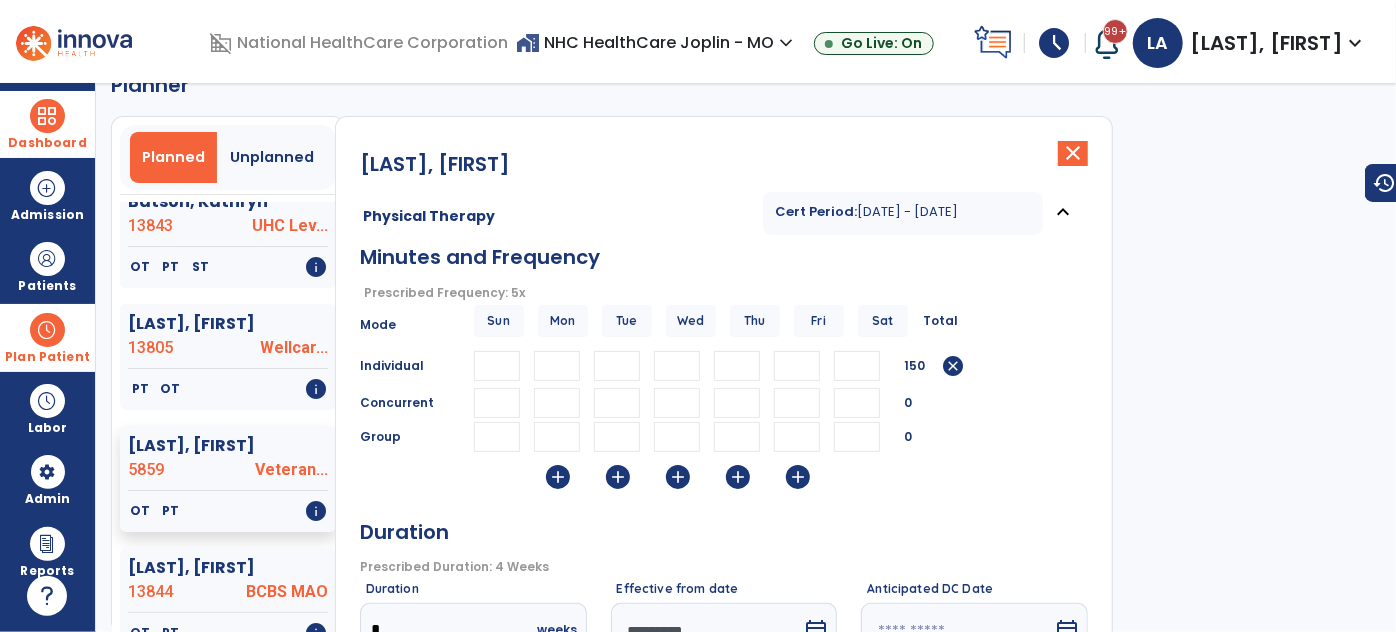 scroll, scrollTop: 0, scrollLeft: 0, axis: both 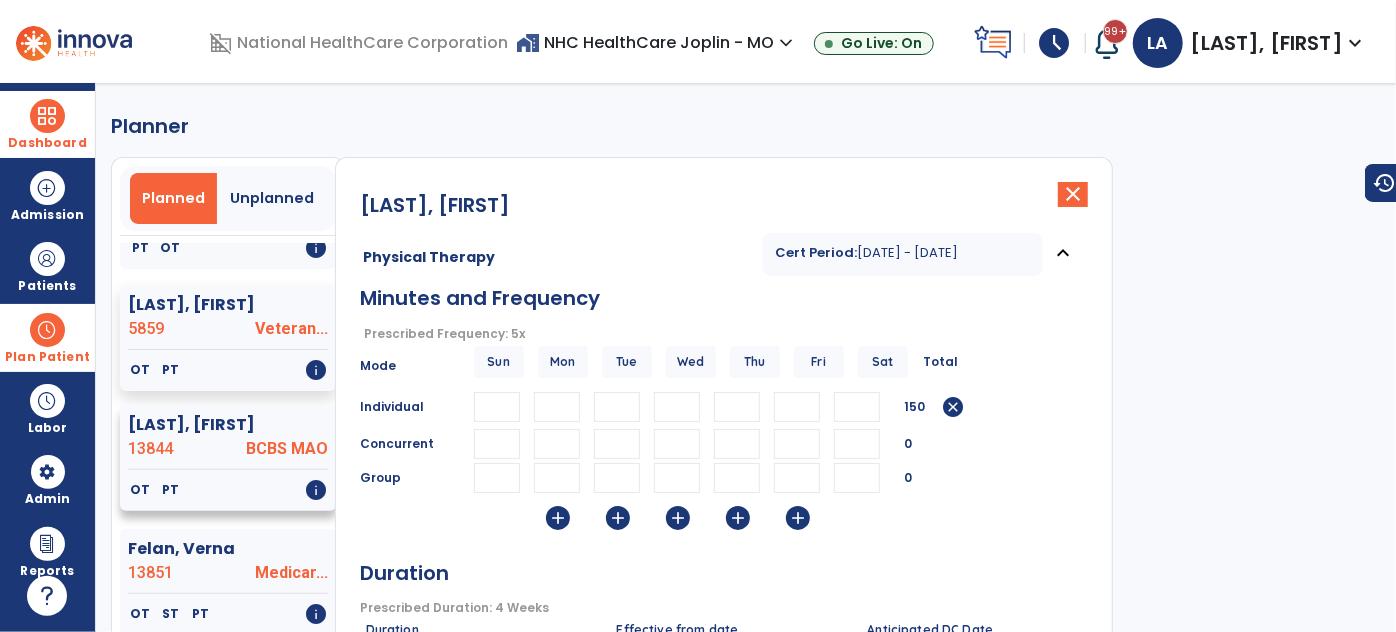 click on "BCBS MAO" 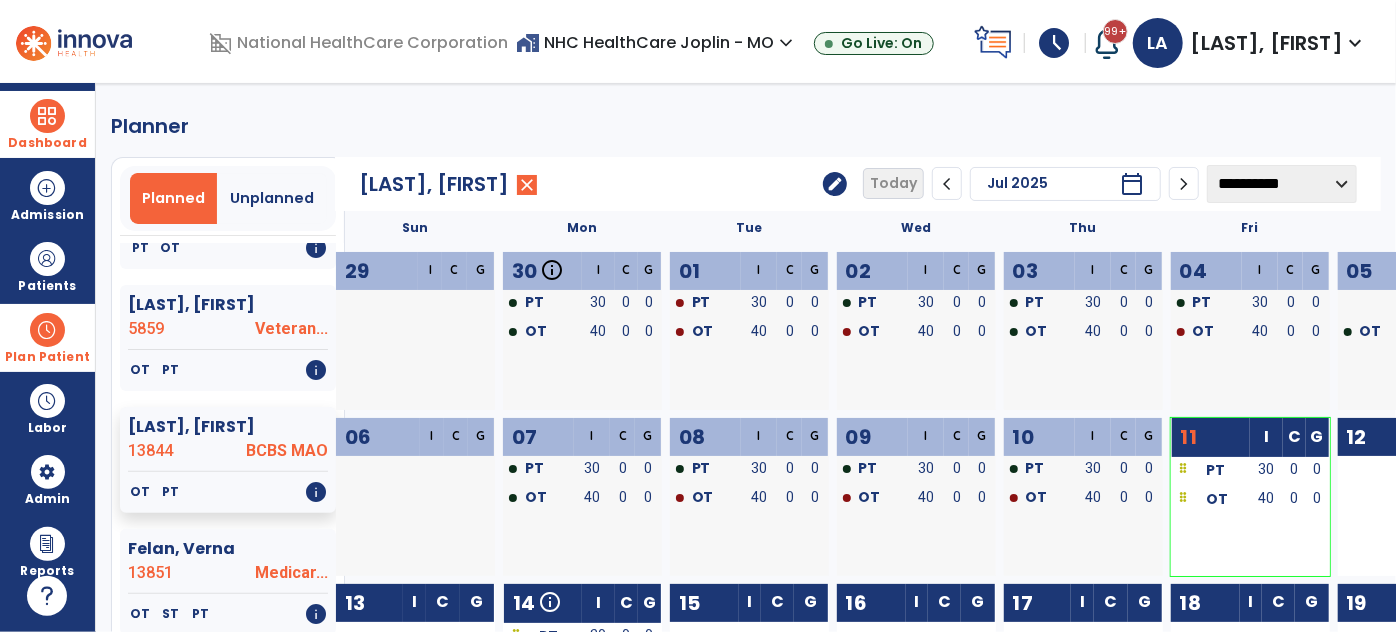click on "edit" 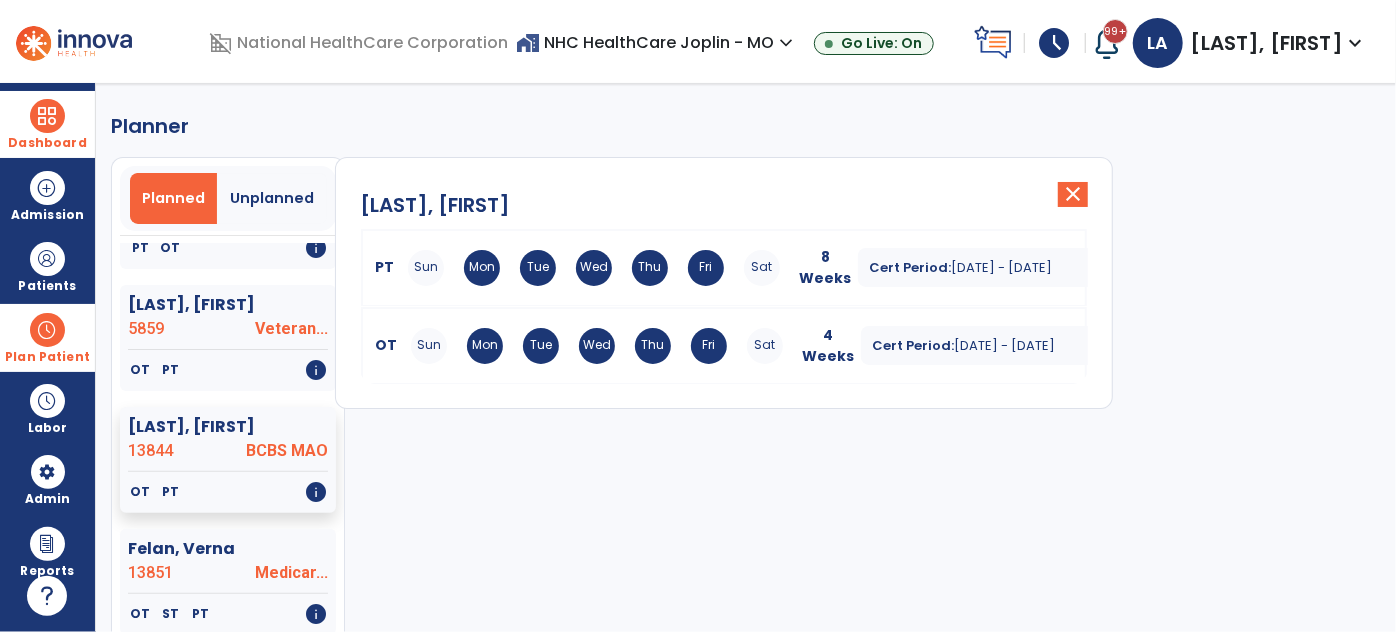 click on "Sun Mon Tue Wed Thu Fri Sat" at bounding box center [594, 268] 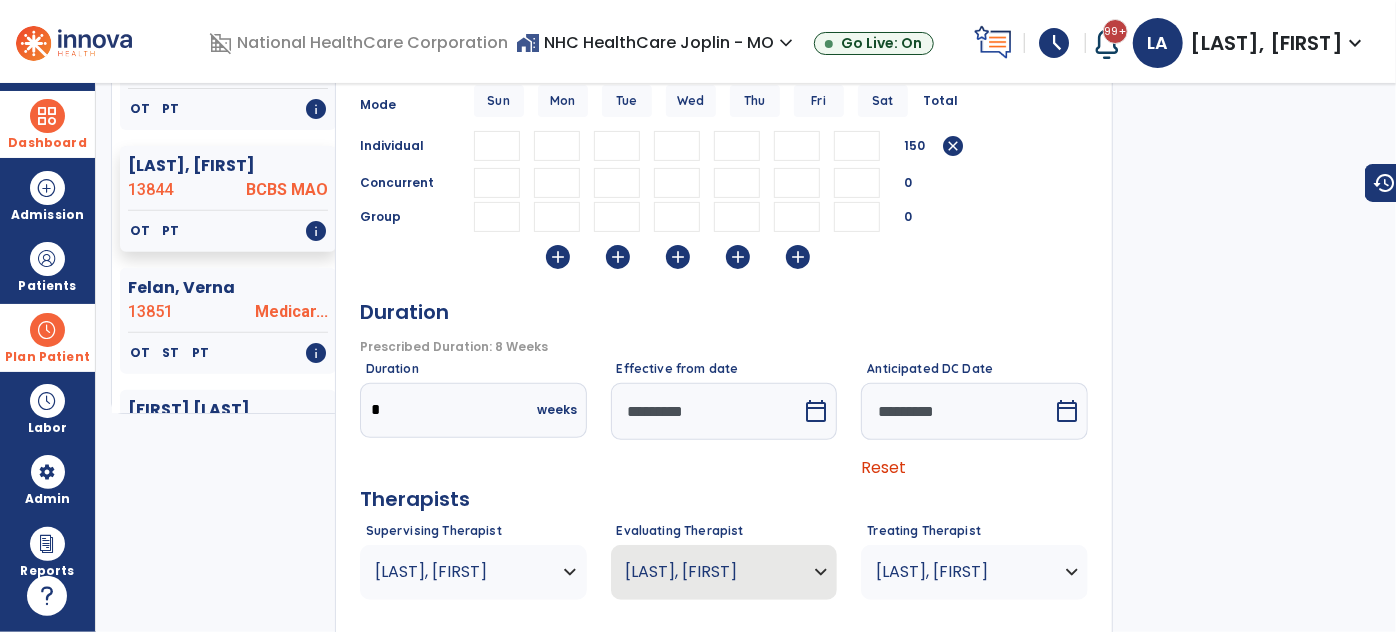 scroll, scrollTop: 272, scrollLeft: 0, axis: vertical 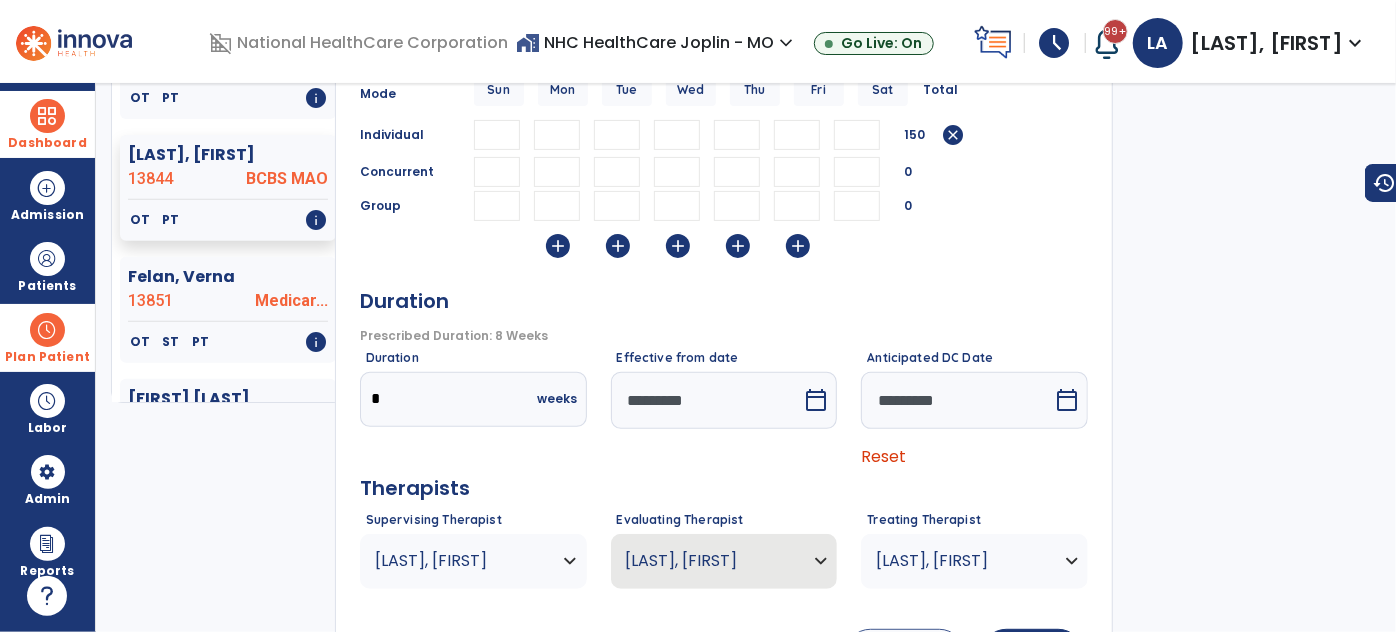 click on "[LAST], [FIRST]" at bounding box center [461, 561] 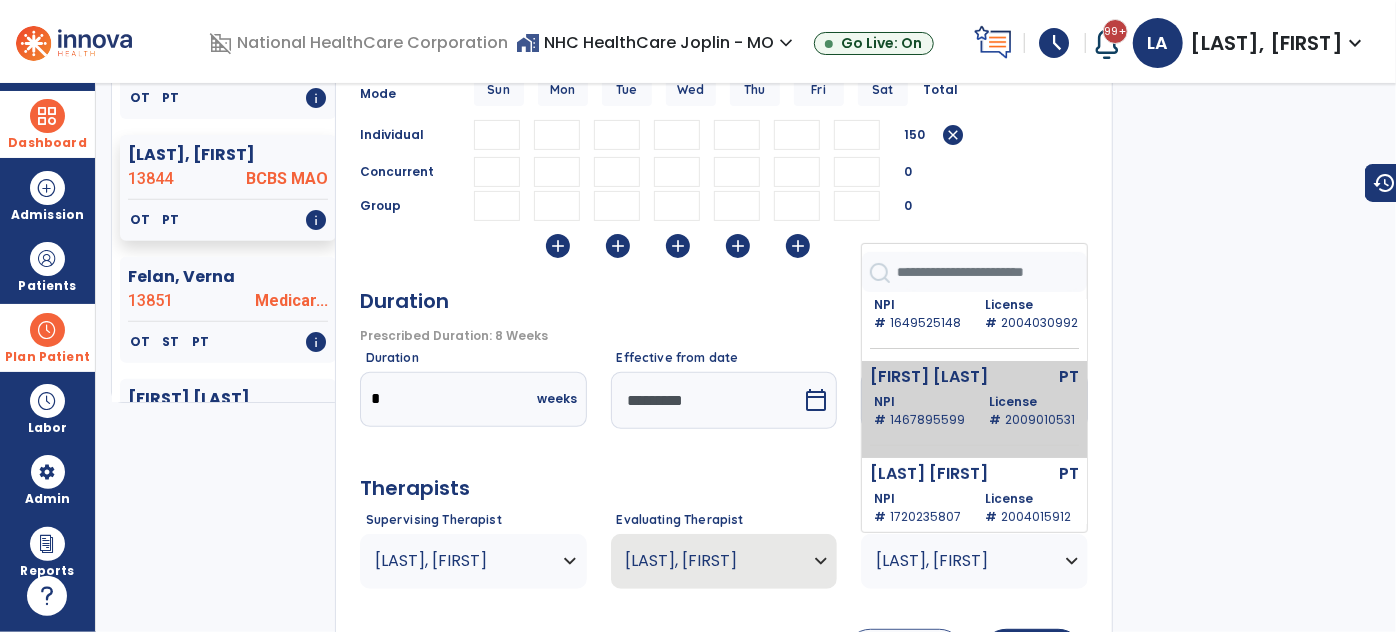 scroll, scrollTop: 90, scrollLeft: 0, axis: vertical 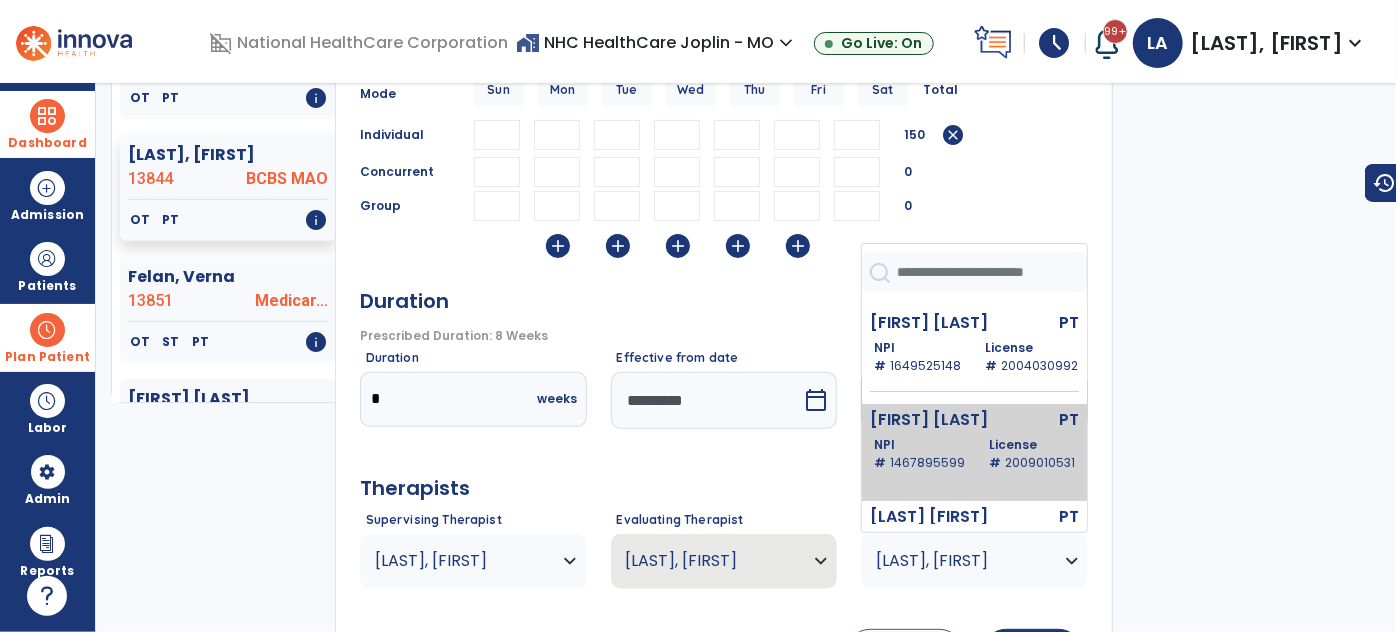 click on "NPI #  1467895599" at bounding box center [923, 454] 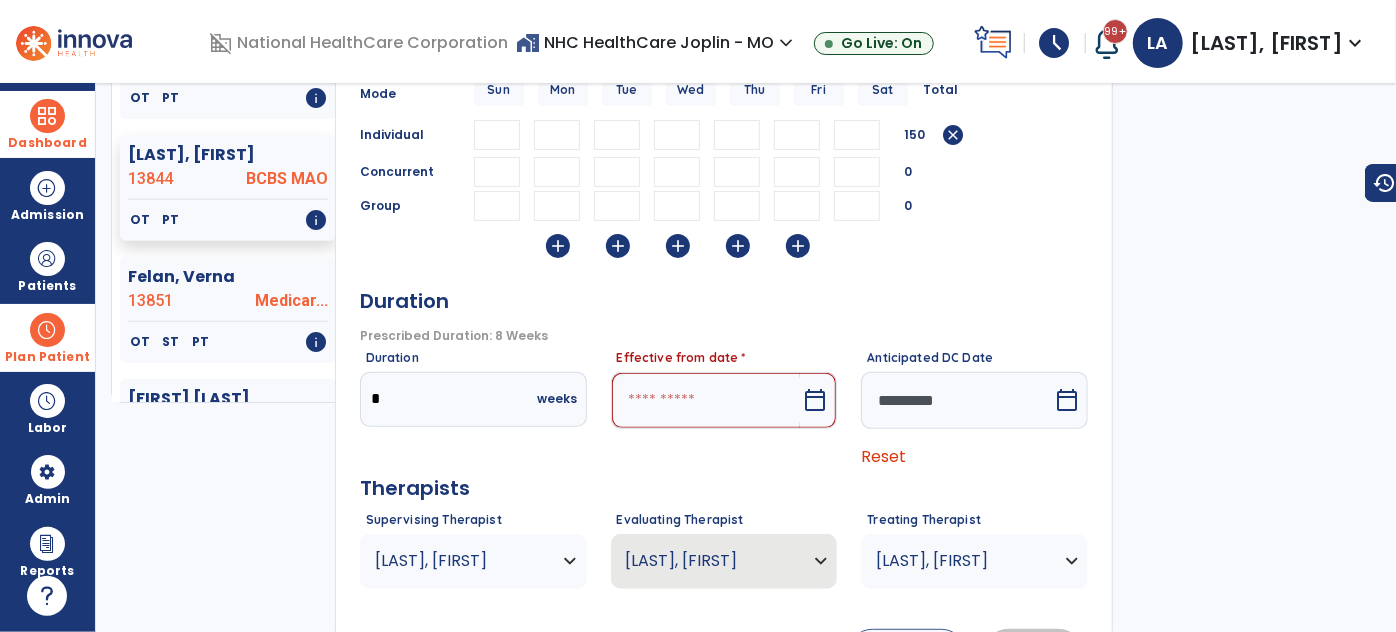 click on "calendar_today" at bounding box center (815, 400) 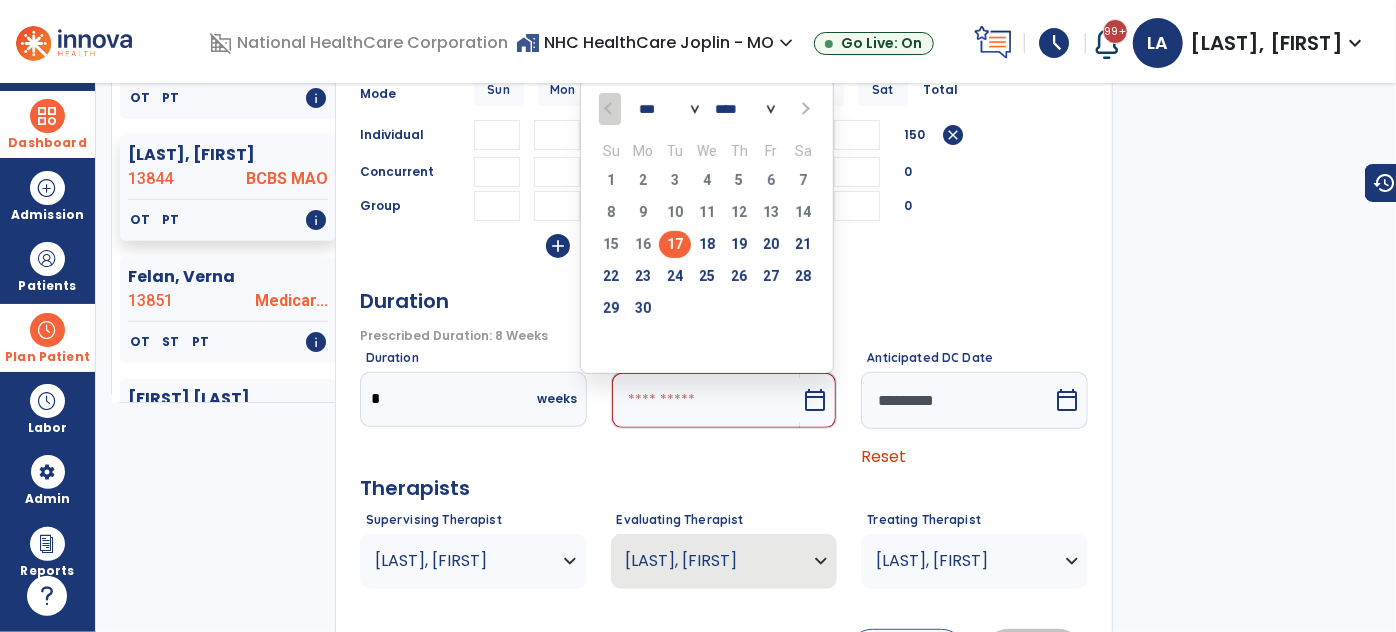 click on "17" at bounding box center (675, 244) 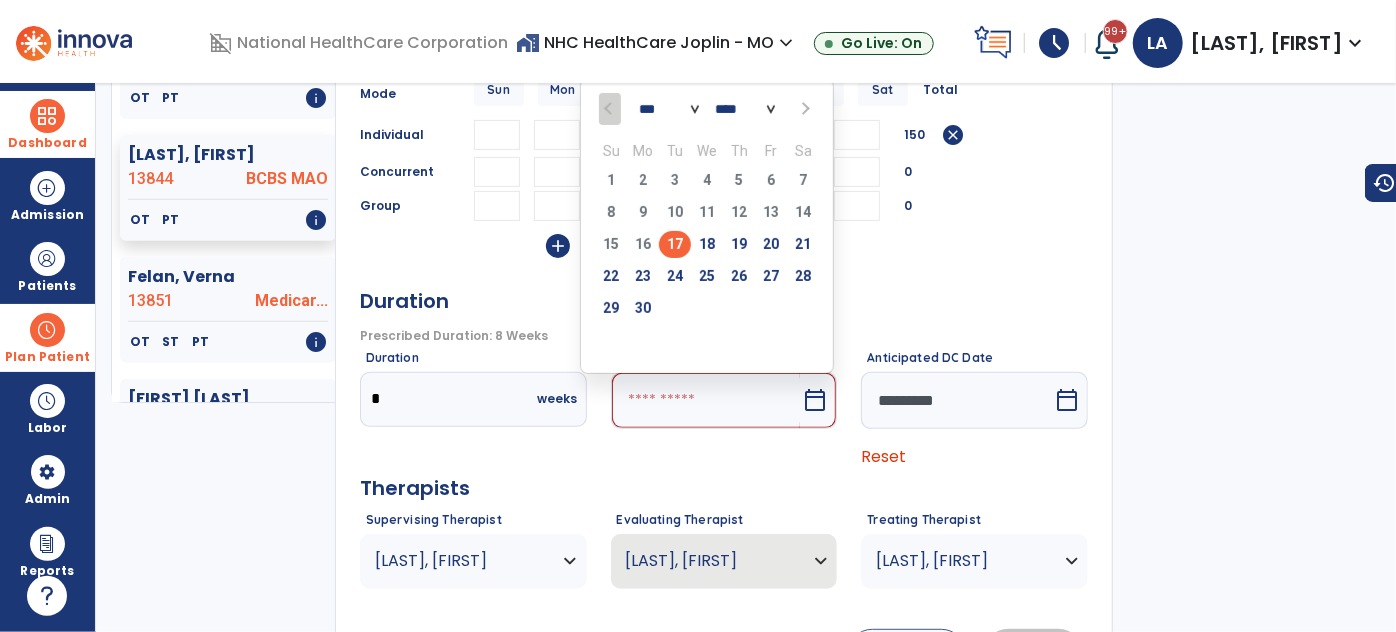 type on "*********" 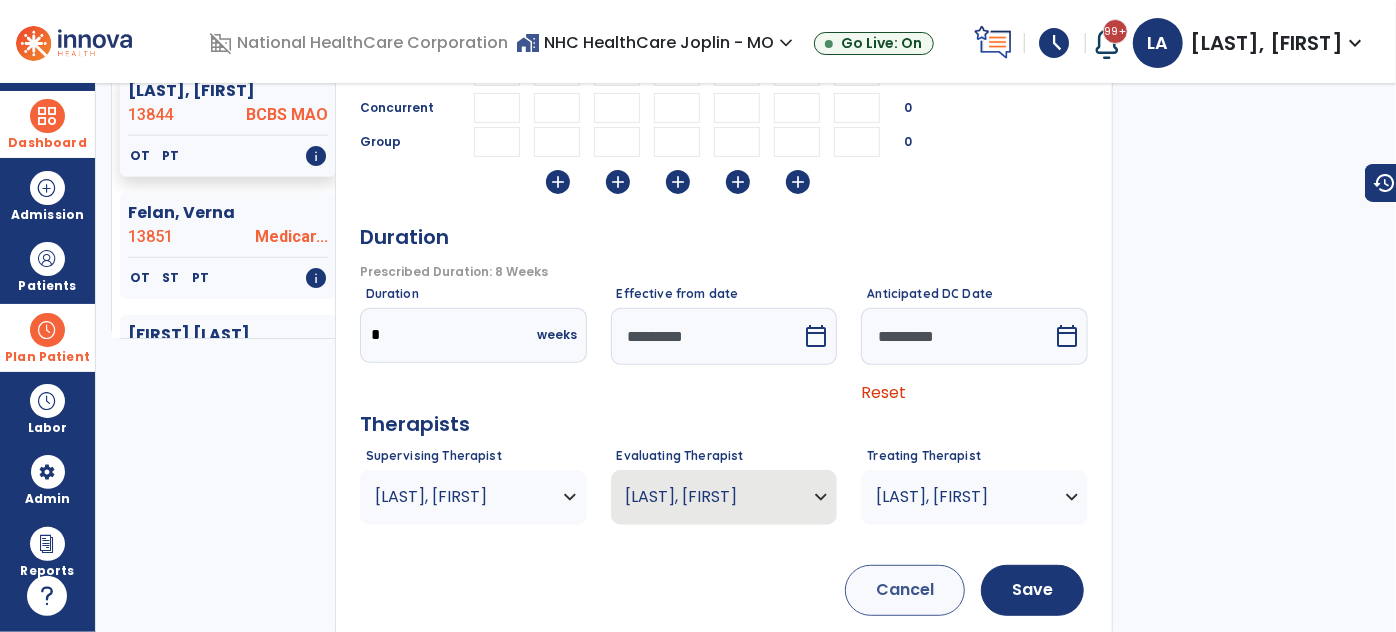 scroll, scrollTop: 363, scrollLeft: 0, axis: vertical 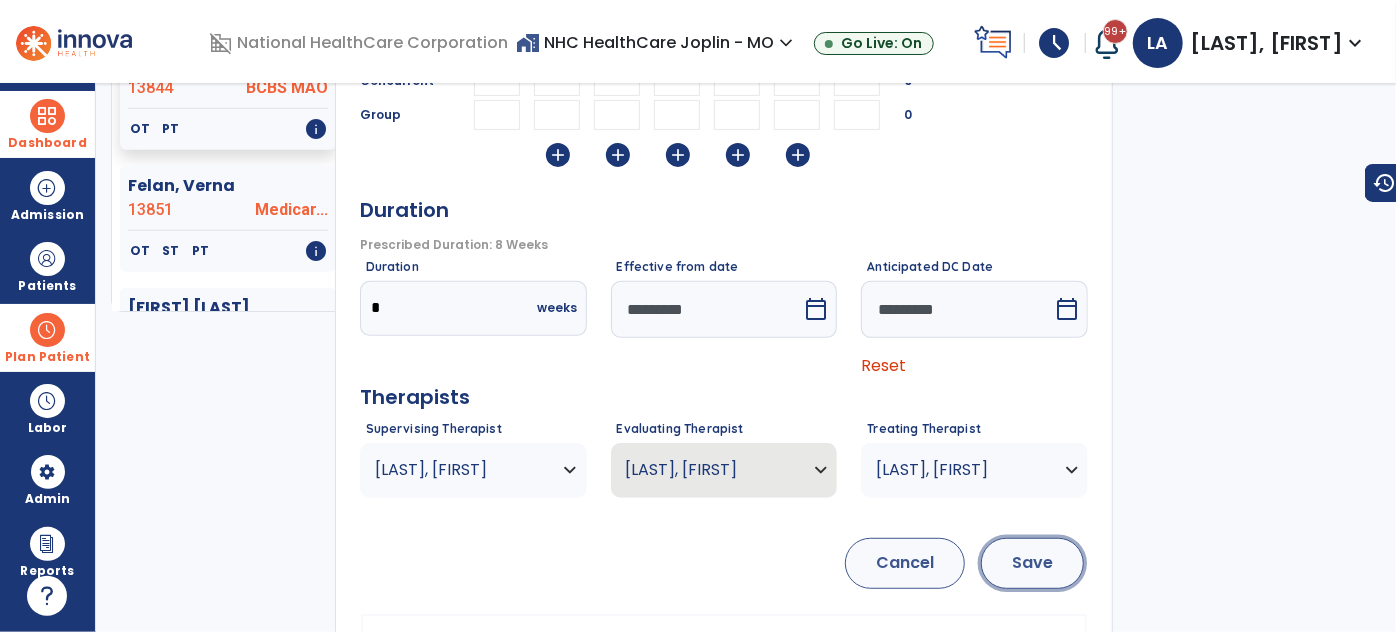 click on "Save" at bounding box center [1032, 563] 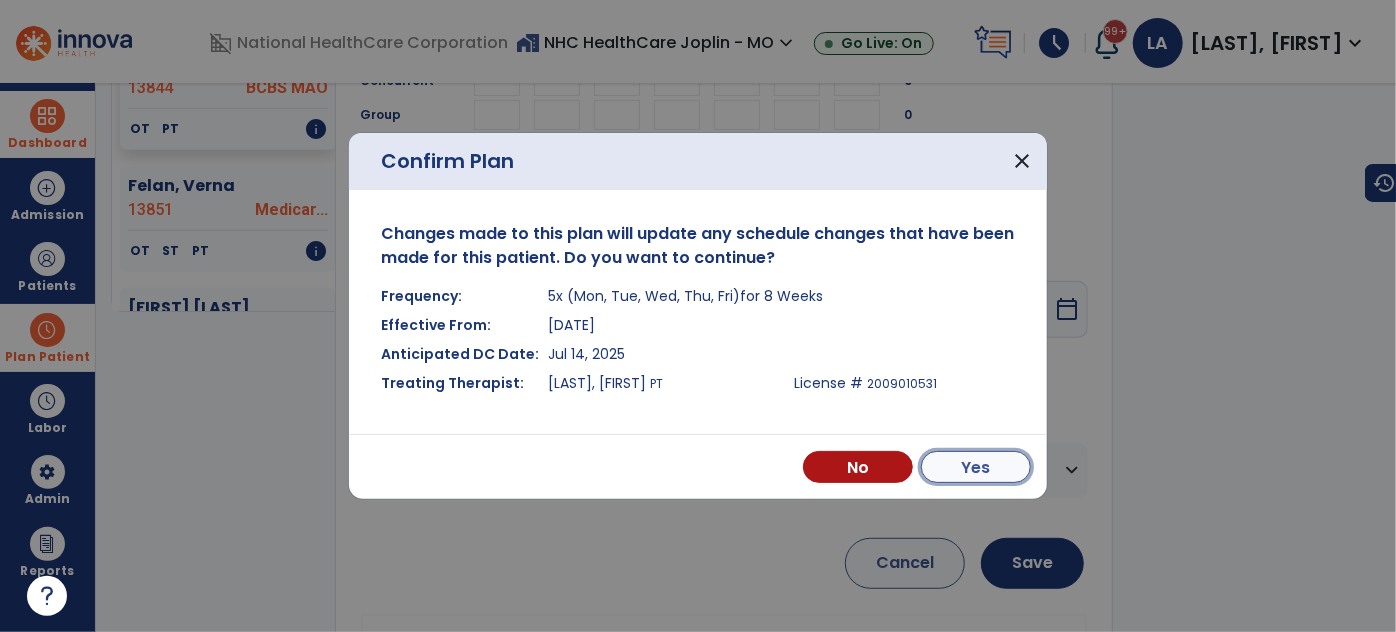 click on "Yes" at bounding box center [976, 467] 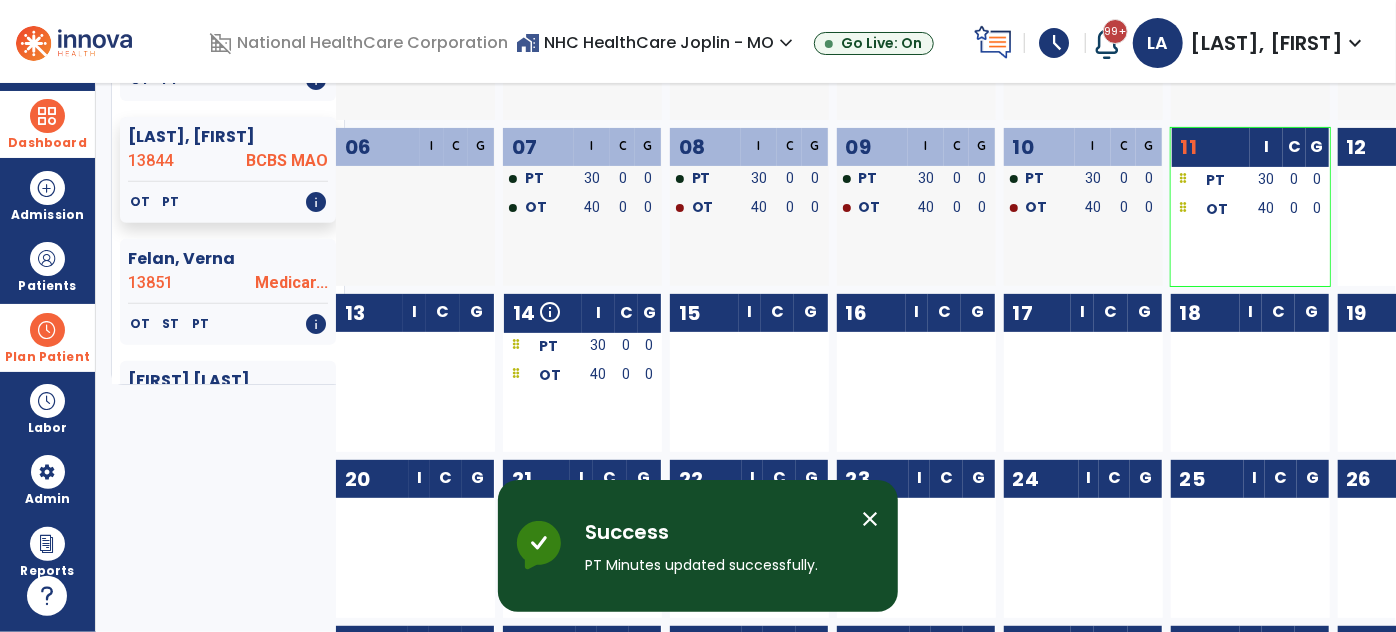 scroll, scrollTop: 181, scrollLeft: 0, axis: vertical 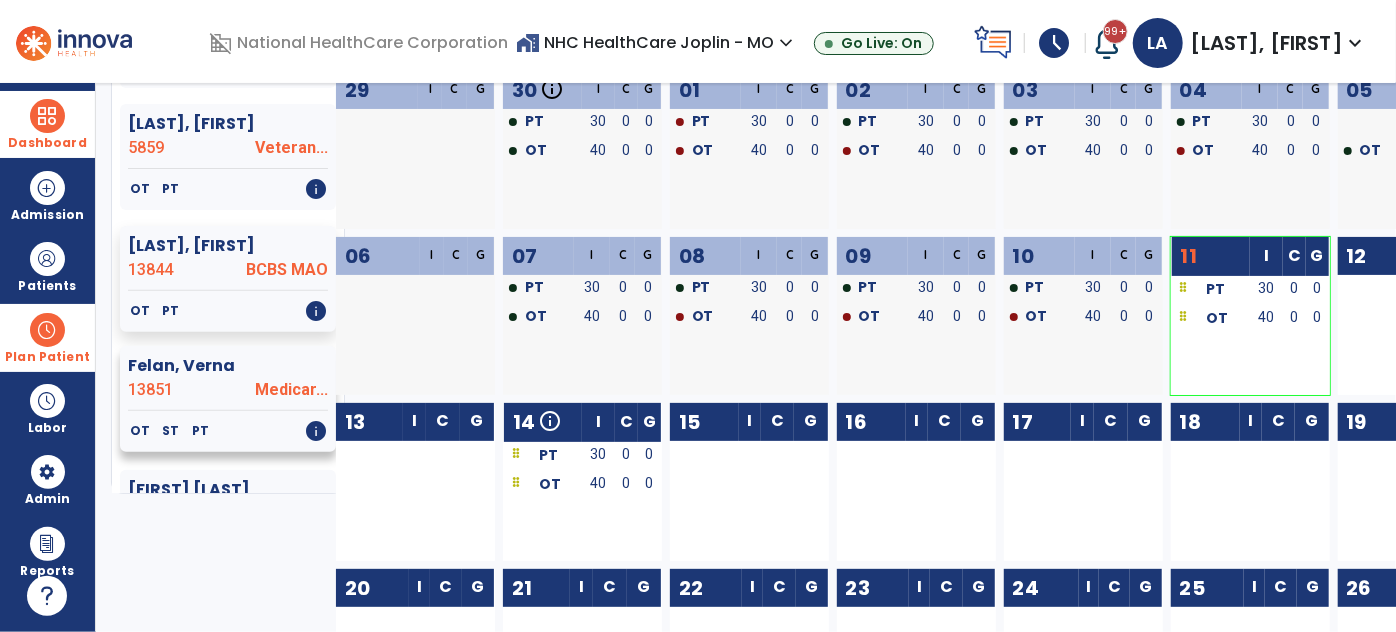 click on "[LAST], [FIRST] 13851 [ADDRESS]" 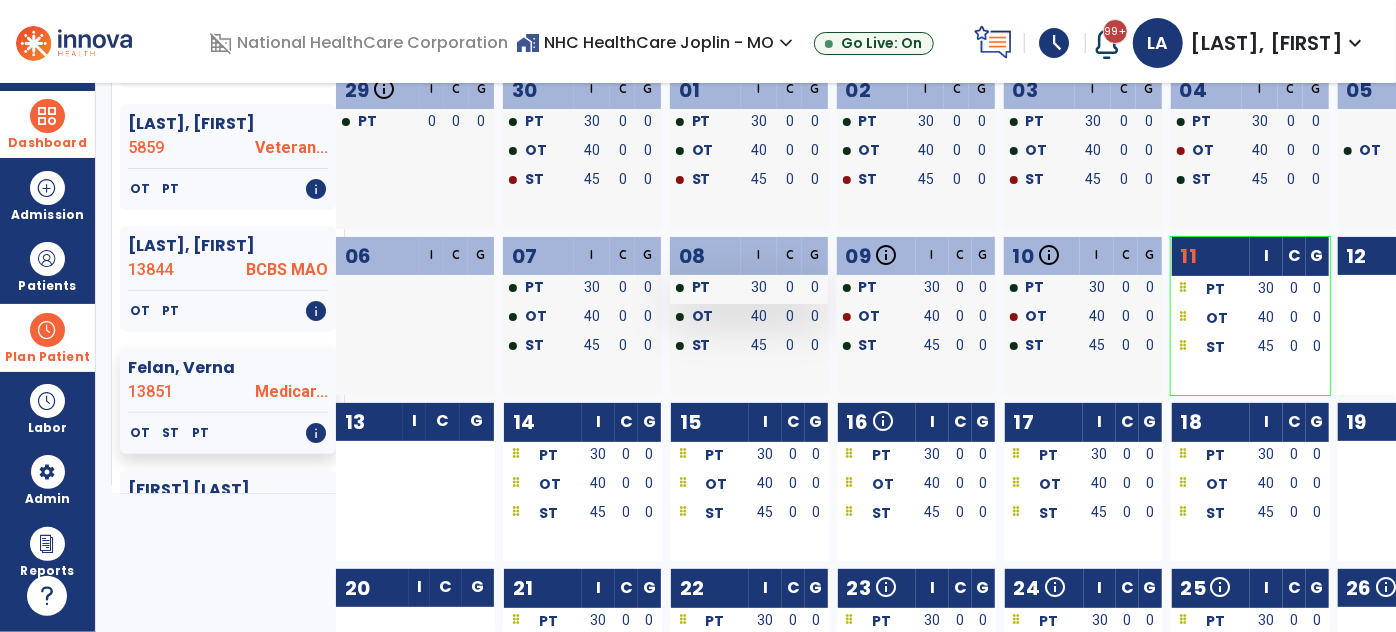 scroll, scrollTop: 0, scrollLeft: 0, axis: both 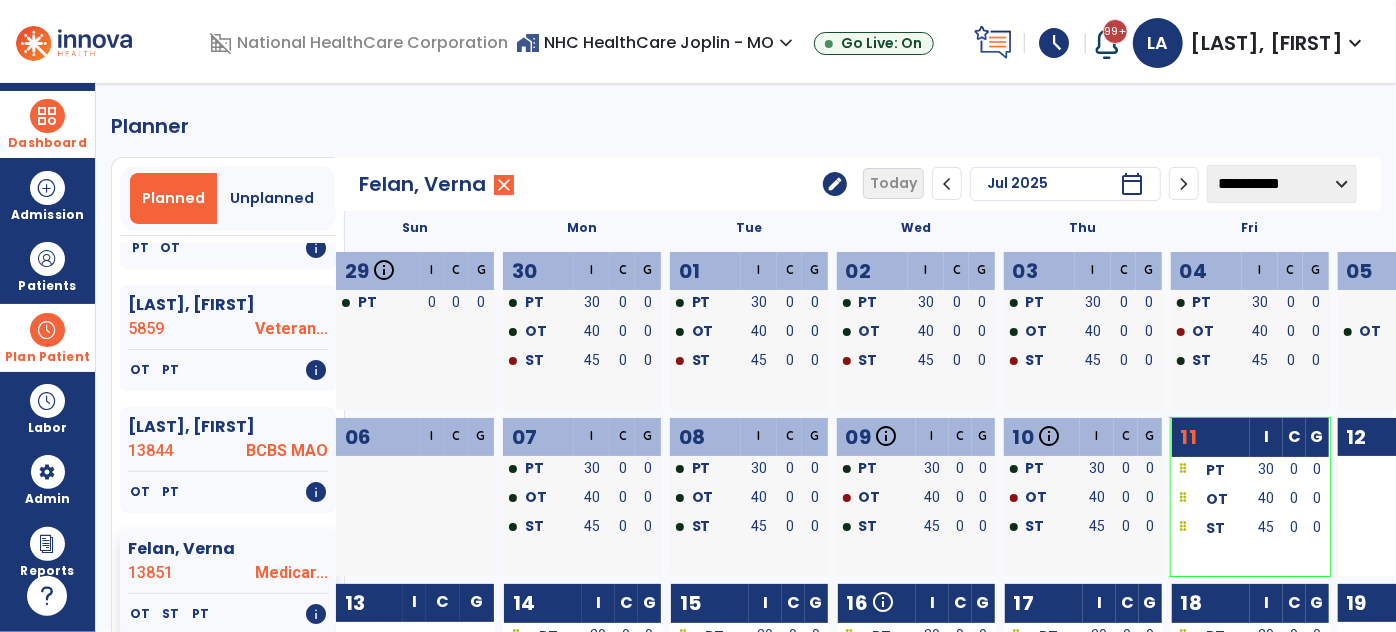 click on "edit" 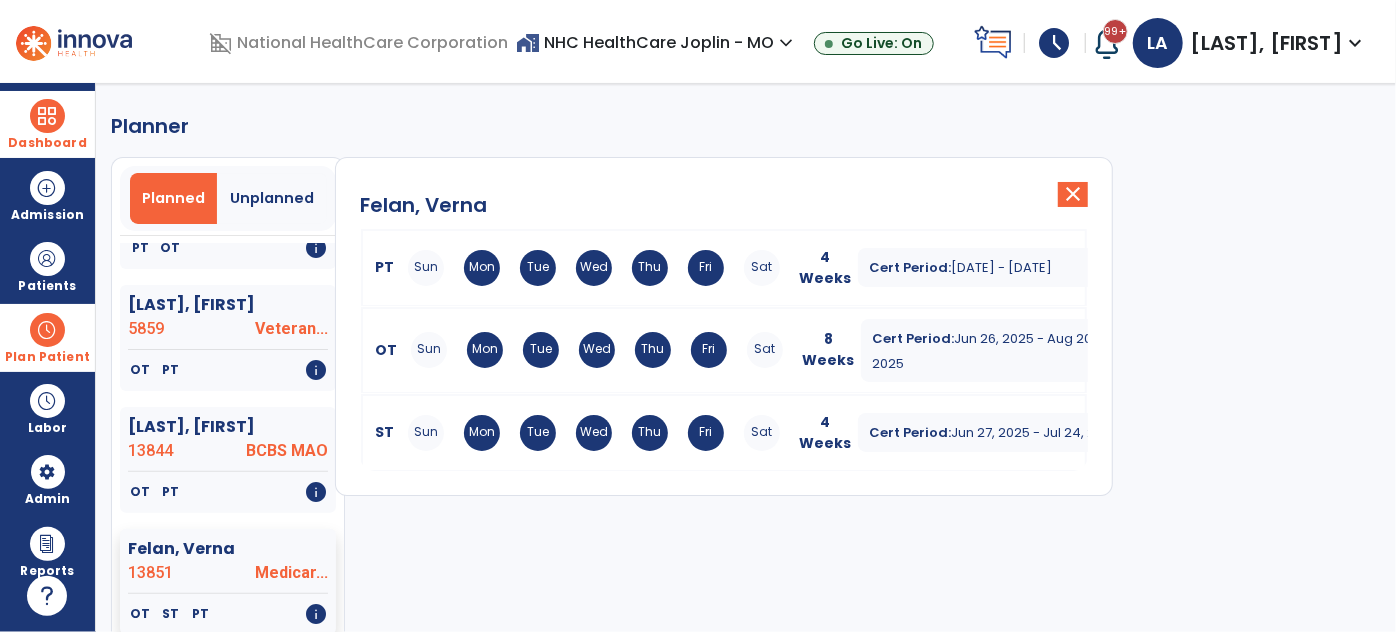 click on "OT Sun Mon Tue Wed Thu Fri Sat 8 Weeks Cert Period:  [DATE] - [DATE]  expand_more" at bounding box center [724, 350] 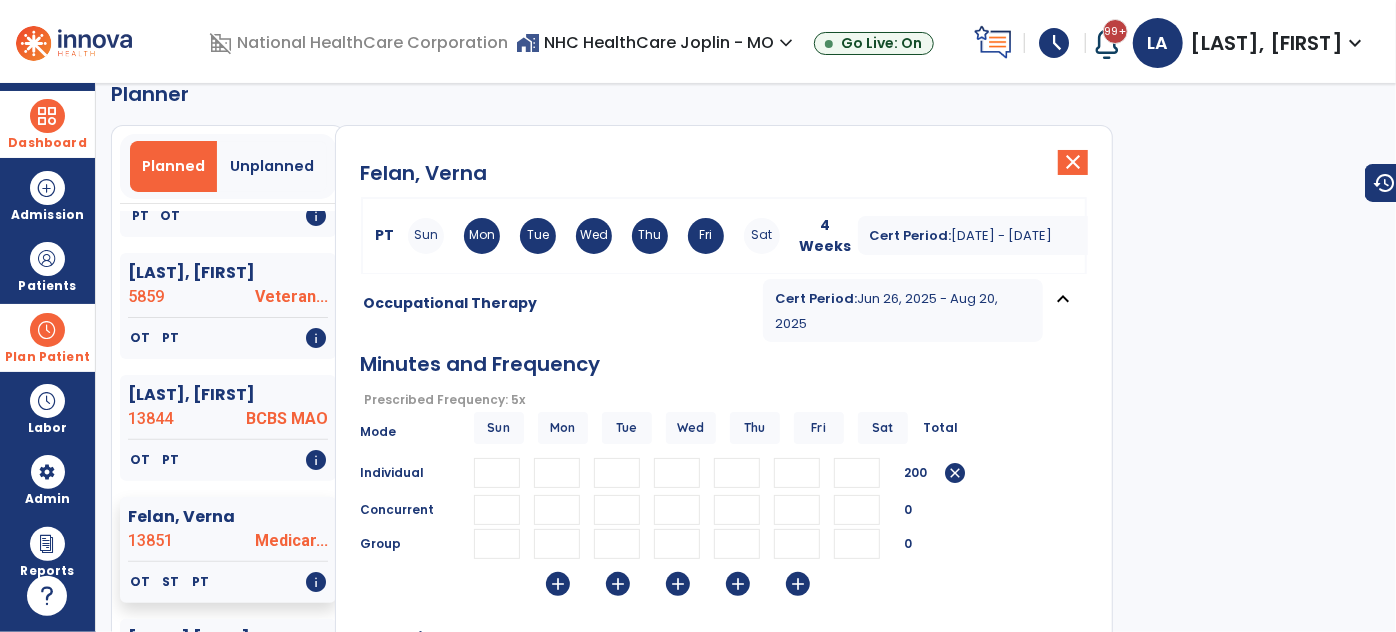 scroll, scrollTop: 0, scrollLeft: 0, axis: both 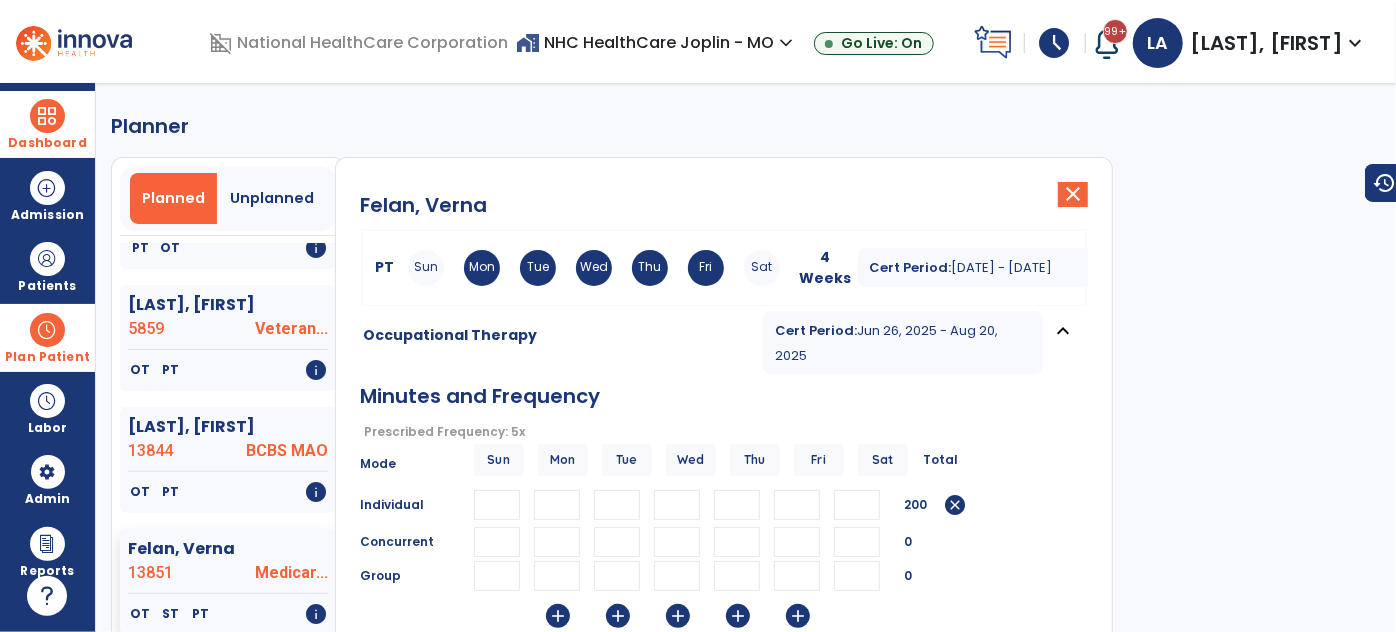 click on "Occupational Therapy Cert Period:  [DATE] - [DATE]  expand_less" at bounding box center [724, 342] 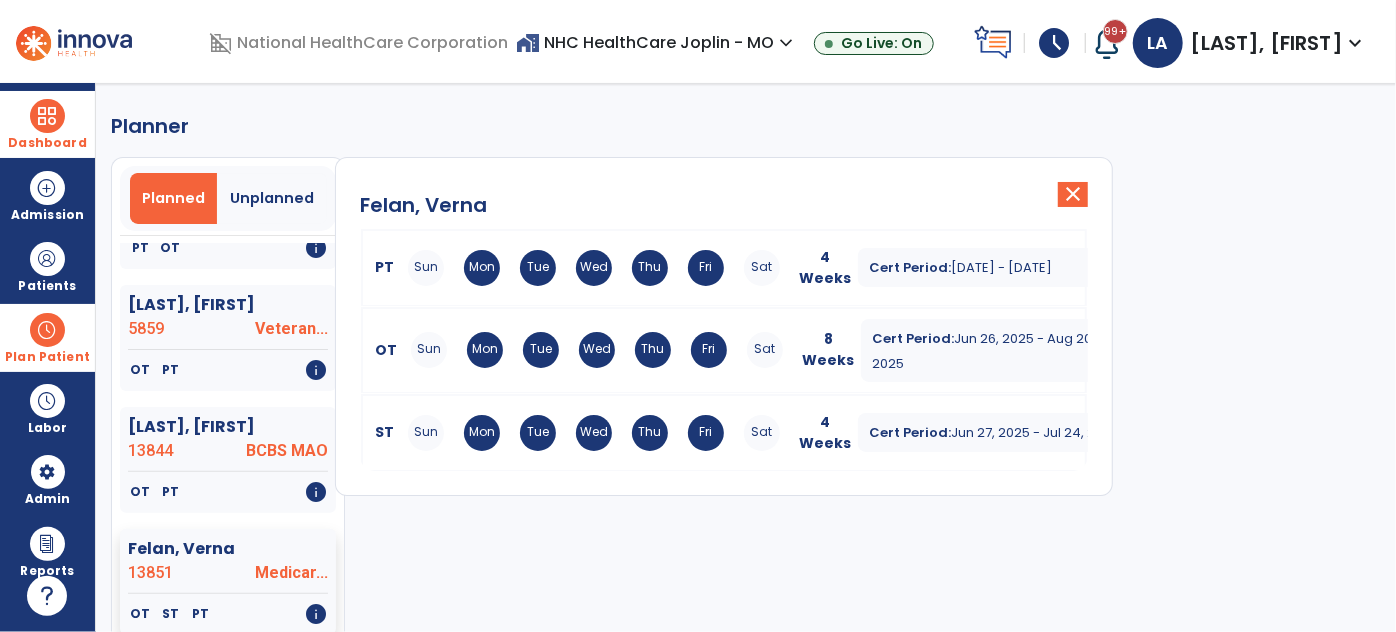 click on "Sun Mon Tue Wed Thu Fri Sat" at bounding box center (594, 268) 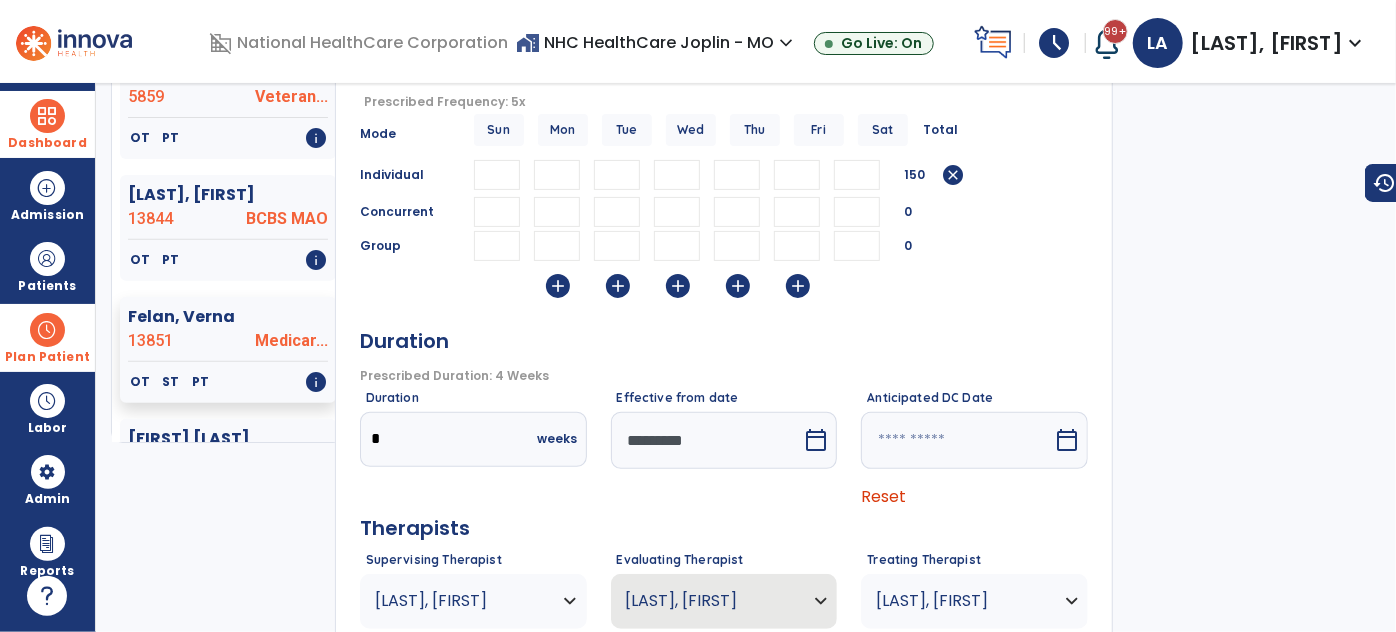 scroll, scrollTop: 272, scrollLeft: 0, axis: vertical 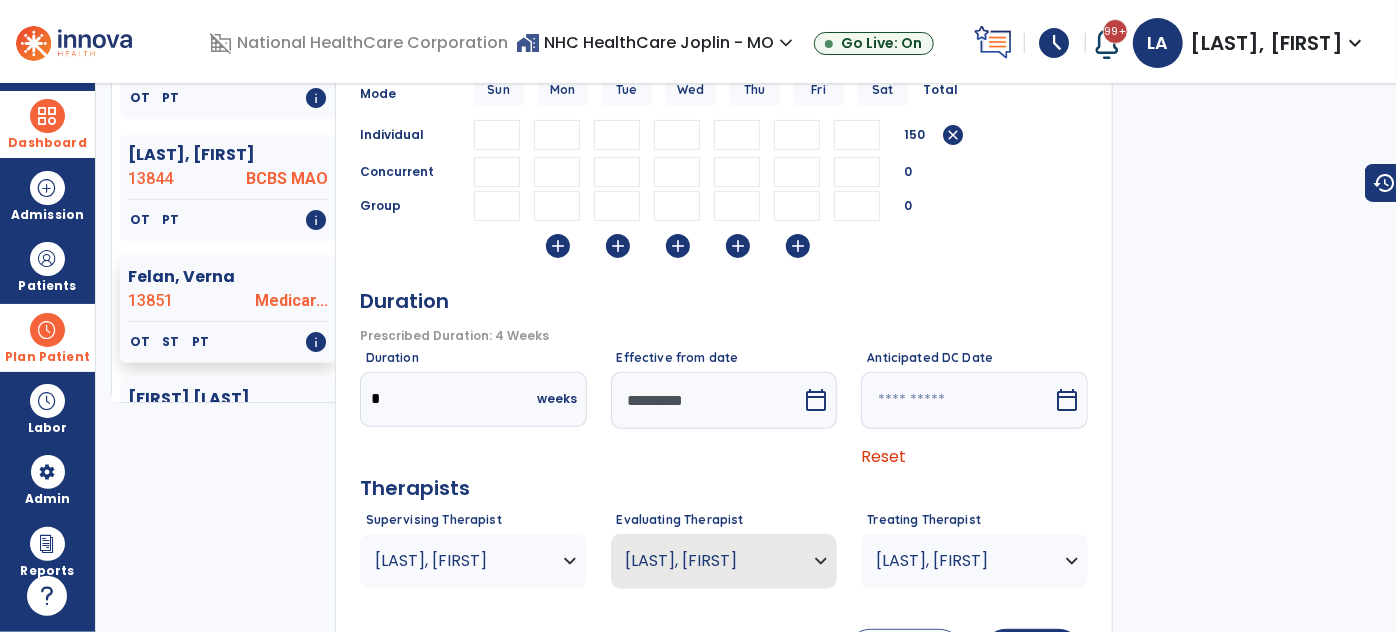 click on "[LAST], [FIRST]" at bounding box center [461, 561] 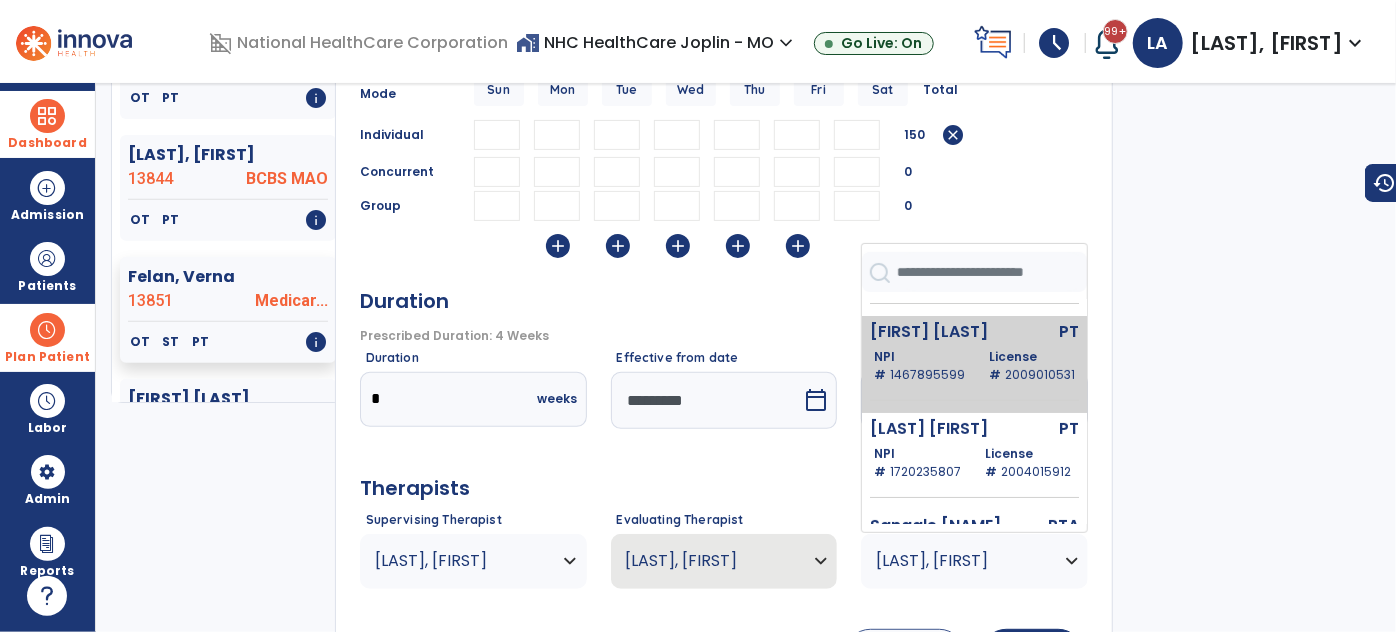 scroll, scrollTop: 181, scrollLeft: 0, axis: vertical 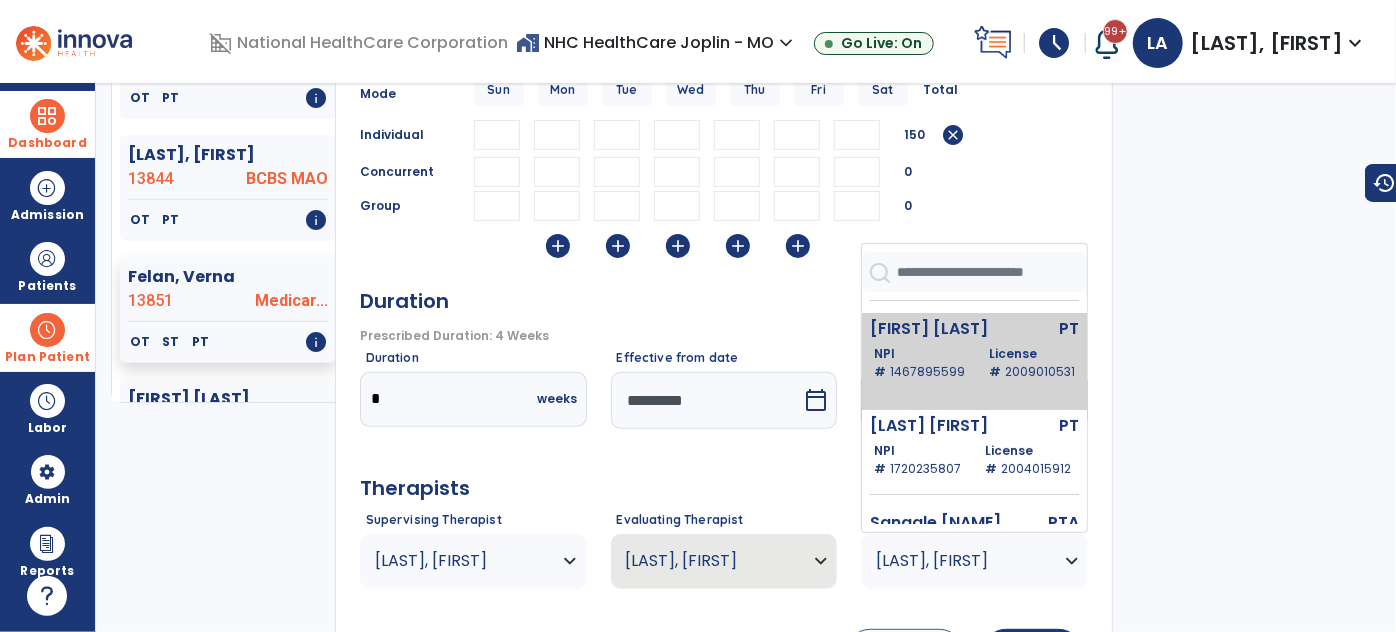 click on "1467895599" at bounding box center [927, 371] 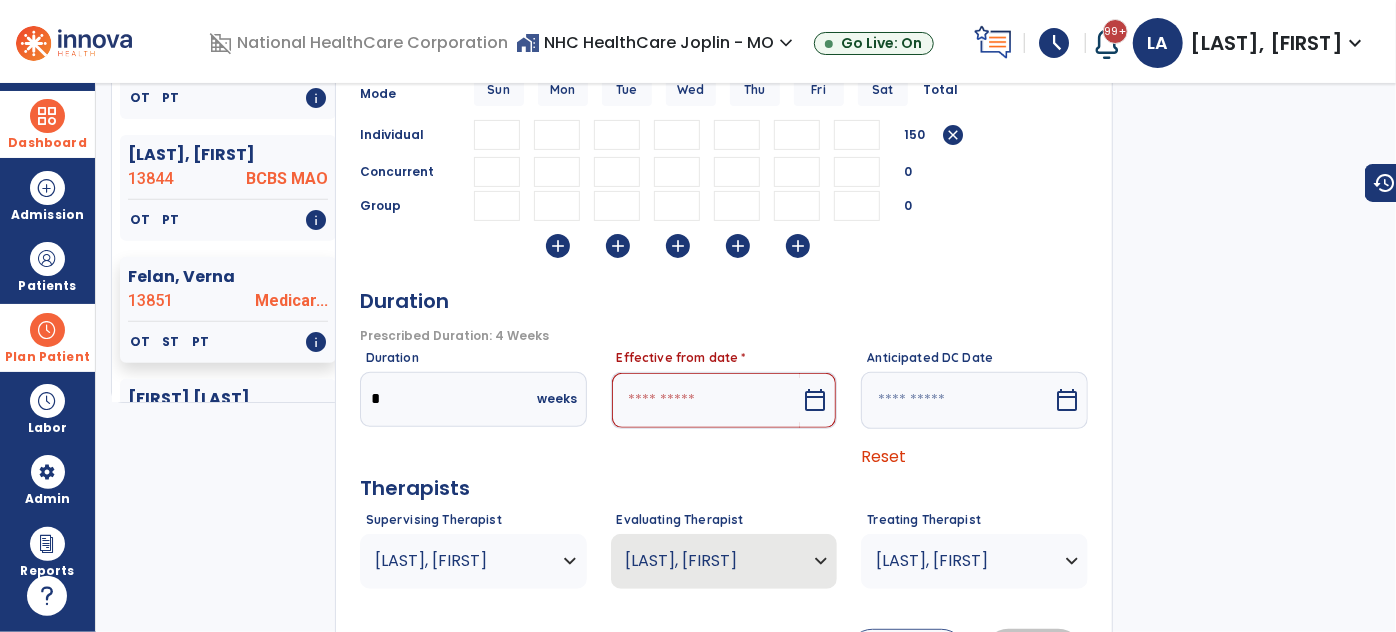 click on "calendar_today" at bounding box center (815, 400) 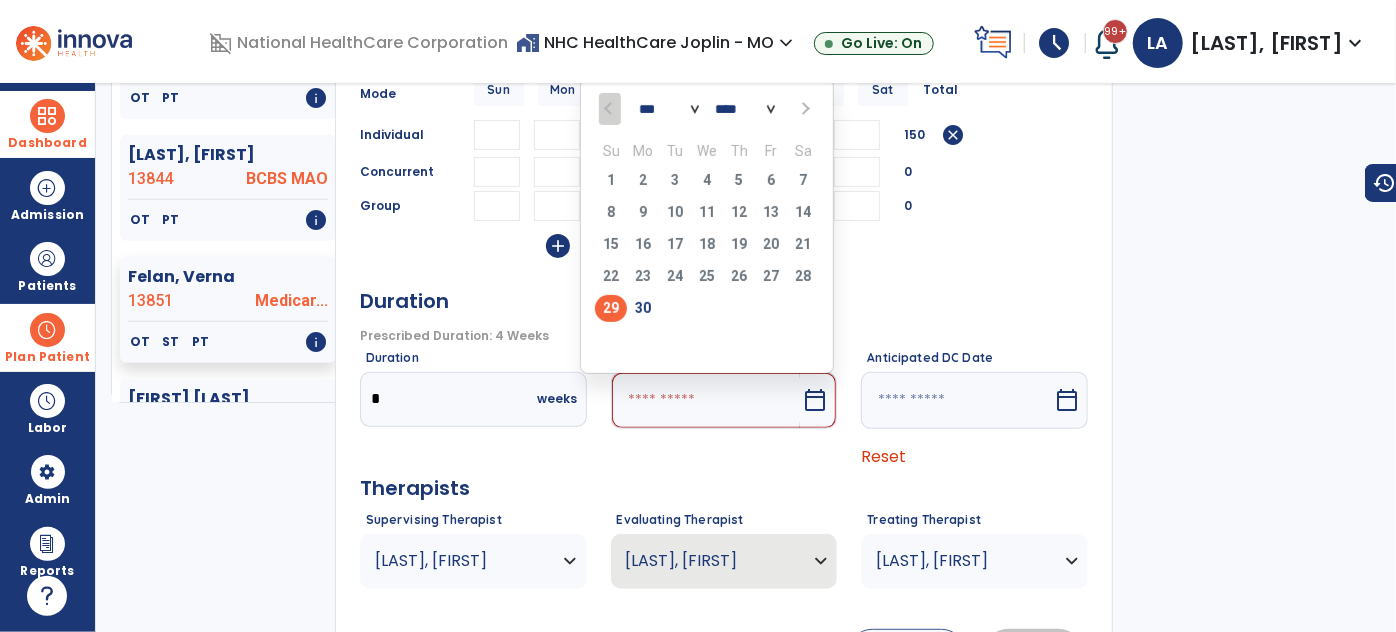 click on "29" at bounding box center [611, 308] 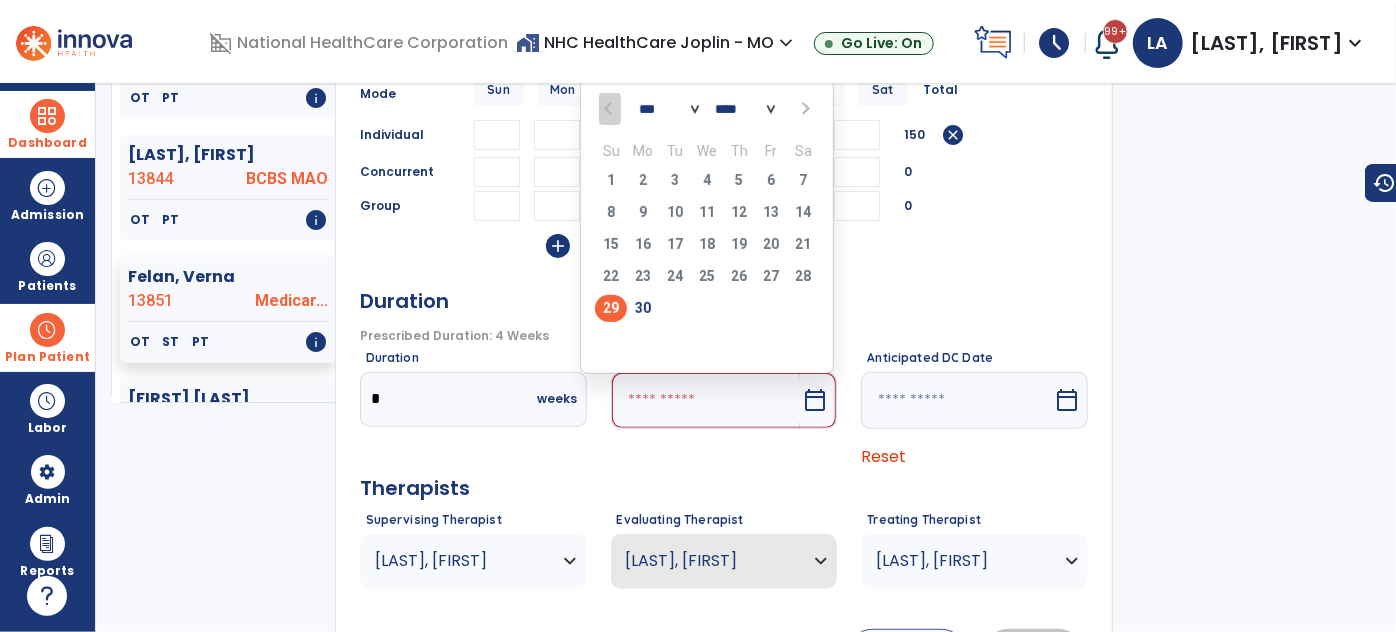 type on "*********" 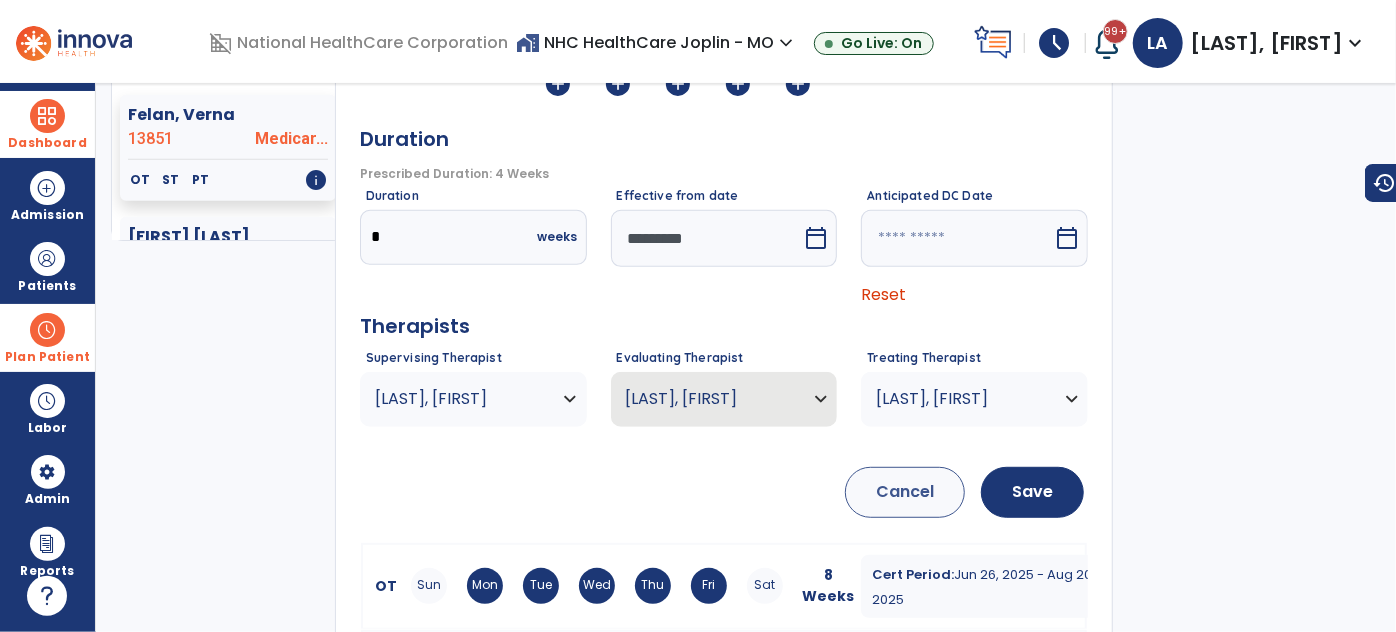 scroll, scrollTop: 454, scrollLeft: 0, axis: vertical 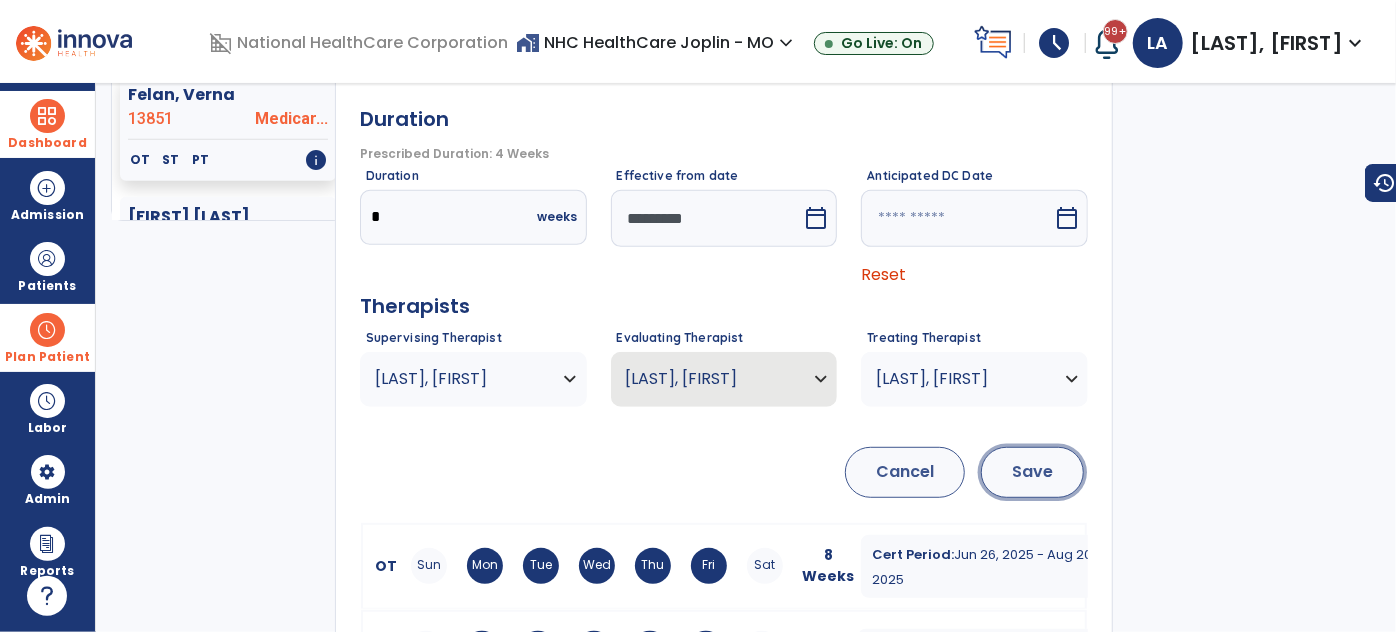 click on "Save" at bounding box center [1032, 472] 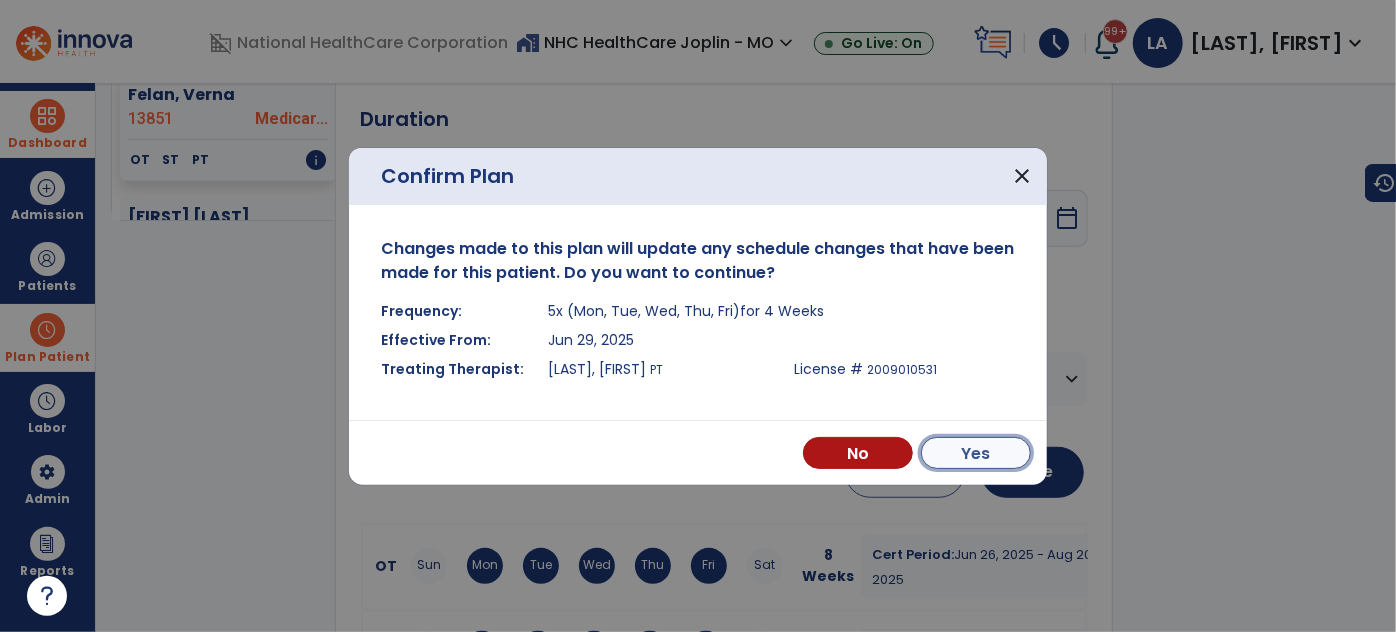 click on "Yes" at bounding box center (976, 453) 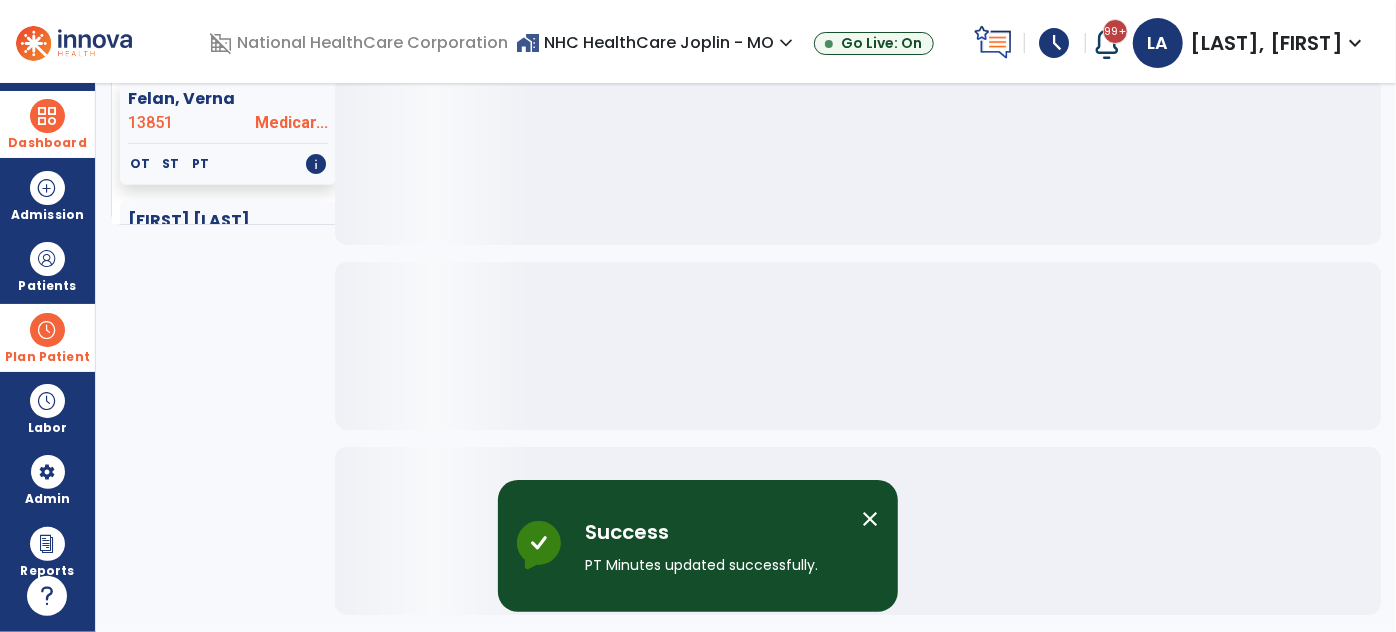 scroll, scrollTop: 444, scrollLeft: 0, axis: vertical 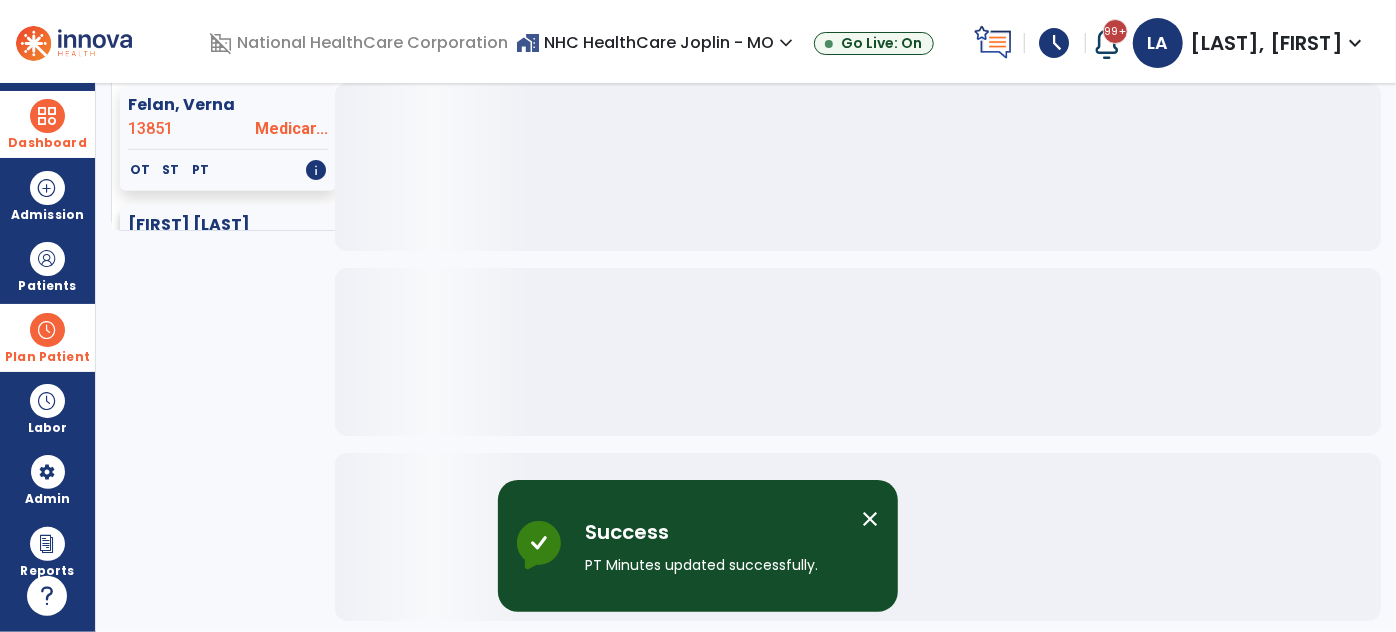 click on "[FIRST] [LAST]" 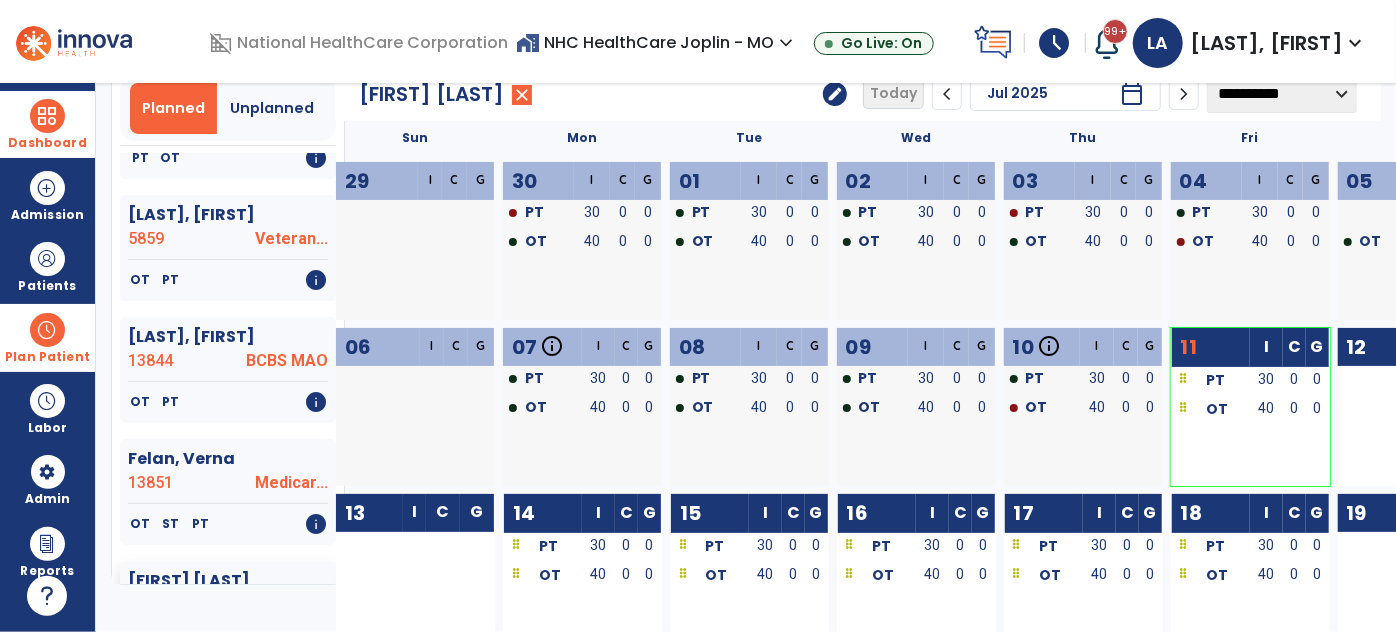 scroll, scrollTop: 0, scrollLeft: 0, axis: both 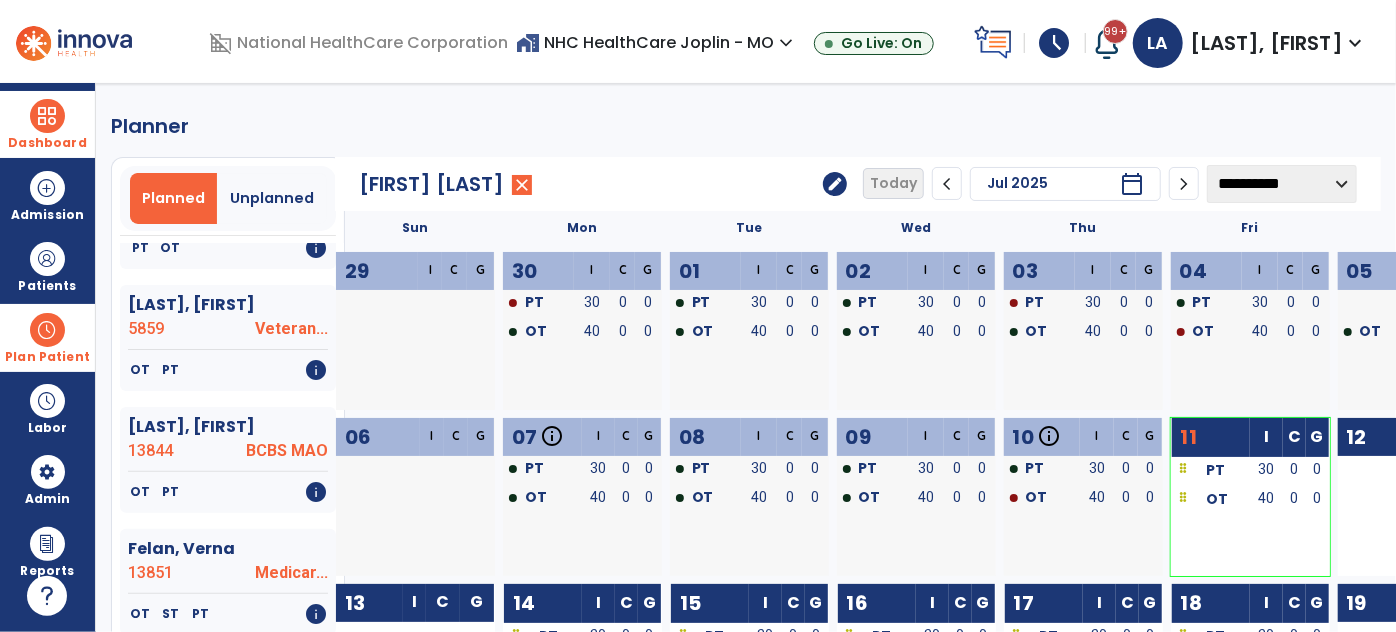 click on "edit" 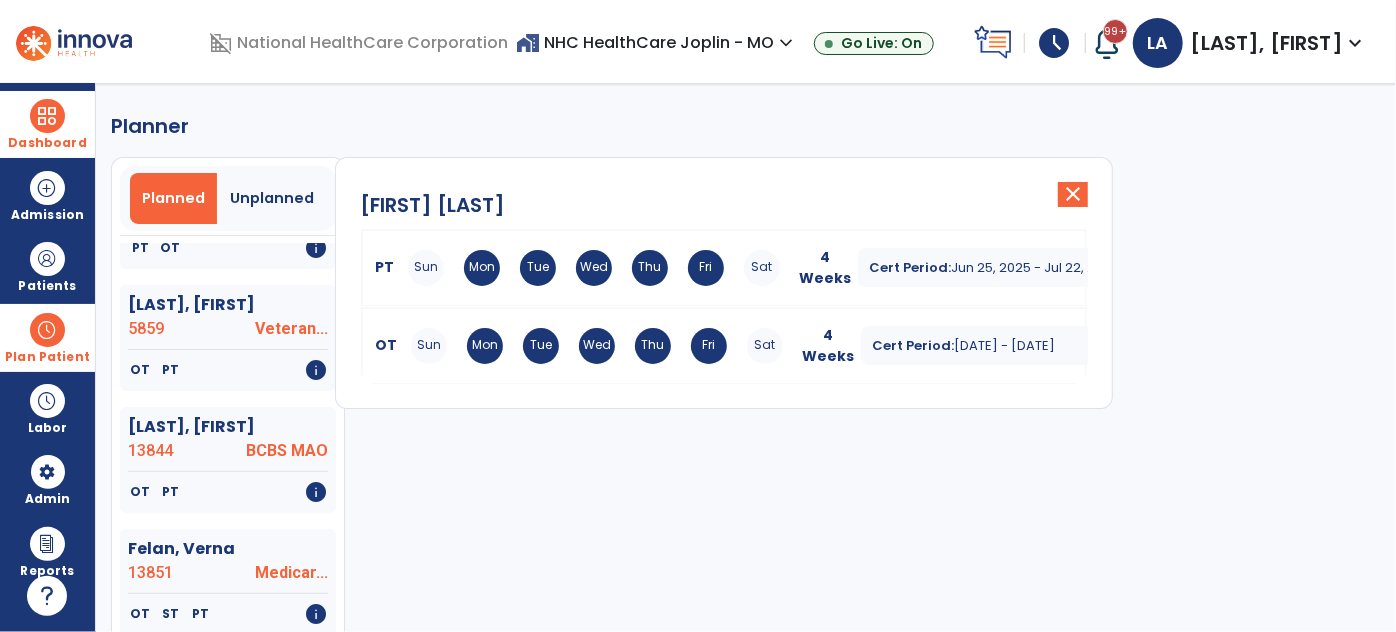 click on "Sun Mon Tue Wed Thu Fri Sat" at bounding box center (594, 268) 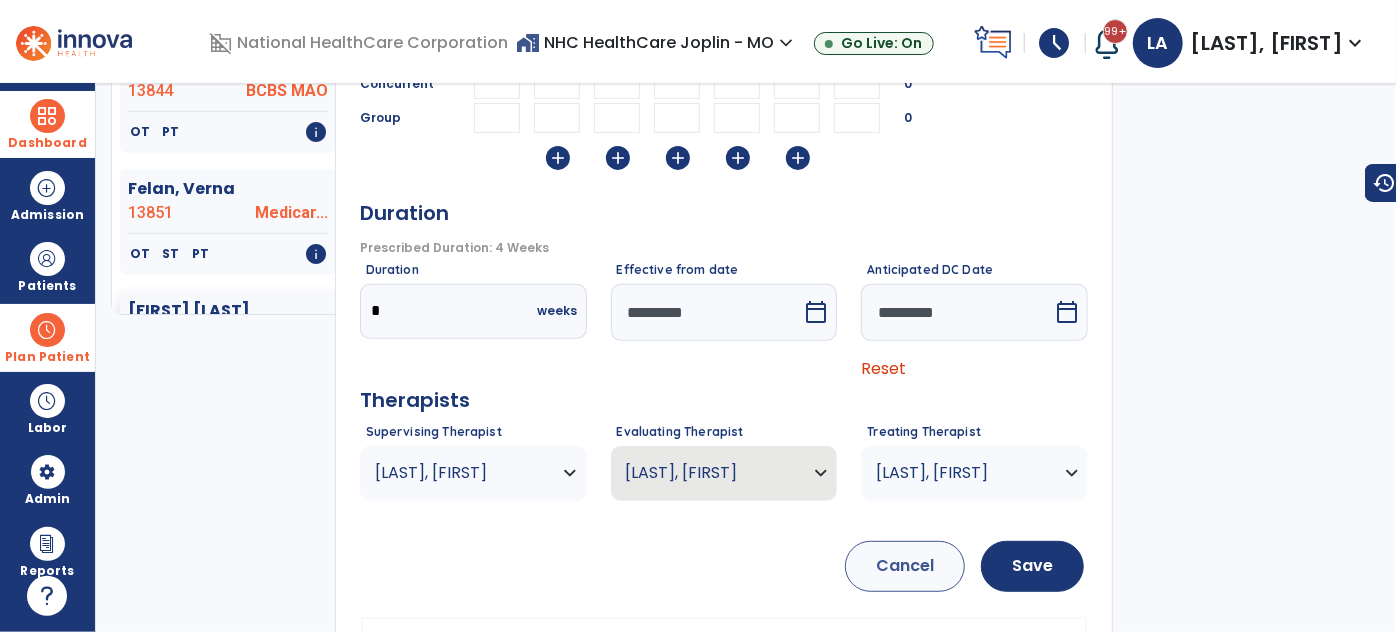 scroll, scrollTop: 363, scrollLeft: 0, axis: vertical 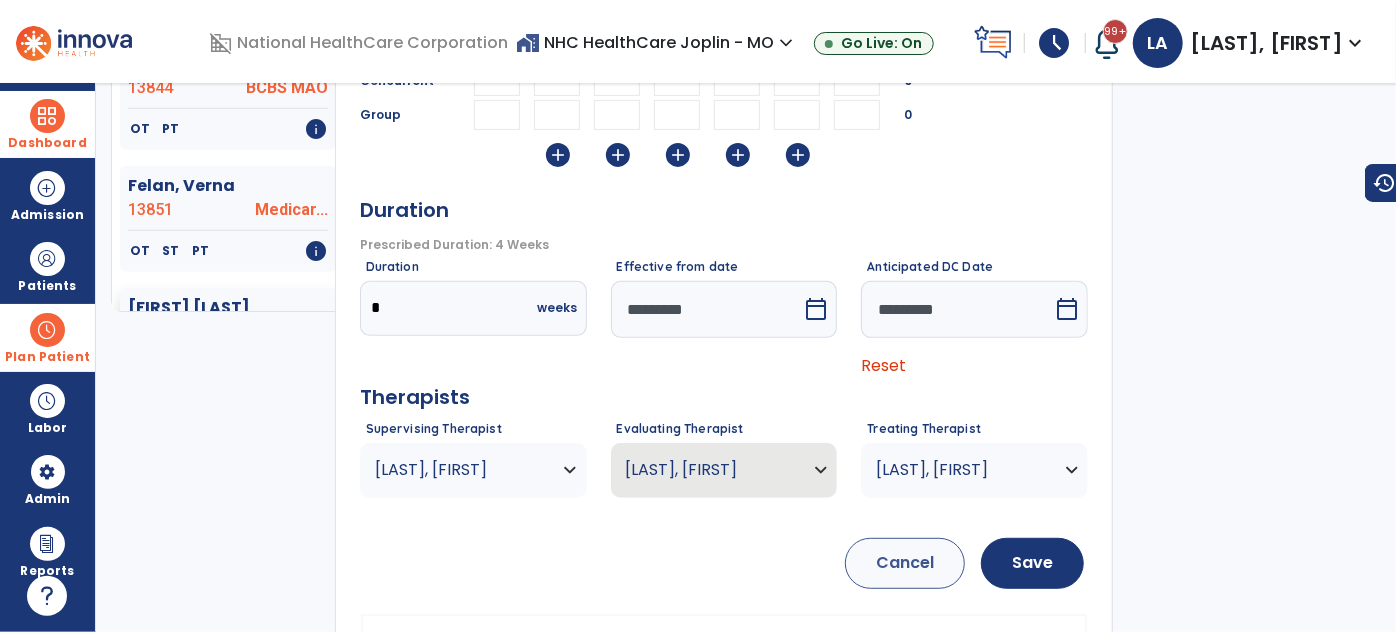 click on "[LAST], [FIRST]" at bounding box center [461, 470] 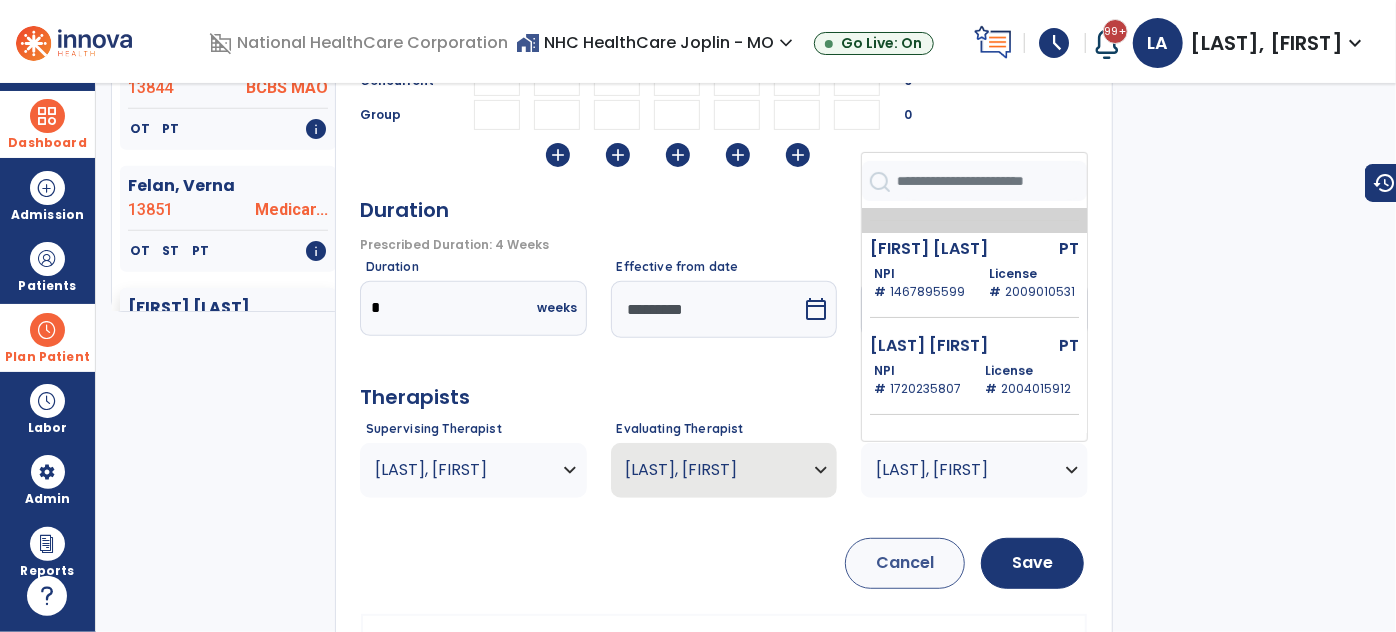 scroll, scrollTop: 181, scrollLeft: 0, axis: vertical 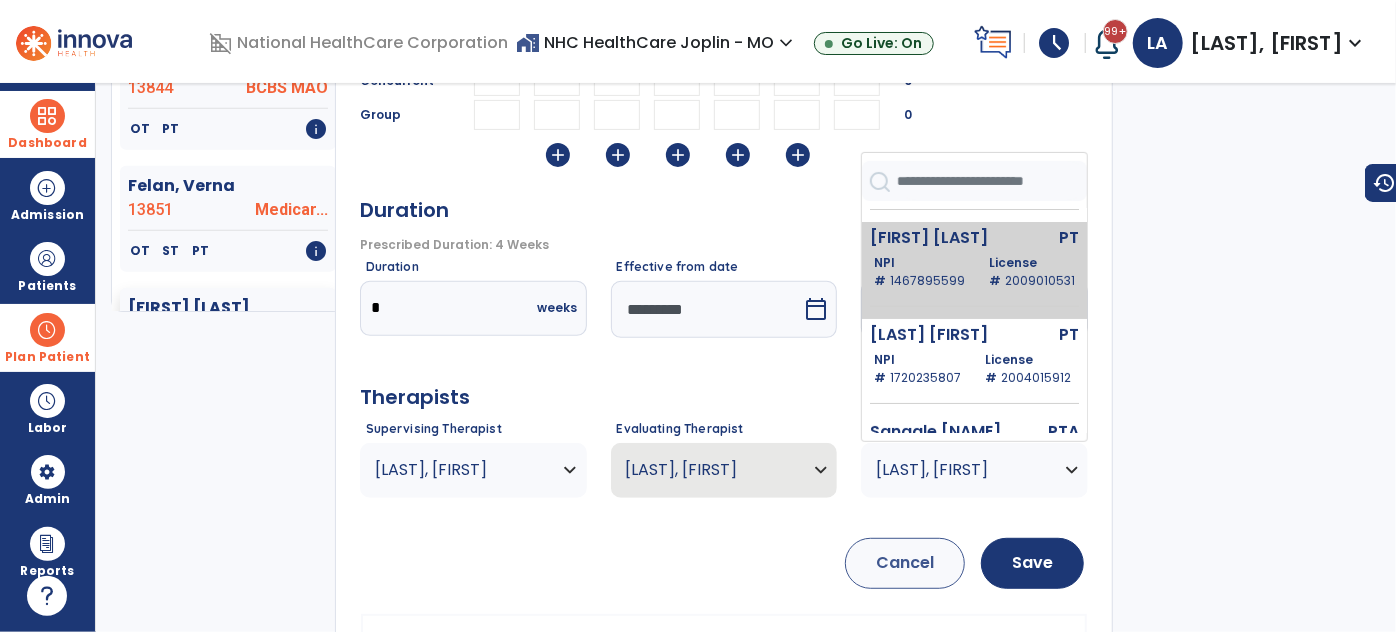 click on "1467895599" at bounding box center [927, 280] 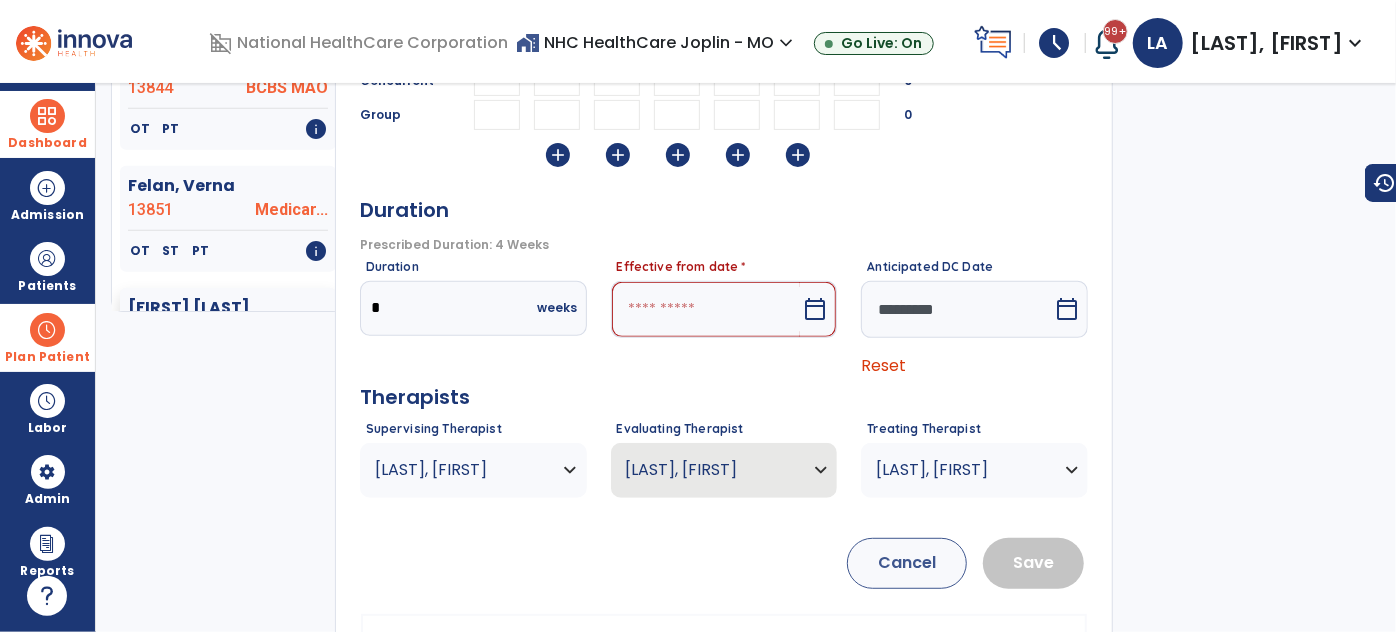 click on "calendar_today" at bounding box center [815, 309] 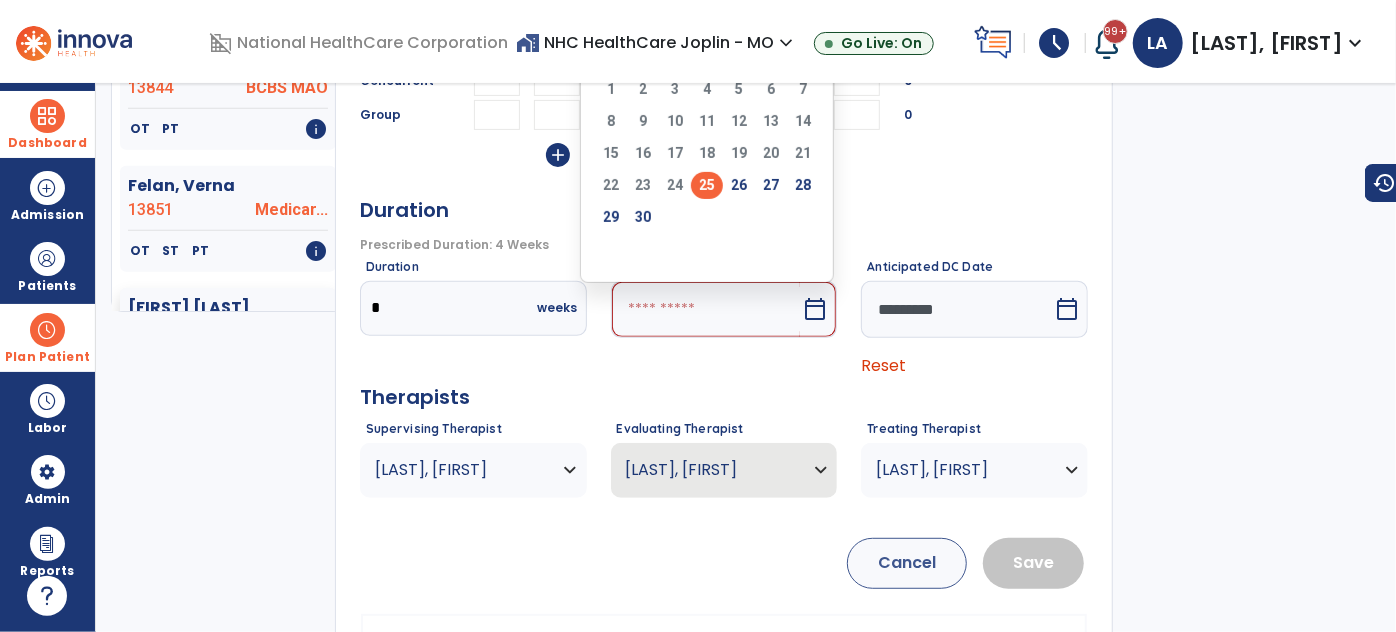 click on "25" at bounding box center (707, 185) 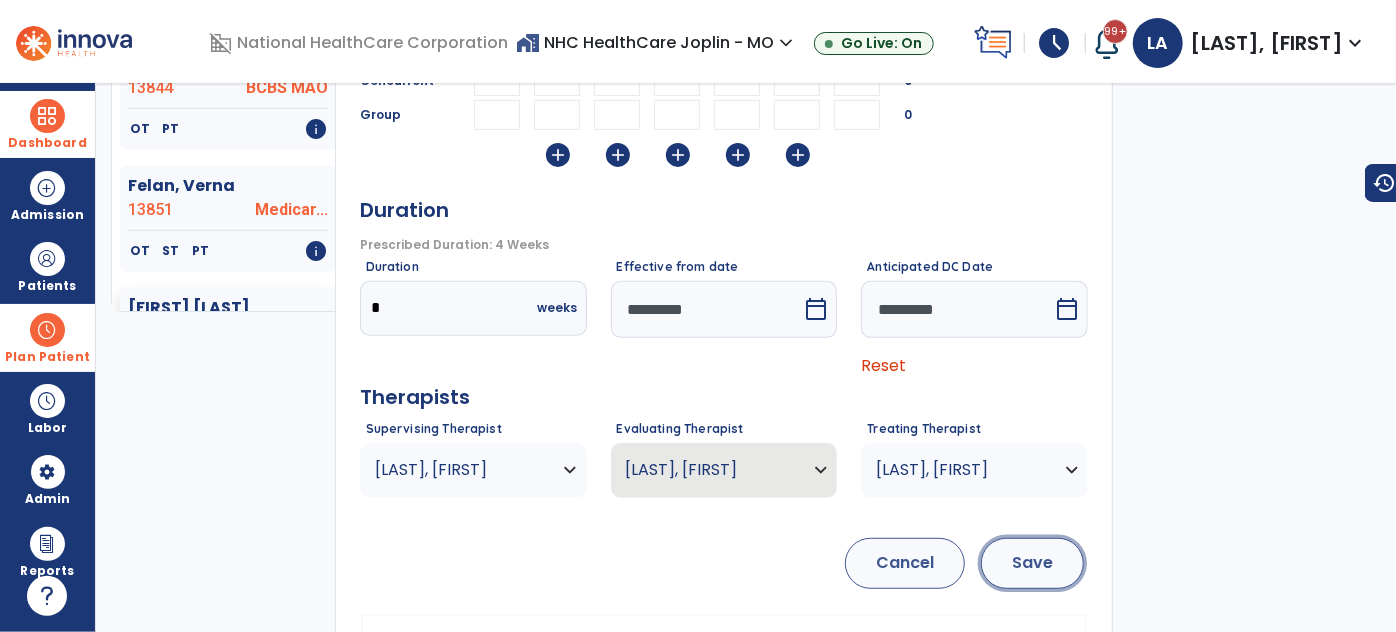 click on "Save" at bounding box center (1032, 563) 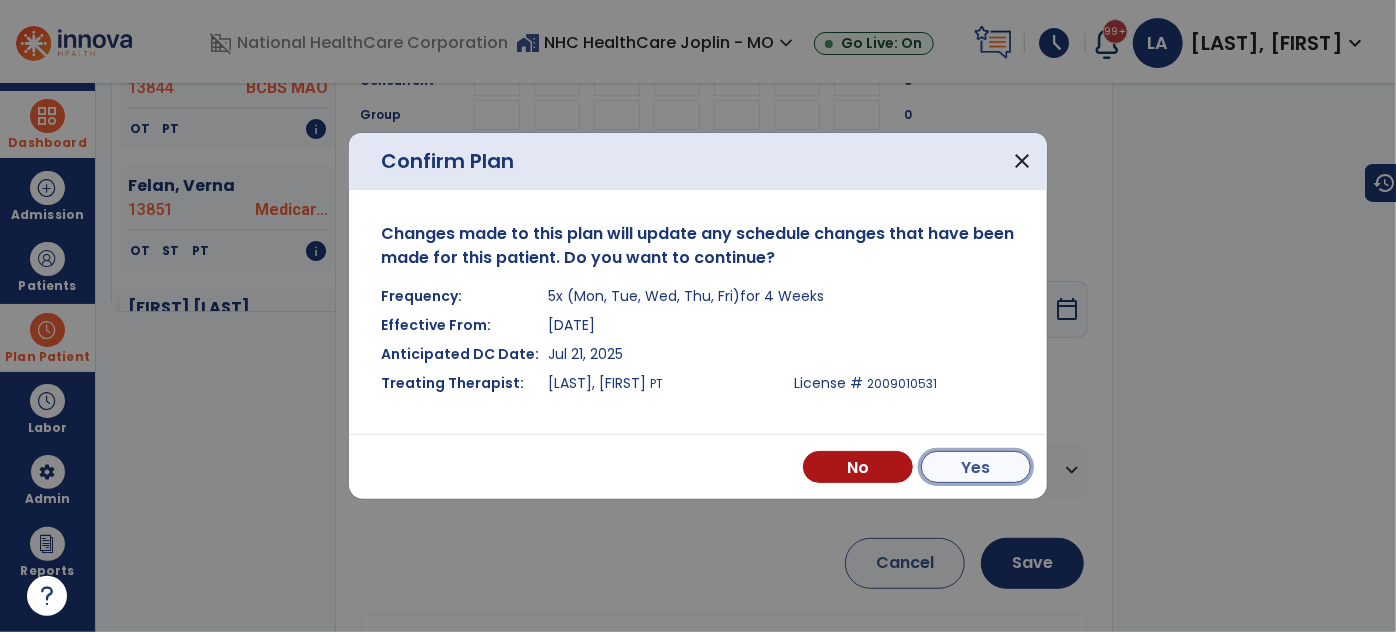 click on "Yes" at bounding box center (976, 467) 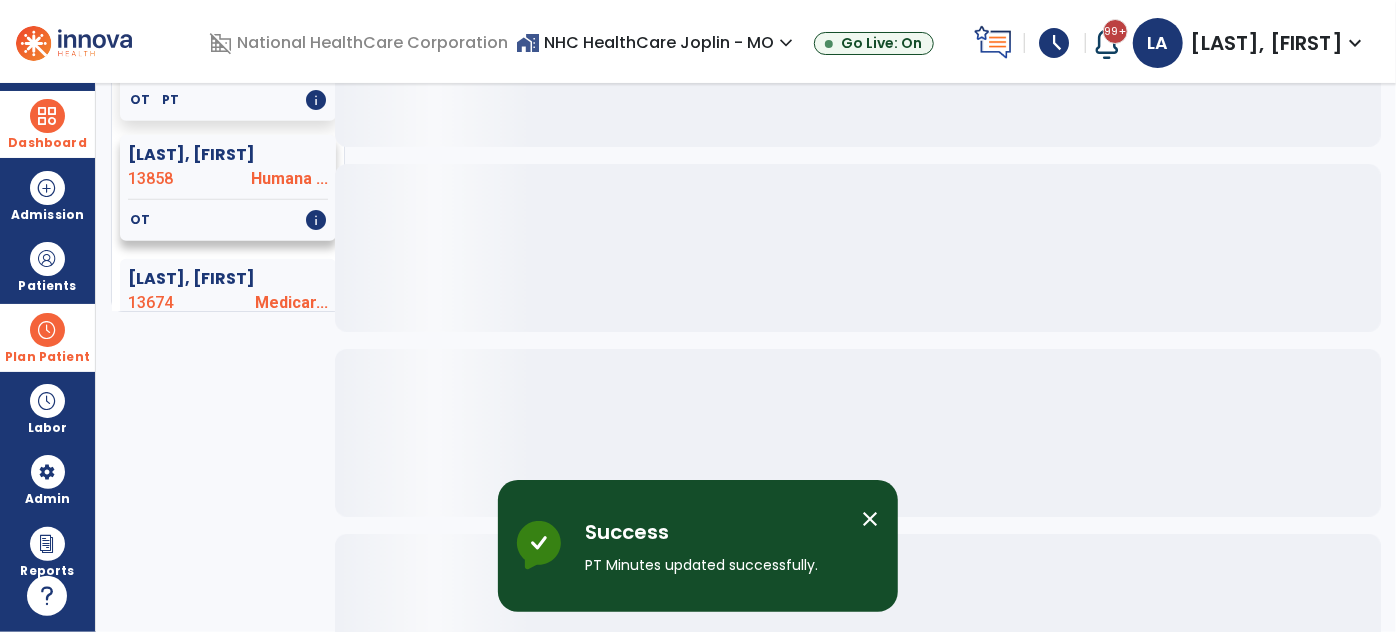 scroll, scrollTop: 636, scrollLeft: 0, axis: vertical 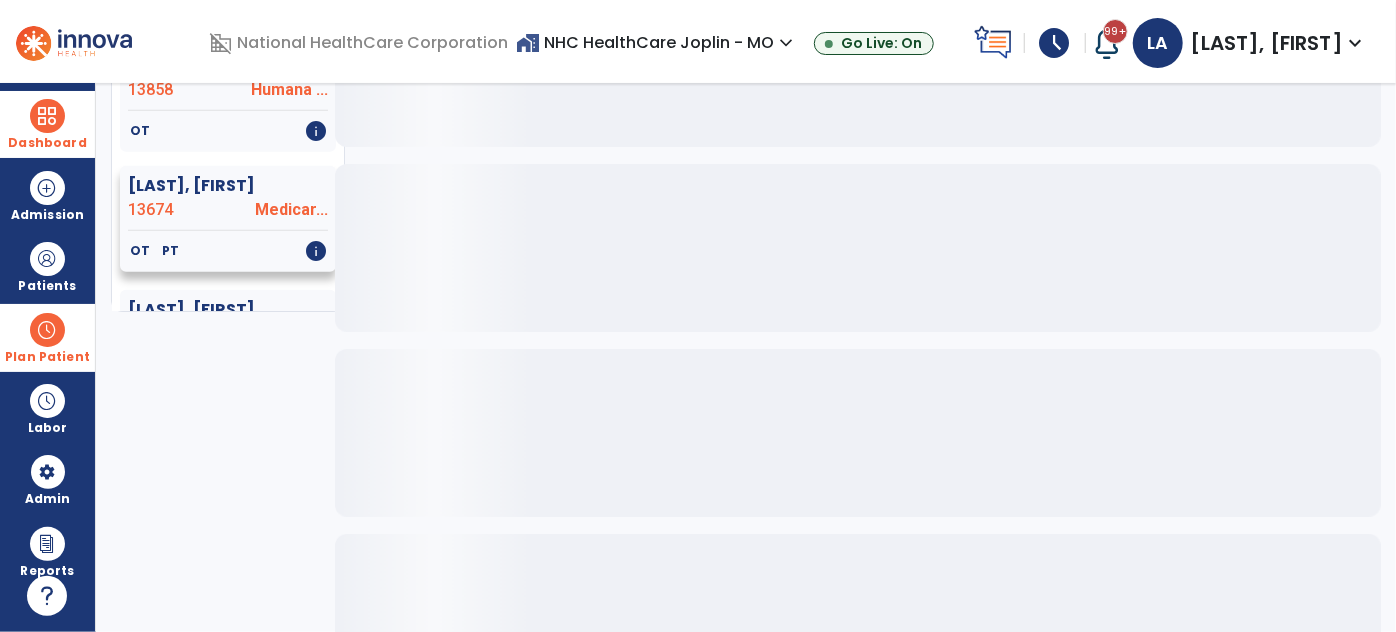 click on "13674" 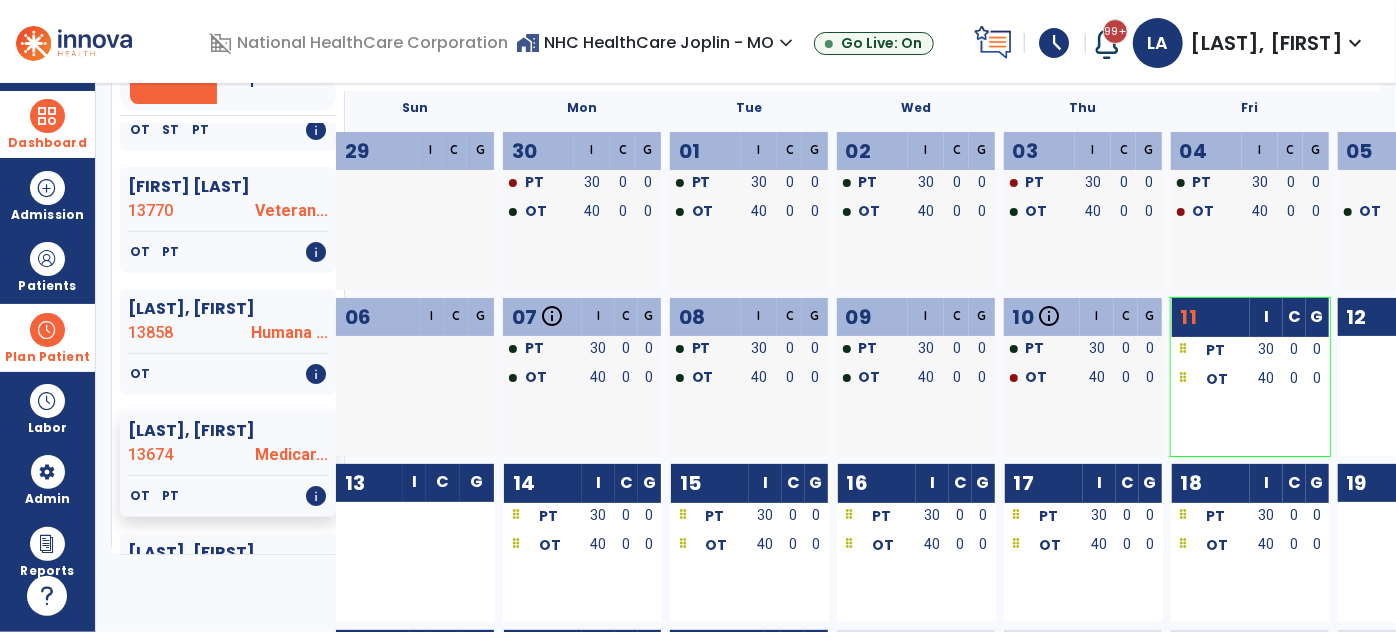 scroll, scrollTop: 0, scrollLeft: 0, axis: both 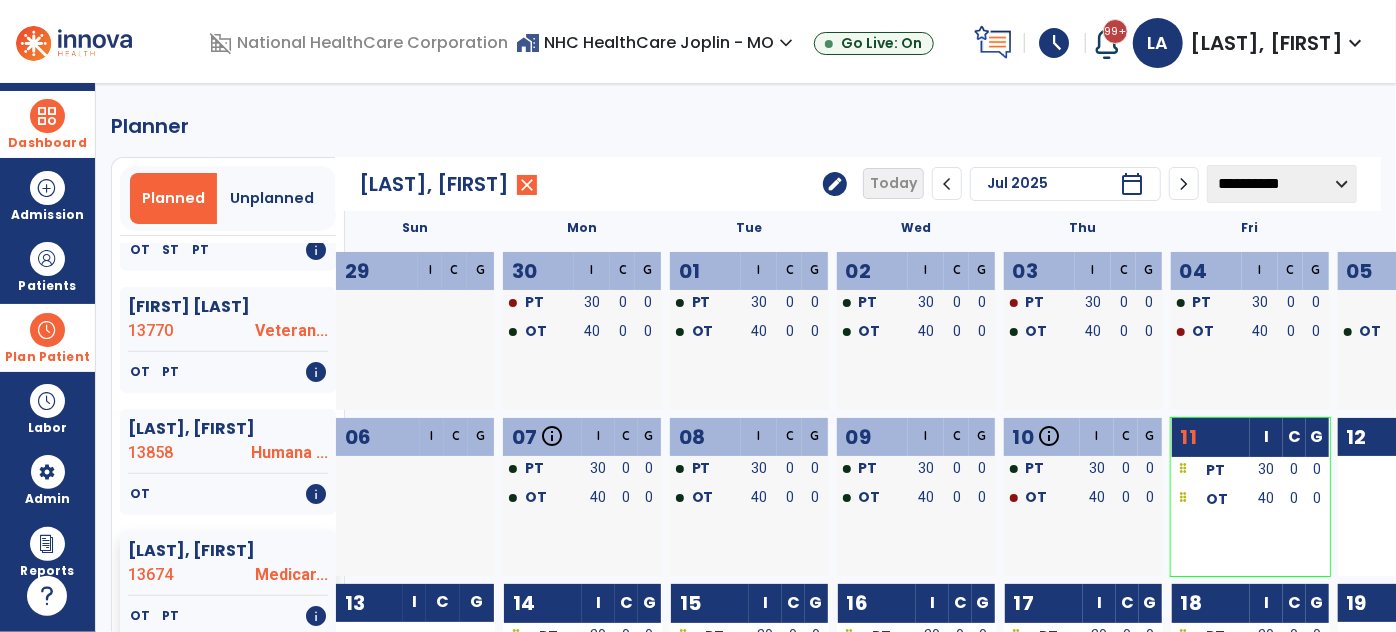 click on "edit" 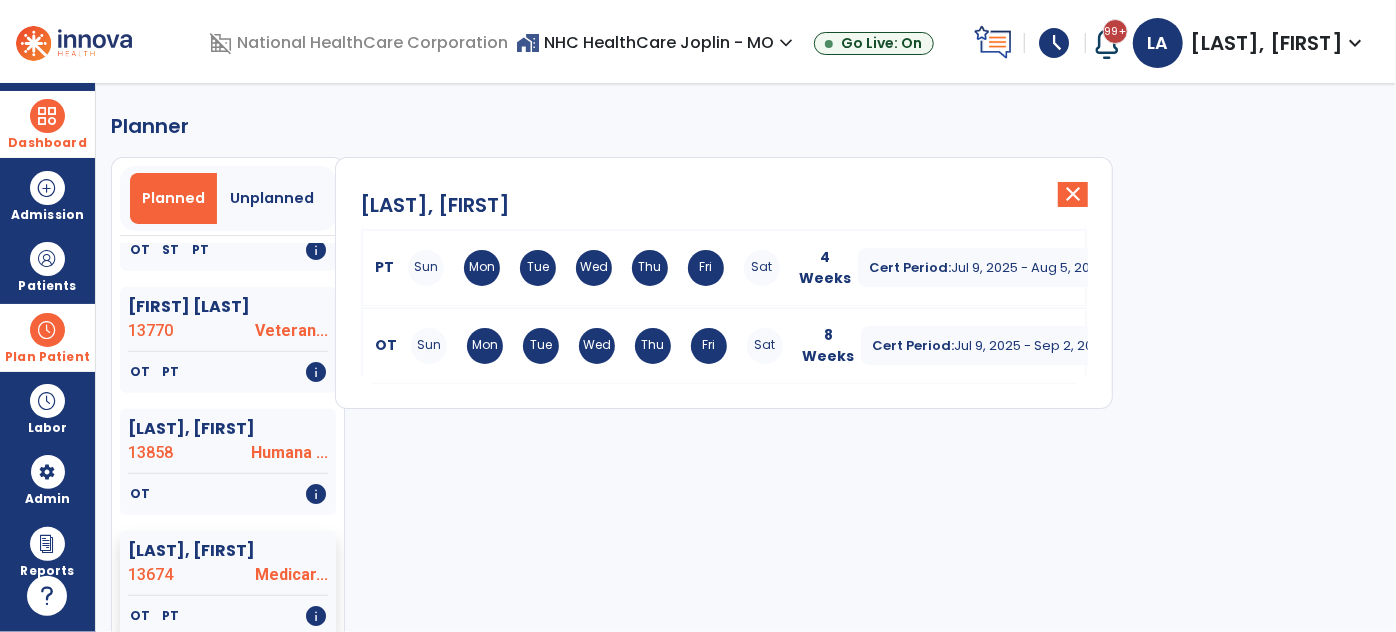click on "Sun Mon Tue Wed Thu Fri Sat" at bounding box center (594, 268) 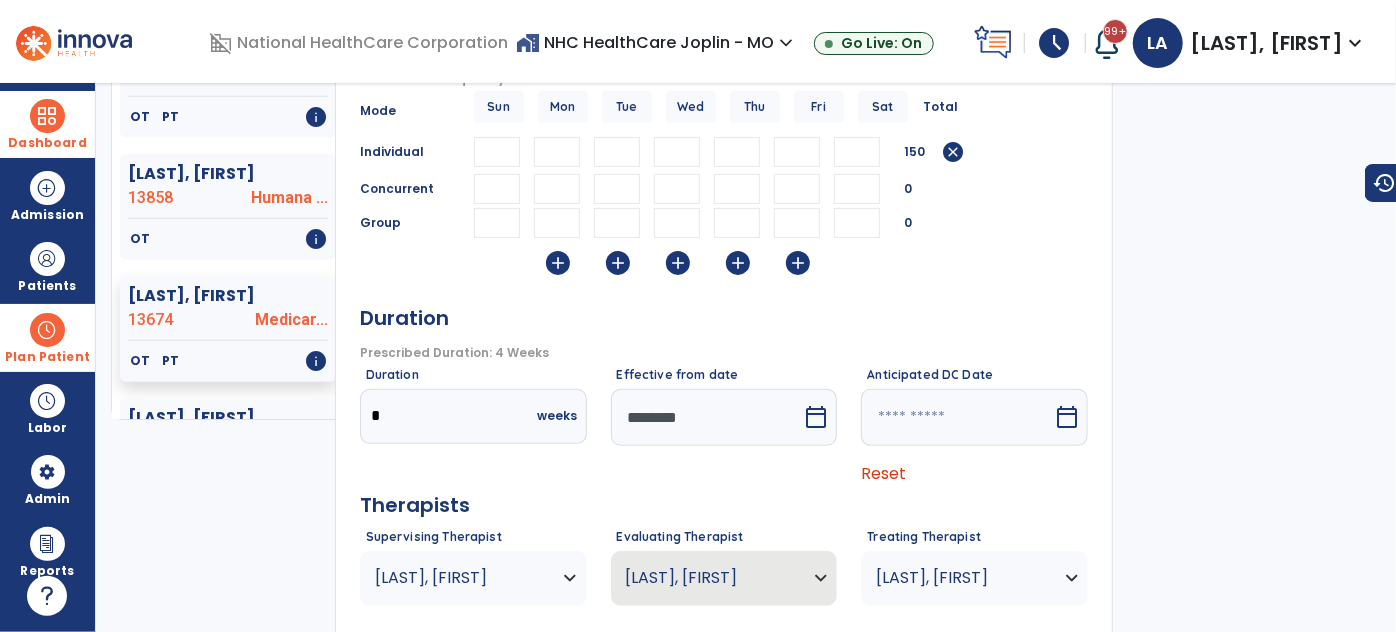 scroll, scrollTop: 363, scrollLeft: 0, axis: vertical 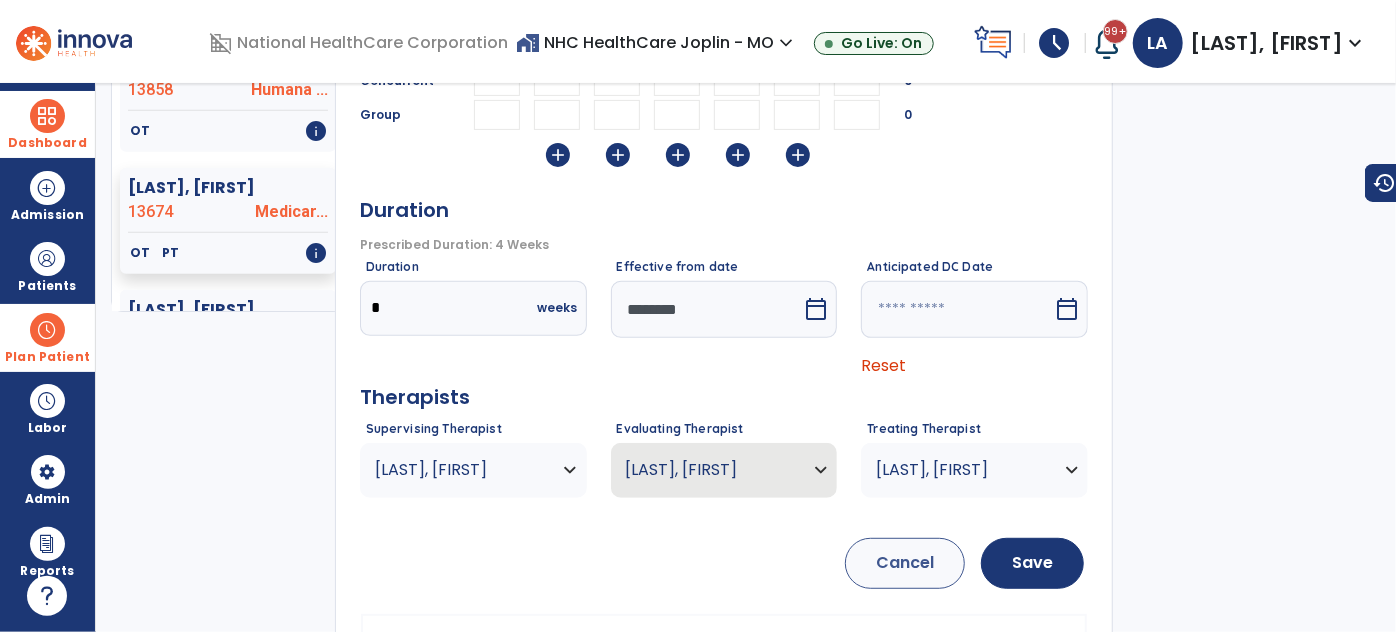 click on "[LAST], [FIRST]" at bounding box center (461, 470) 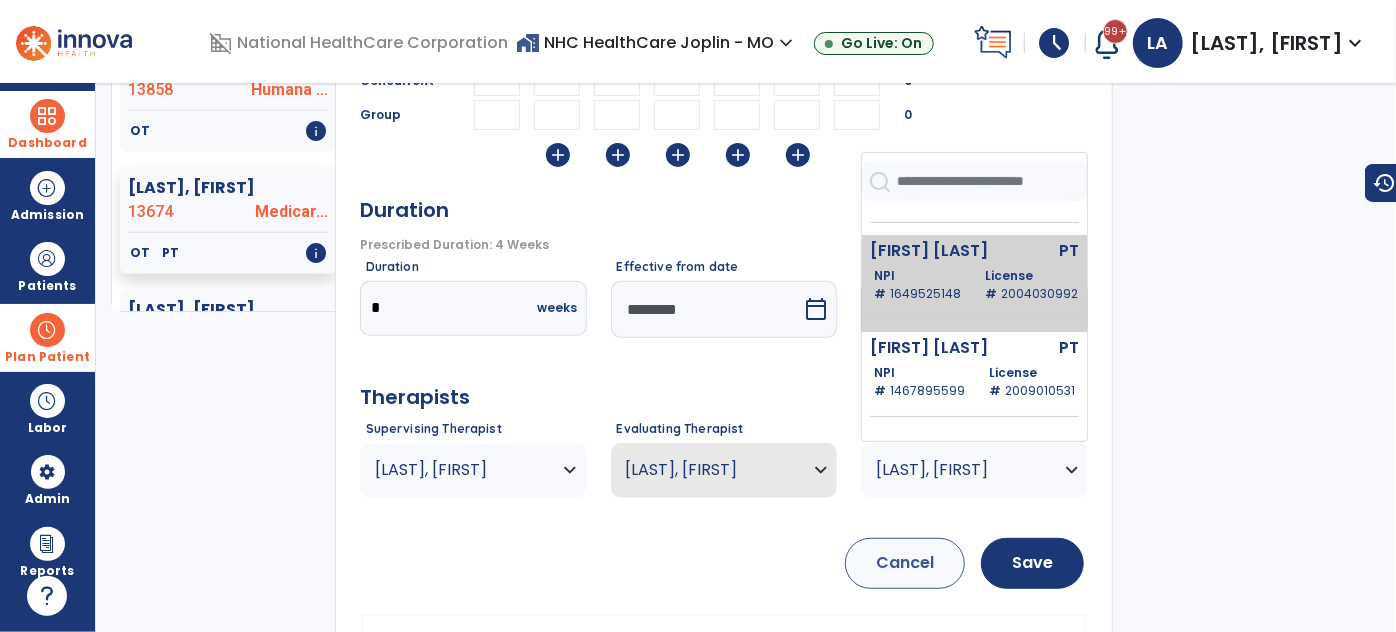 scroll, scrollTop: 181, scrollLeft: 0, axis: vertical 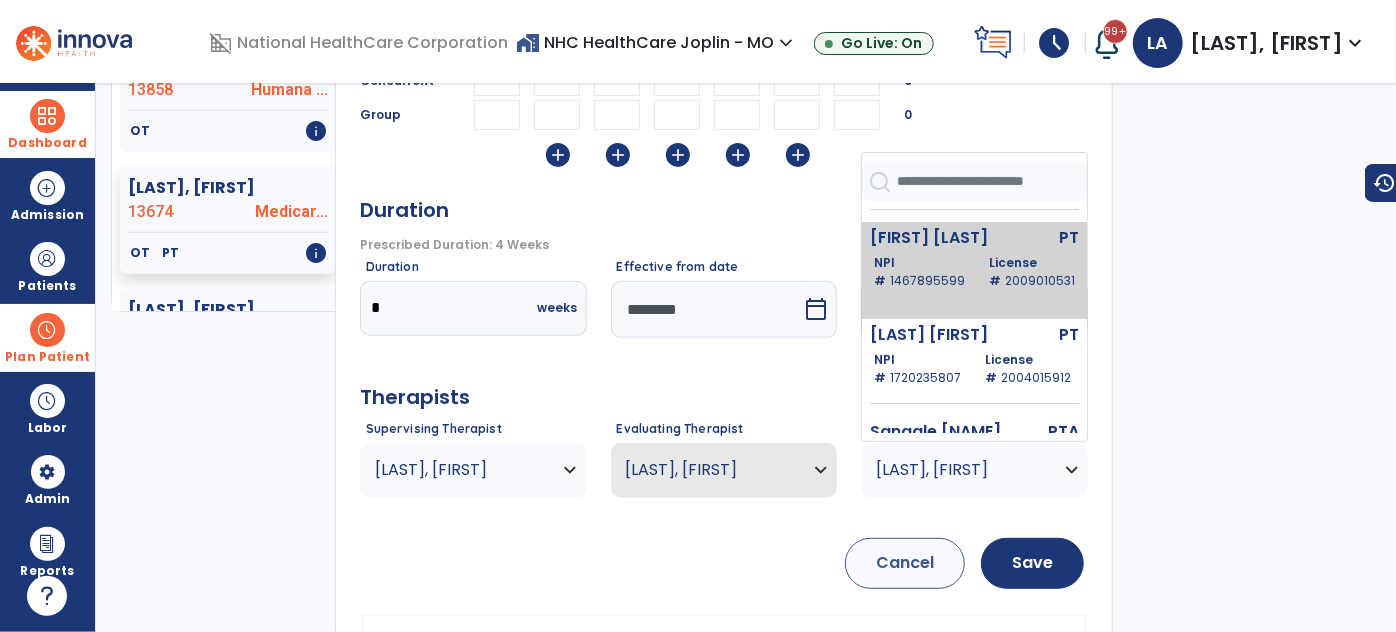 click on "NPI #  1467895599" at bounding box center (919, 272) 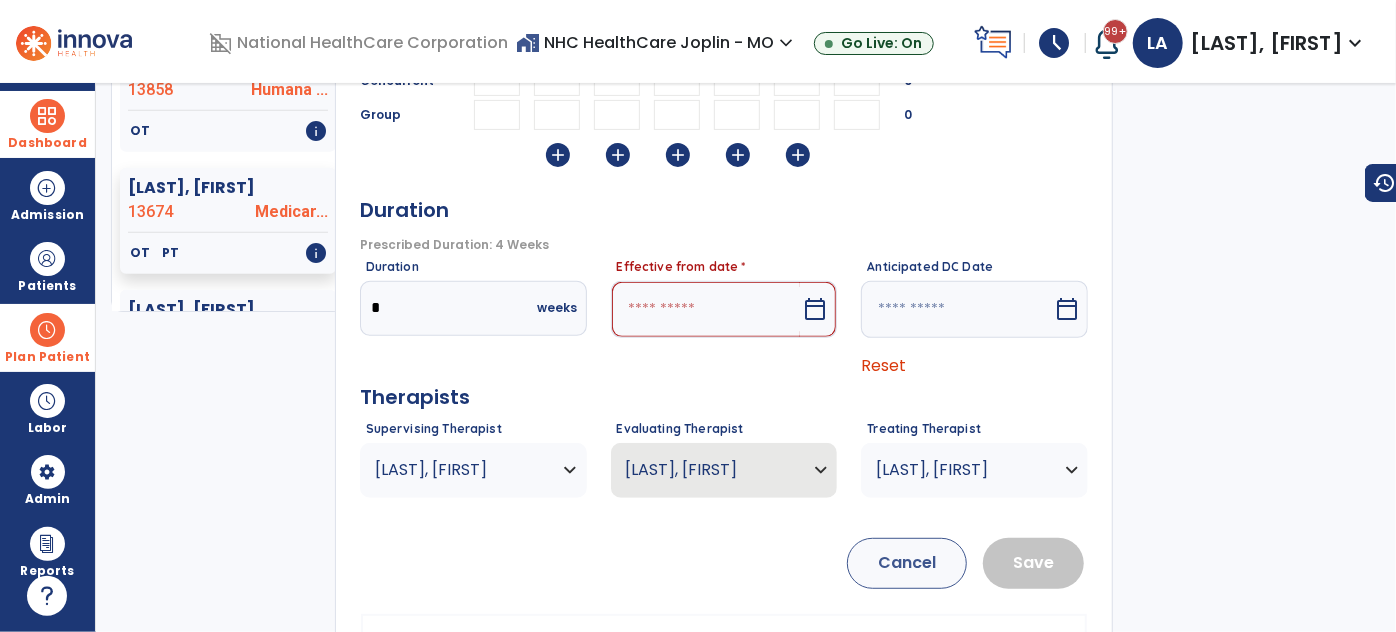 click on "calendar_today" at bounding box center (815, 309) 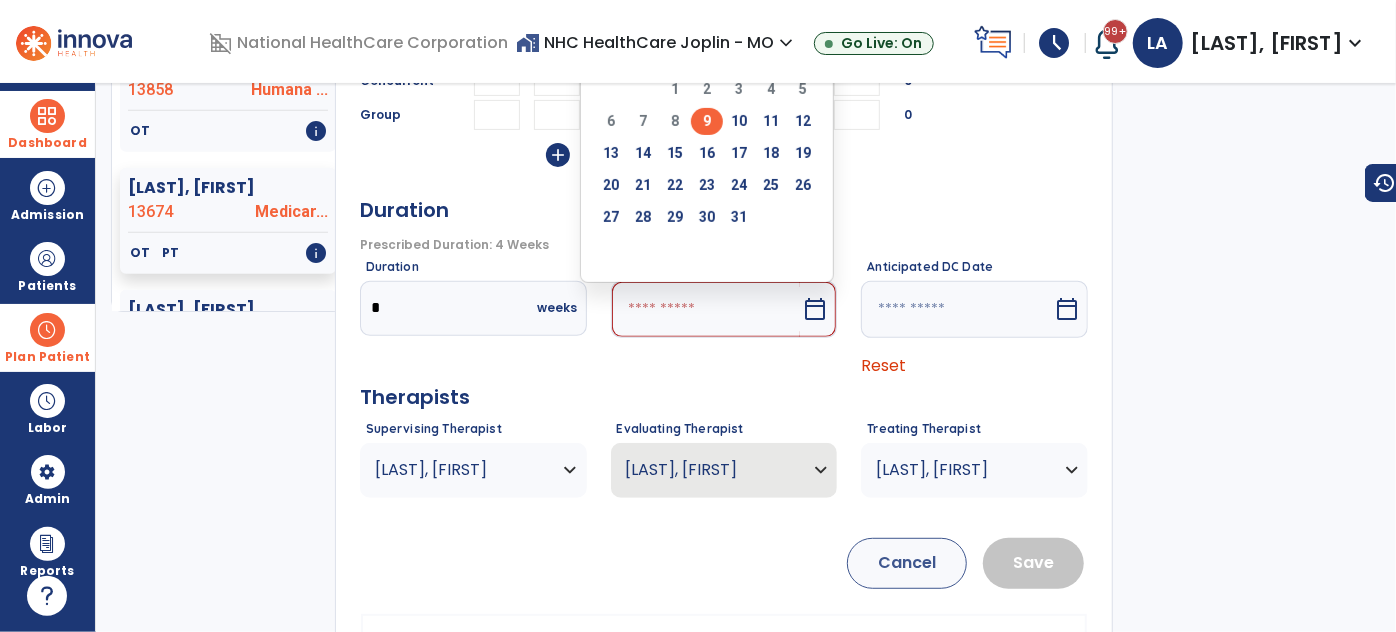 click on "9" at bounding box center [707, 121] 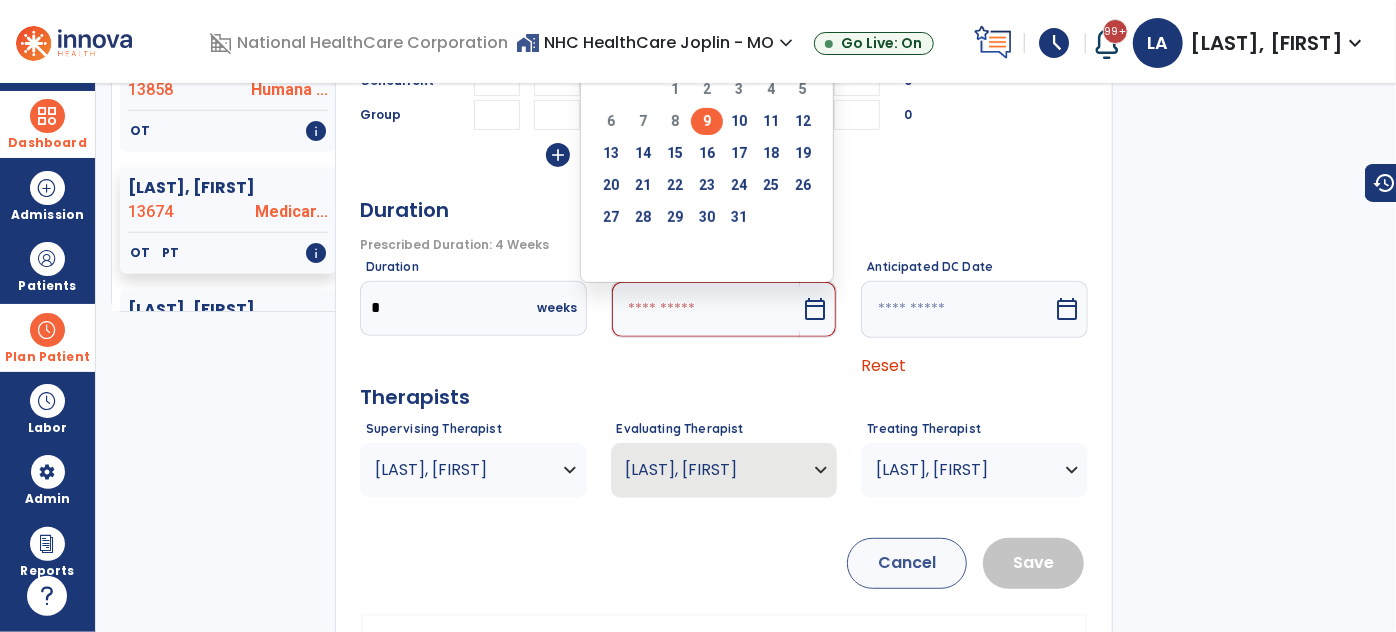 type on "********" 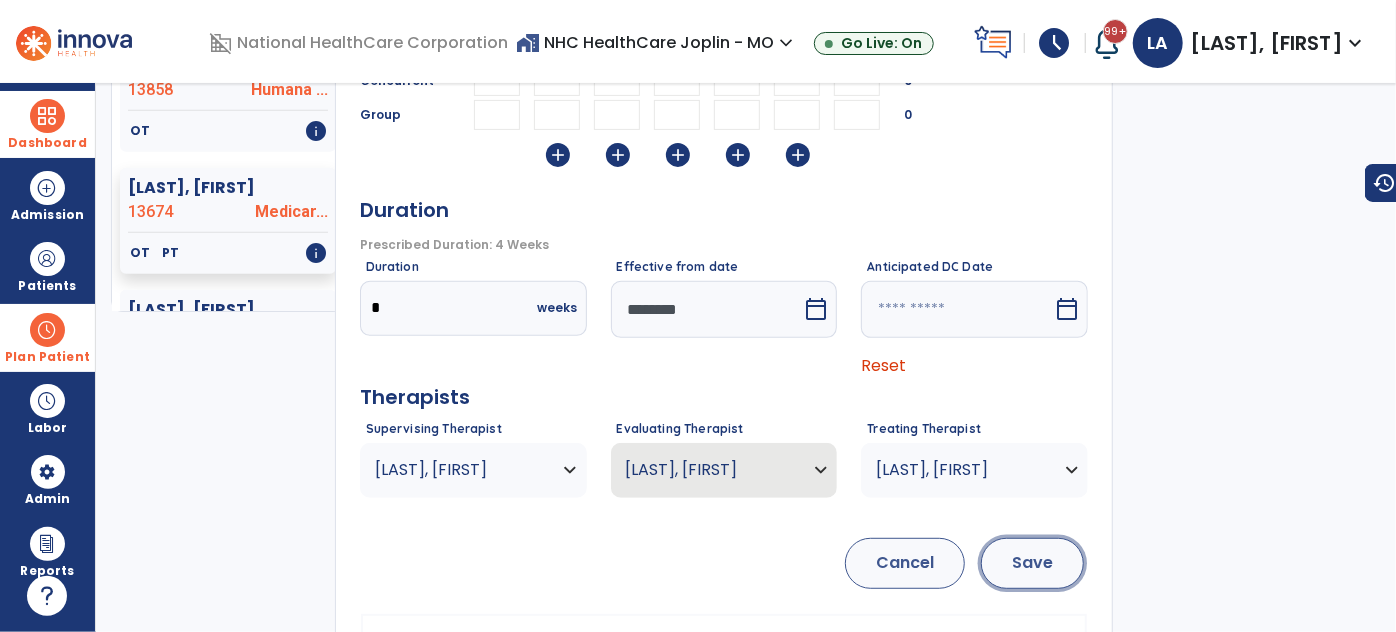 click on "Save" at bounding box center (1032, 563) 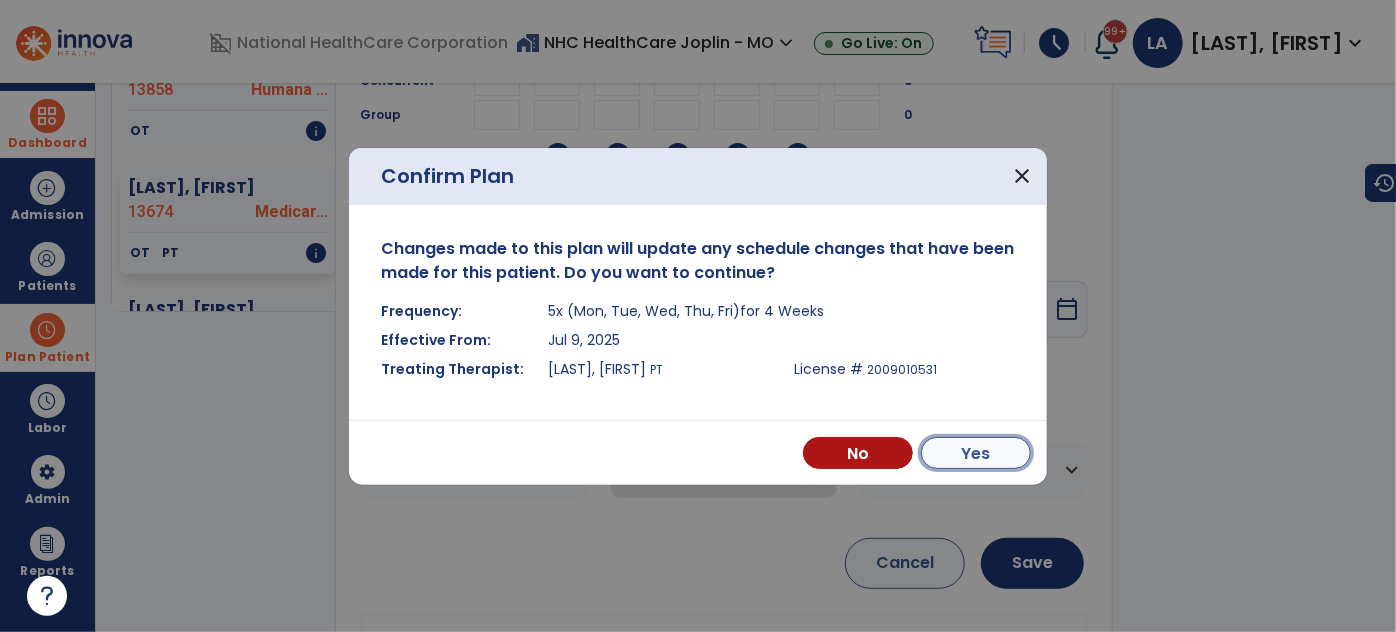 click on "Yes" at bounding box center [976, 453] 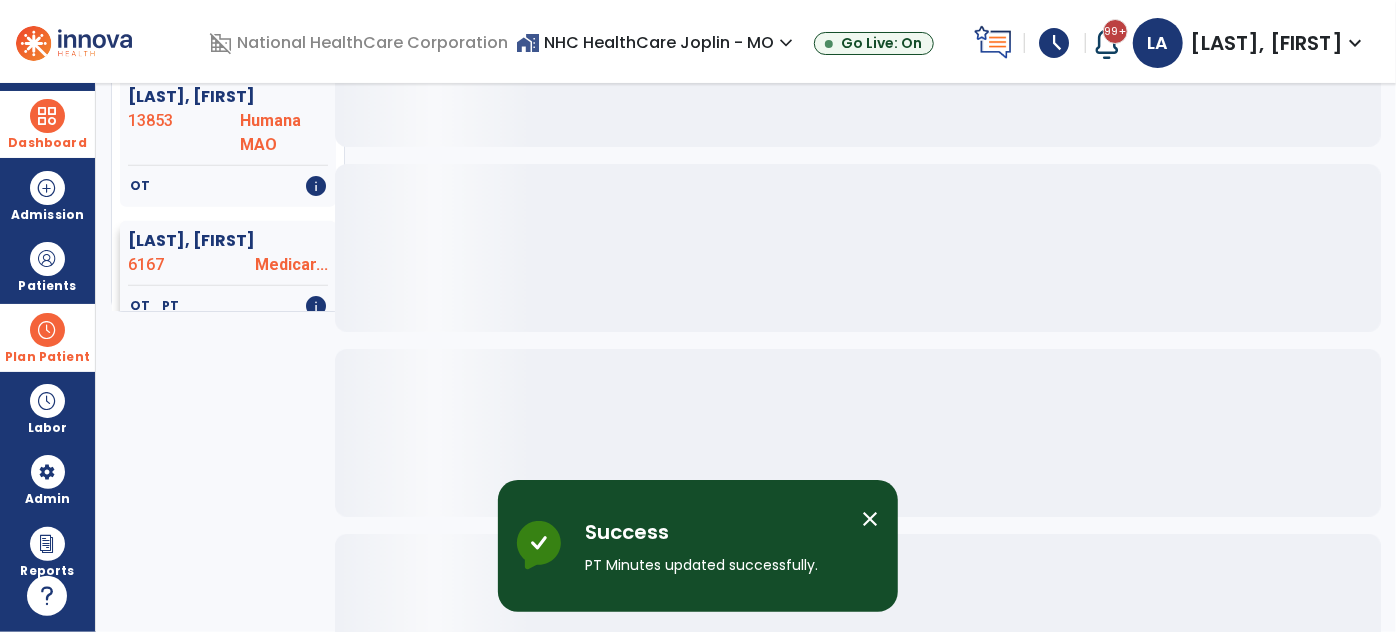 scroll, scrollTop: 864, scrollLeft: 0, axis: vertical 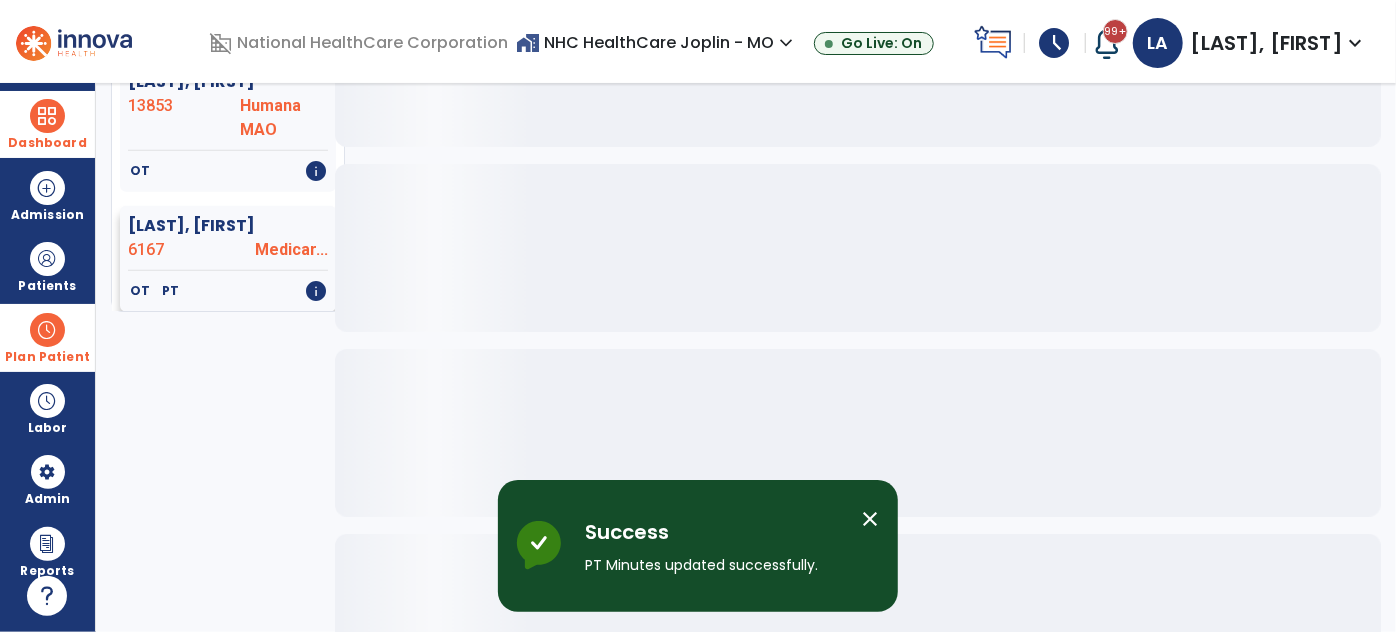 click on "[LAST], [FIRST] 6167 Medicar..." 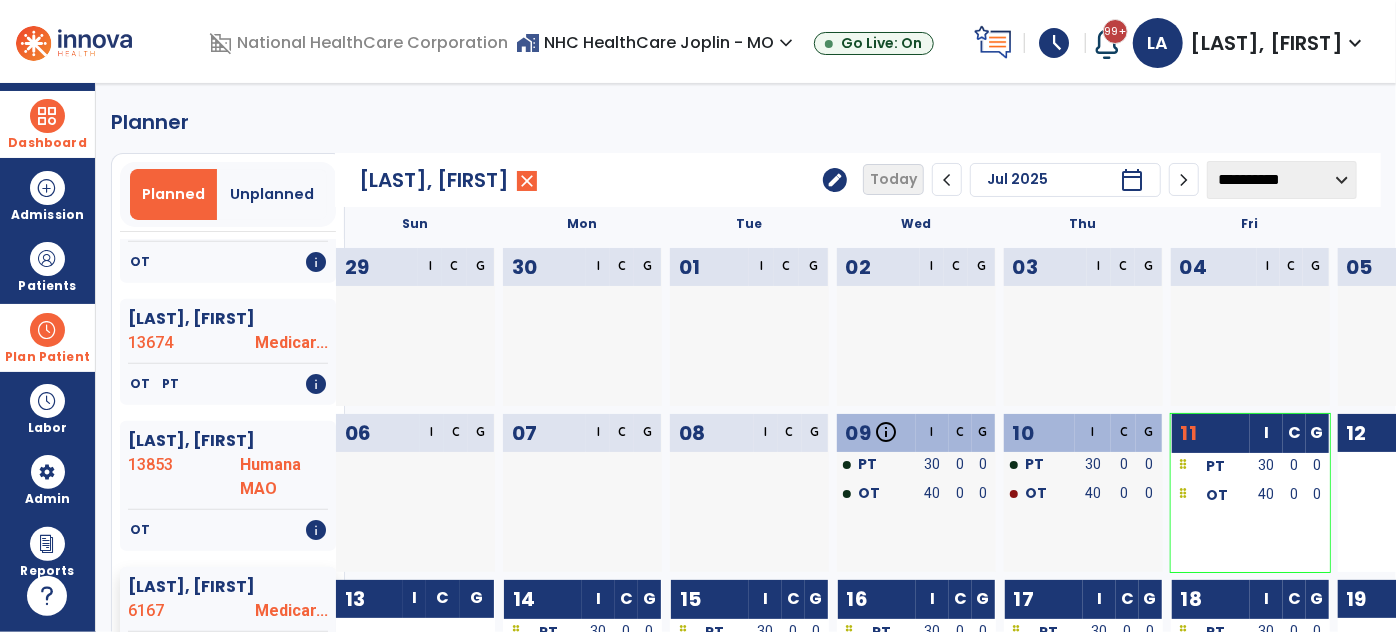 scroll, scrollTop: 0, scrollLeft: 0, axis: both 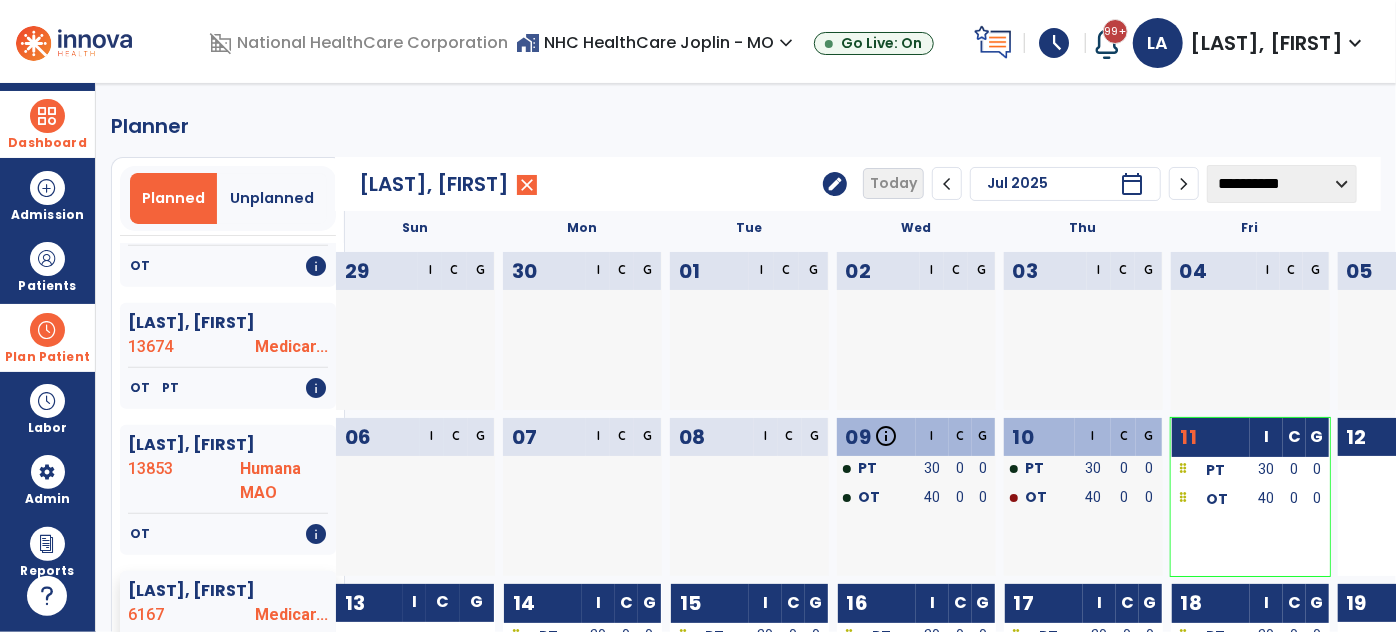 click on "edit" 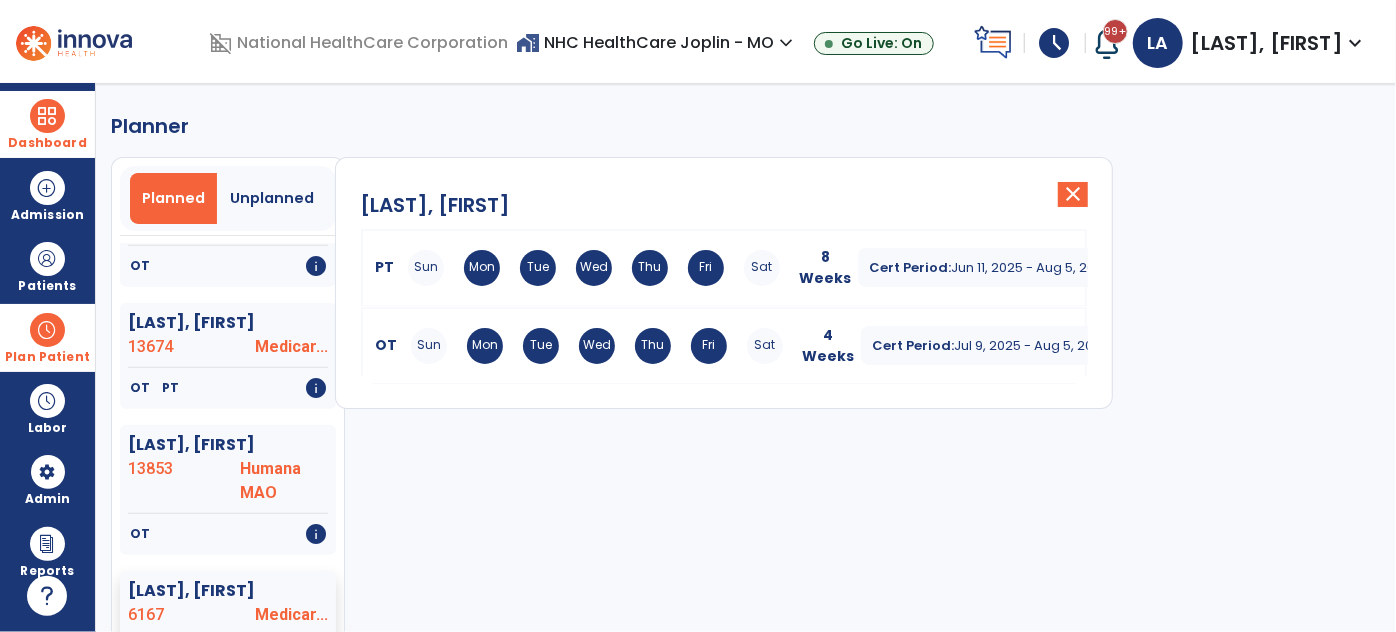 click on "PT Sun Mon Tue Wed Thu Fri Sat 8 Weeks Cert Period:  Jun 11, 2025 - Aug 5, 2025  expand_more" at bounding box center [724, 268] 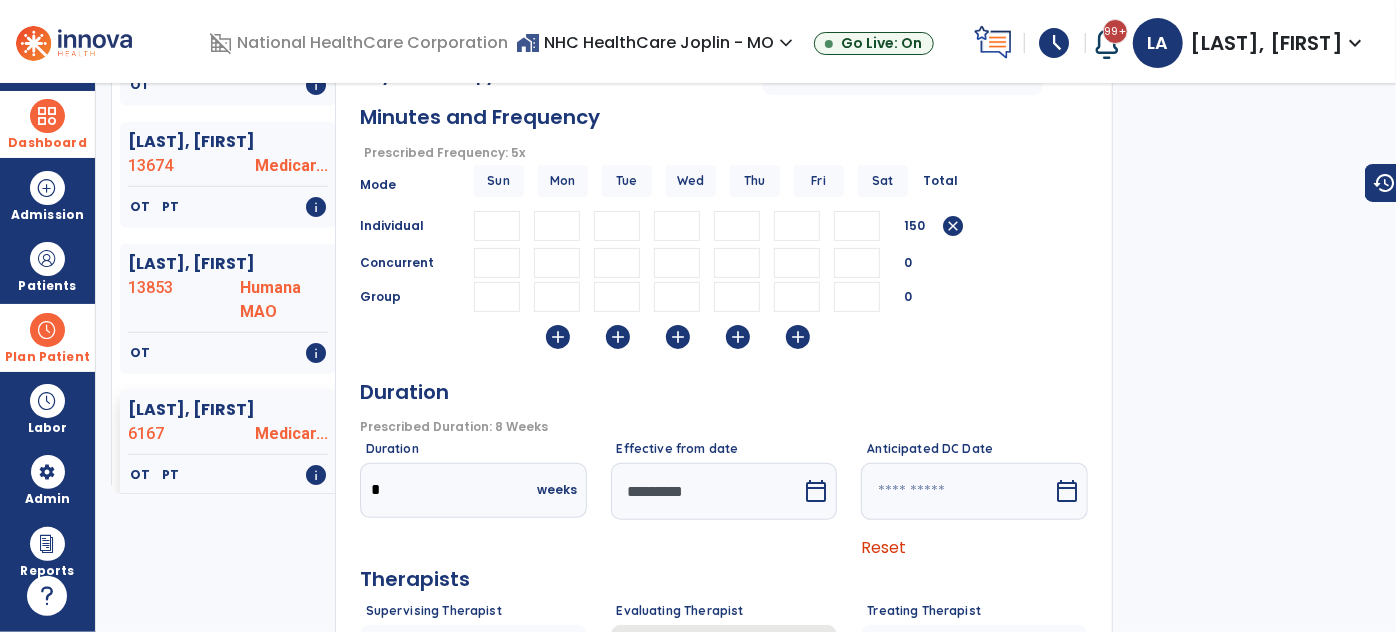 scroll, scrollTop: 363, scrollLeft: 0, axis: vertical 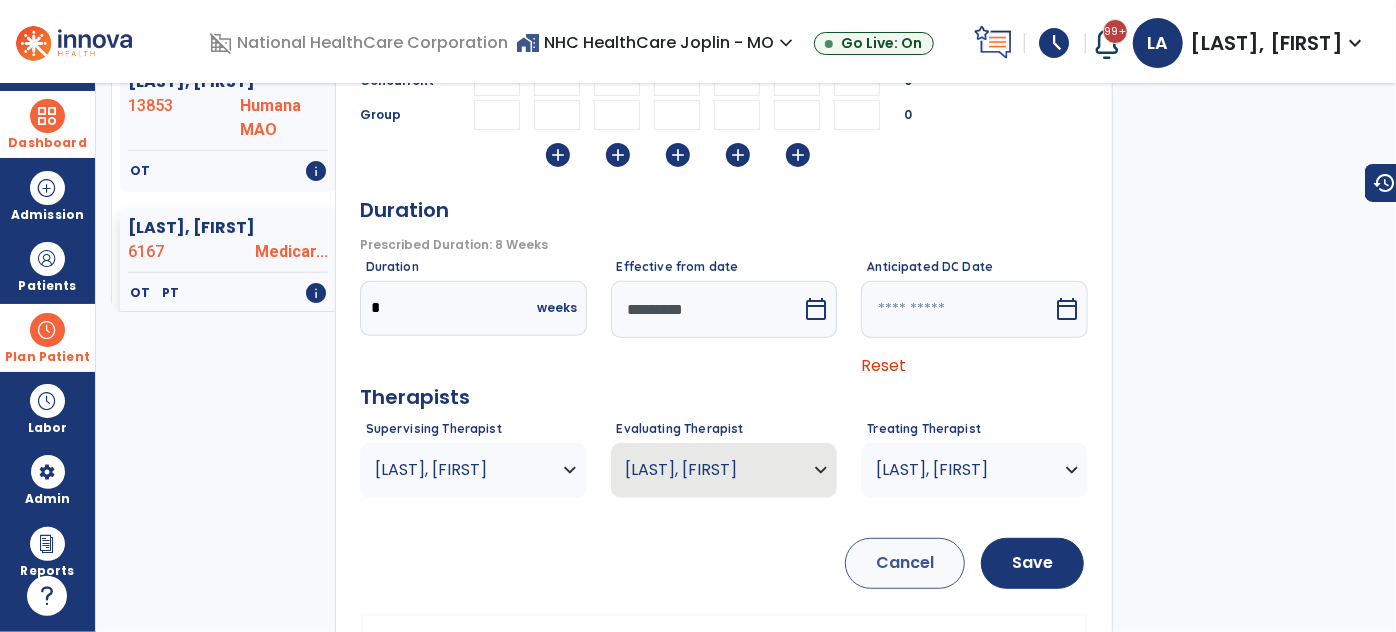click on "[LAST], [FIRST]" at bounding box center (461, 470) 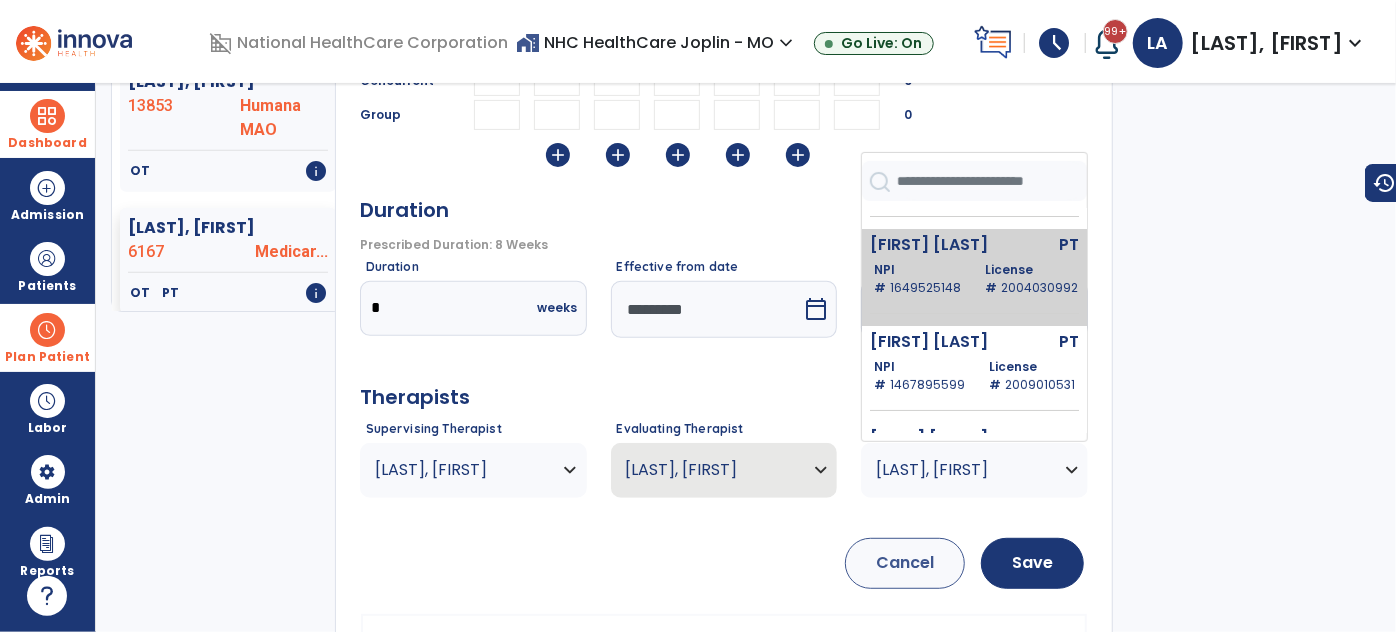 scroll, scrollTop: 181, scrollLeft: 0, axis: vertical 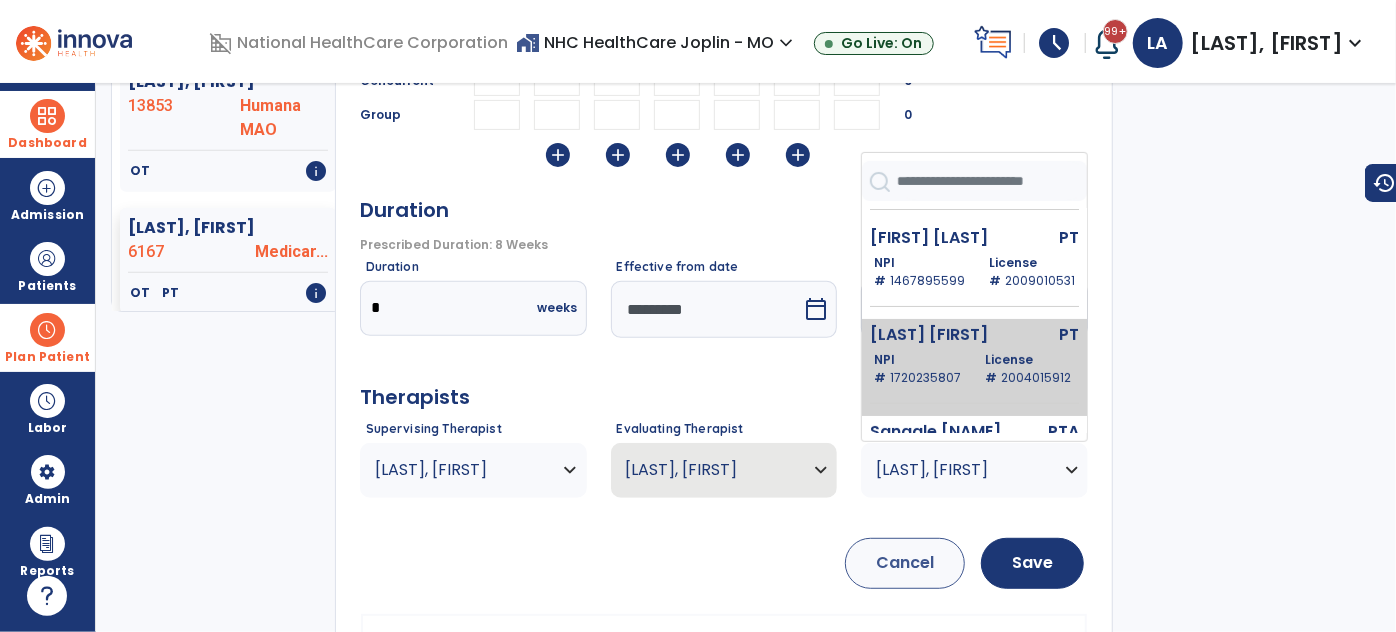 click on "1720235807" at bounding box center [925, 377] 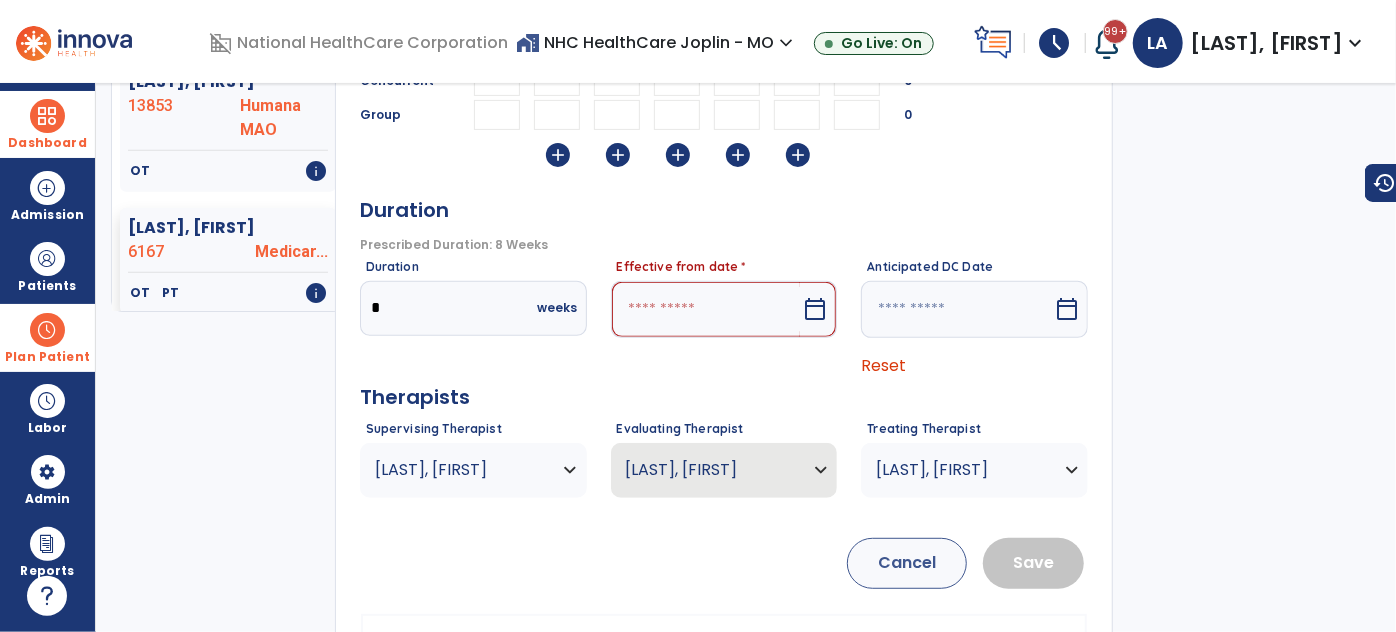 click on "[LAST], [FIRST]" at bounding box center [974, 470] 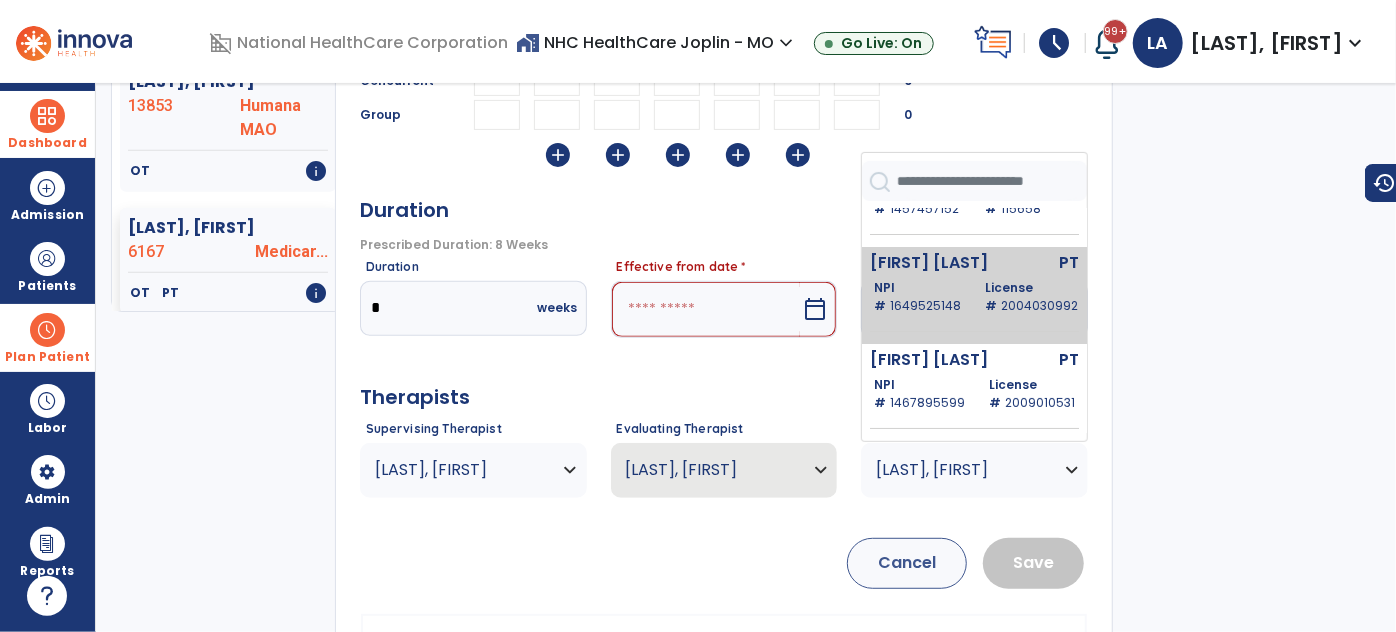 scroll, scrollTop: 90, scrollLeft: 0, axis: vertical 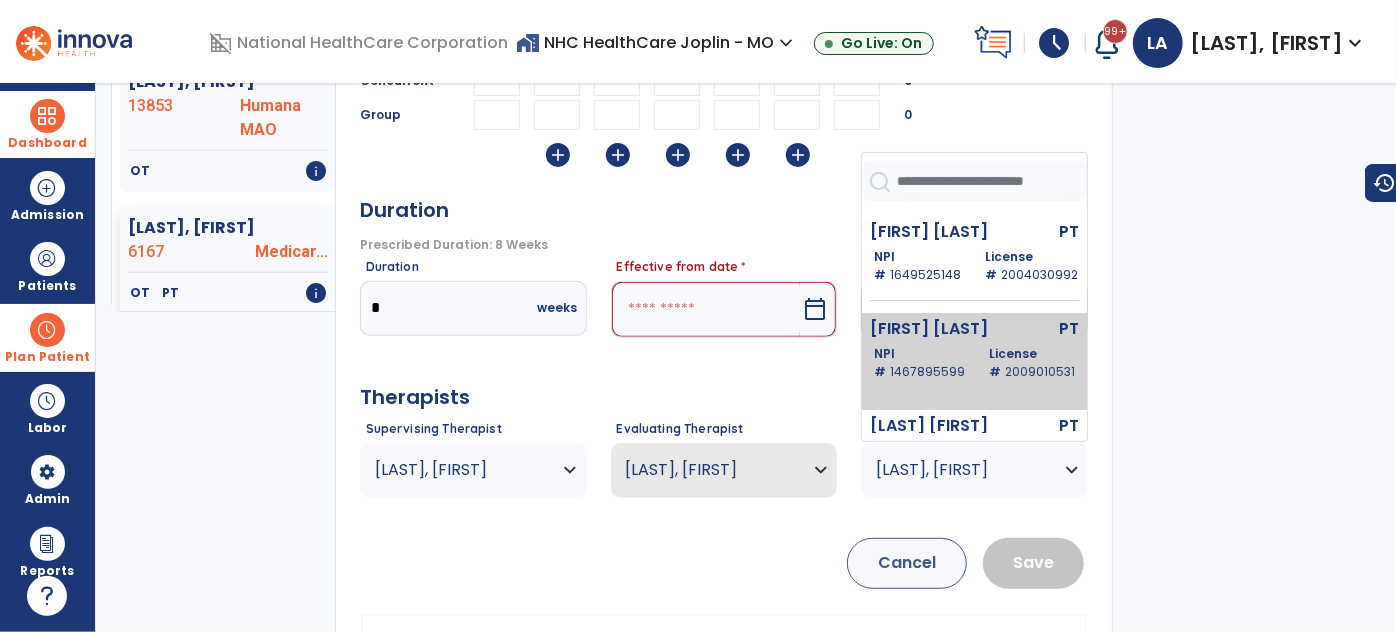 click on "NPI #  1467895599" at bounding box center (923, 363) 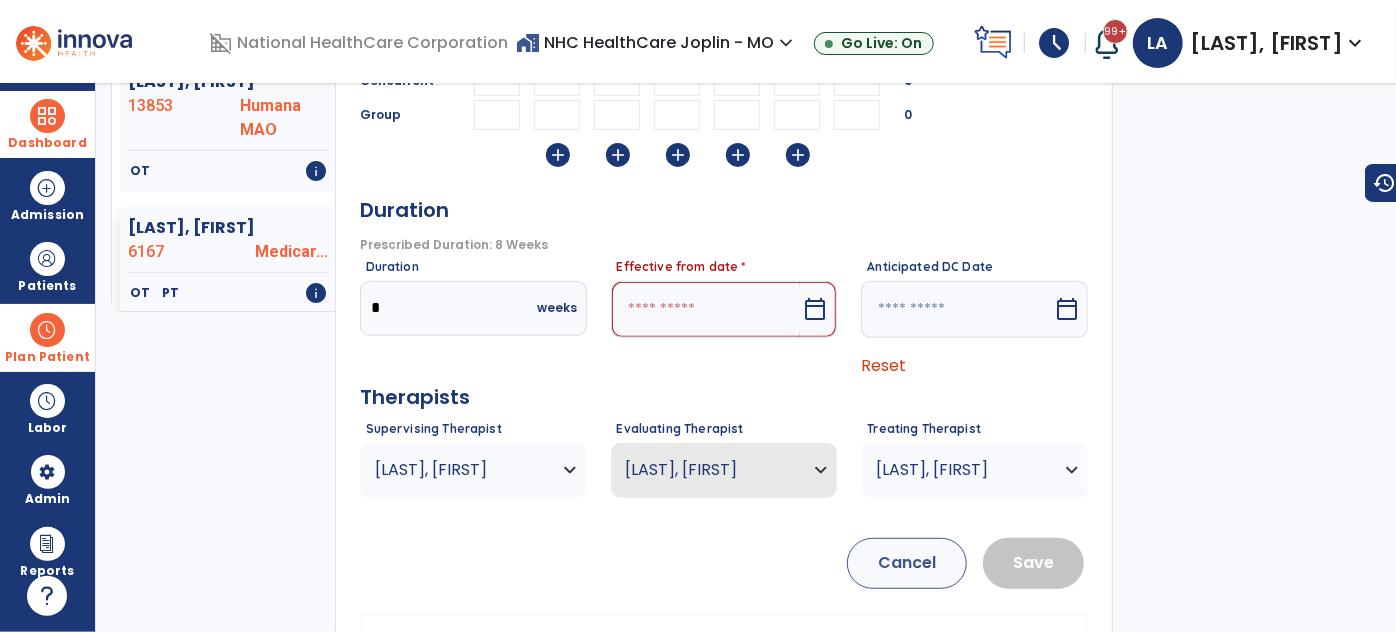 click on "calendar_today" at bounding box center (815, 309) 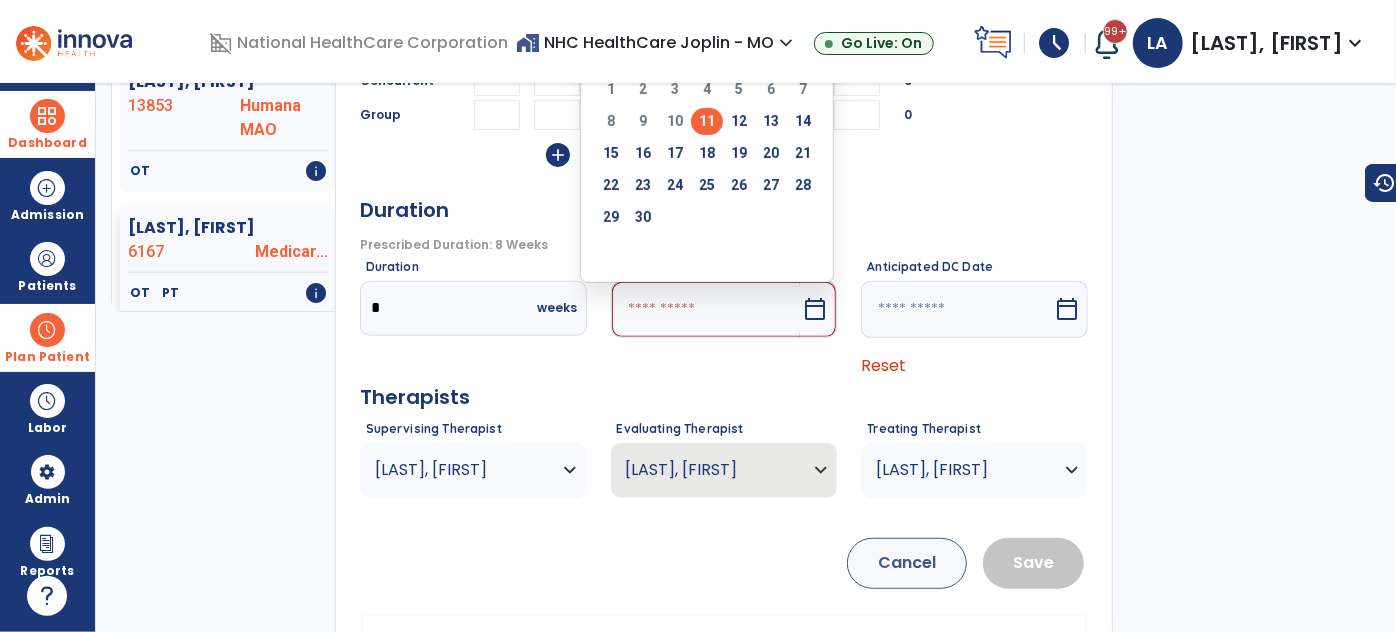 click on "11" at bounding box center [707, 121] 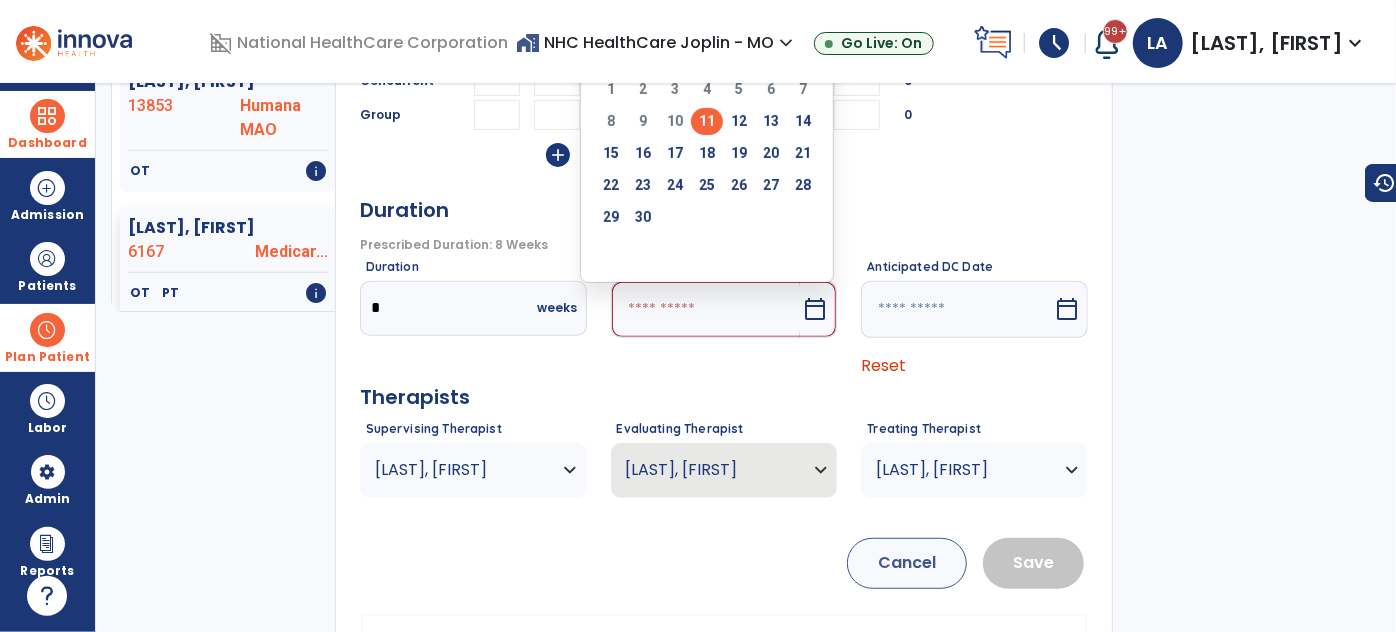 type on "*********" 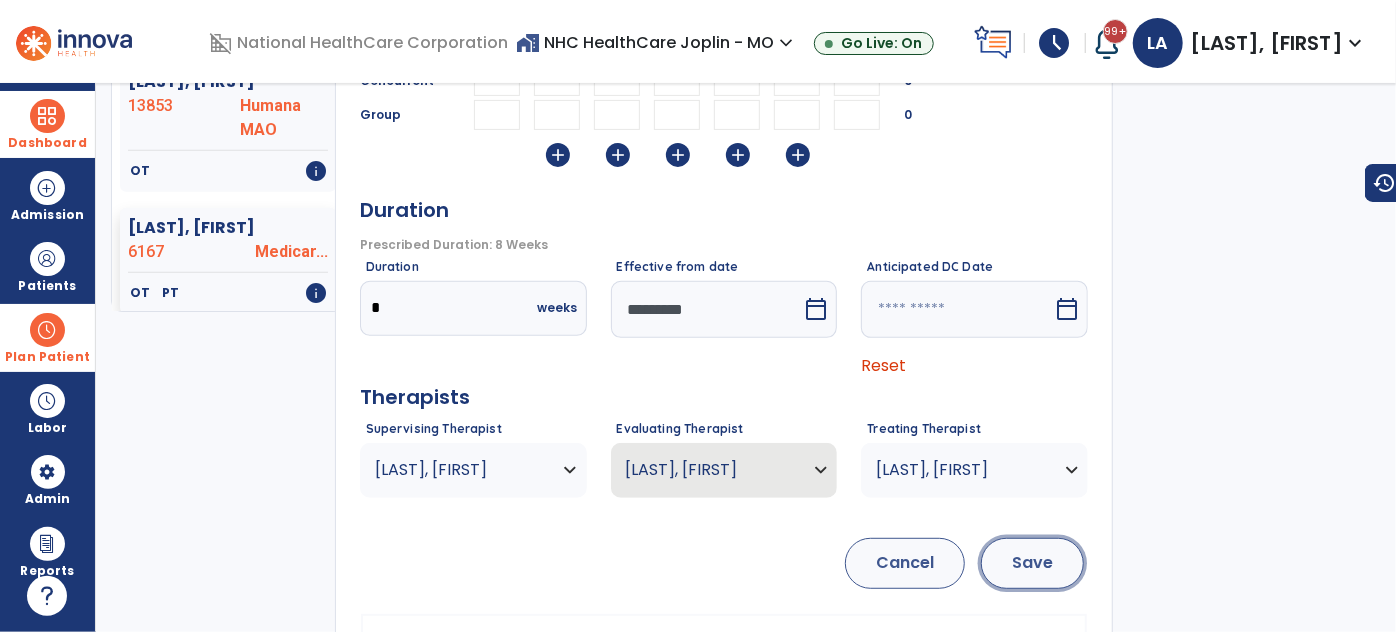 click on "Save" at bounding box center (1032, 563) 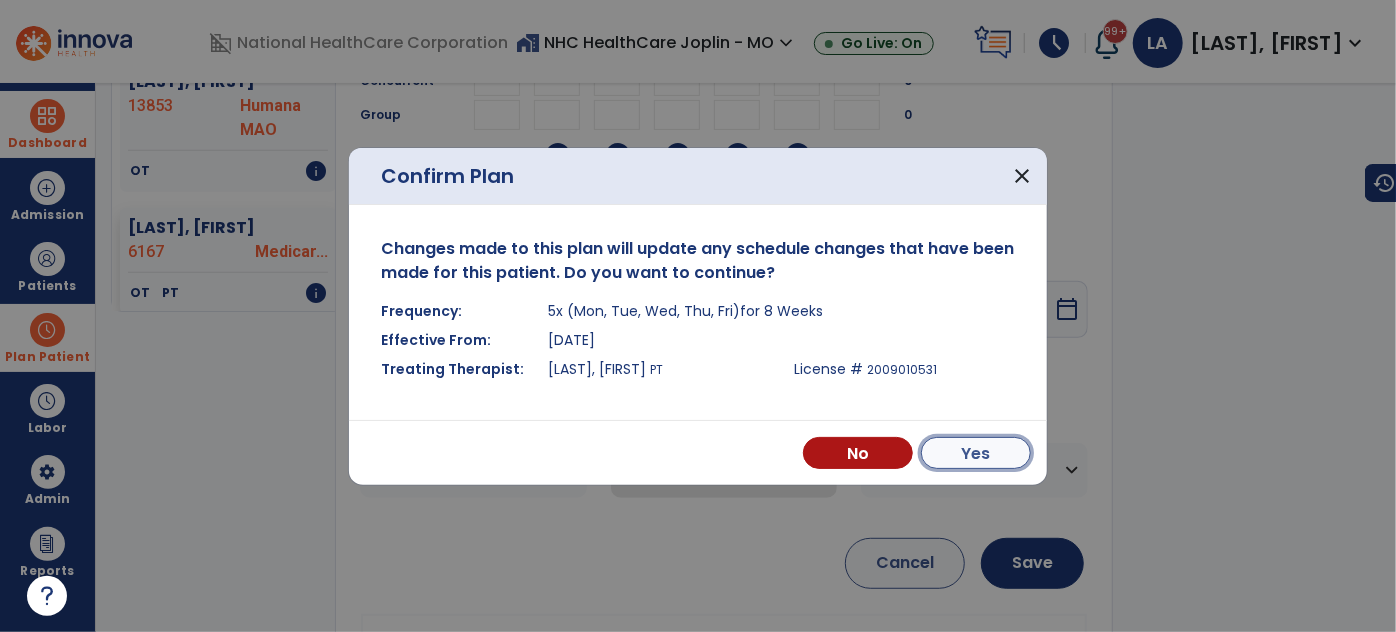 click on "Yes" at bounding box center (976, 453) 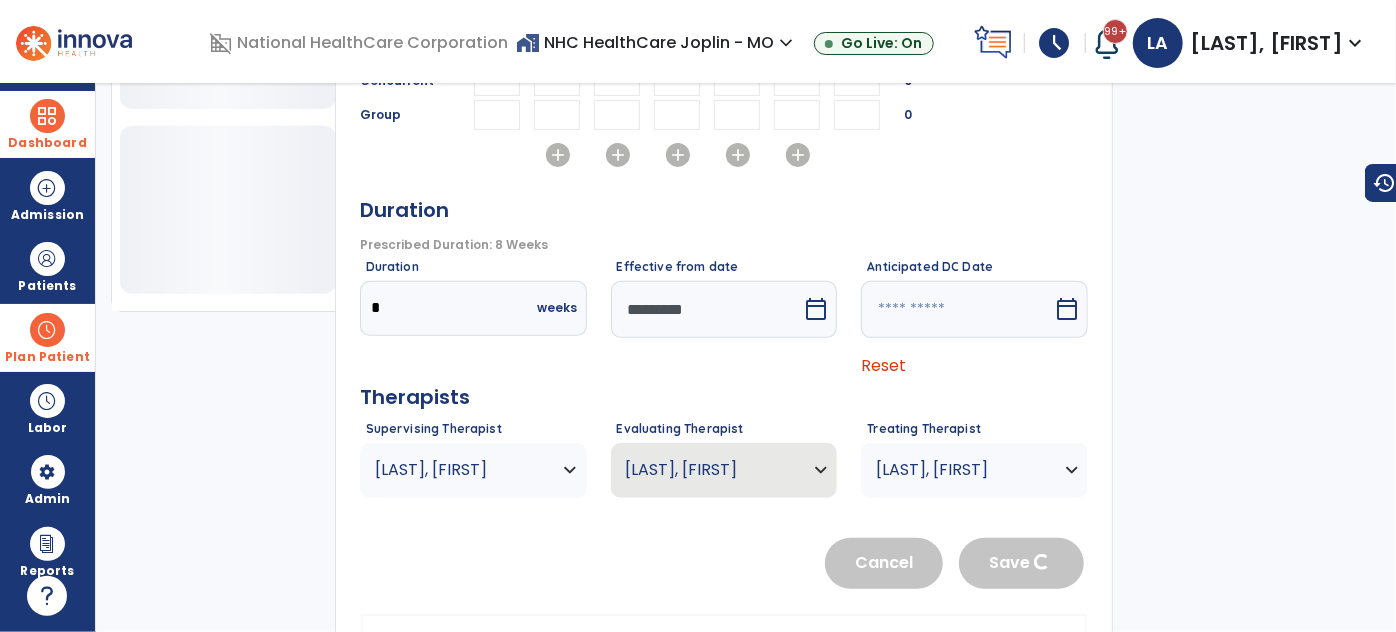 scroll, scrollTop: 765, scrollLeft: 0, axis: vertical 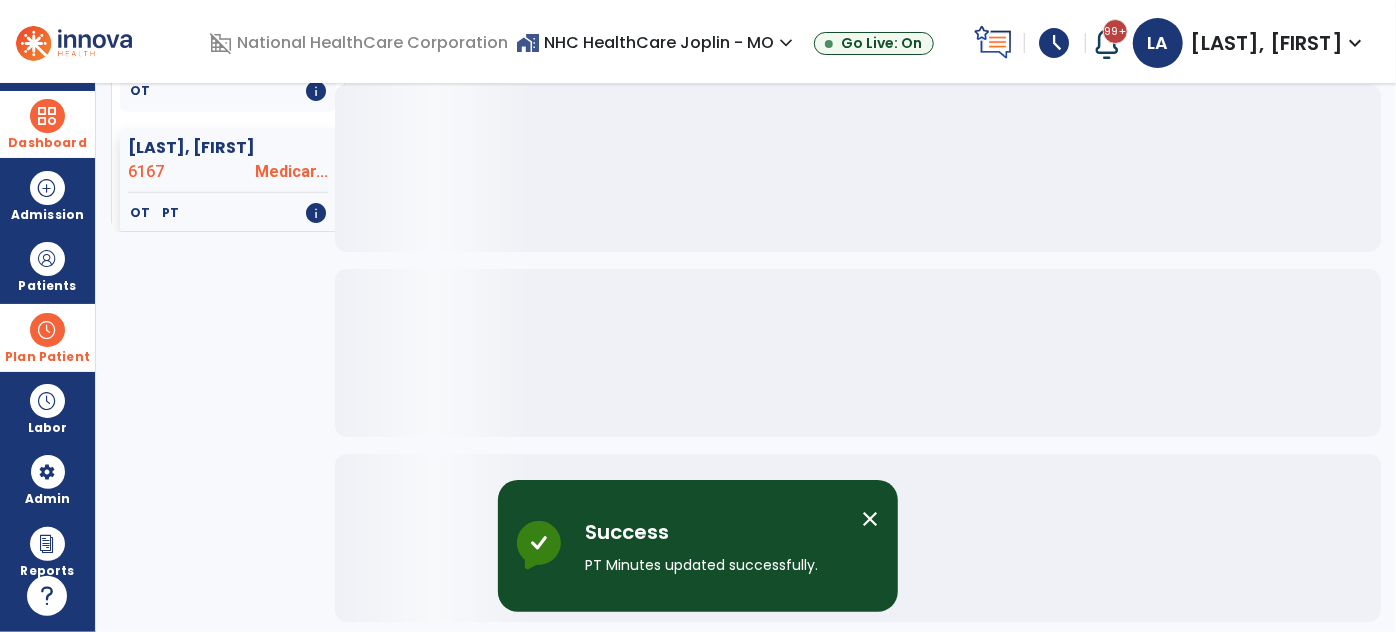 click on "Plan Patient" at bounding box center [47, 357] 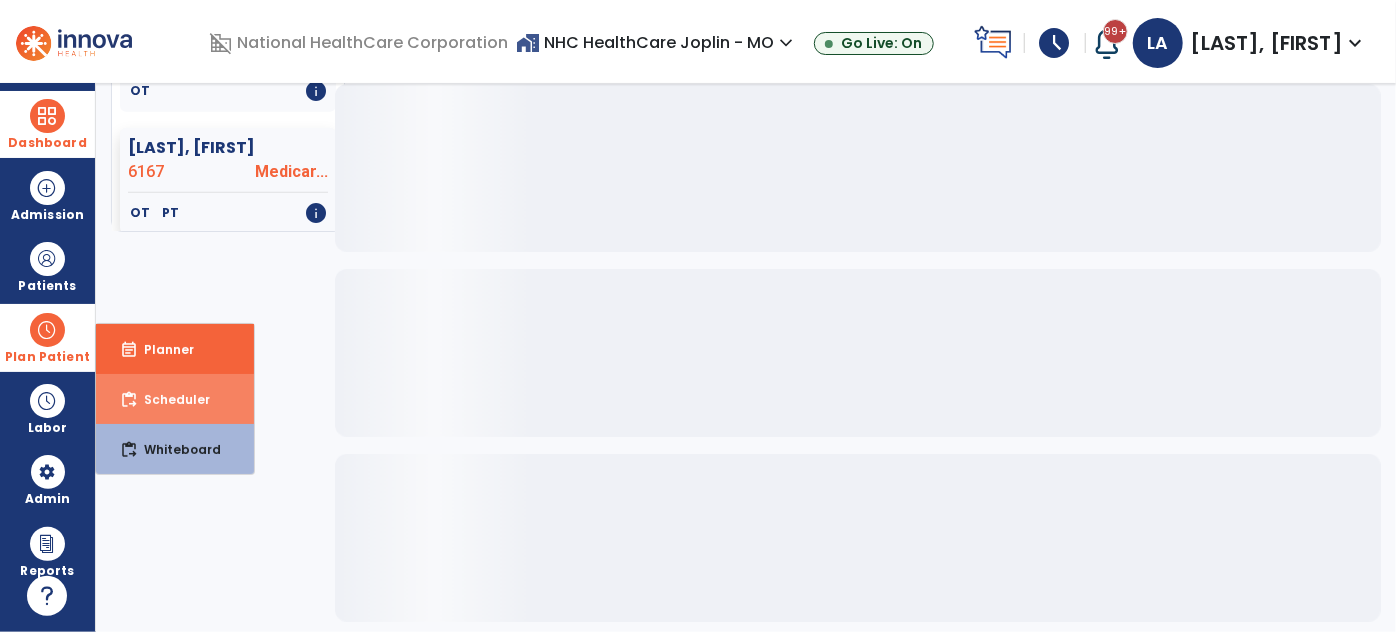 click on "content_paste_go" at bounding box center (129, 400) 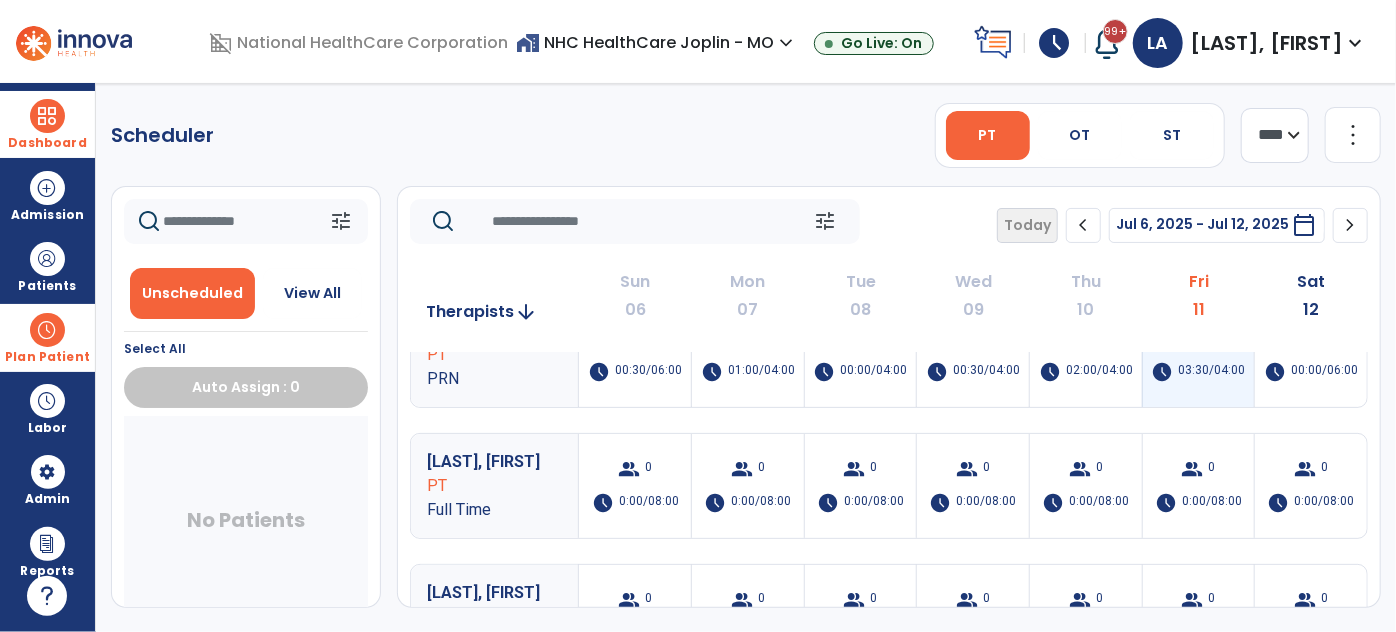 scroll, scrollTop: 0, scrollLeft: 0, axis: both 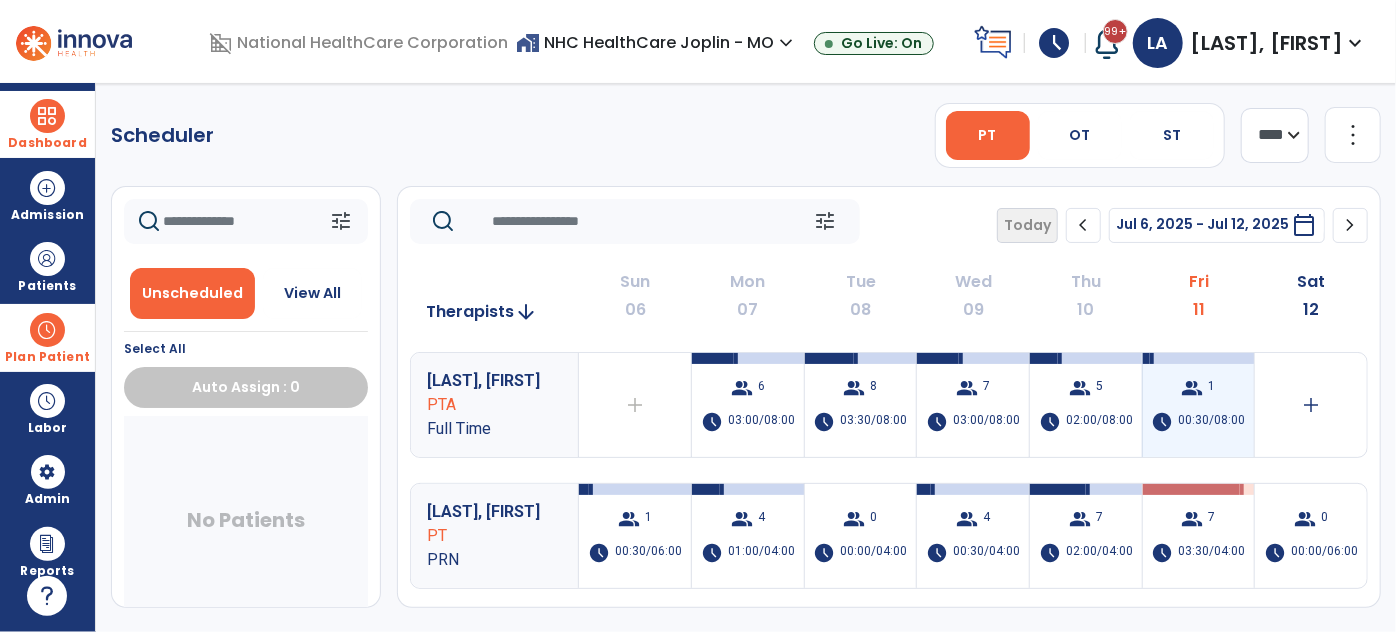 click on "schedule  00:30/08:00" at bounding box center (1198, 422) 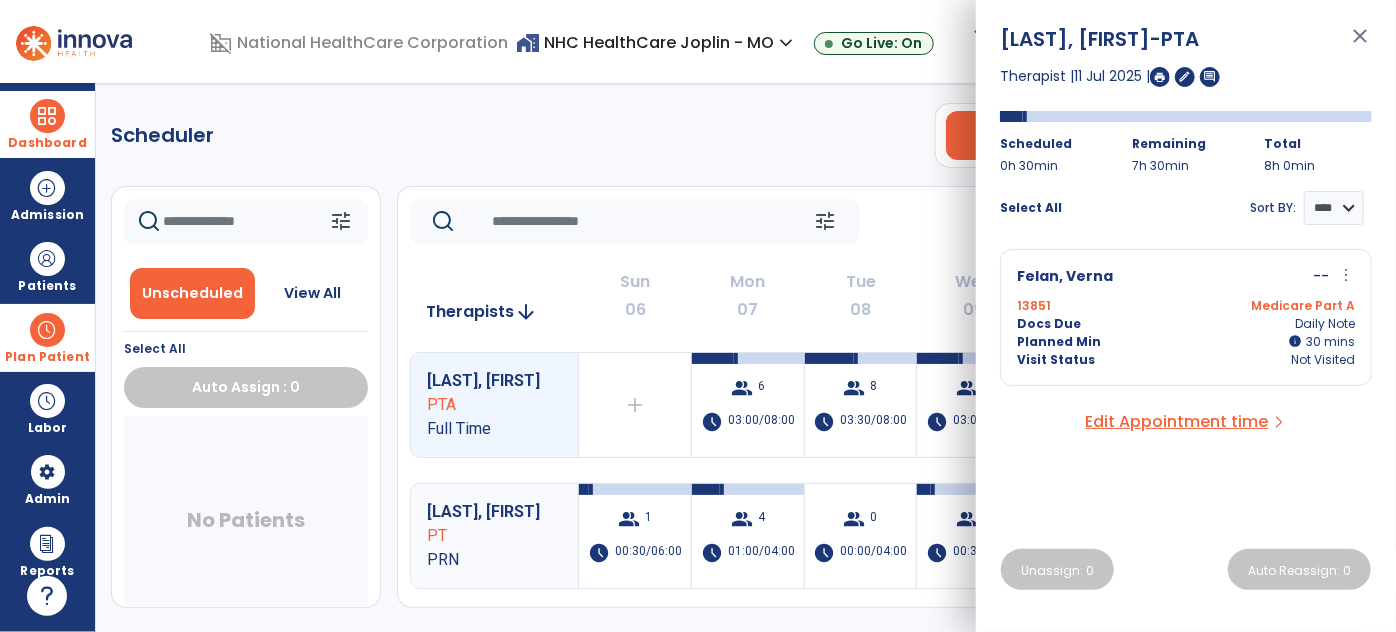 click on "close" at bounding box center (1360, 45) 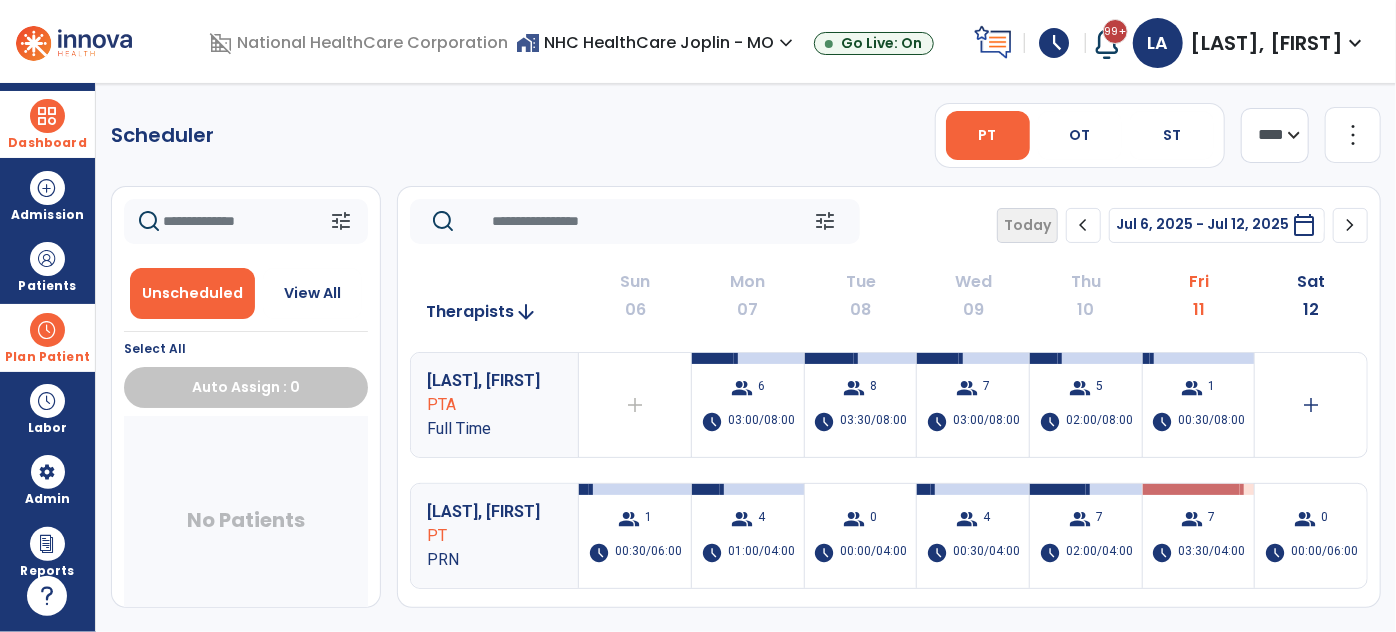 click on "Plan Patient" at bounding box center [47, 337] 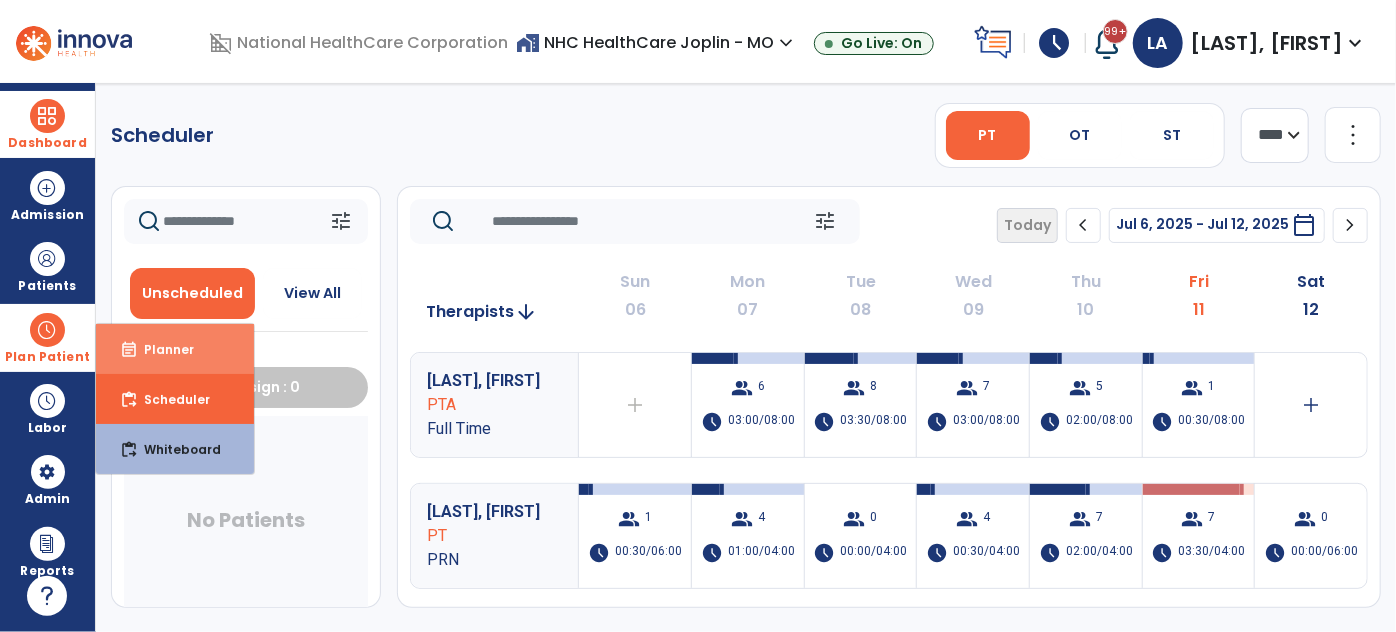 click on "event_note  Planner" at bounding box center (175, 349) 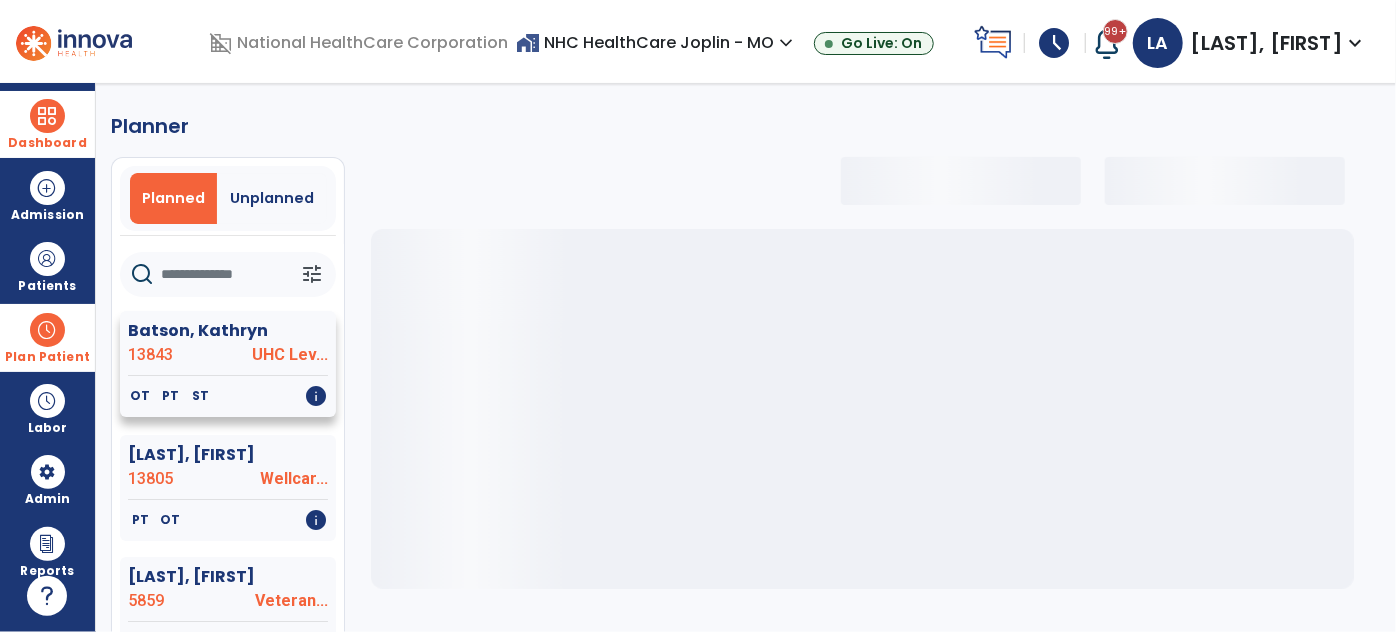 select on "***" 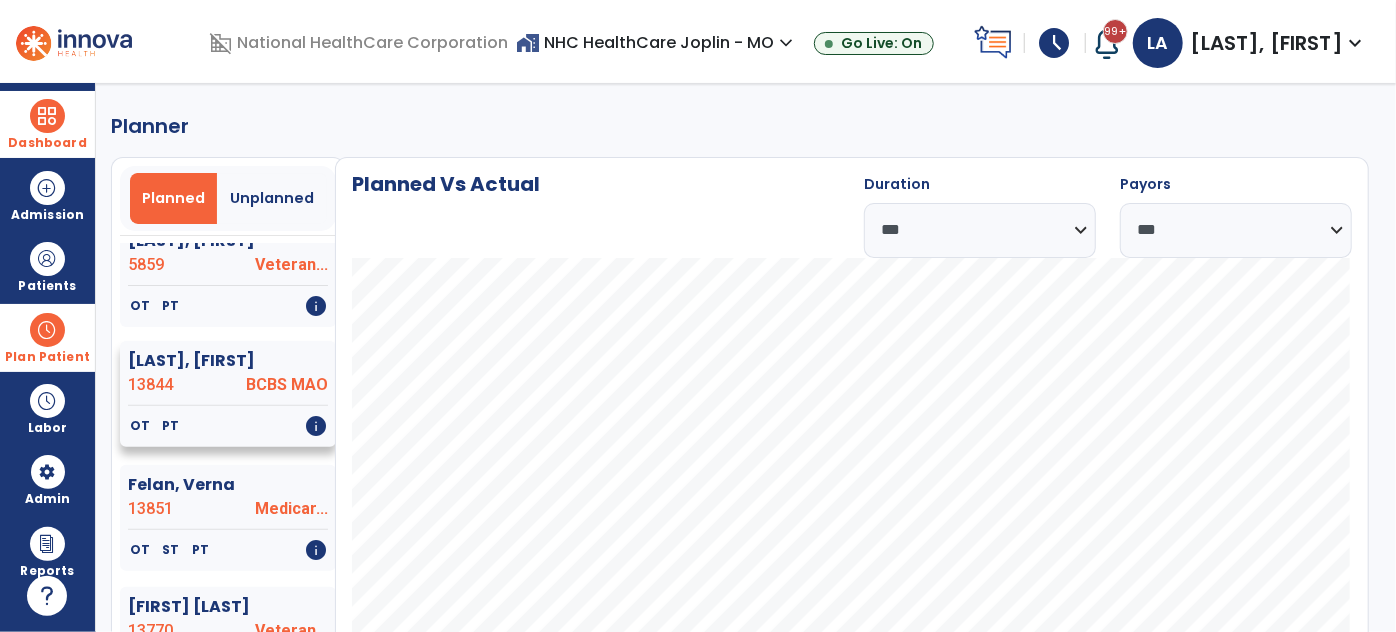 scroll, scrollTop: 454, scrollLeft: 0, axis: vertical 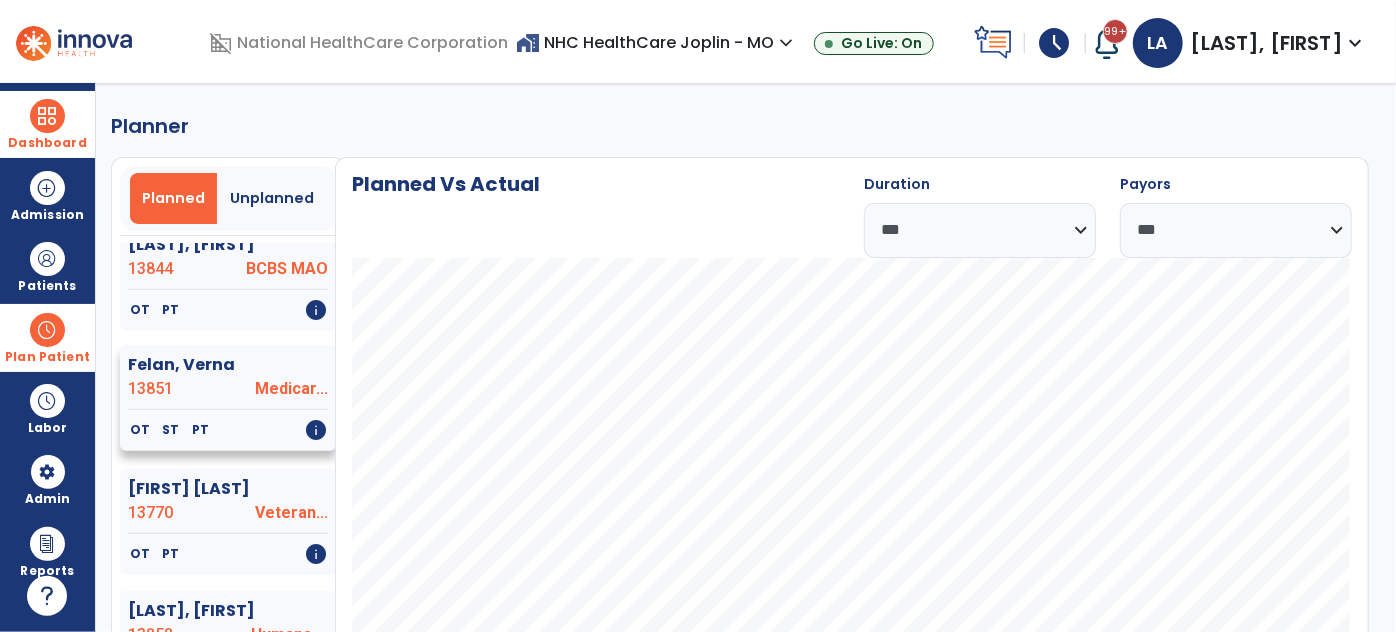 click on "13851" 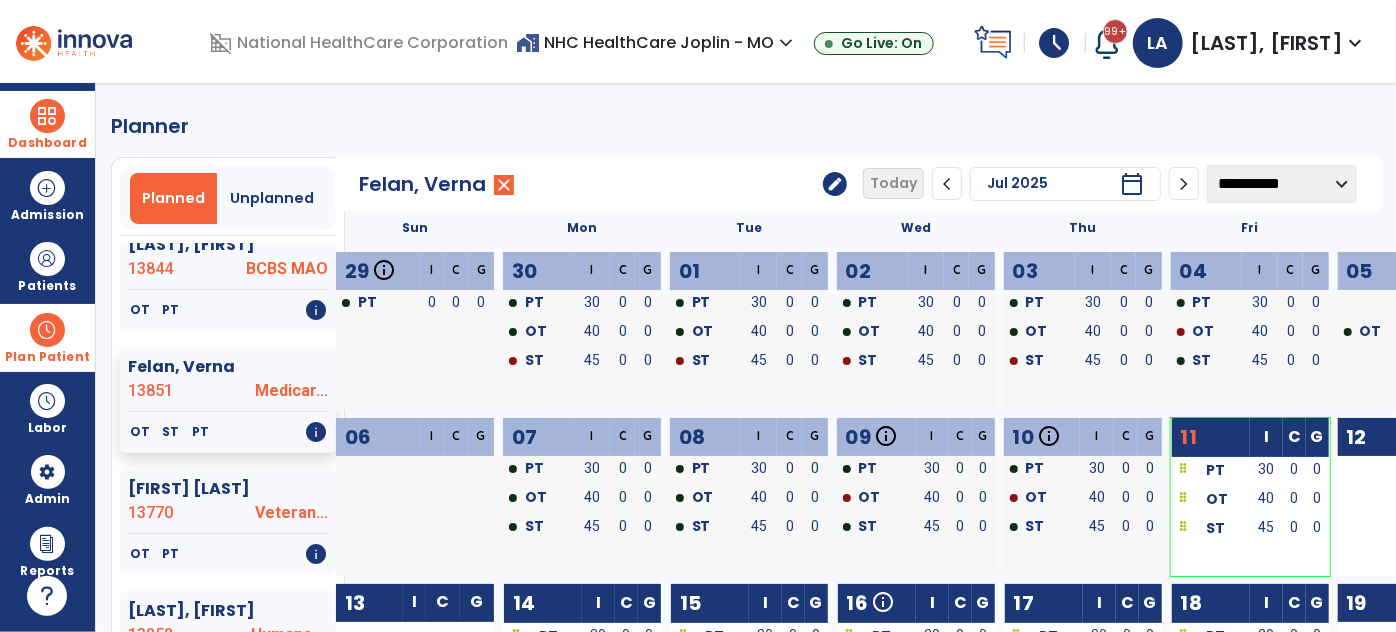 click on "edit" 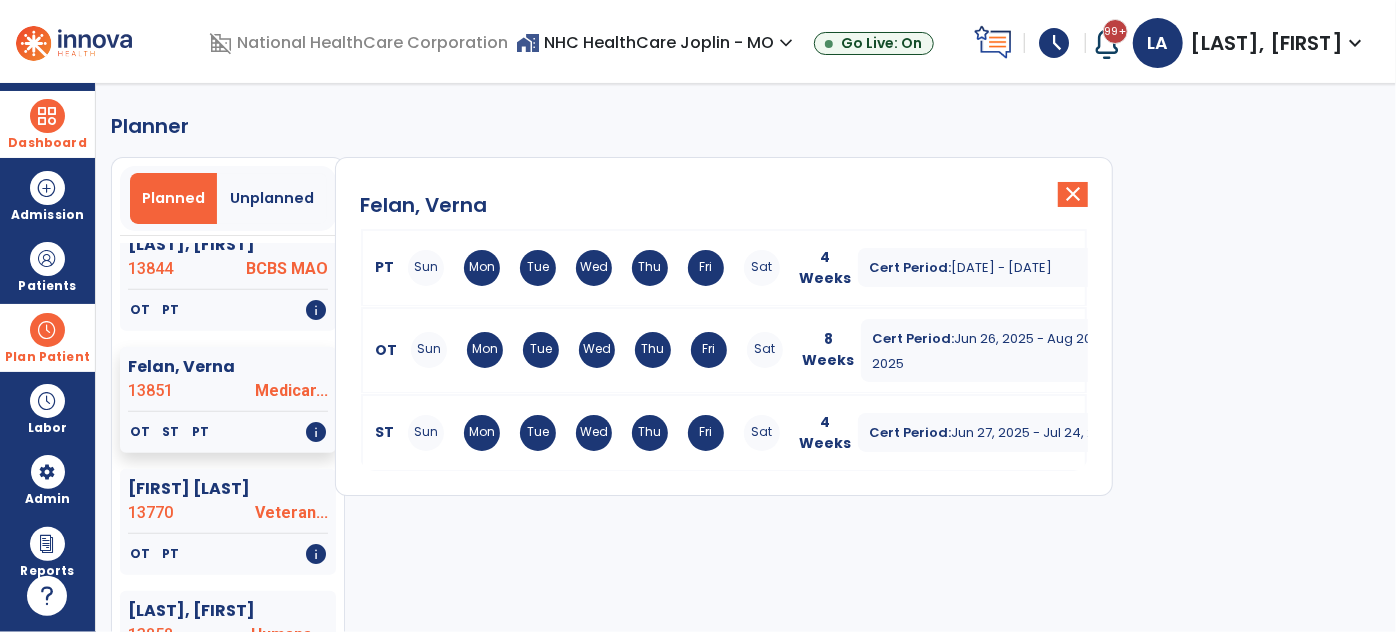click on "4 Weeks" at bounding box center [826, 268] 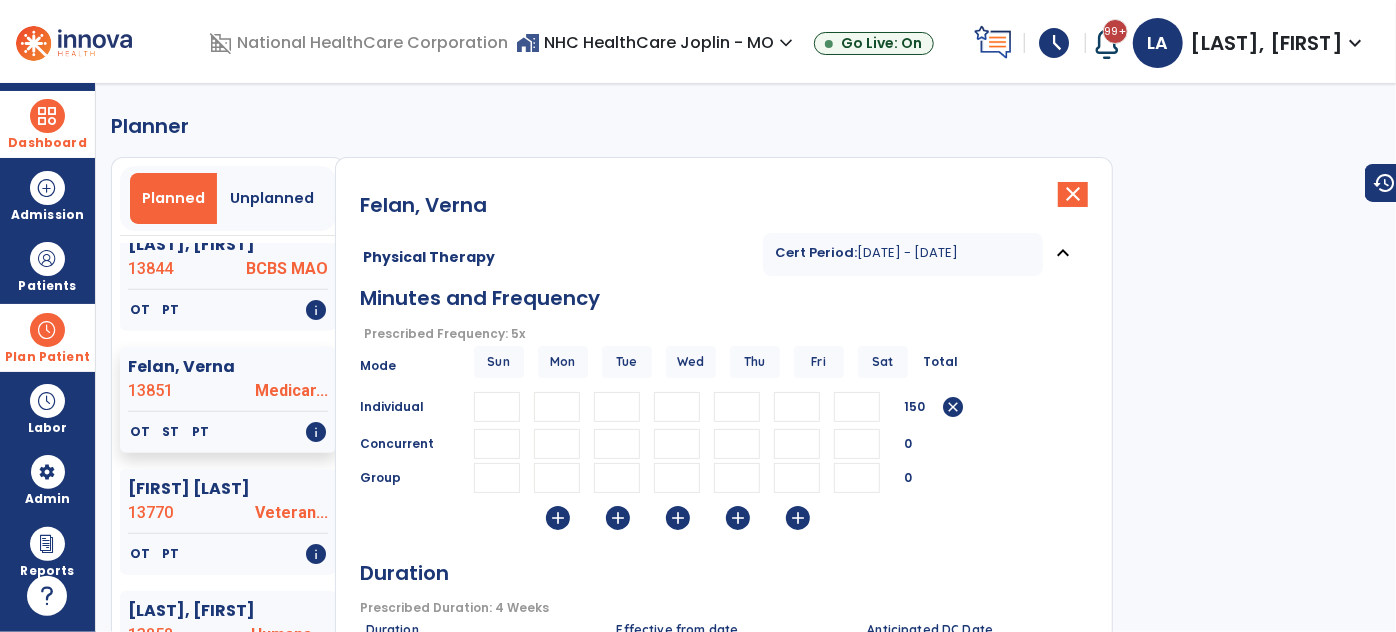 scroll, scrollTop: 90, scrollLeft: 0, axis: vertical 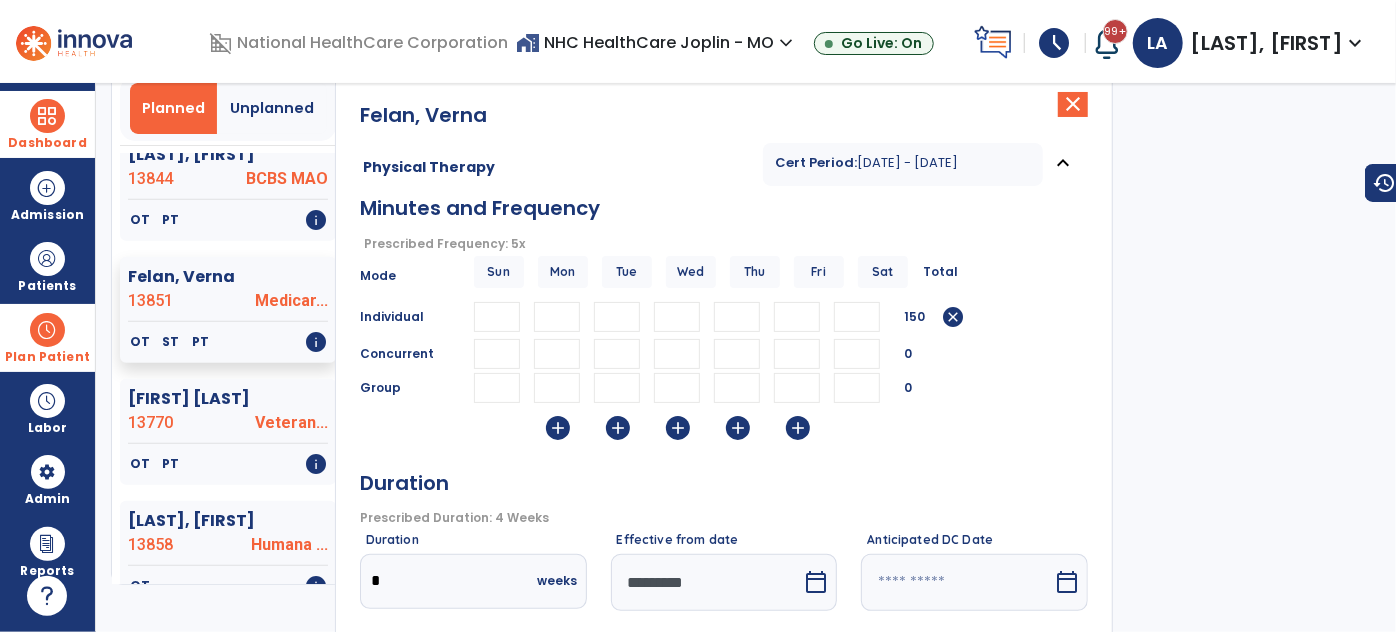click on "add   add   add   add   add" at bounding box center (724, 430) 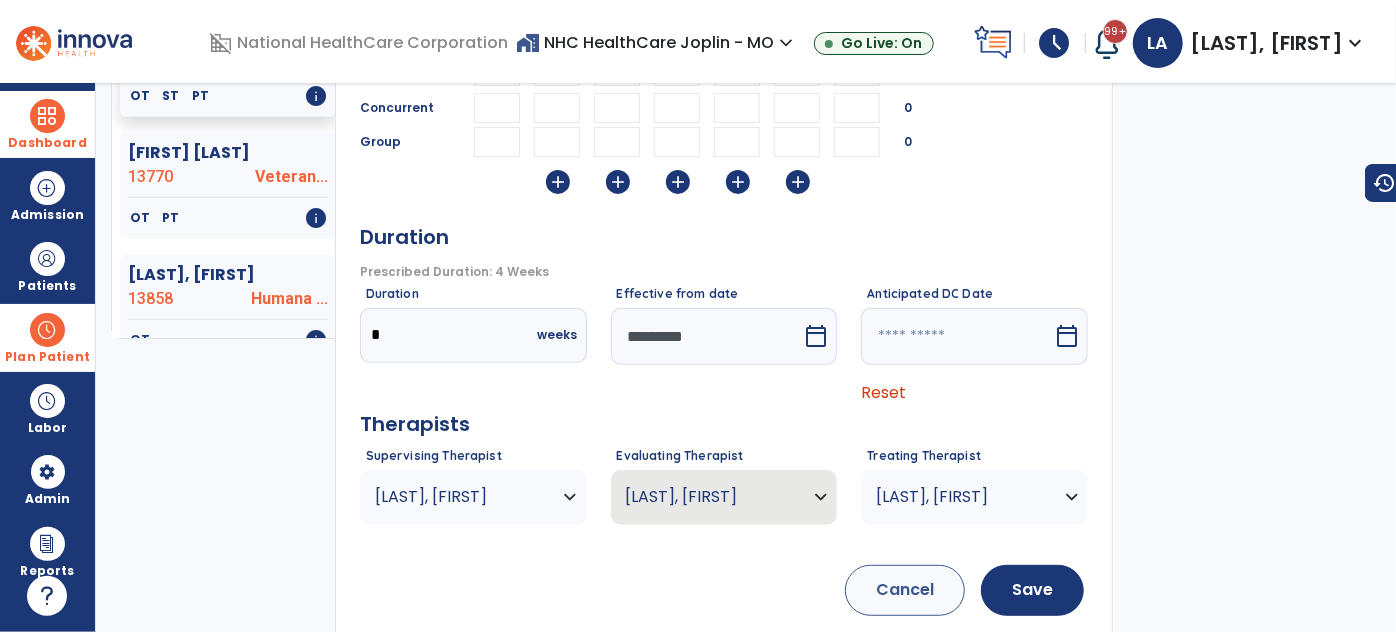 scroll, scrollTop: 363, scrollLeft: 0, axis: vertical 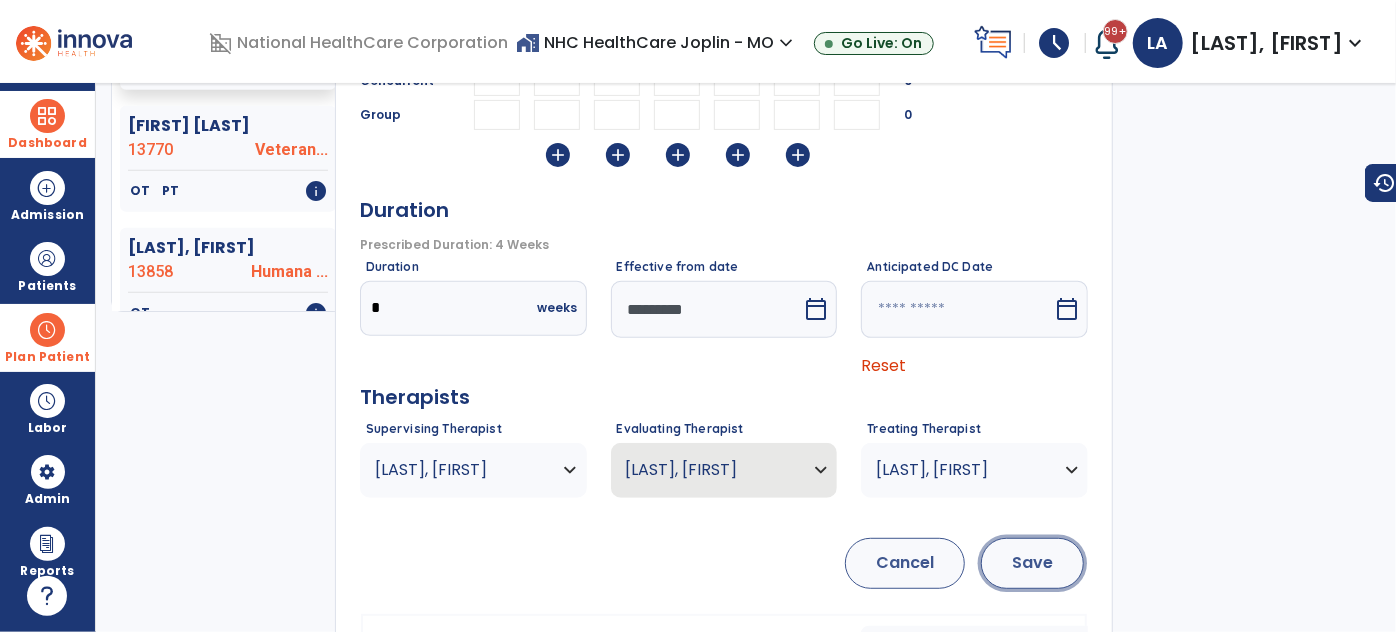 click on "Save" at bounding box center [1032, 563] 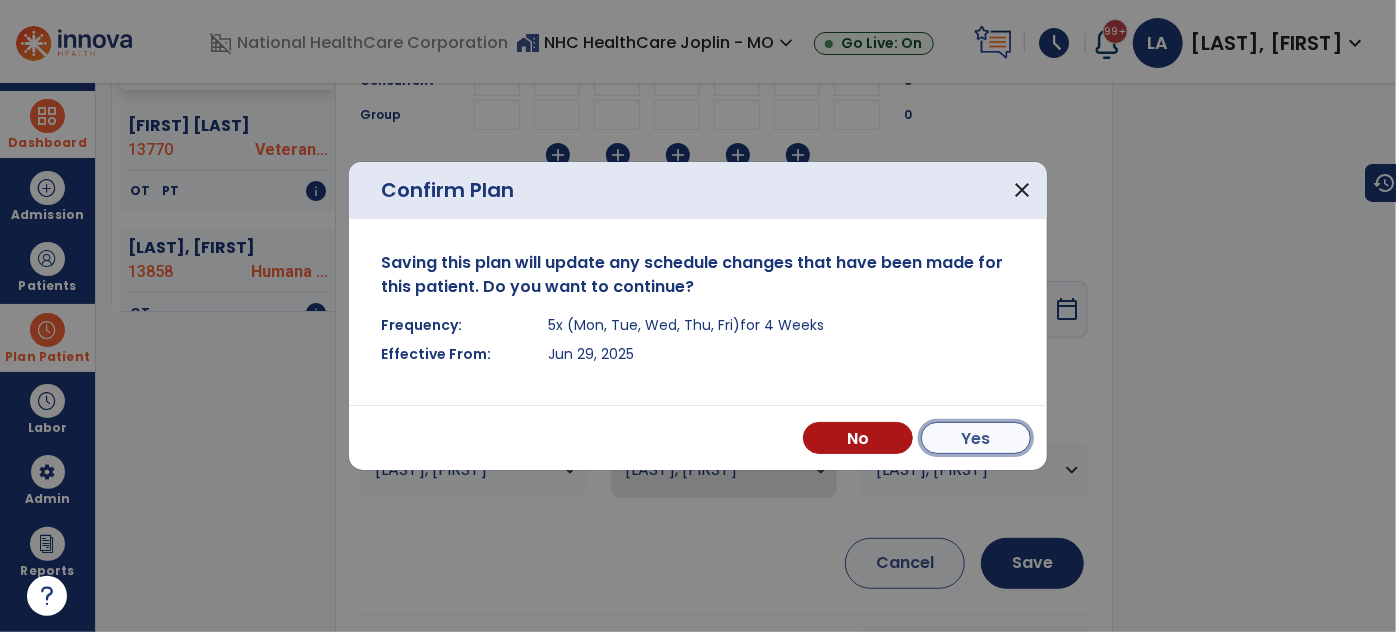 click on "Yes" at bounding box center (976, 438) 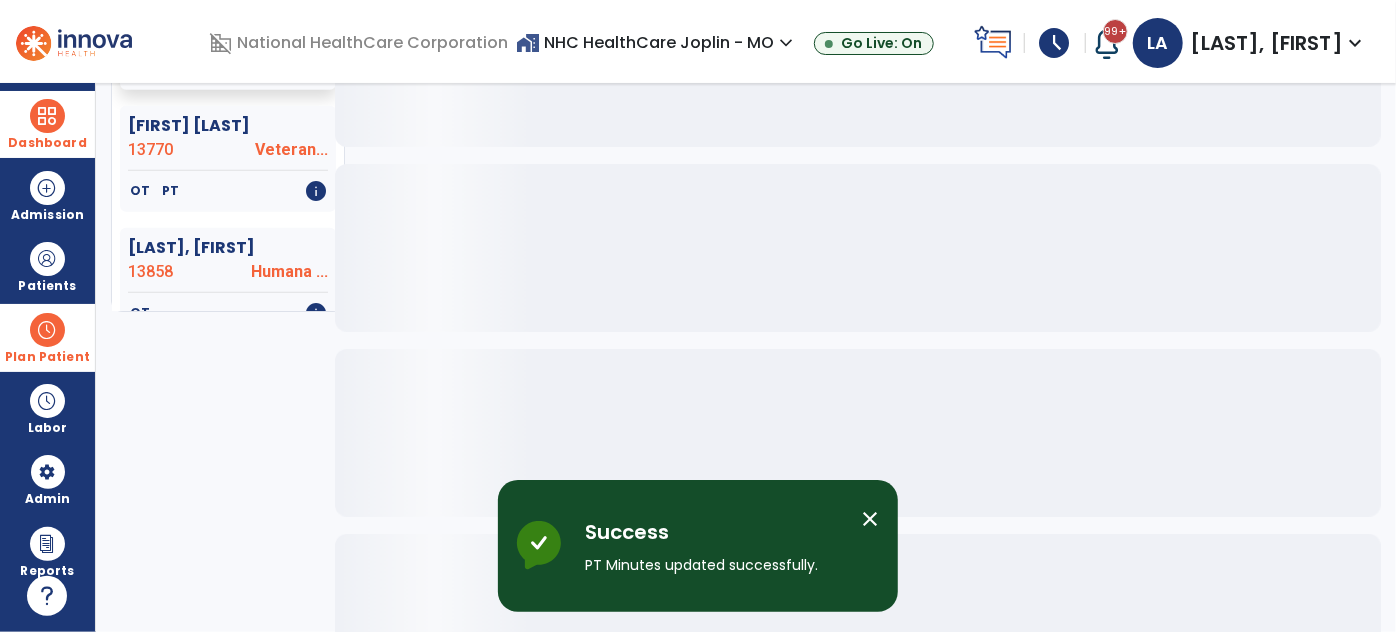 click at bounding box center [47, 330] 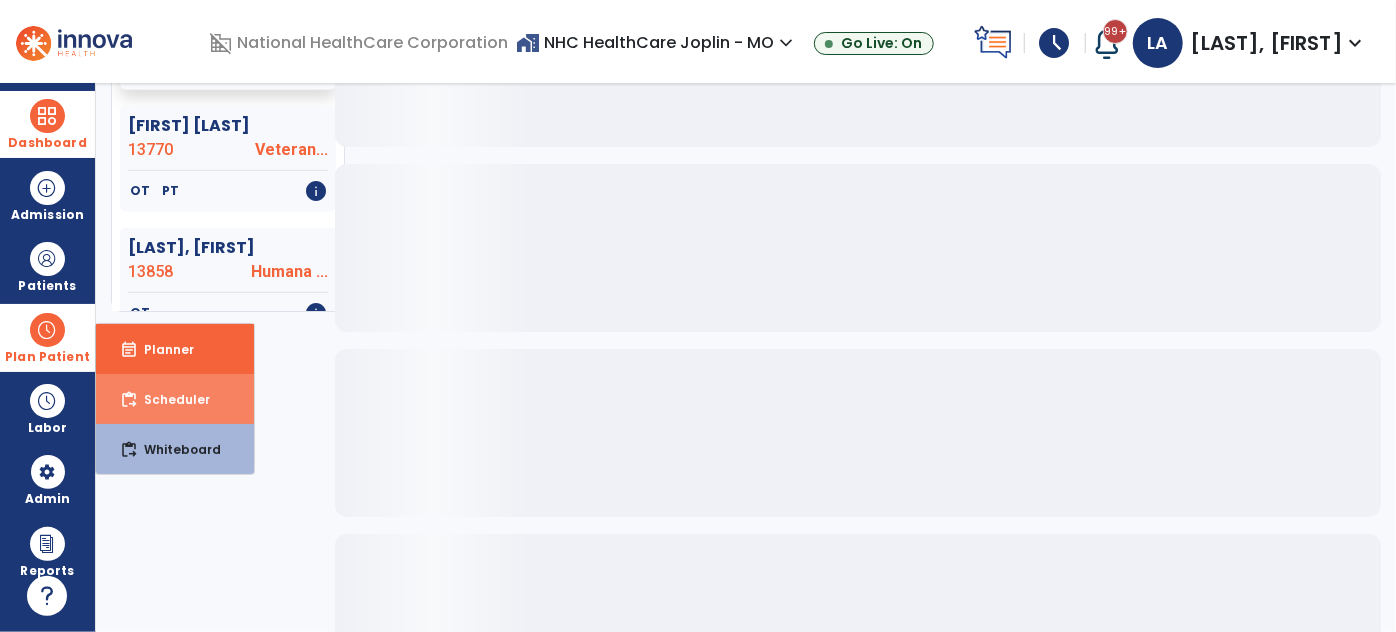 click on "content_paste_go  Scheduler" at bounding box center (175, 399) 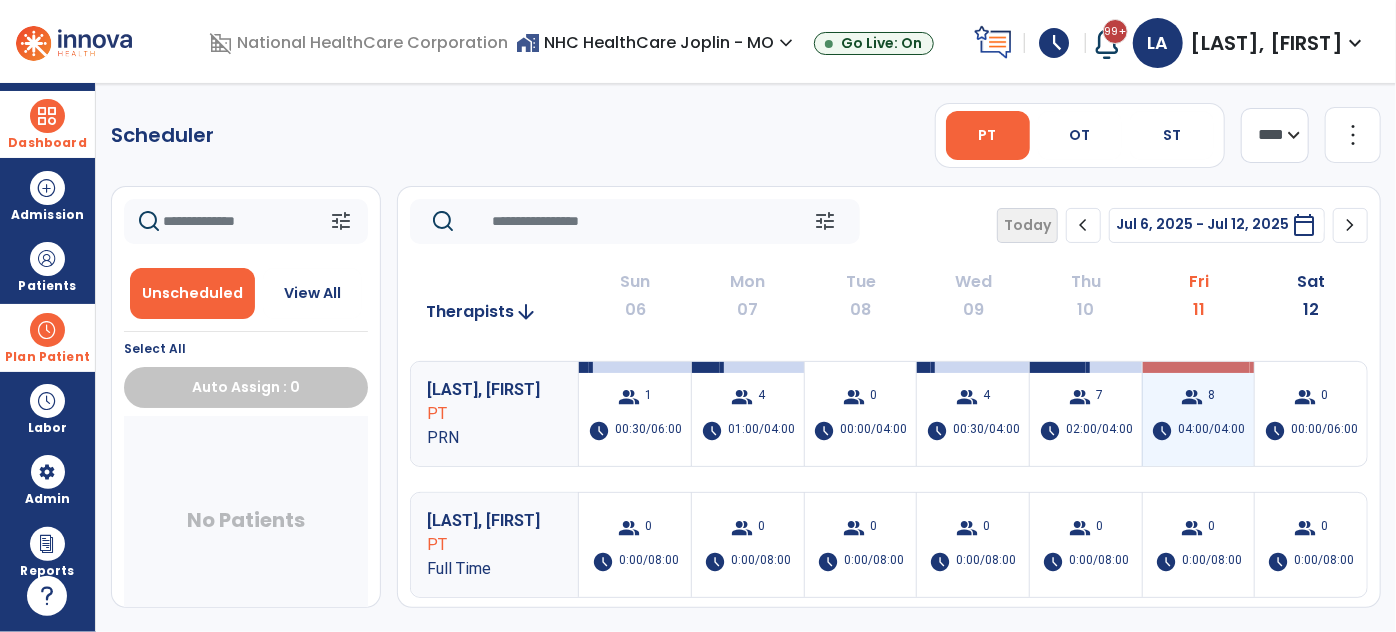 scroll, scrollTop: 90, scrollLeft: 0, axis: vertical 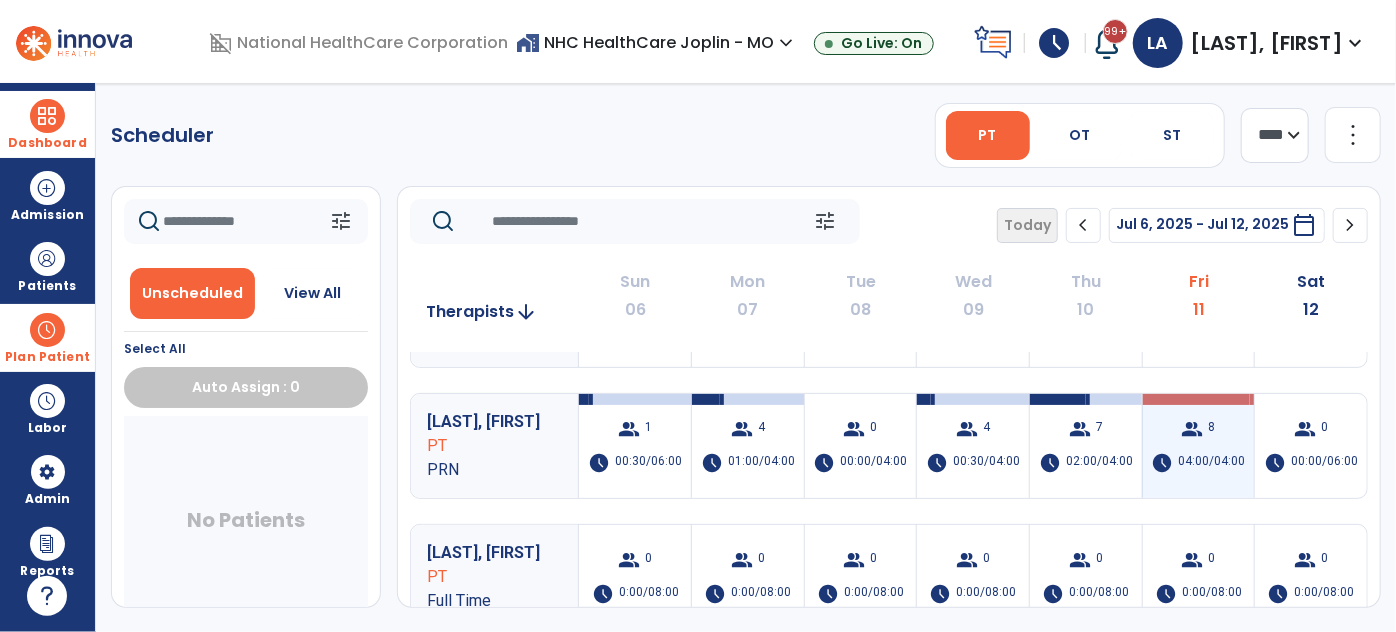 click on "group  8  schedule  04:00/04:00" at bounding box center (1199, 446) 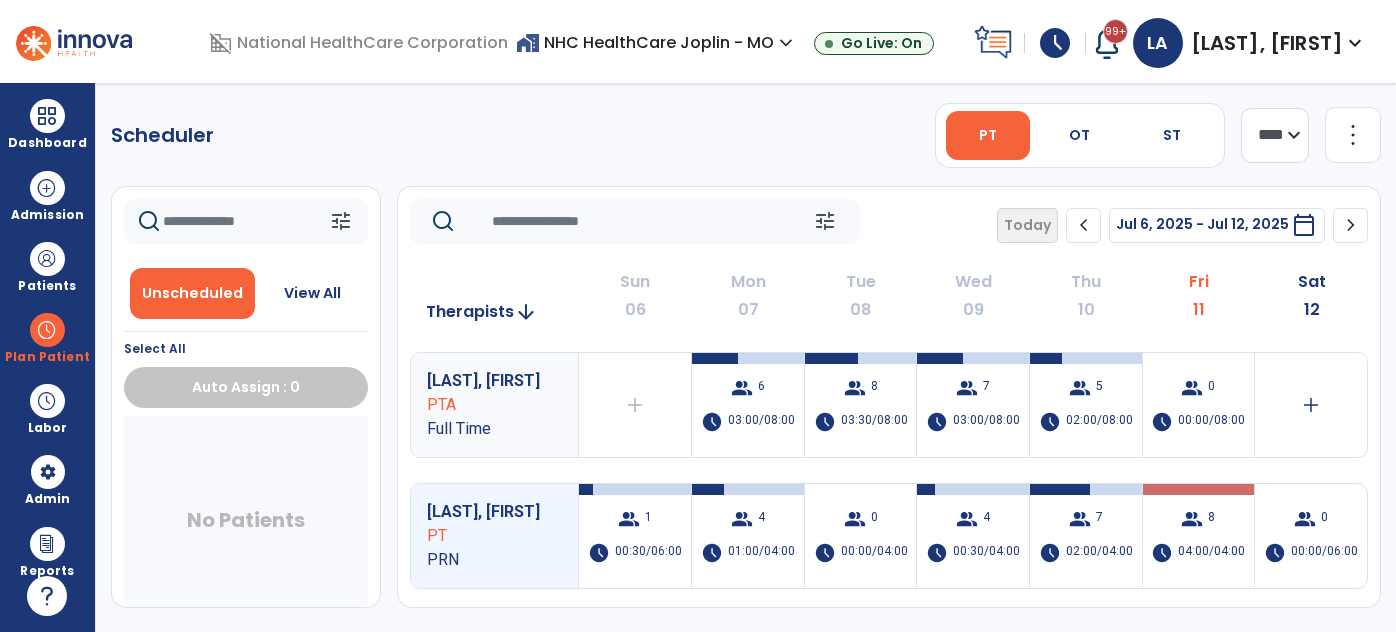 scroll, scrollTop: 0, scrollLeft: 0, axis: both 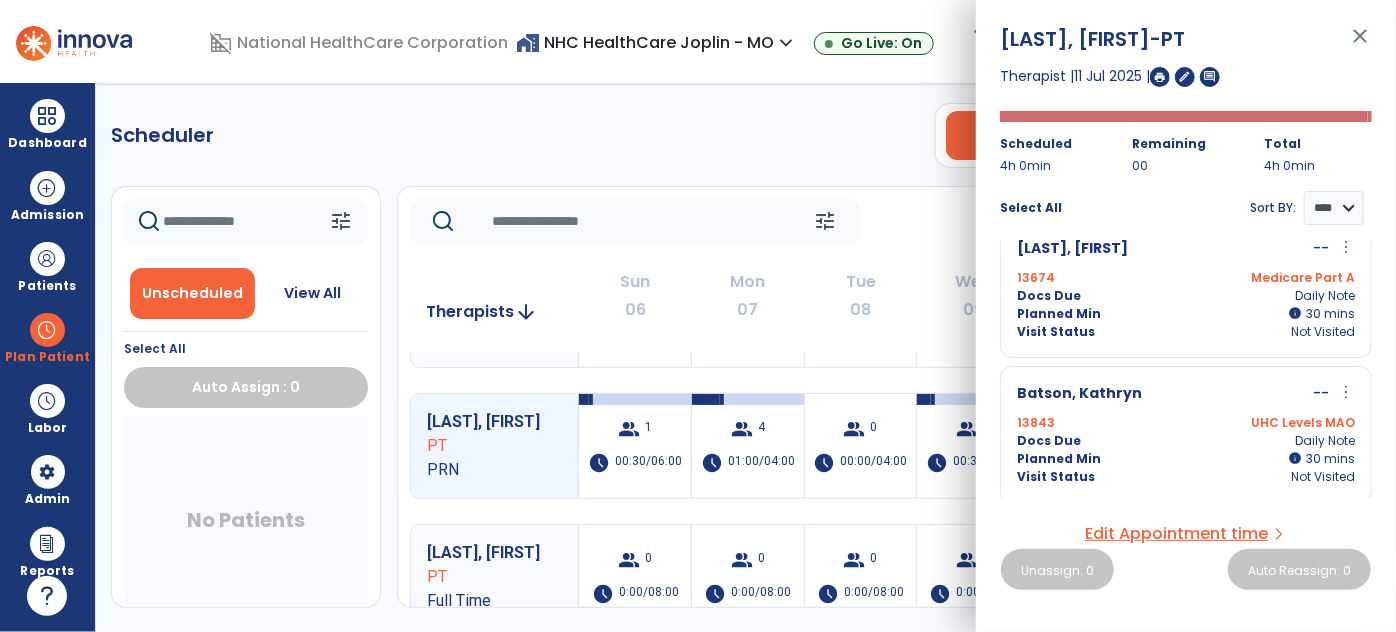 click on "close" at bounding box center (1360, 45) 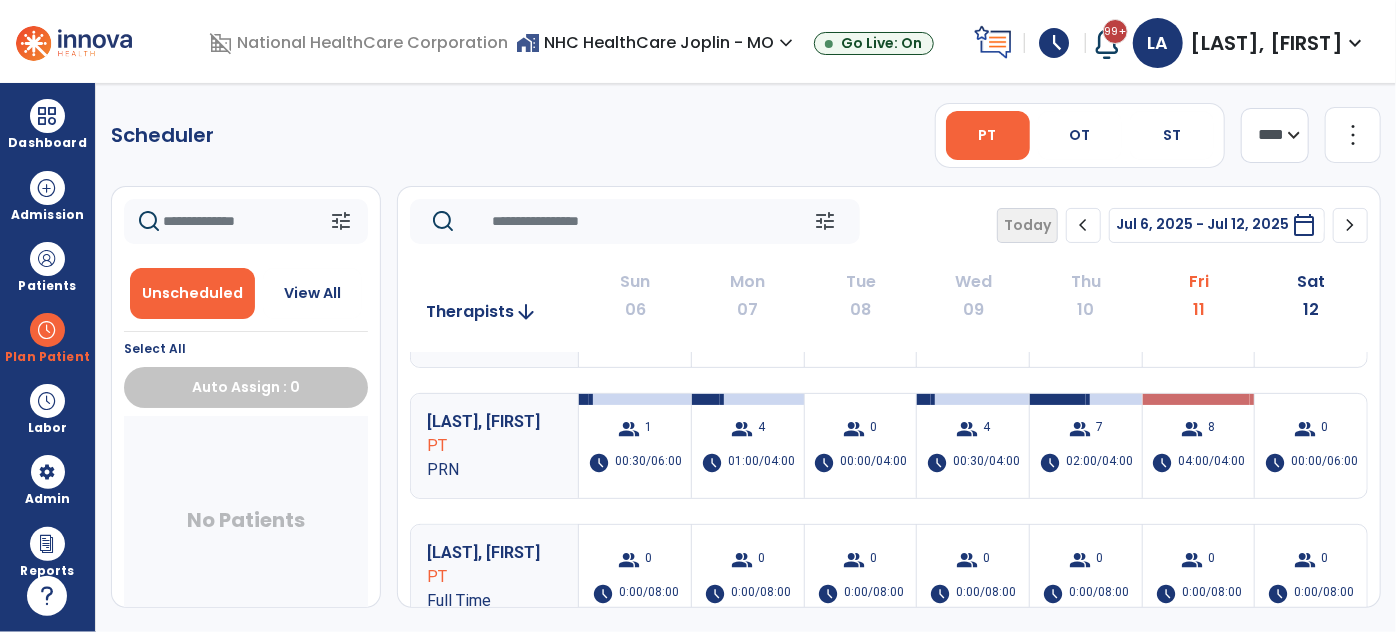 click on "more_vert" 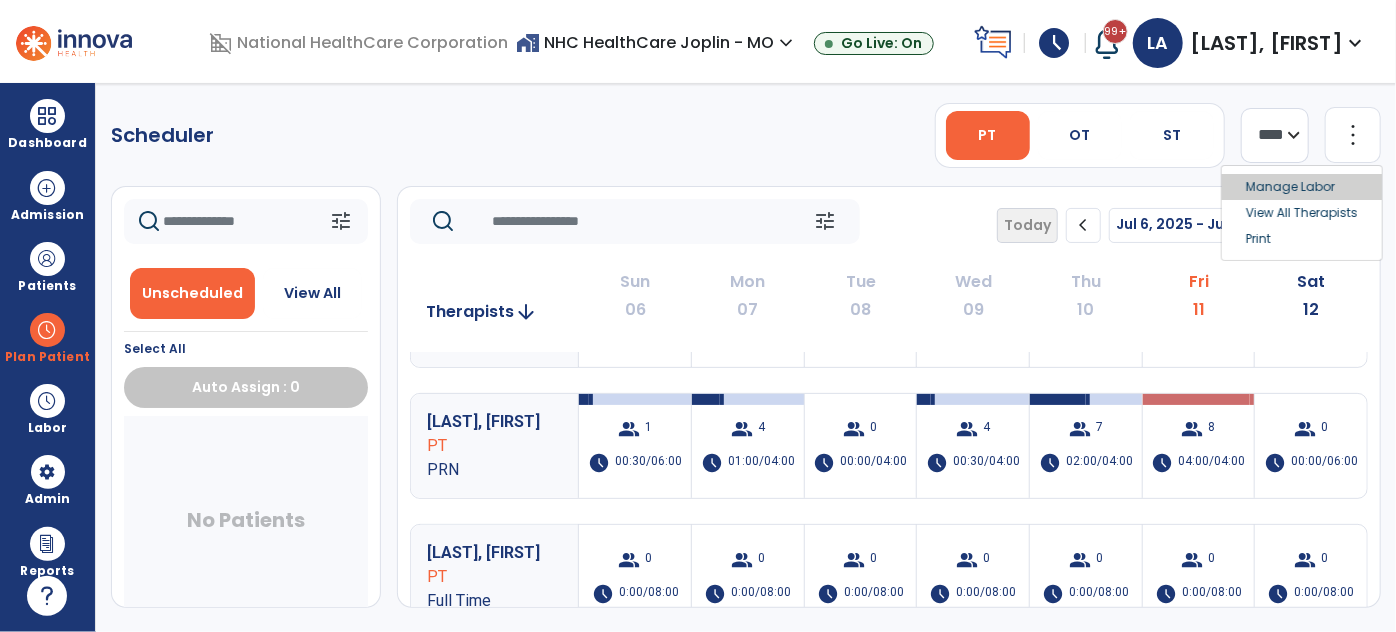 click on "Manage Labor" at bounding box center [1302, 187] 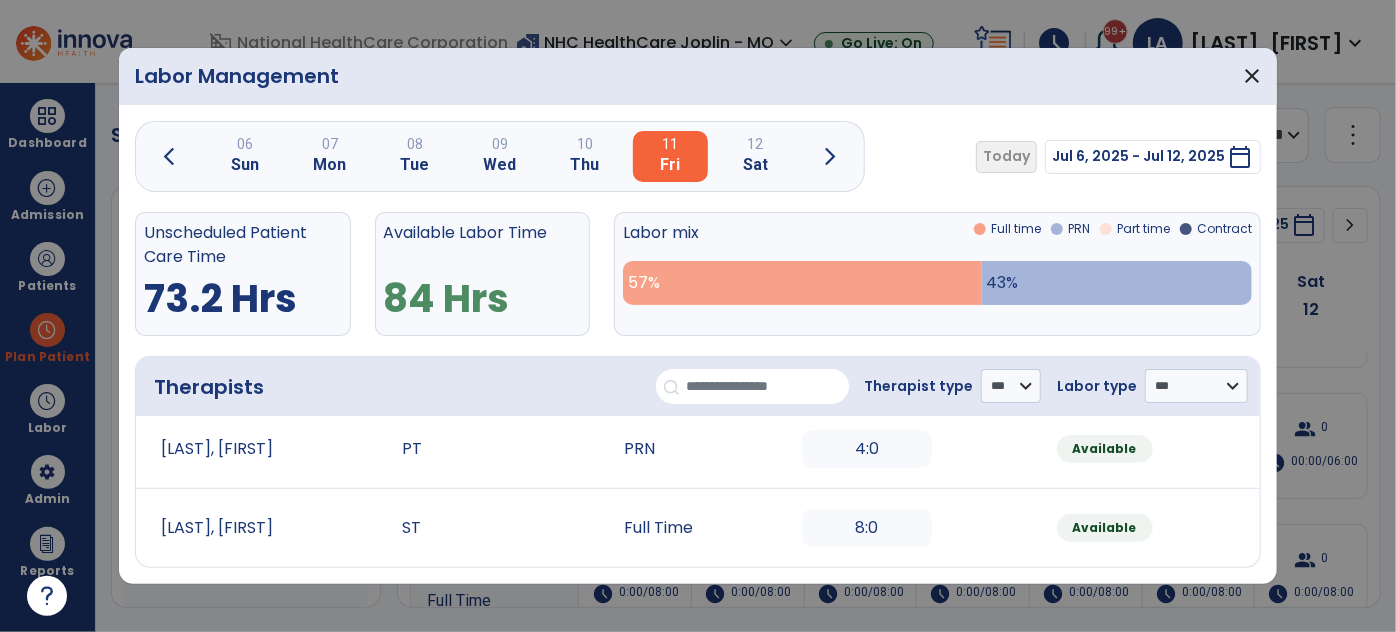 scroll, scrollTop: 454, scrollLeft: 0, axis: vertical 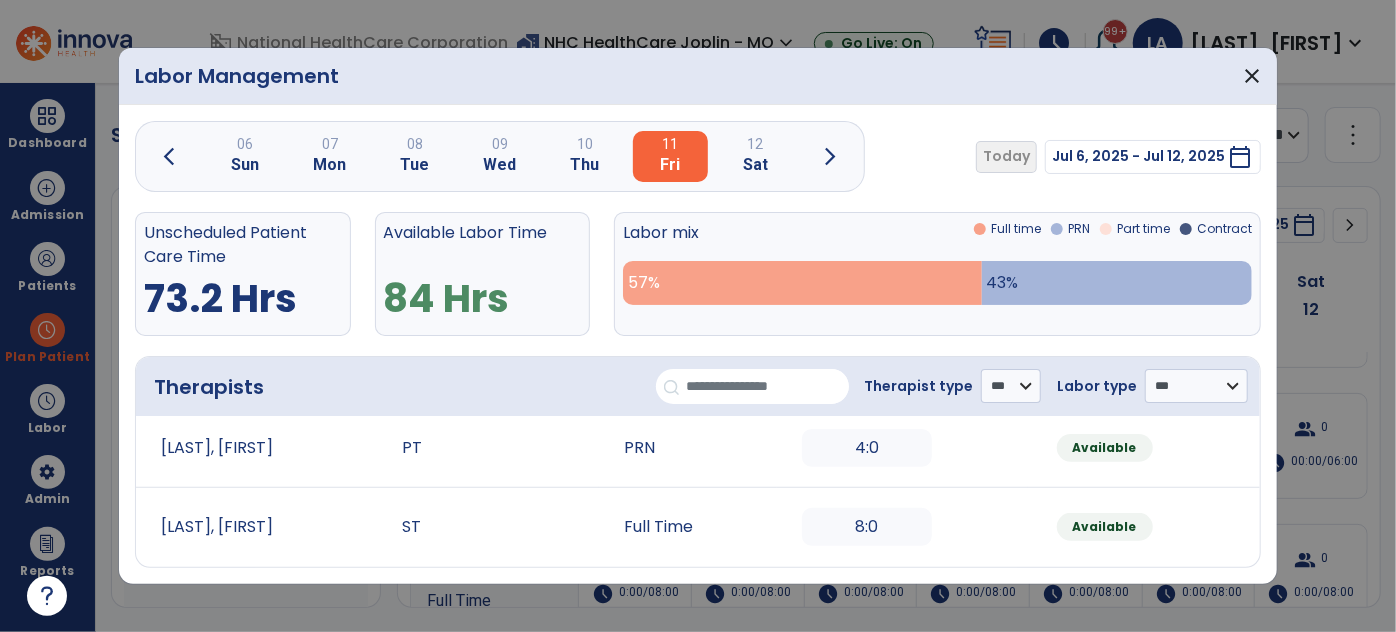 click on "4:0" at bounding box center (867, 448) 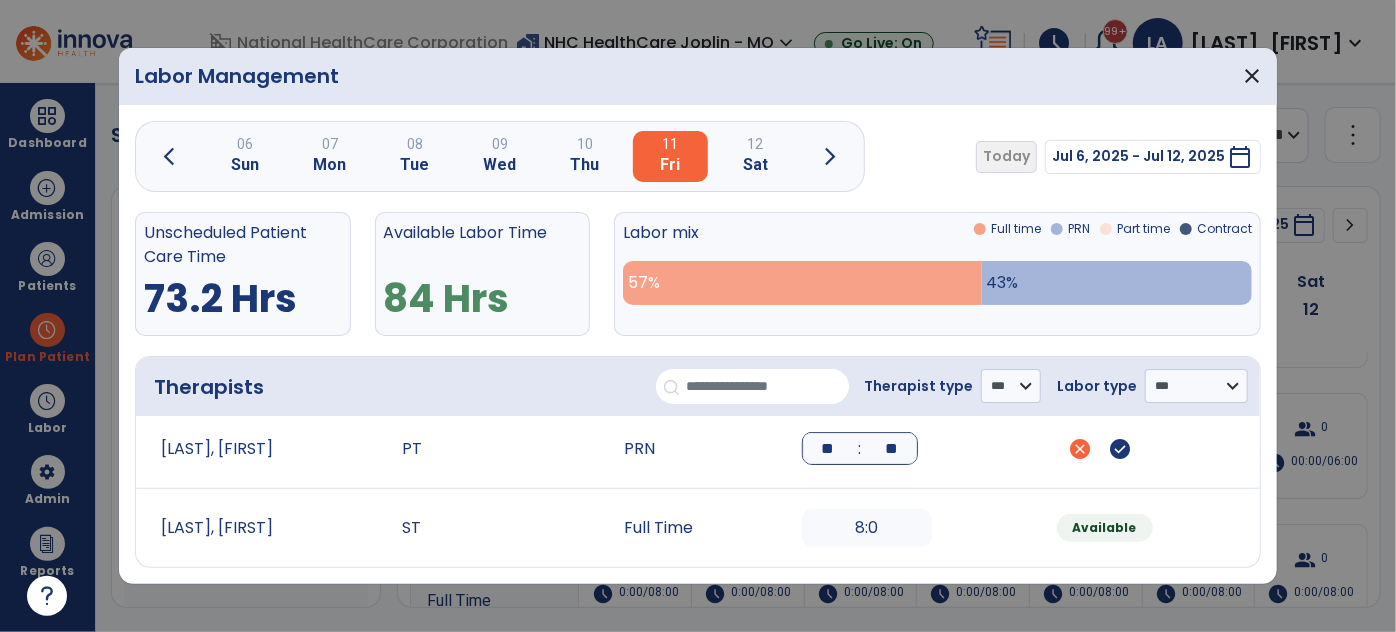 click on "**" at bounding box center (828, 448) 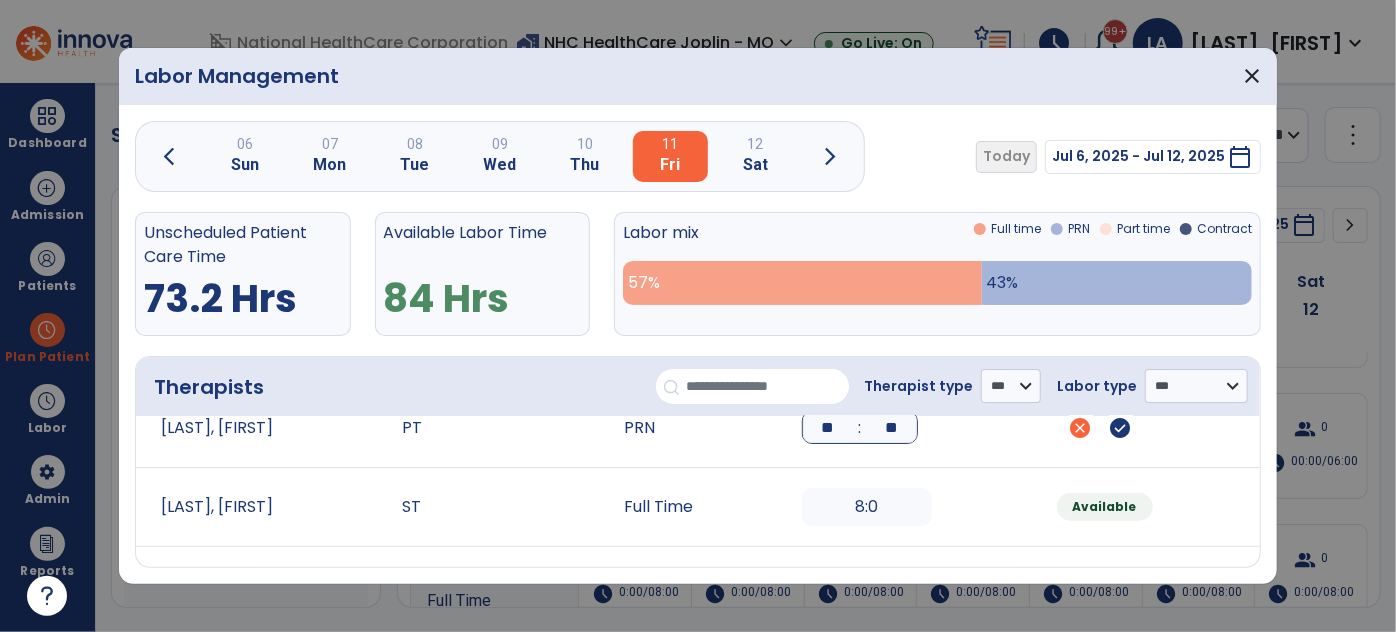 scroll, scrollTop: 363, scrollLeft: 0, axis: vertical 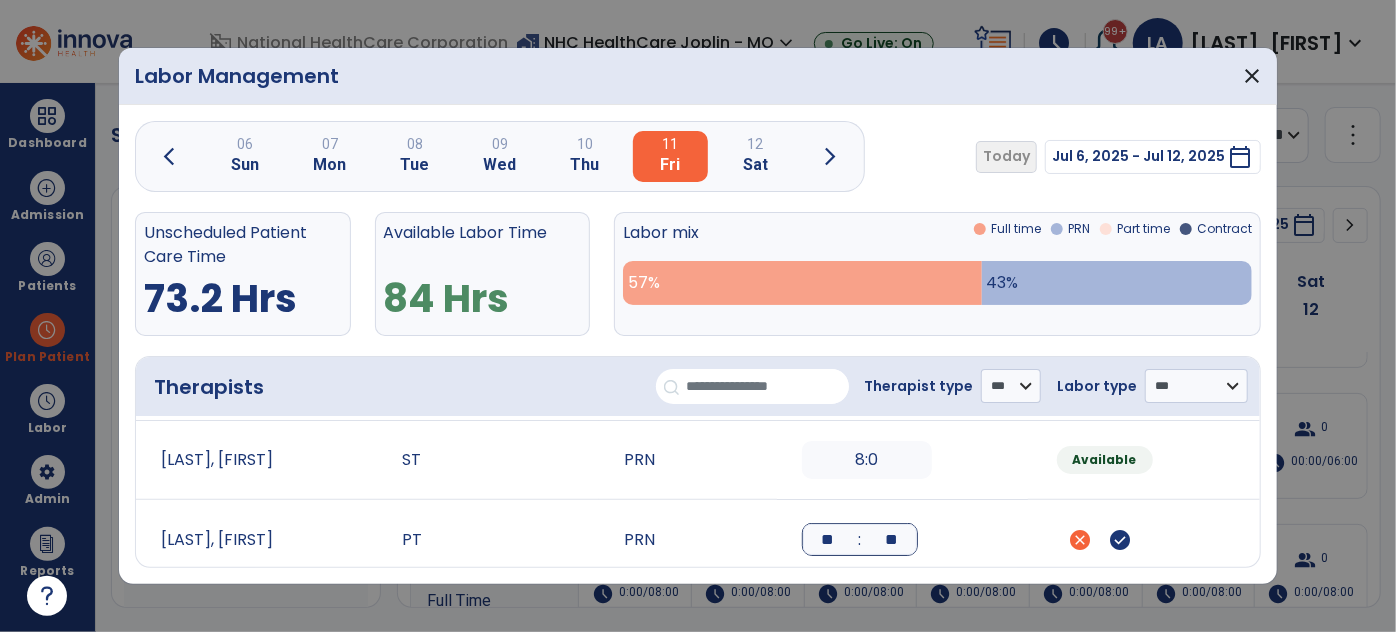 type on "**" 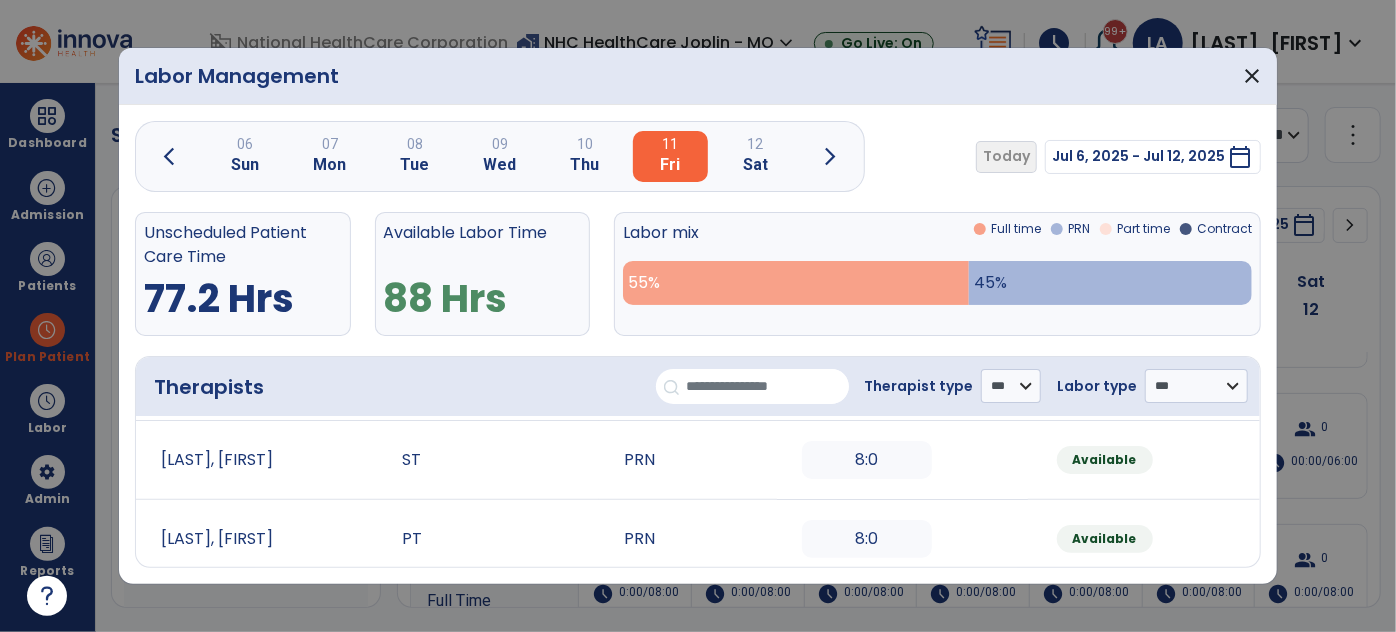 click at bounding box center [698, 316] 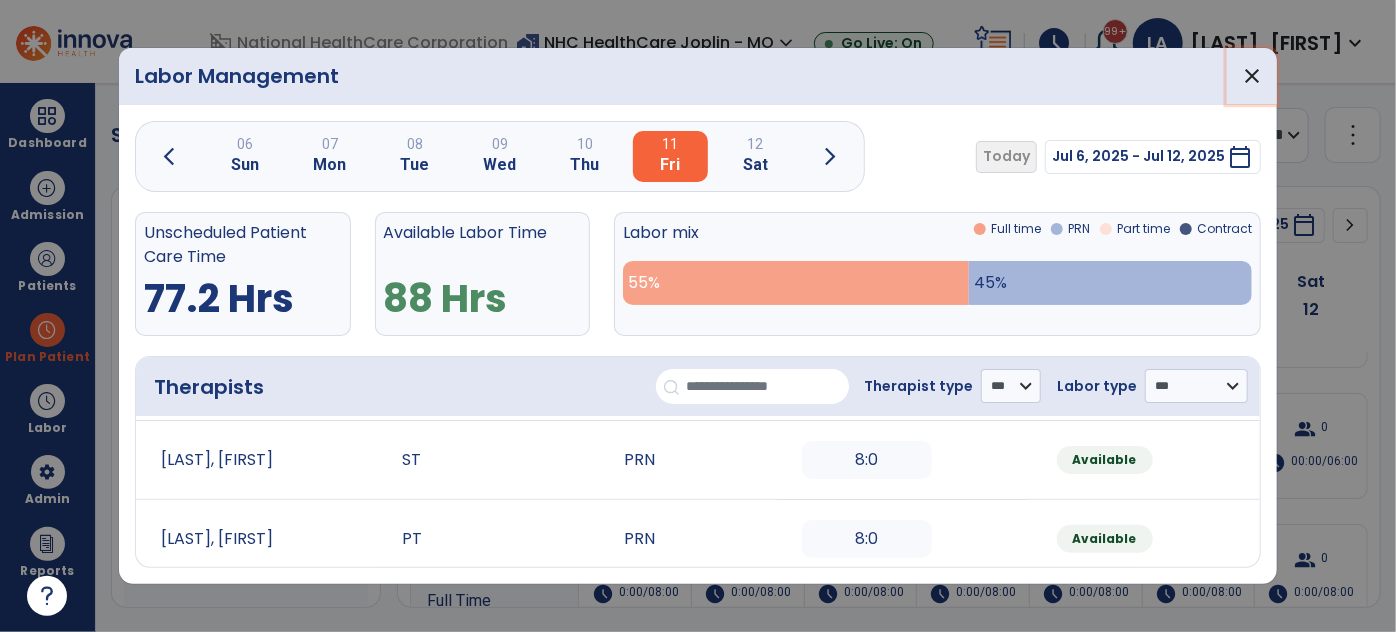 drag, startPoint x: 1255, startPoint y: 73, endPoint x: 1090, endPoint y: 164, distance: 188.43036 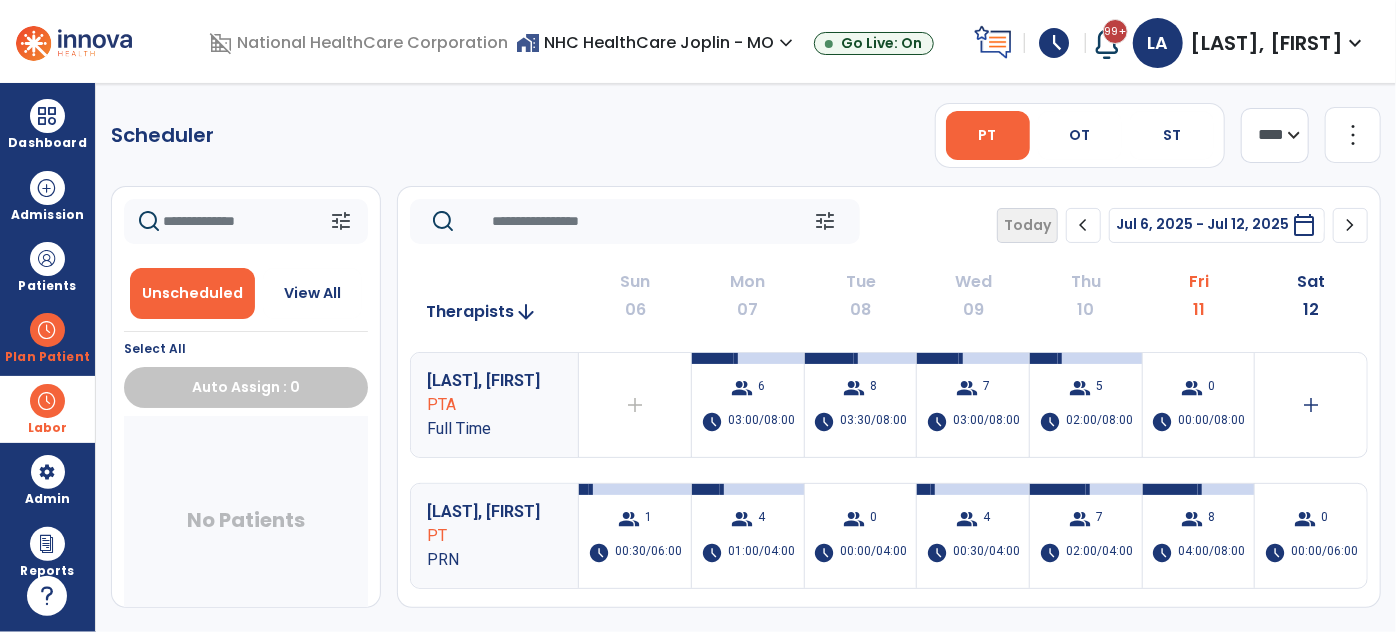 click at bounding box center [47, 401] 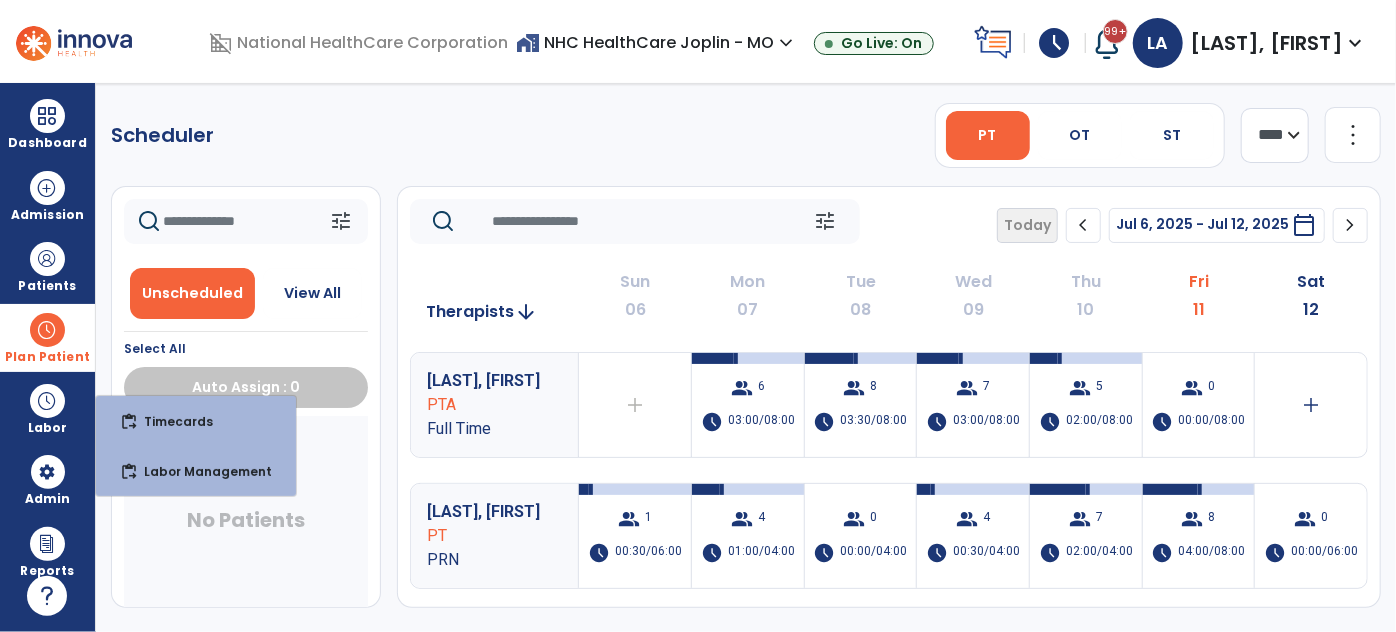 click on "Plan Patient" at bounding box center [47, 357] 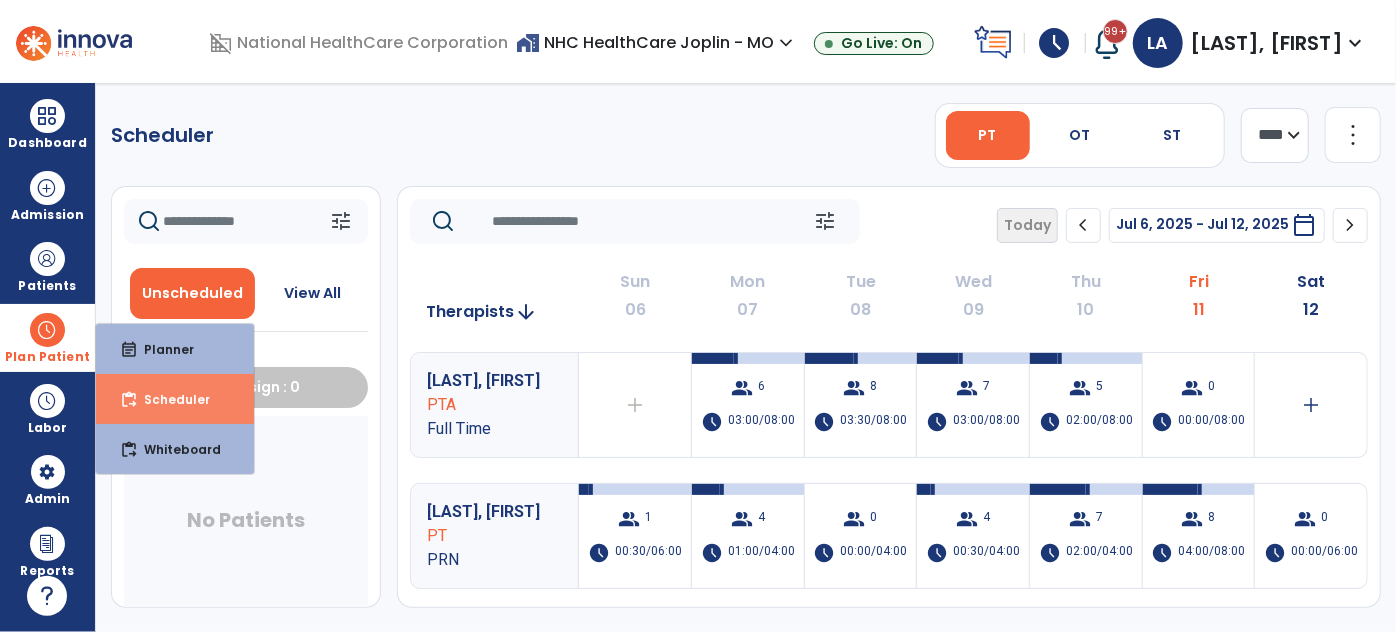 click on "Scheduler" at bounding box center (169, 399) 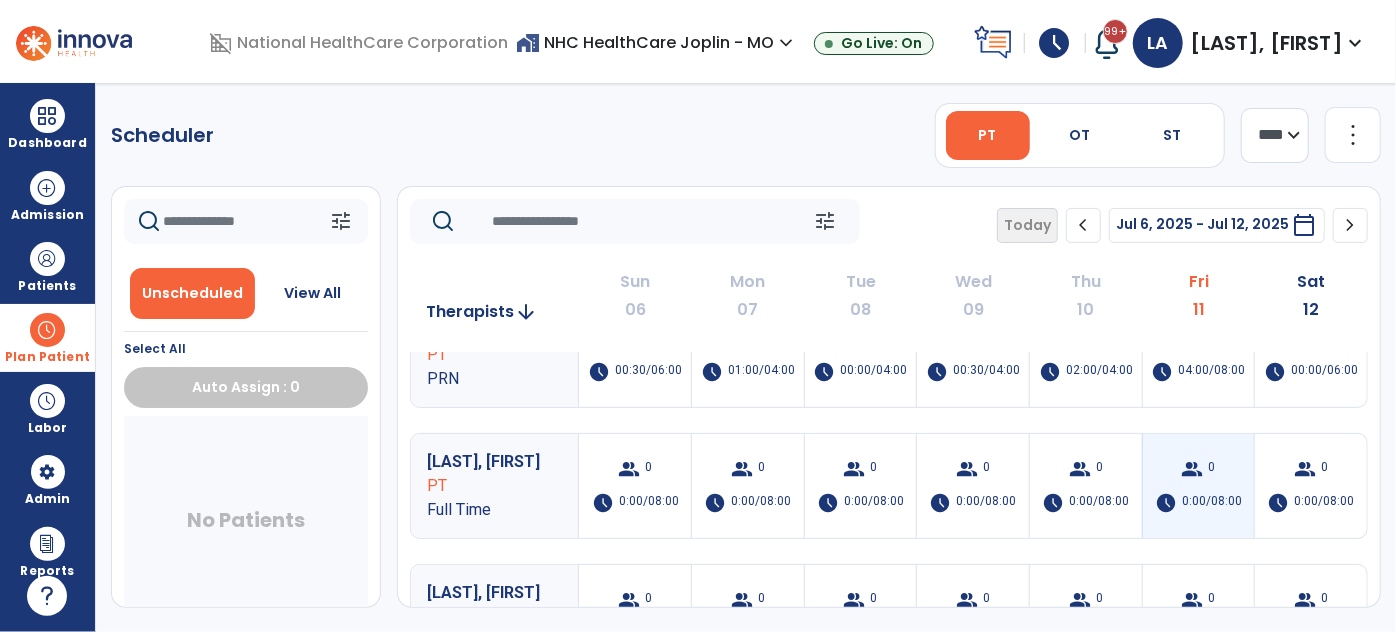 scroll, scrollTop: 90, scrollLeft: 0, axis: vertical 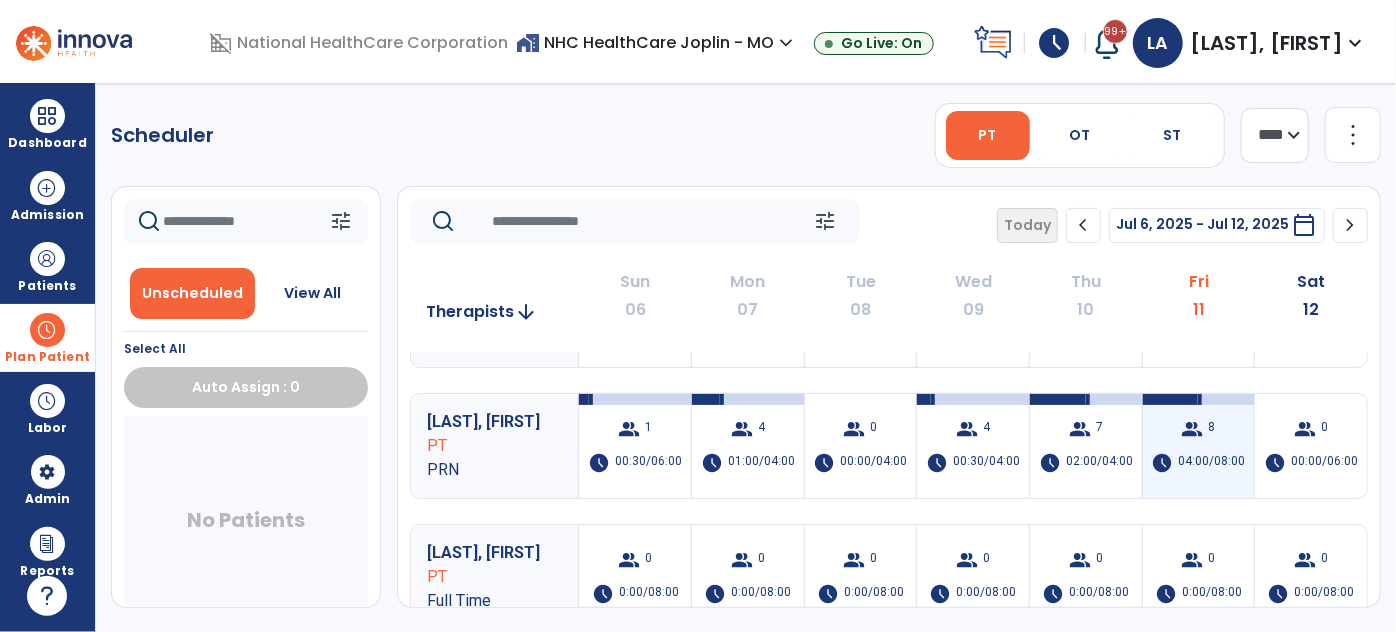 click on "group  8  schedule  04:00/08:00" at bounding box center (1199, 446) 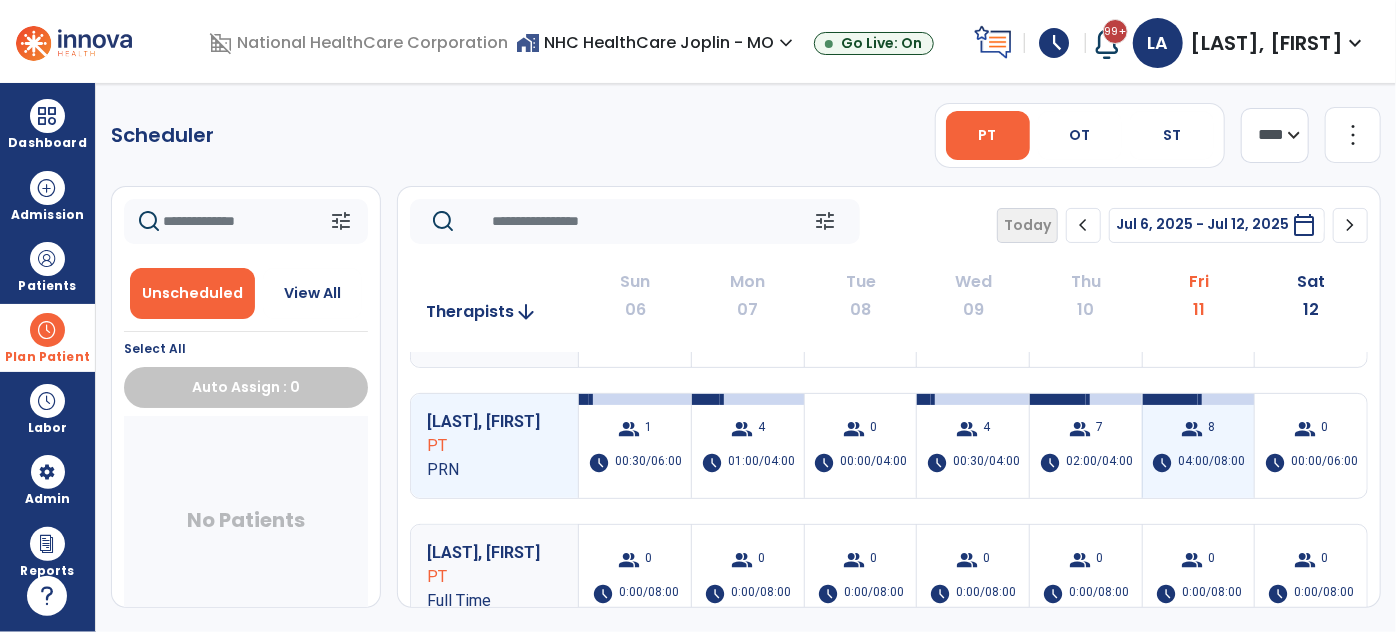 scroll, scrollTop: 0, scrollLeft: 0, axis: both 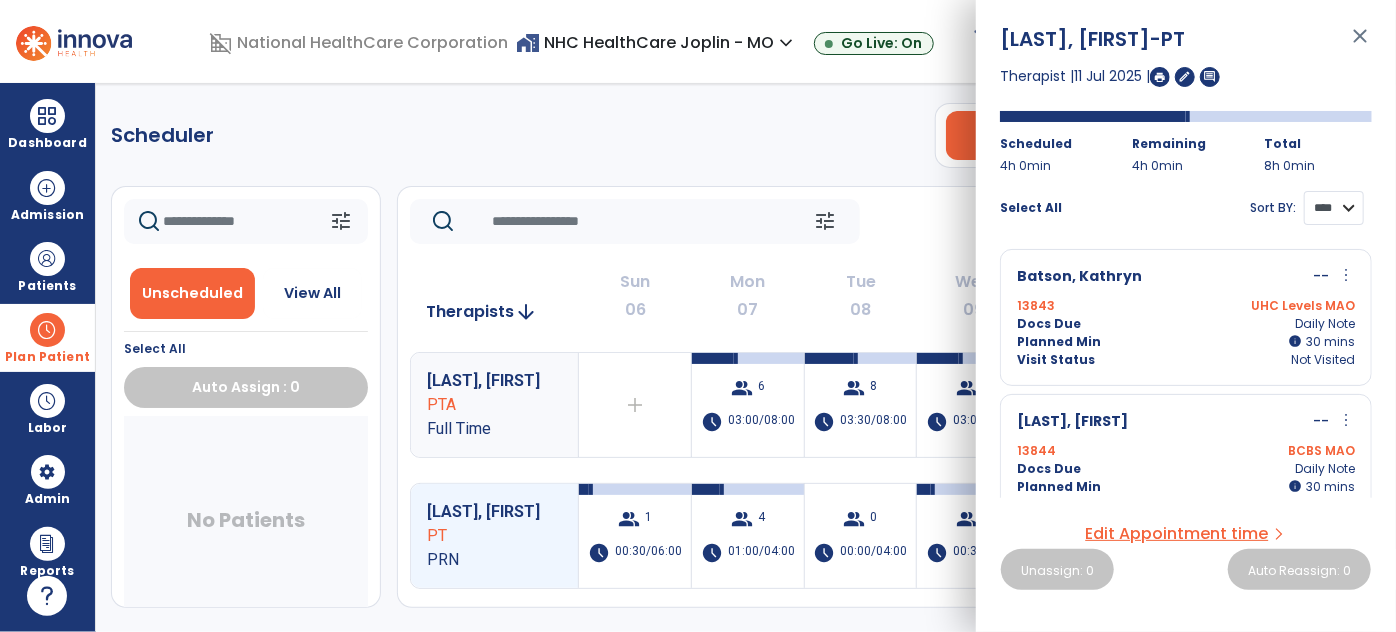 click on "**** ****" at bounding box center [1334, 208] 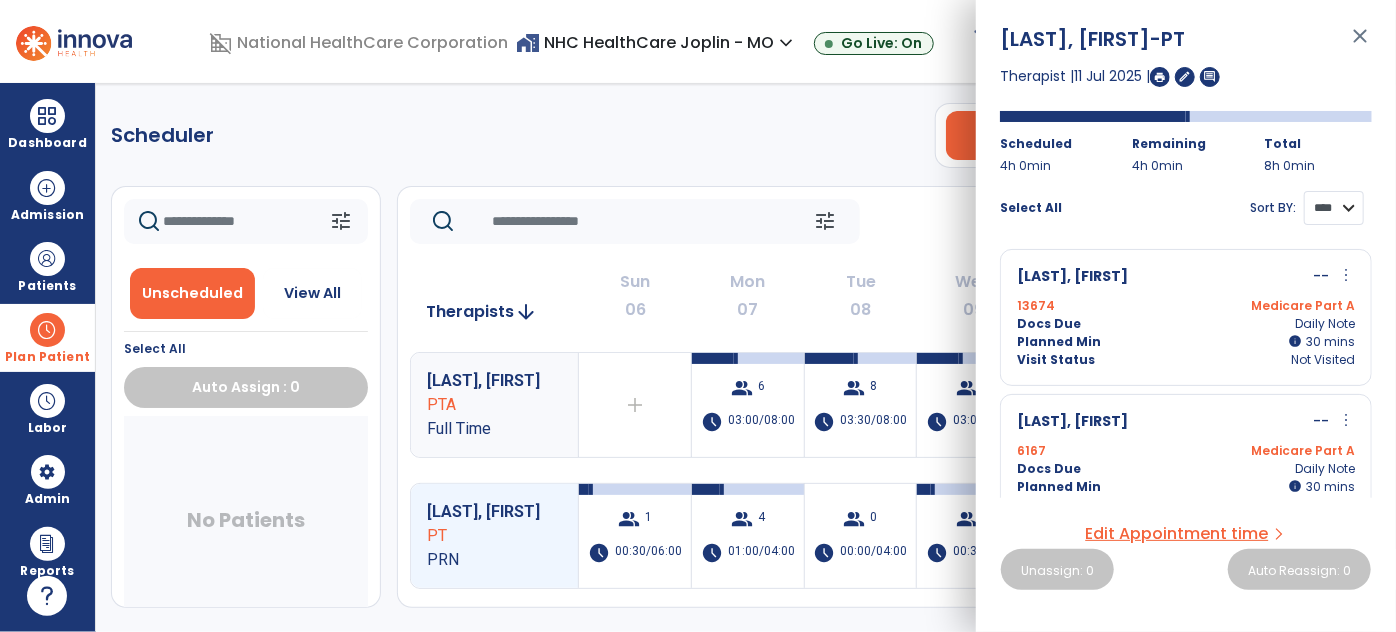 scroll, scrollTop: 898, scrollLeft: 0, axis: vertical 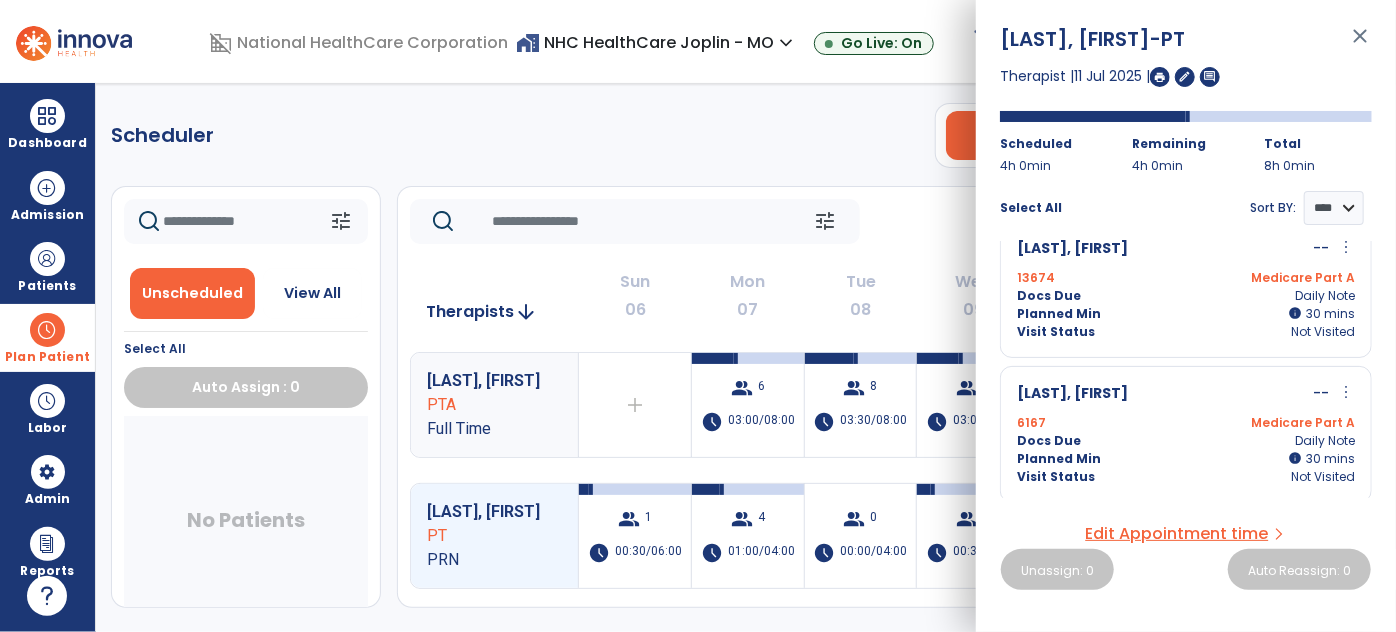 click on "close" at bounding box center (1360, 45) 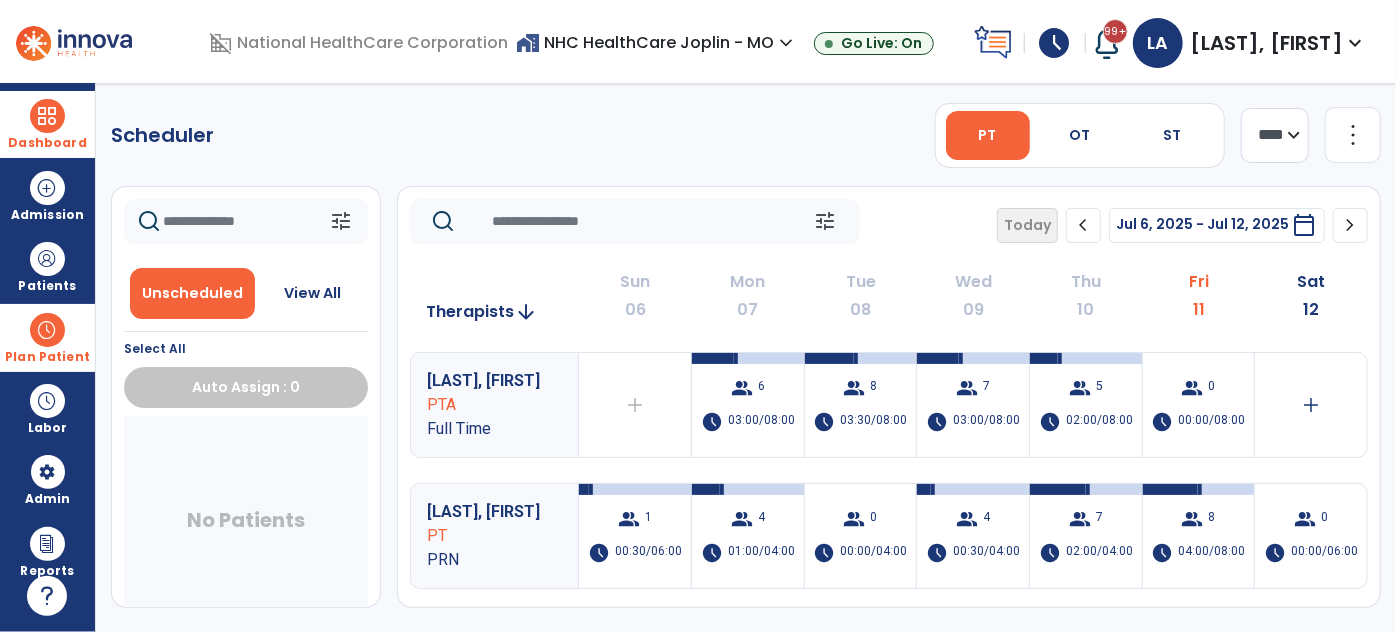 click at bounding box center [47, 116] 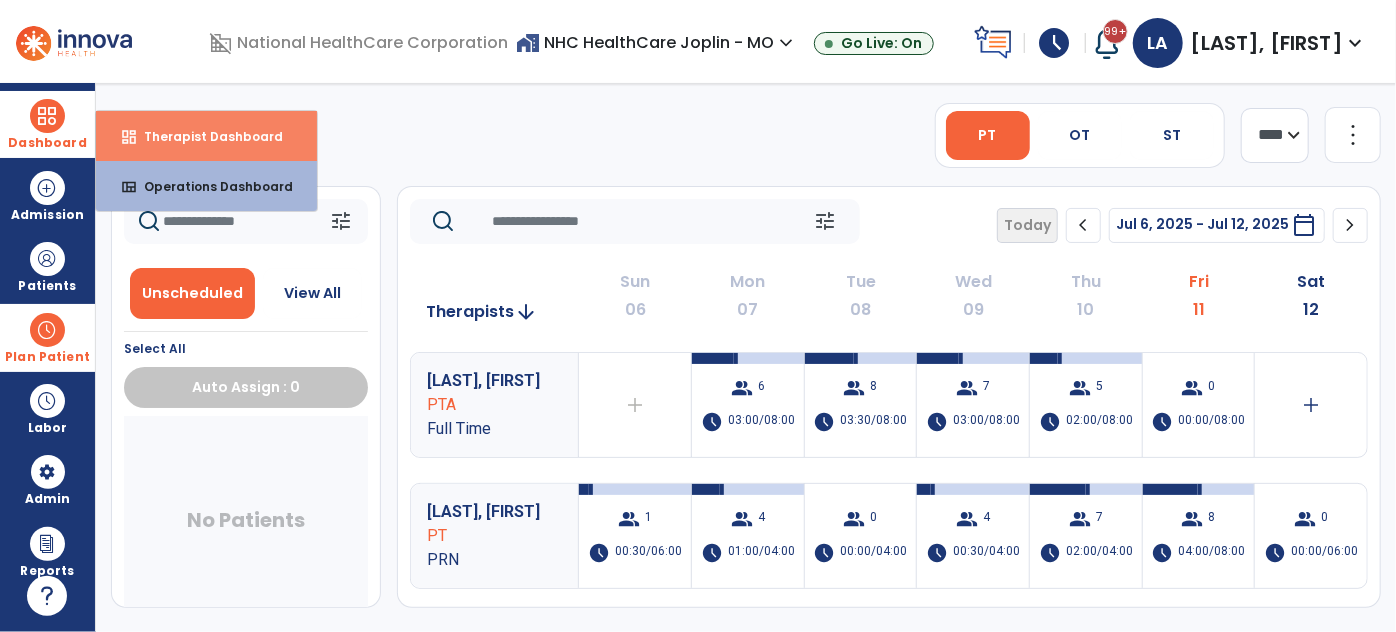click on "Therapist Dashboard" at bounding box center [205, 136] 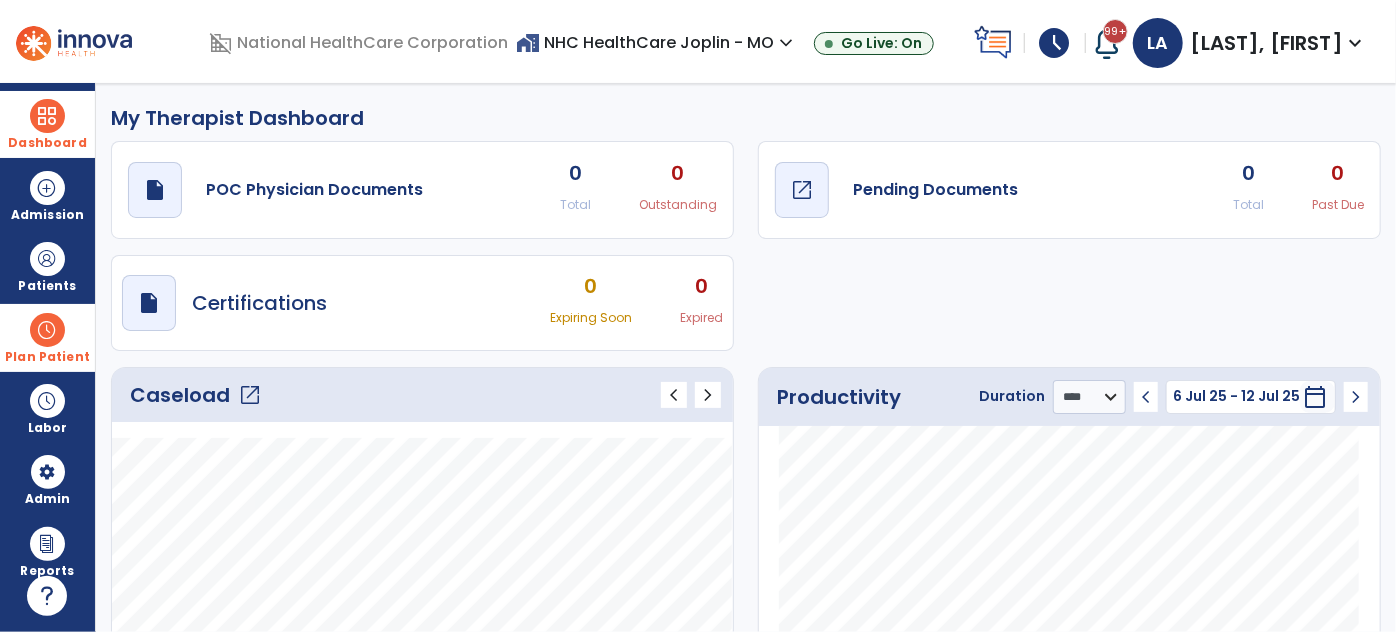 click on "open_in_new" 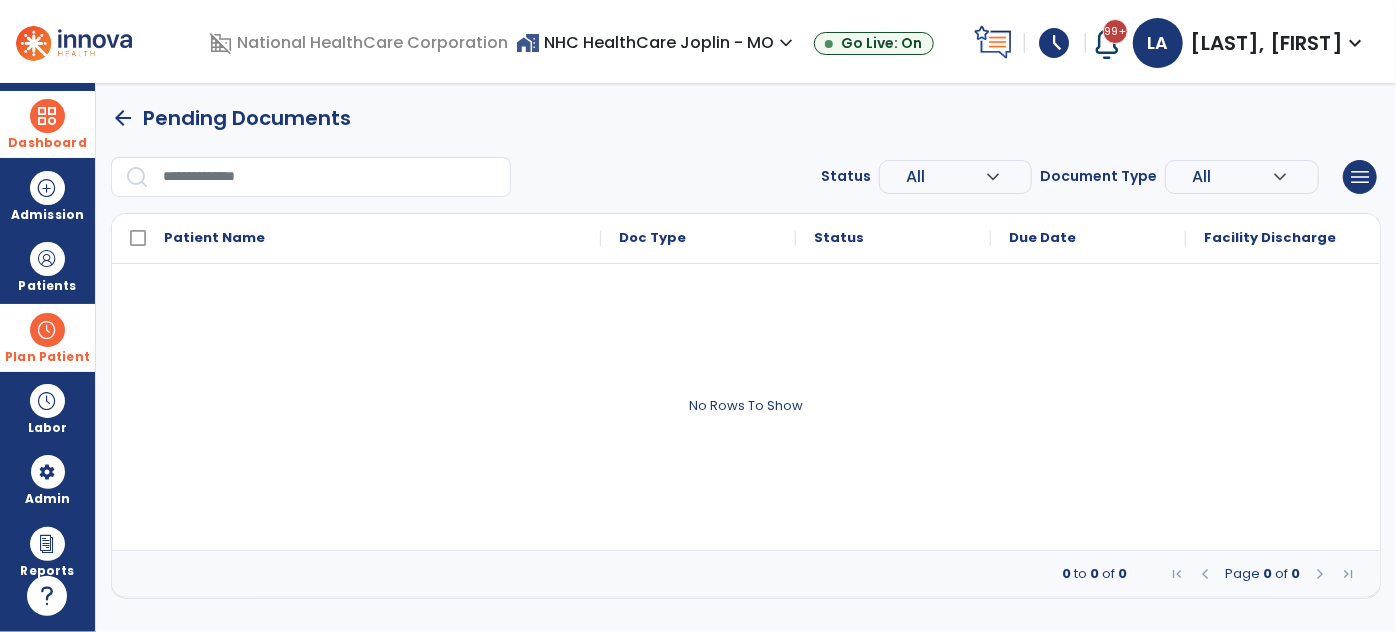 click on "arrow_back" at bounding box center (123, 118) 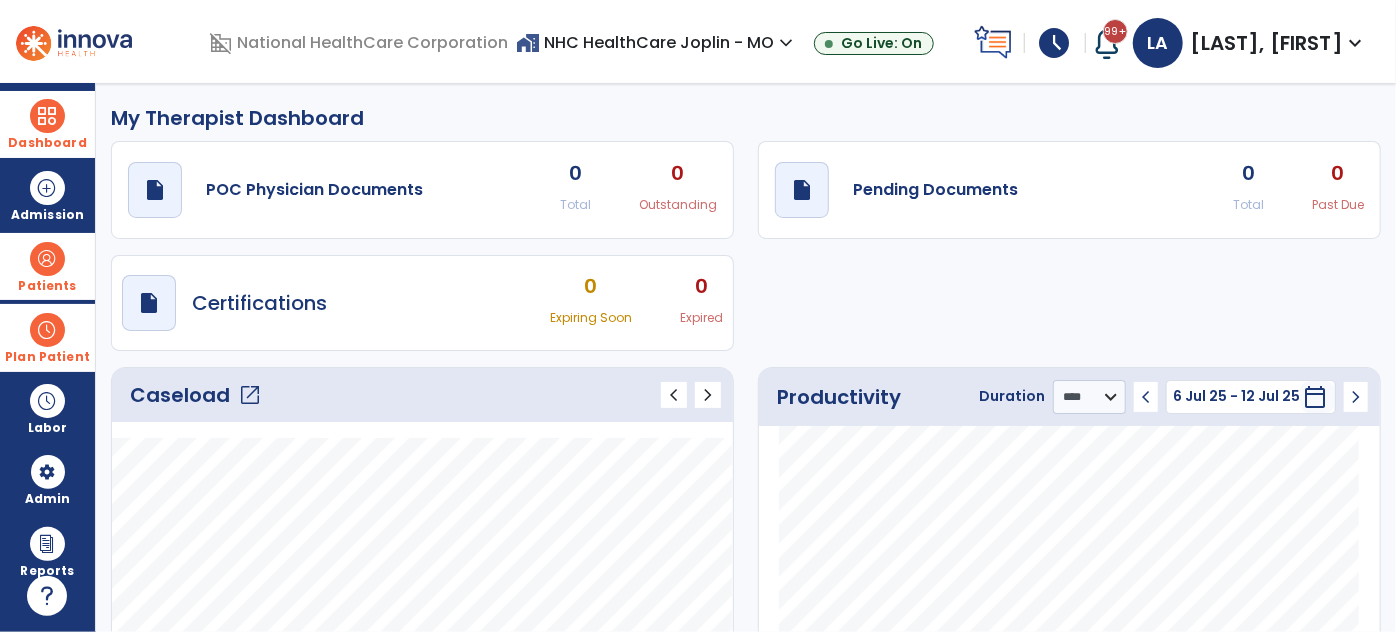 click on "Patients" at bounding box center (47, 266) 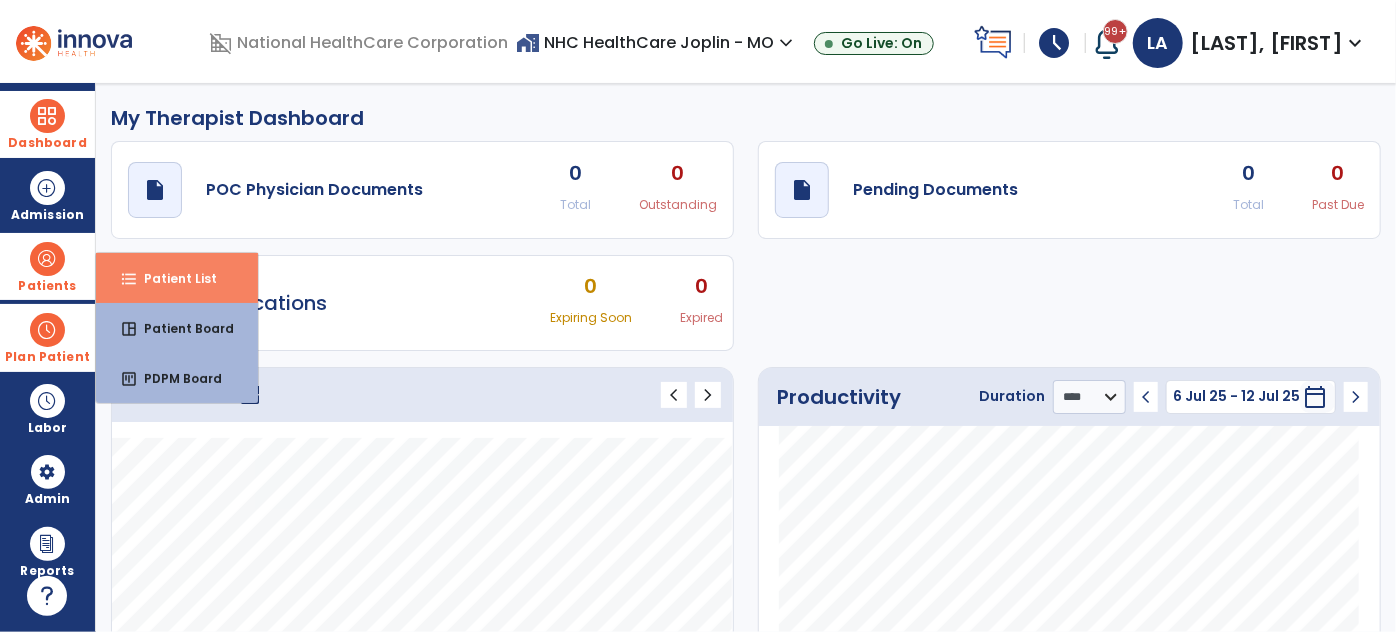 click on "Patient List" at bounding box center (172, 278) 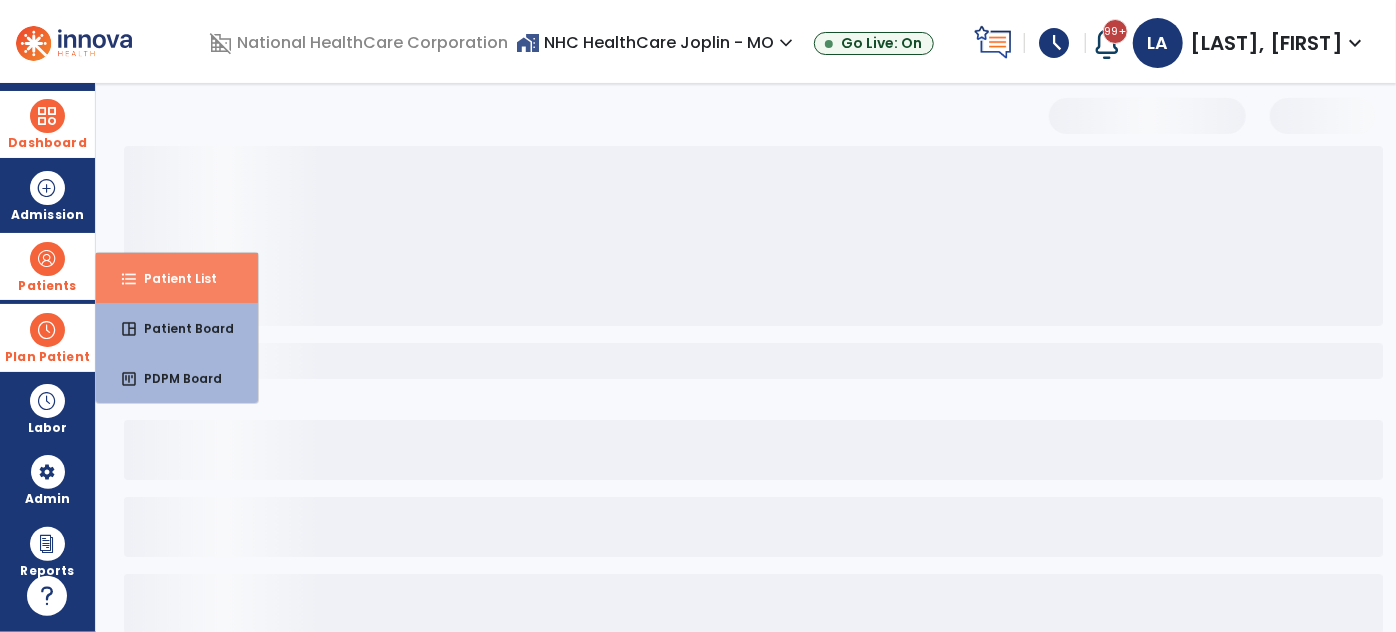 select on "***" 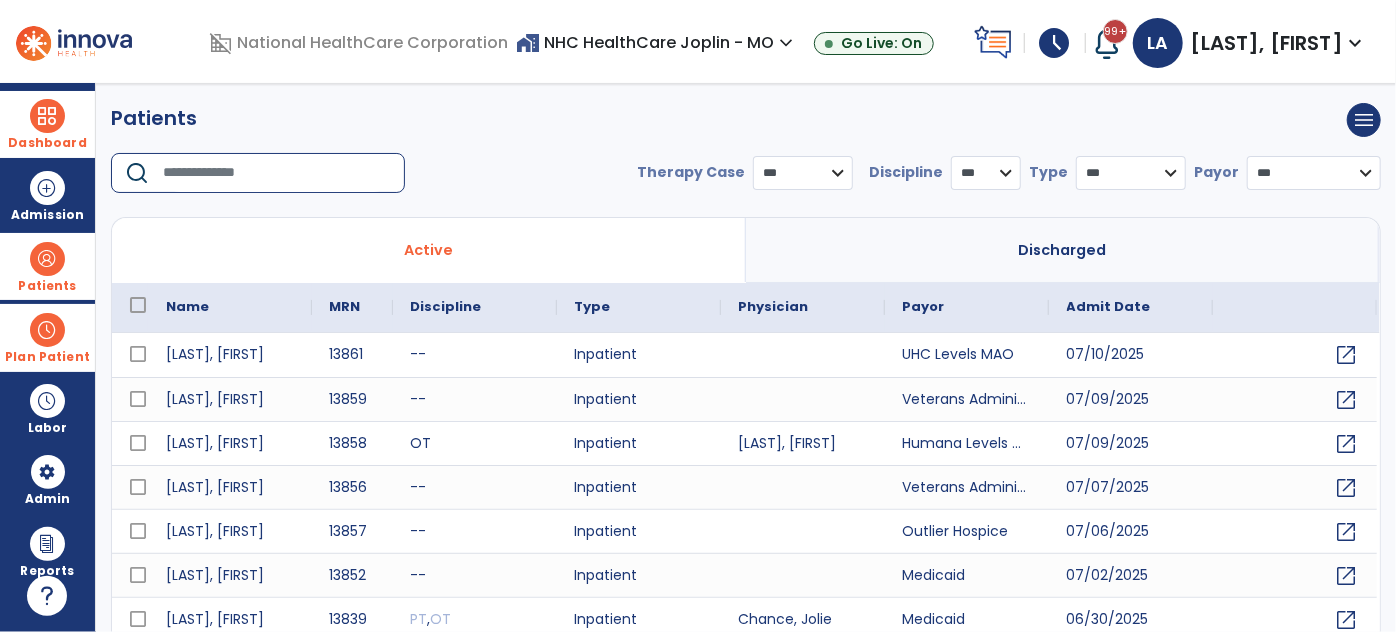 click at bounding box center [277, 173] 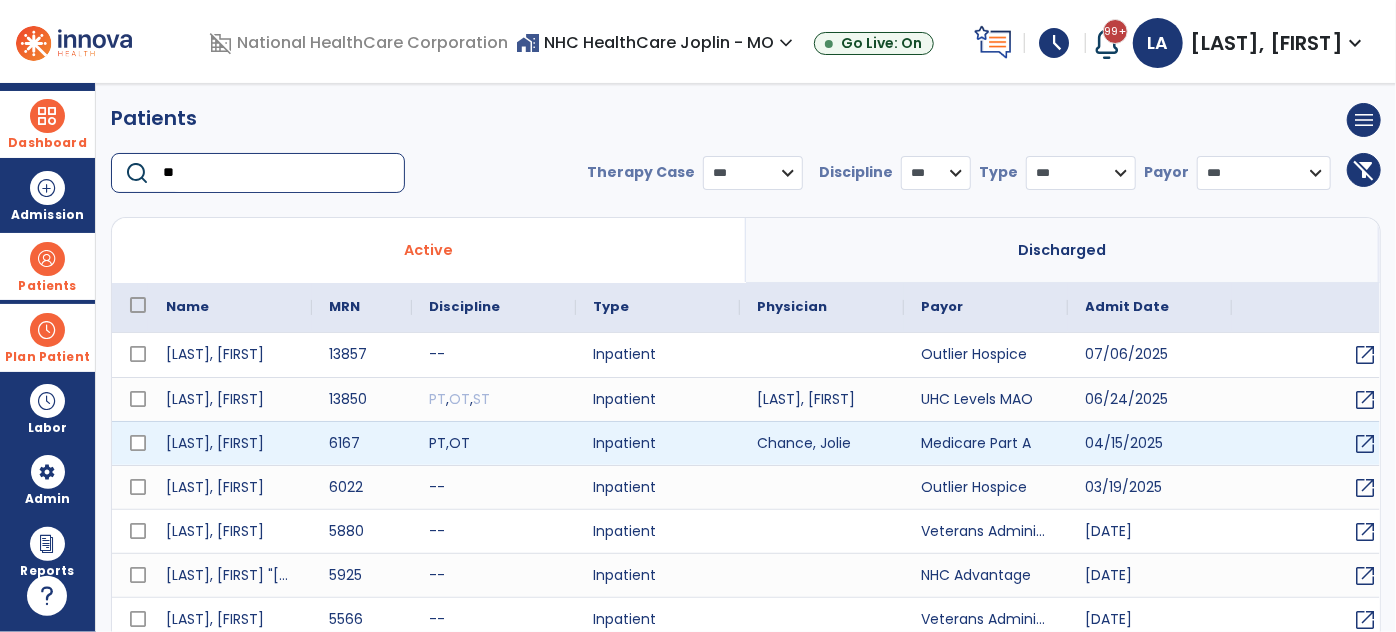 type on "**" 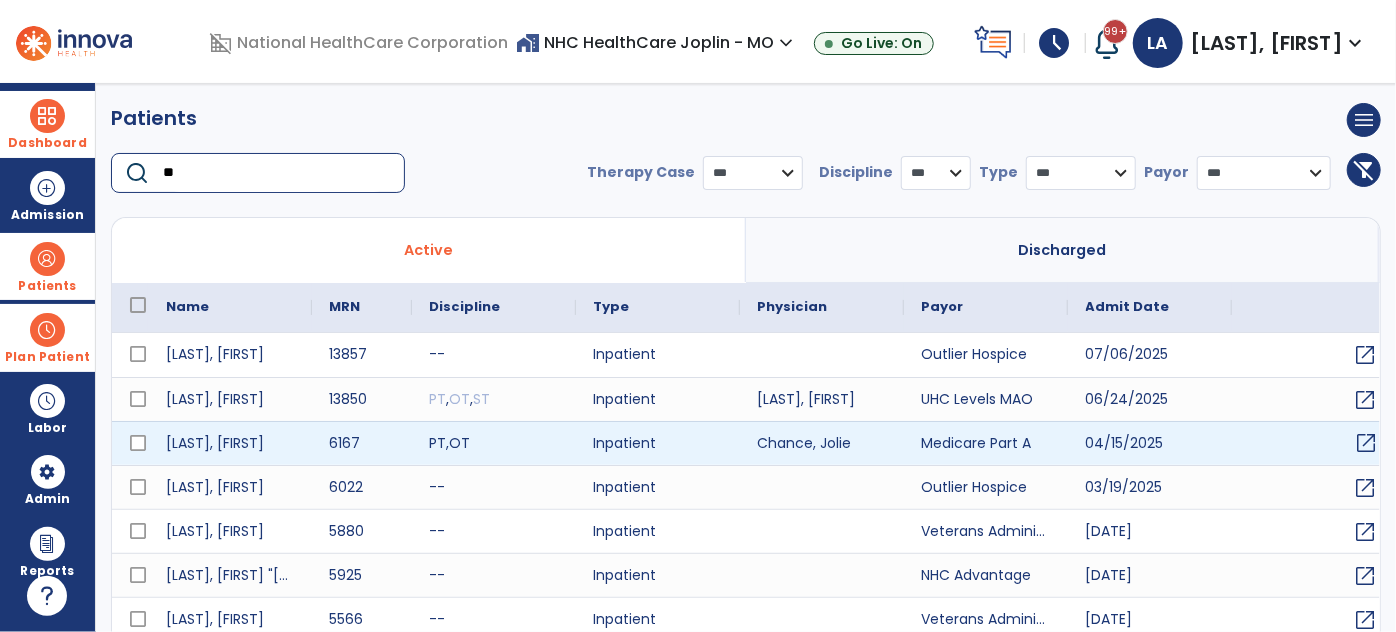 click on "open_in_new" at bounding box center [1367, 443] 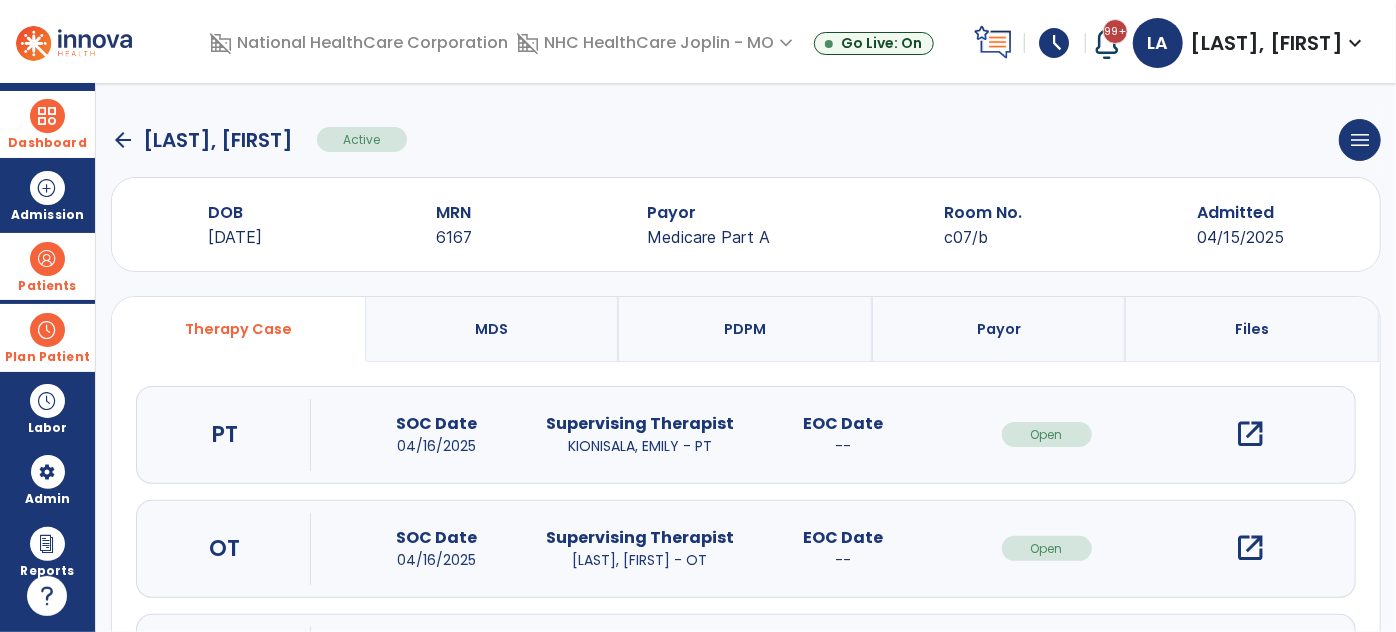 click on "open_in_new" at bounding box center [1250, 434] 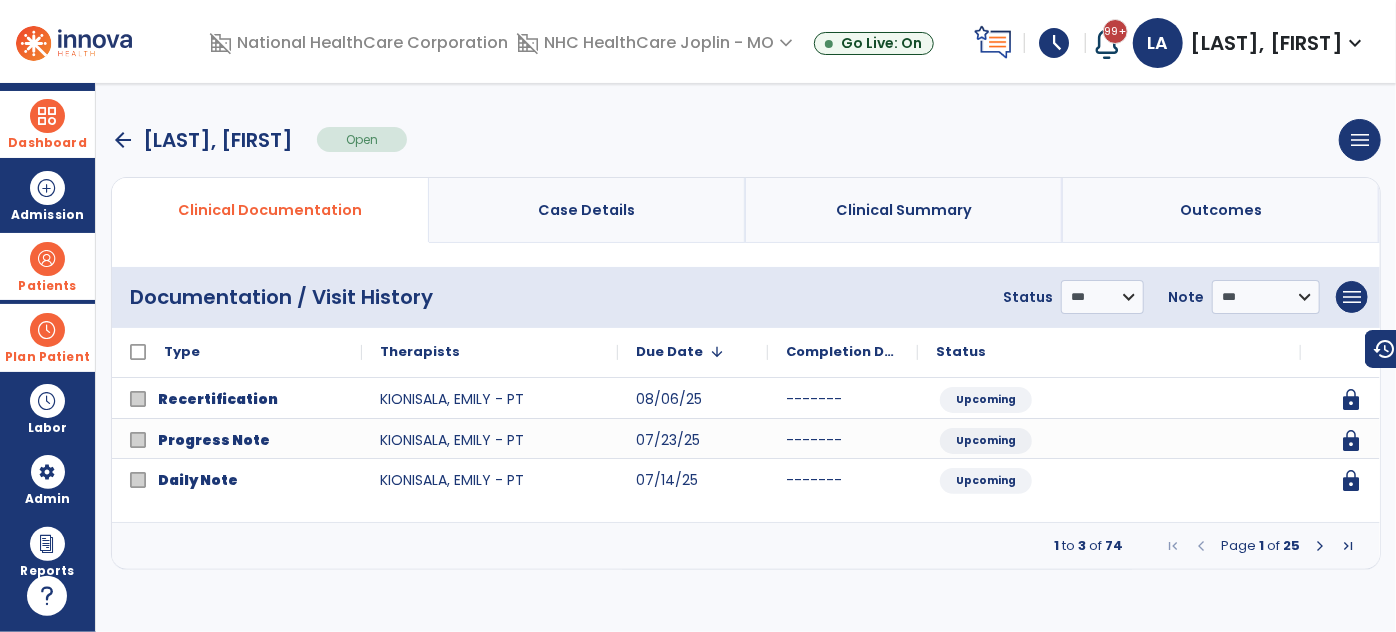 click at bounding box center (1320, 546) 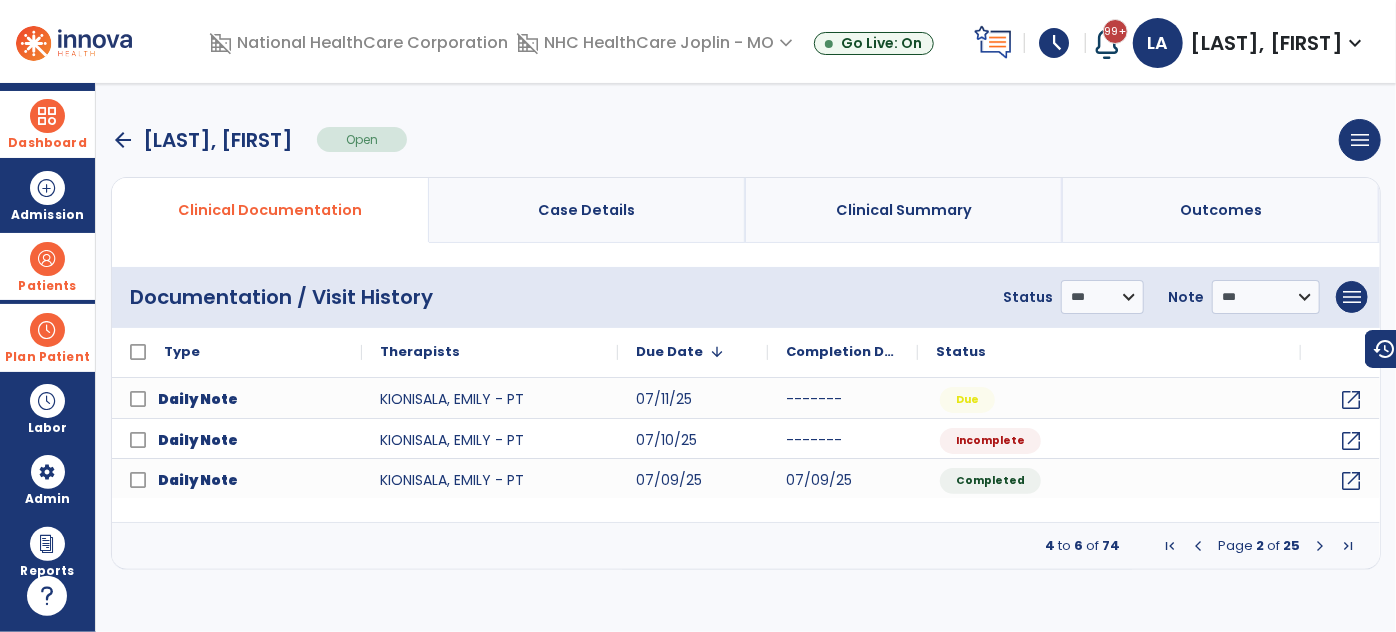 click at bounding box center [47, 116] 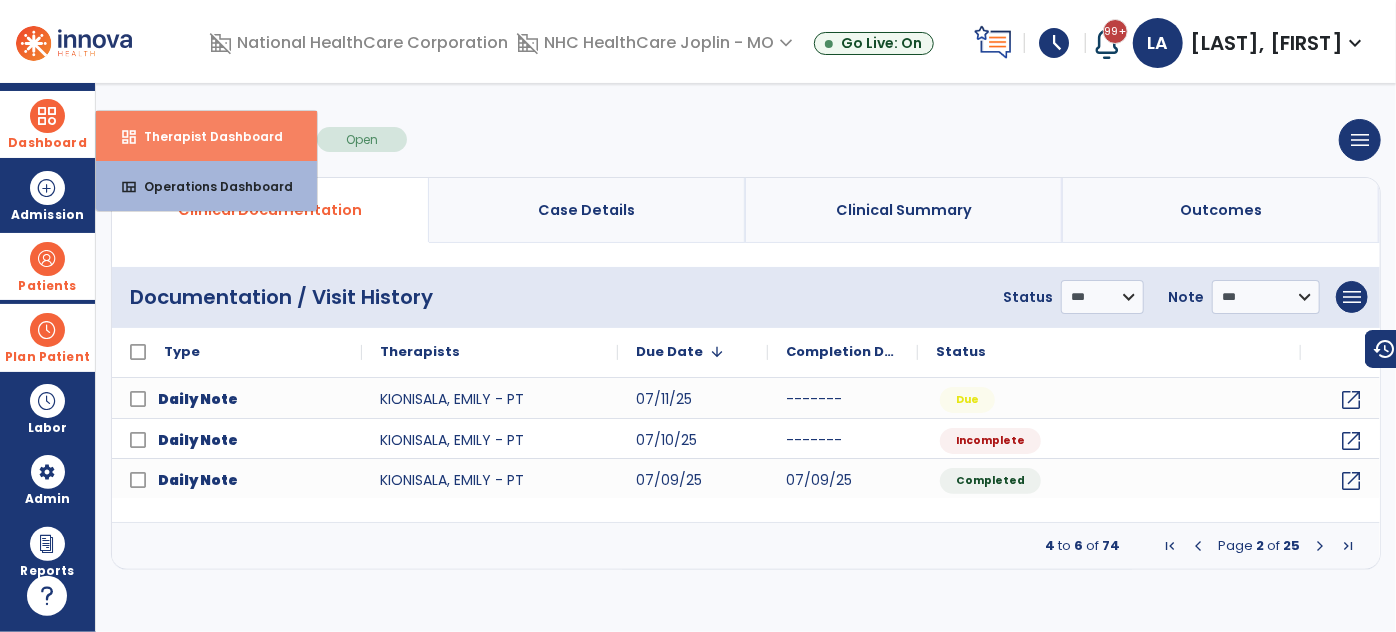 click on "Therapist Dashboard" at bounding box center [205, 136] 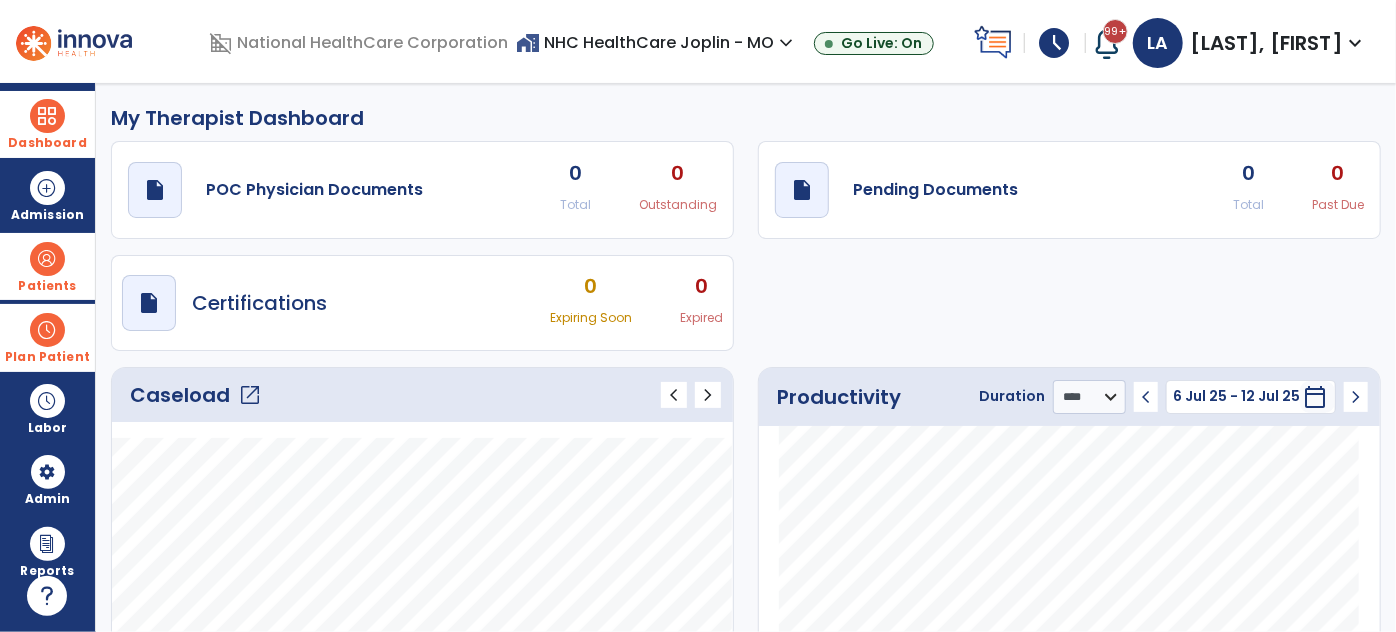 click on "LA" at bounding box center (1158, 43) 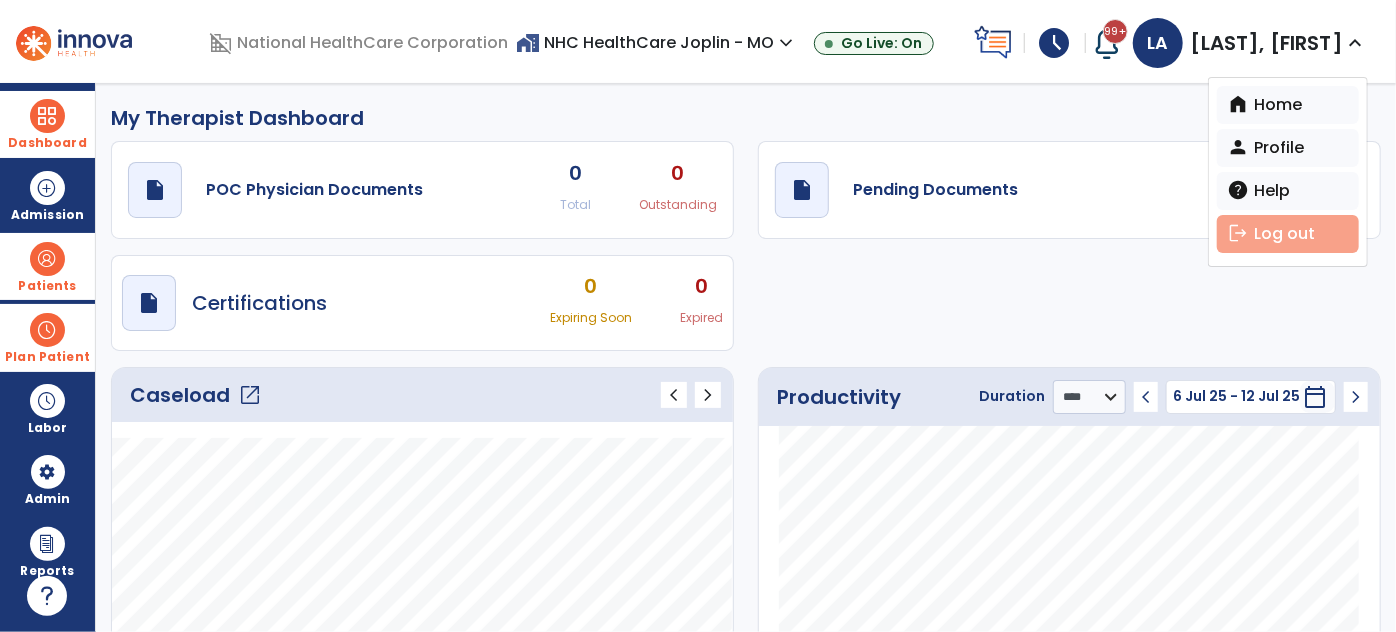 click on "logout" at bounding box center (1238, 233) 